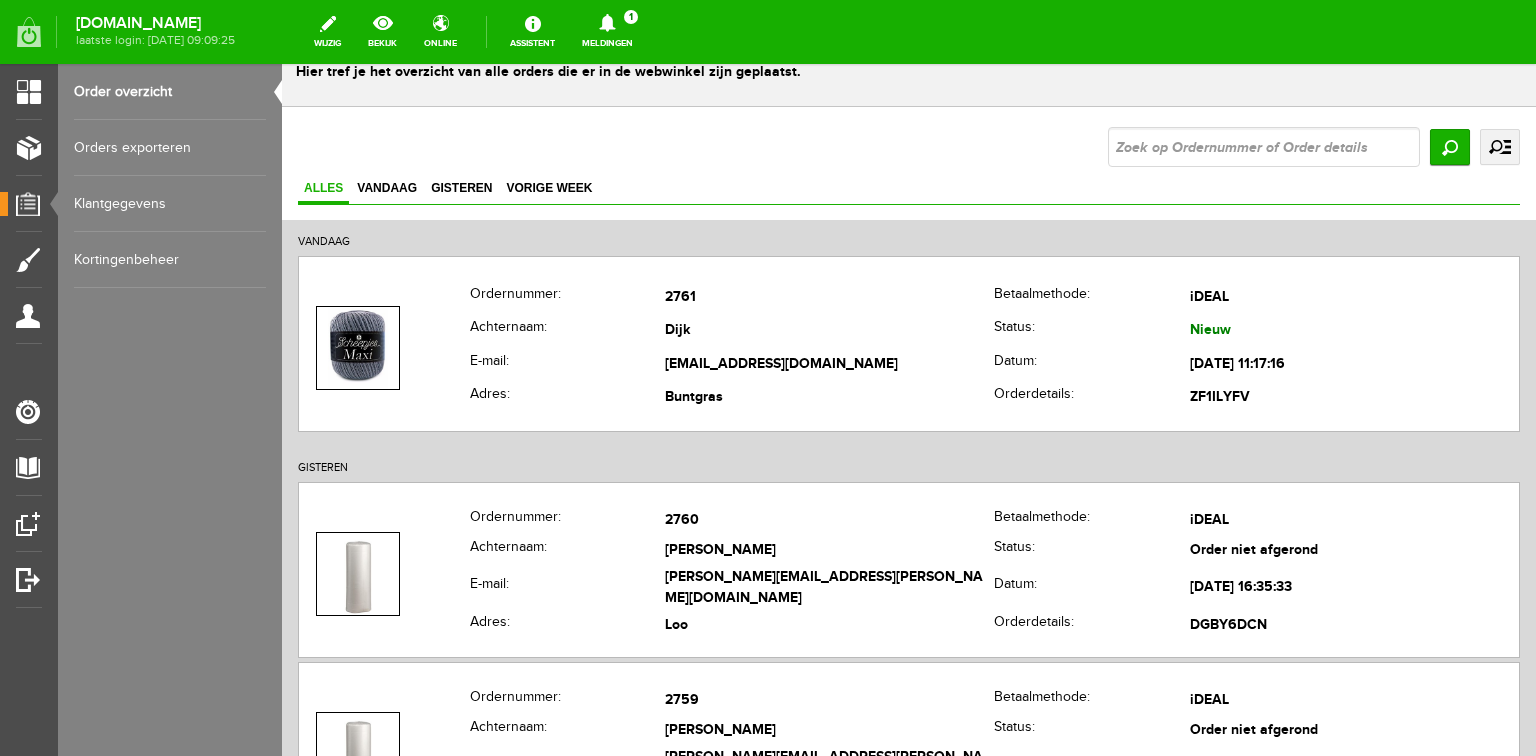 scroll, scrollTop: 0, scrollLeft: 0, axis: both 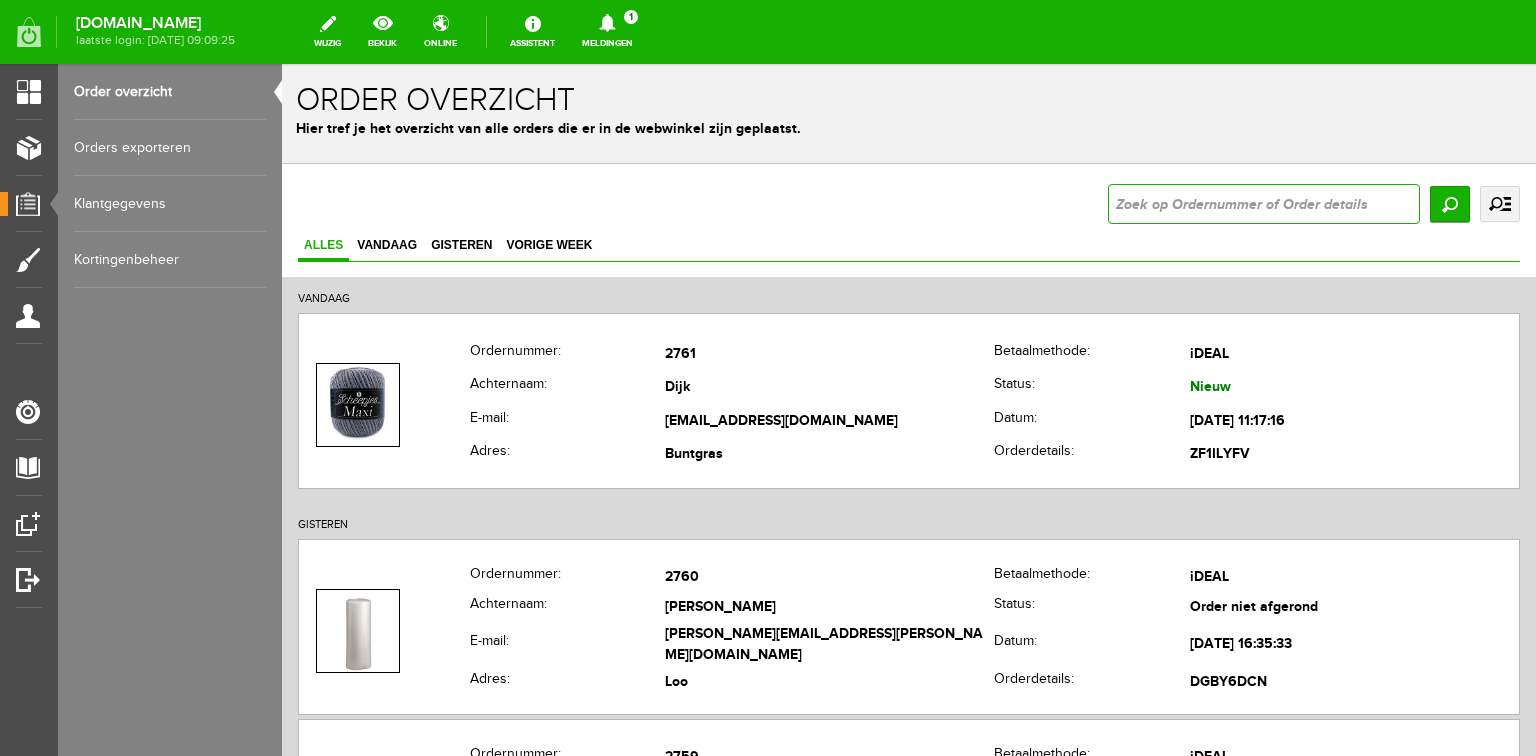 click at bounding box center (1264, 204) 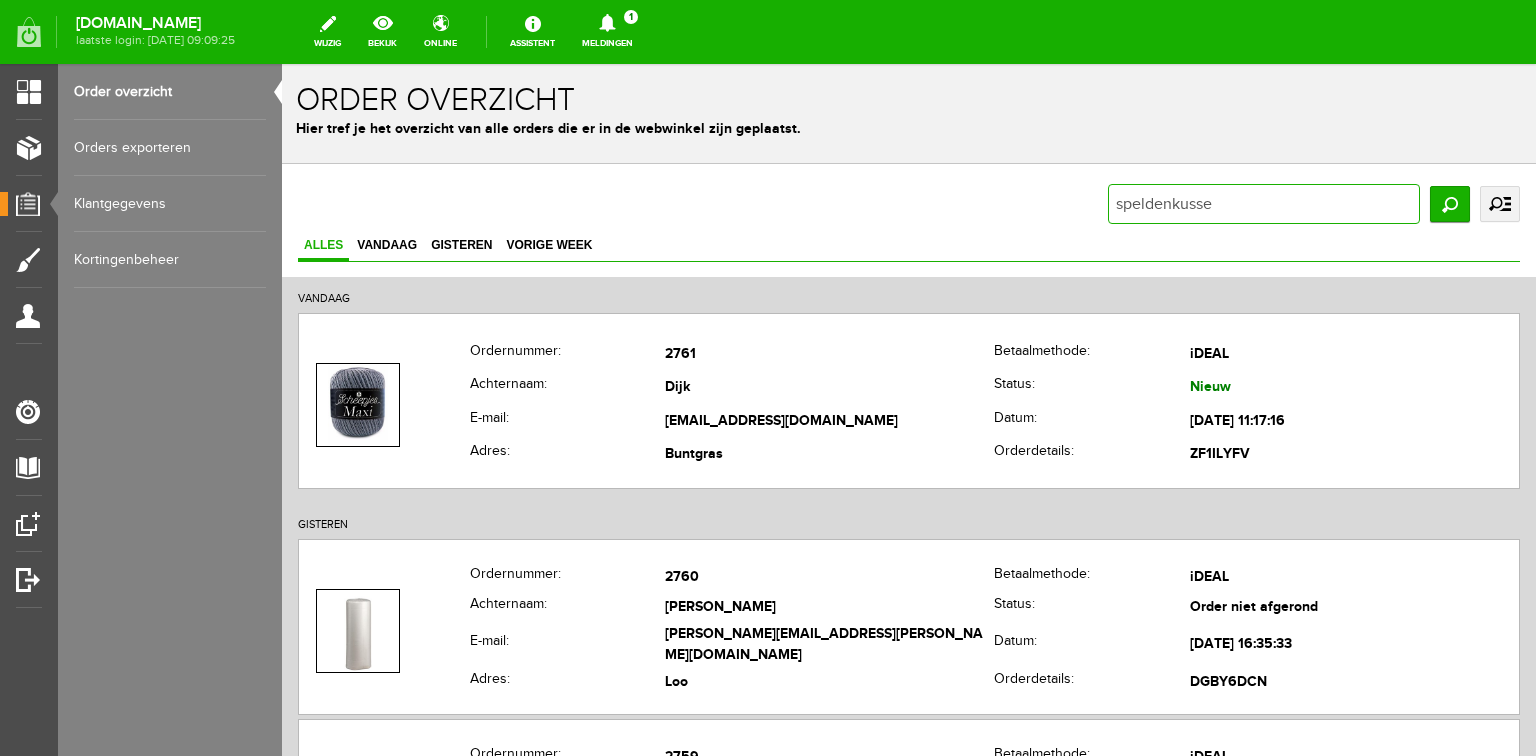 type on "speldenkussen" 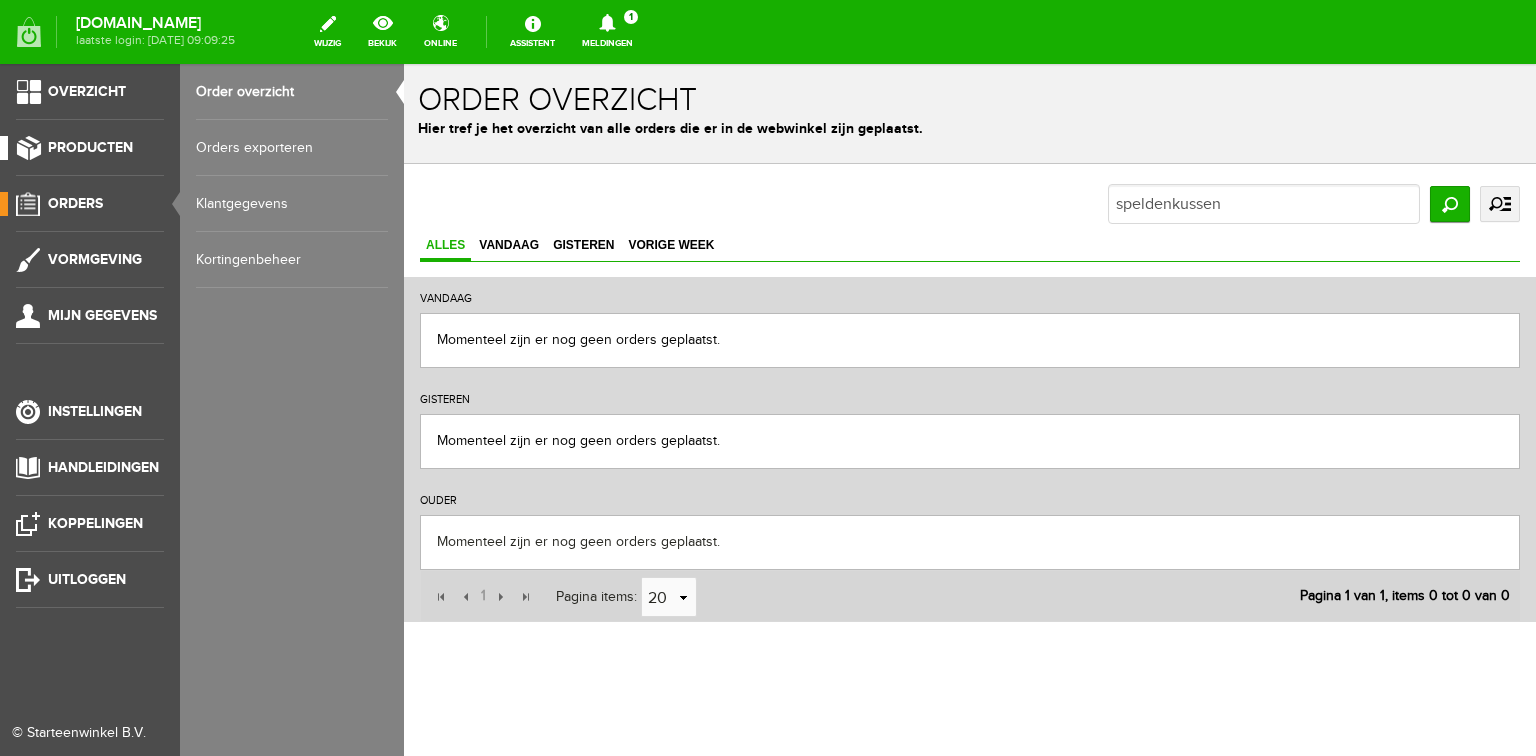 click on "Producten" at bounding box center (90, 147) 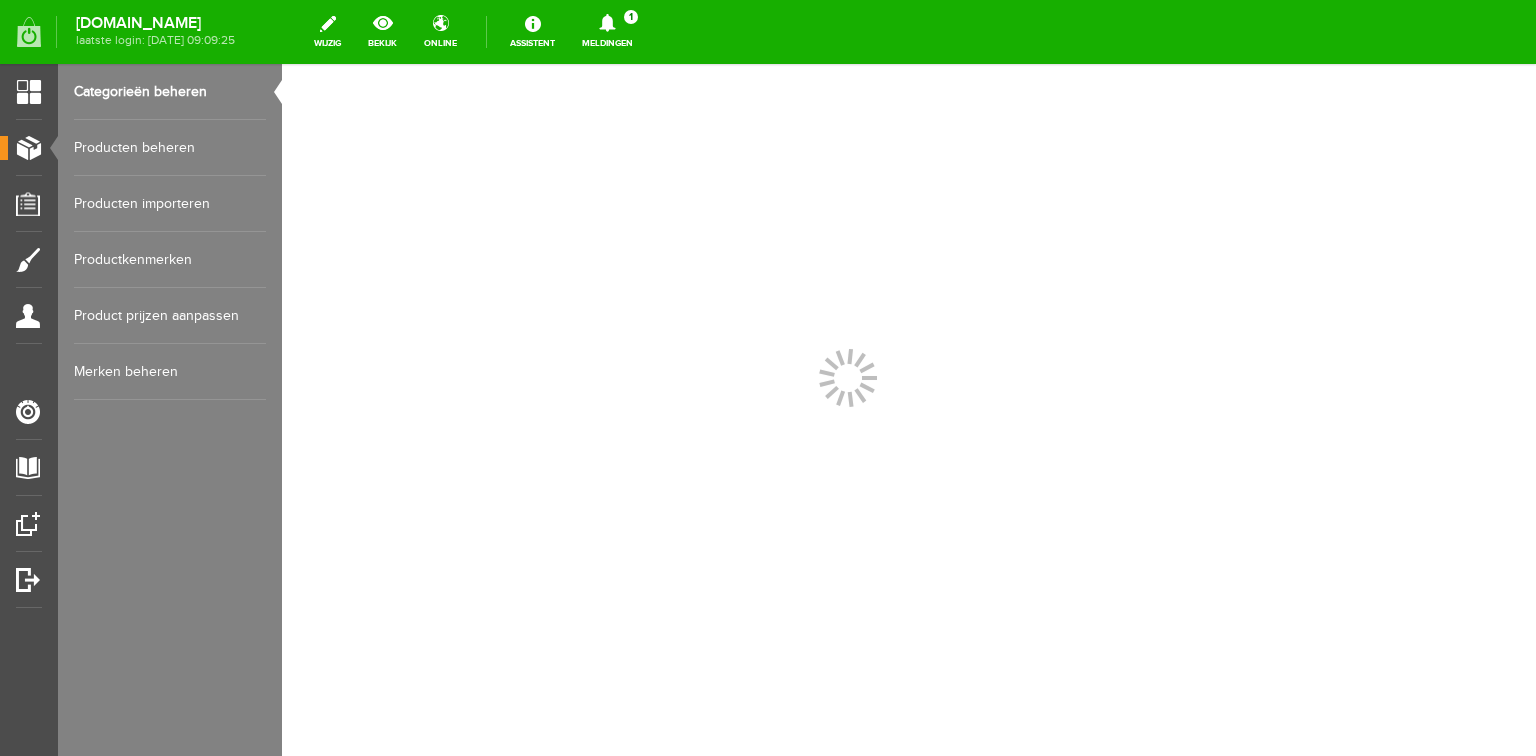 scroll, scrollTop: 0, scrollLeft: 0, axis: both 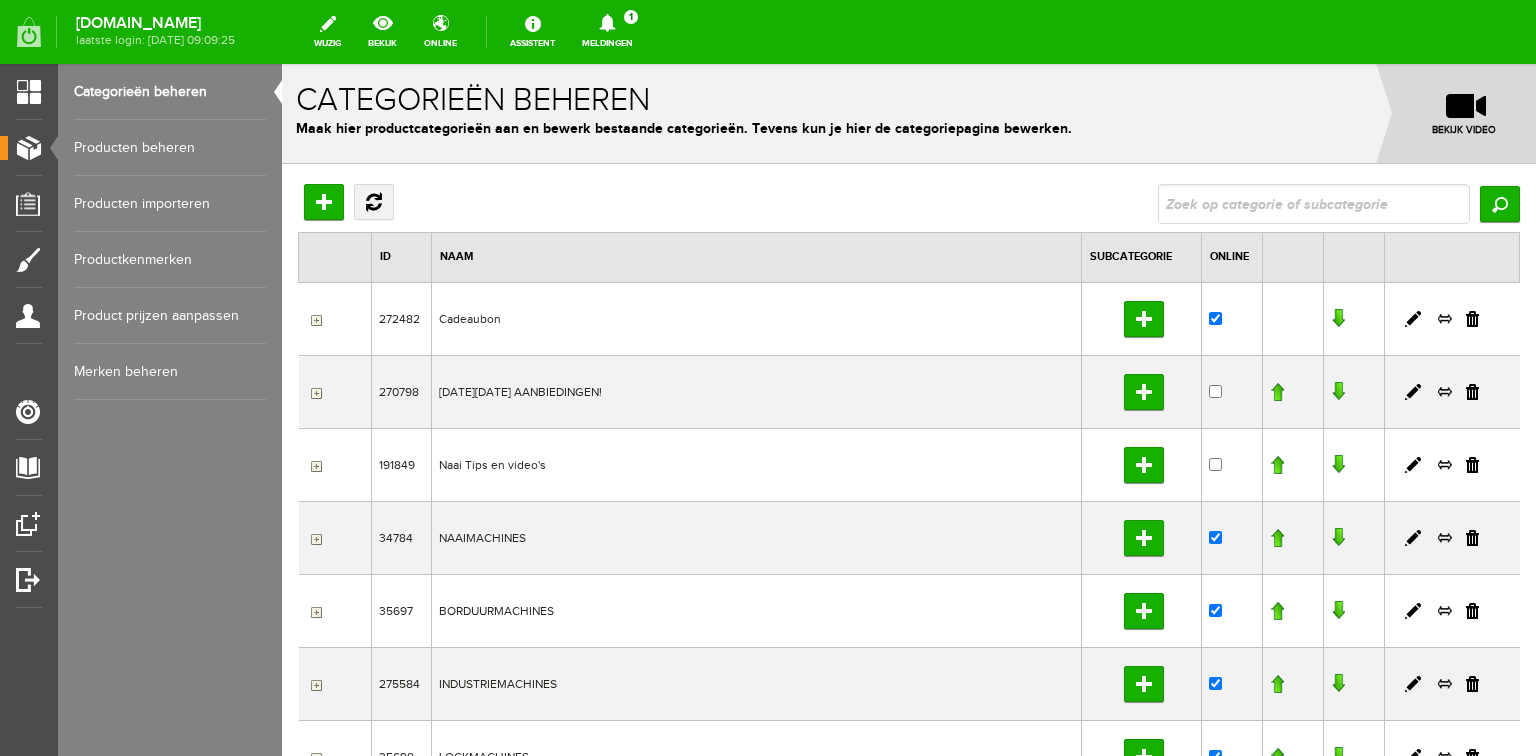 click on "Producten beheren" at bounding box center [170, 148] 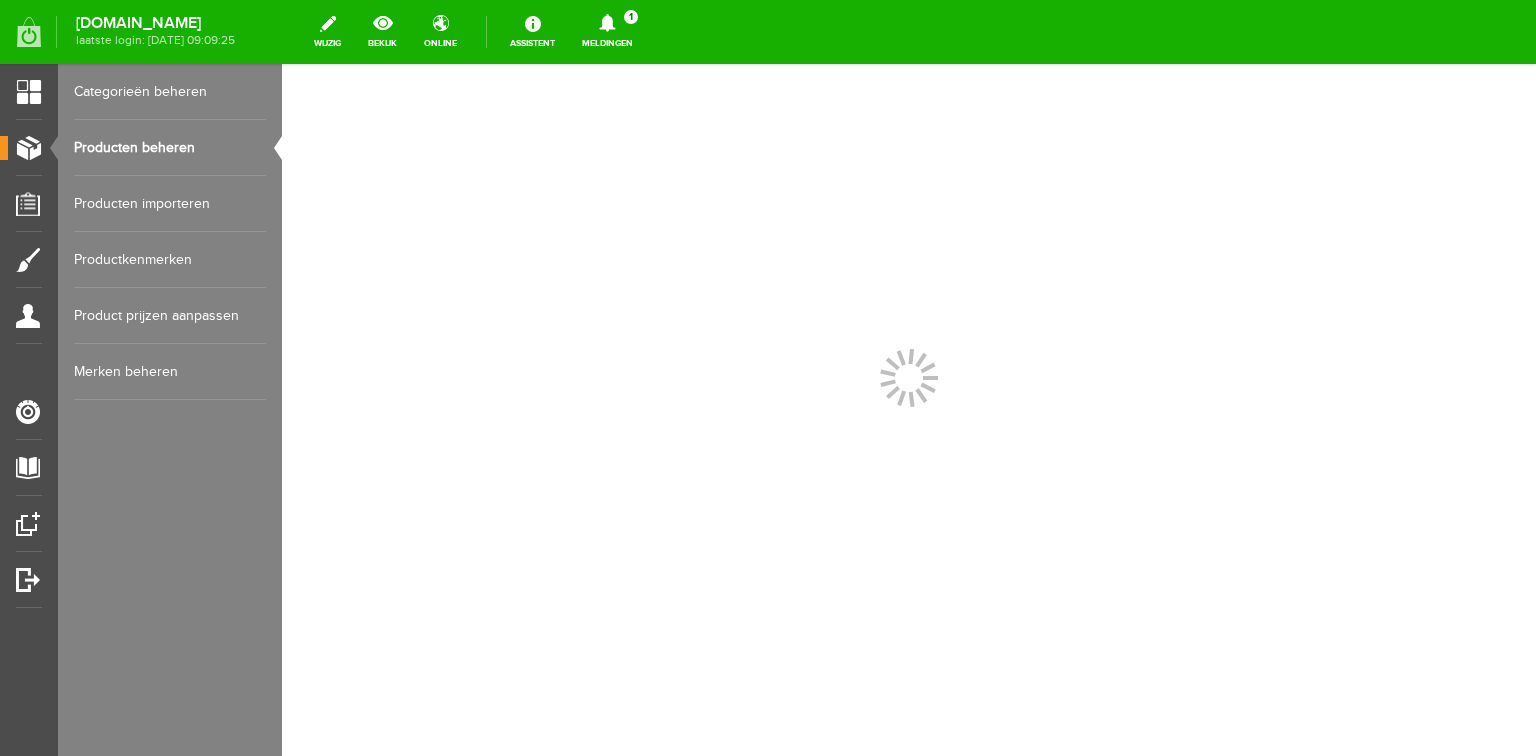 scroll, scrollTop: 0, scrollLeft: 0, axis: both 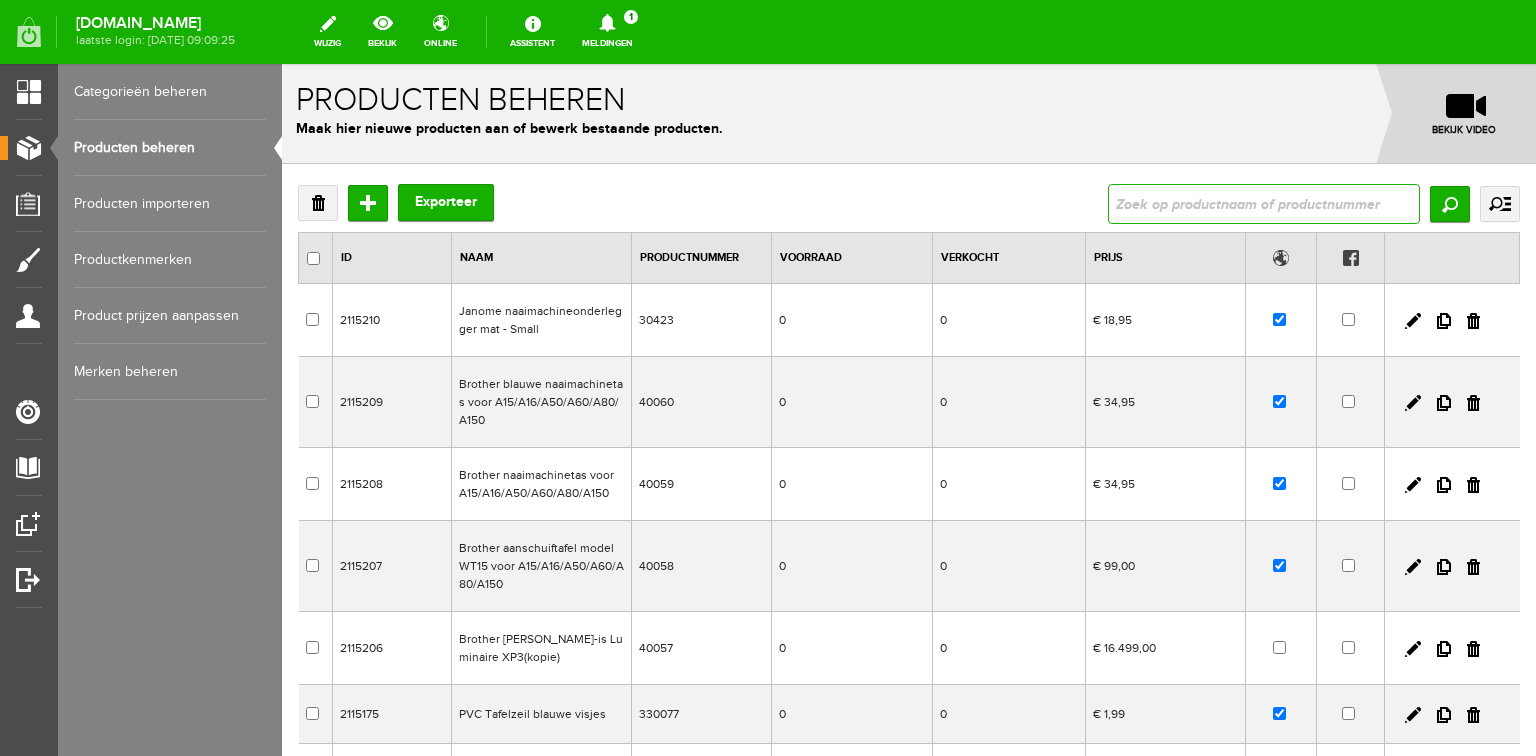 click at bounding box center [1264, 204] 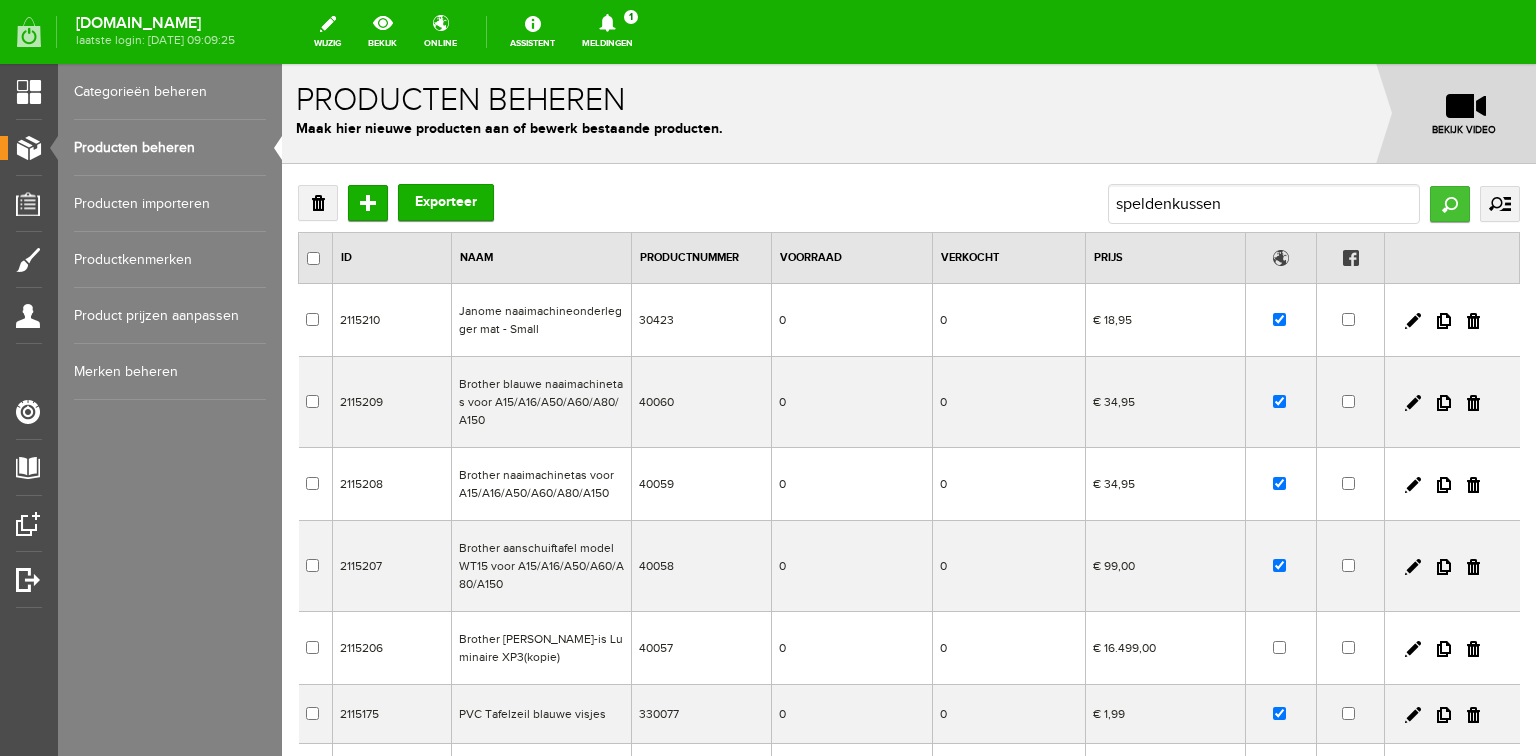 click on "Zoeken" at bounding box center (1450, 204) 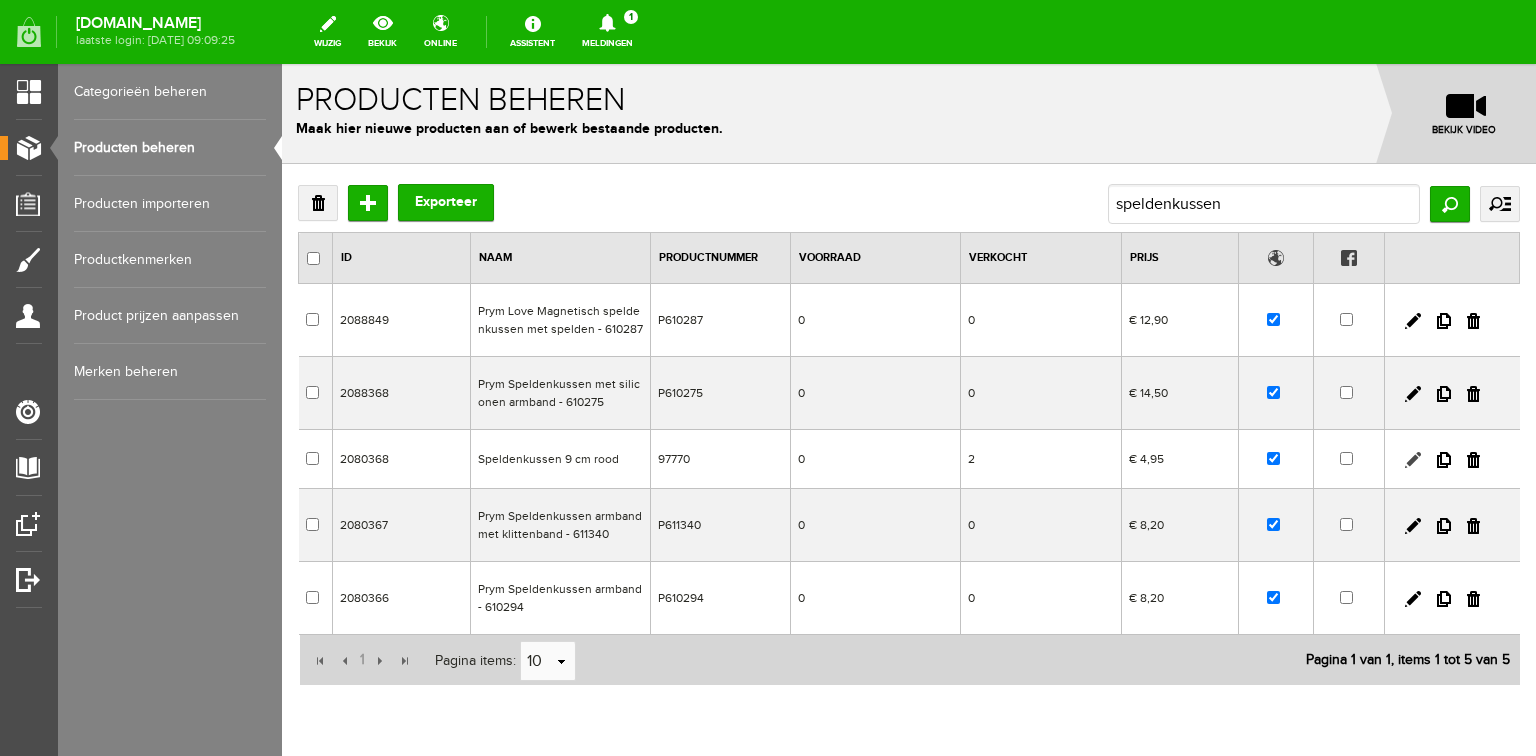click at bounding box center (1413, 460) 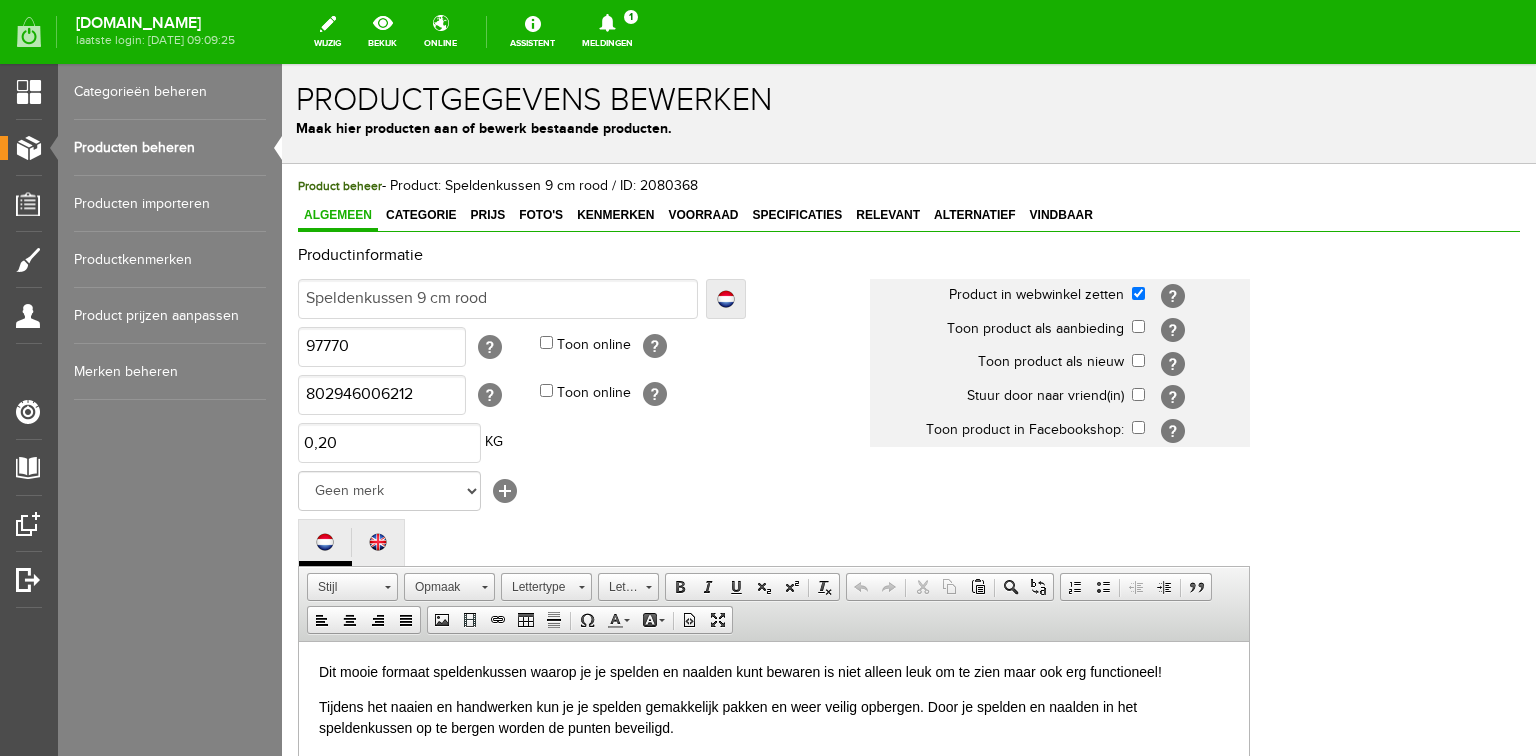 scroll, scrollTop: 0, scrollLeft: 0, axis: both 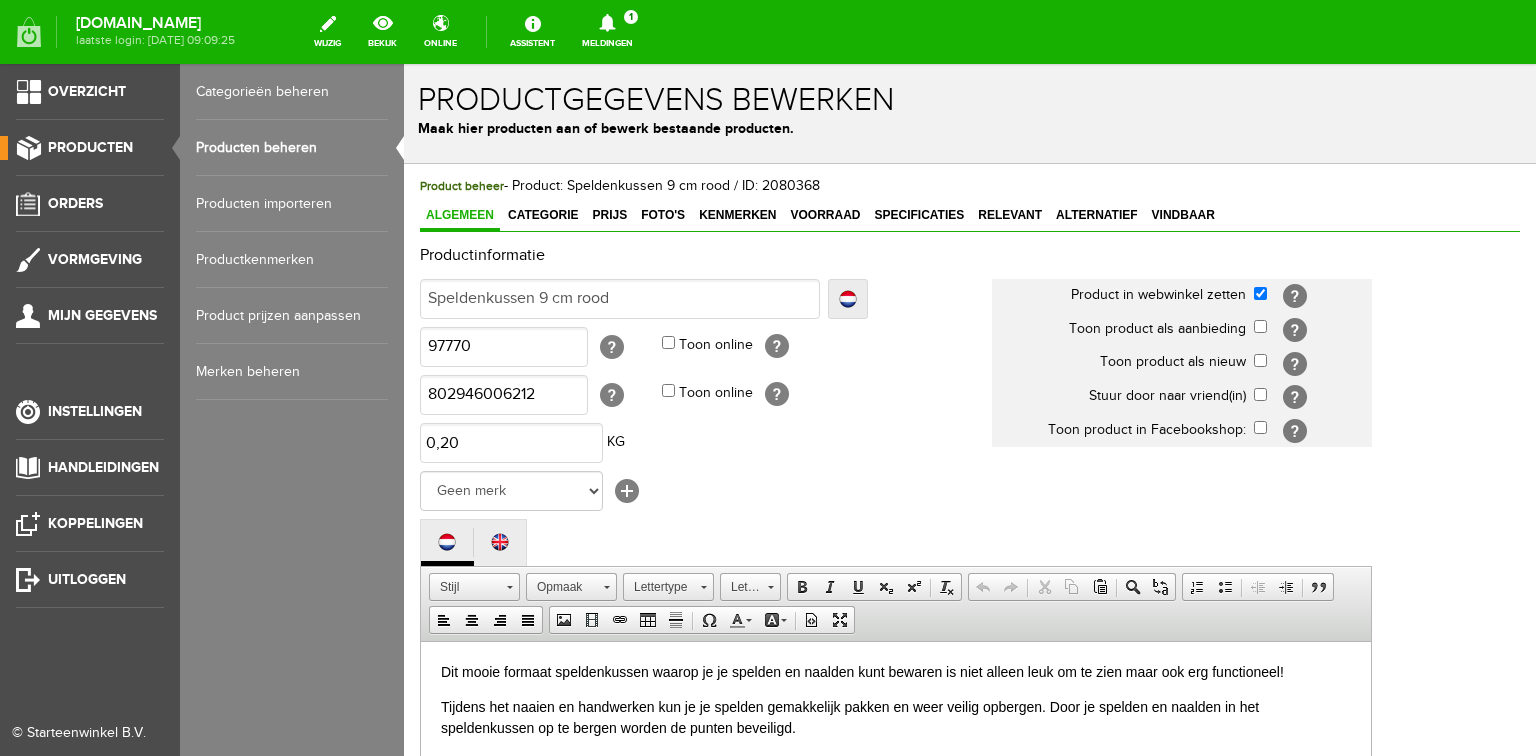 click on "Producten beheren" at bounding box center (292, 148) 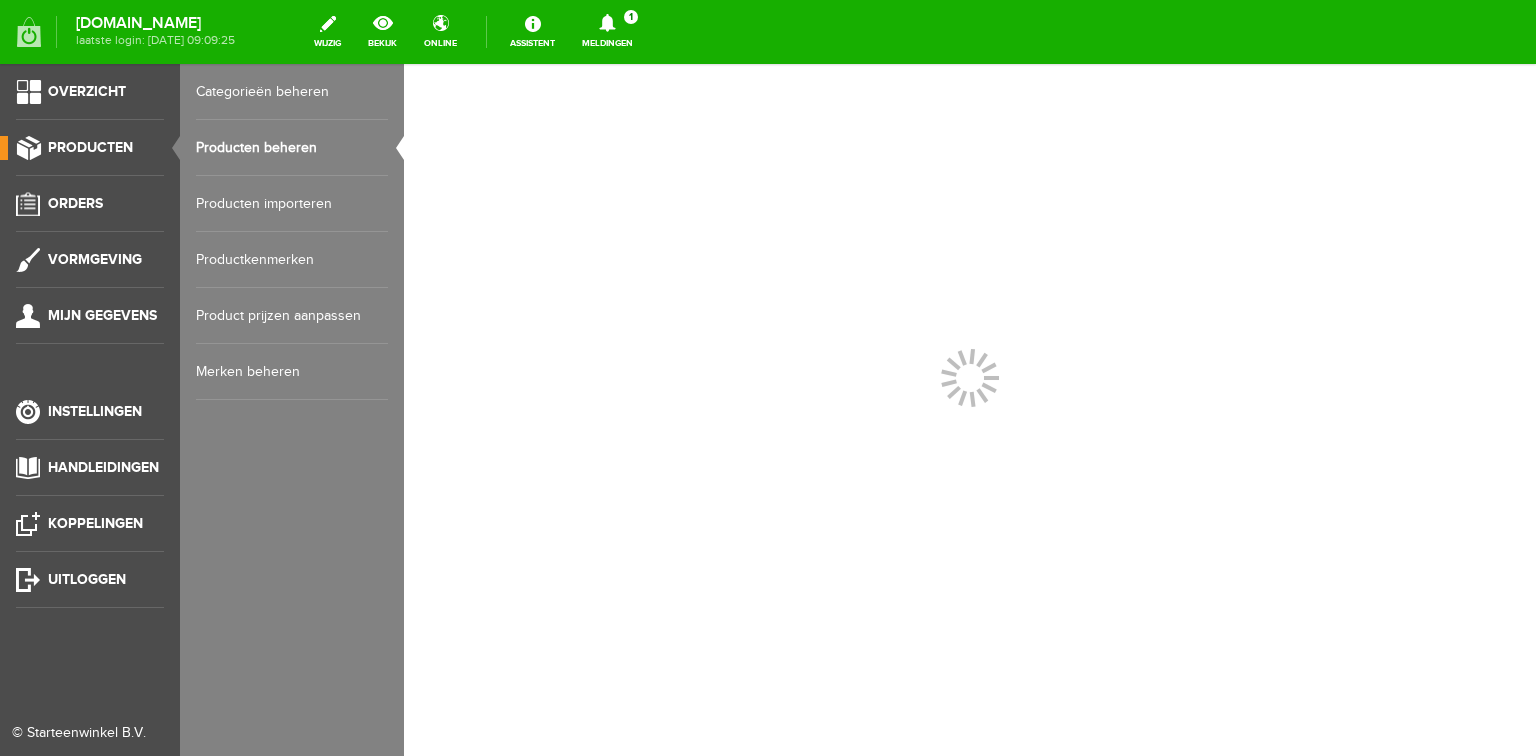 scroll, scrollTop: 0, scrollLeft: 0, axis: both 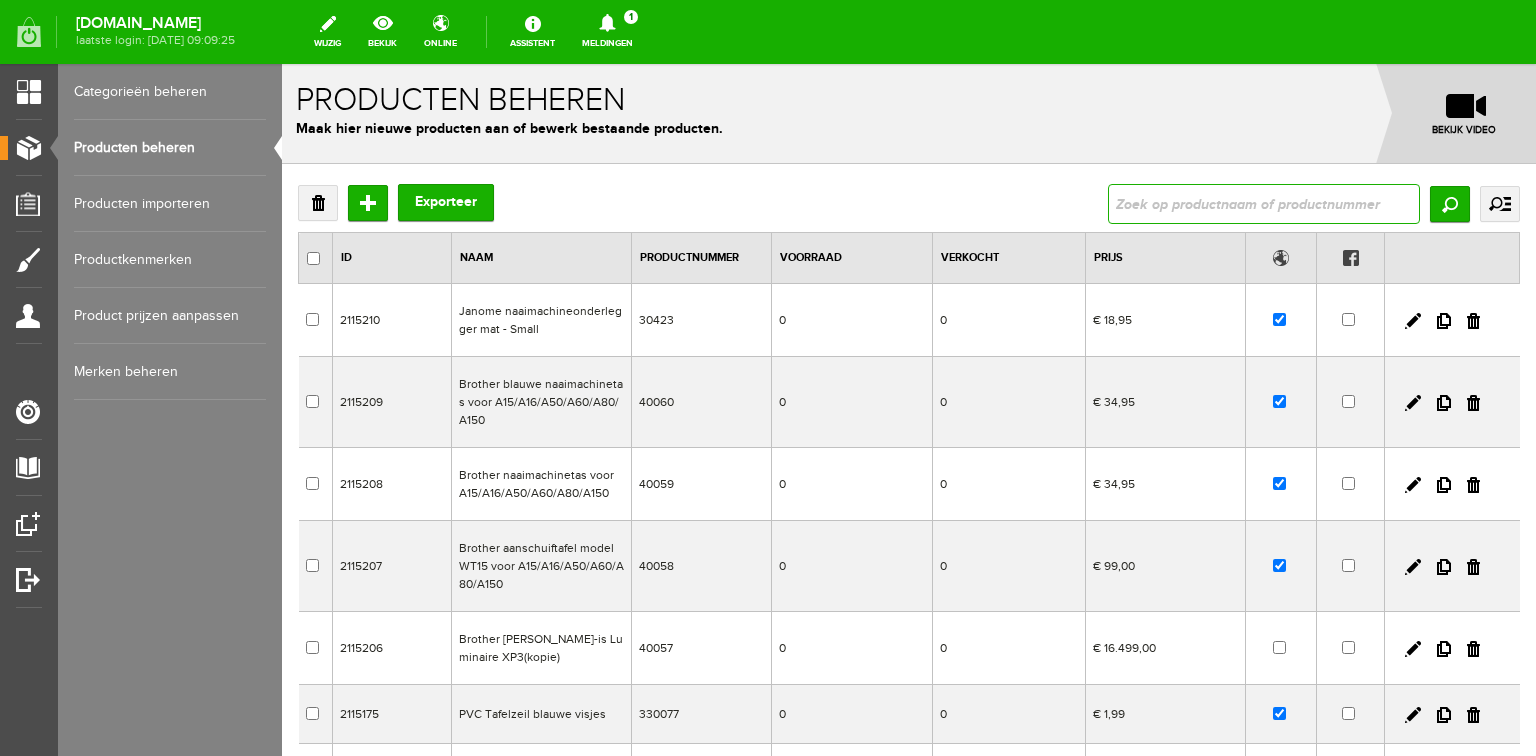 click at bounding box center [1264, 204] 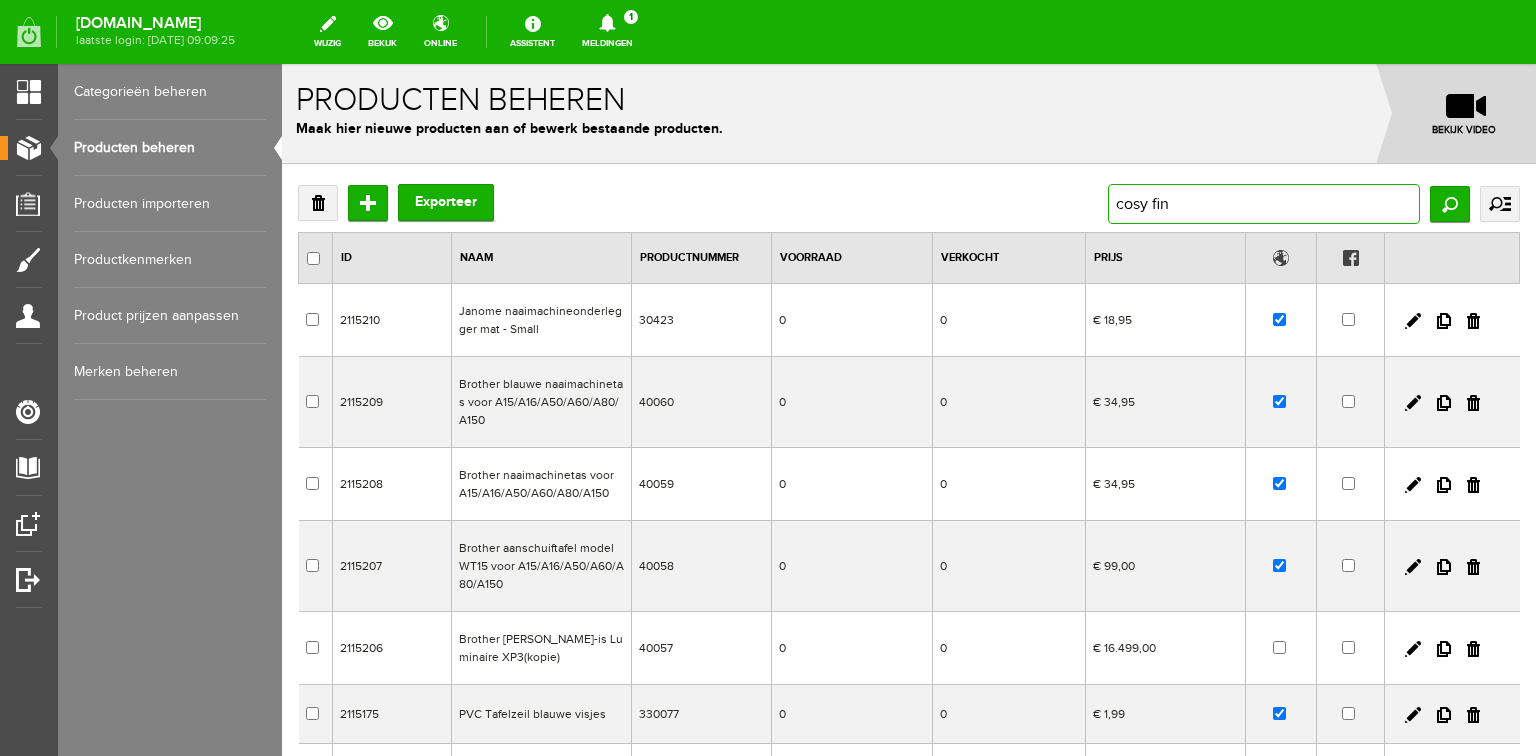 type on "cosy fine" 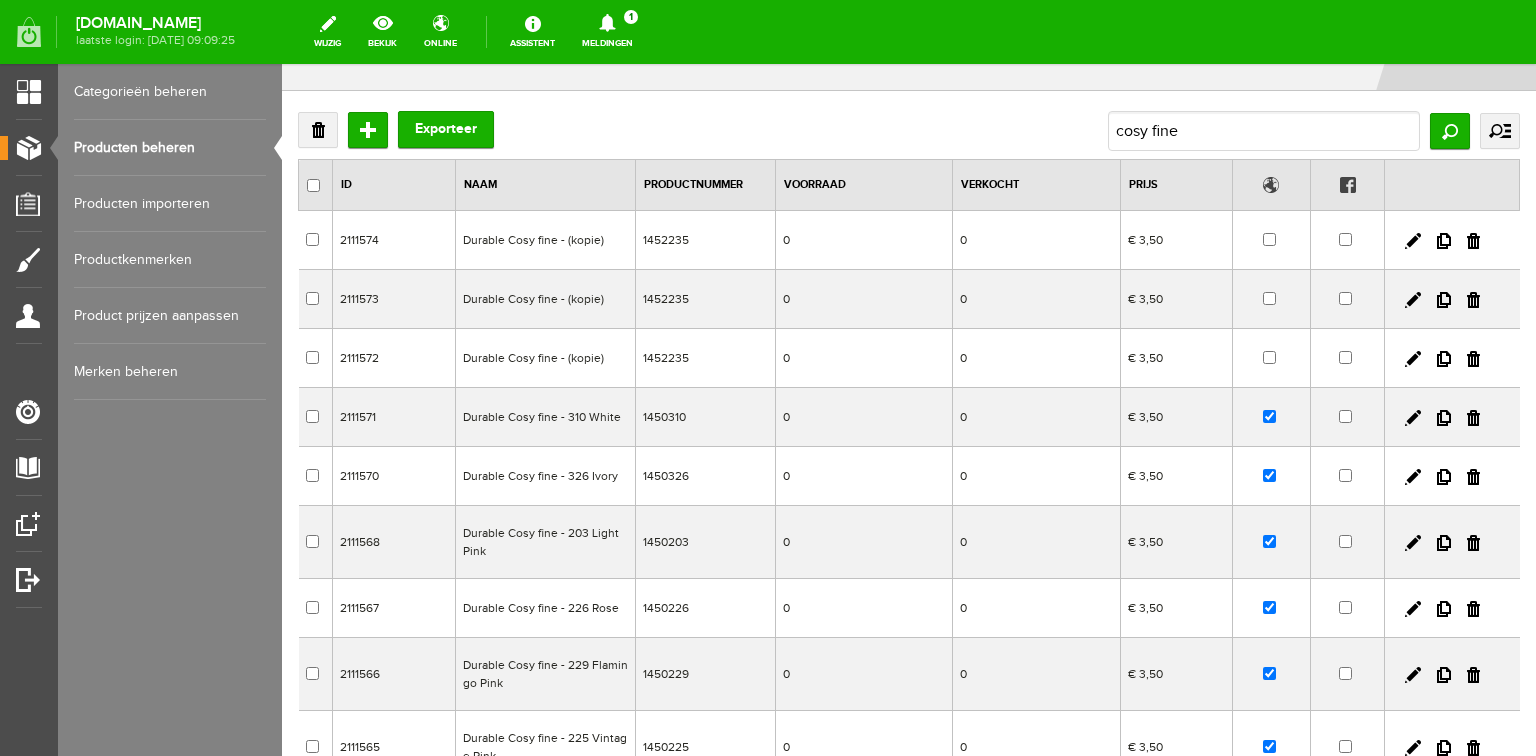 scroll, scrollTop: 160, scrollLeft: 0, axis: vertical 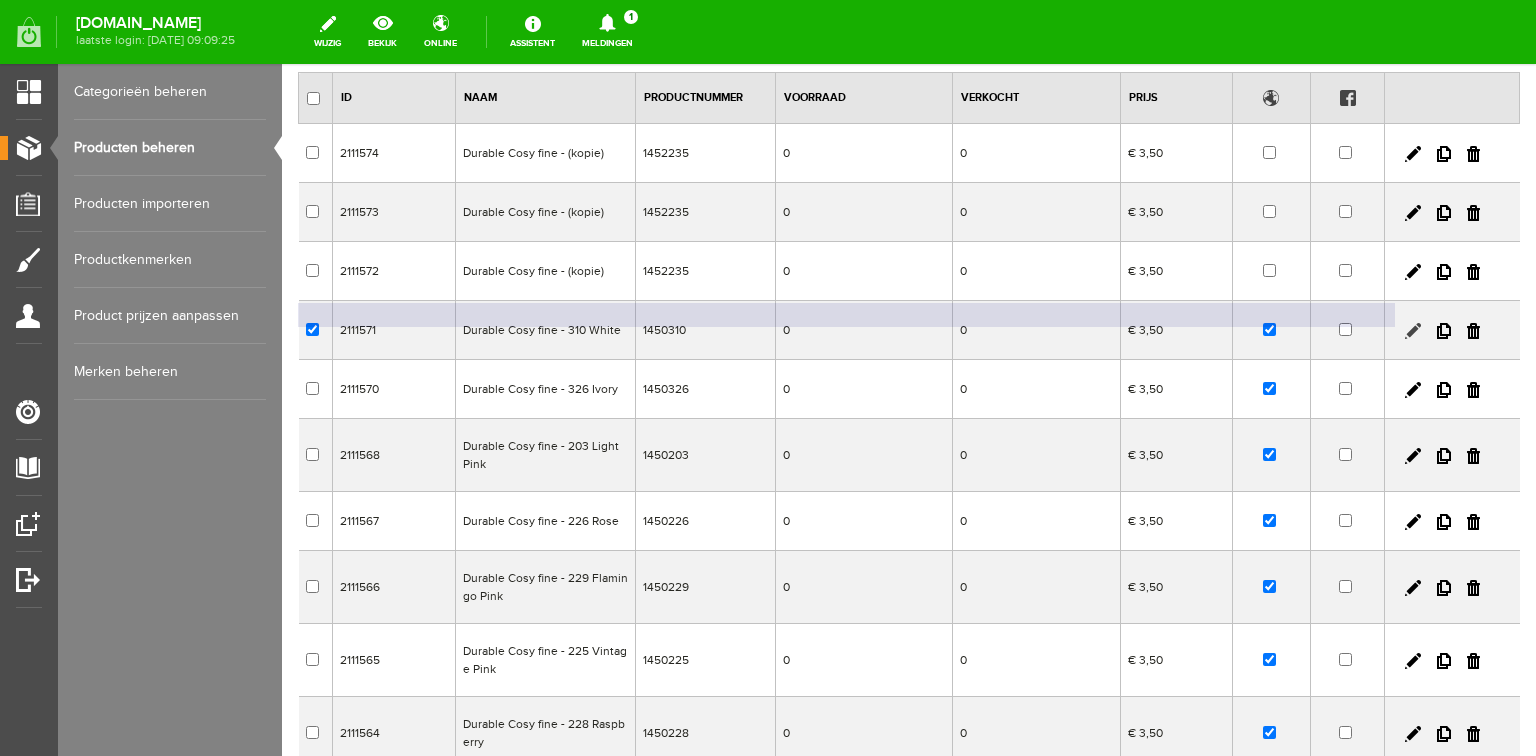 click at bounding box center (1413, 331) 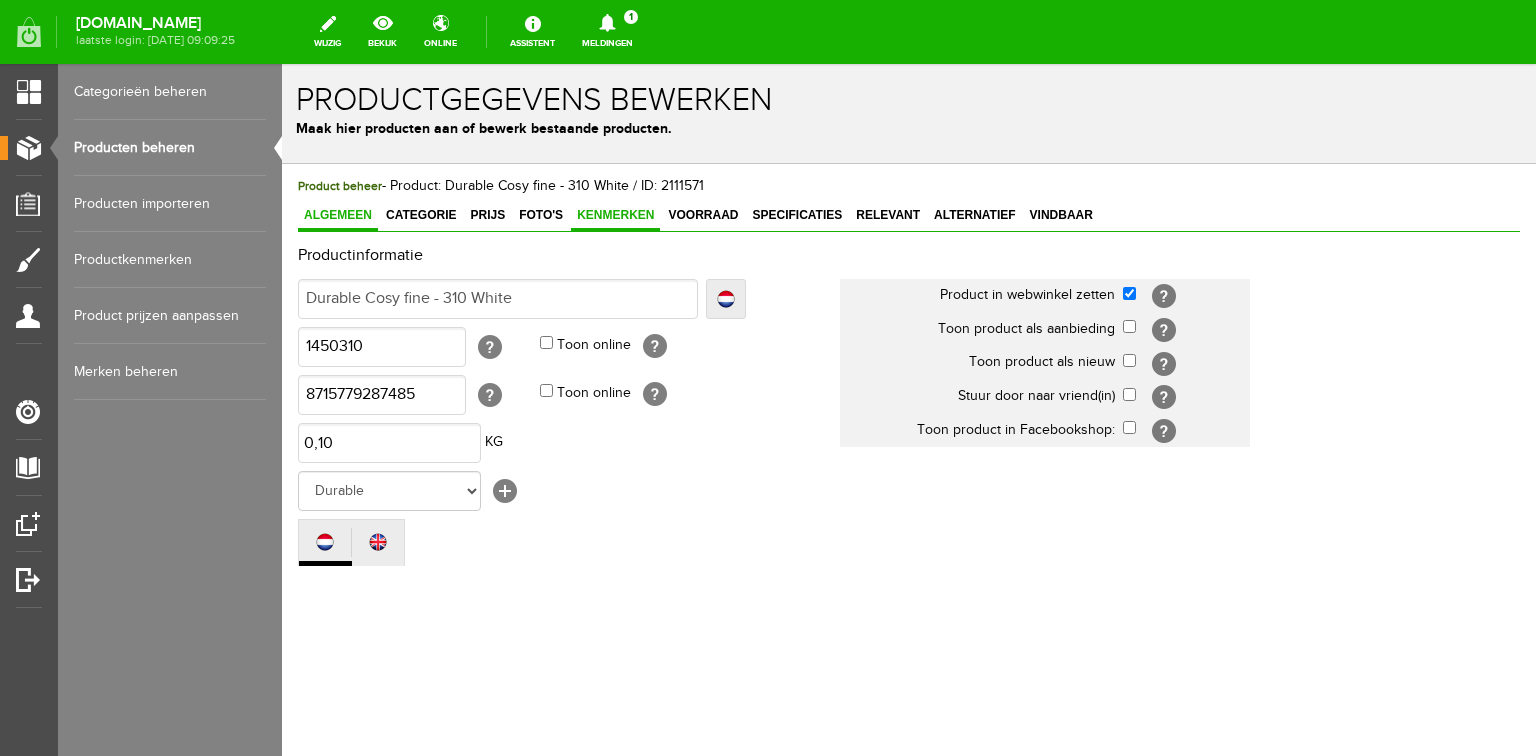 scroll, scrollTop: 0, scrollLeft: 0, axis: both 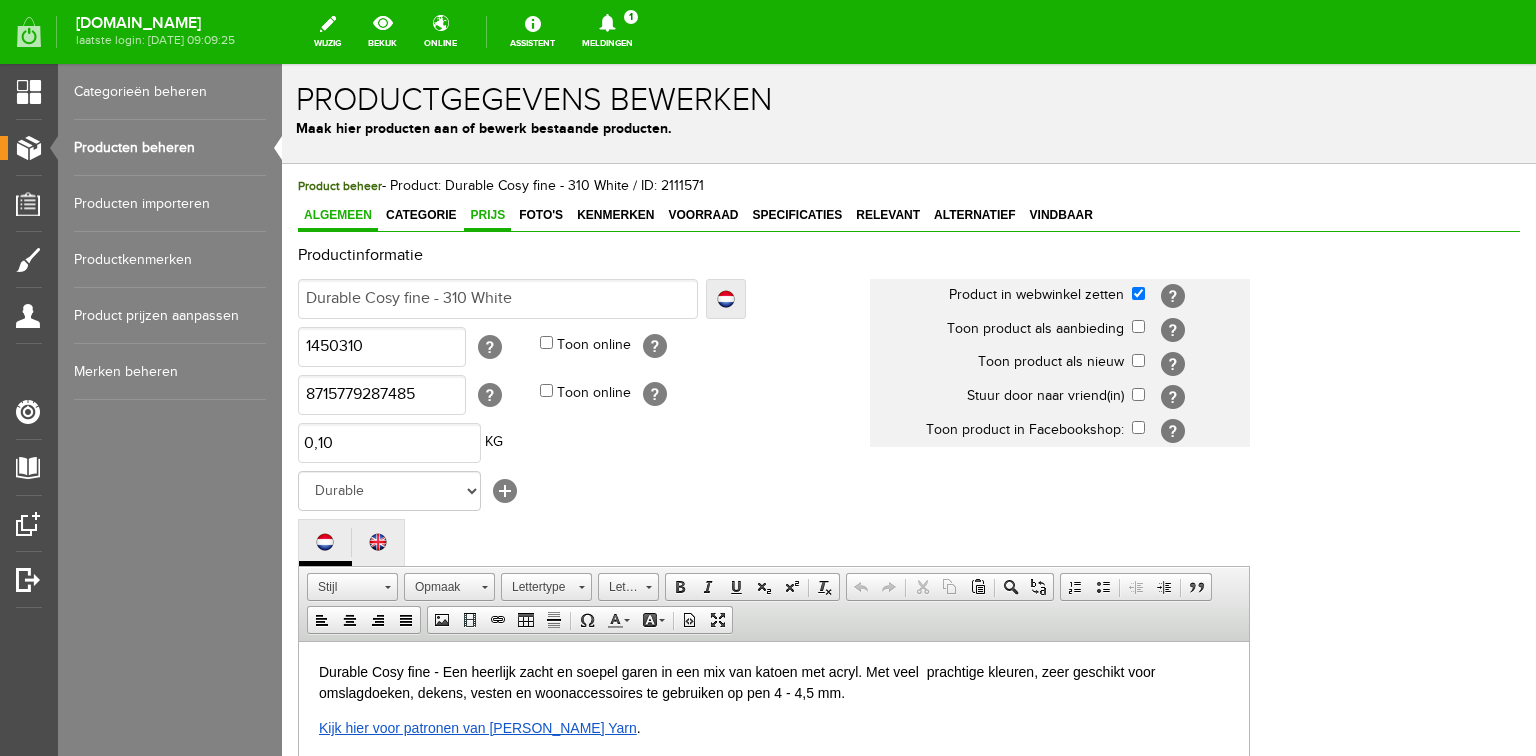click on "Prijs" at bounding box center (487, 215) 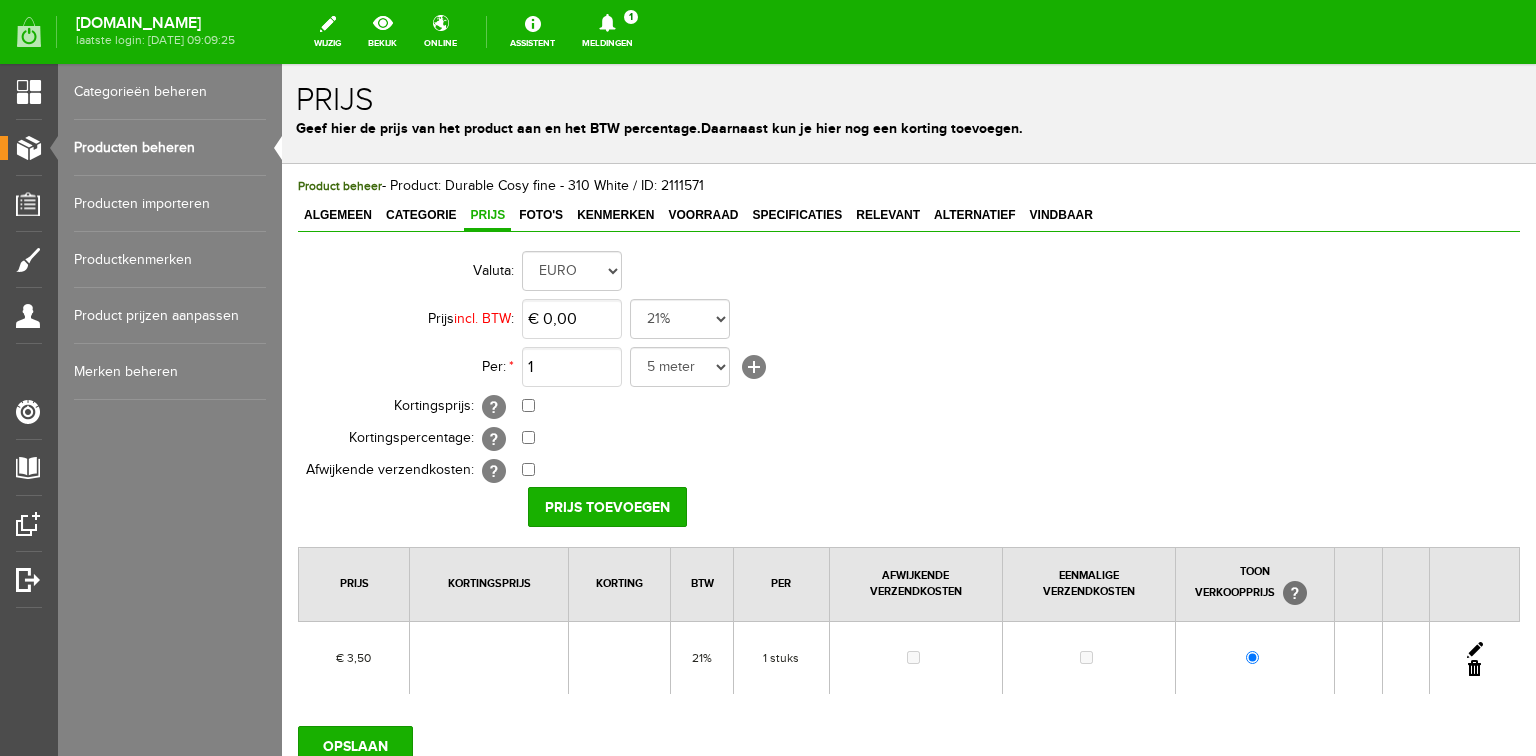 click at bounding box center (1475, 650) 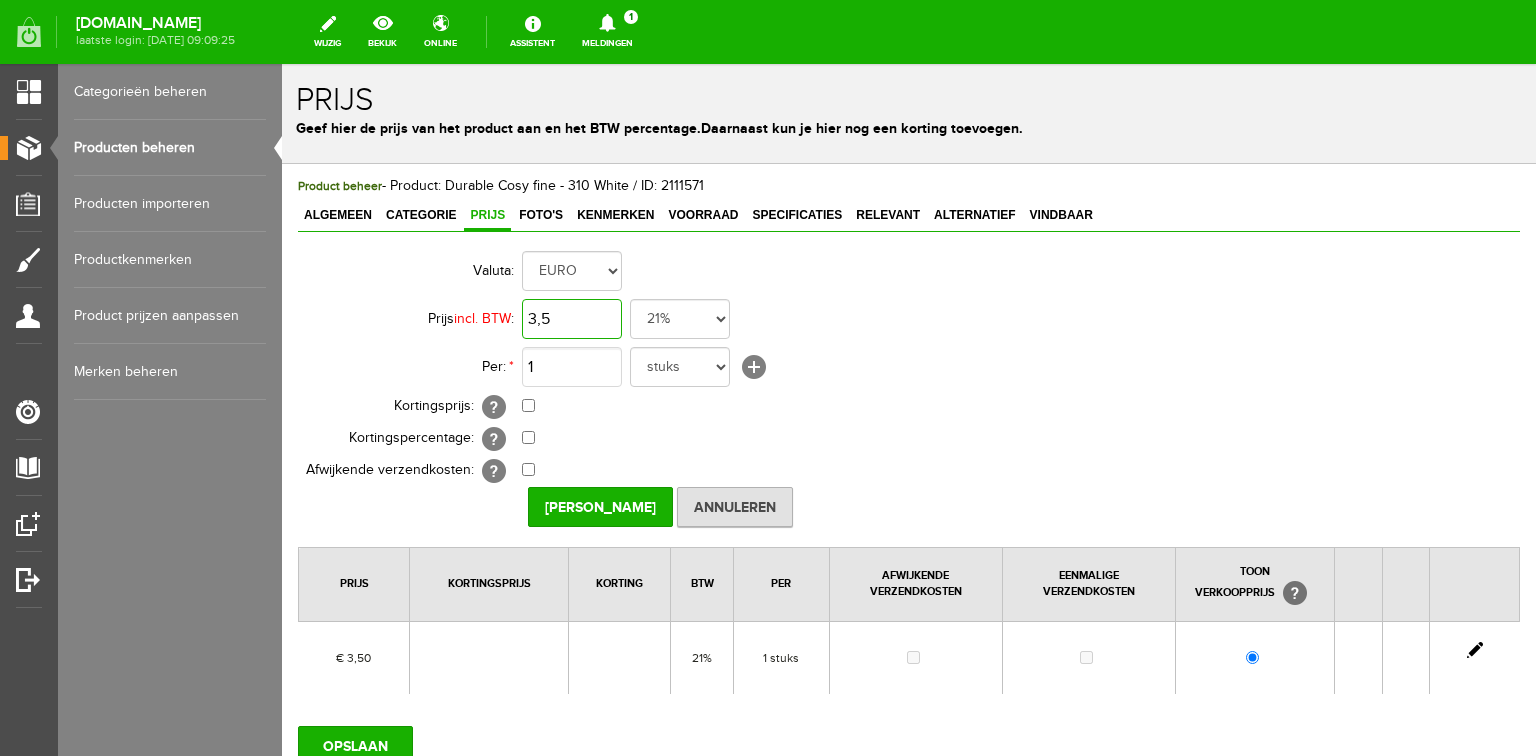 click on "3,5" at bounding box center (572, 319) 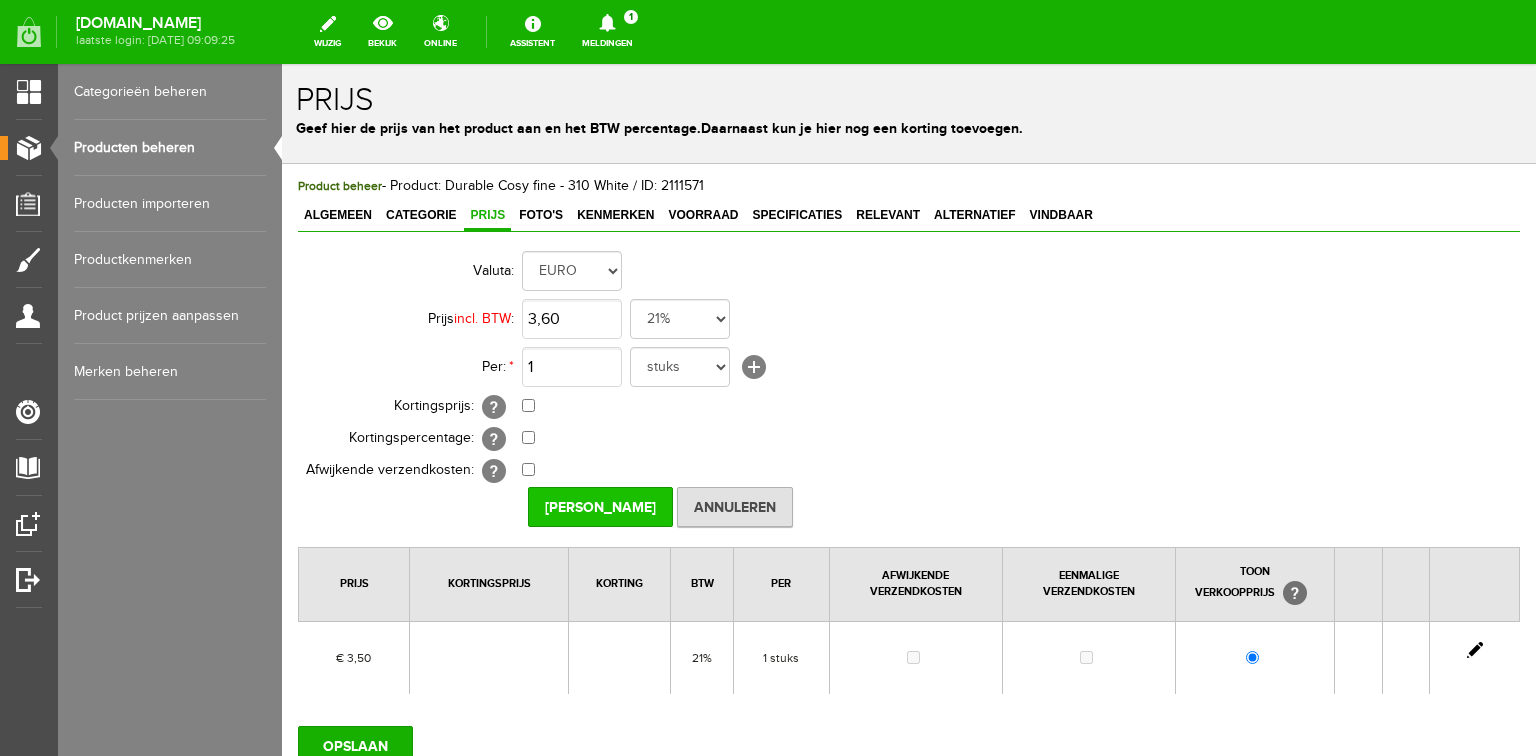 type on "€ 3,60" 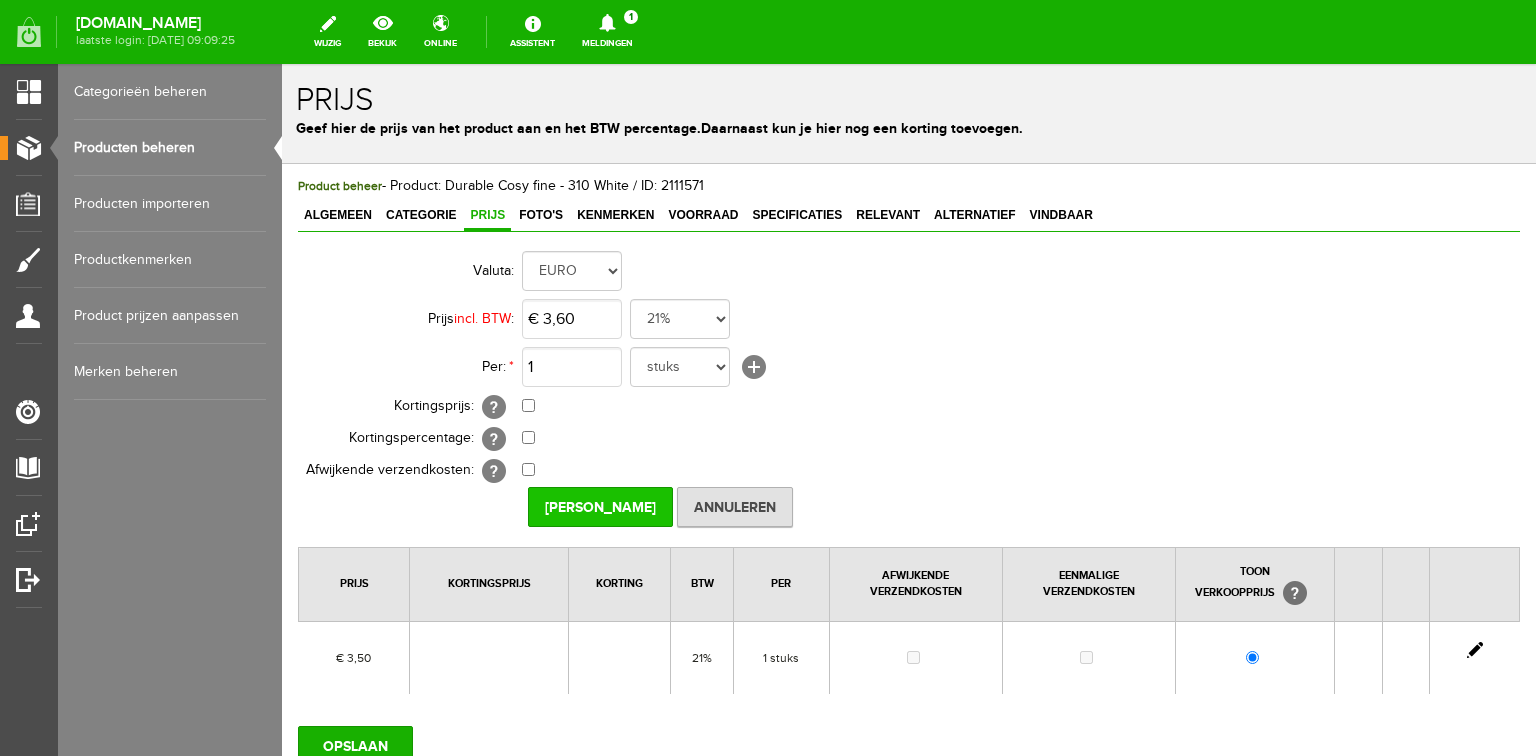 click on "[PERSON_NAME]" at bounding box center (600, 507) 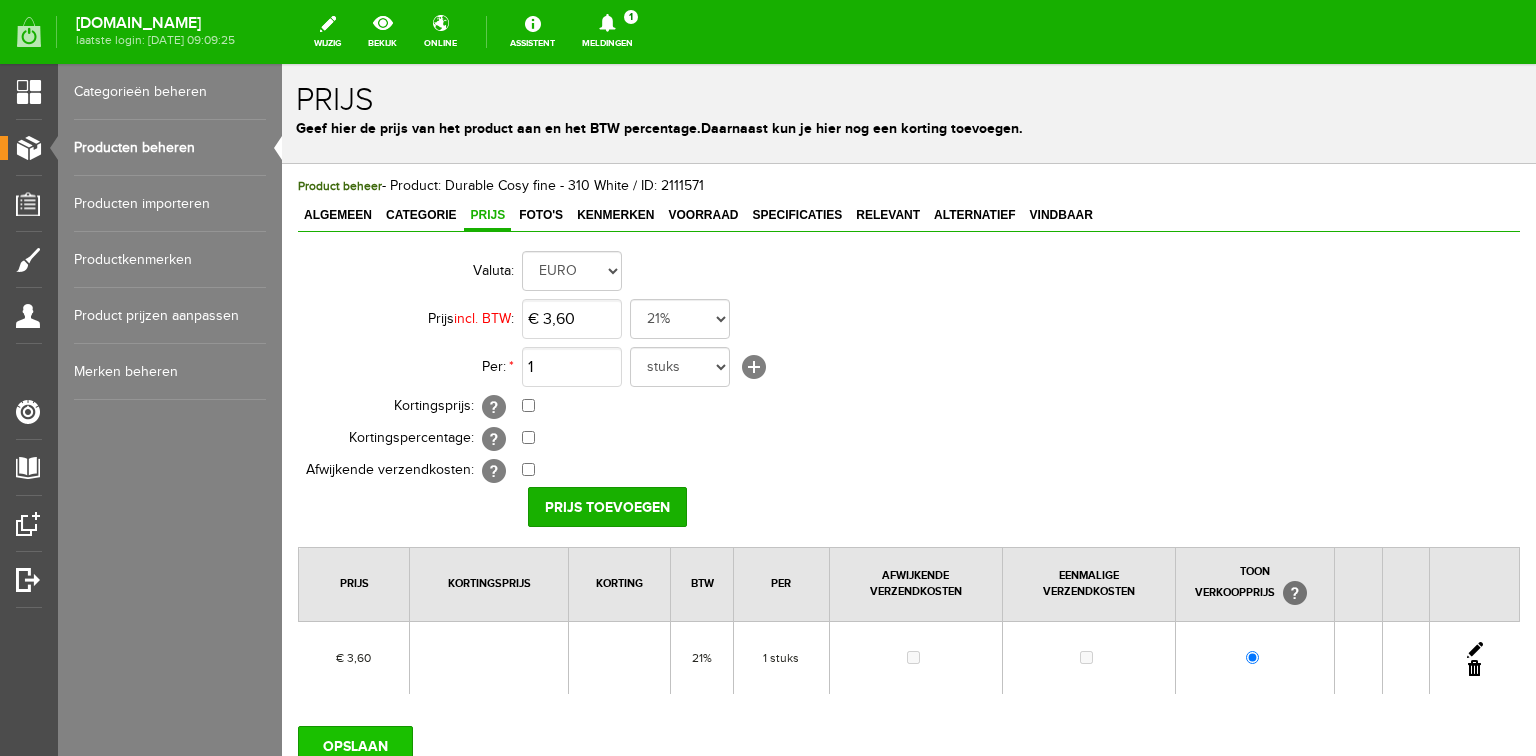 click on "OPSLAAN" at bounding box center [355, 746] 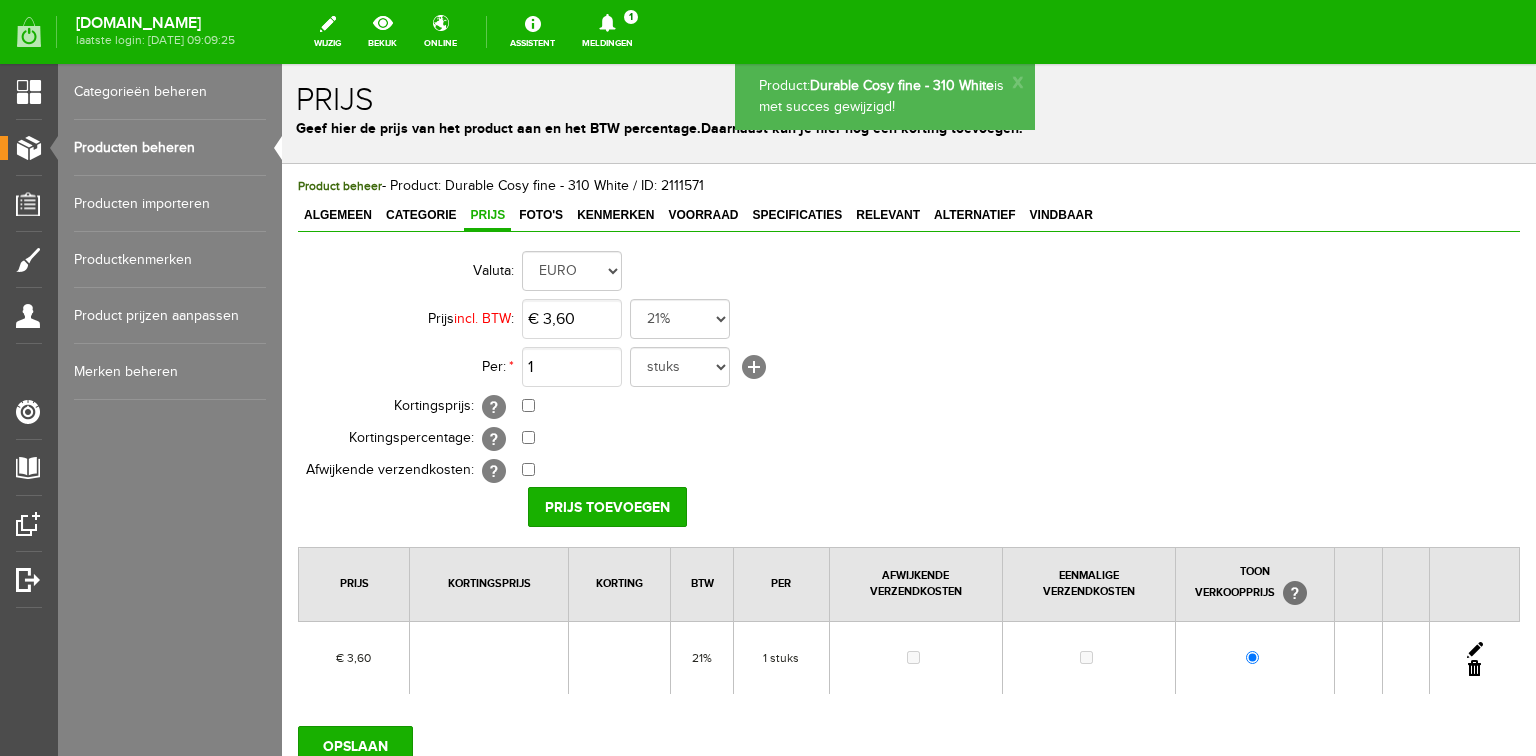 scroll, scrollTop: 0, scrollLeft: 0, axis: both 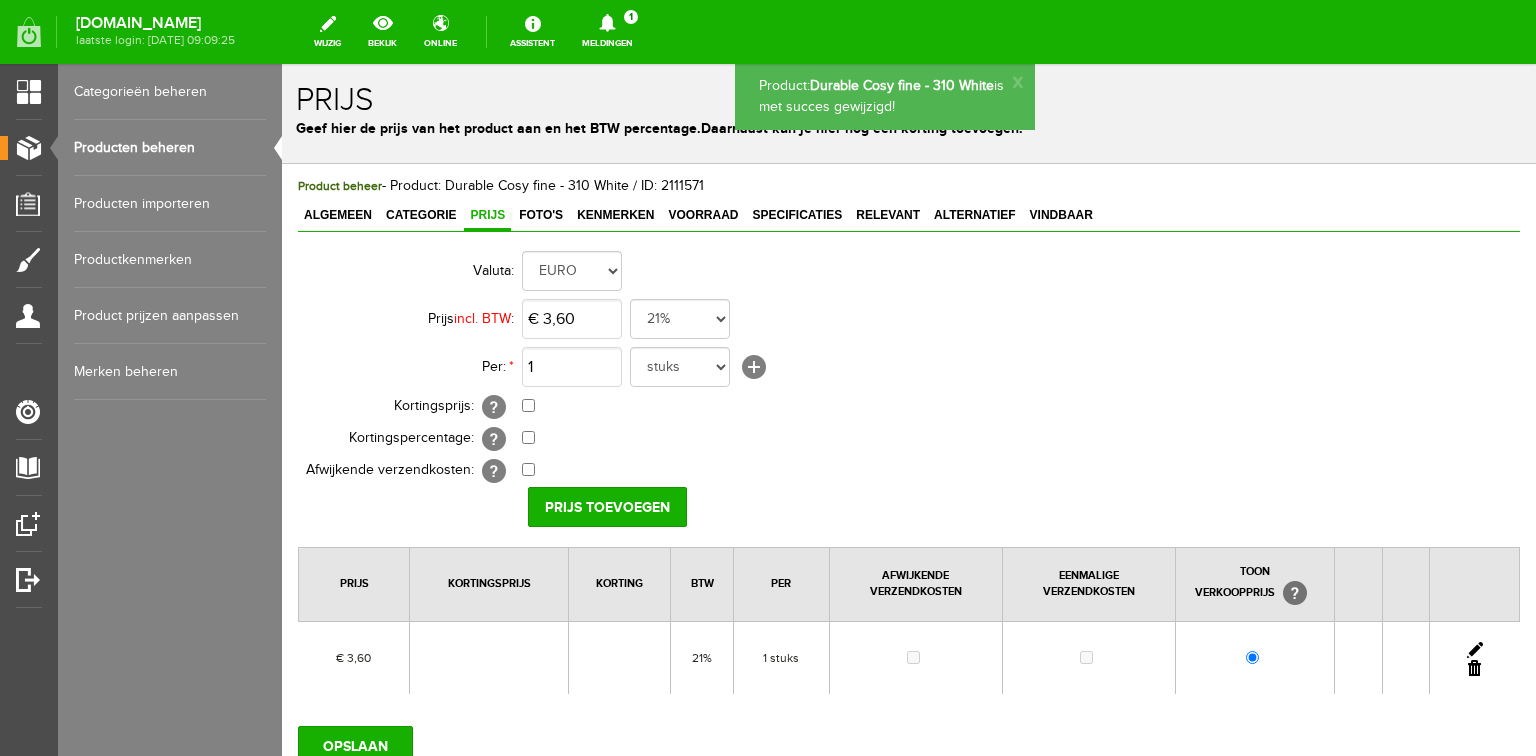 click on "Producten beheren" at bounding box center (170, 148) 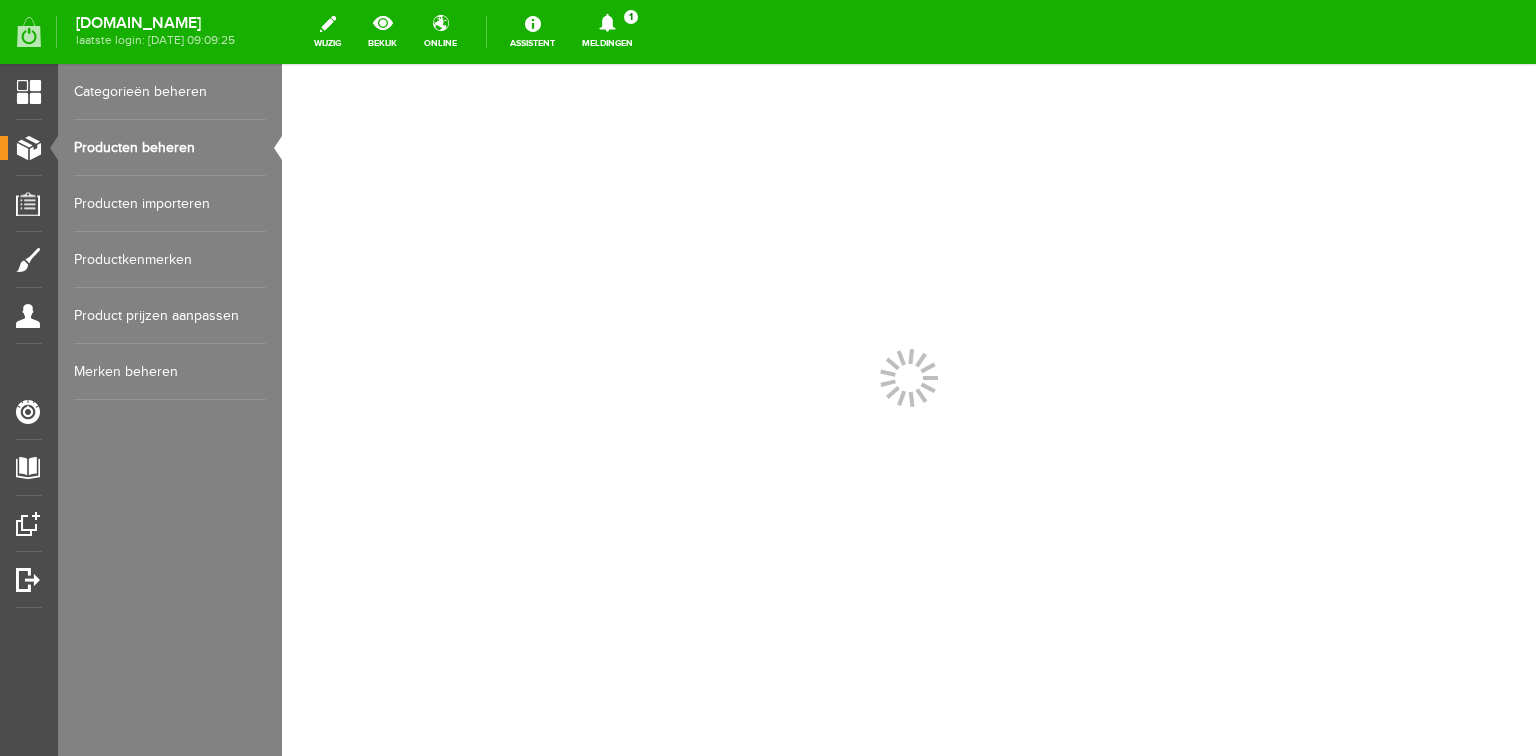 scroll, scrollTop: 0, scrollLeft: 0, axis: both 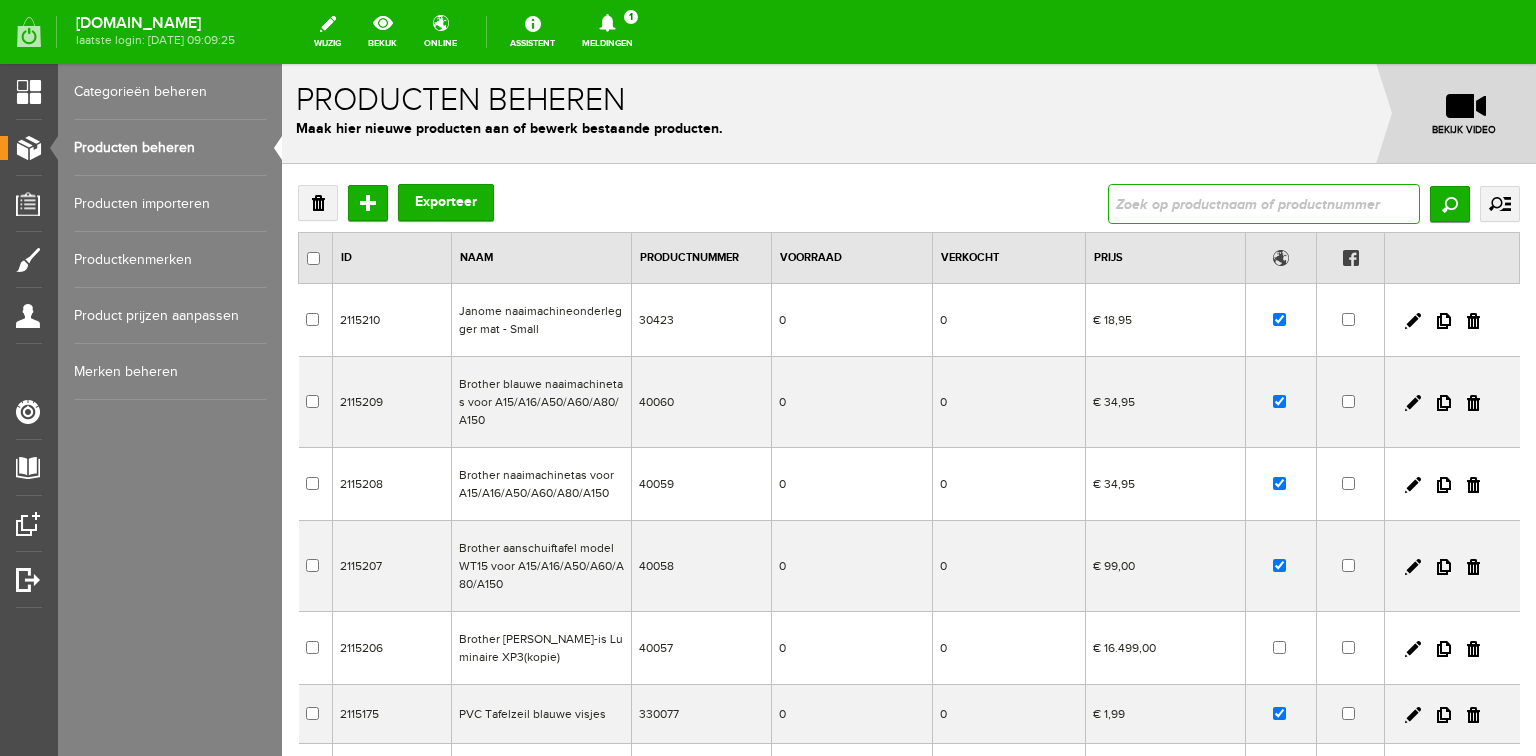 click at bounding box center [1264, 204] 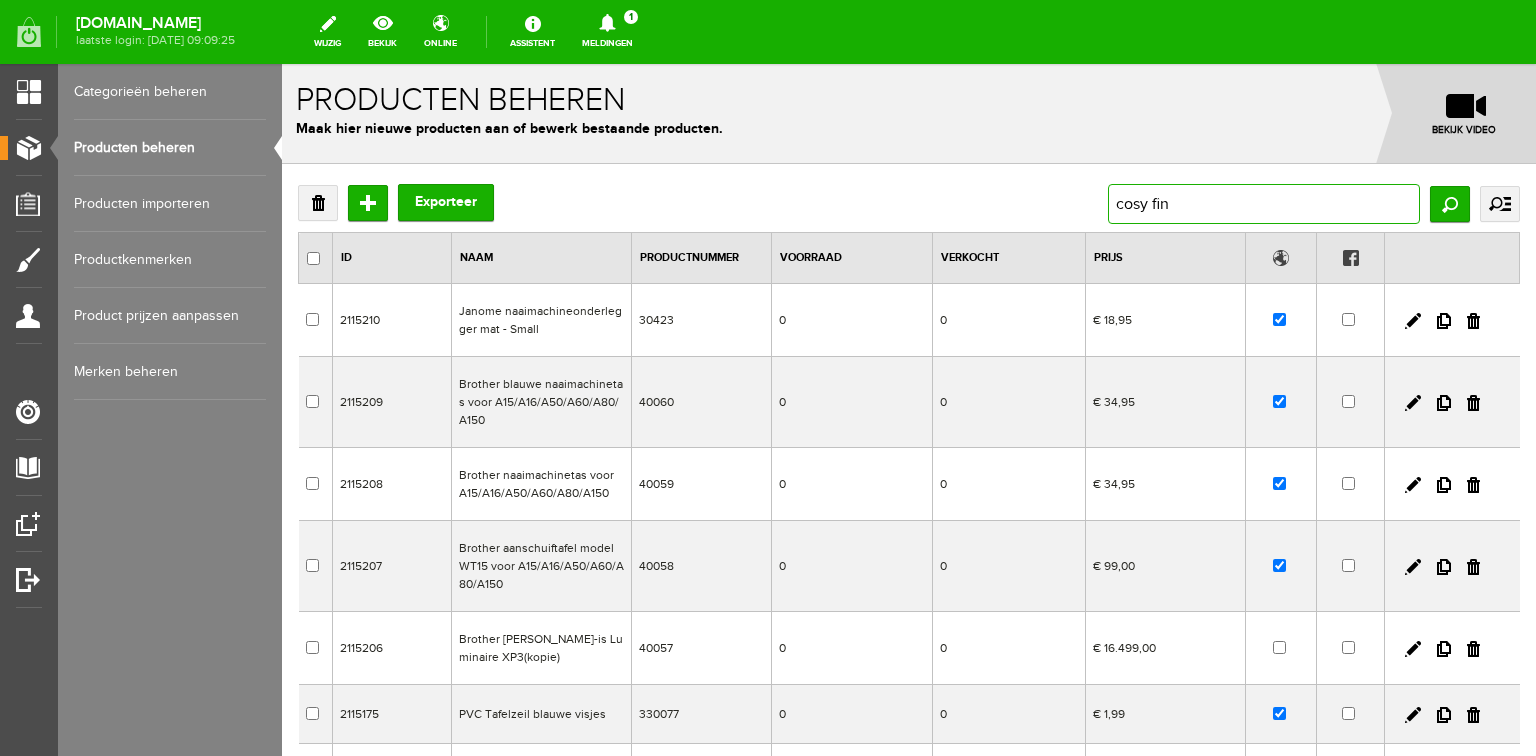 type on "cosy fine" 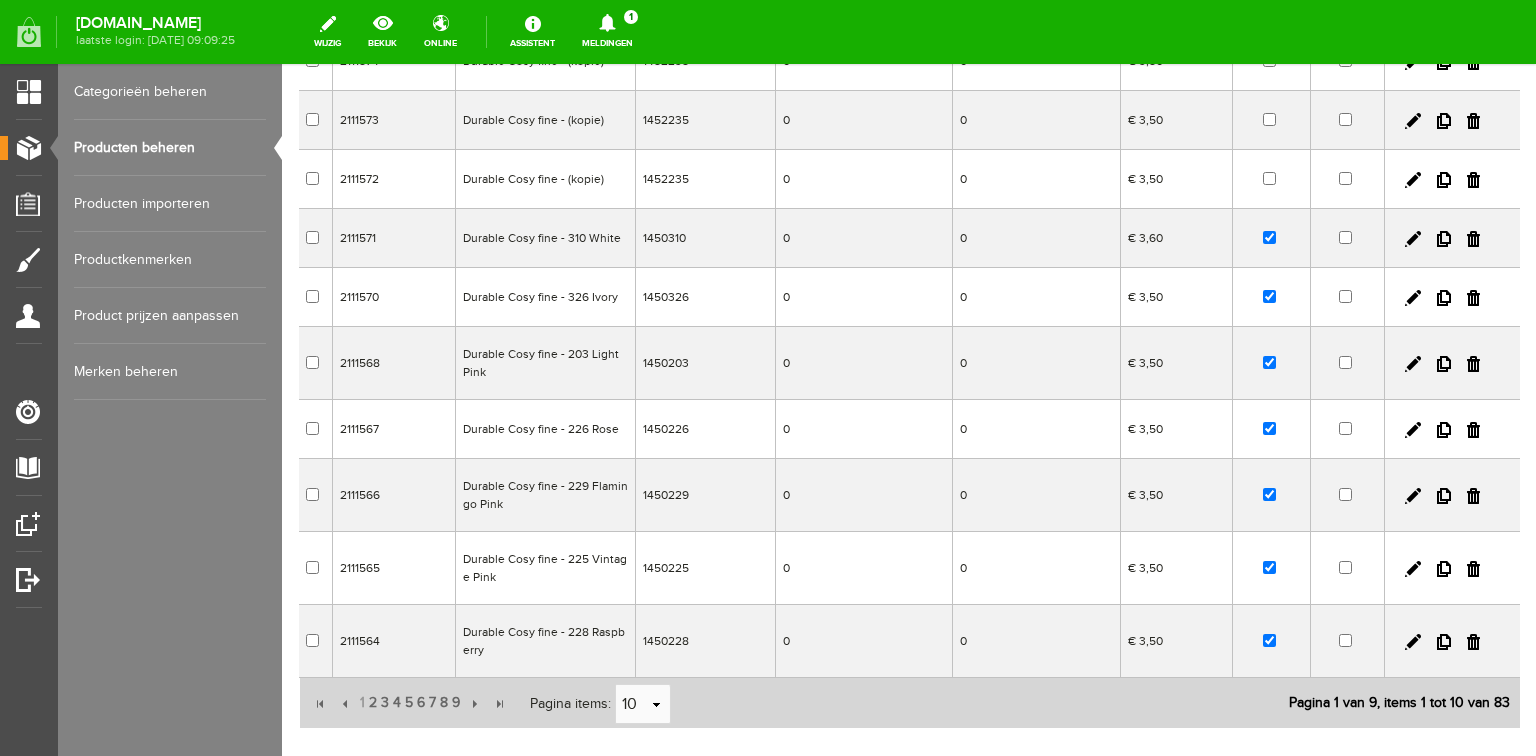 scroll, scrollTop: 320, scrollLeft: 0, axis: vertical 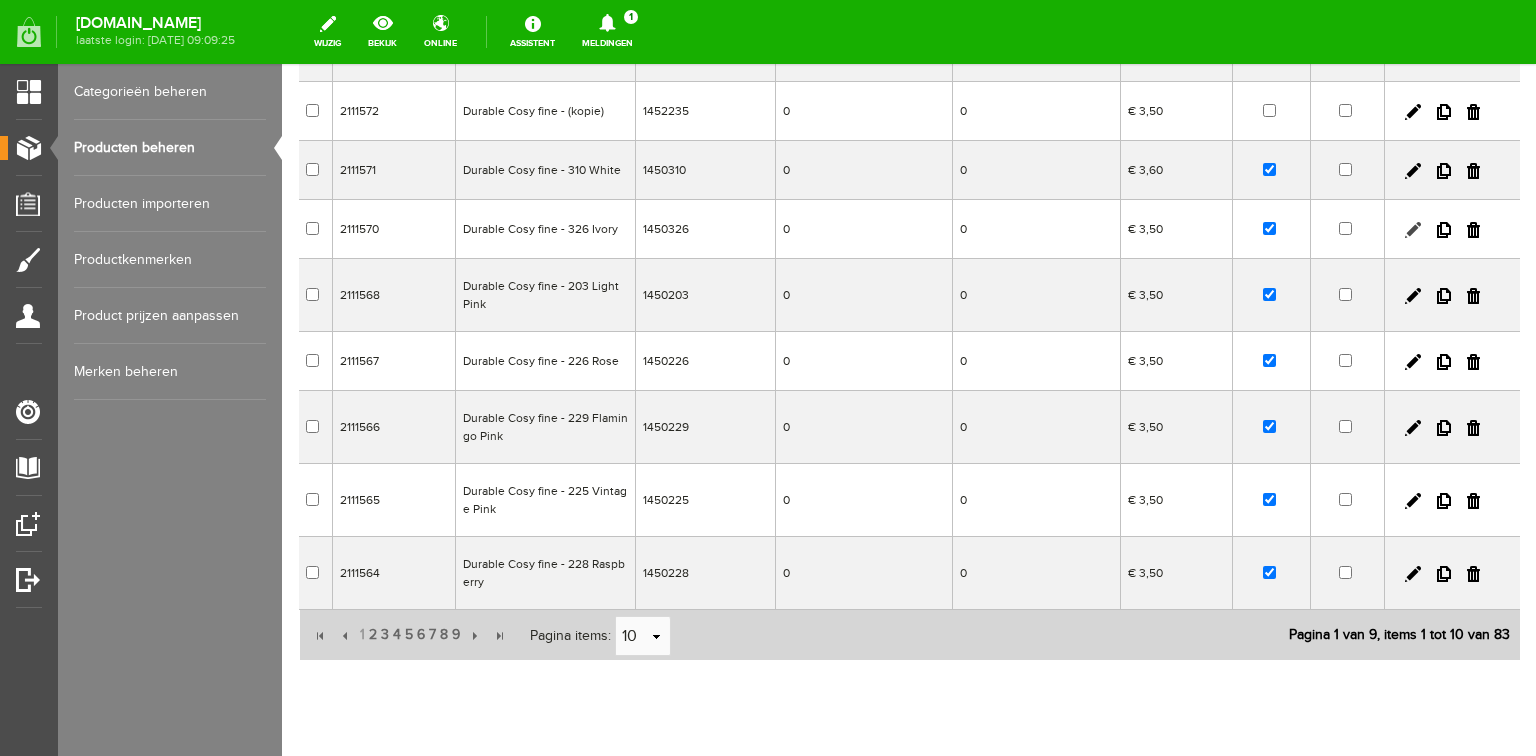 click at bounding box center (1413, 230) 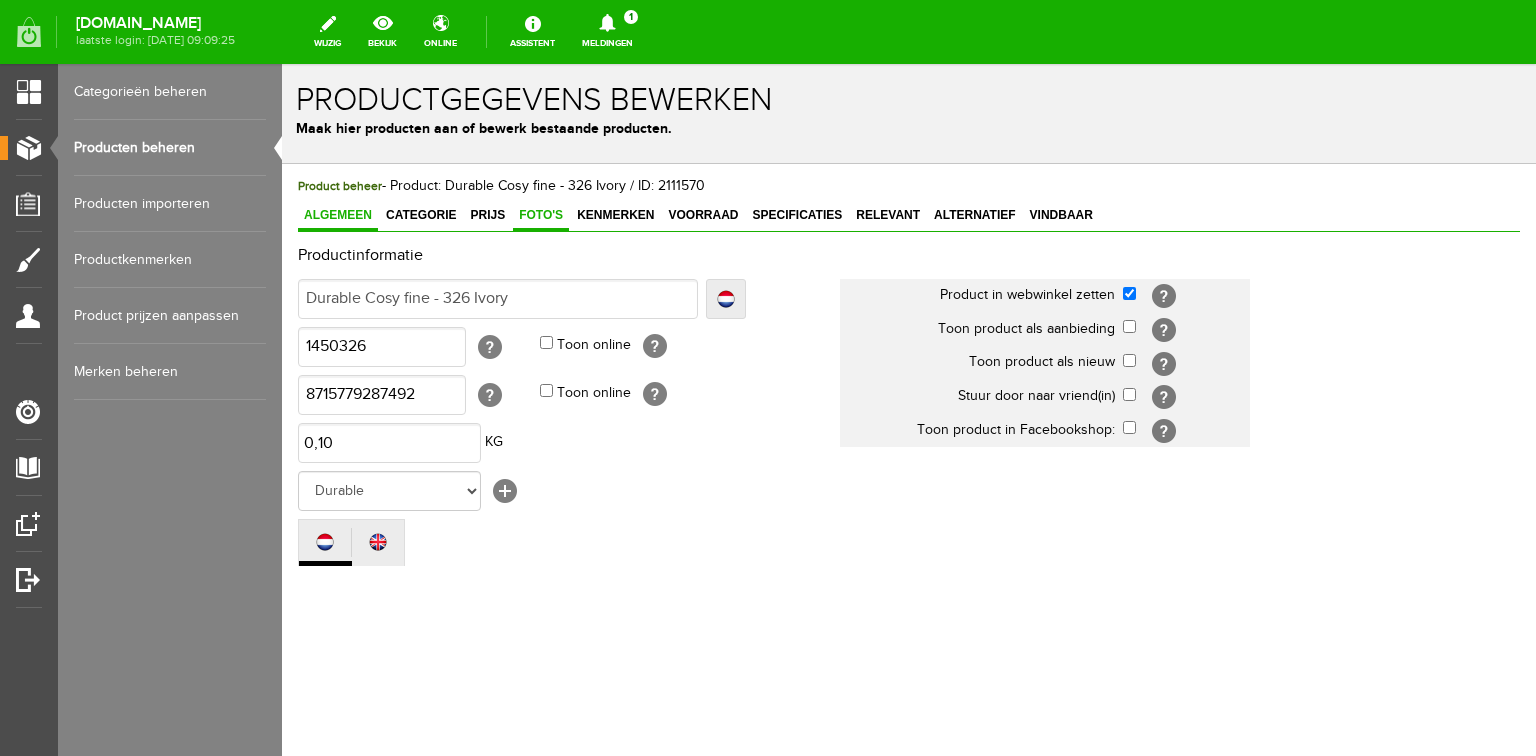 scroll, scrollTop: 0, scrollLeft: 0, axis: both 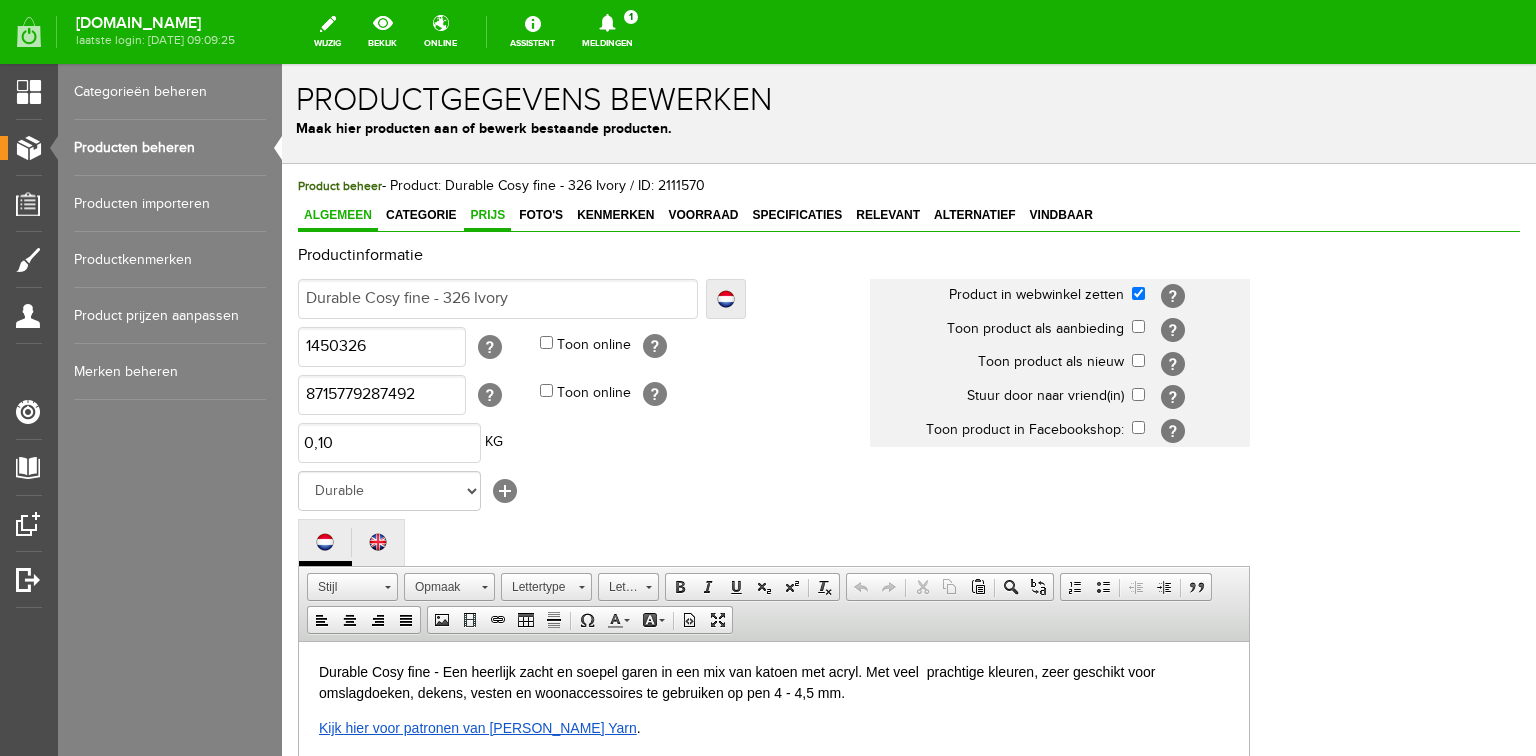 click on "Prijs" at bounding box center [487, 215] 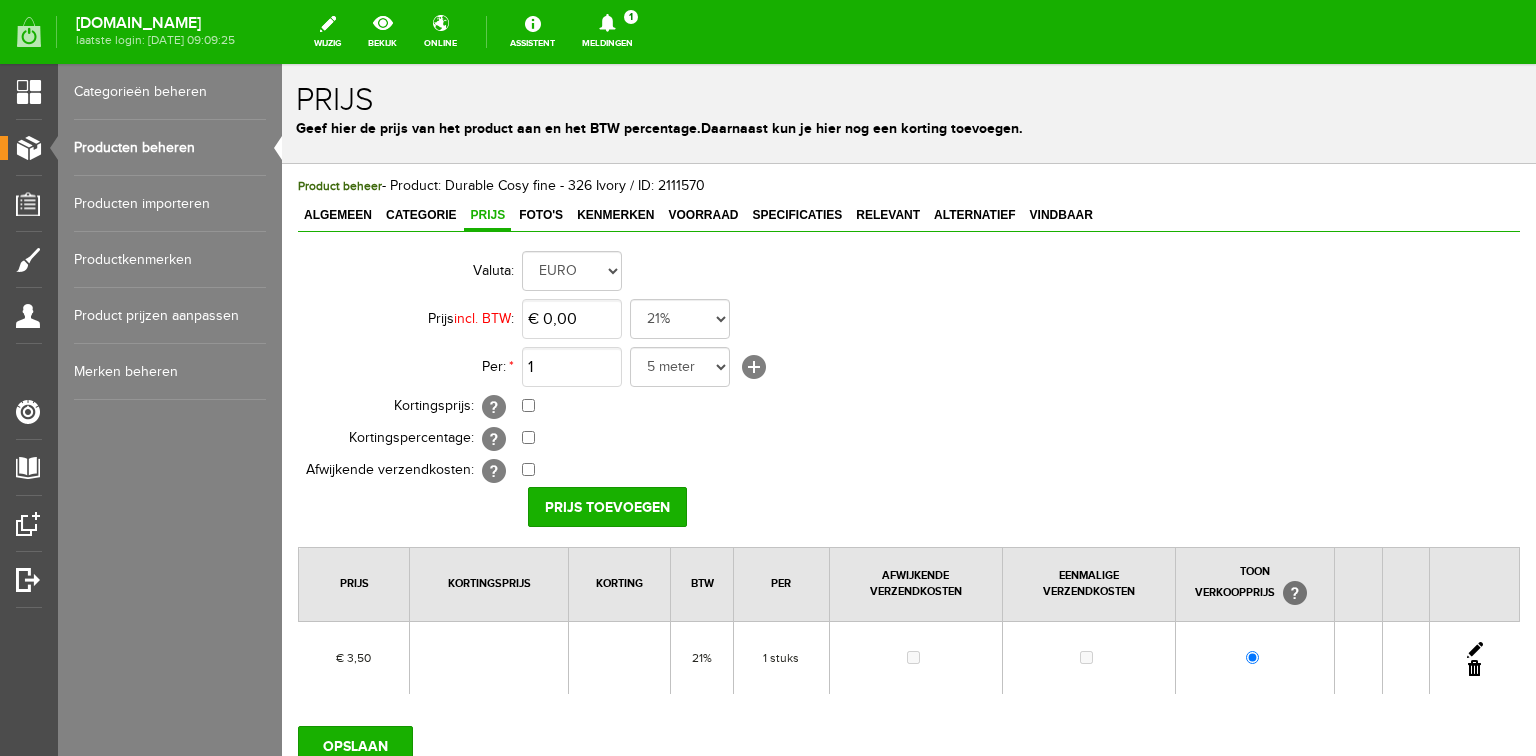click at bounding box center [1475, 650] 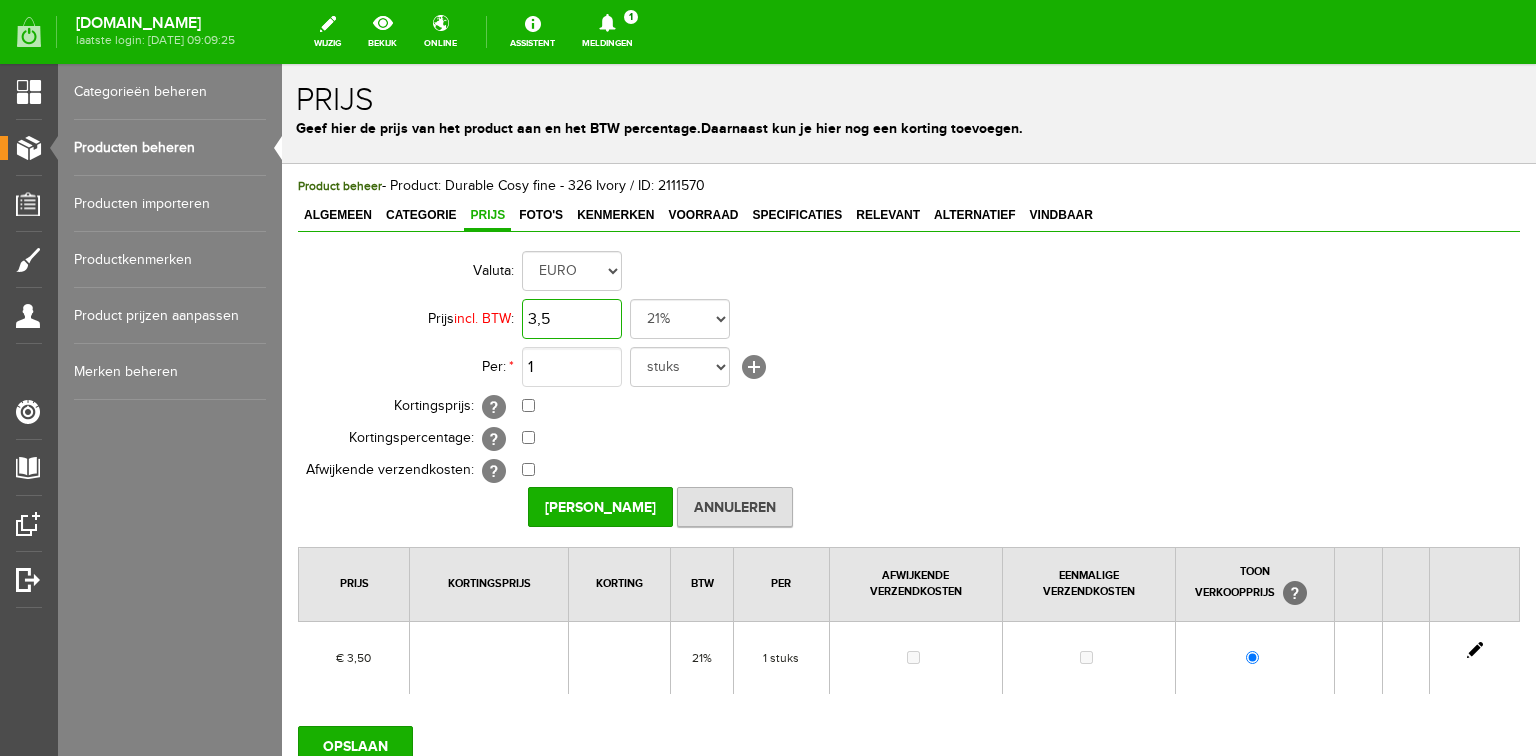 drag, startPoint x: 645, startPoint y: 356, endPoint x: 590, endPoint y: 319, distance: 66.287254 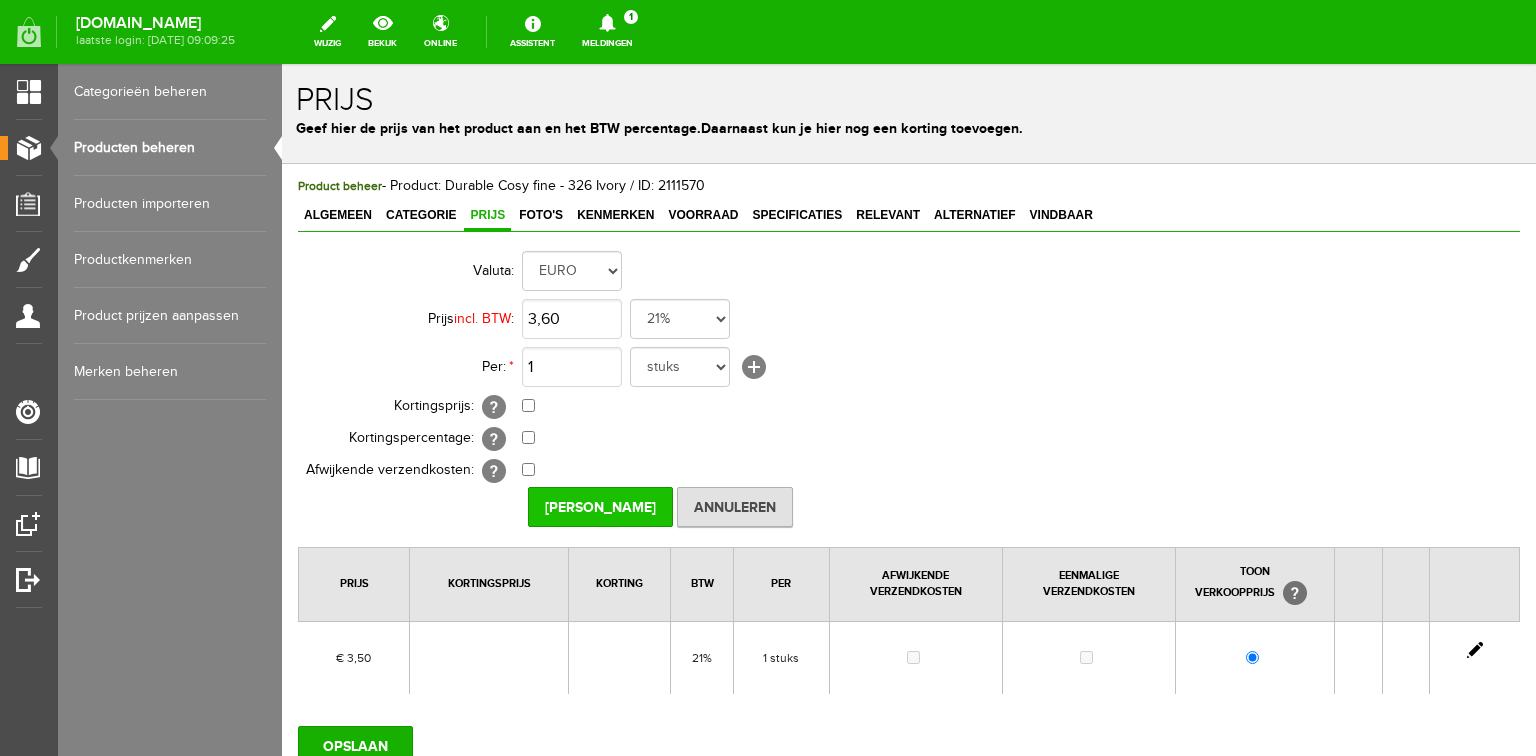 type on "€ 3,60" 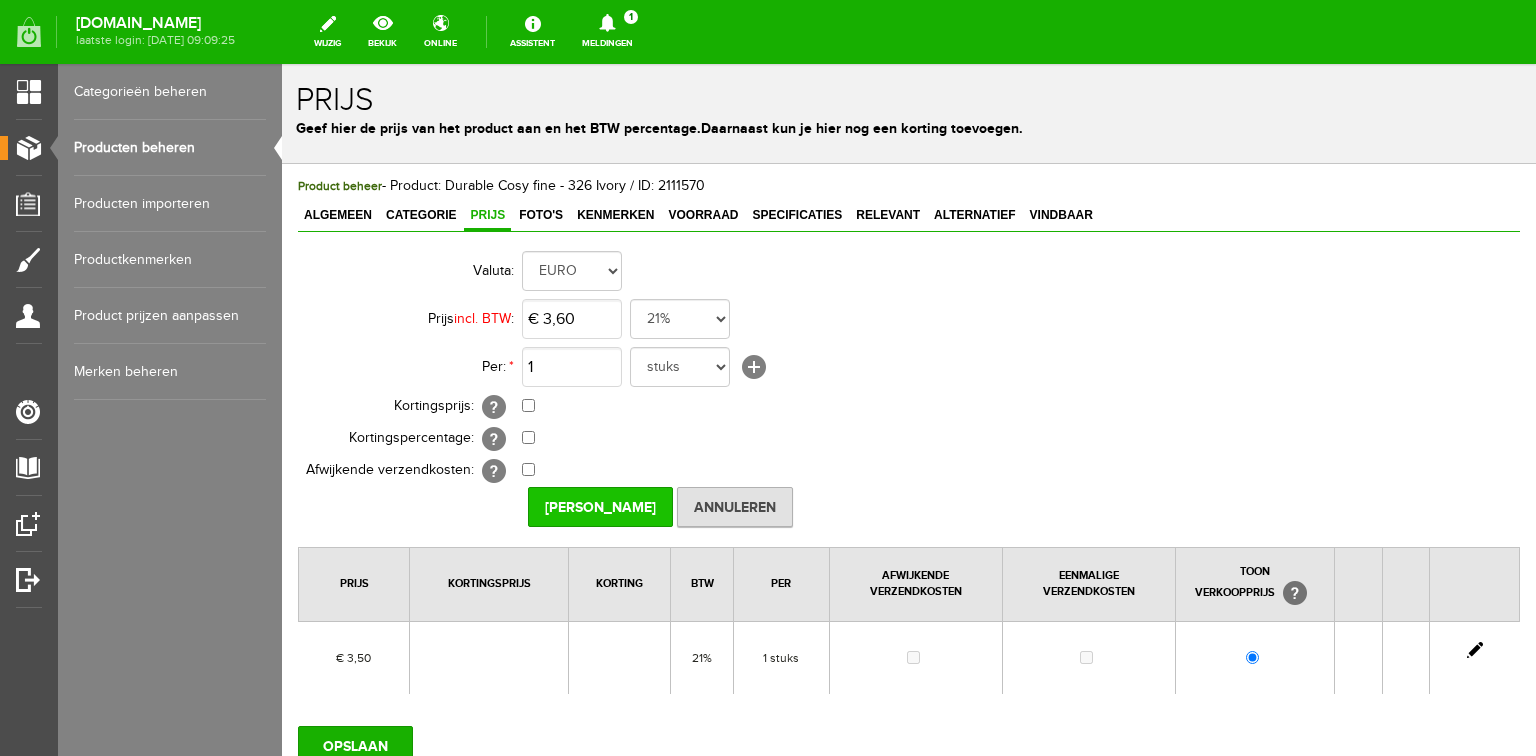click on "[PERSON_NAME]" at bounding box center (600, 507) 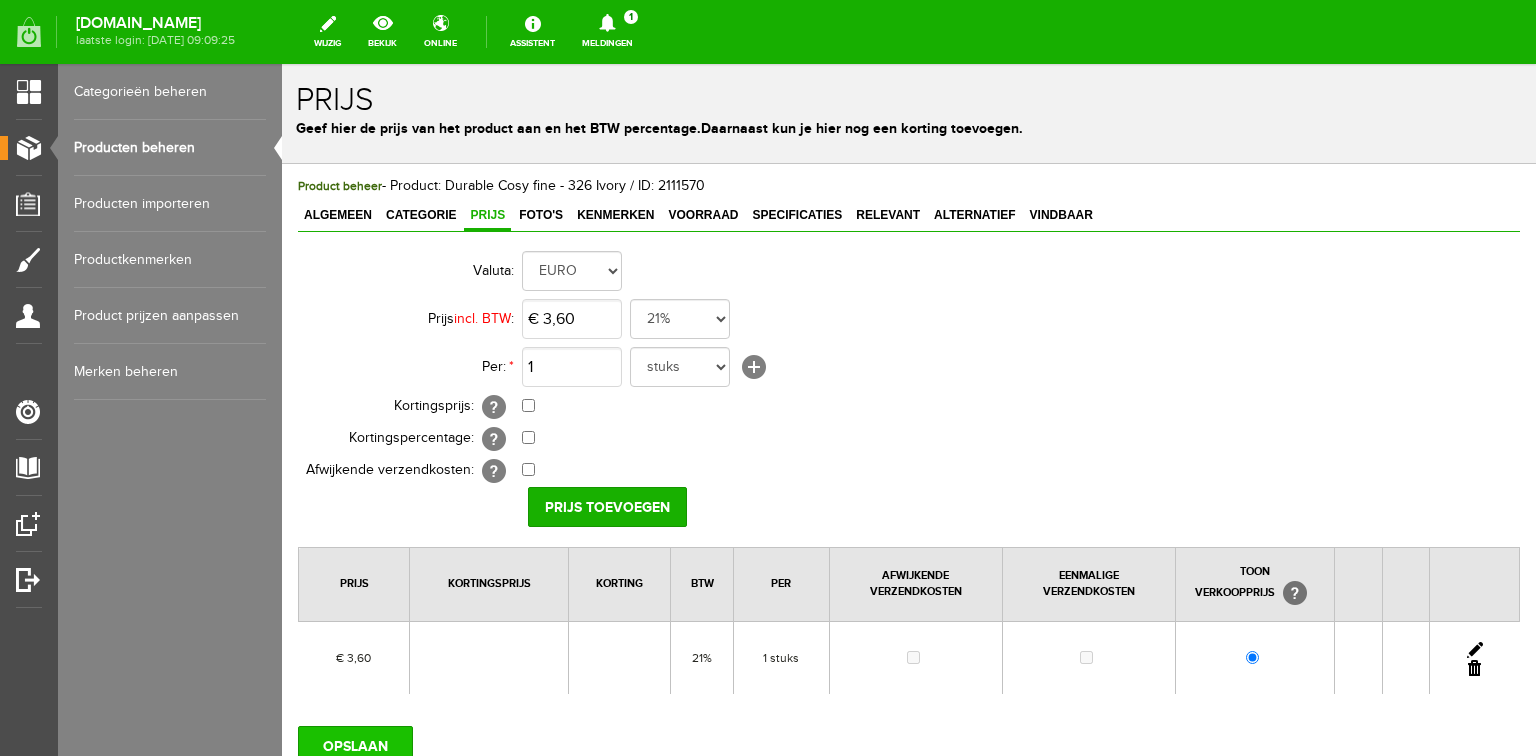 click on "OPSLAAN" at bounding box center [355, 746] 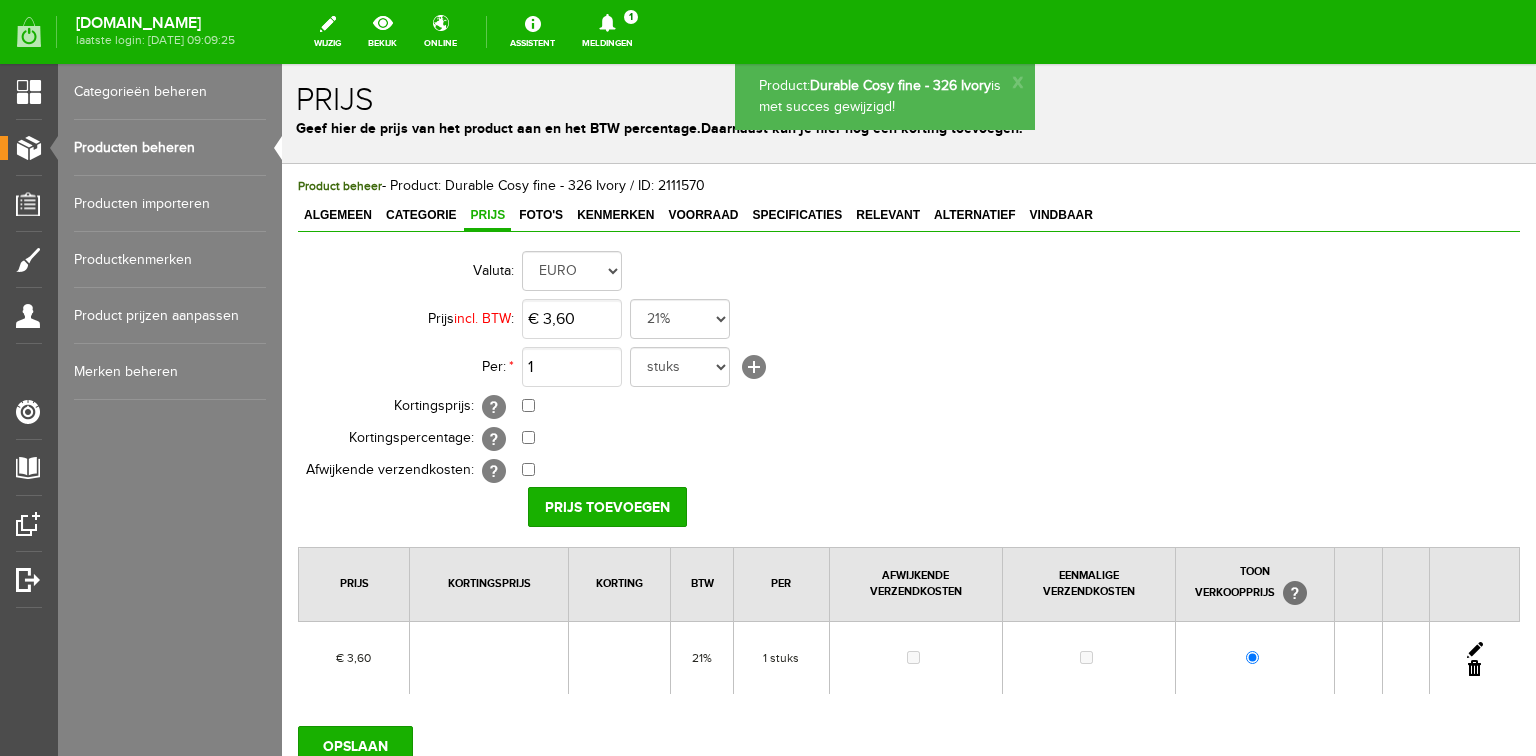 scroll, scrollTop: 0, scrollLeft: 0, axis: both 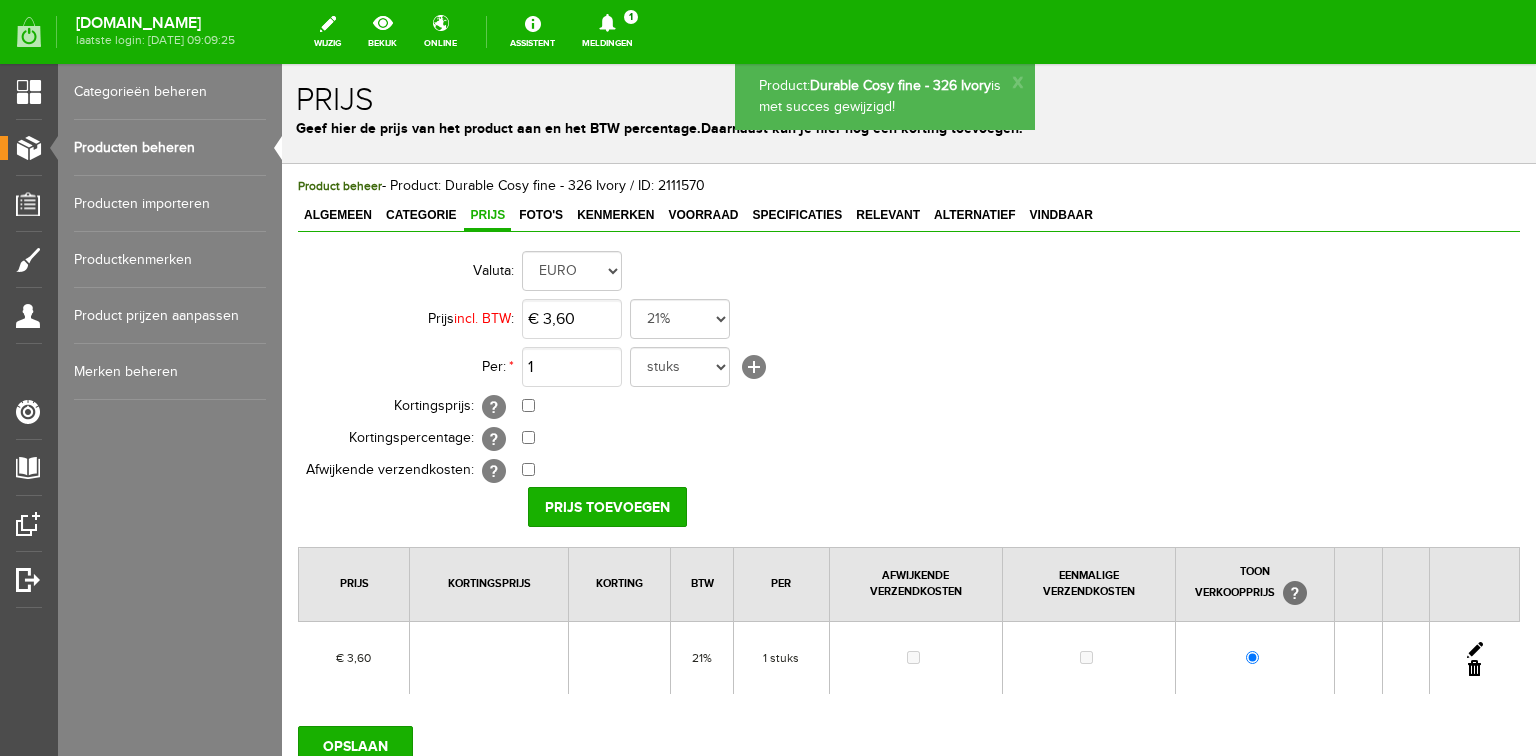 click on "Producten beheren" at bounding box center [170, 148] 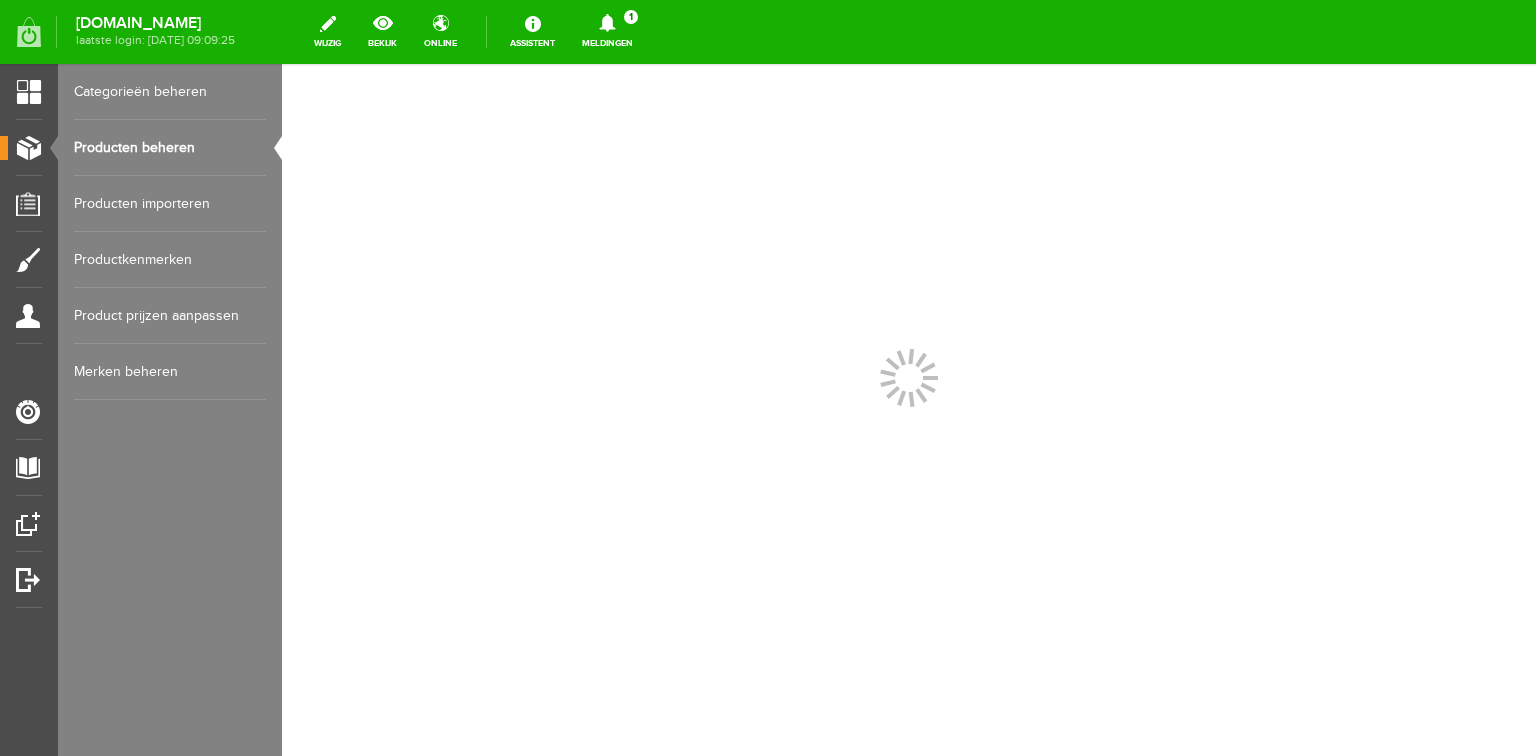 scroll, scrollTop: 0, scrollLeft: 0, axis: both 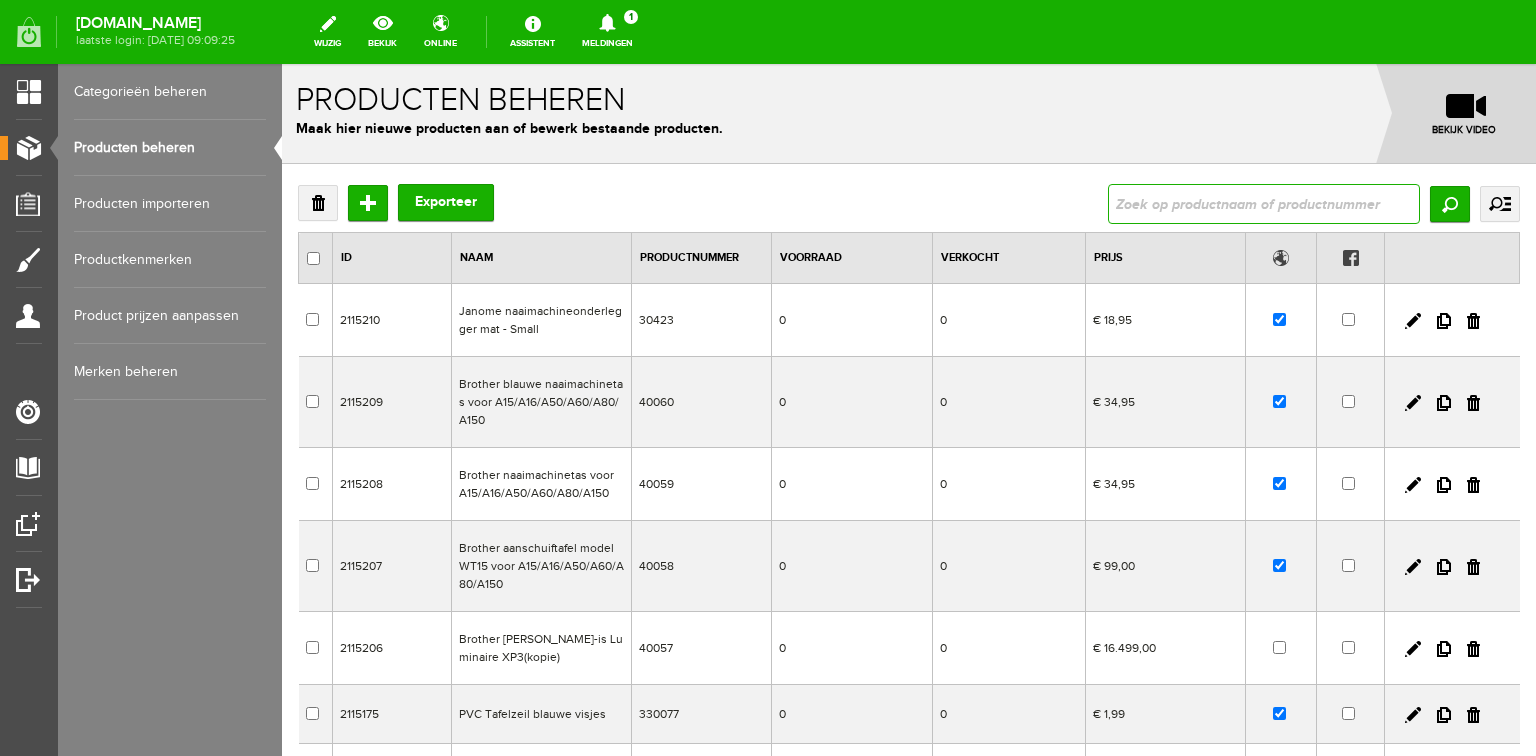 click at bounding box center (1264, 204) 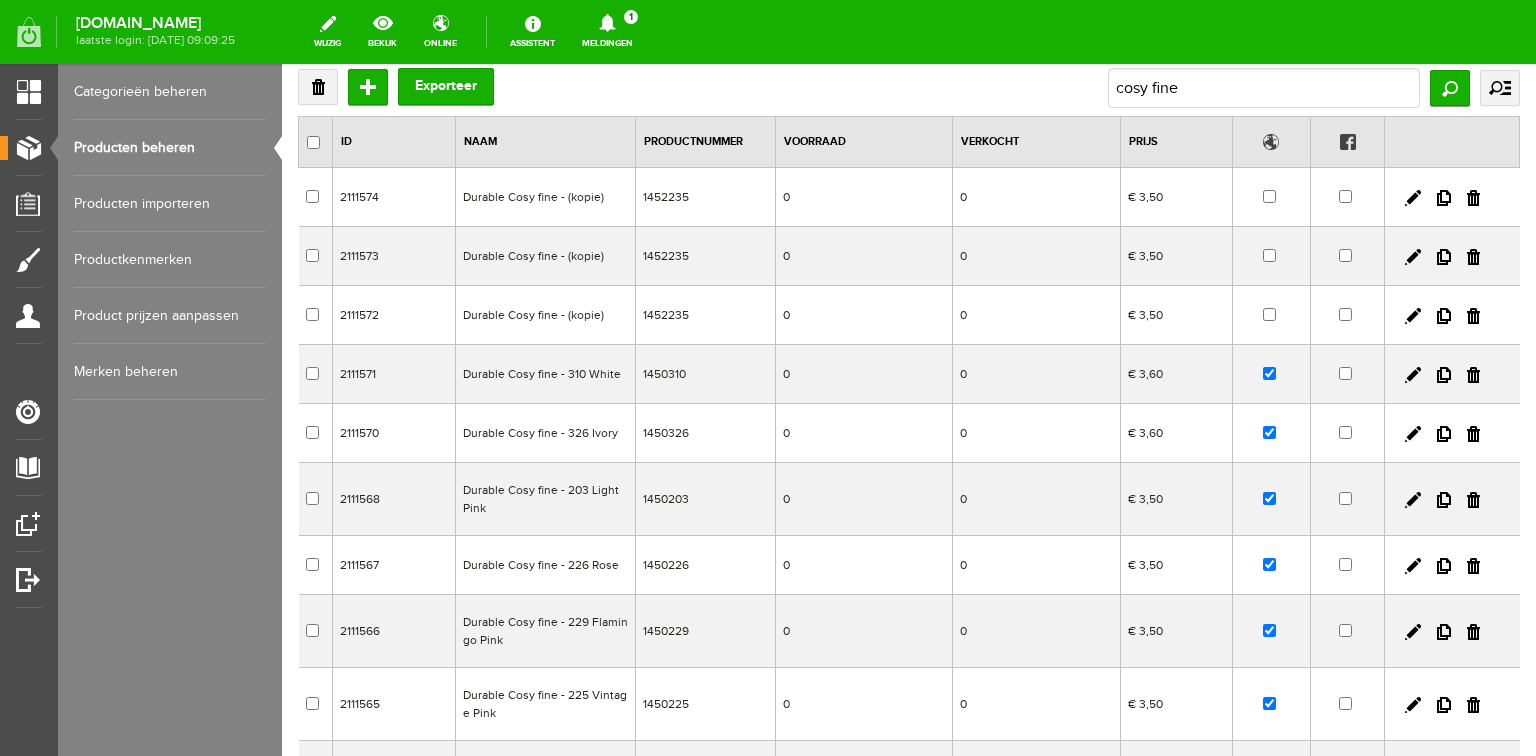 scroll, scrollTop: 320, scrollLeft: 0, axis: vertical 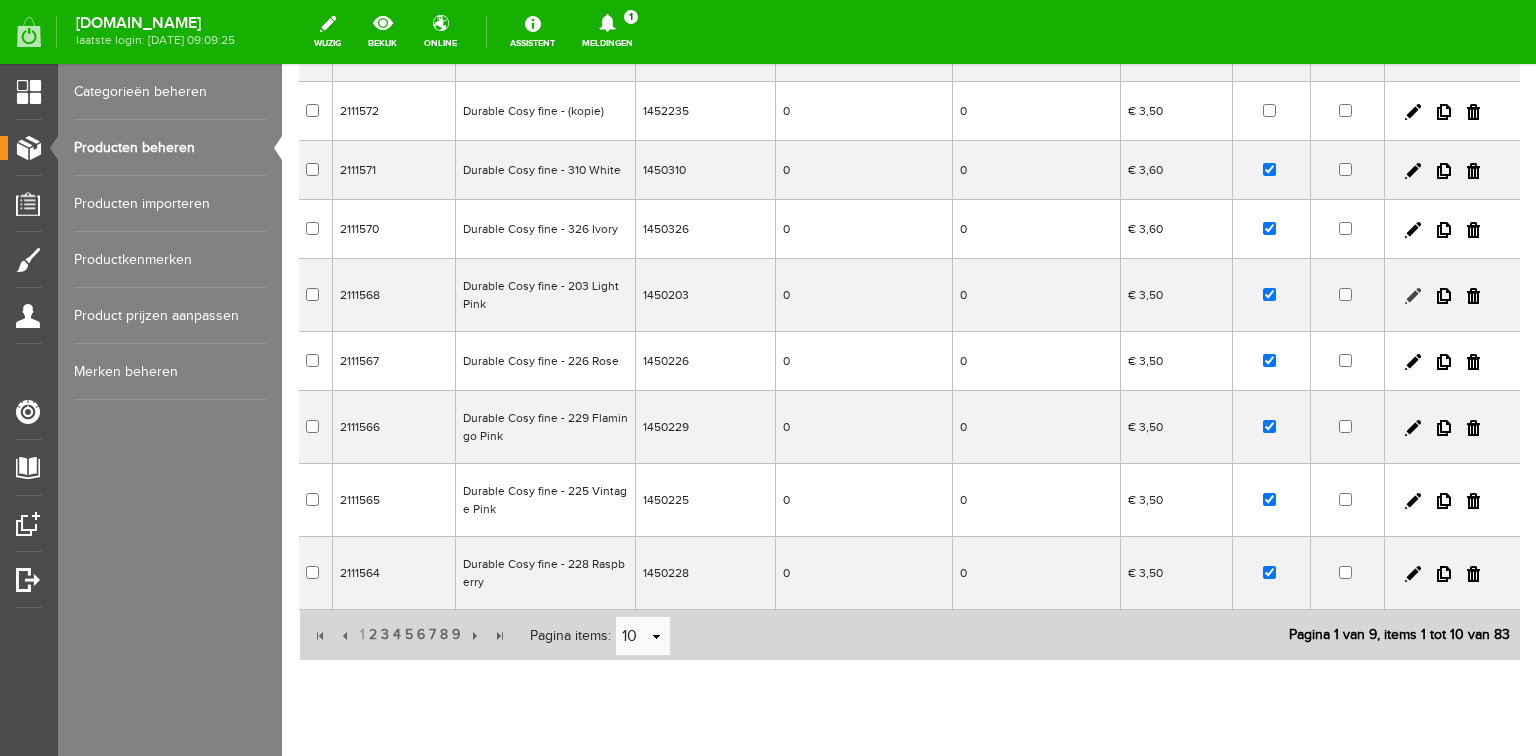 click at bounding box center [1413, 296] 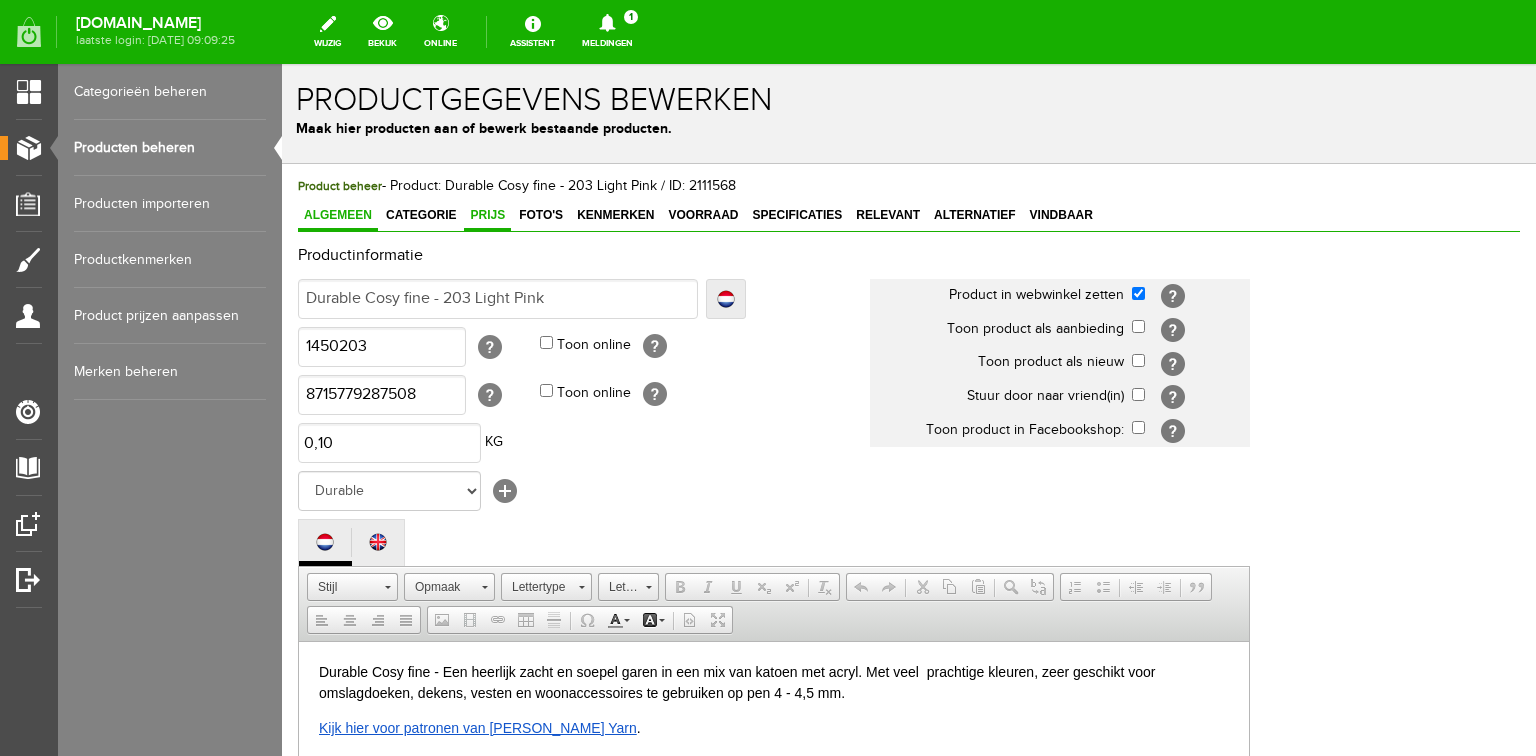 scroll, scrollTop: 0, scrollLeft: 0, axis: both 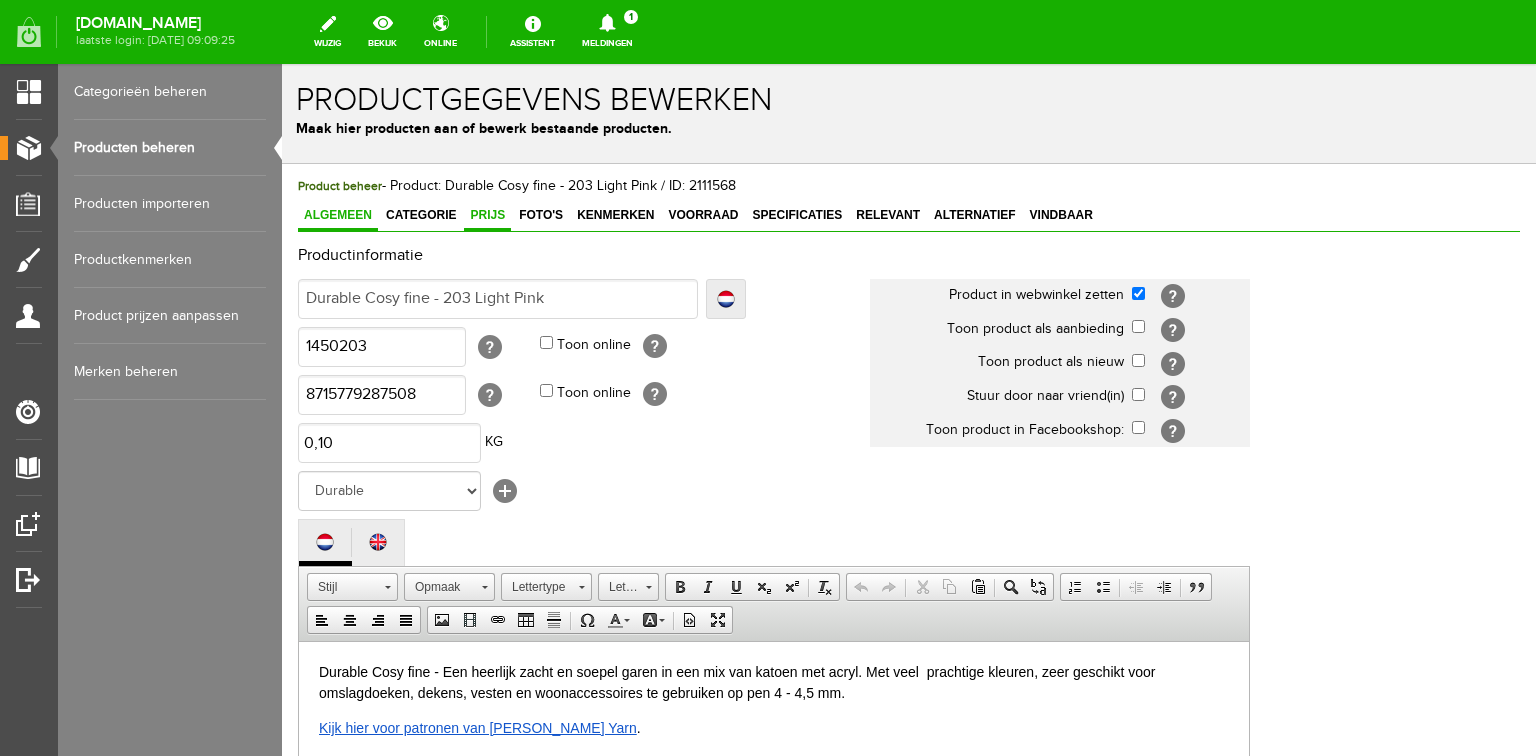 click on "Prijs" at bounding box center (487, 215) 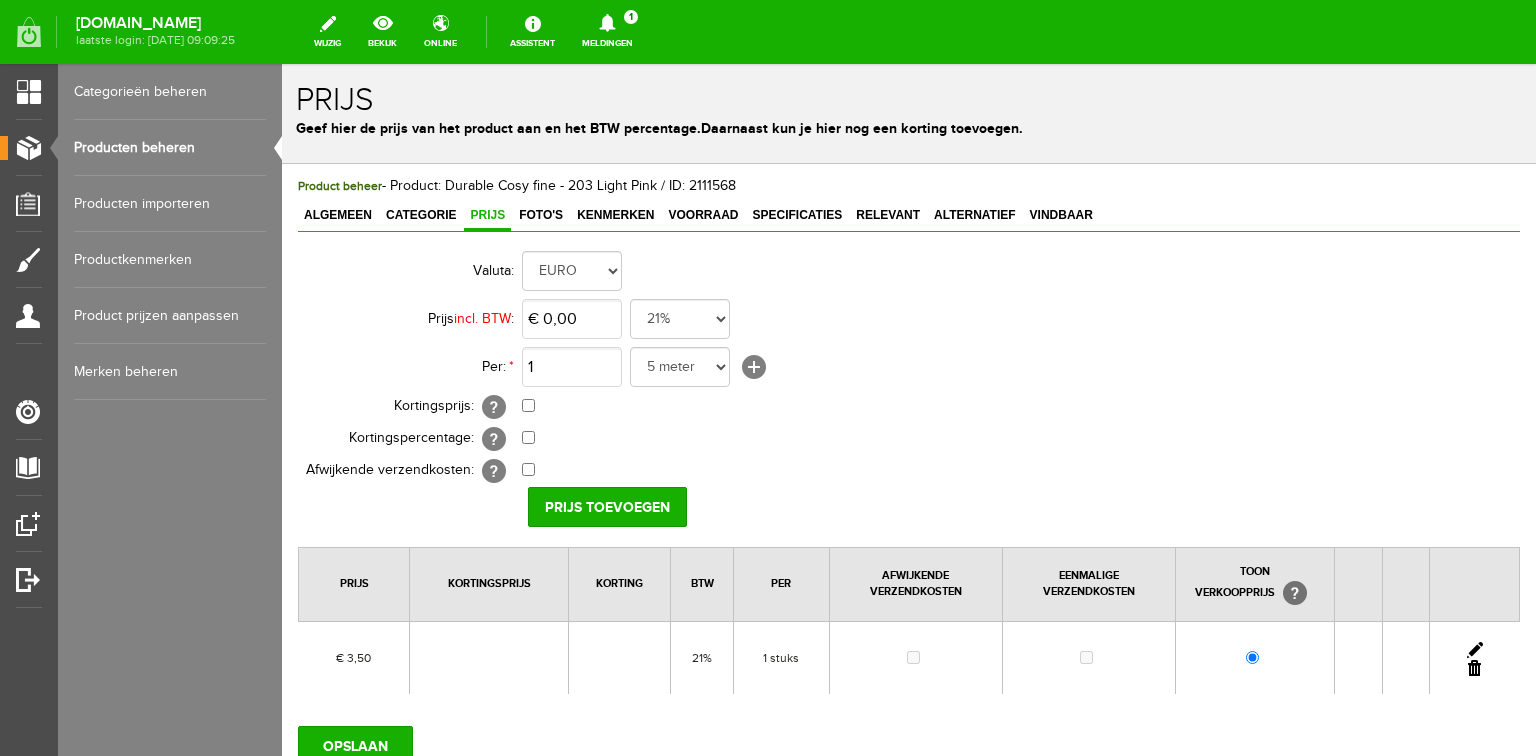 click at bounding box center (1475, 650) 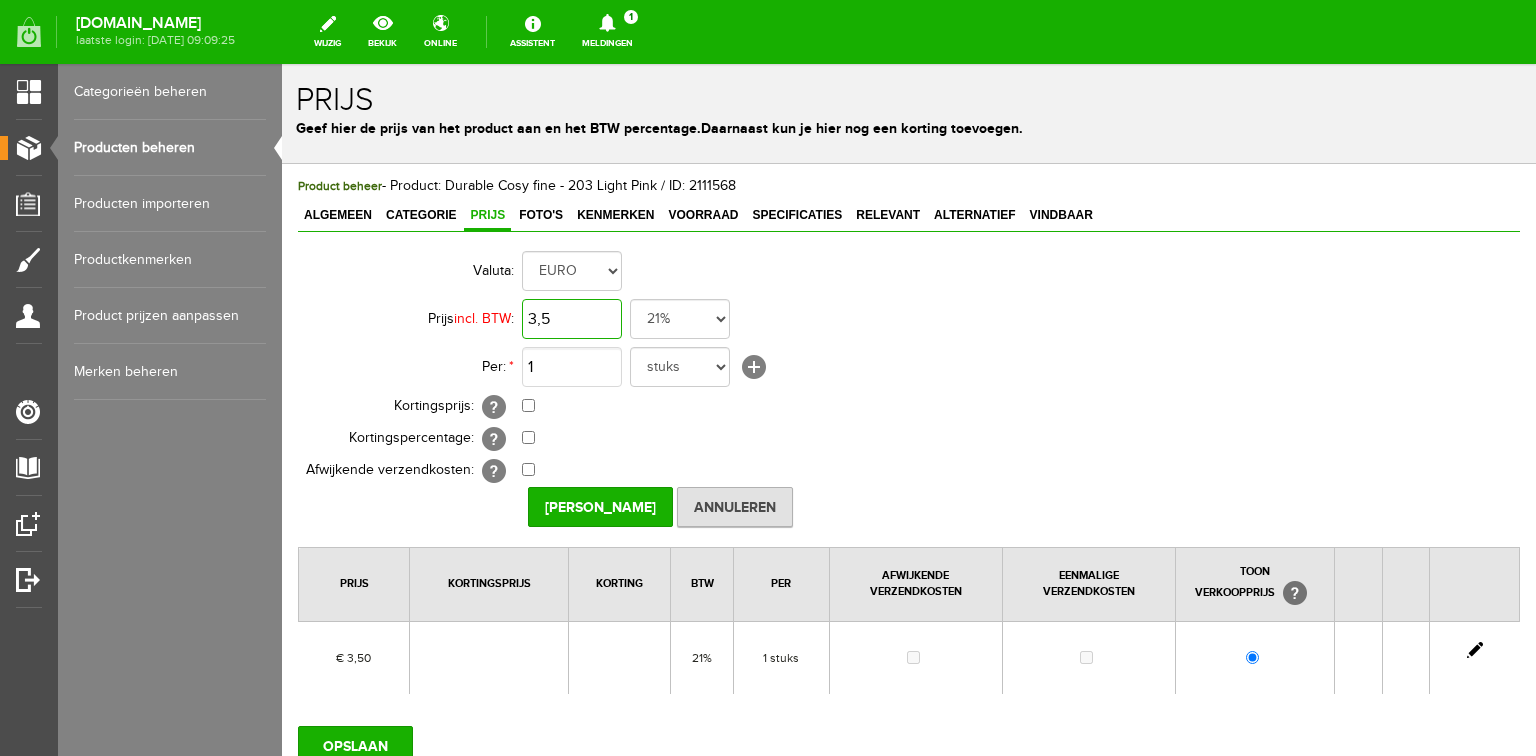click on "3,5" at bounding box center (572, 319) 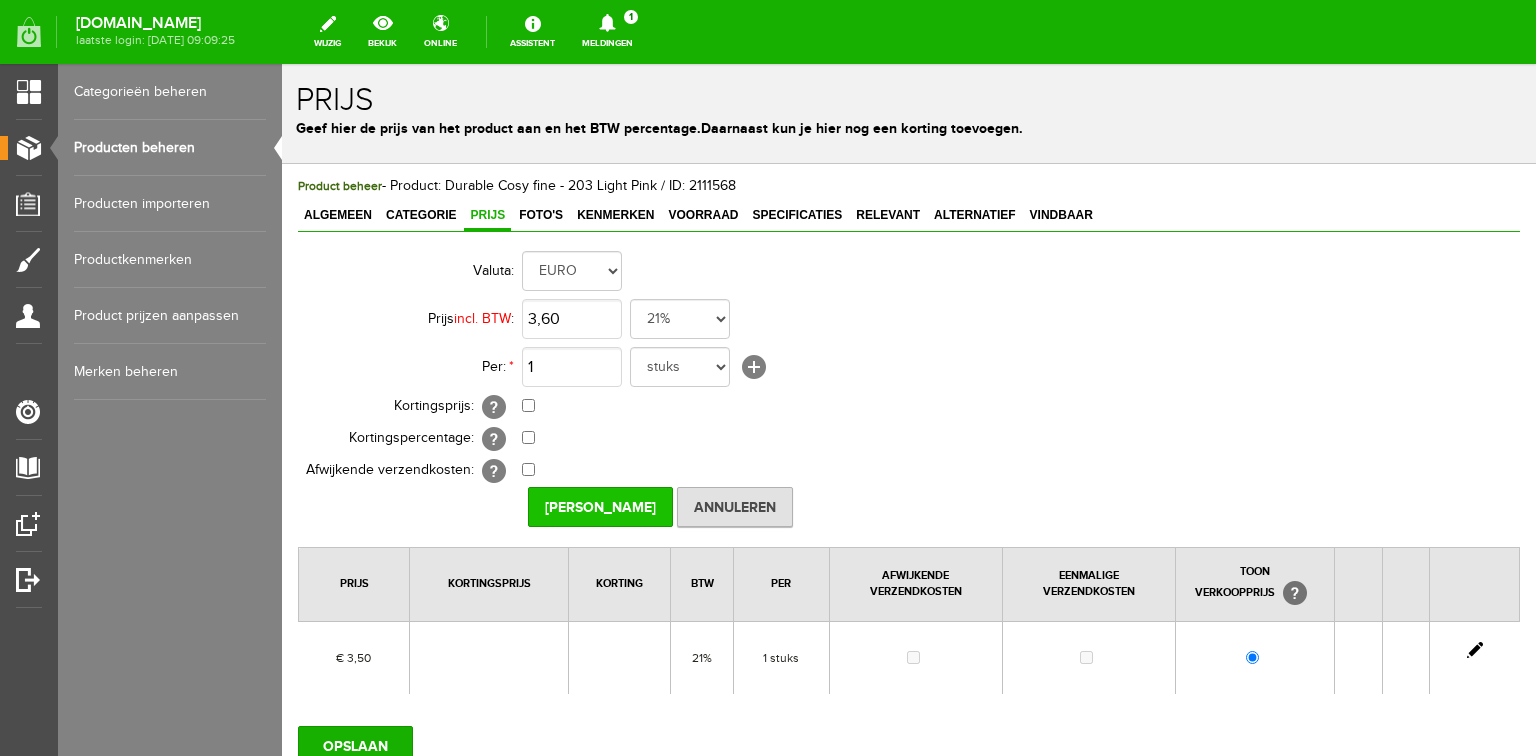 type on "€ 3,60" 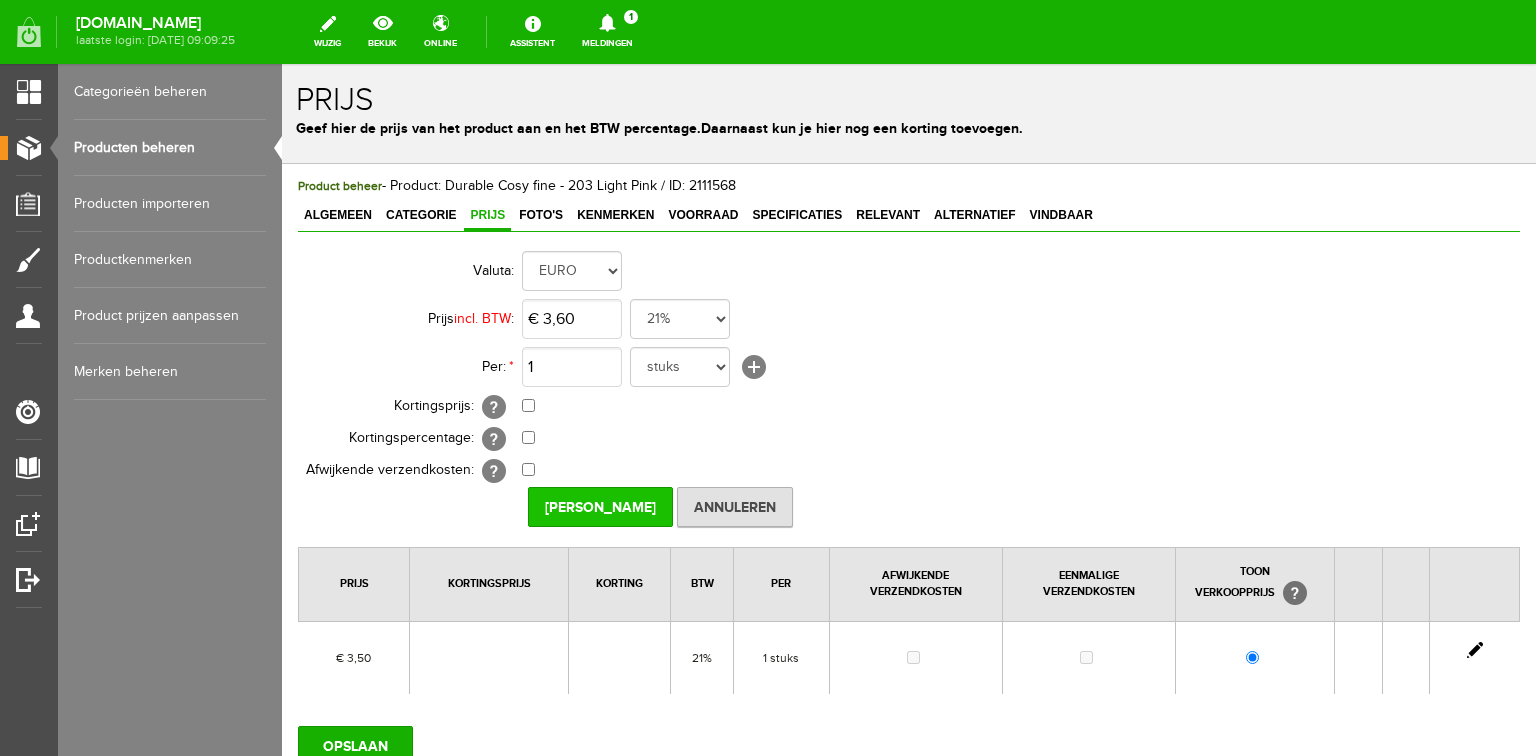 click on "[PERSON_NAME]" at bounding box center (600, 507) 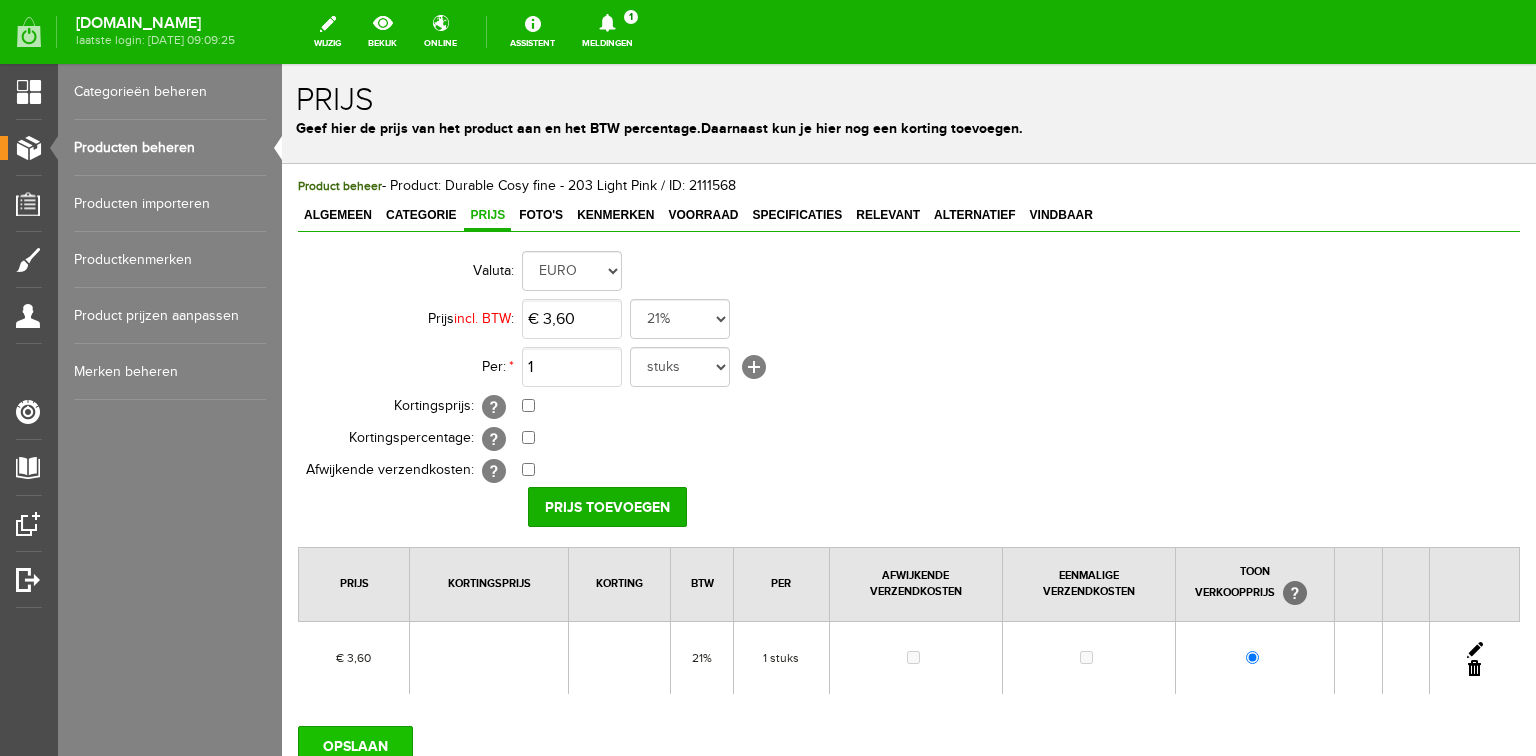 click on "OPSLAAN" at bounding box center (355, 746) 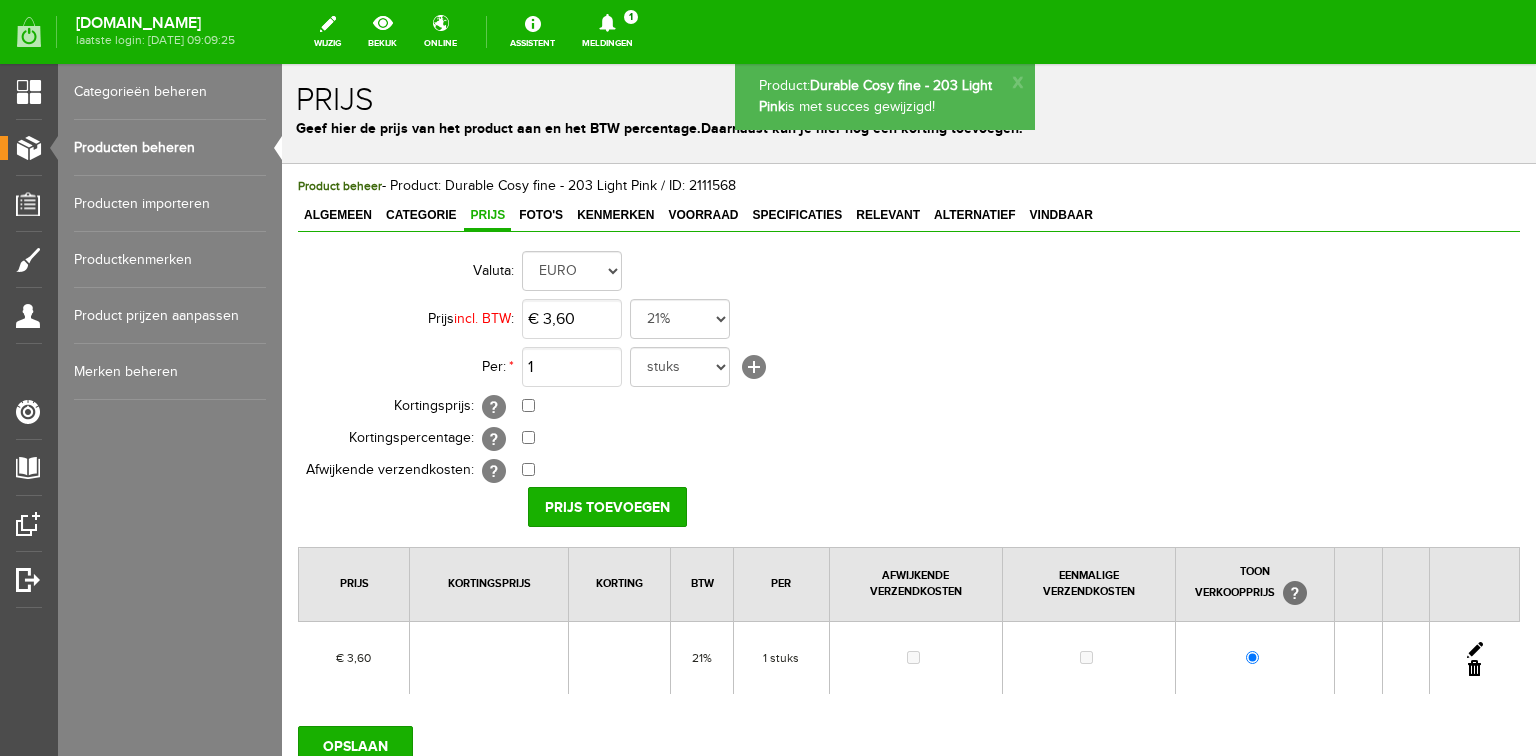 scroll, scrollTop: 0, scrollLeft: 0, axis: both 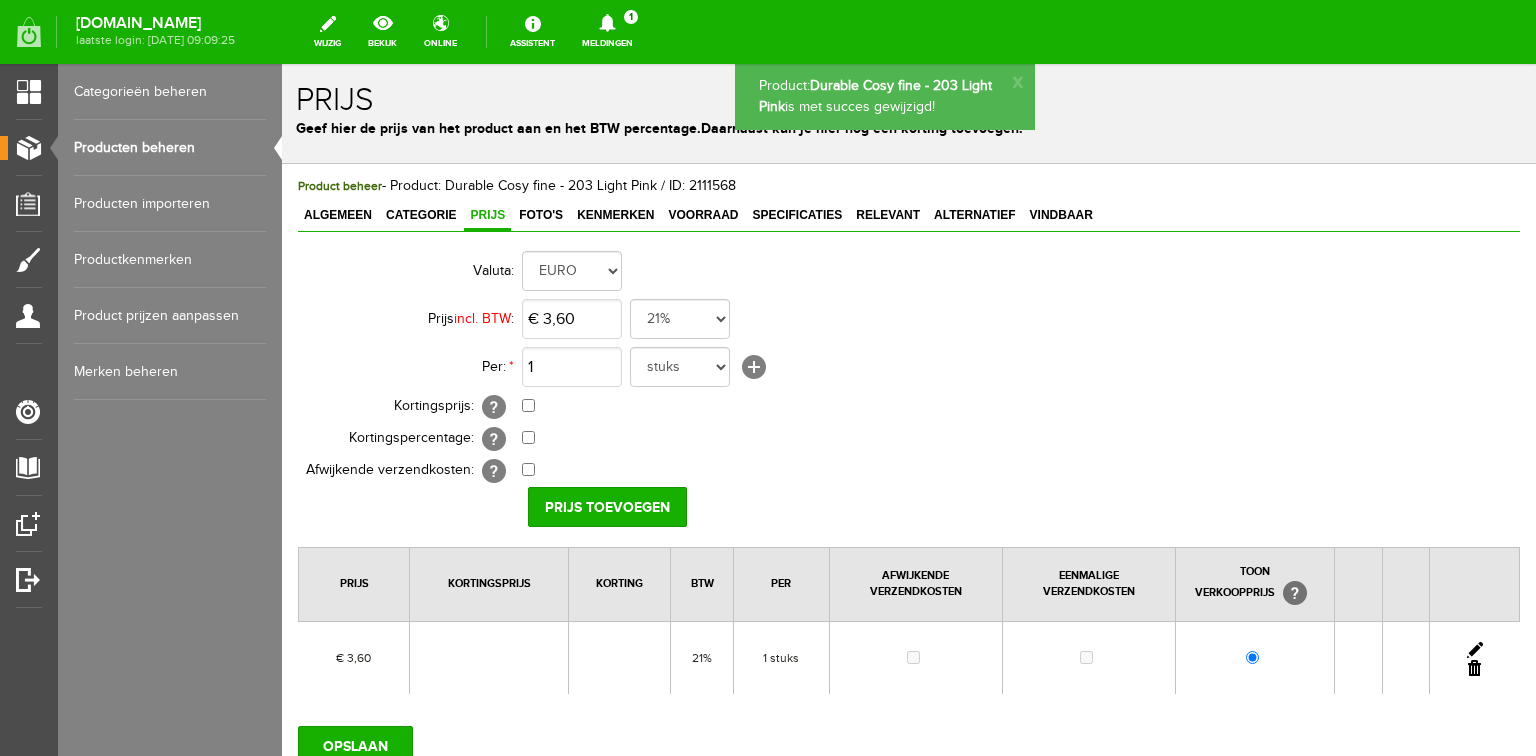 click on "Producten beheren" at bounding box center [170, 148] 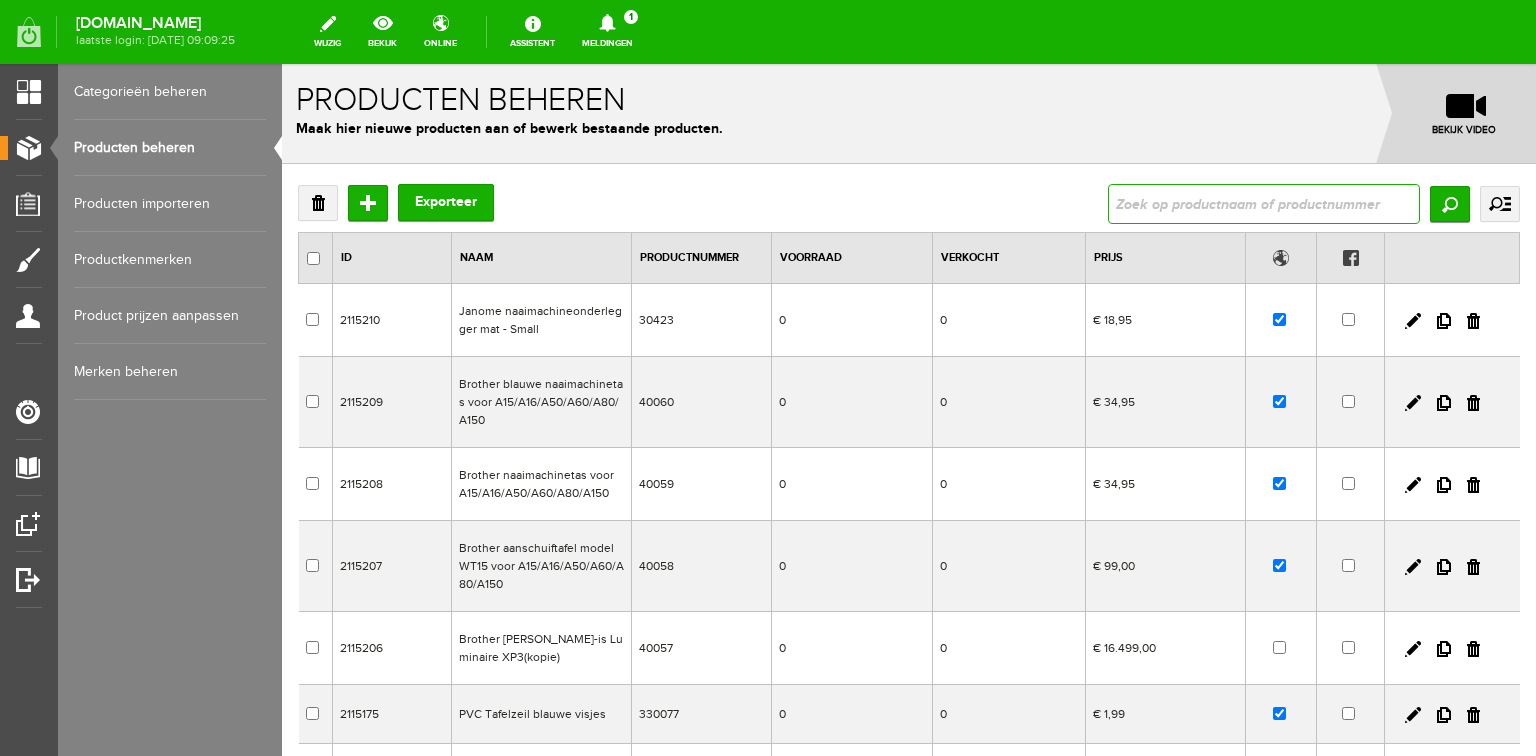 click at bounding box center [1264, 204] 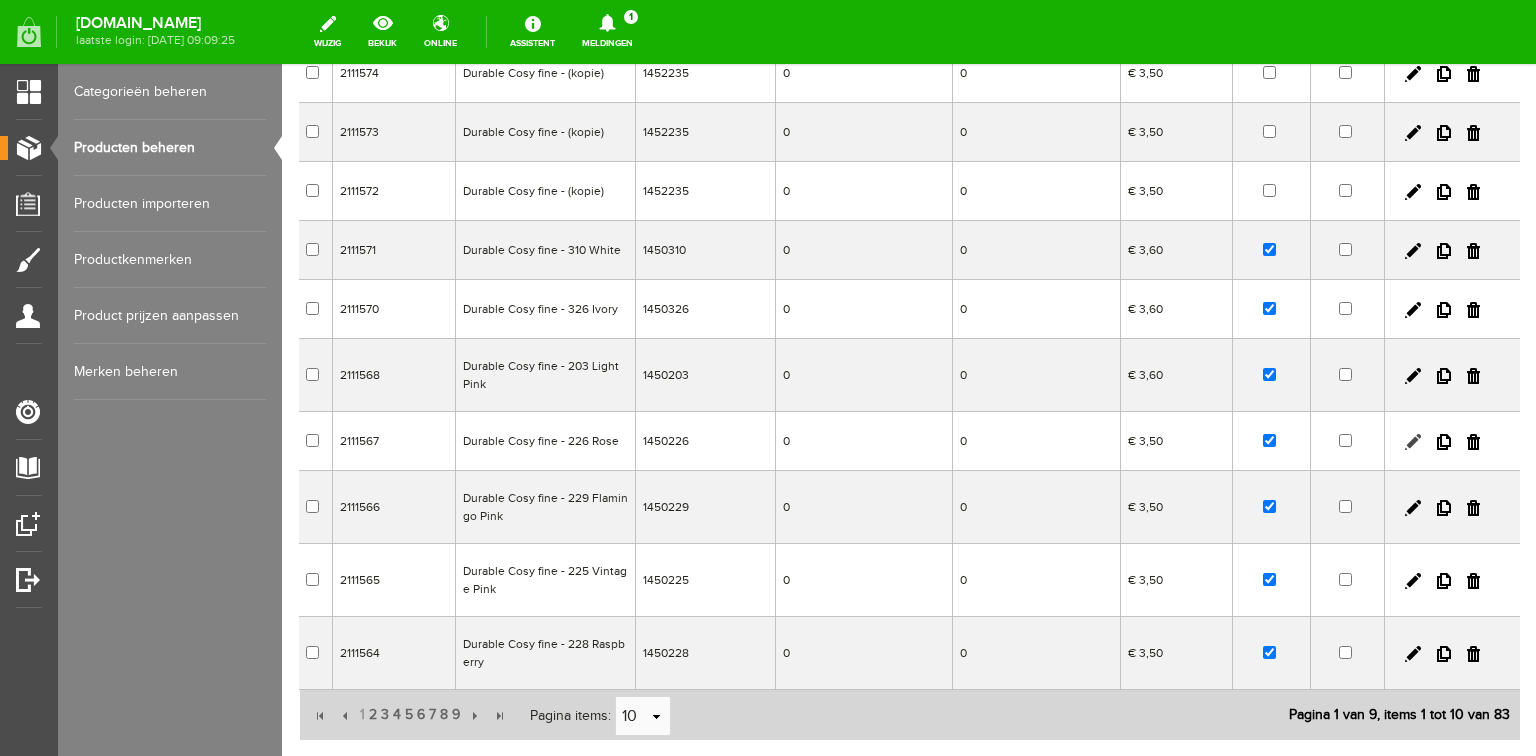 click at bounding box center (1413, 442) 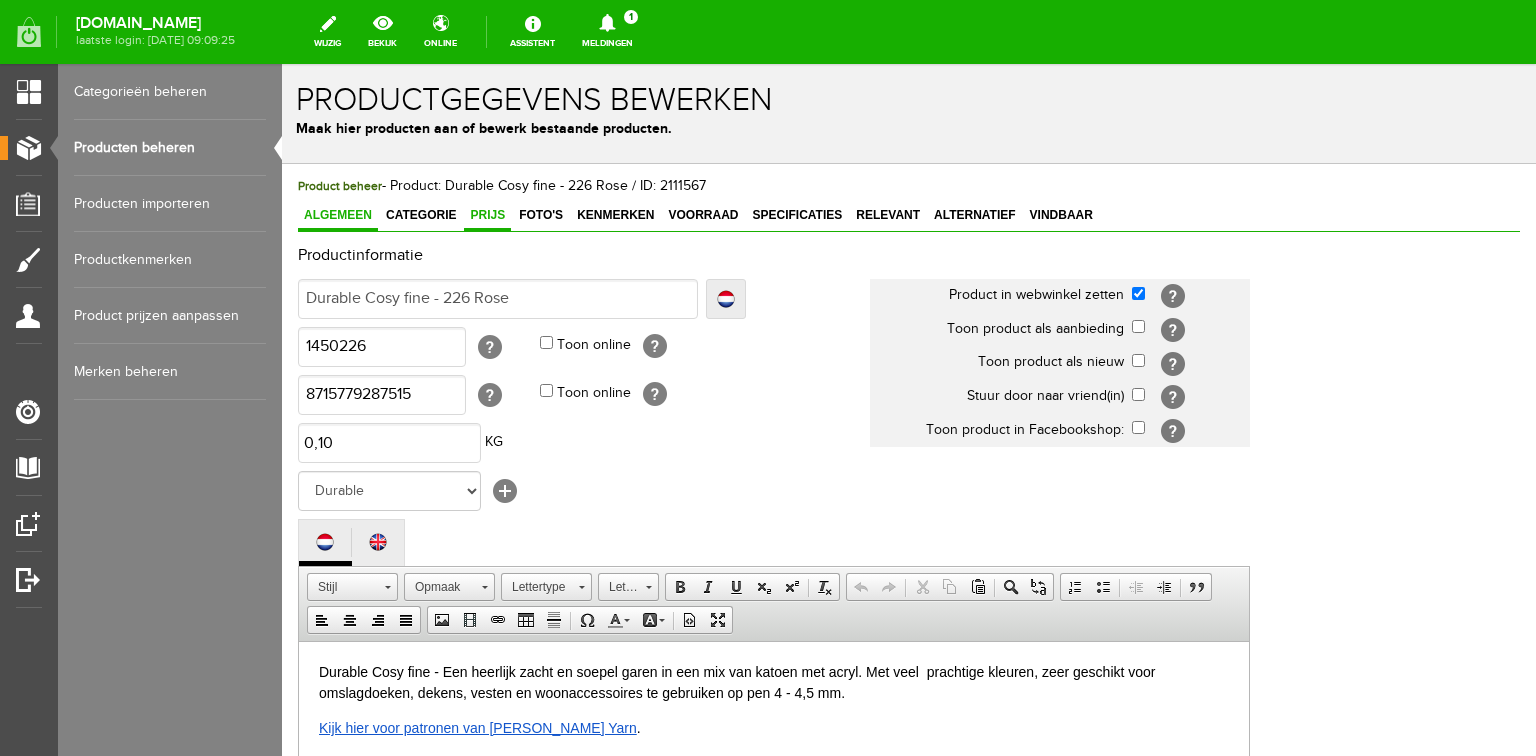 click on "Prijs" at bounding box center (487, 215) 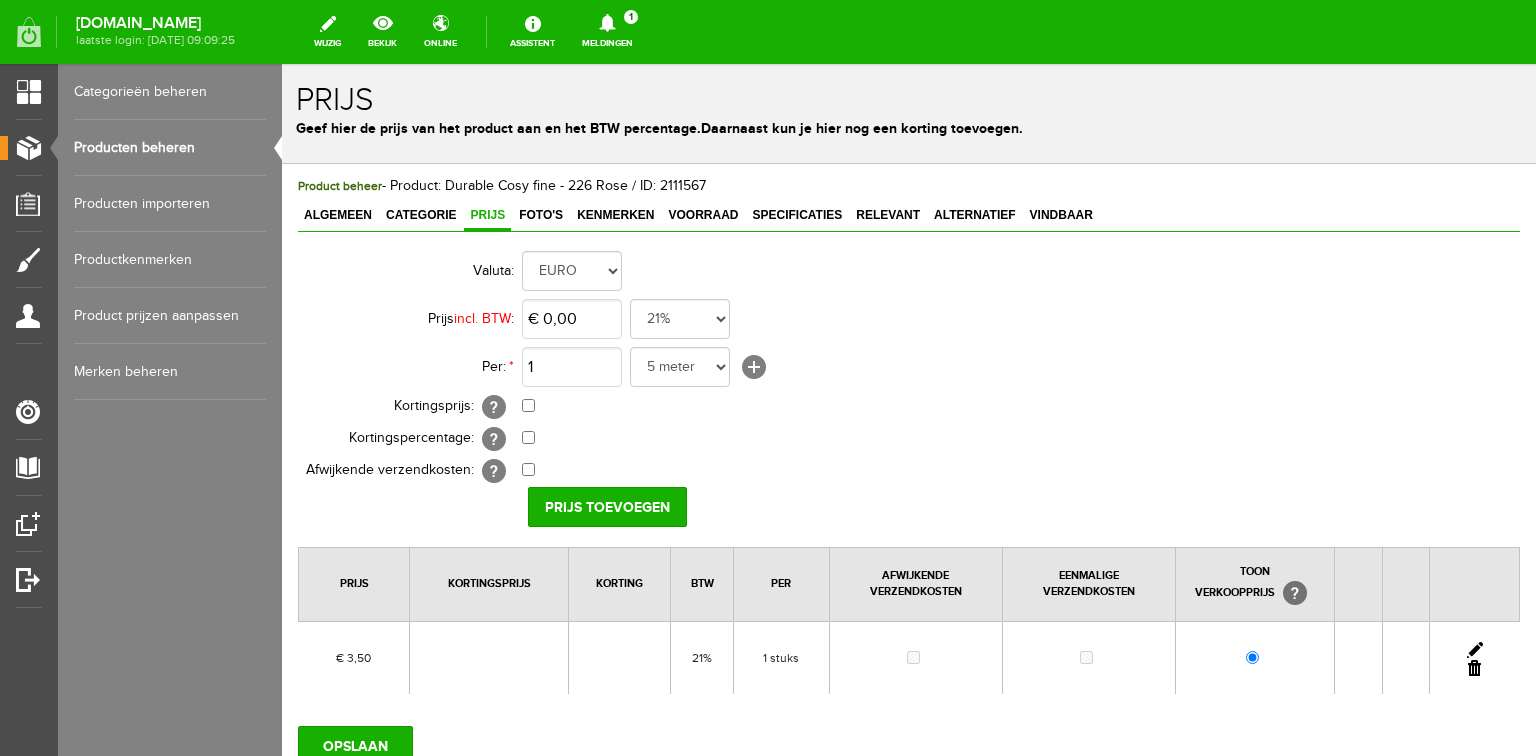 click at bounding box center [1475, 650] 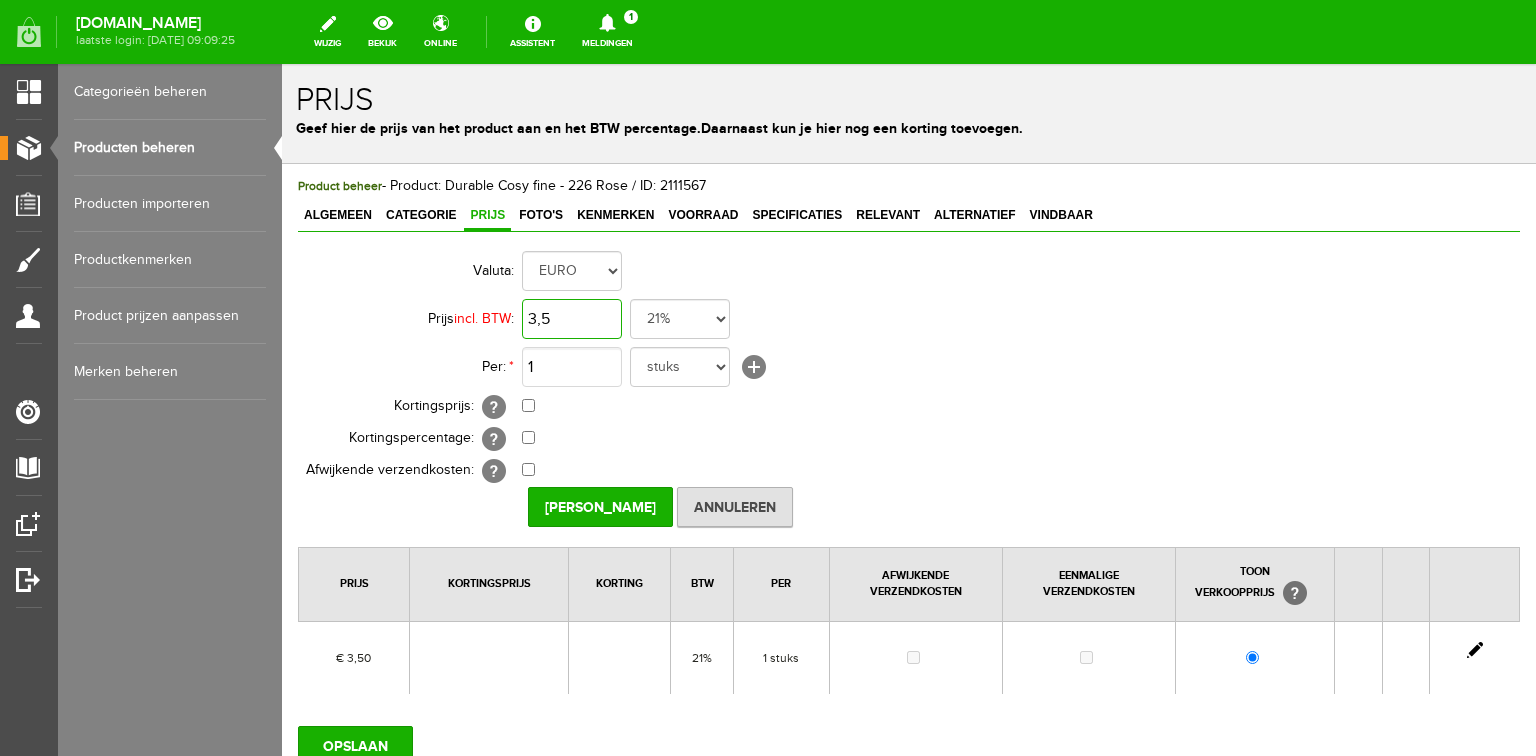 click on "3,5" at bounding box center [572, 319] 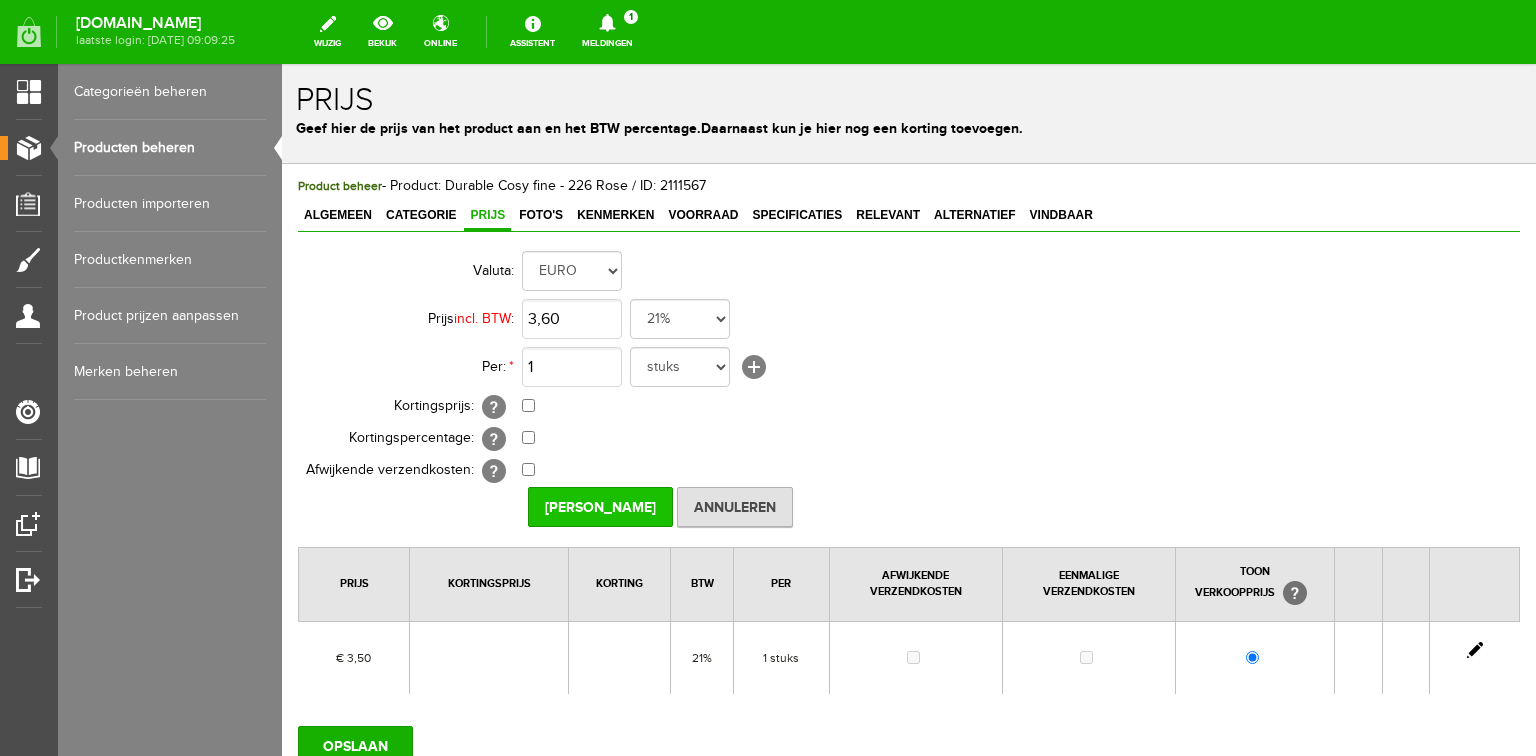 type on "€ 3,60" 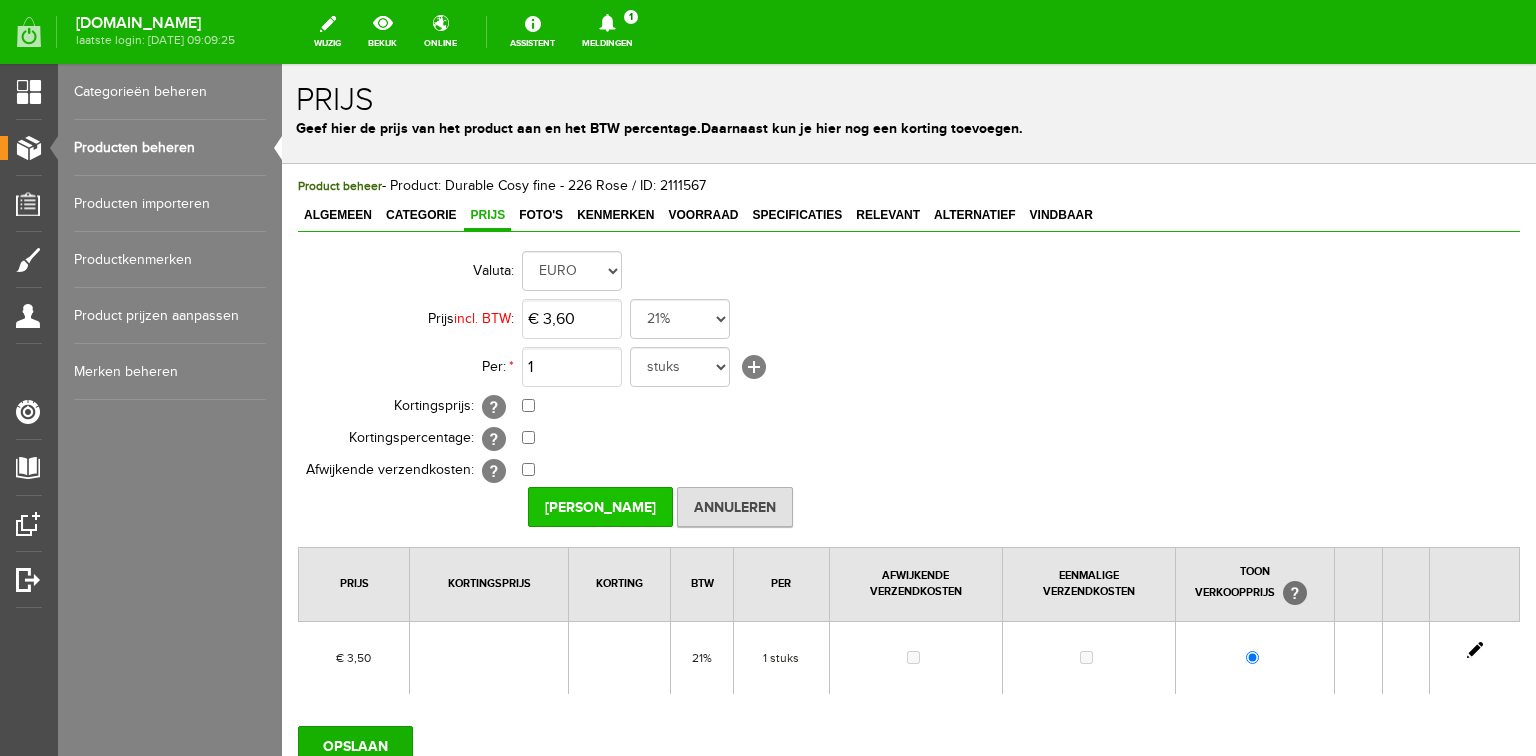 click on "[PERSON_NAME]" at bounding box center [600, 507] 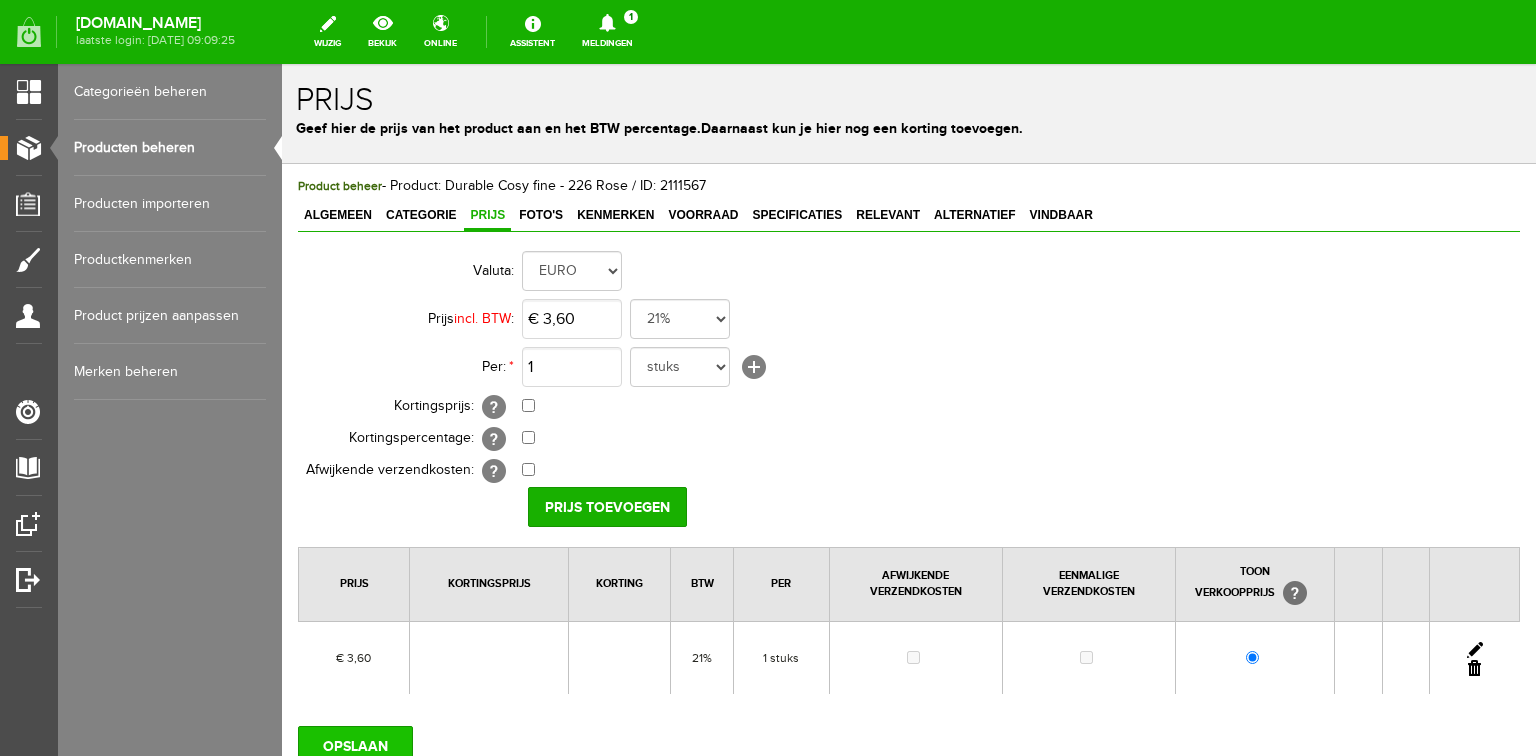 click on "OPSLAAN" at bounding box center [355, 746] 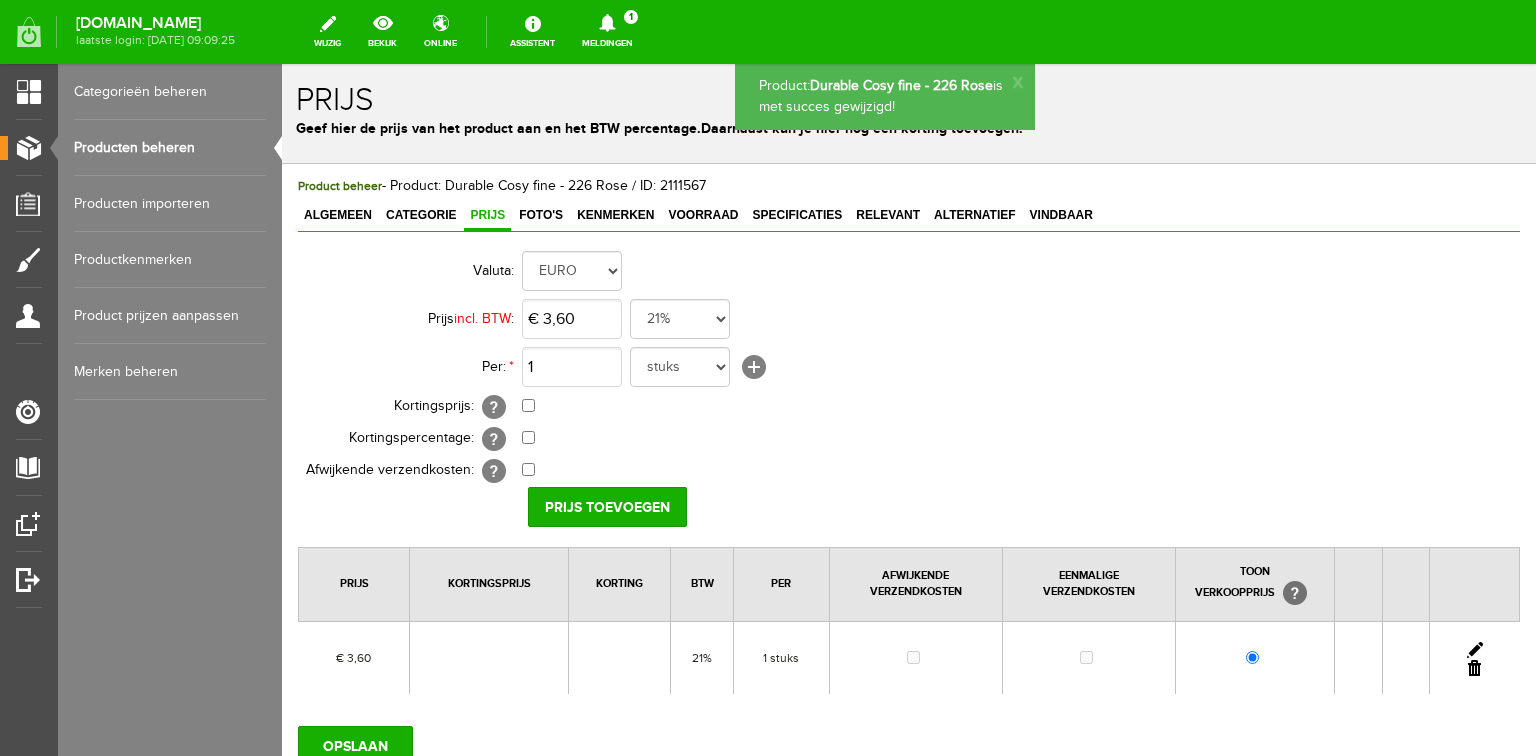 click on "Producten beheren" at bounding box center (170, 148) 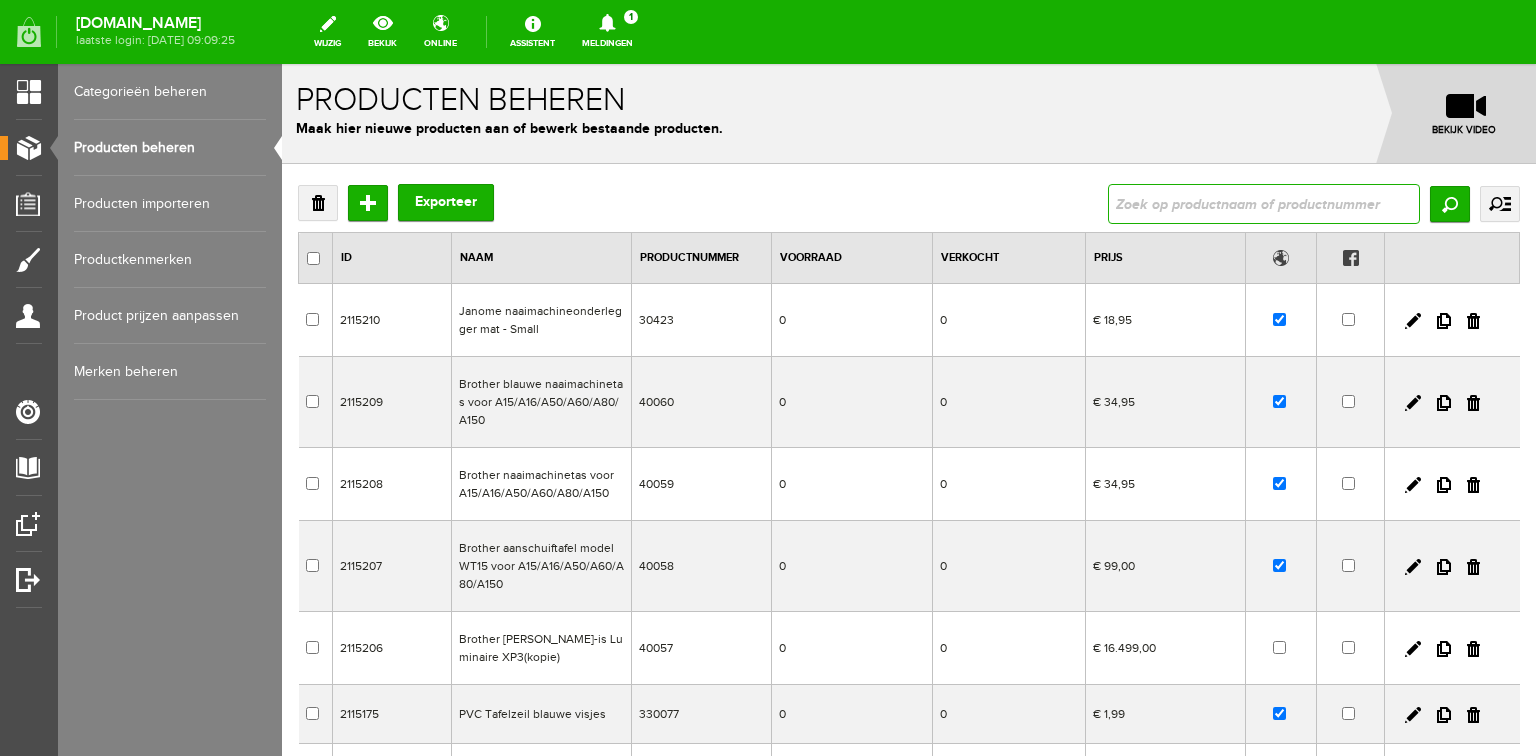 click at bounding box center (1264, 204) 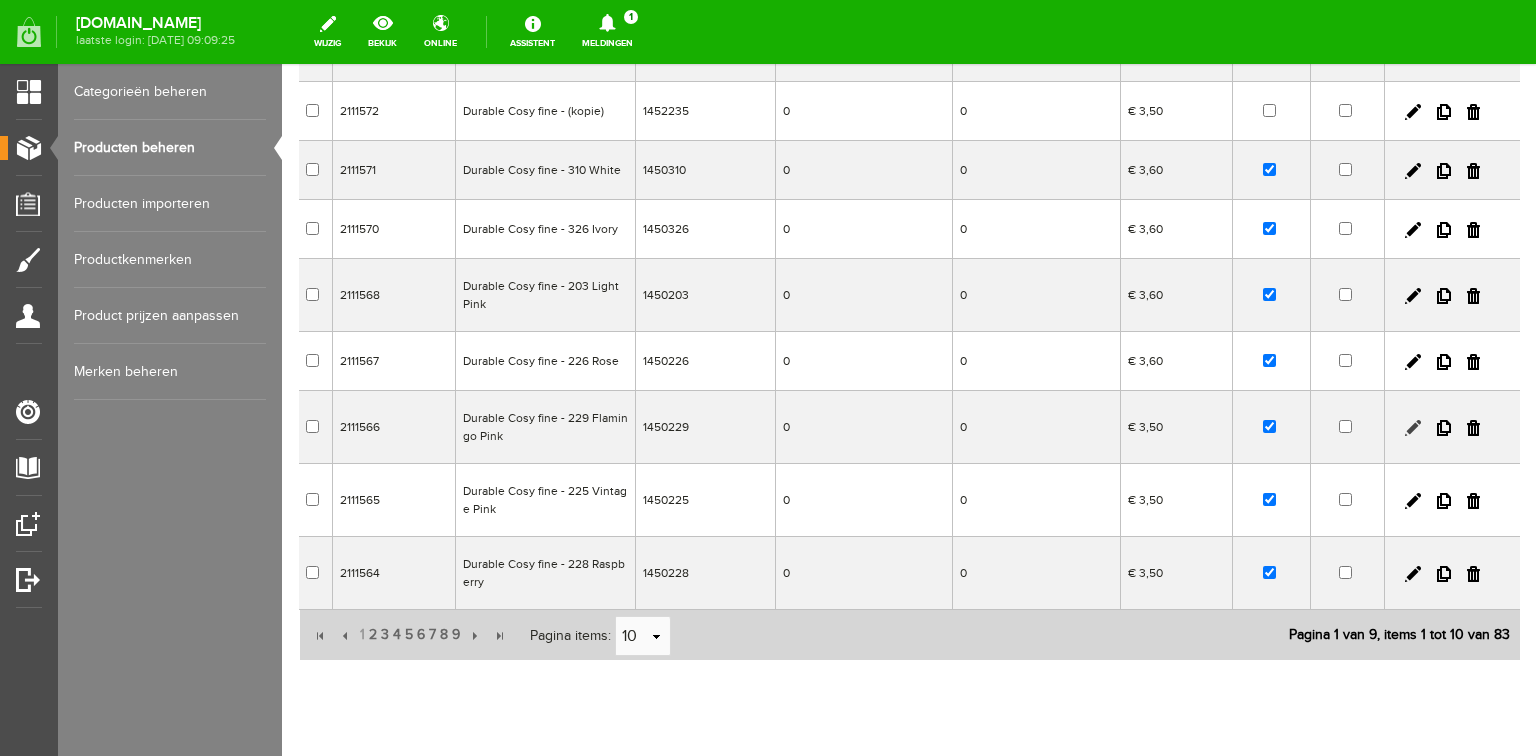 click at bounding box center (1413, 428) 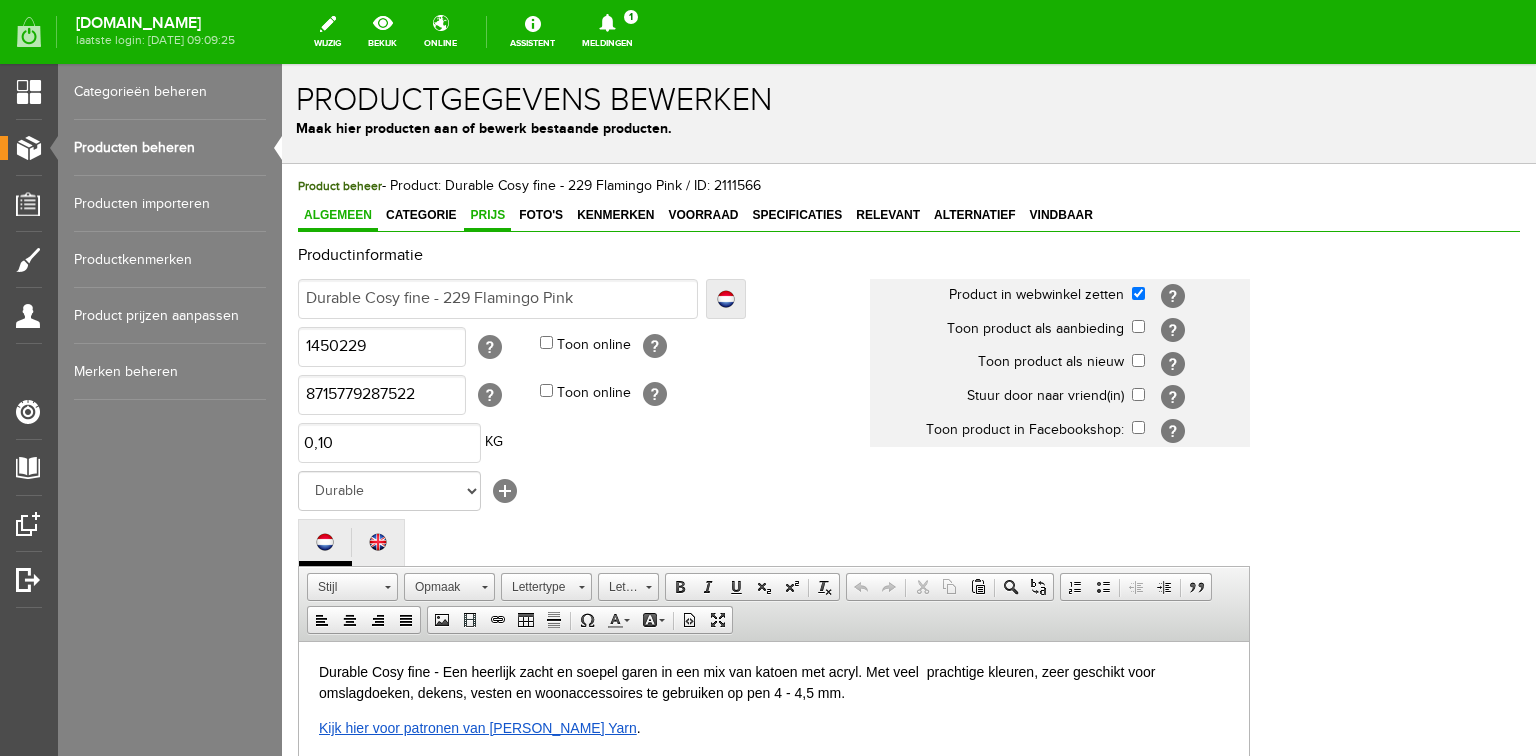 click on "Prijs" at bounding box center (487, 215) 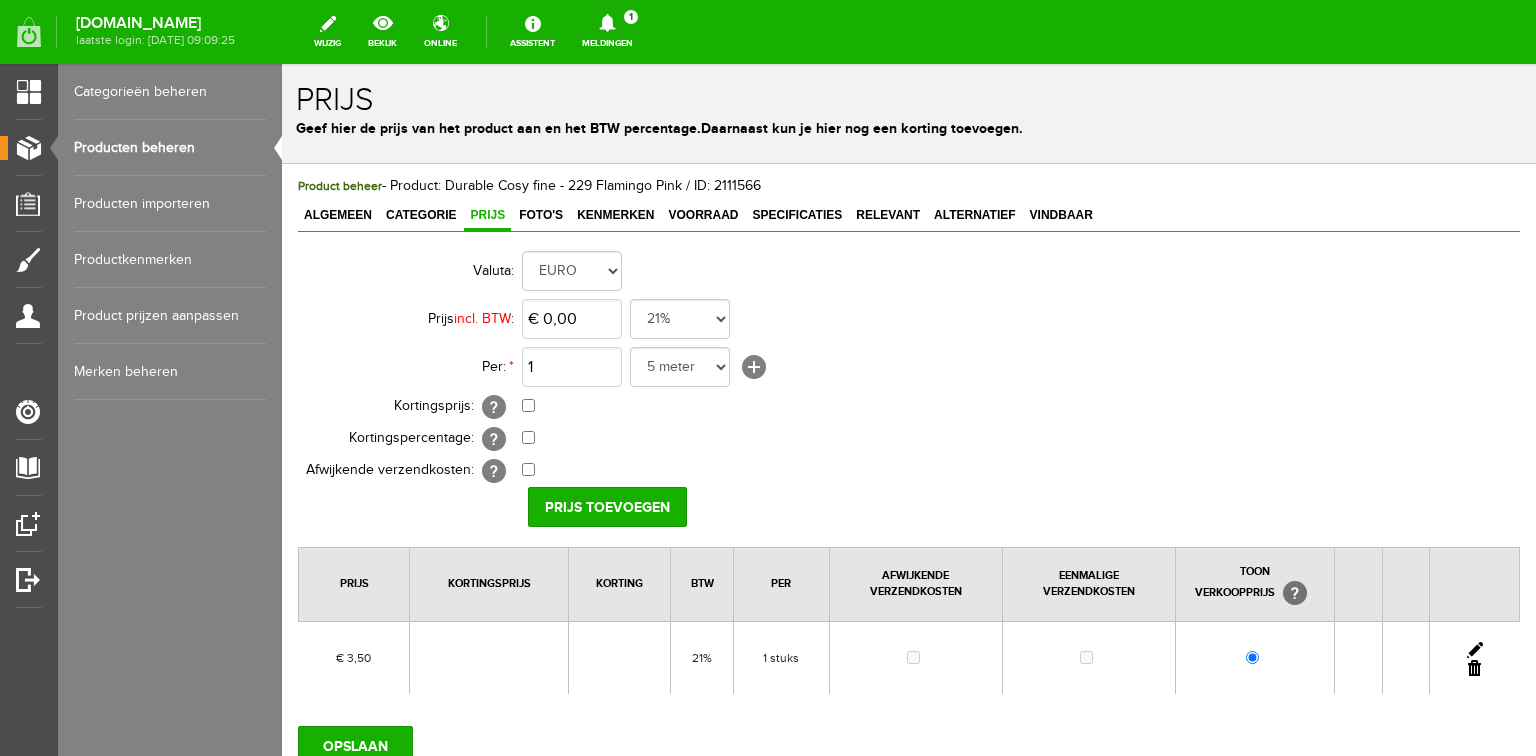 click at bounding box center (1475, 650) 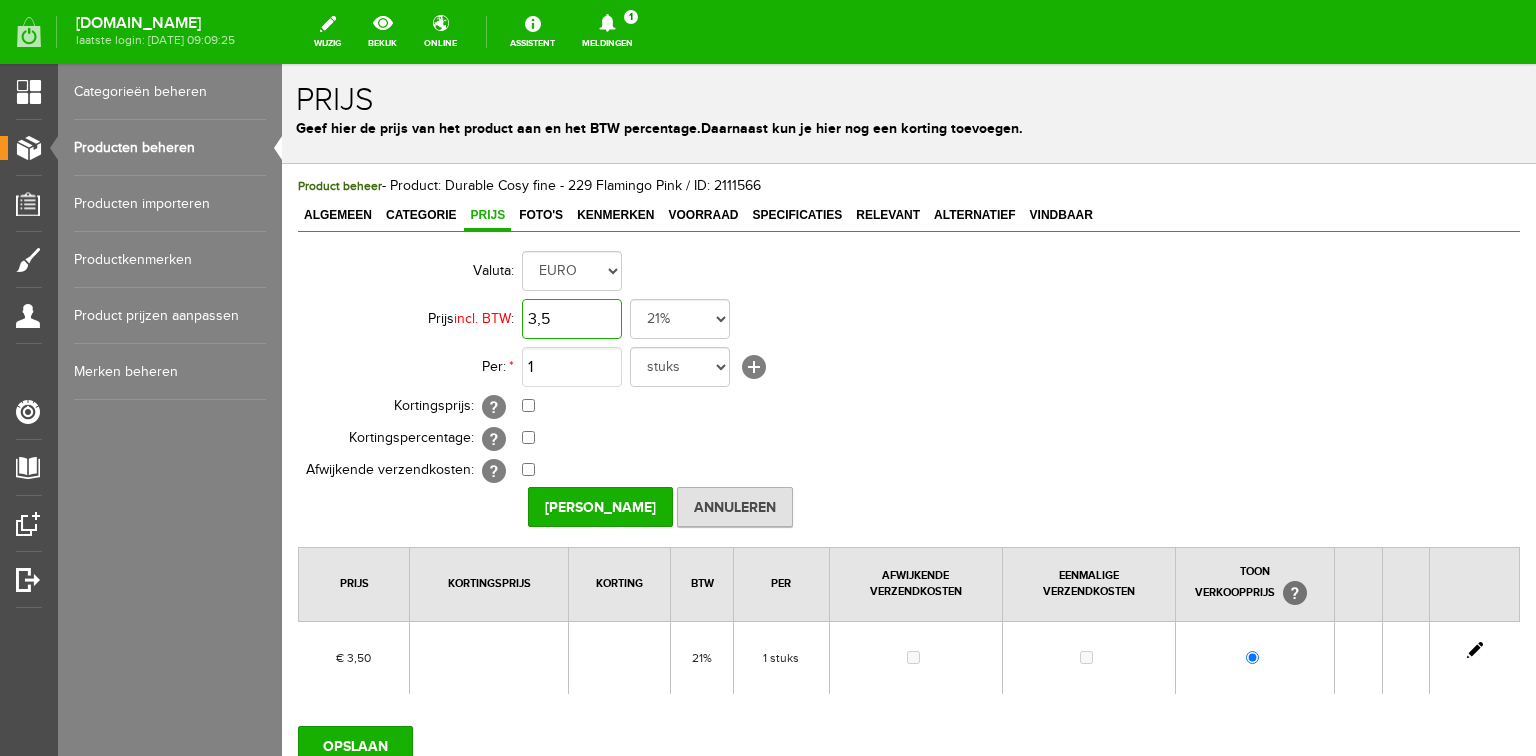 click on "3,5" at bounding box center (572, 319) 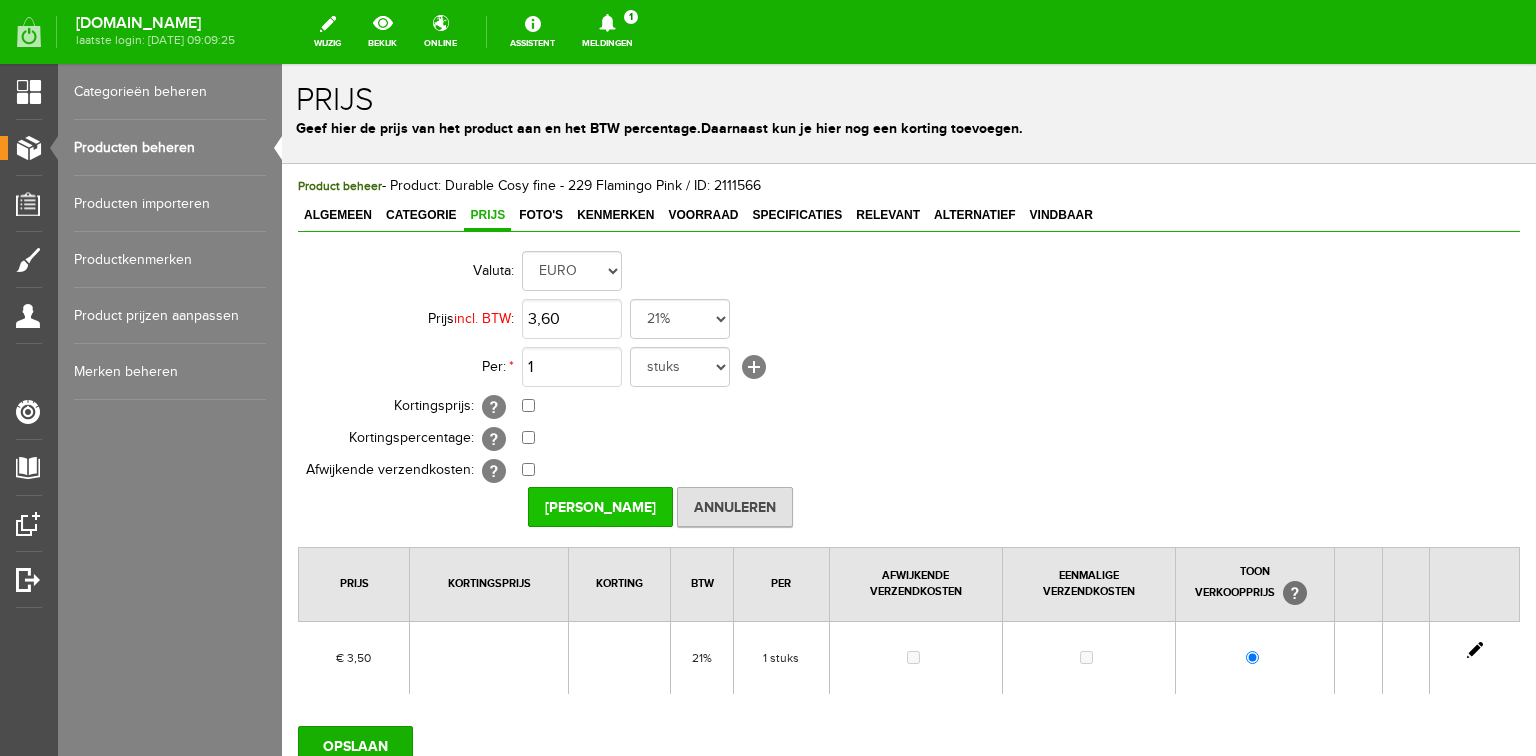 type on "€ 3,60" 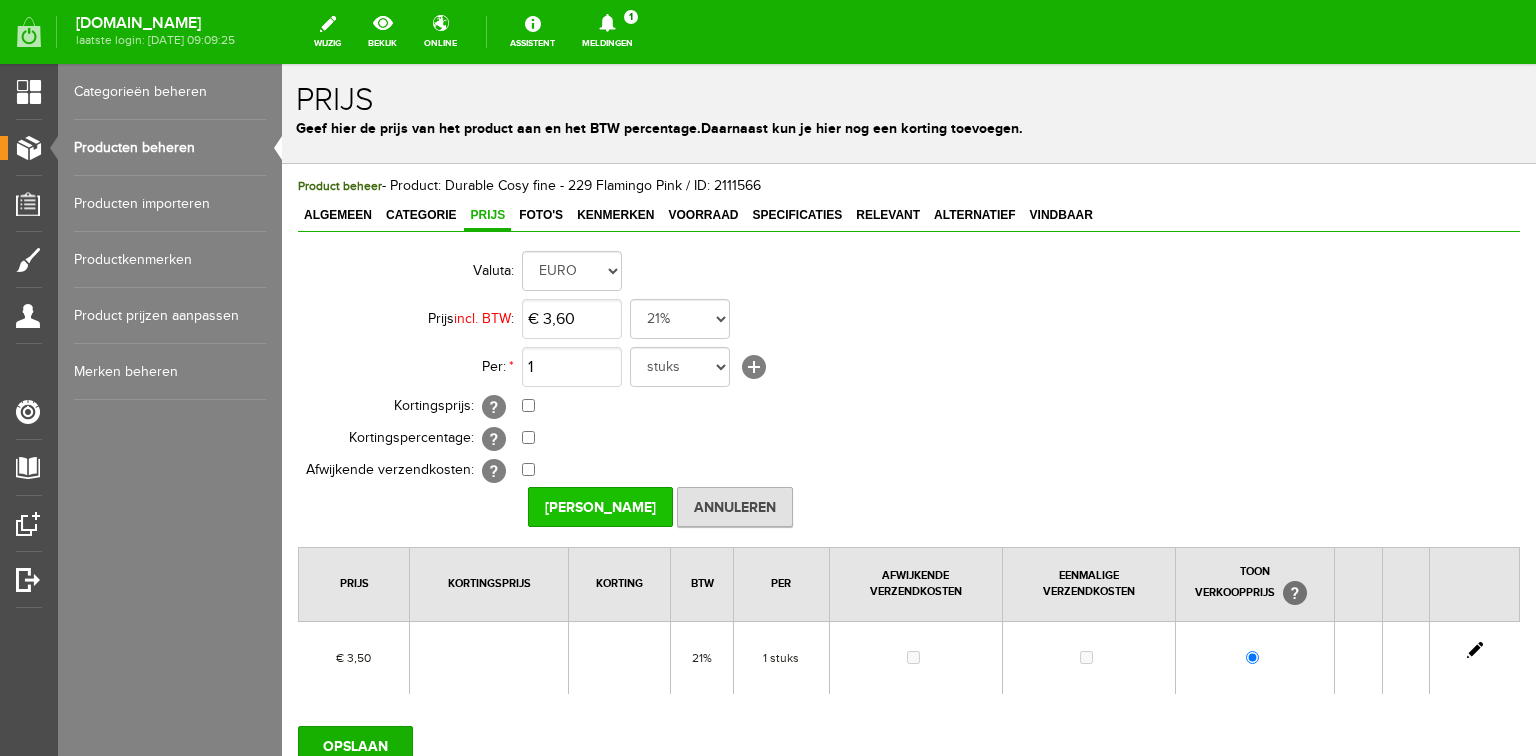 click on "[PERSON_NAME]" at bounding box center [600, 507] 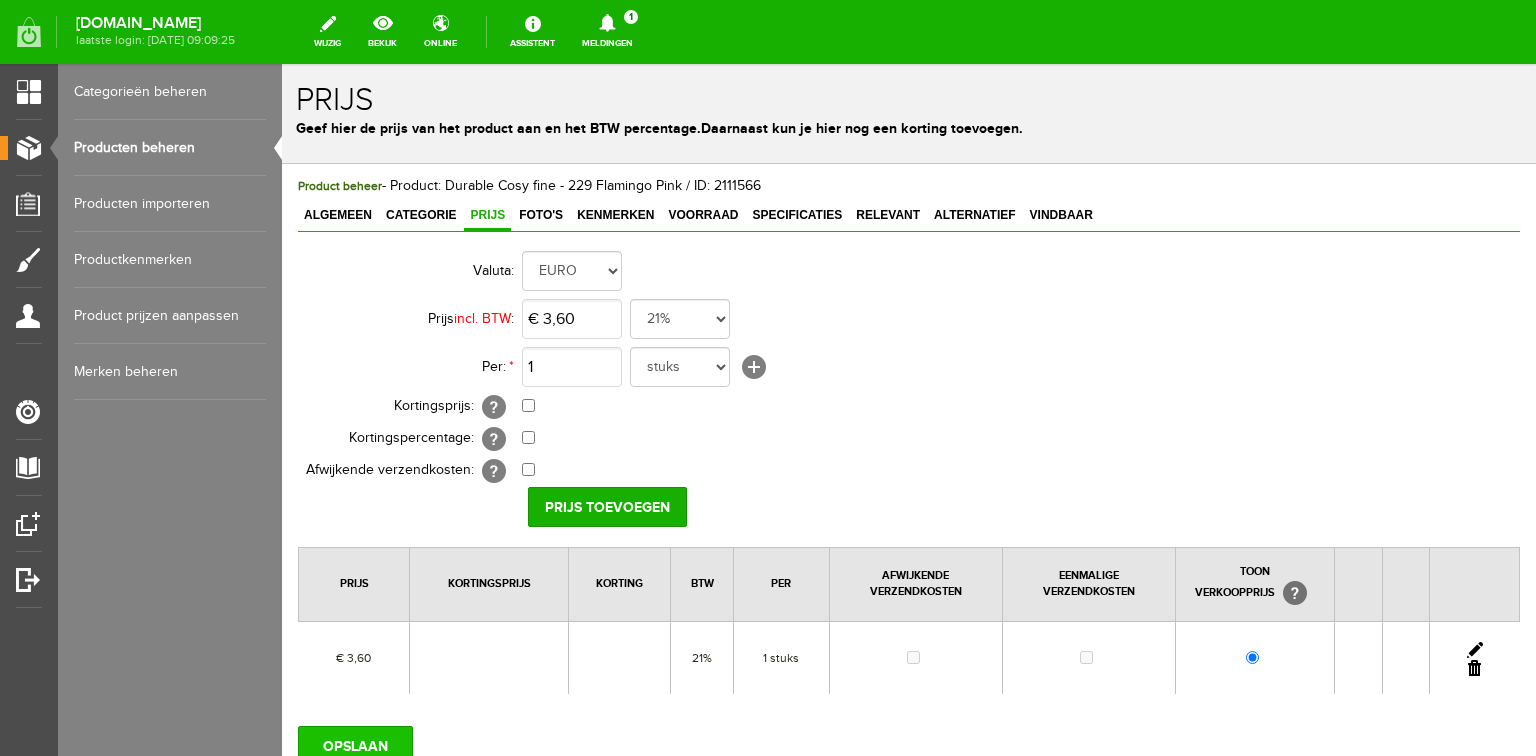 click on "OPSLAAN" at bounding box center [355, 746] 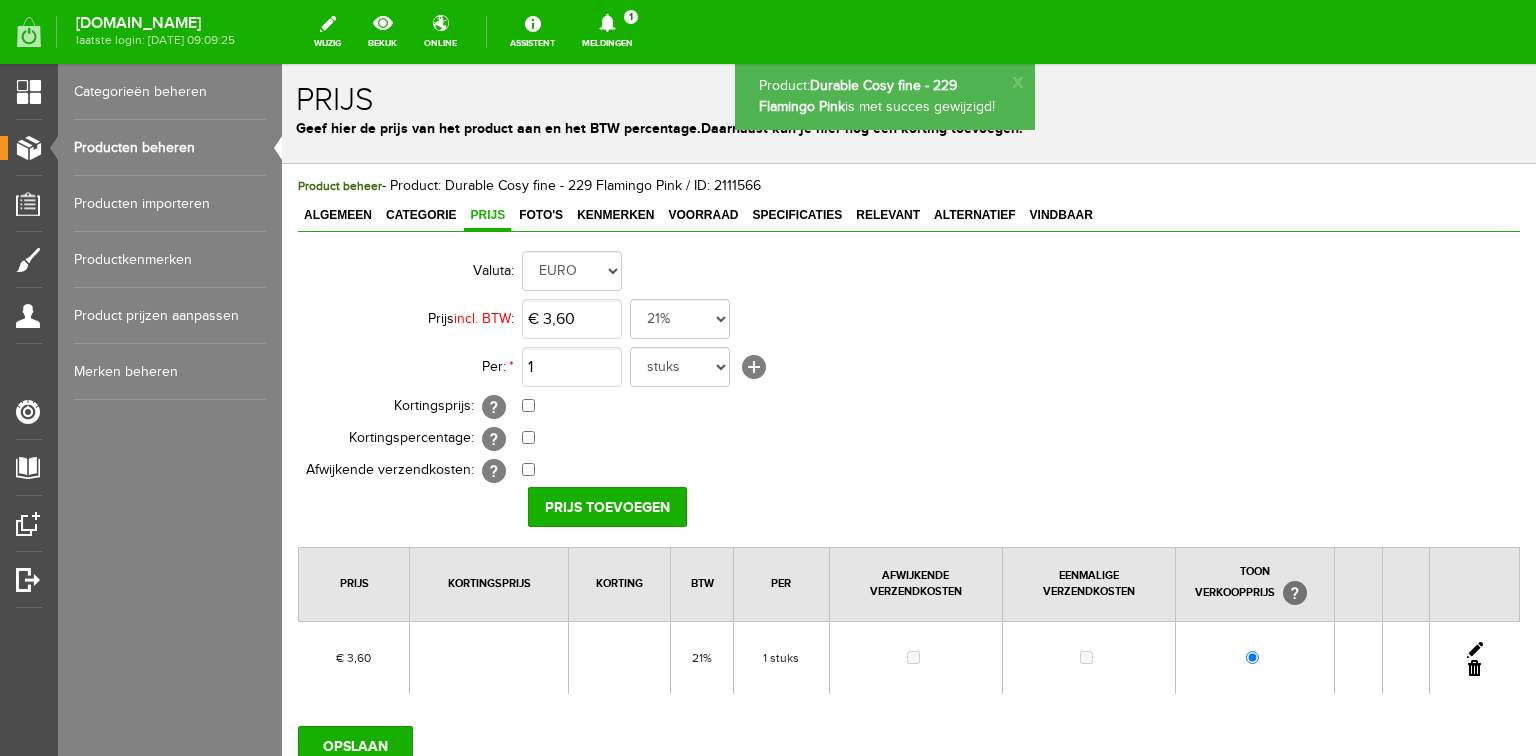 click on "Producten beheren" at bounding box center [170, 148] 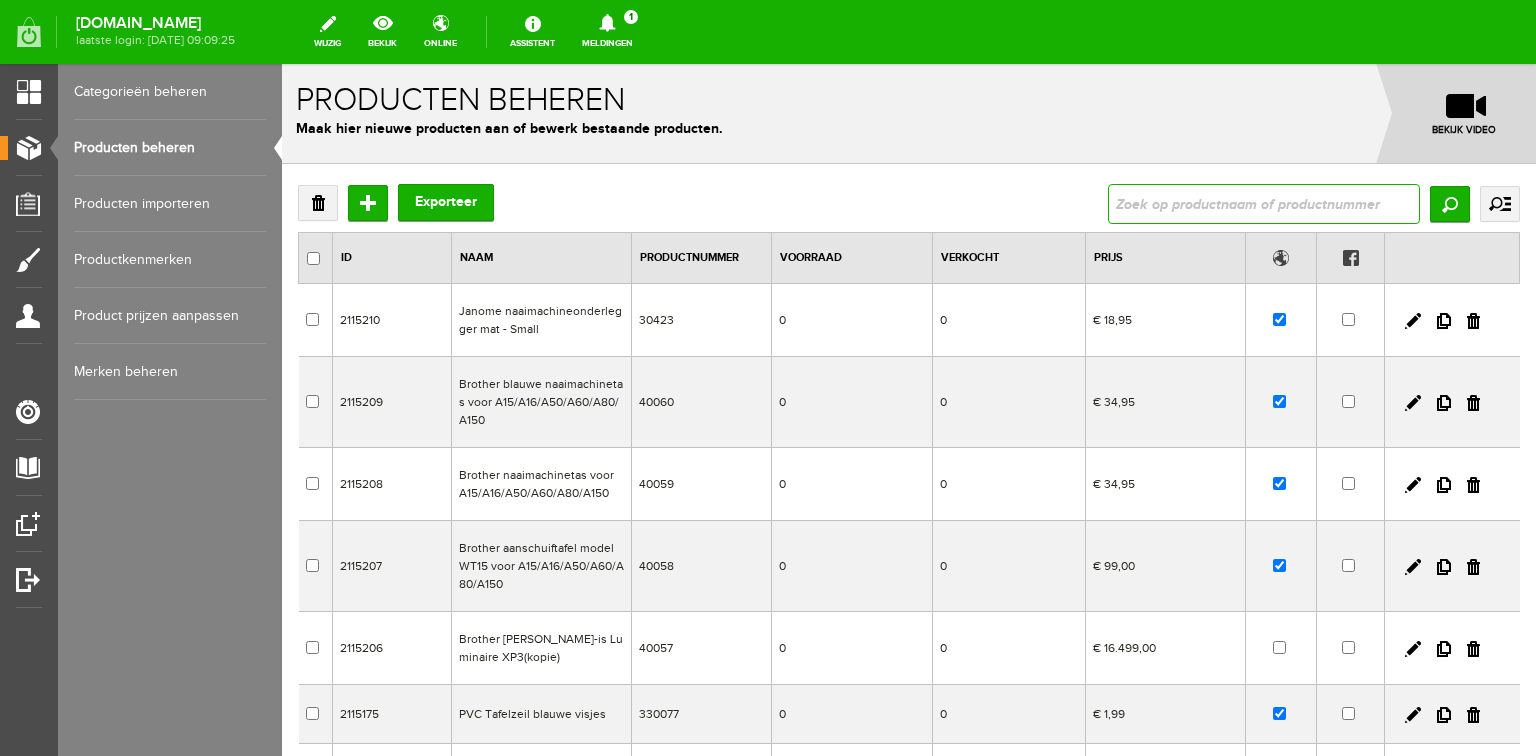click at bounding box center (1264, 204) 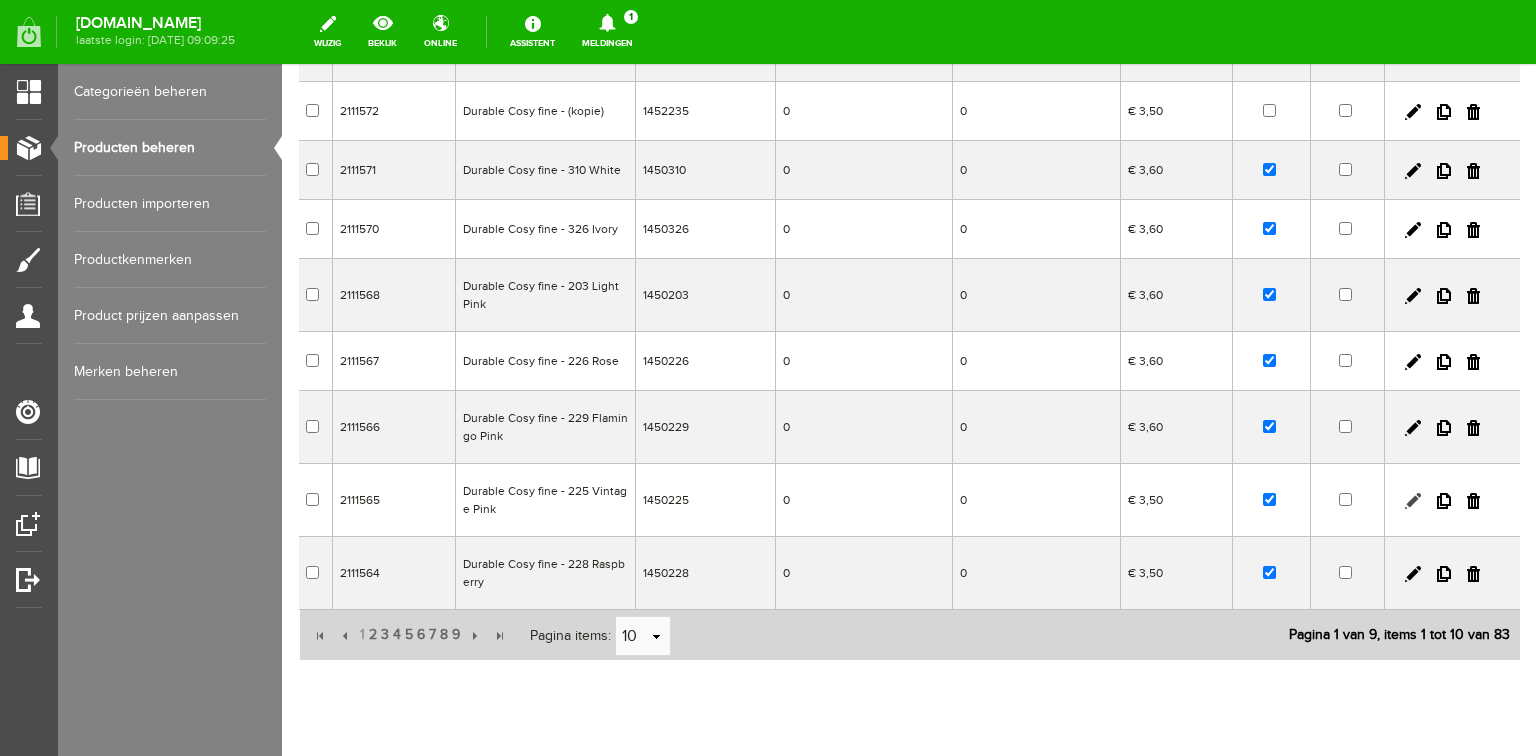 click at bounding box center (1413, 501) 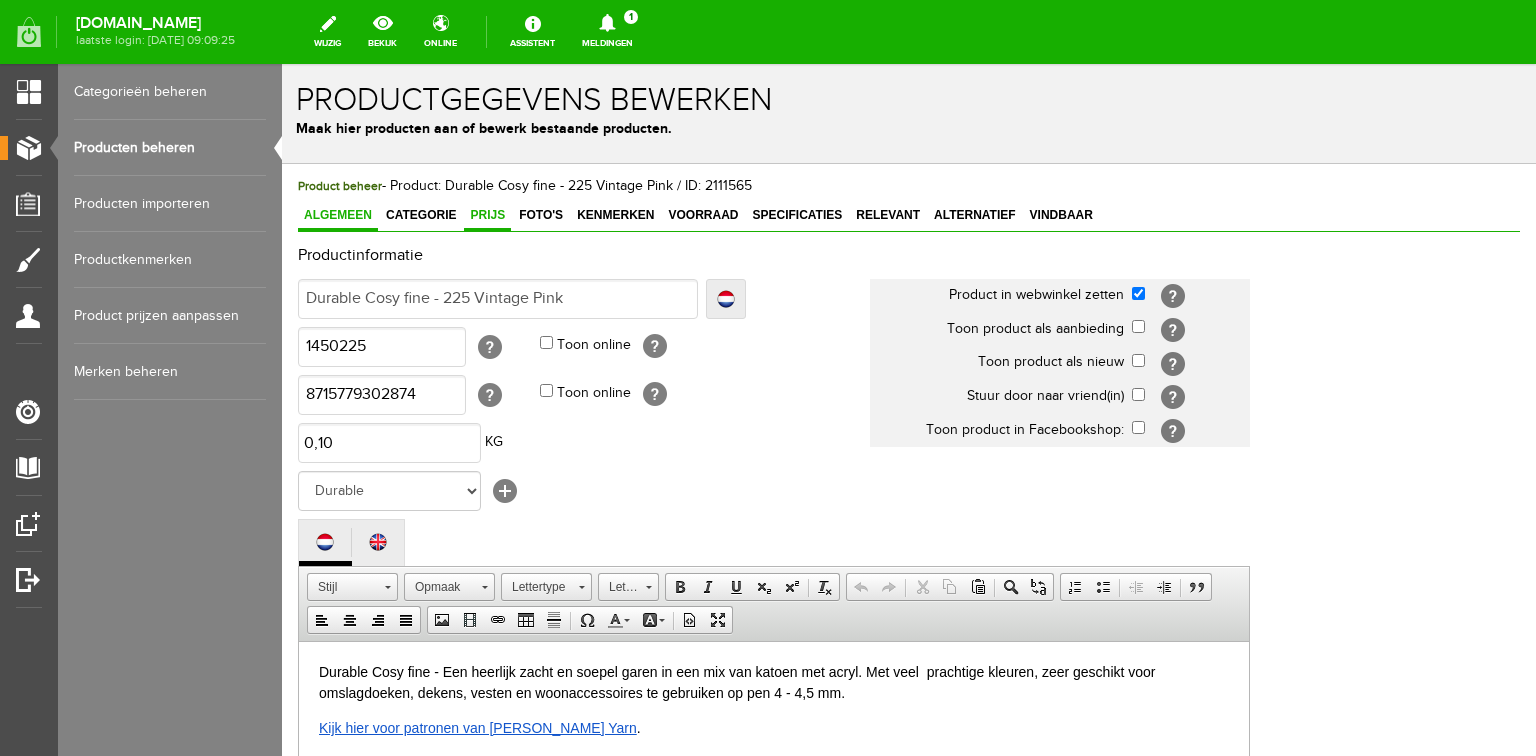 click on "Prijs" at bounding box center (487, 215) 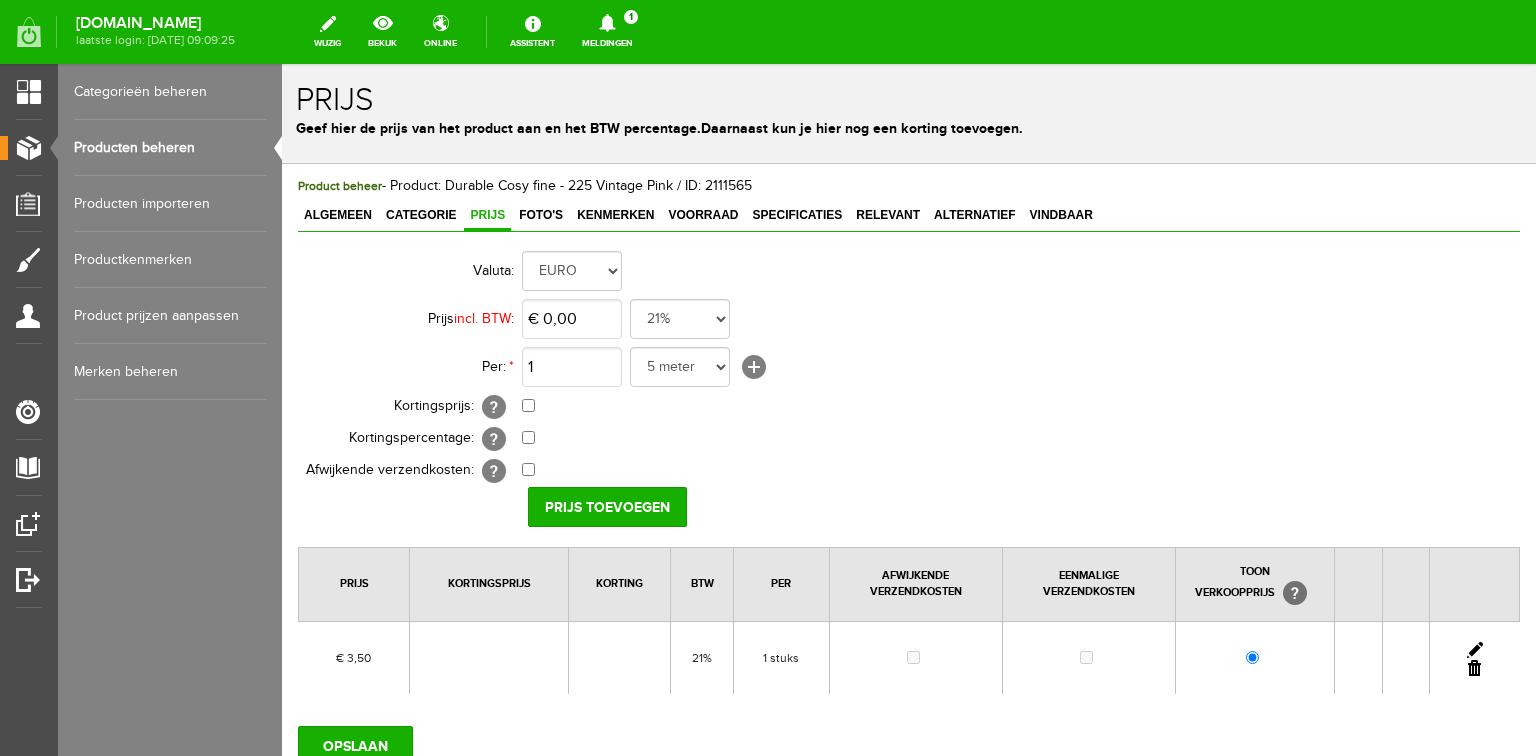 click at bounding box center (1475, 650) 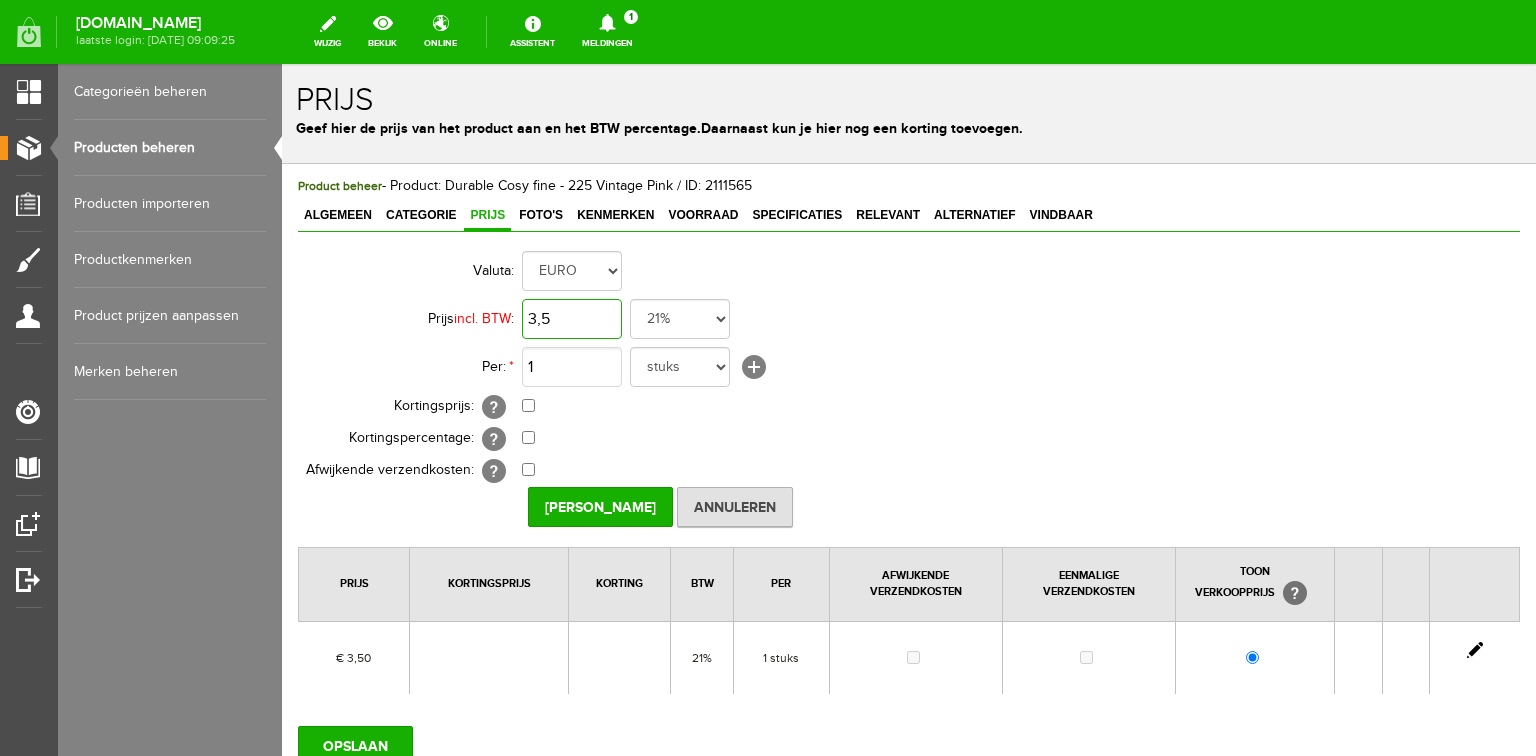 click on "3,5" at bounding box center [572, 319] 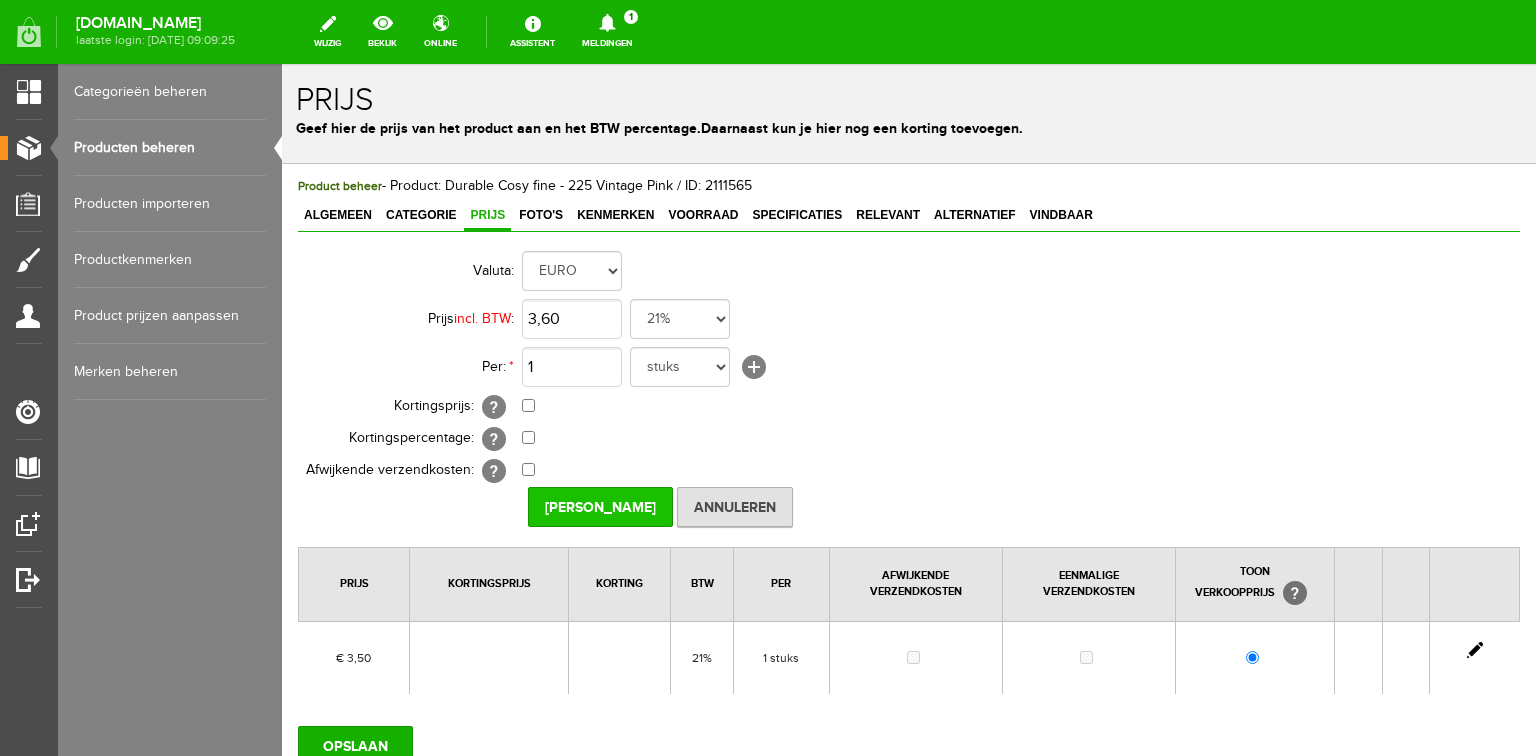 type on "€ 3,60" 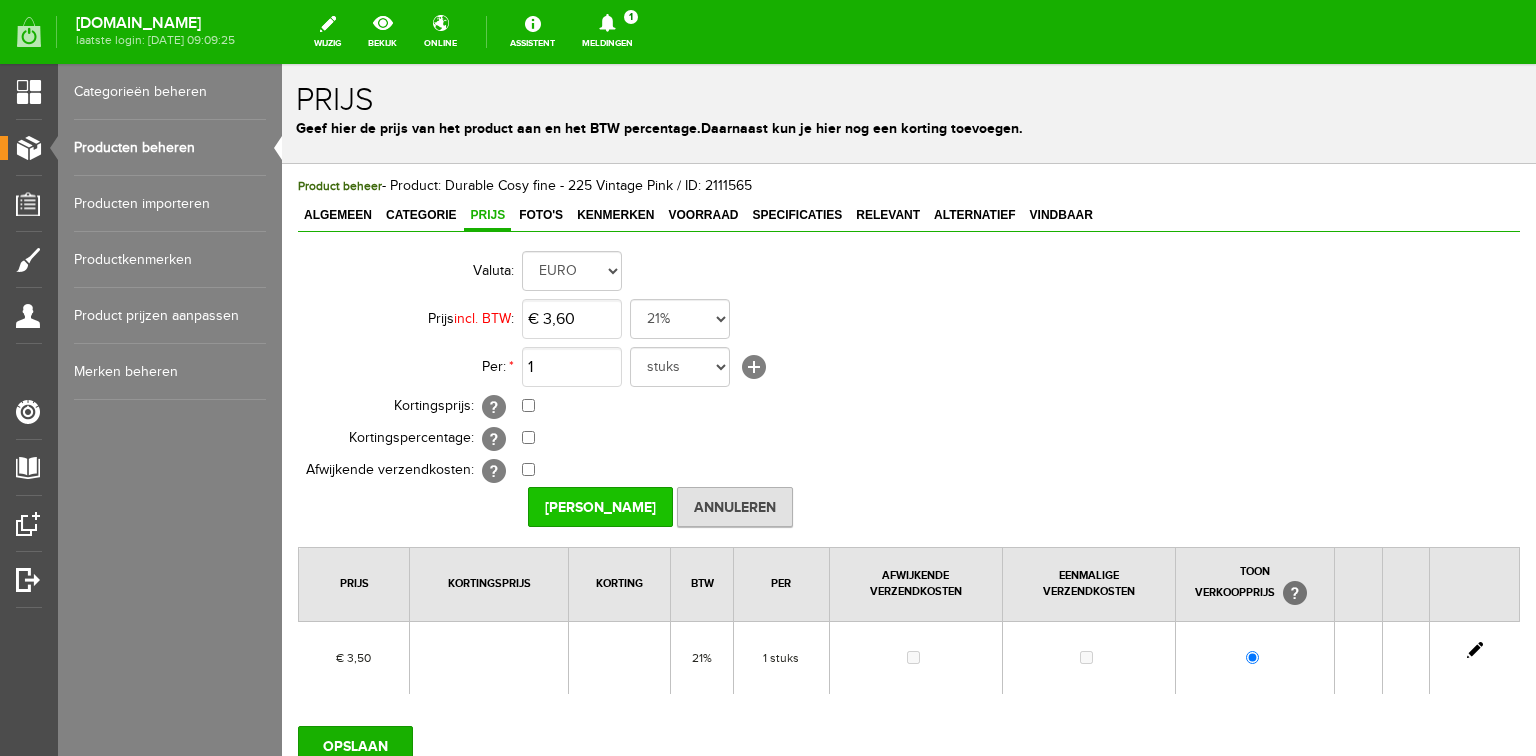 click on "[PERSON_NAME]" at bounding box center [600, 507] 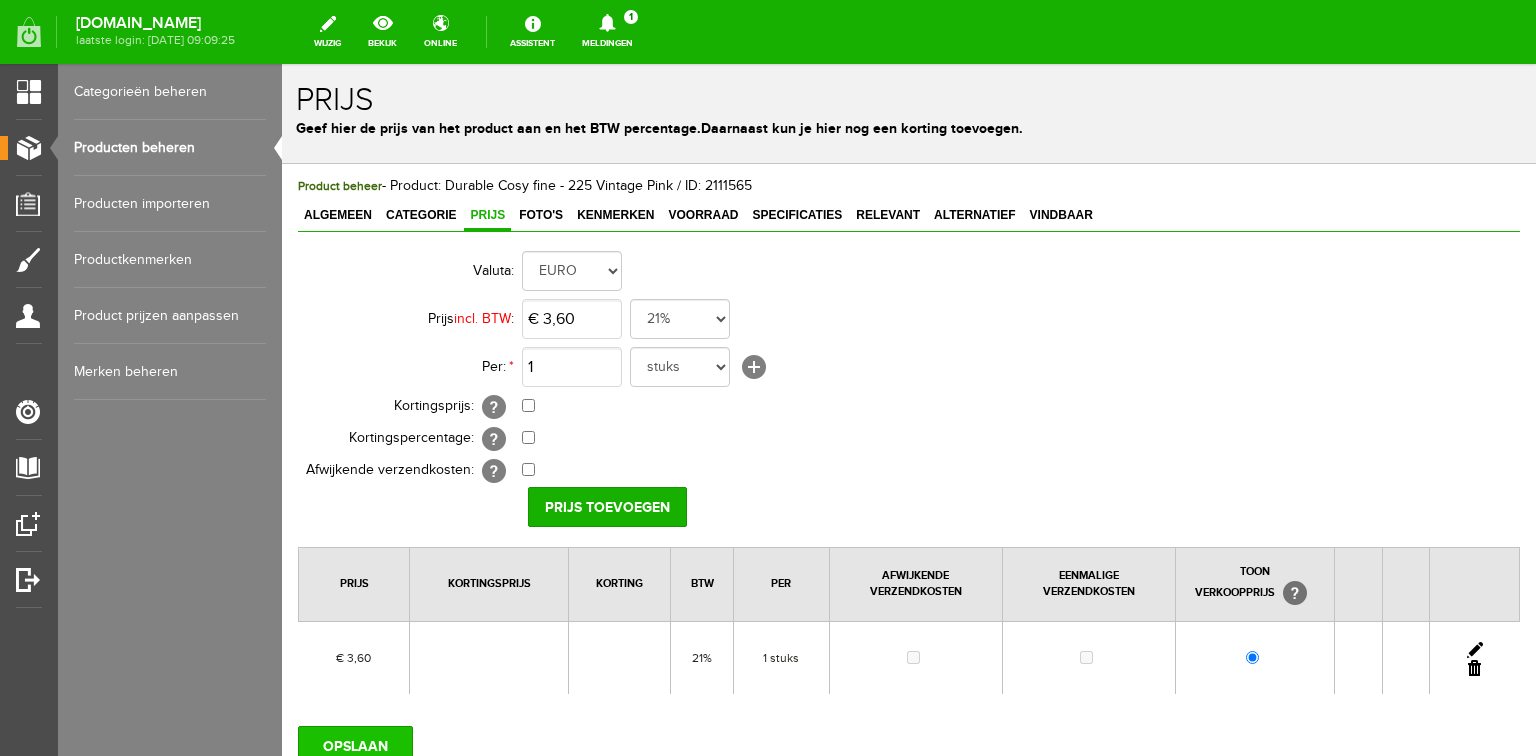 click on "OPSLAAN" at bounding box center (355, 746) 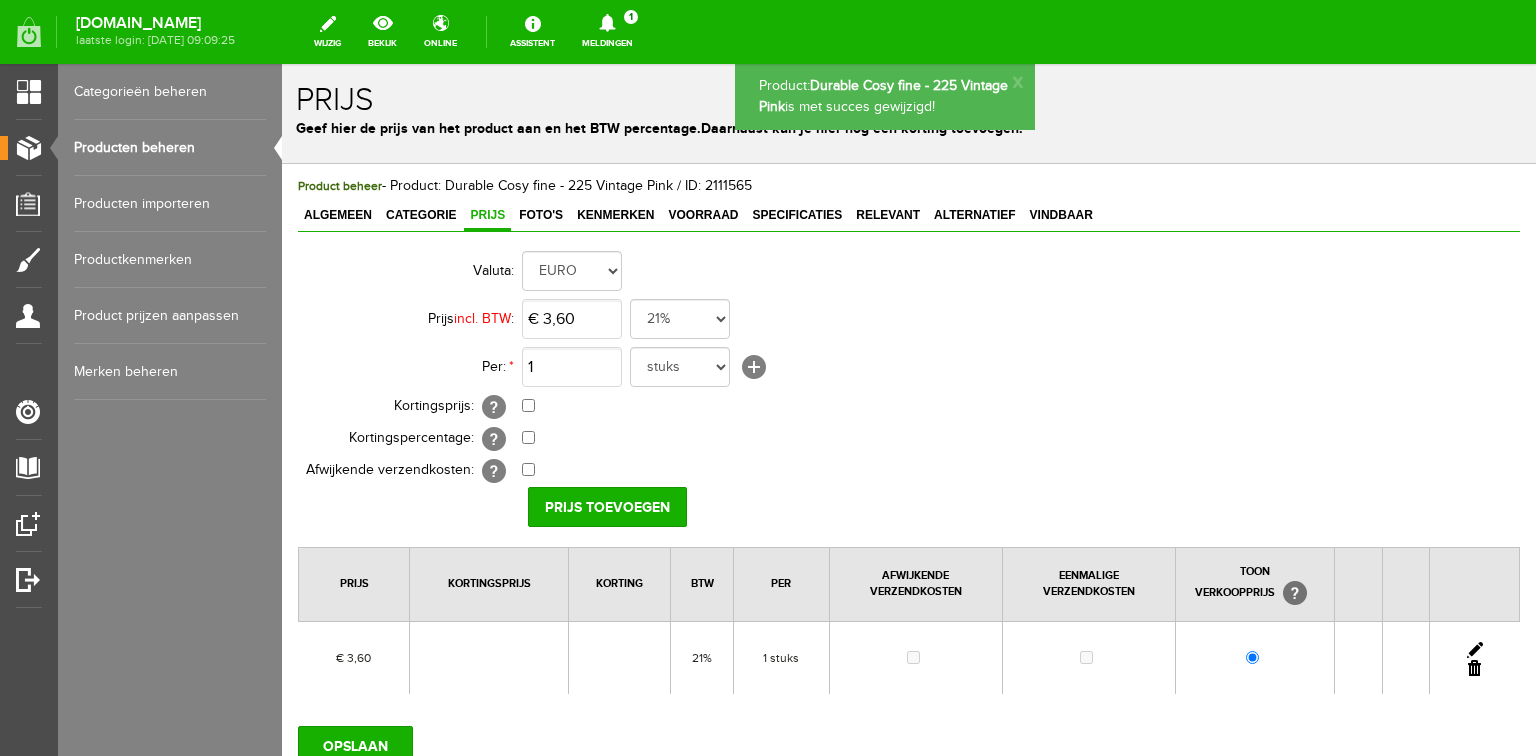 click on "Producten beheren" at bounding box center (170, 148) 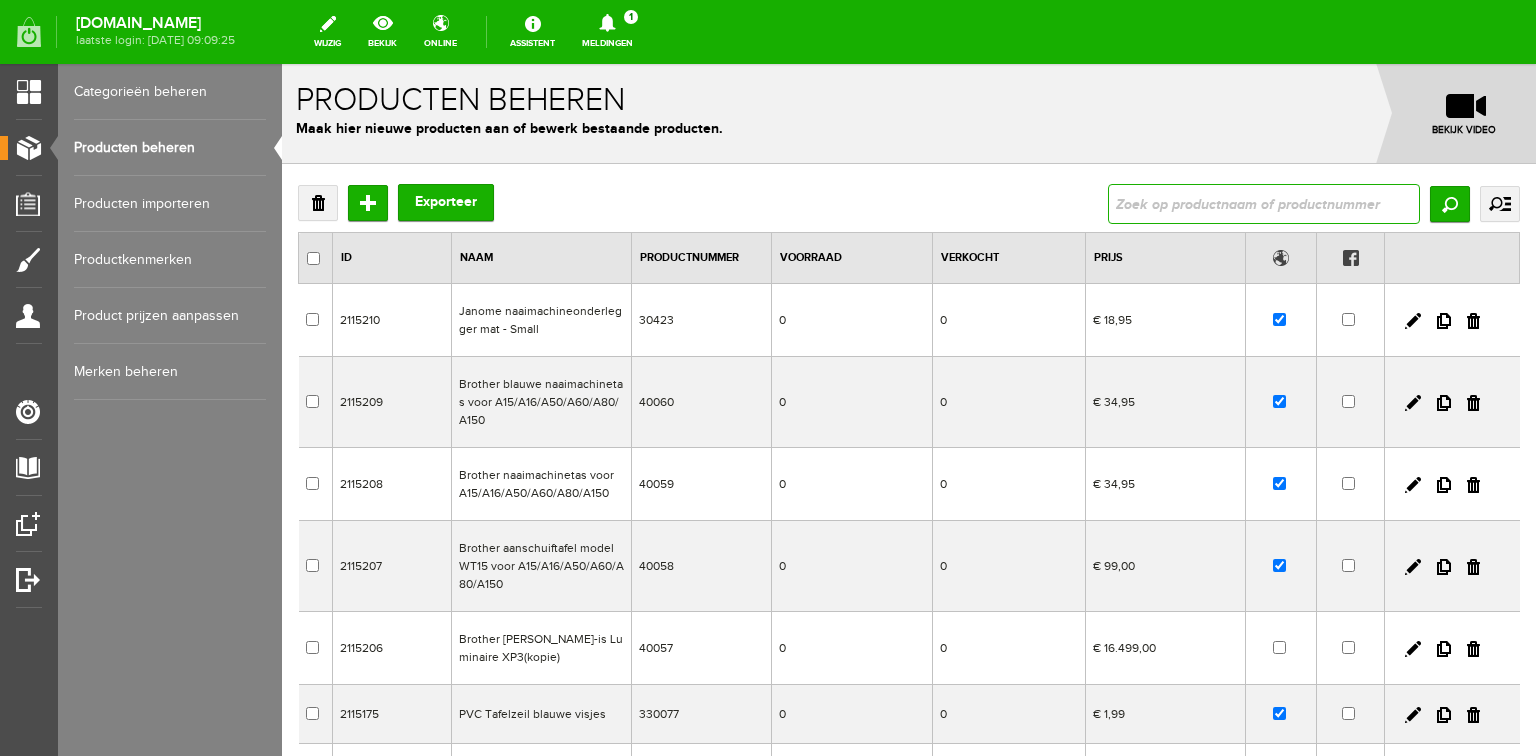 click at bounding box center [1264, 204] 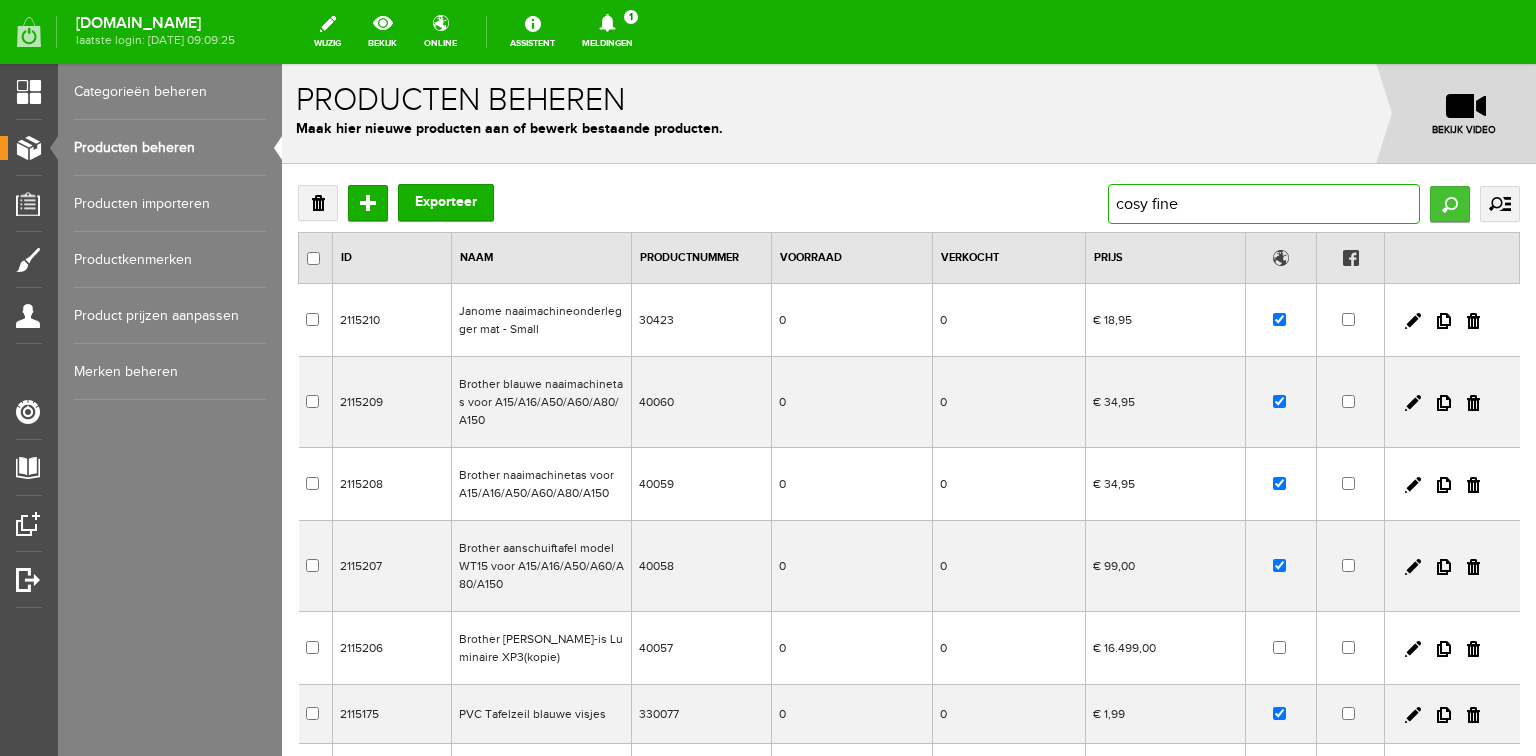 type on "cosy fine" 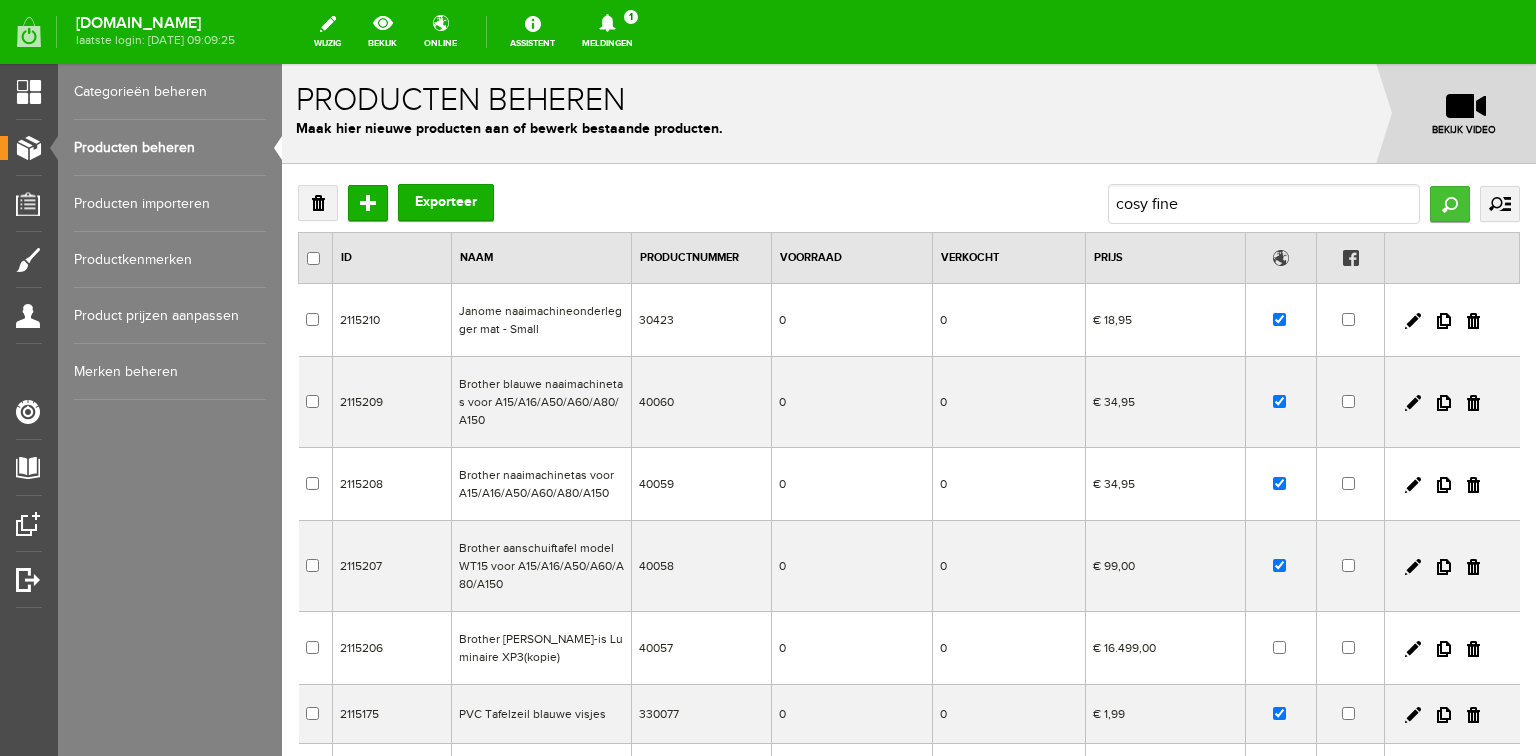 click on "Zoeken" at bounding box center (1450, 204) 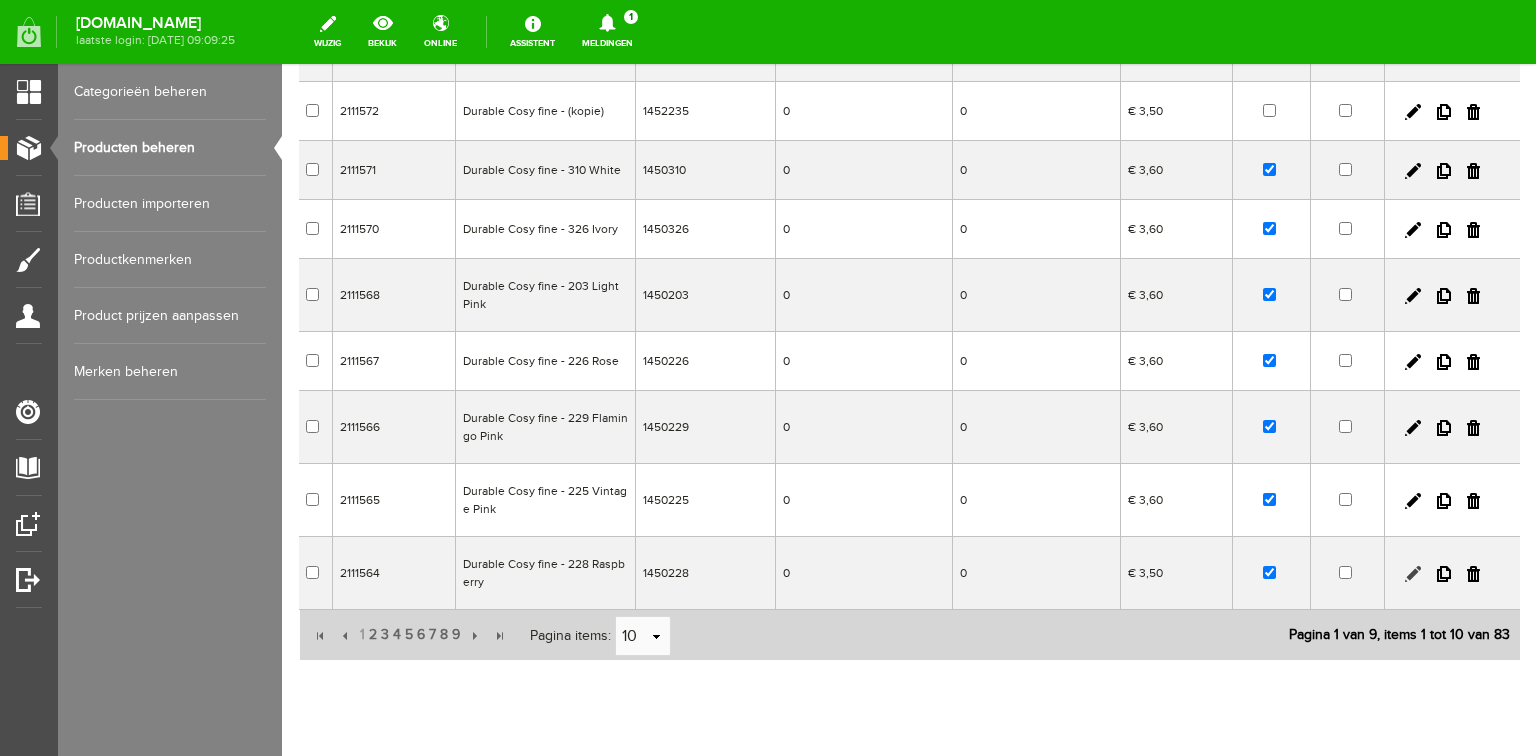 click at bounding box center [1413, 574] 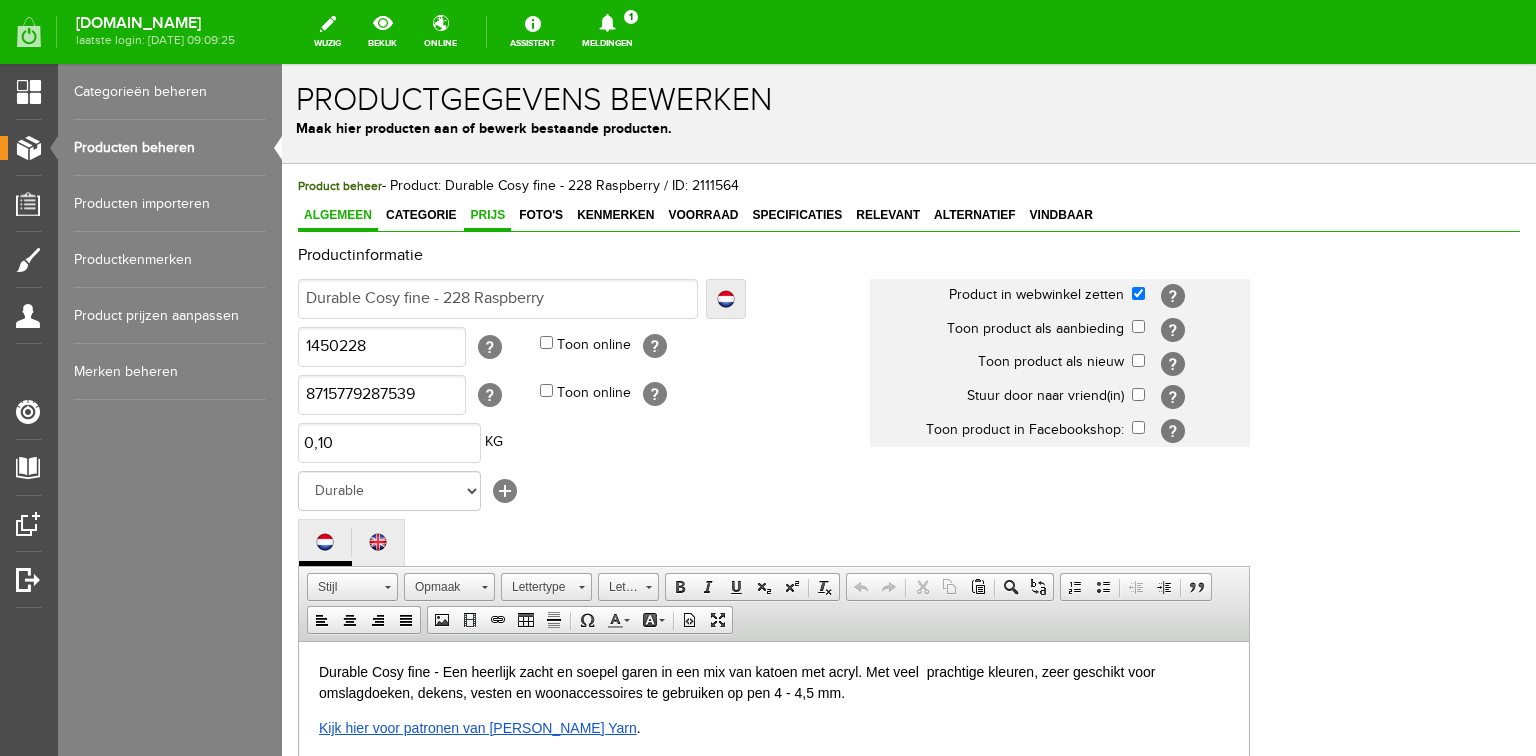 click on "Prijs" at bounding box center [487, 215] 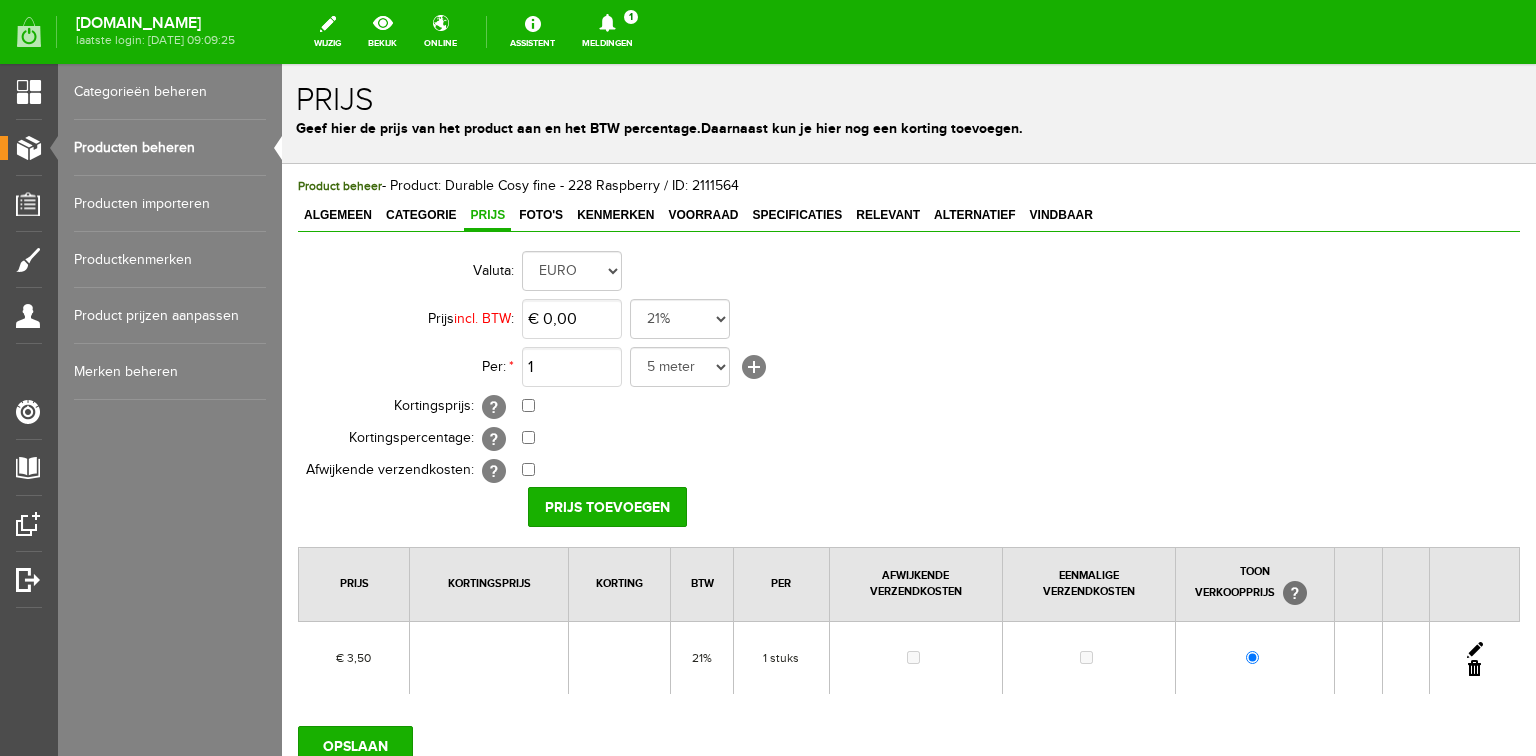 click at bounding box center [1475, 650] 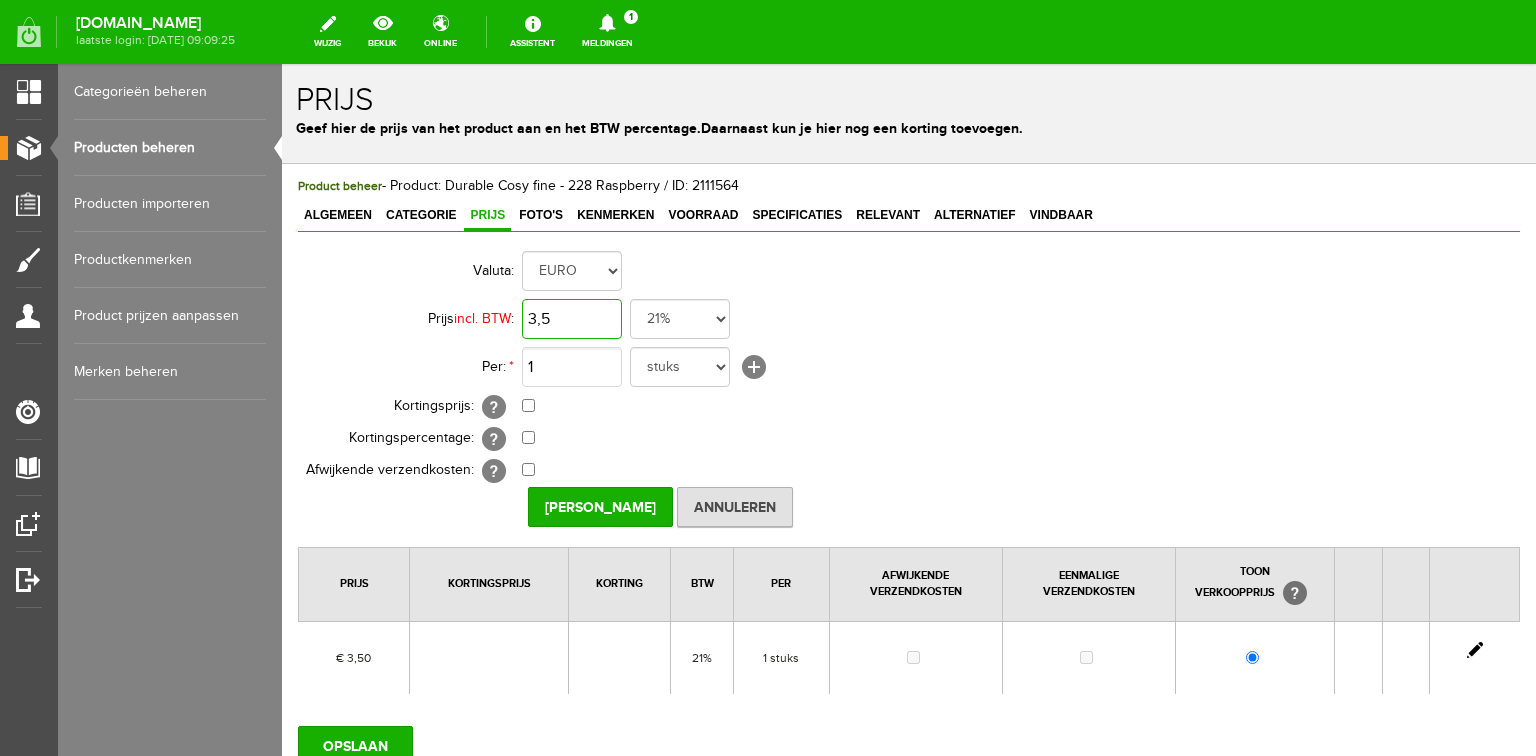 click on "3,5" at bounding box center (572, 319) 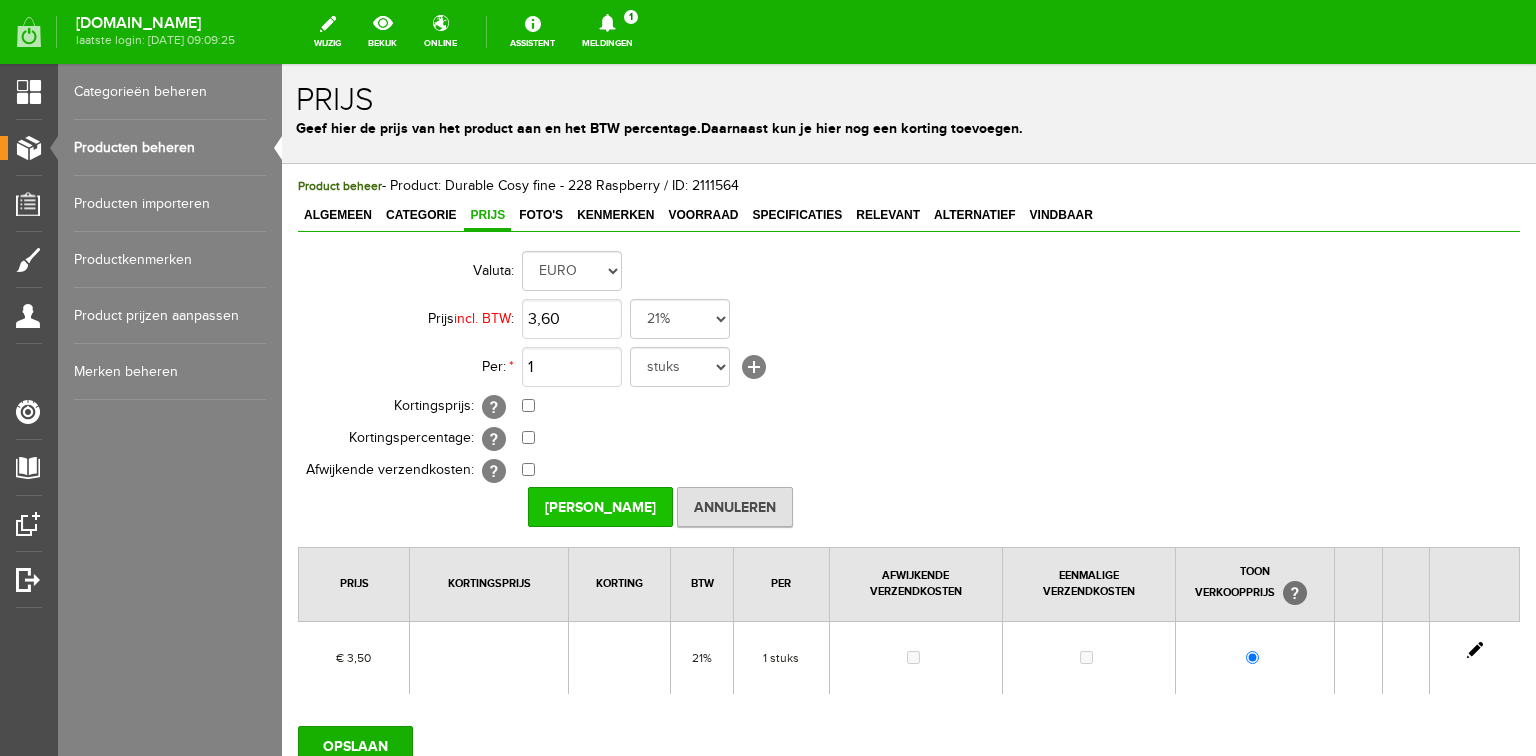 type on "€ 3,60" 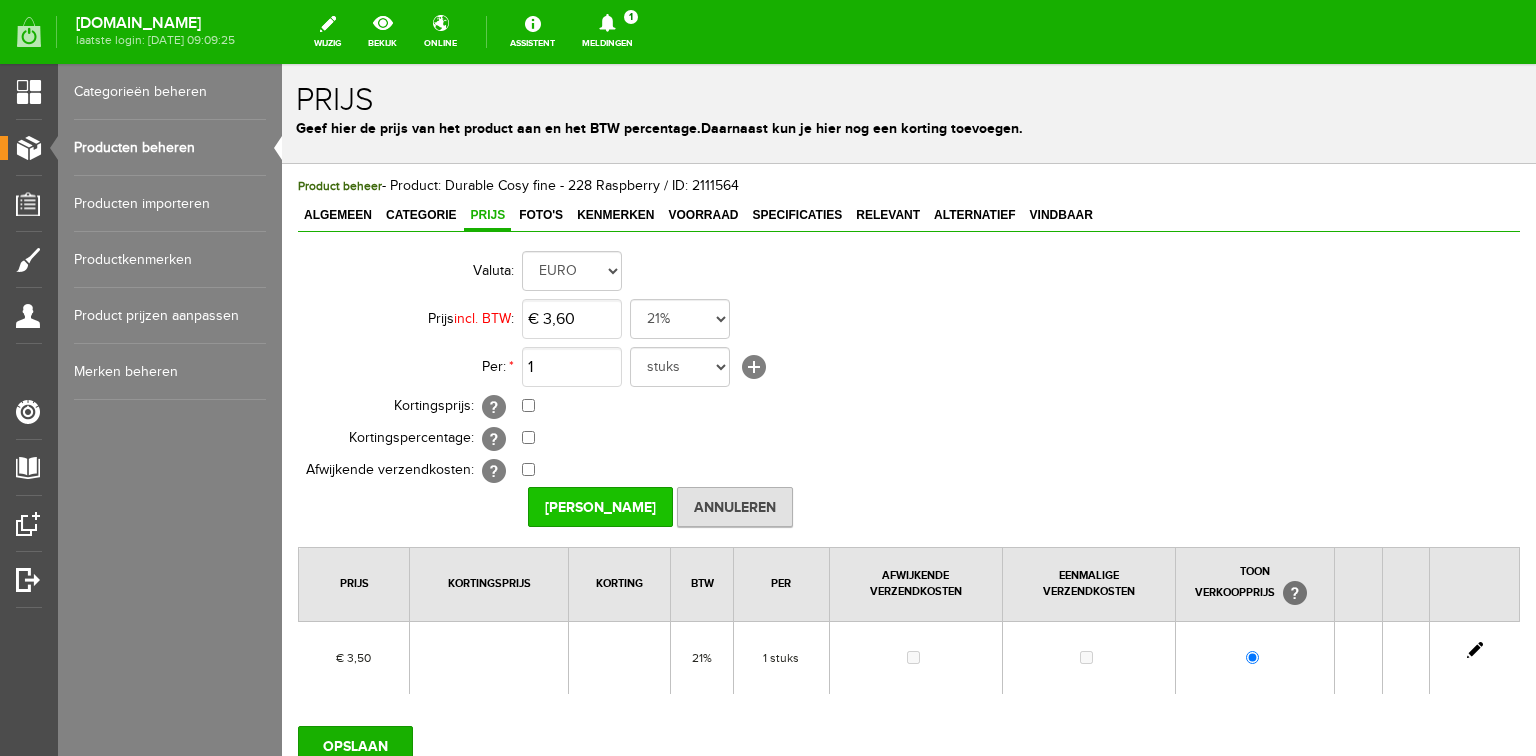 click on "[PERSON_NAME]" at bounding box center [600, 507] 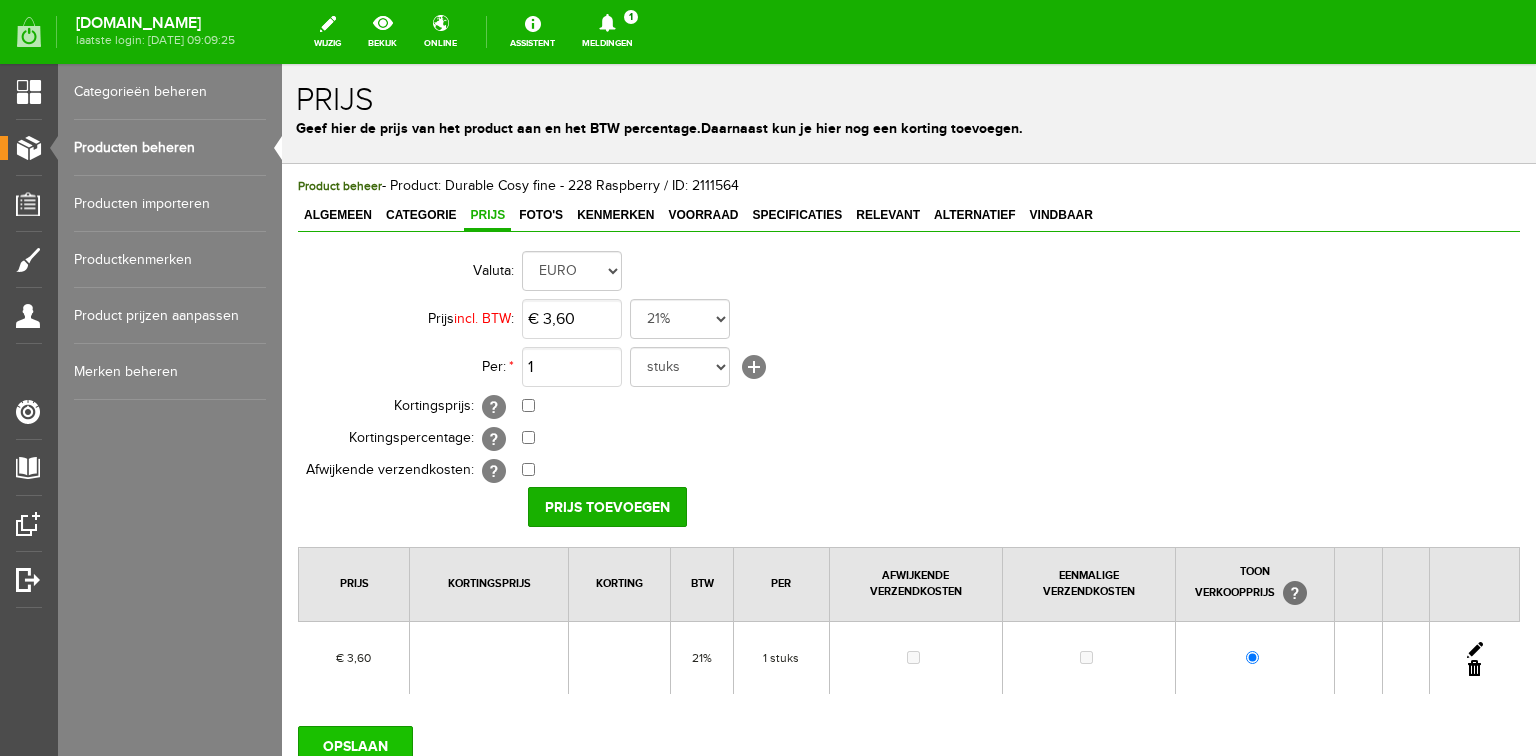 click on "OPSLAAN" at bounding box center [355, 746] 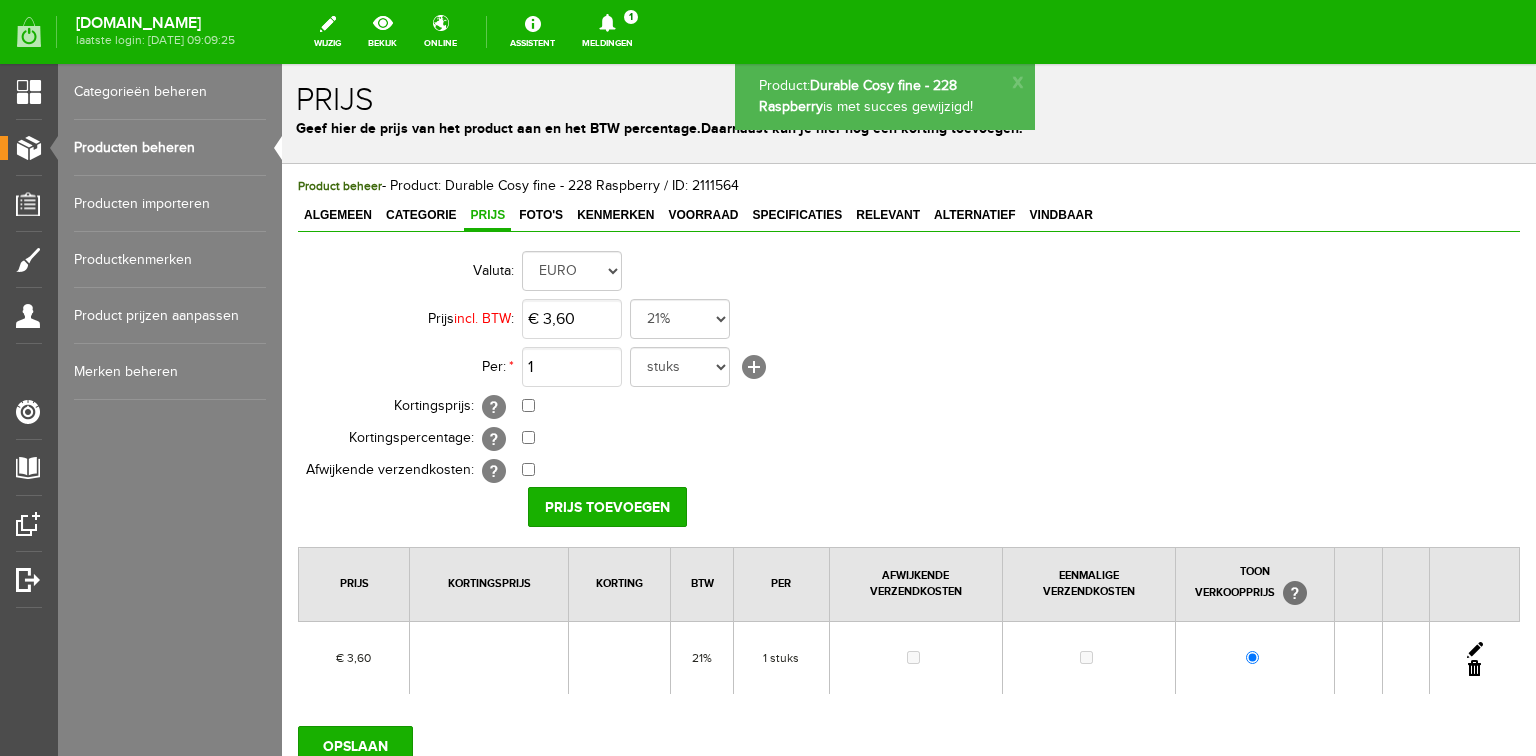 click on "Producten beheren" at bounding box center [170, 148] 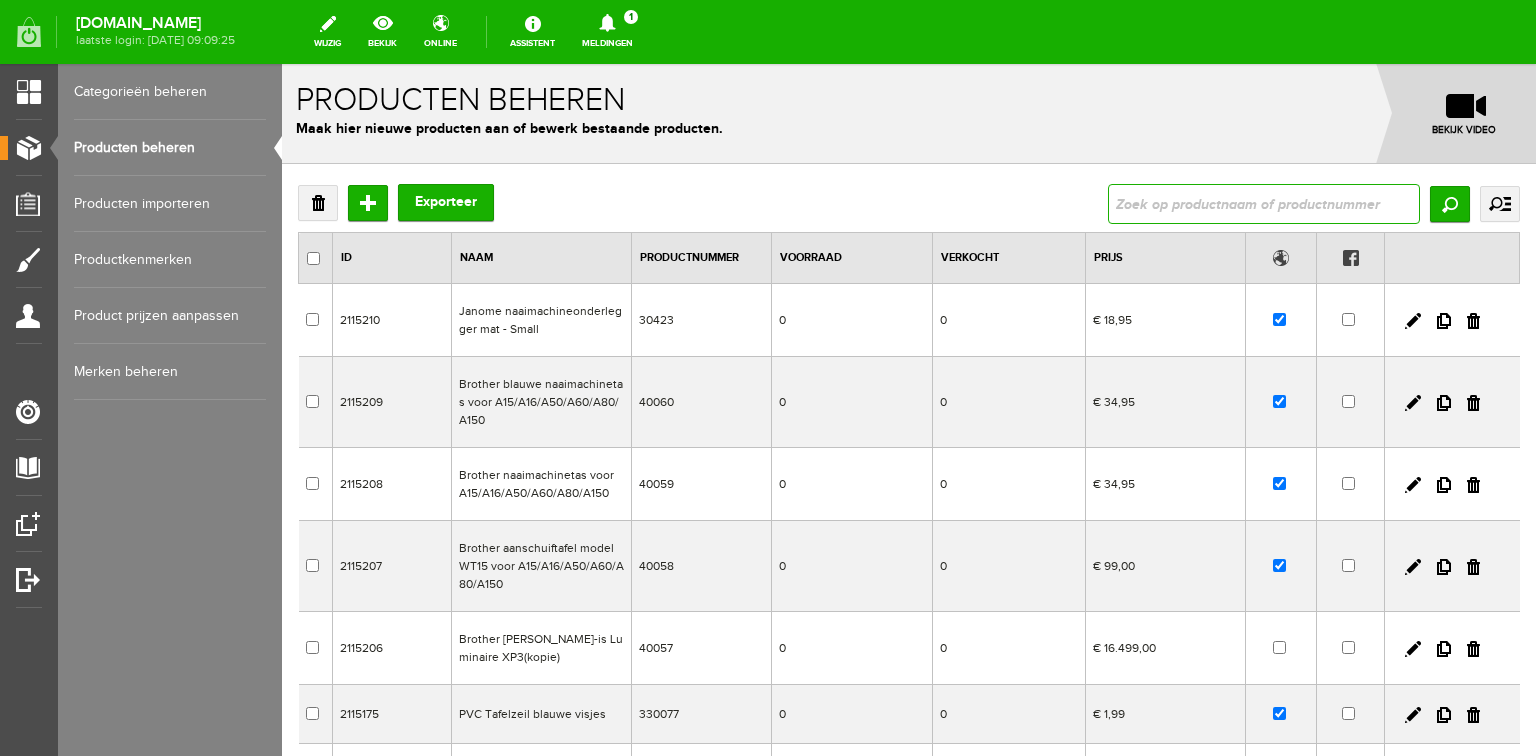 click at bounding box center [1264, 204] 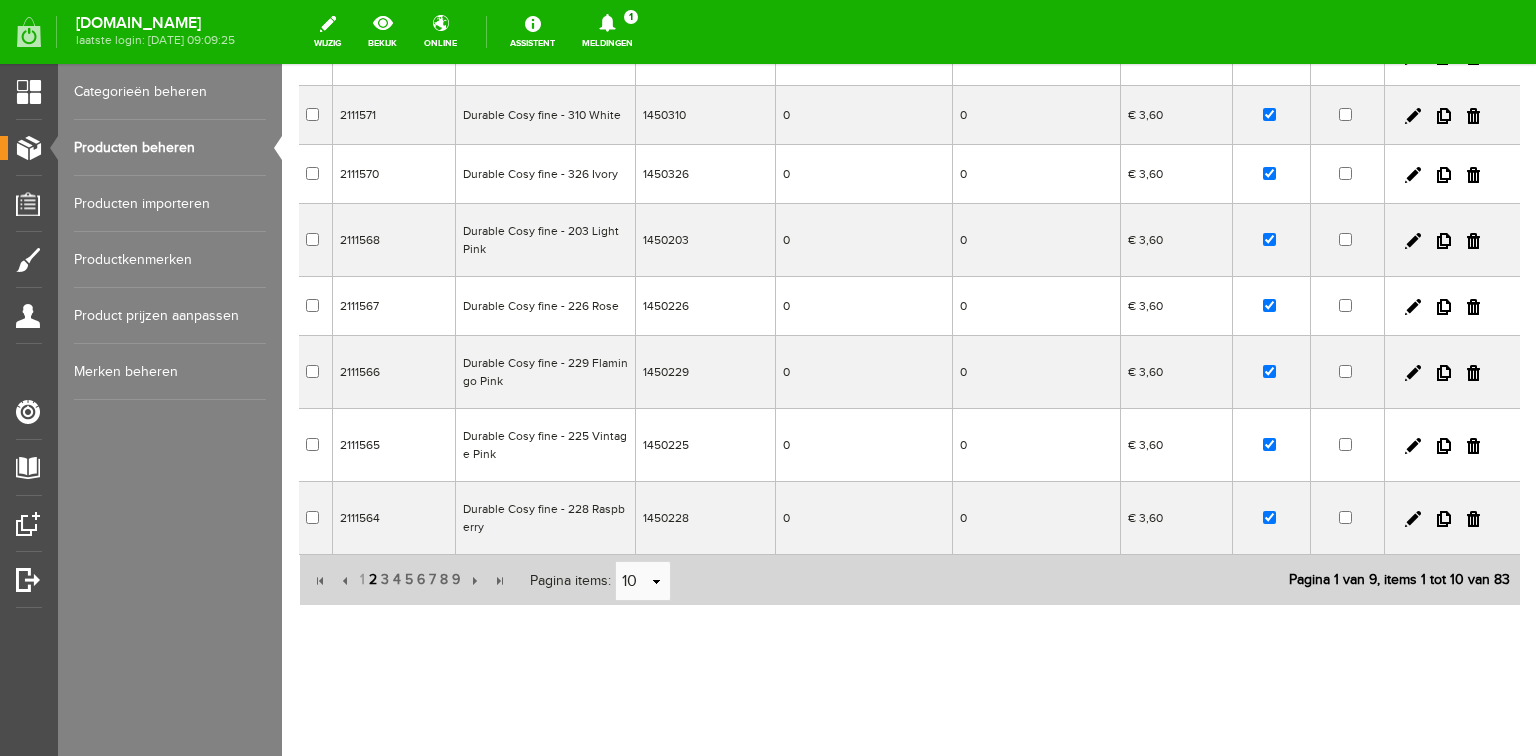 click on "2" at bounding box center (373, 580) 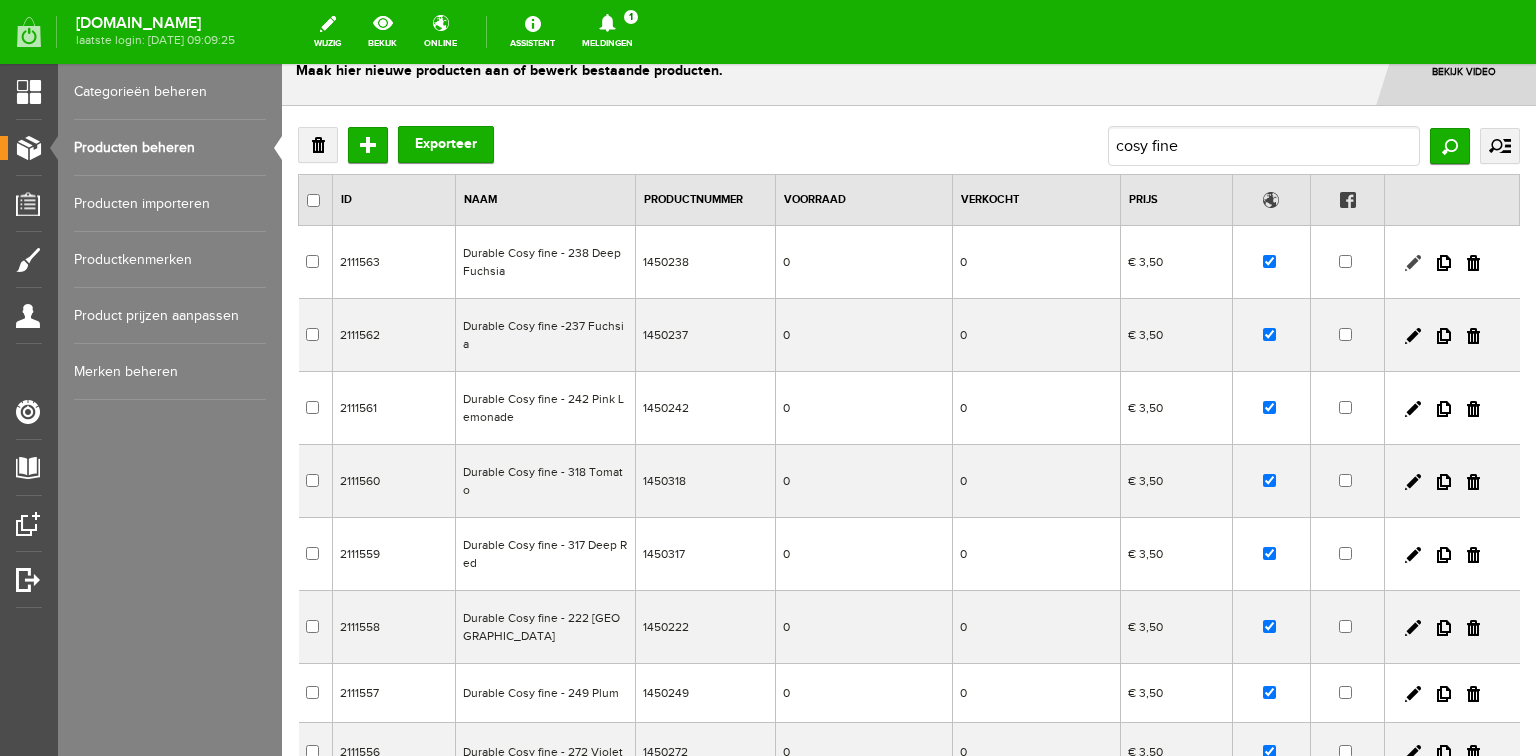 click at bounding box center (1413, 263) 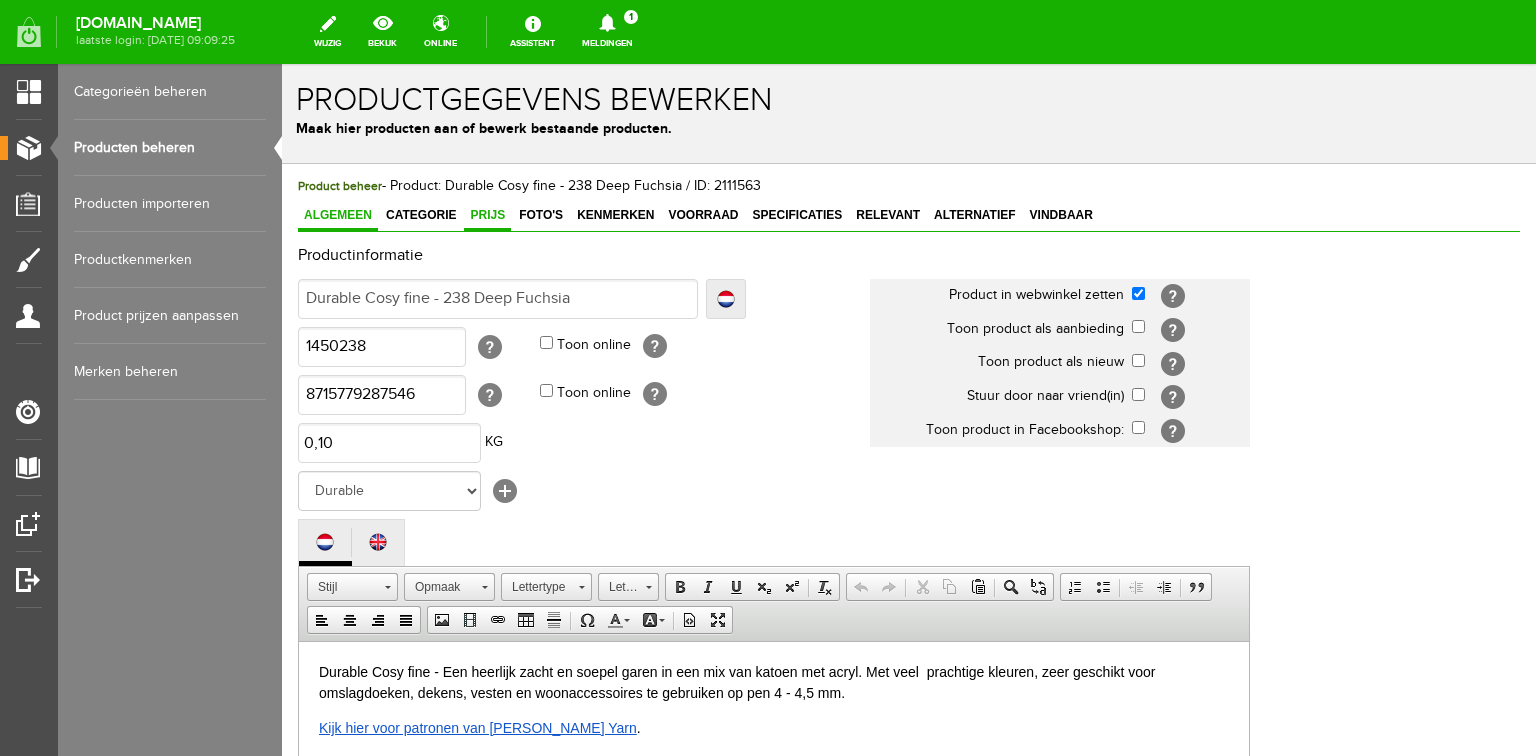 click on "Prijs" at bounding box center (487, 215) 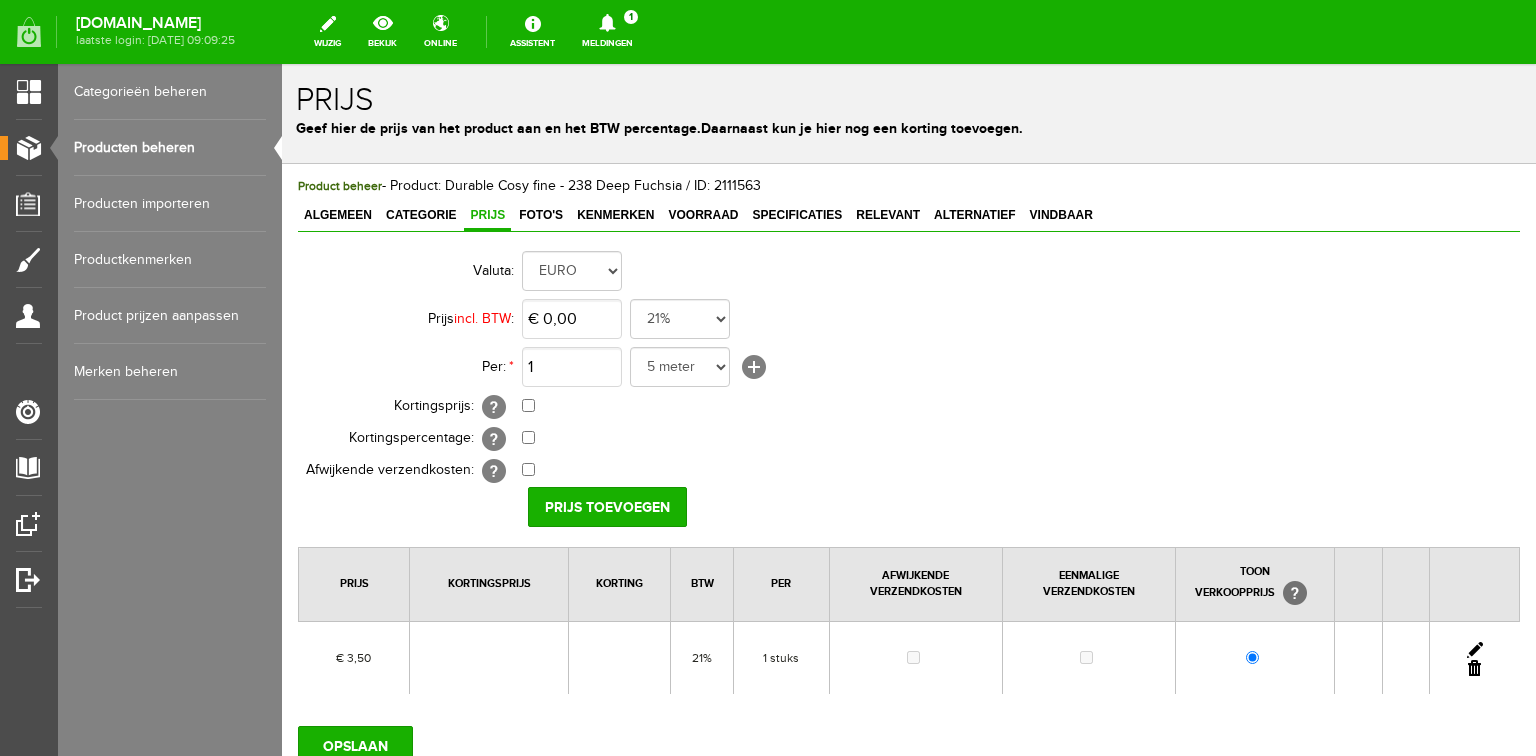 click at bounding box center (1475, 650) 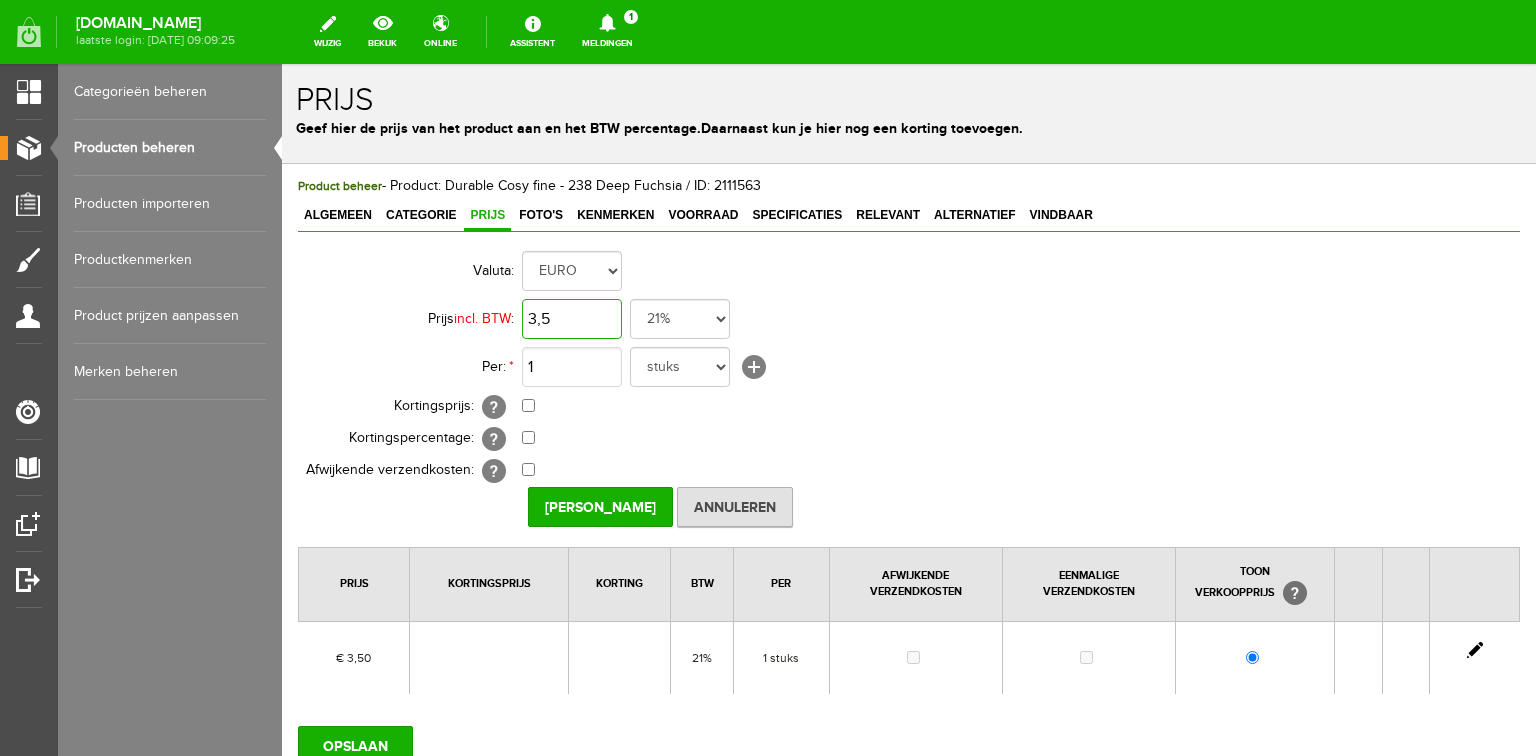 click on "3,5" at bounding box center (572, 319) 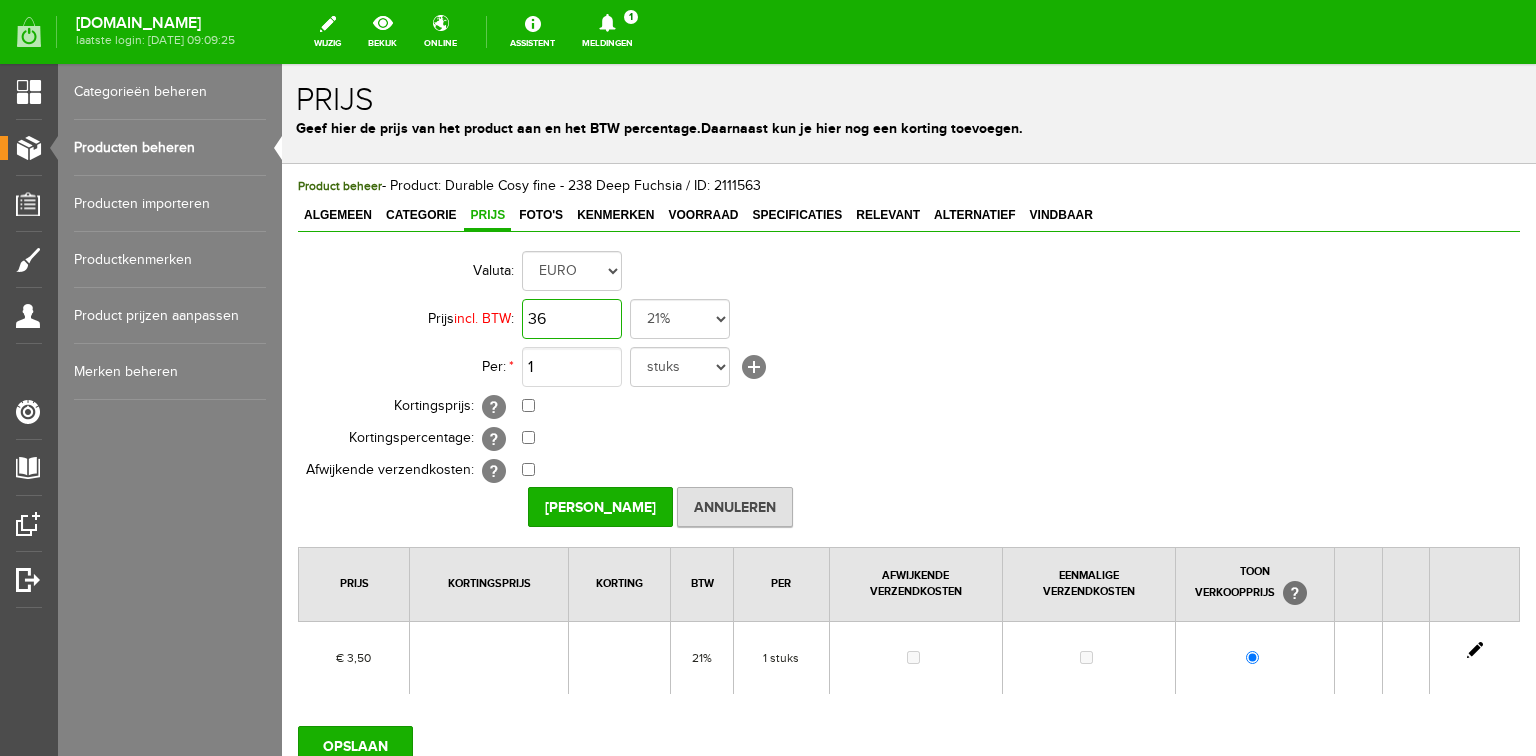 type on "3" 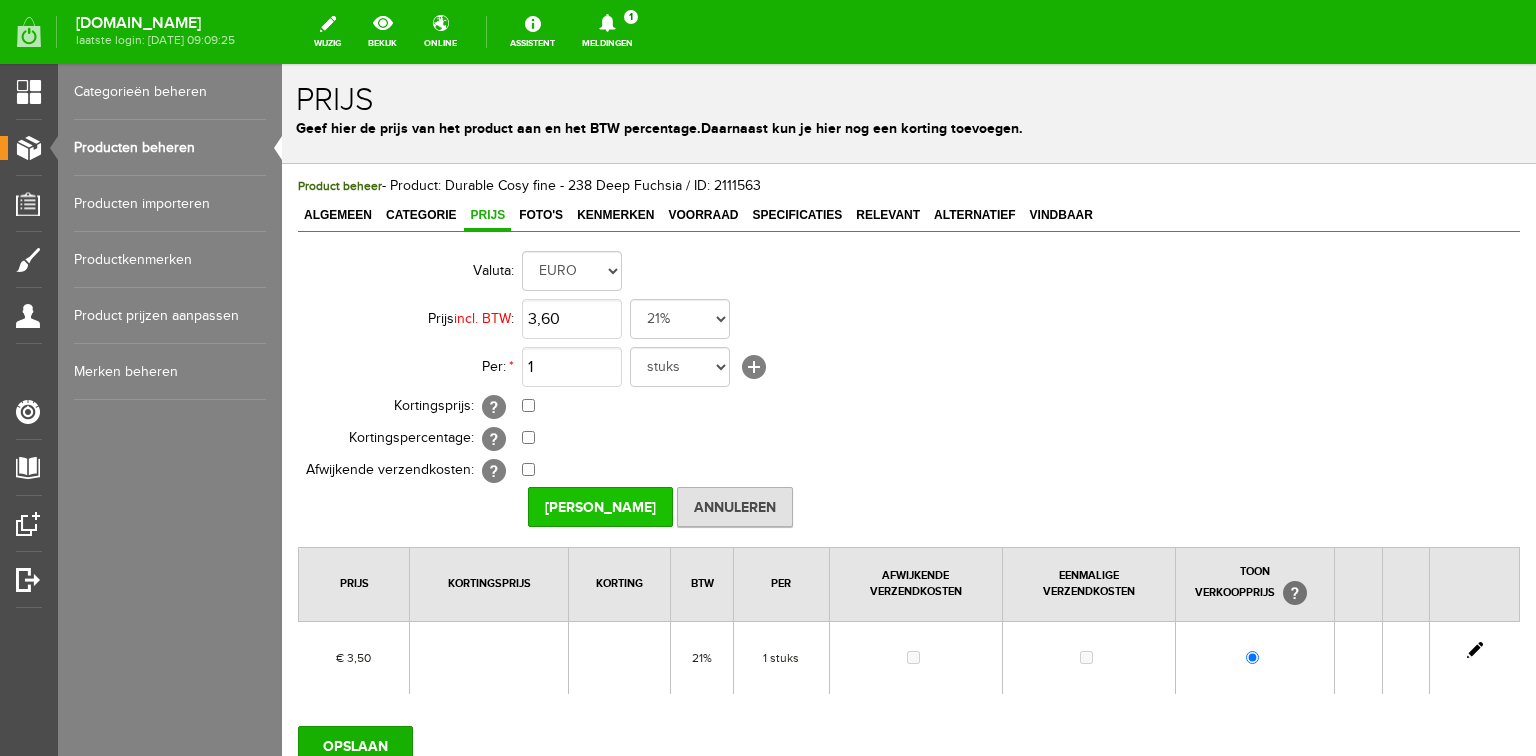type on "€ 3,60" 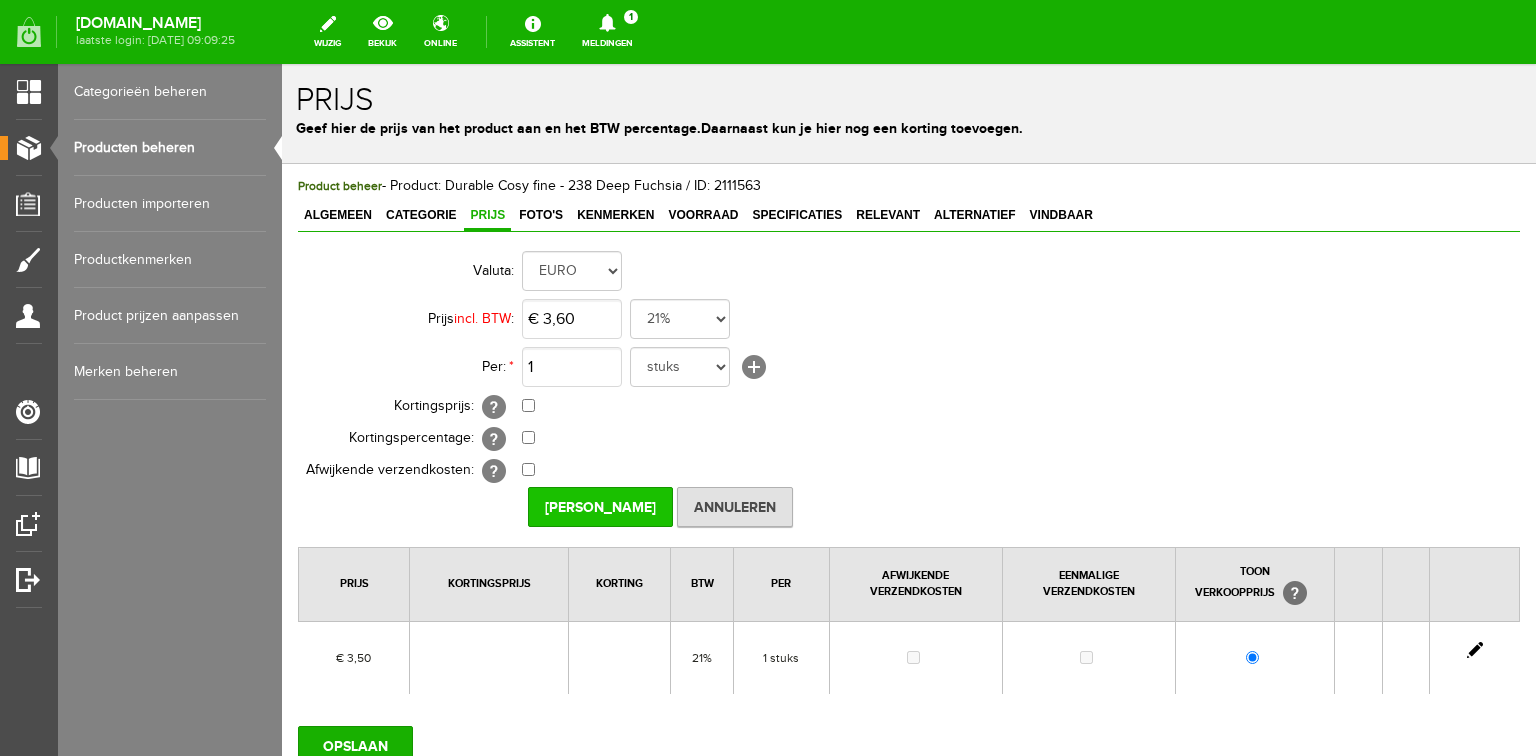 click on "[PERSON_NAME]" at bounding box center [600, 507] 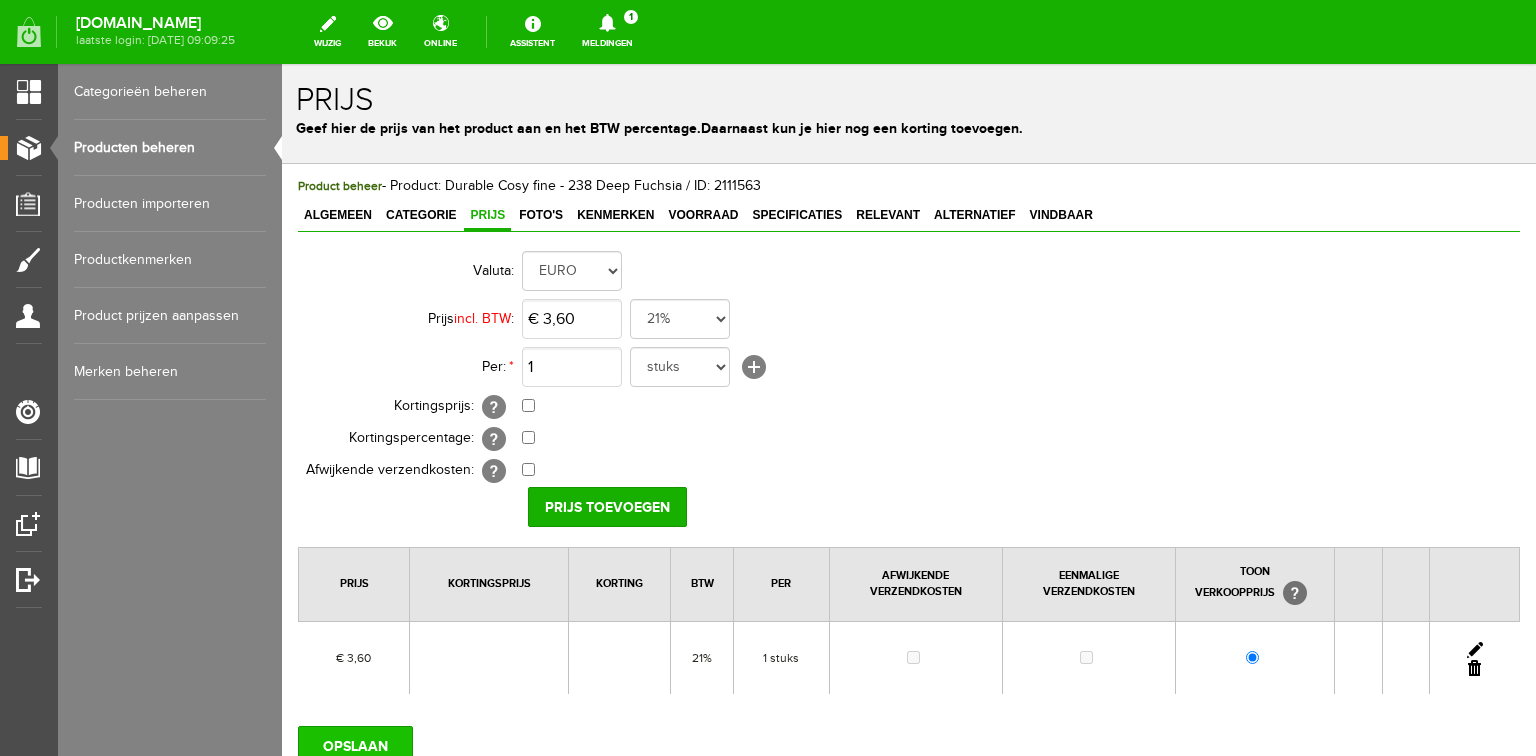 click on "OPSLAAN" at bounding box center [355, 746] 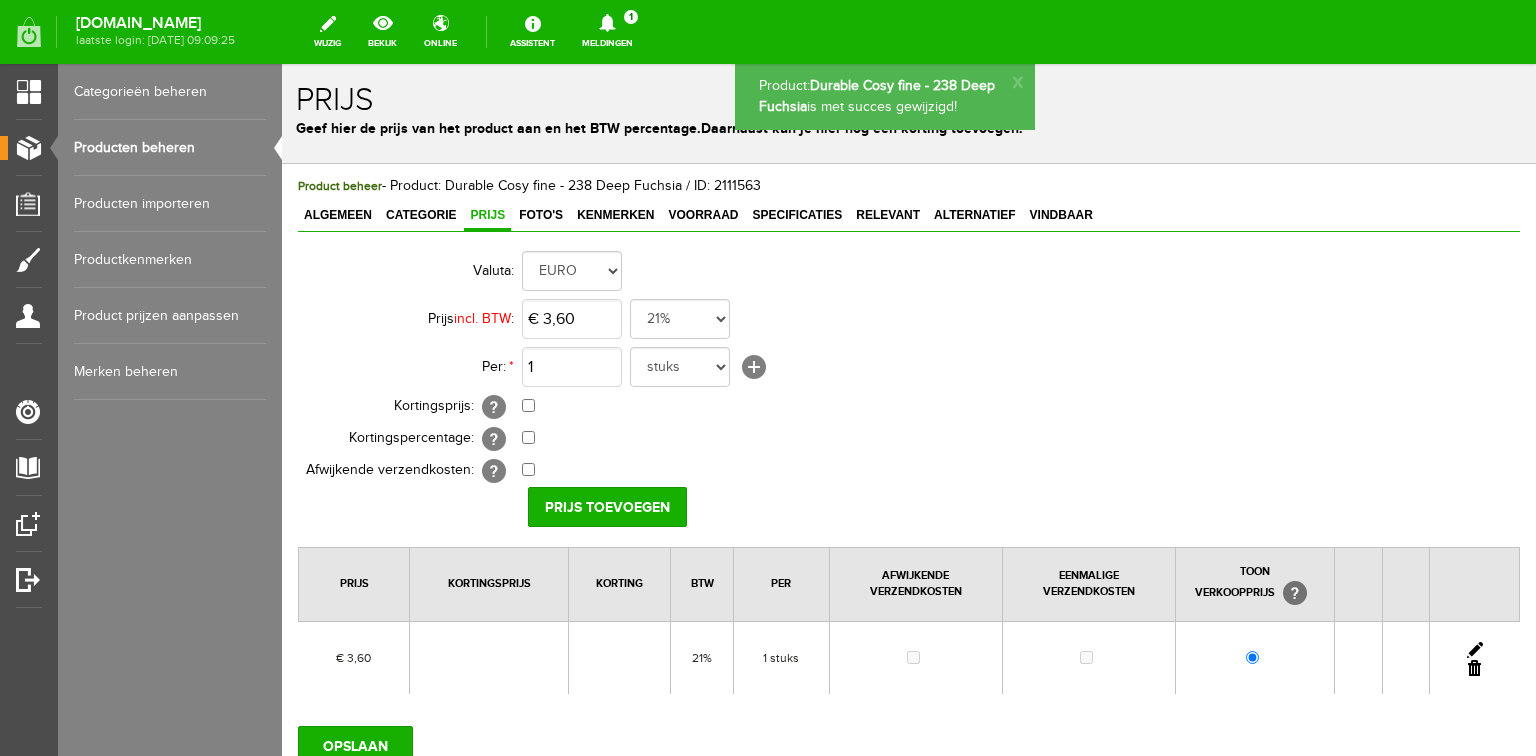 click on "Producten beheren" at bounding box center [170, 148] 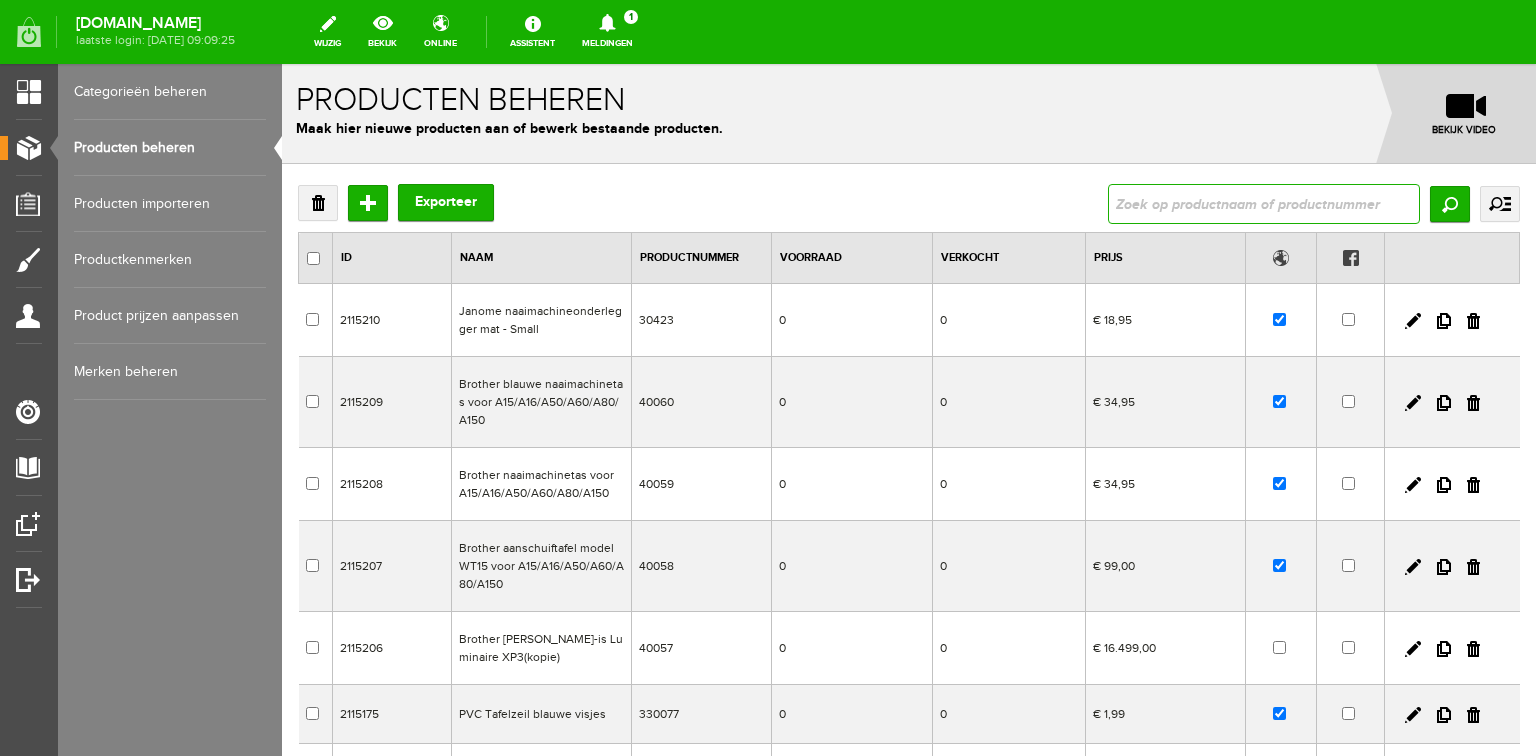 click at bounding box center (1264, 204) 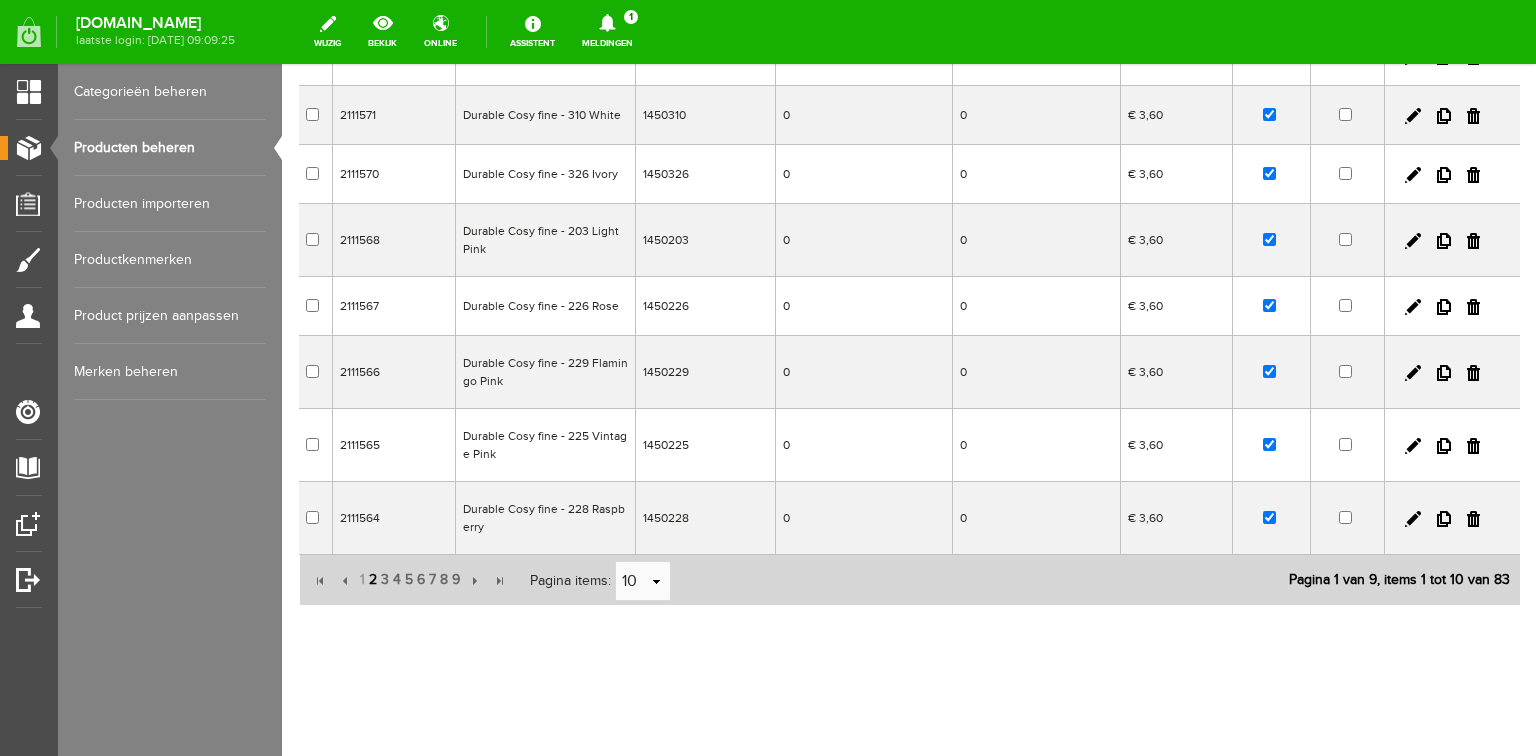 click on "2" at bounding box center (373, 580) 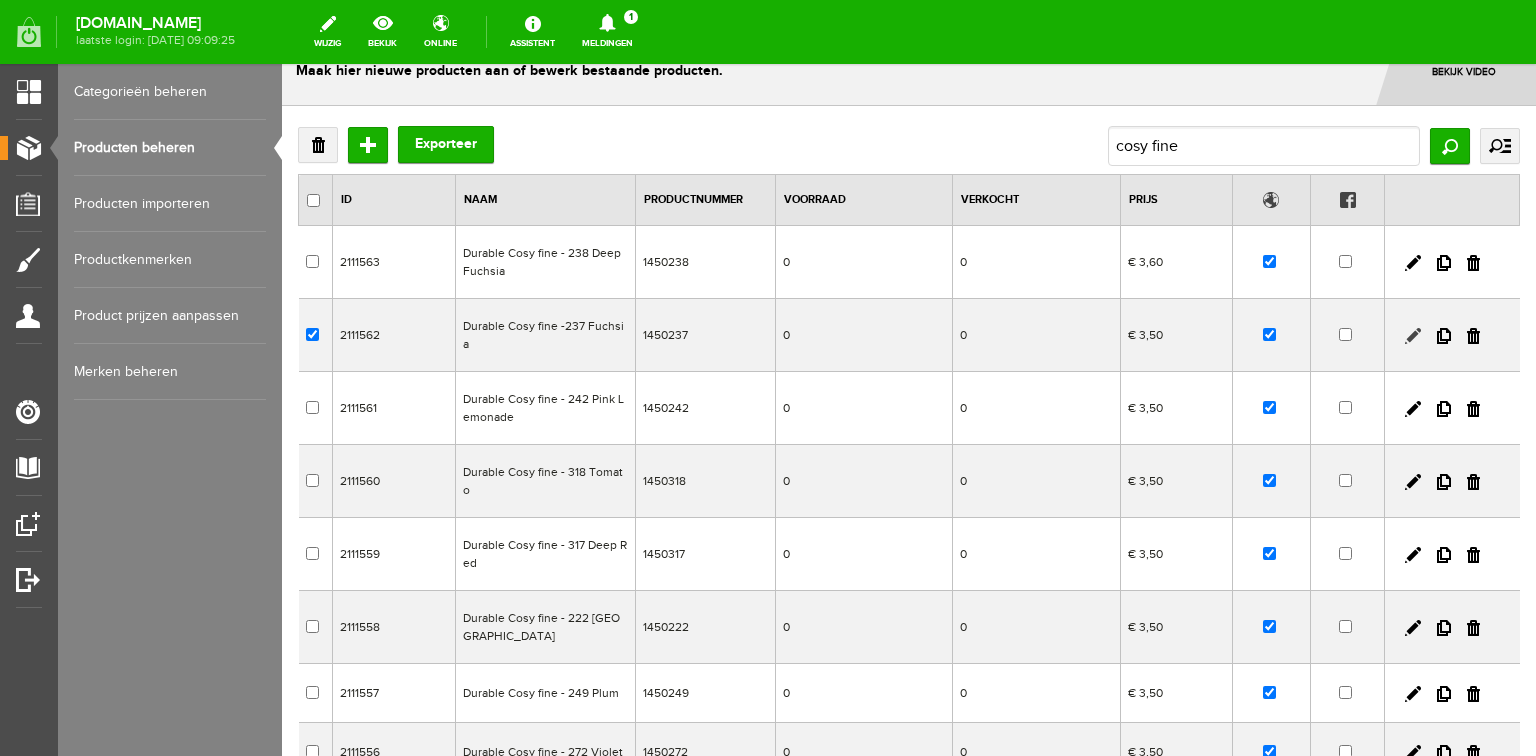 click at bounding box center (1413, 336) 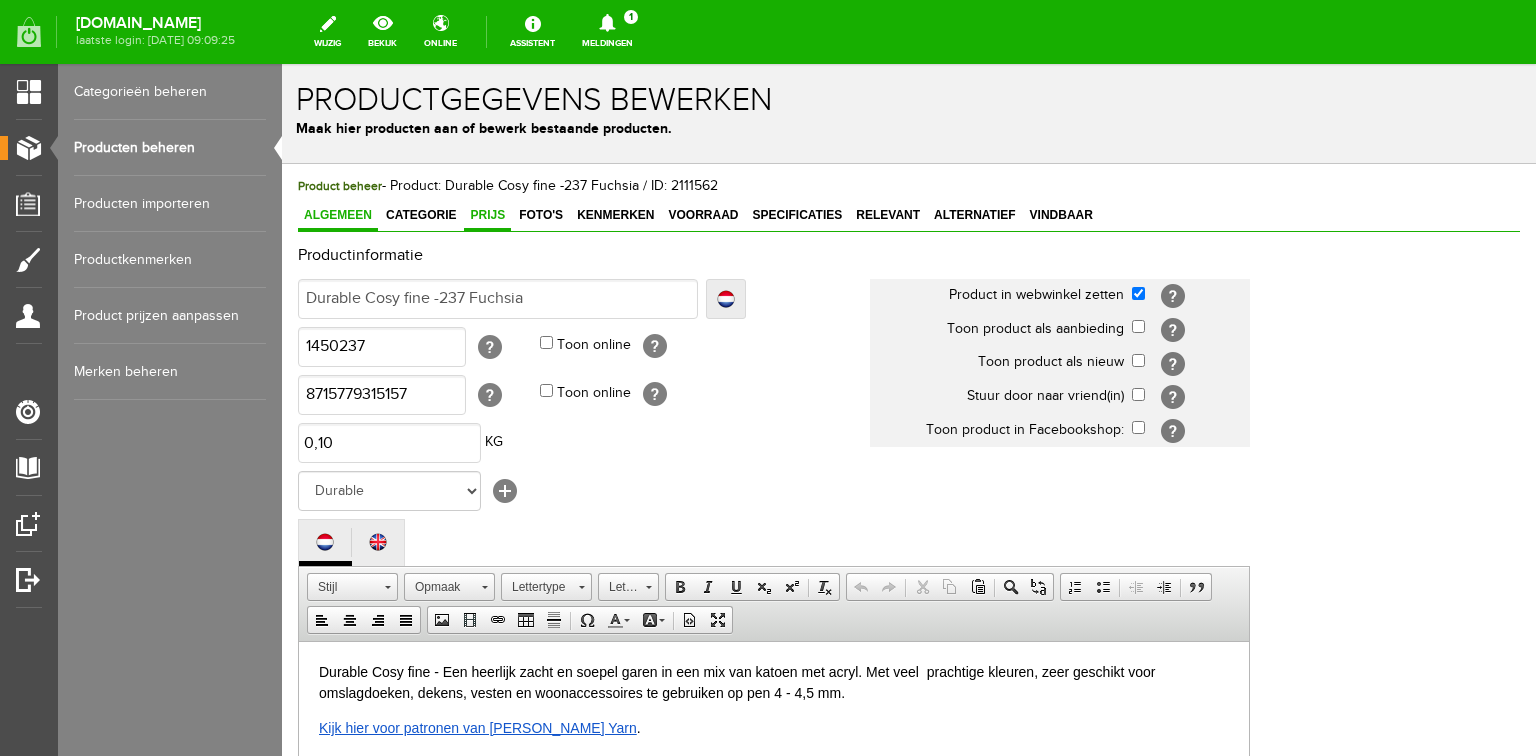 click on "Prijs" at bounding box center (487, 215) 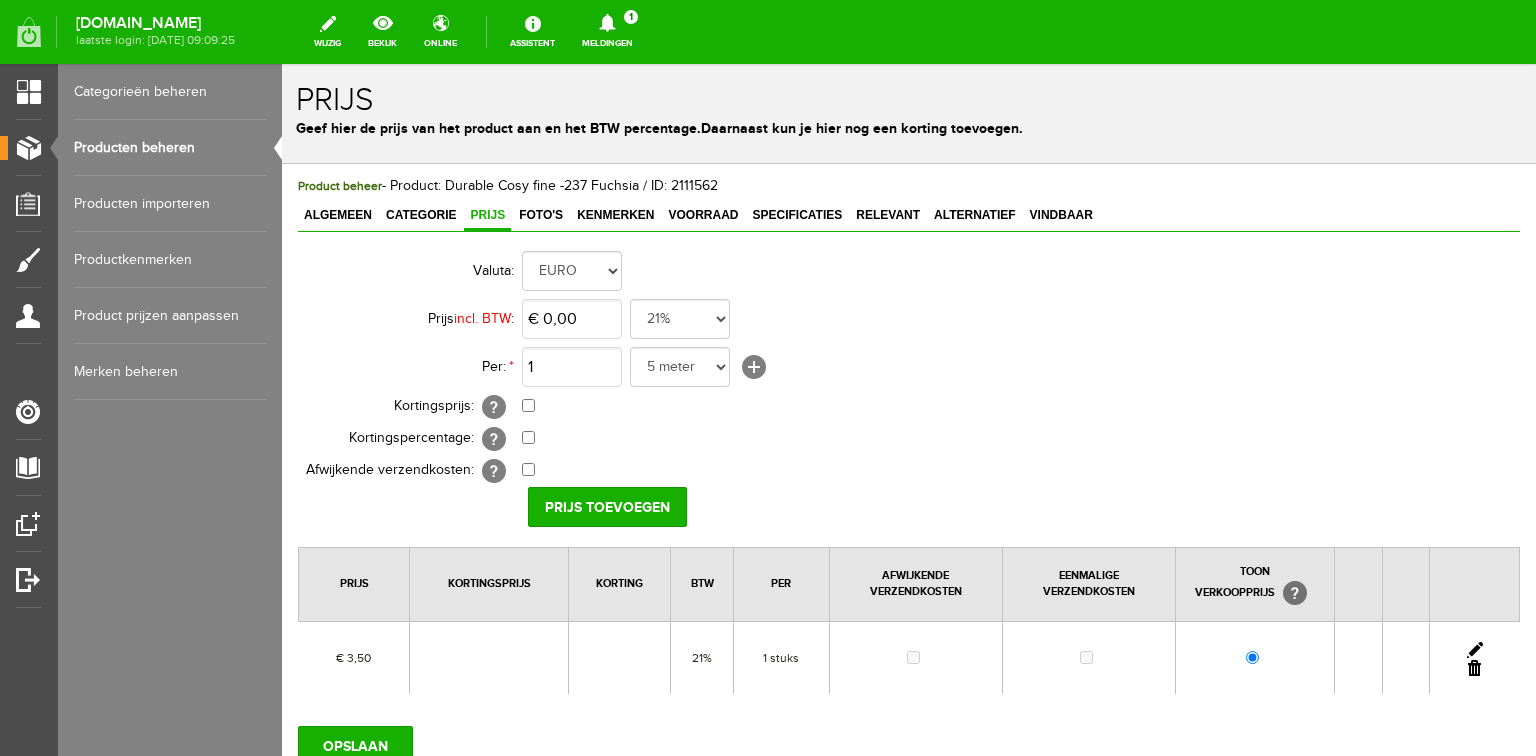 click at bounding box center [1475, 650] 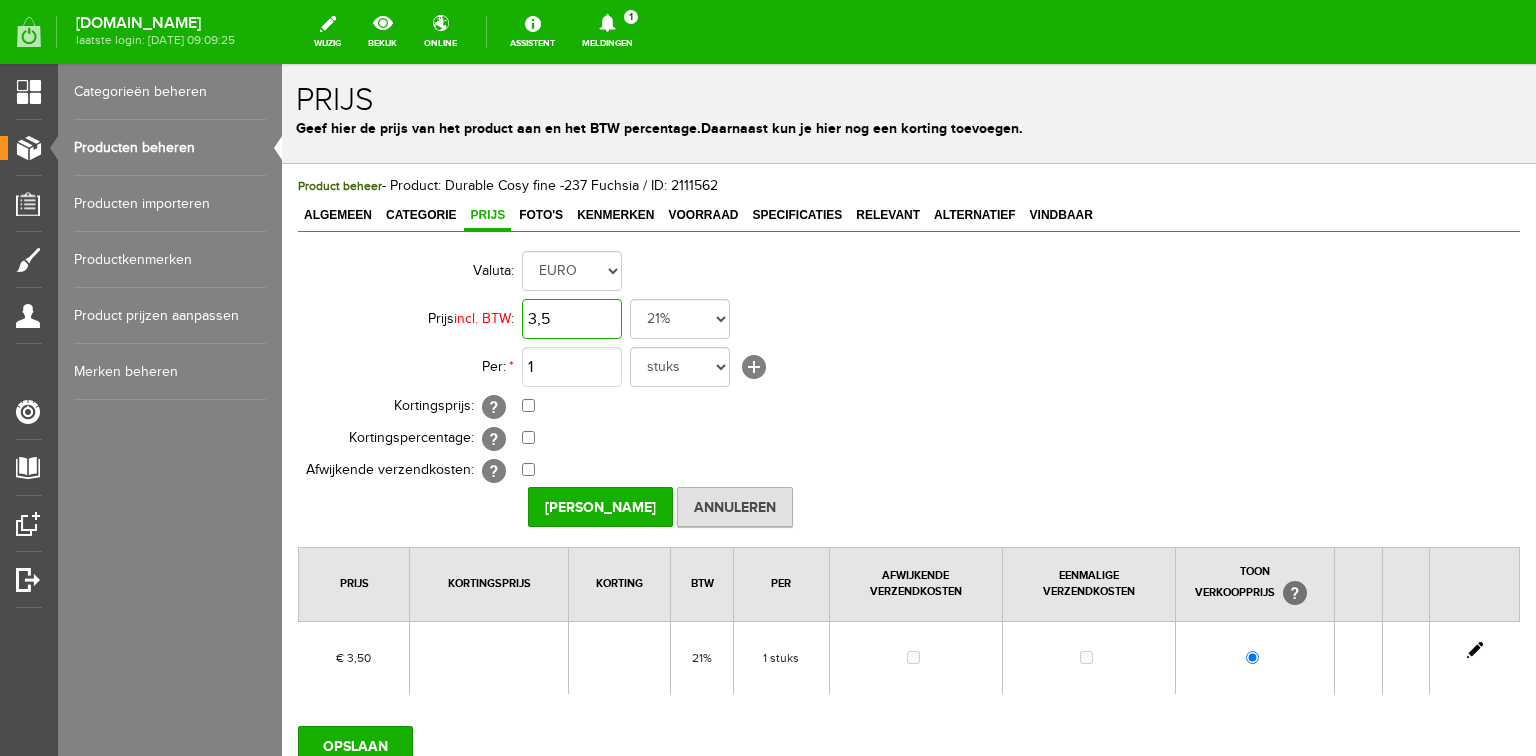 click on "3,5" at bounding box center (572, 319) 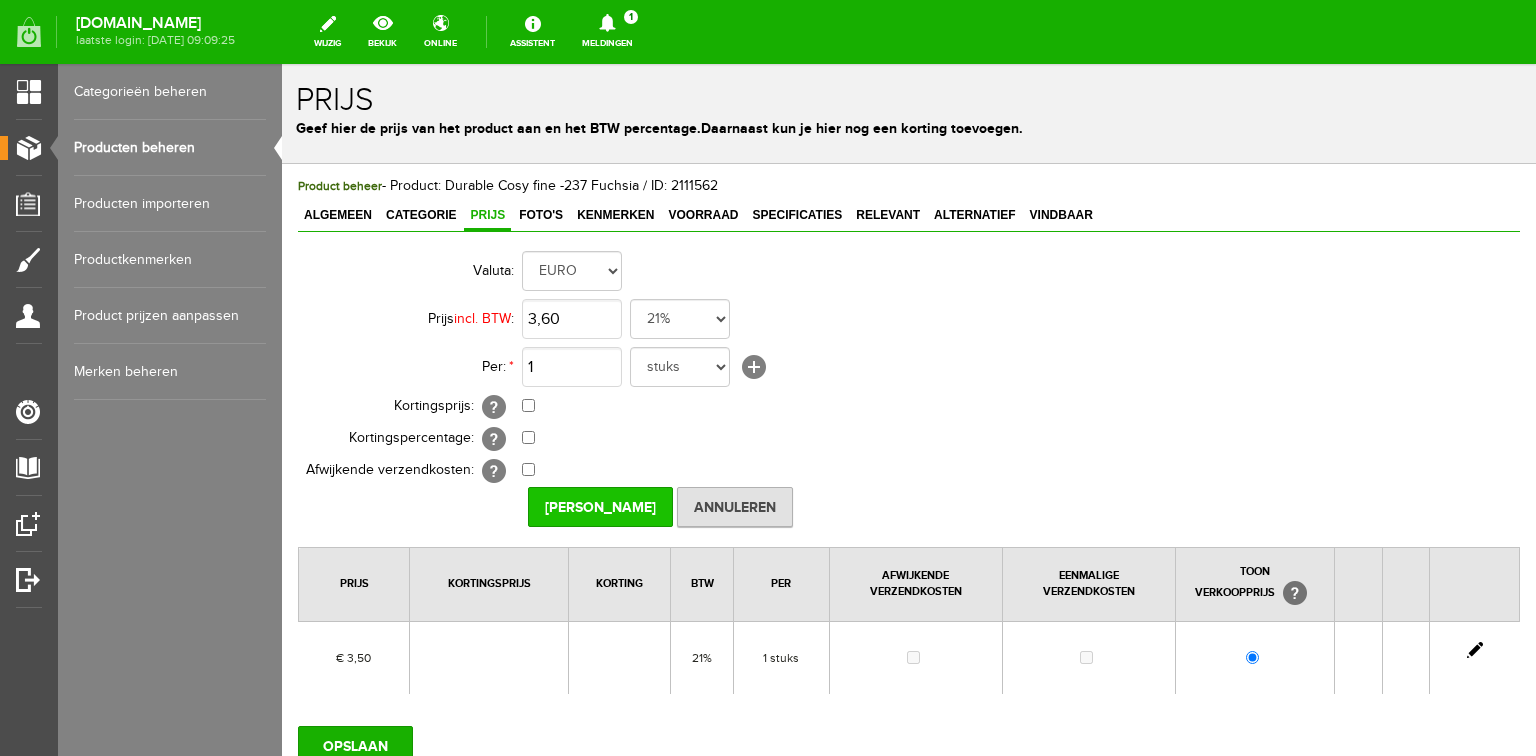 type on "€ 3,60" 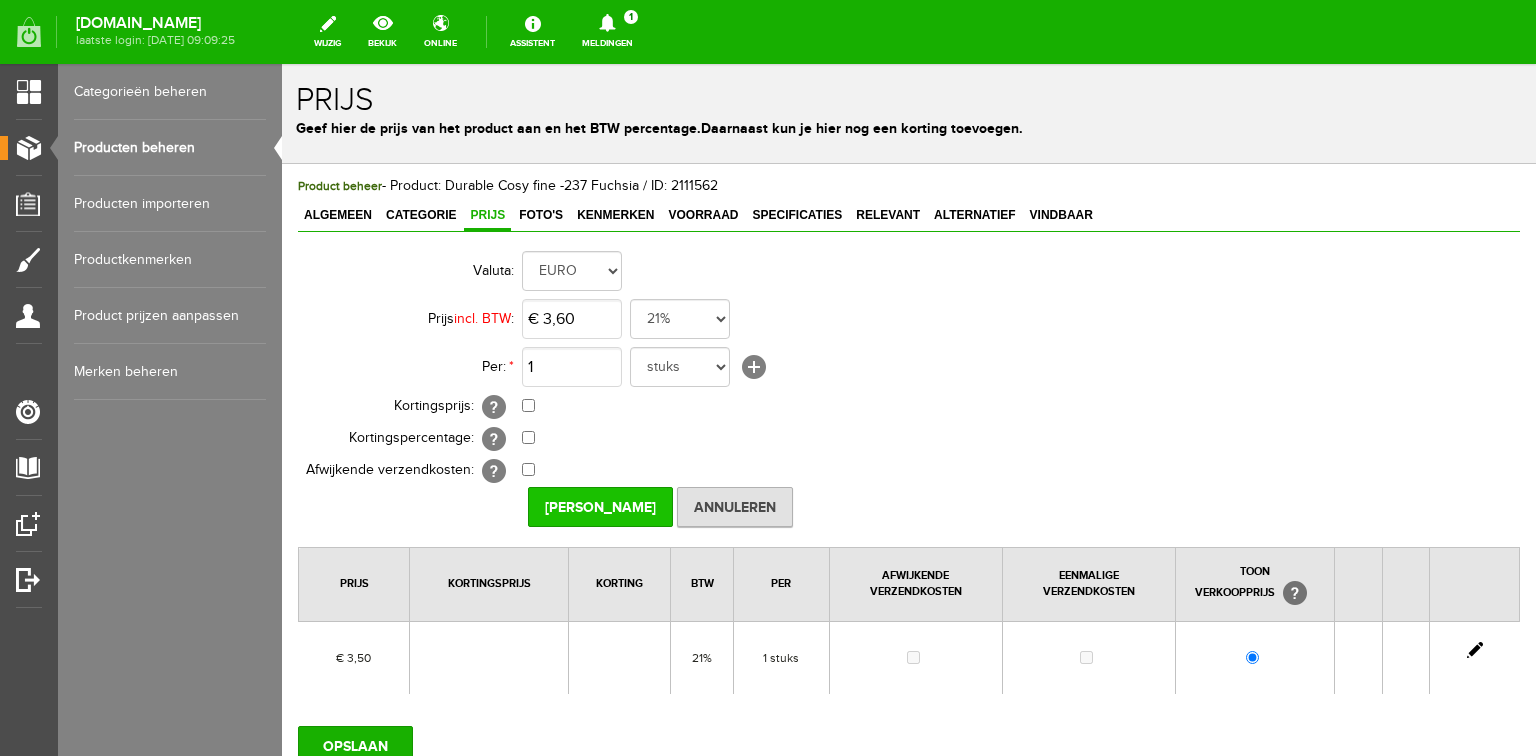 click on "[PERSON_NAME]" at bounding box center [600, 507] 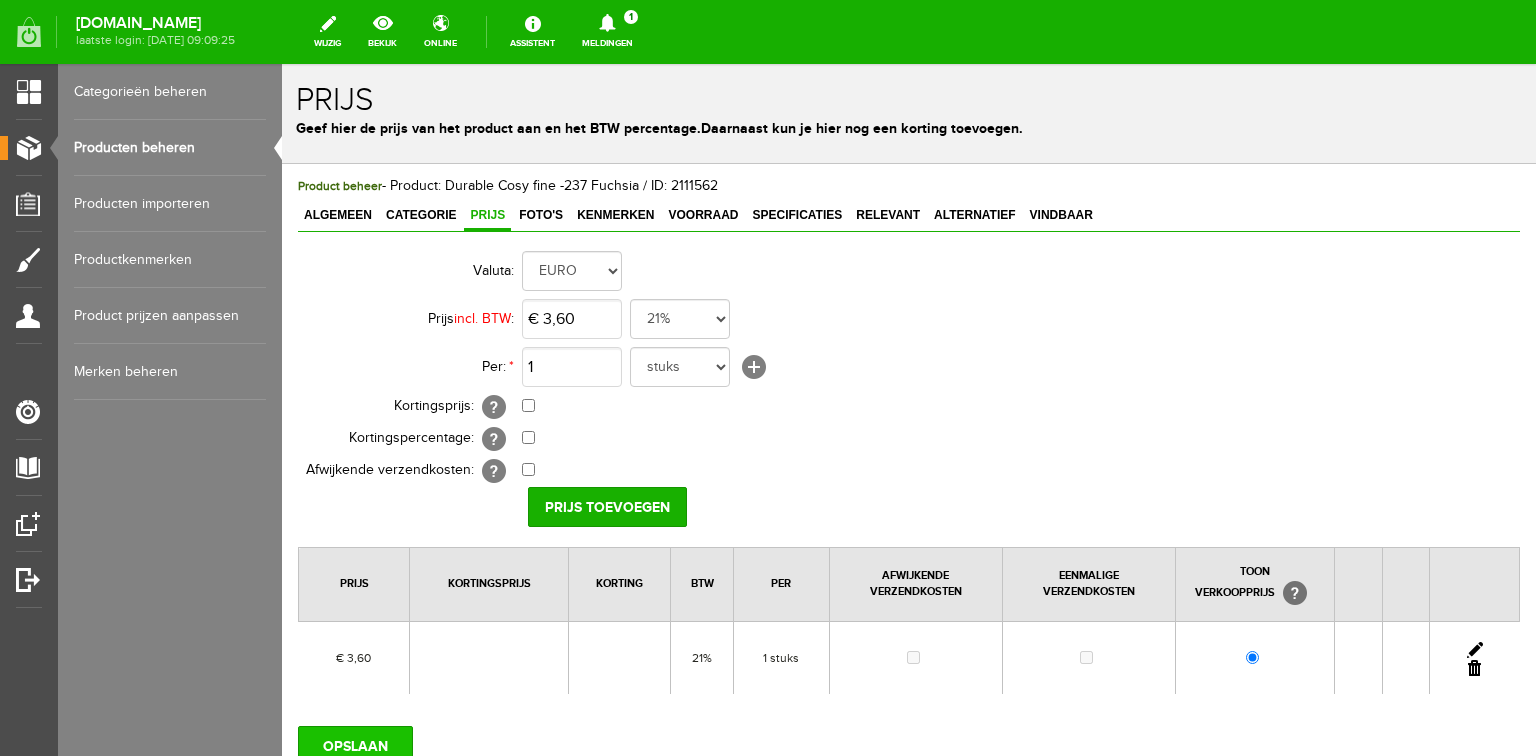 click on "OPSLAAN" at bounding box center (355, 746) 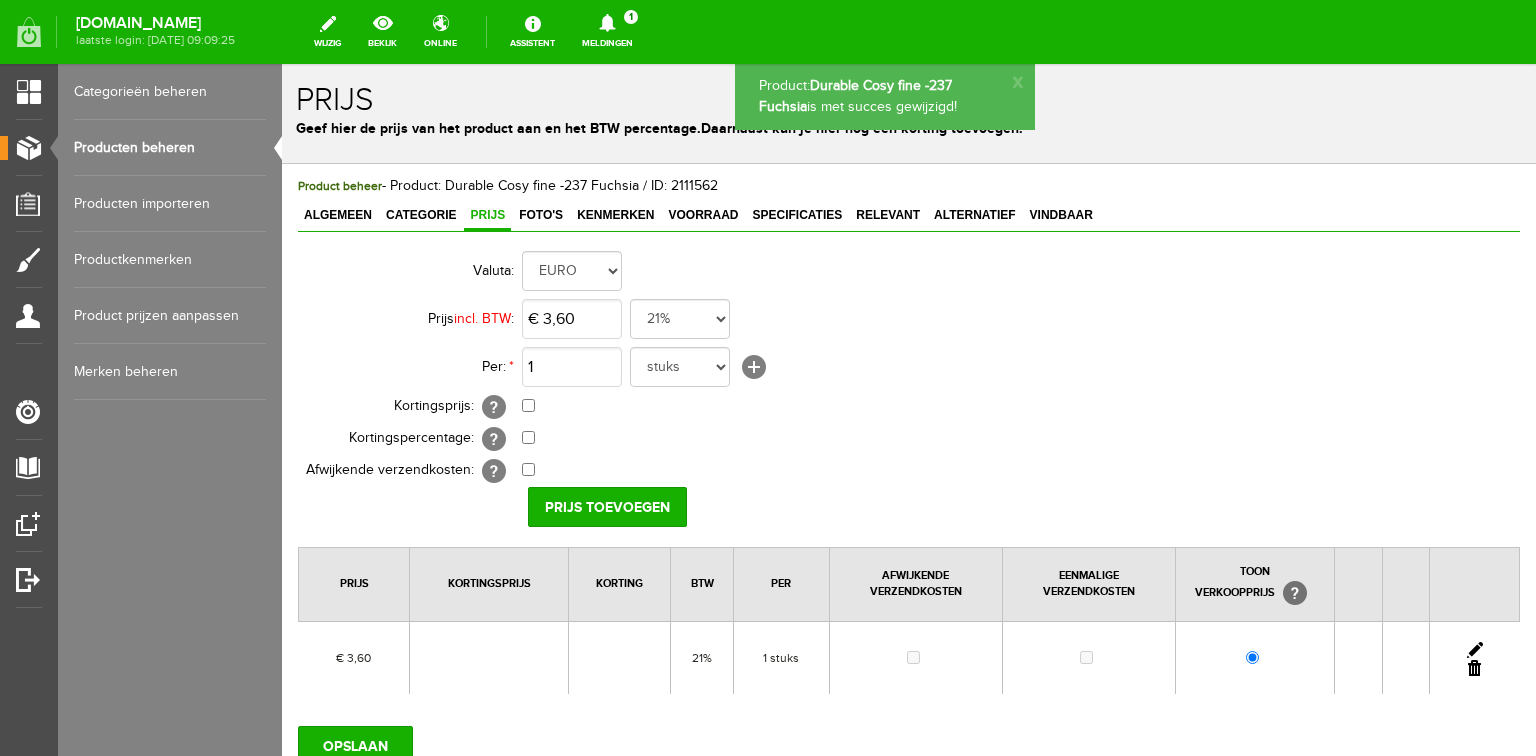 click on "Producten beheren" at bounding box center (170, 148) 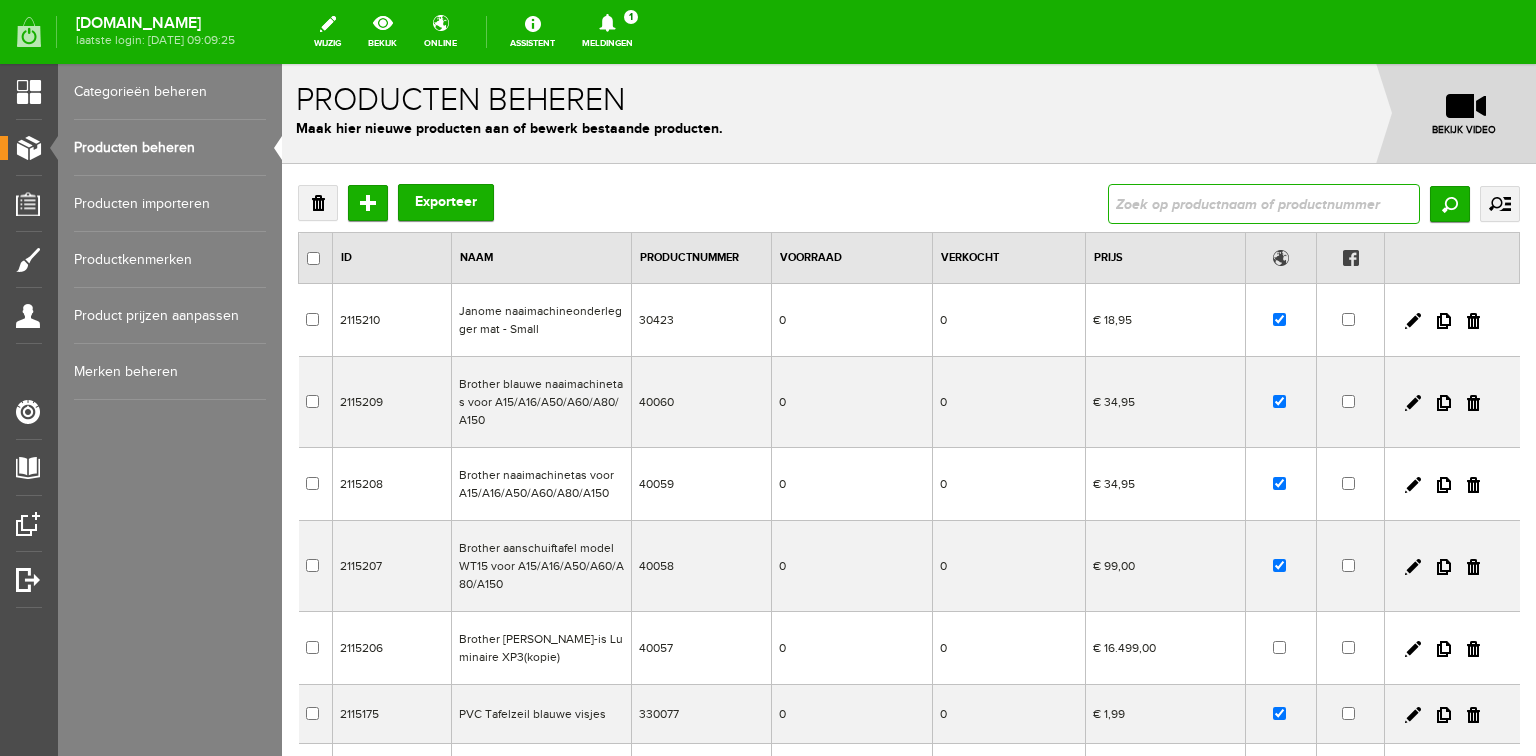 click at bounding box center [1264, 204] 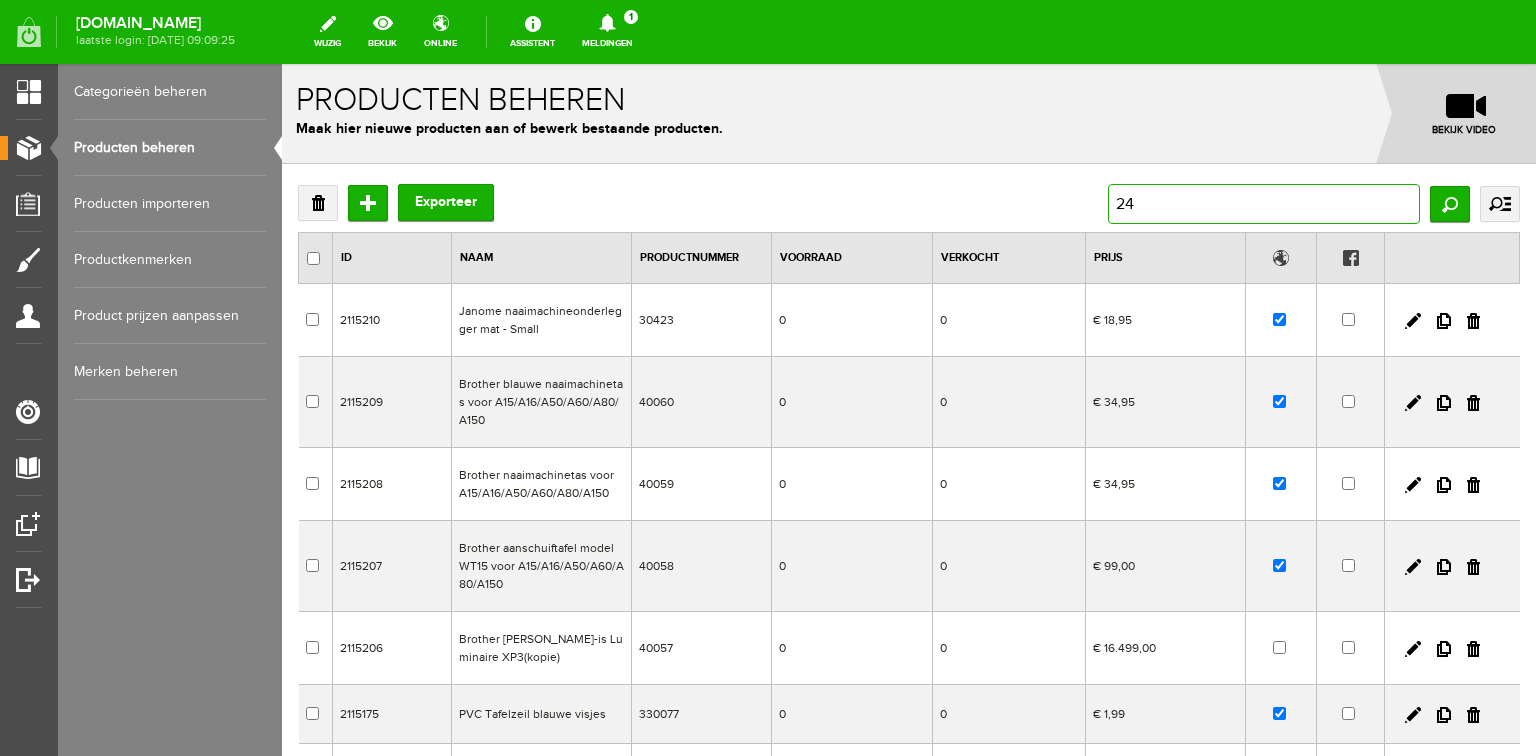 type on "242" 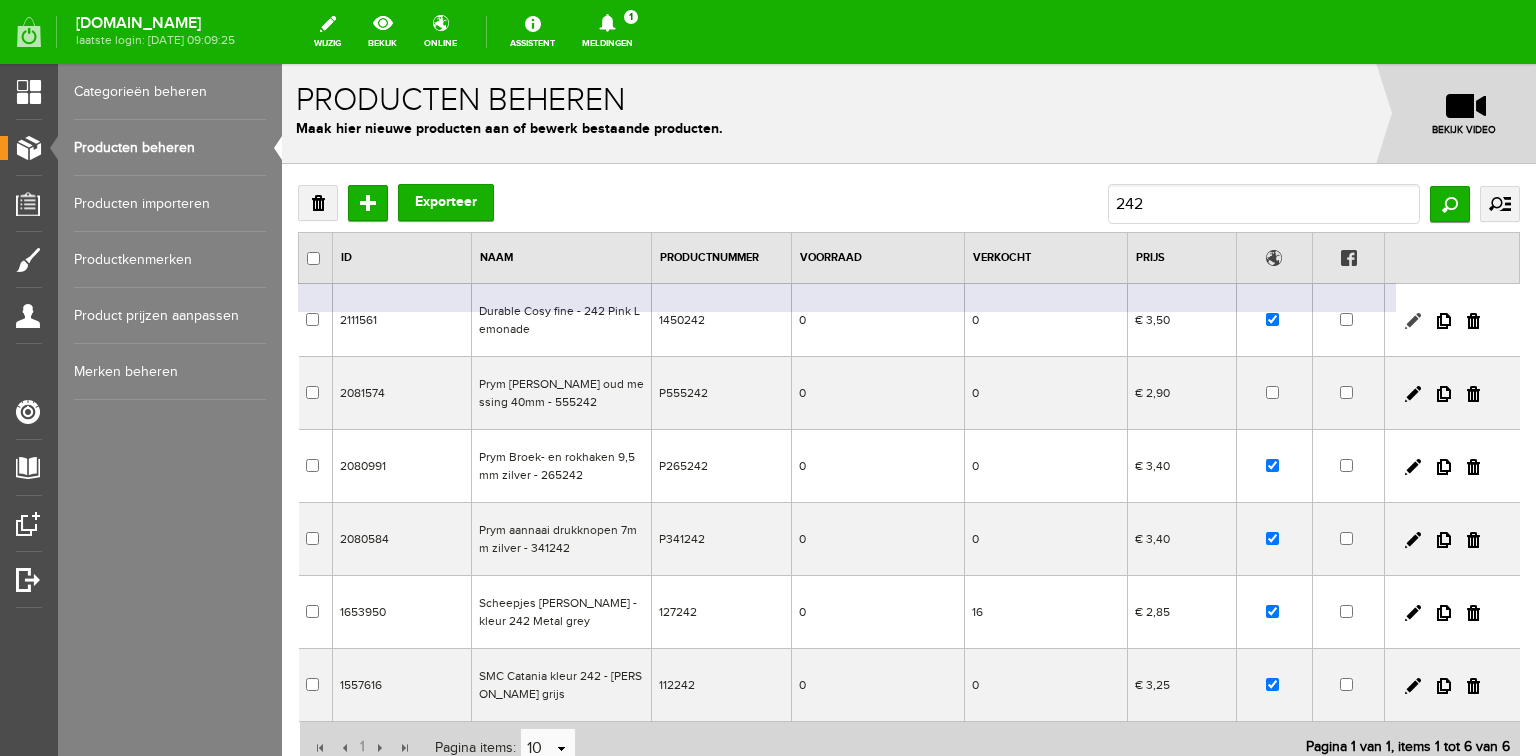 click at bounding box center [1413, 321] 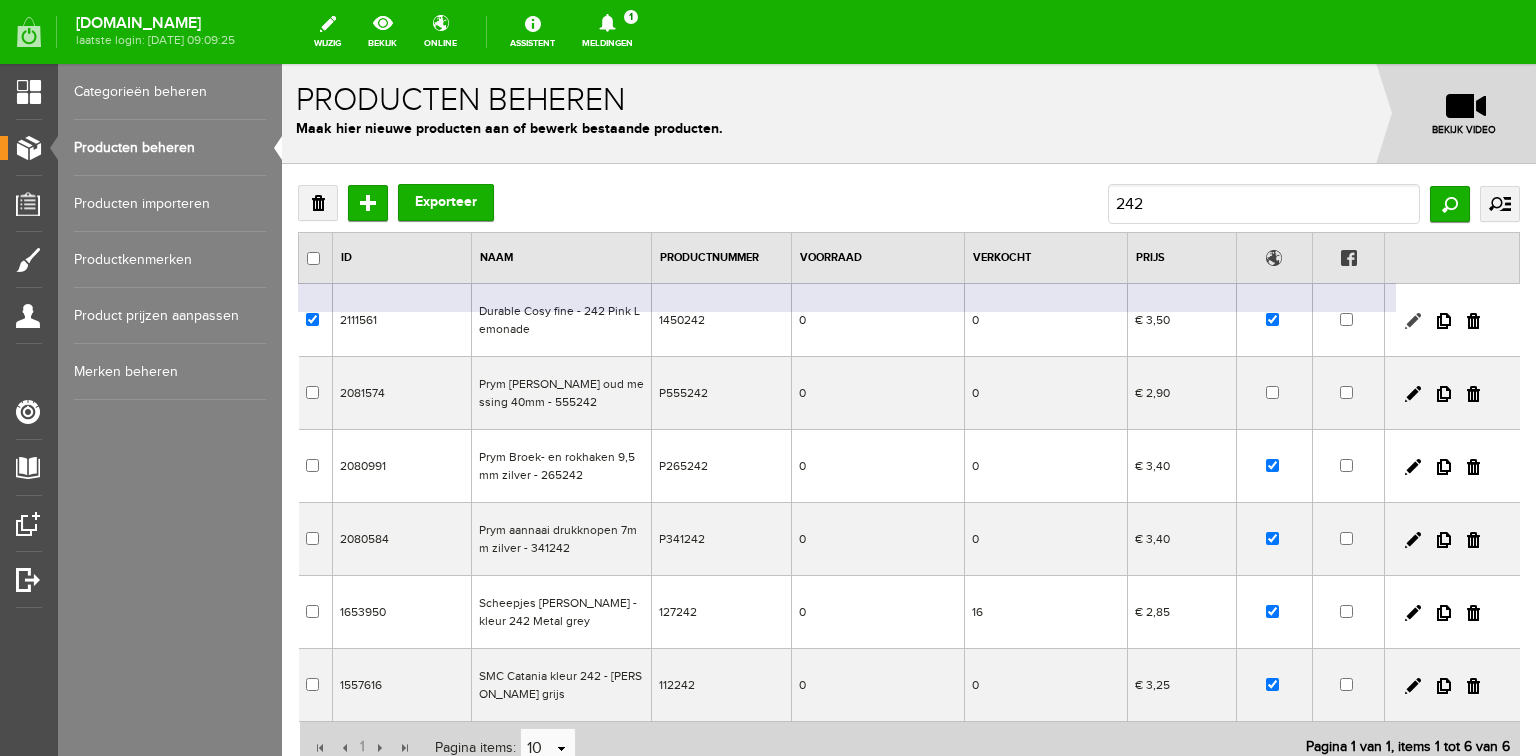 checkbox on "true" 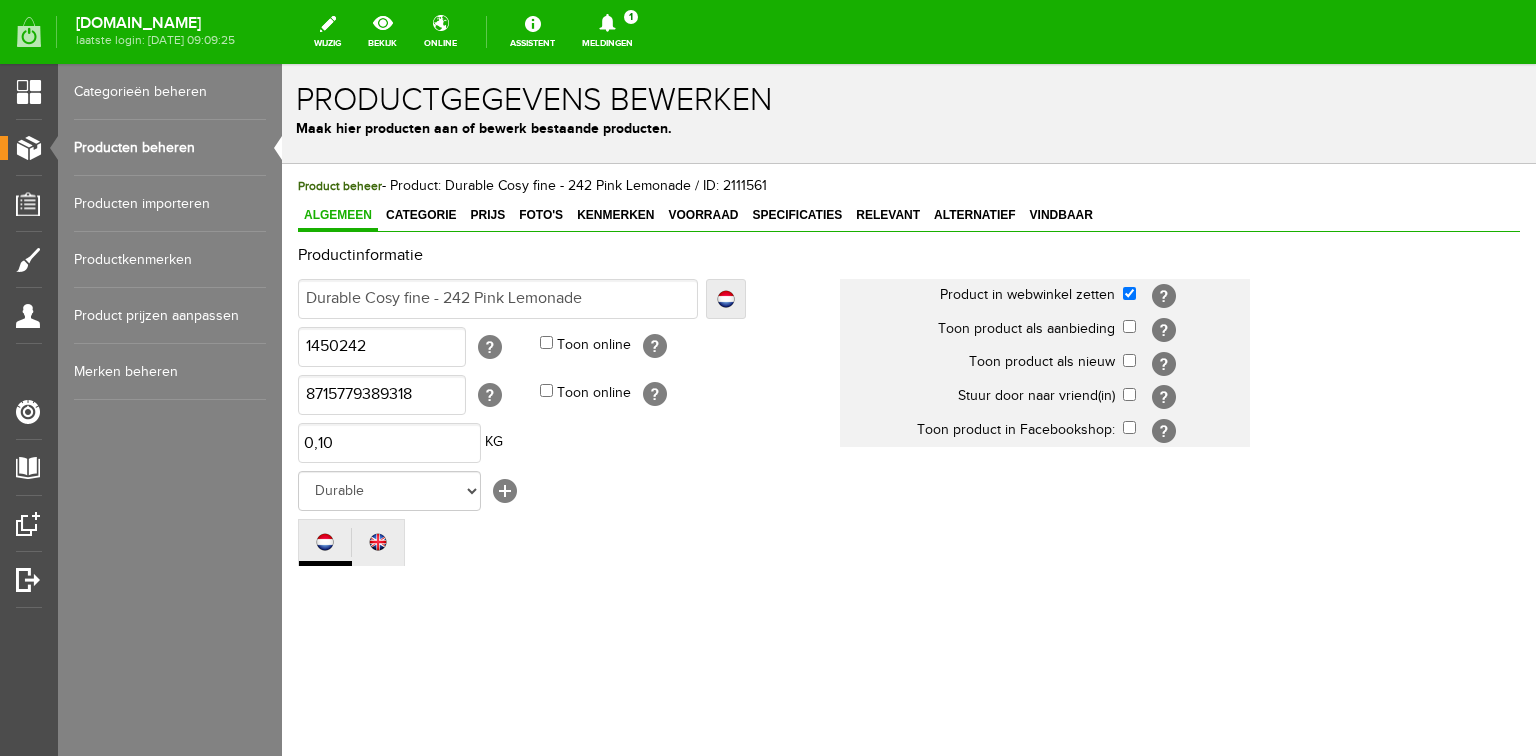 scroll, scrollTop: 0, scrollLeft: 0, axis: both 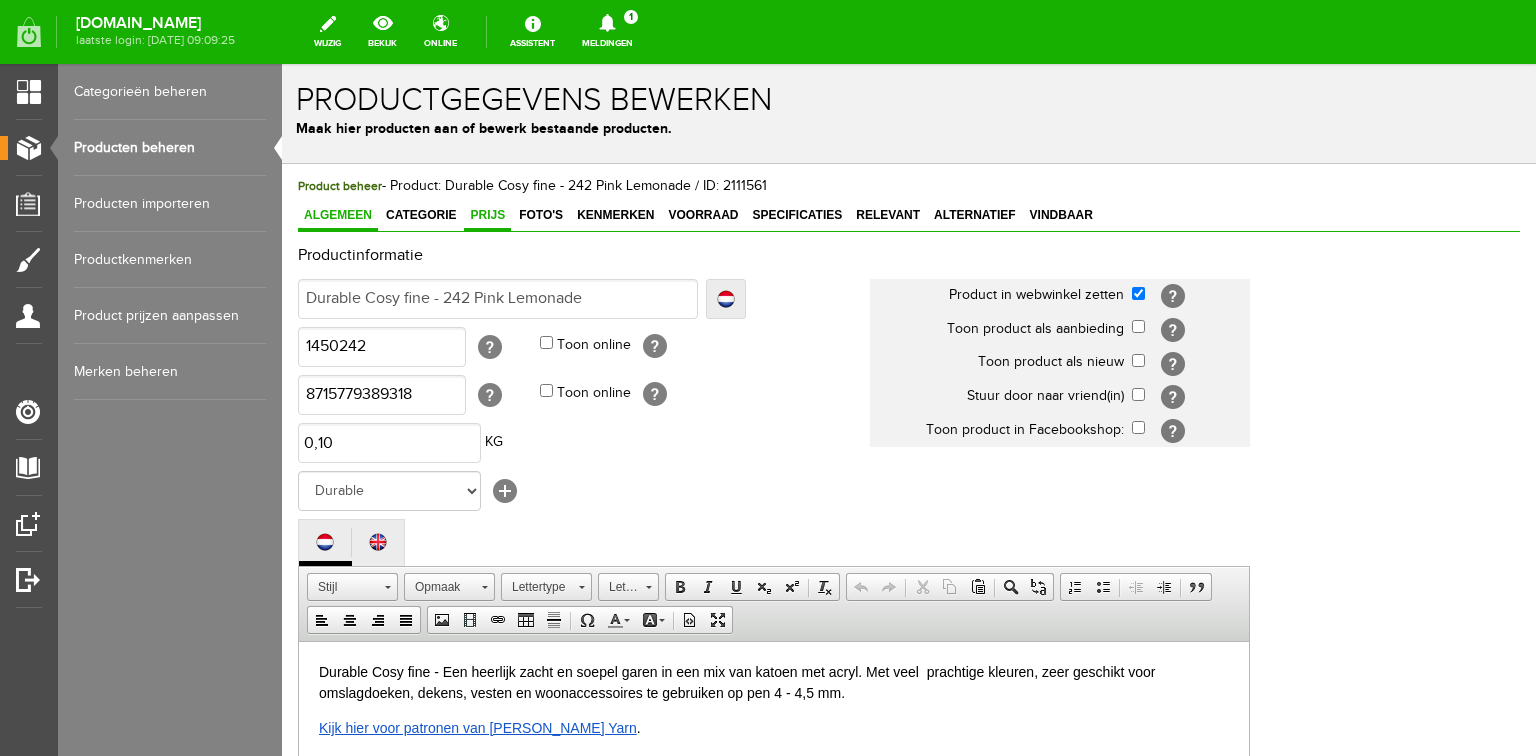 click on "Prijs" at bounding box center (487, 215) 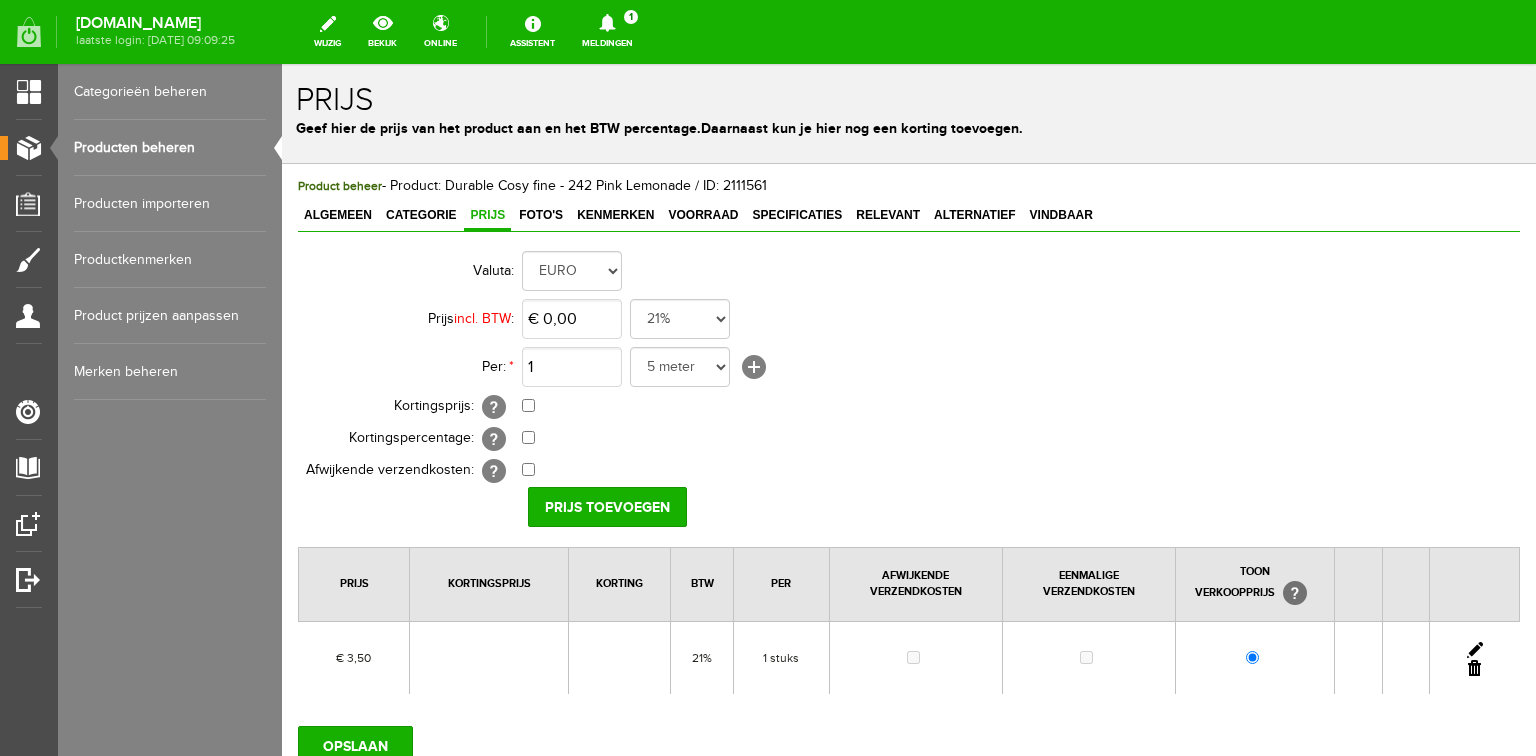 click at bounding box center [1475, 650] 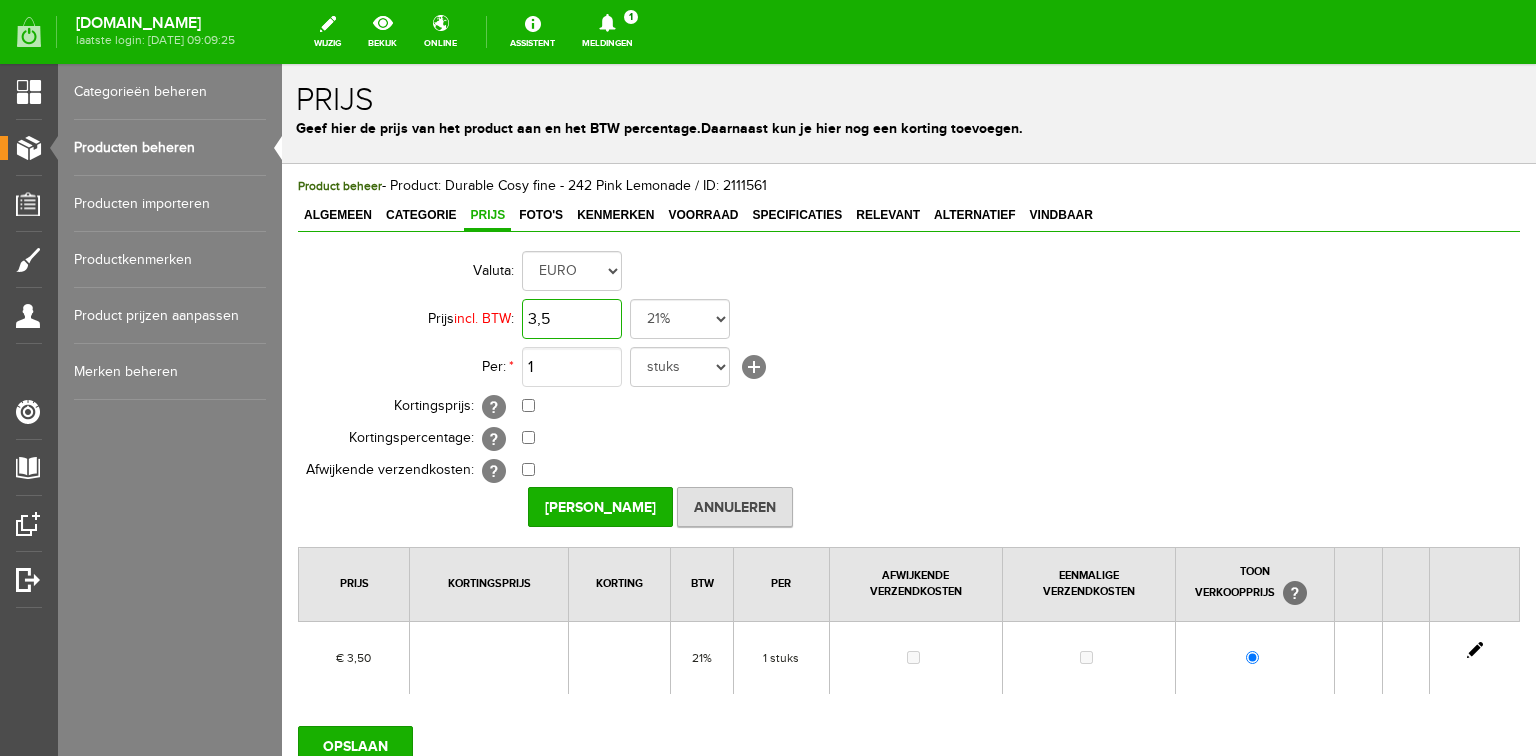 click on "3,5" at bounding box center [572, 319] 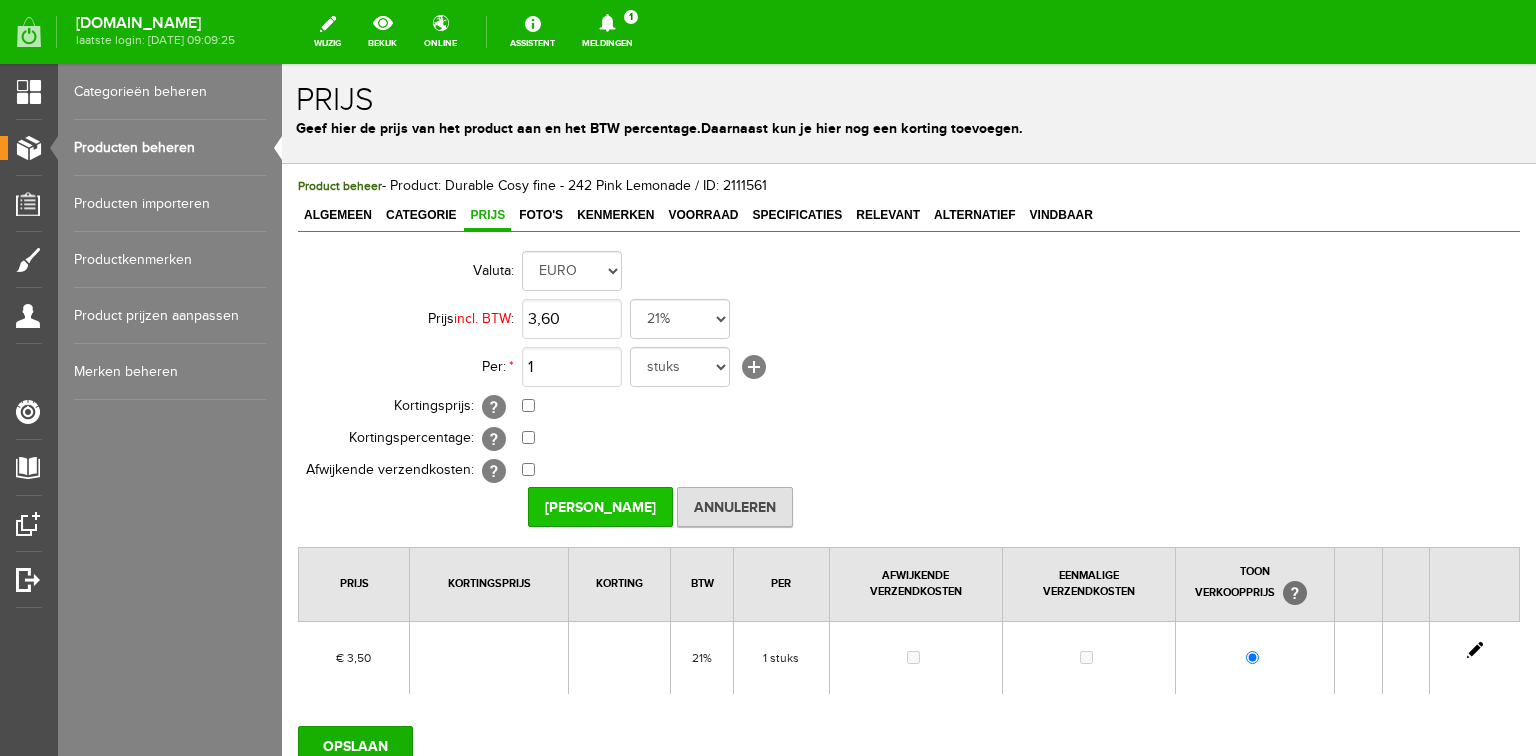 type on "€ 3,60" 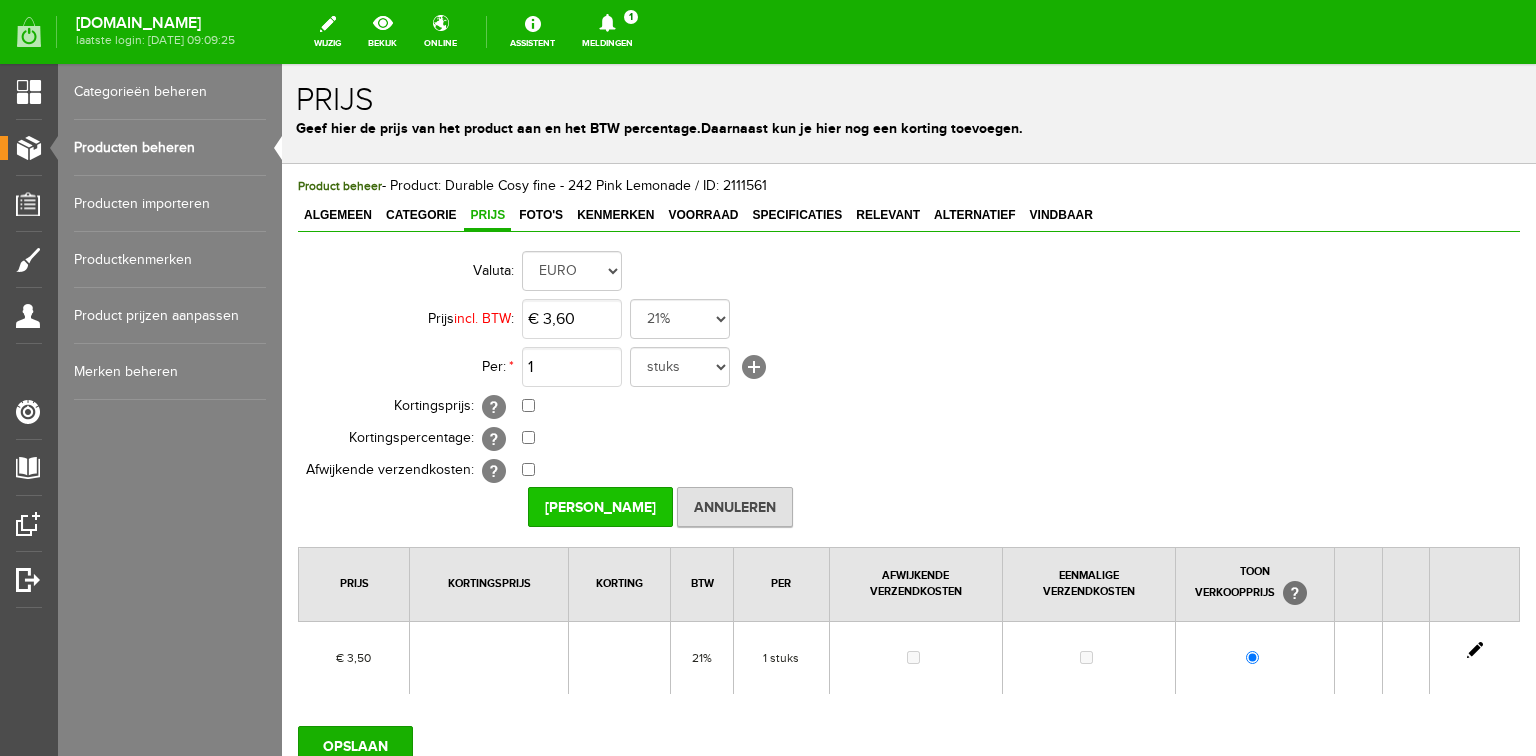 click on "[PERSON_NAME]" at bounding box center (600, 507) 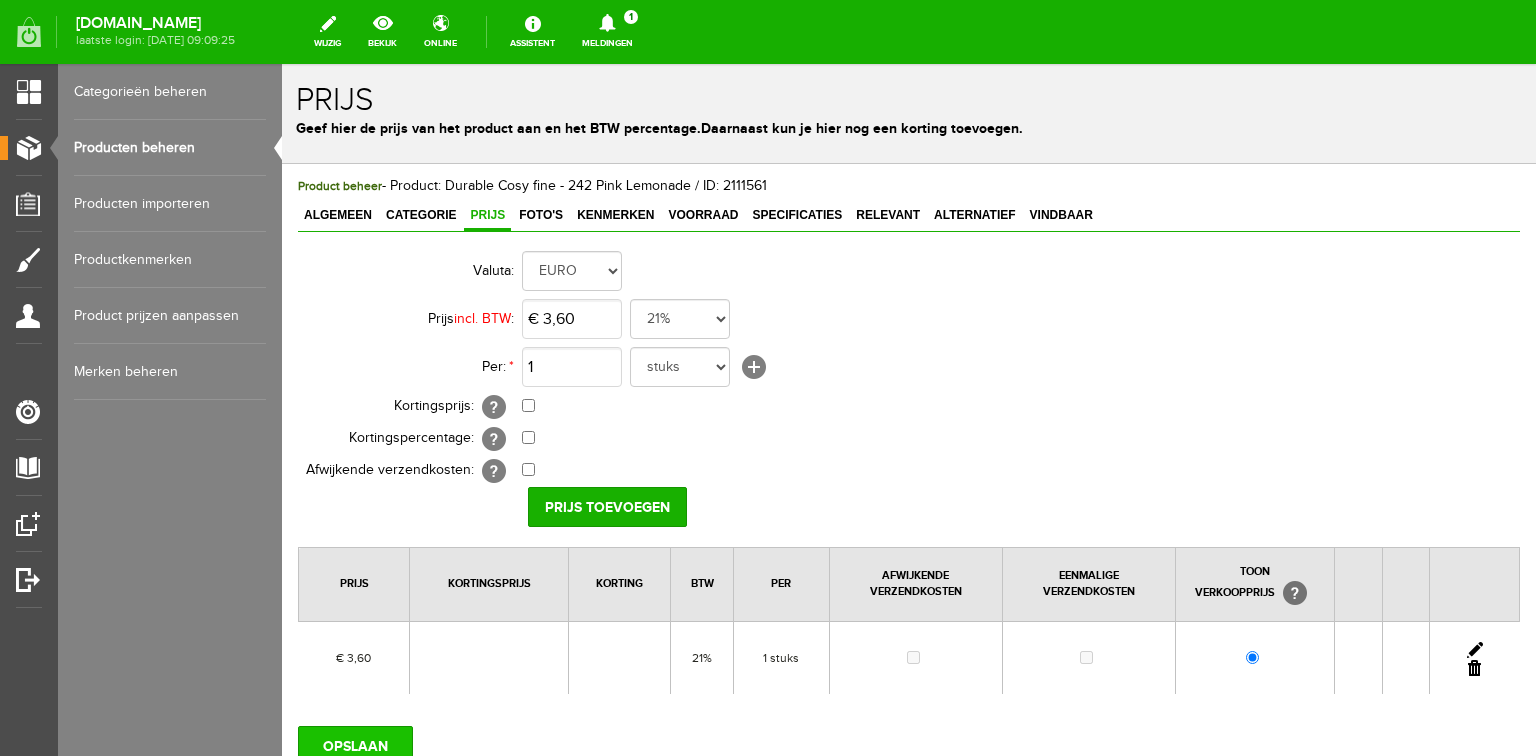 click on "OPSLAAN" at bounding box center [355, 746] 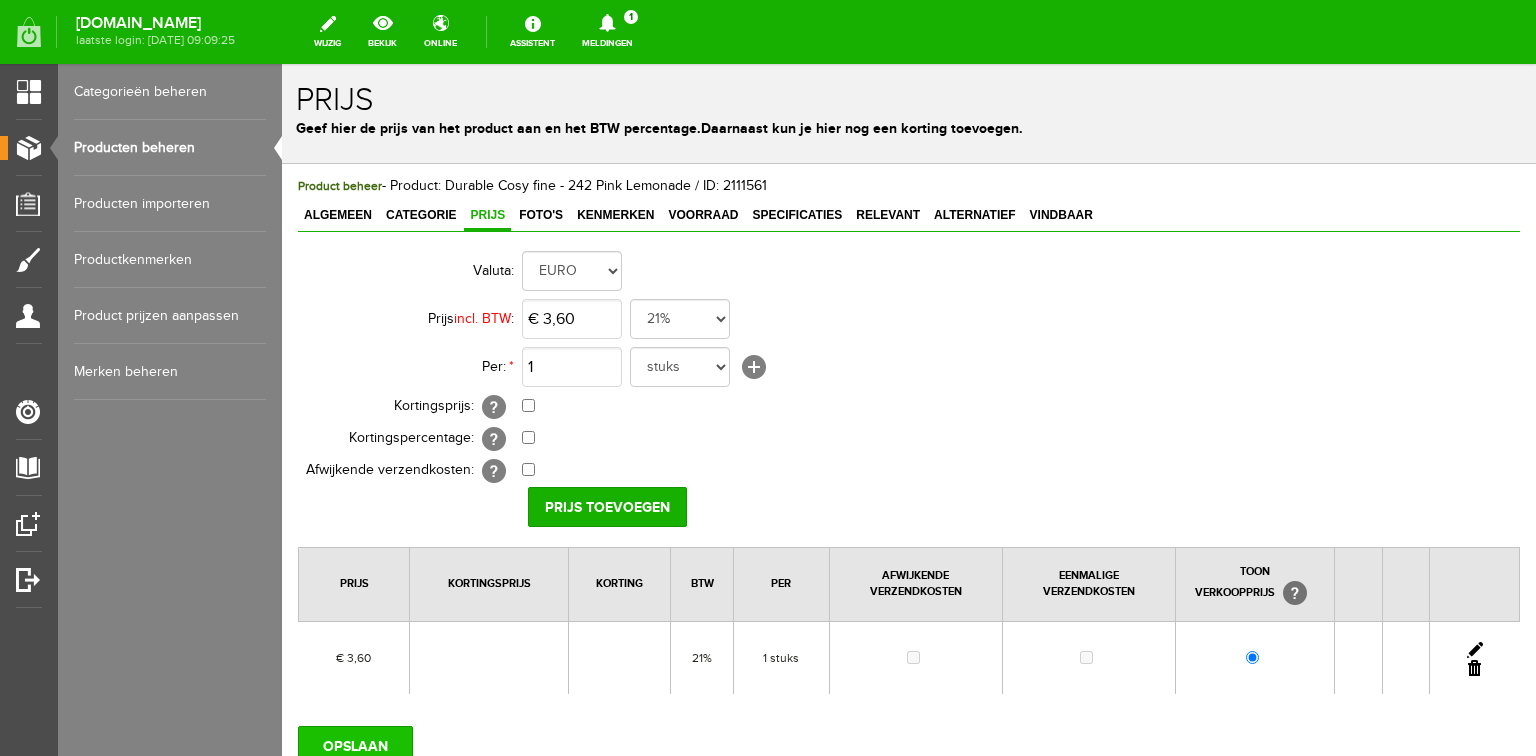 click on "OPSLAAN" at bounding box center (355, 746) 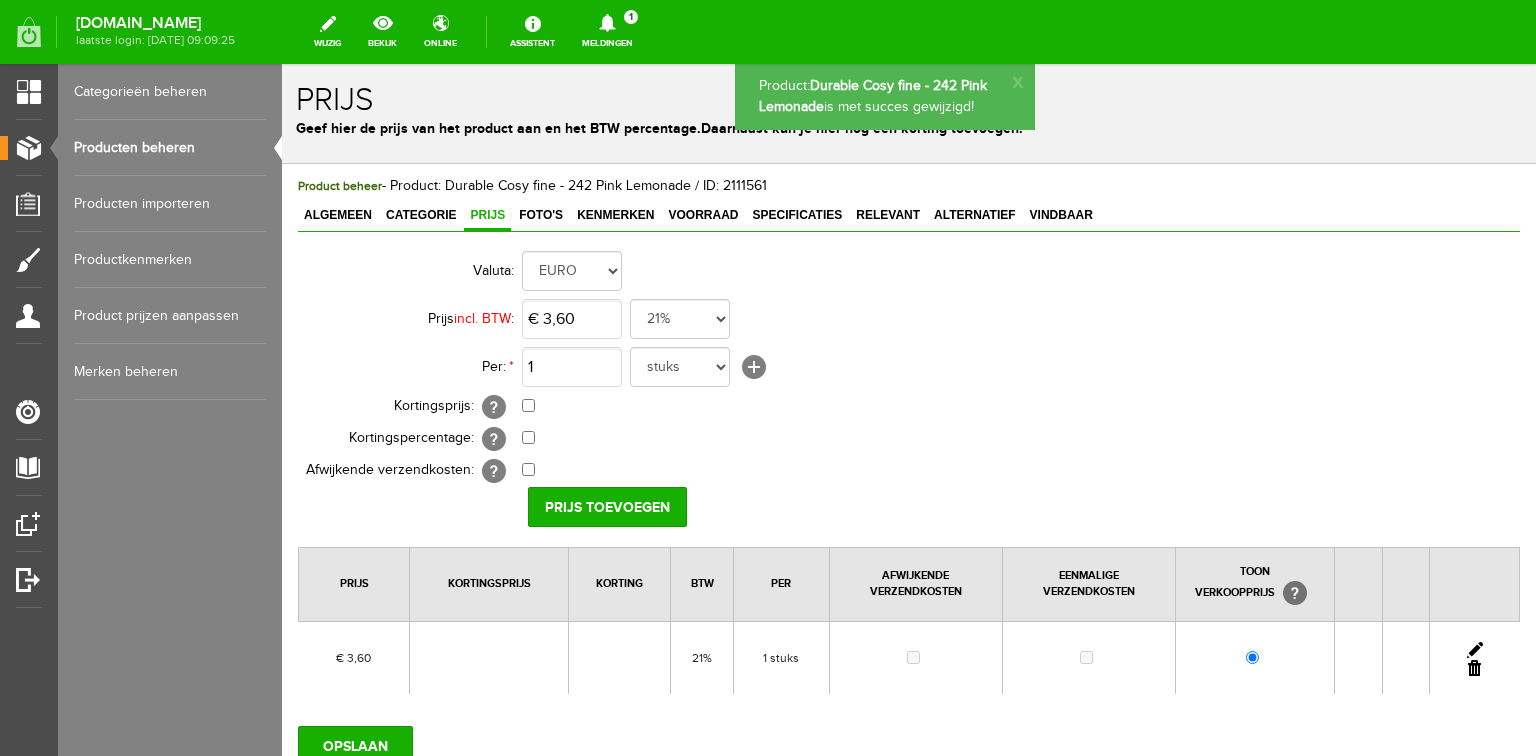 click on "Producten beheren" at bounding box center [170, 148] 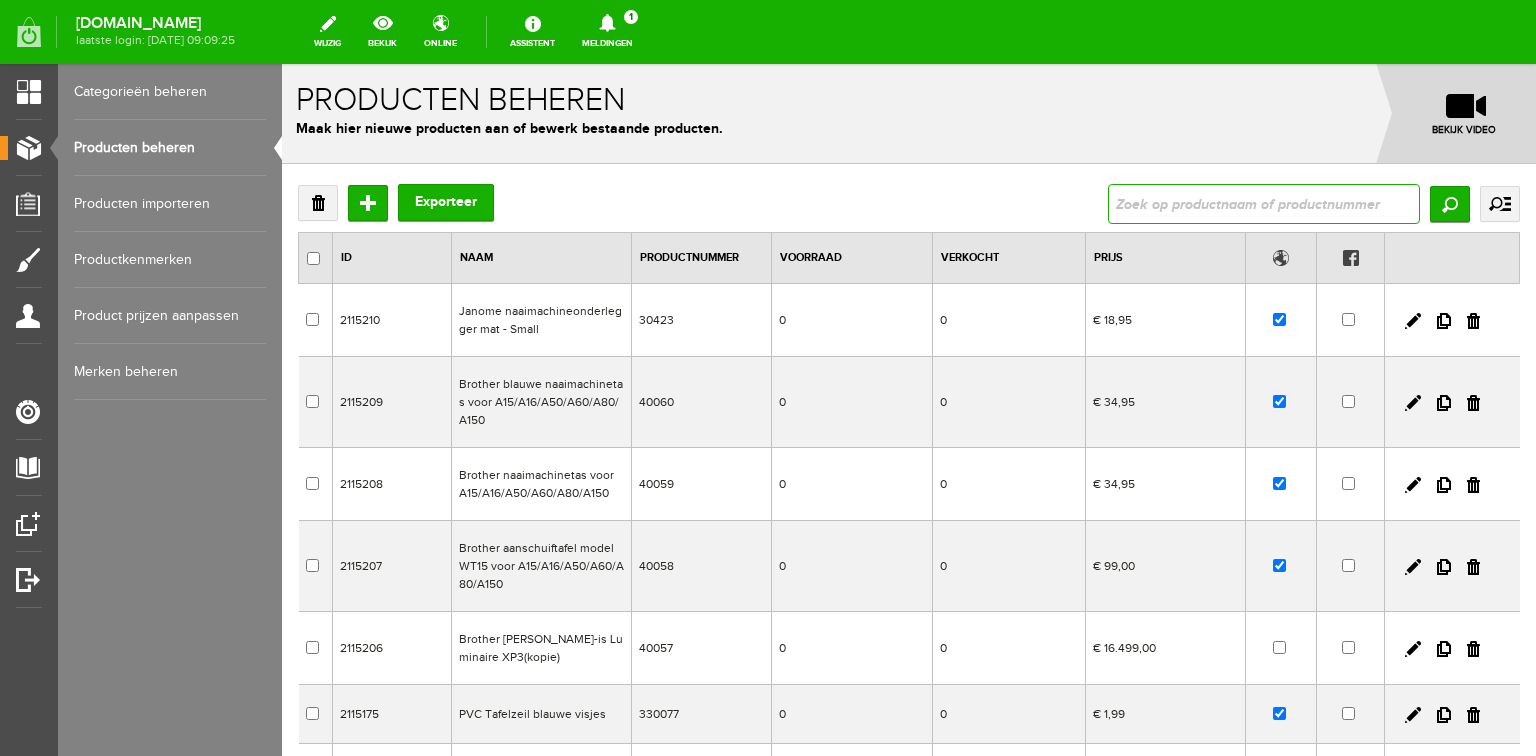 click at bounding box center (1264, 204) 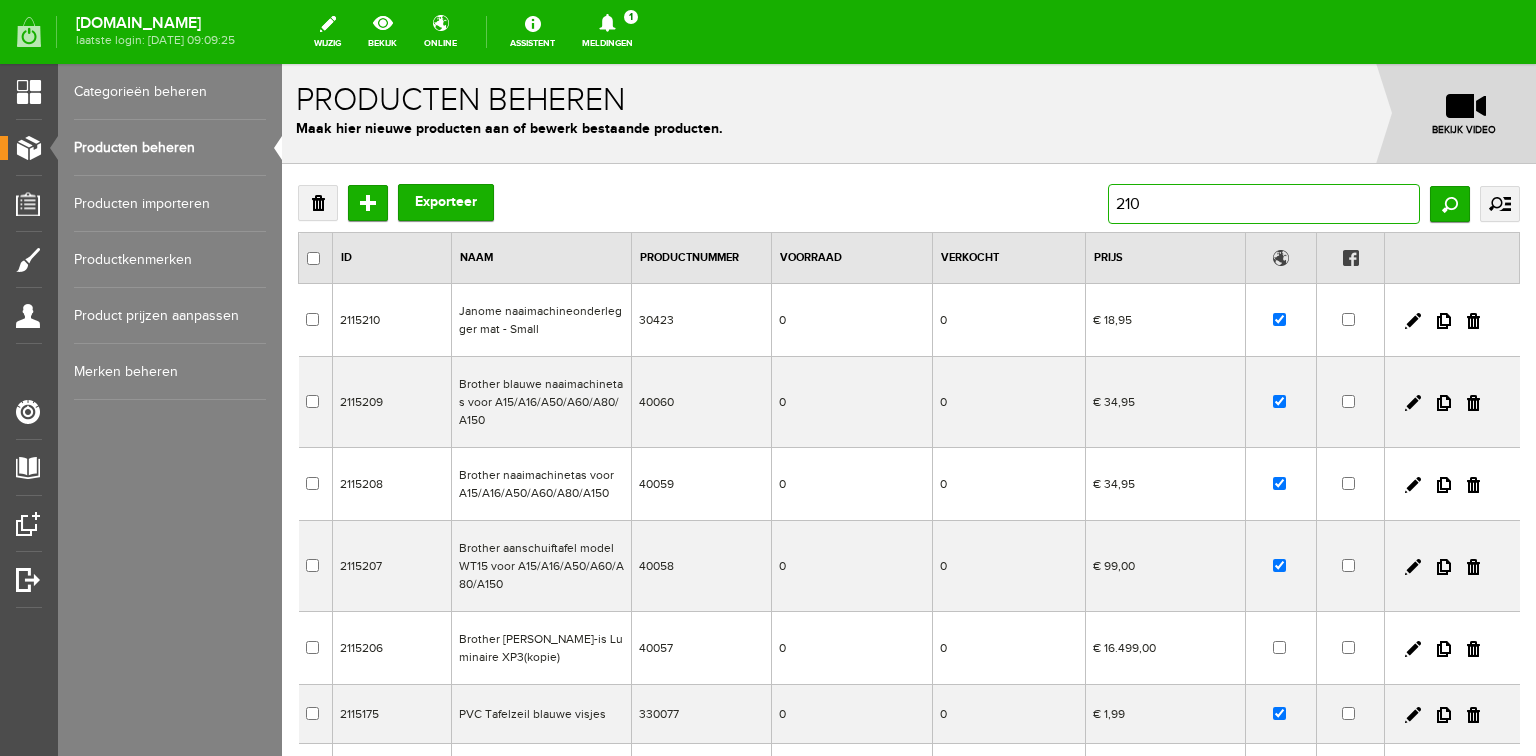 type on "2103" 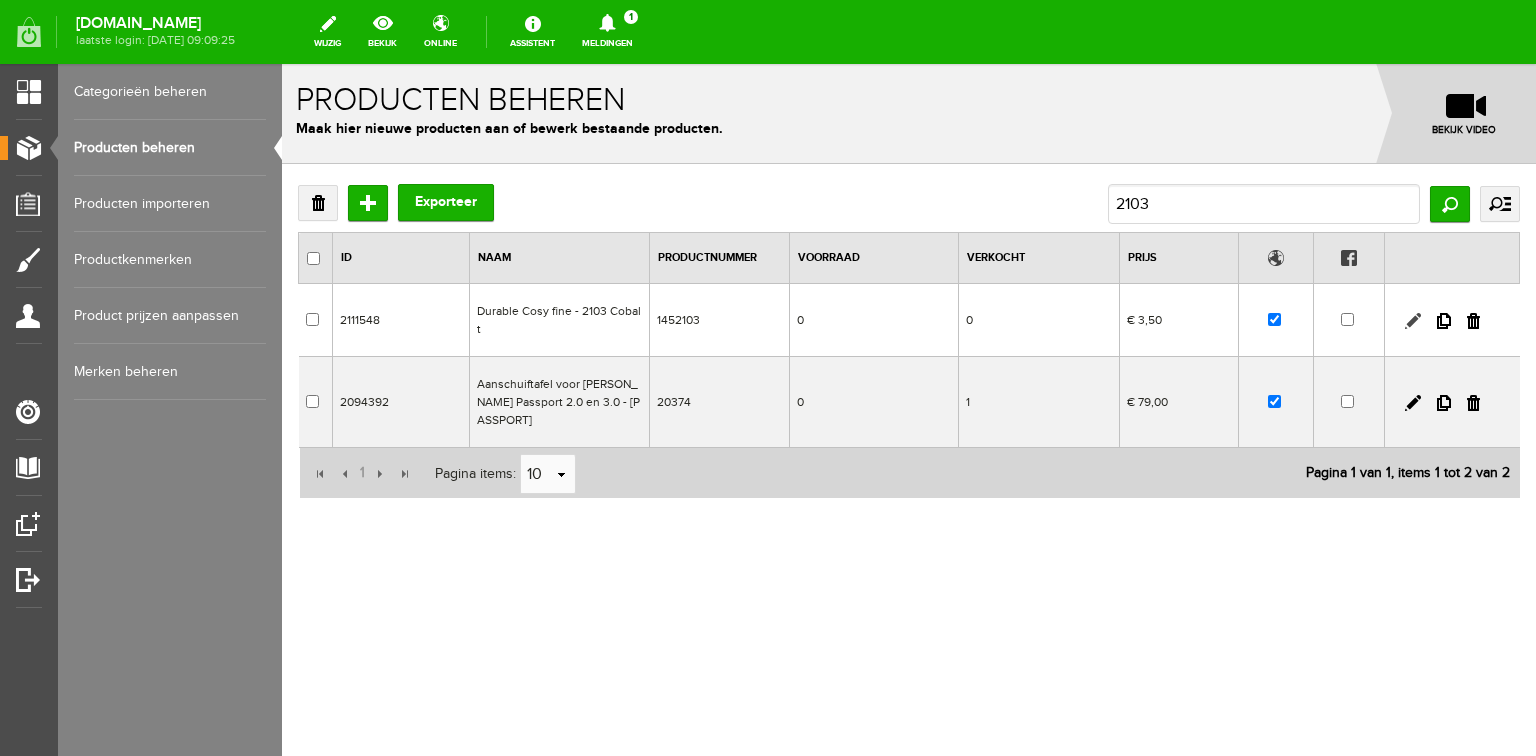 click at bounding box center [1413, 321] 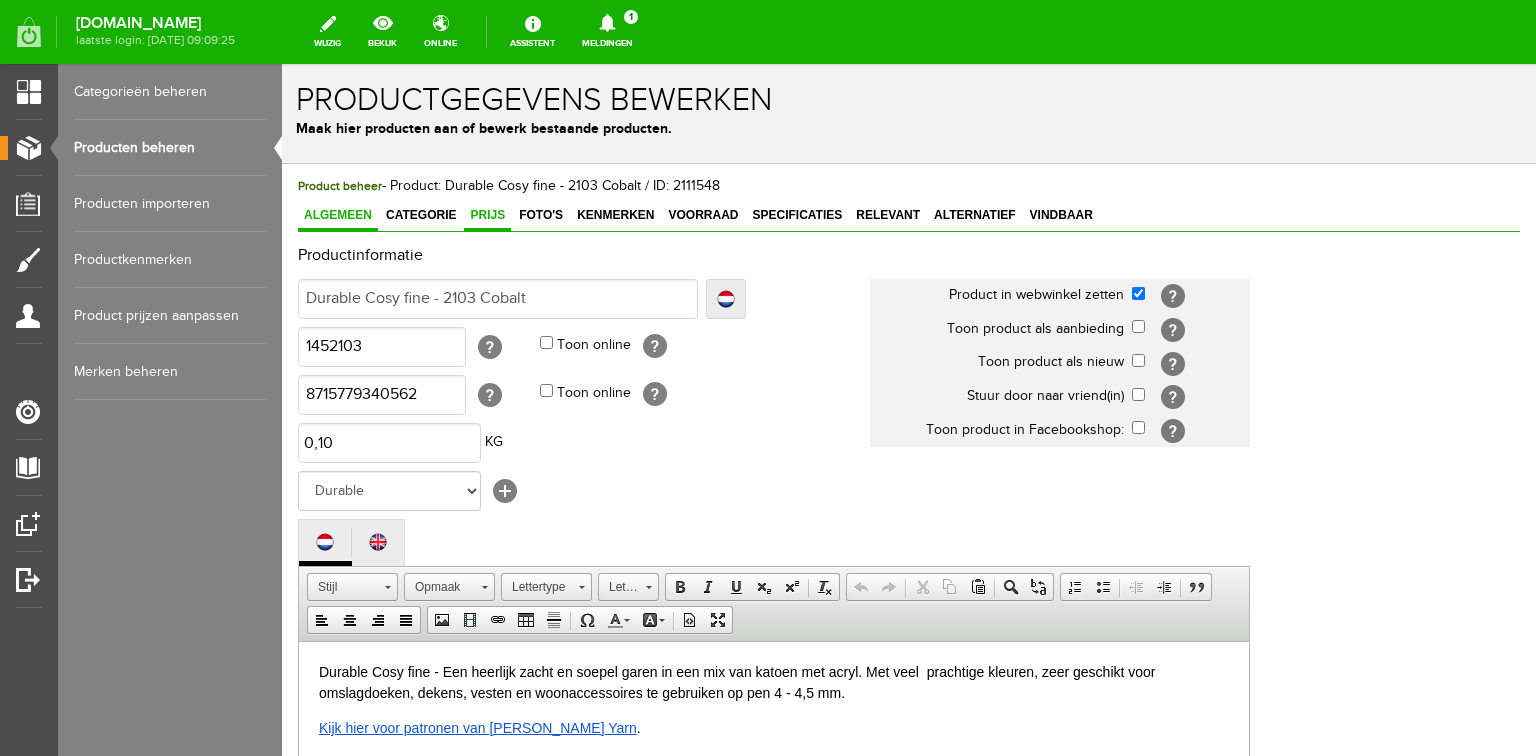 click on "Prijs" at bounding box center (487, 215) 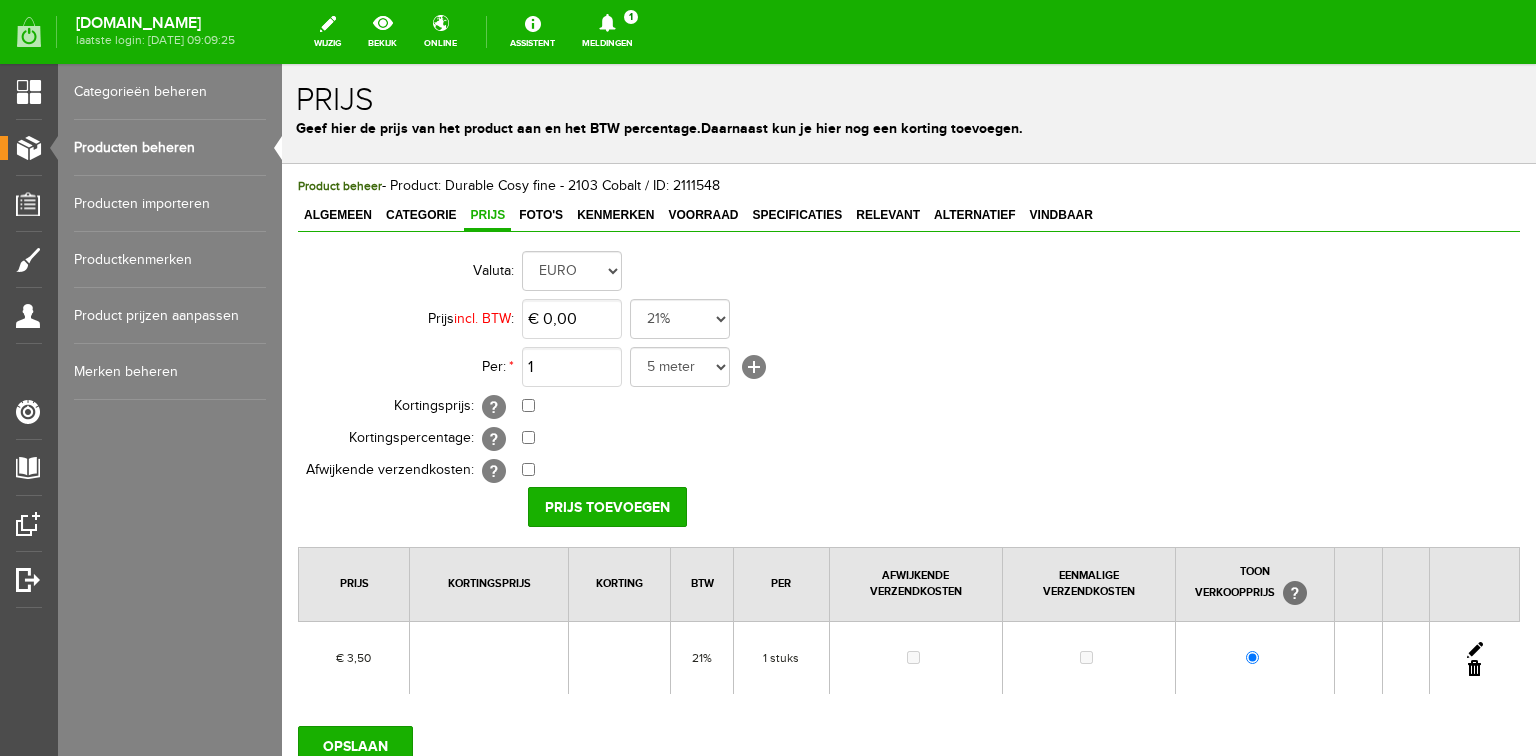 click at bounding box center [1475, 650] 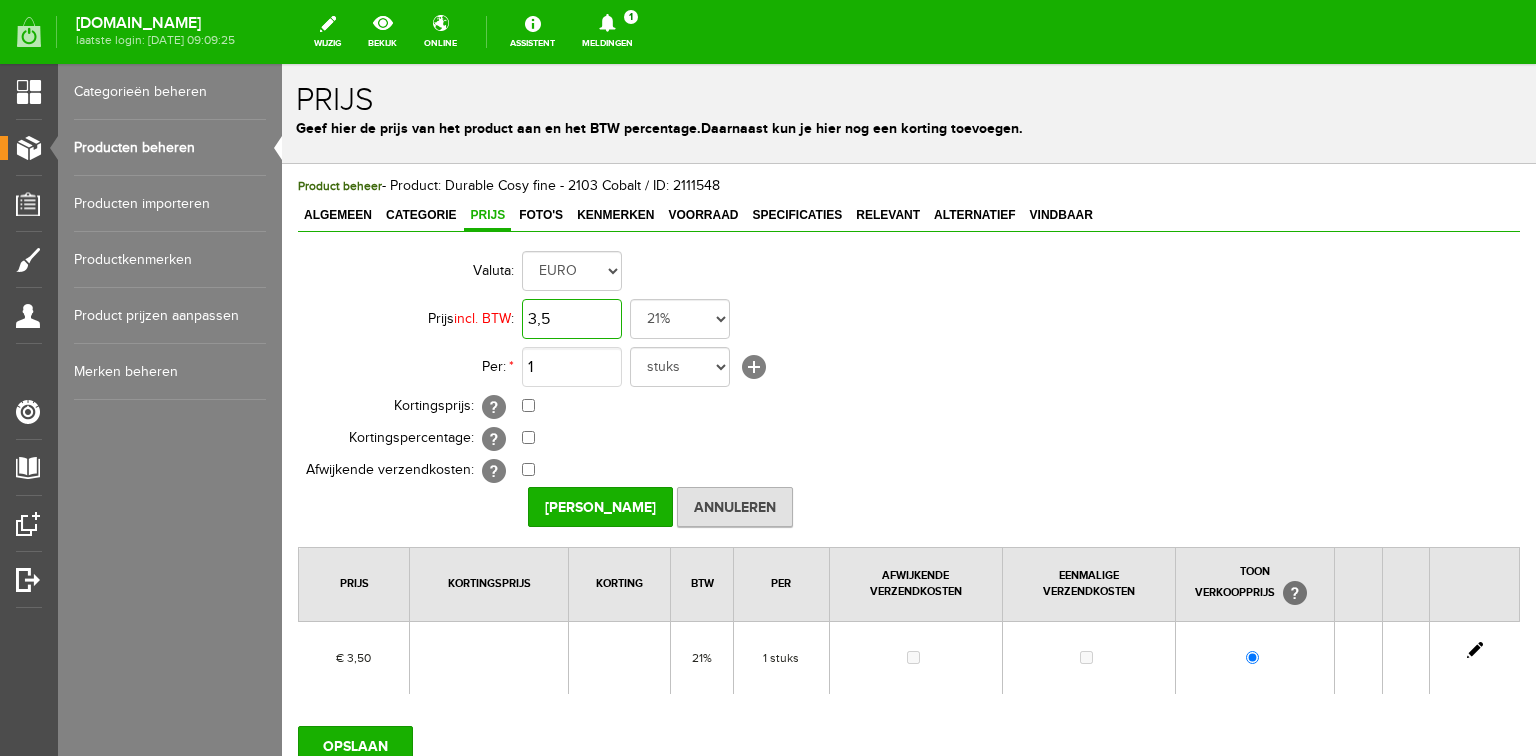 click on "3,5" at bounding box center (572, 319) 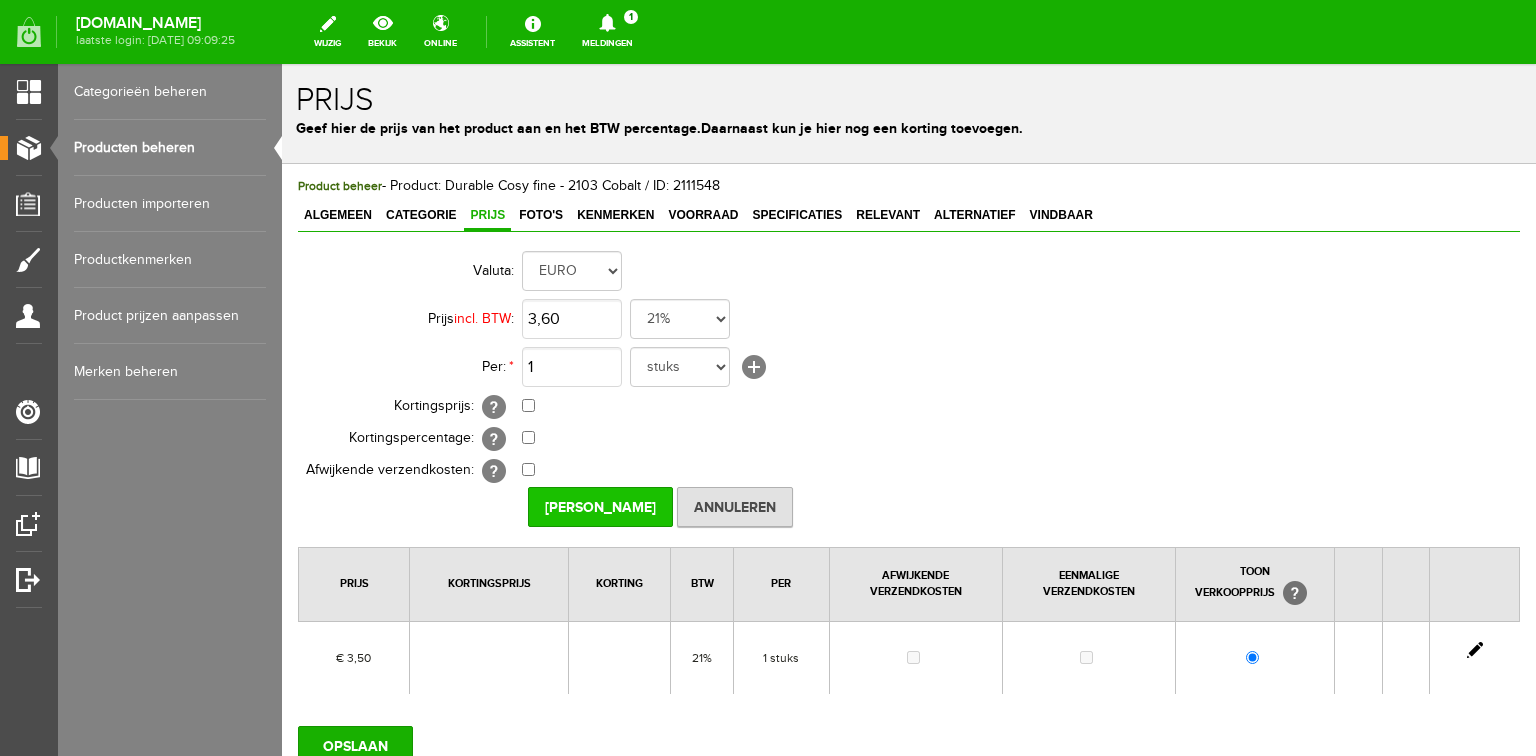 type on "€ 3,60" 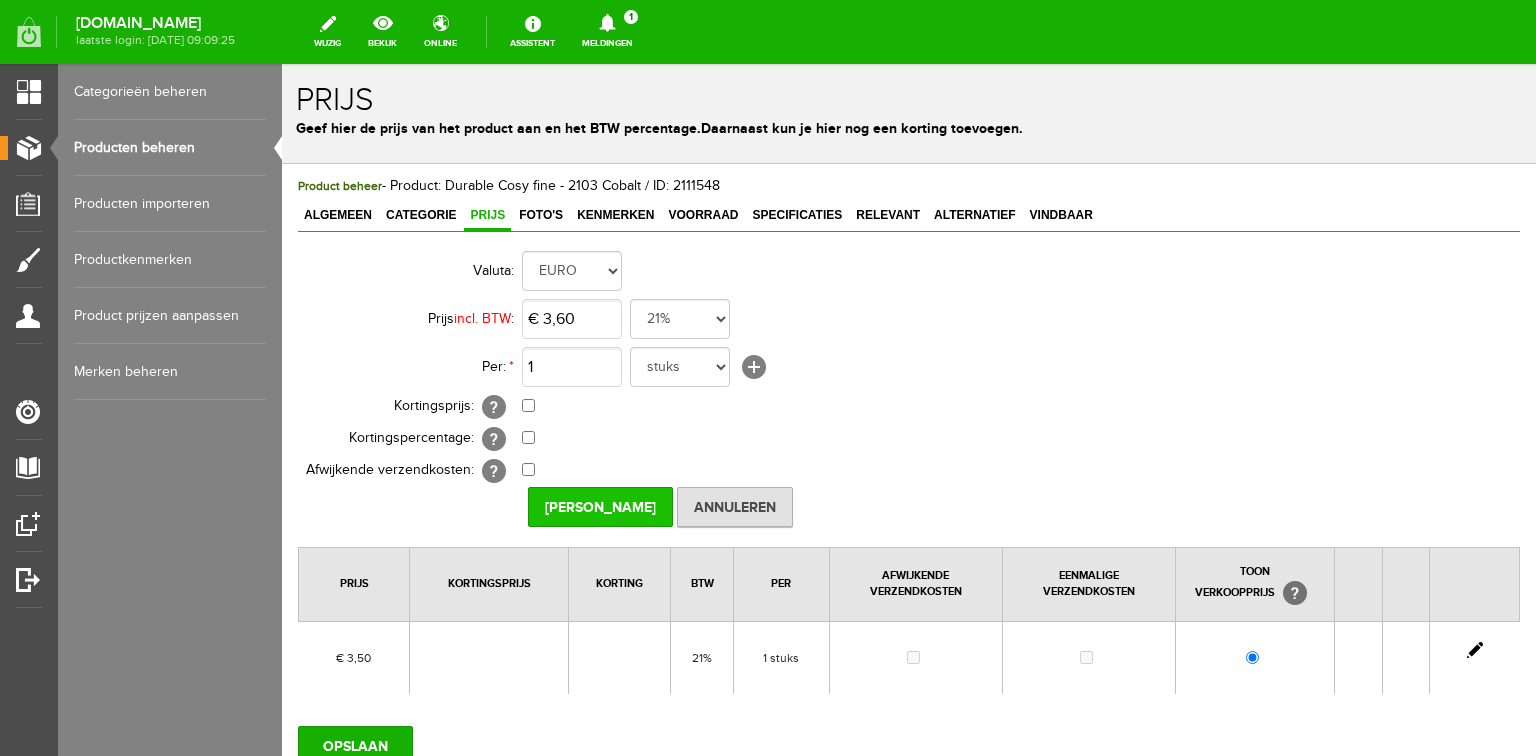 click on "[PERSON_NAME]" at bounding box center [600, 507] 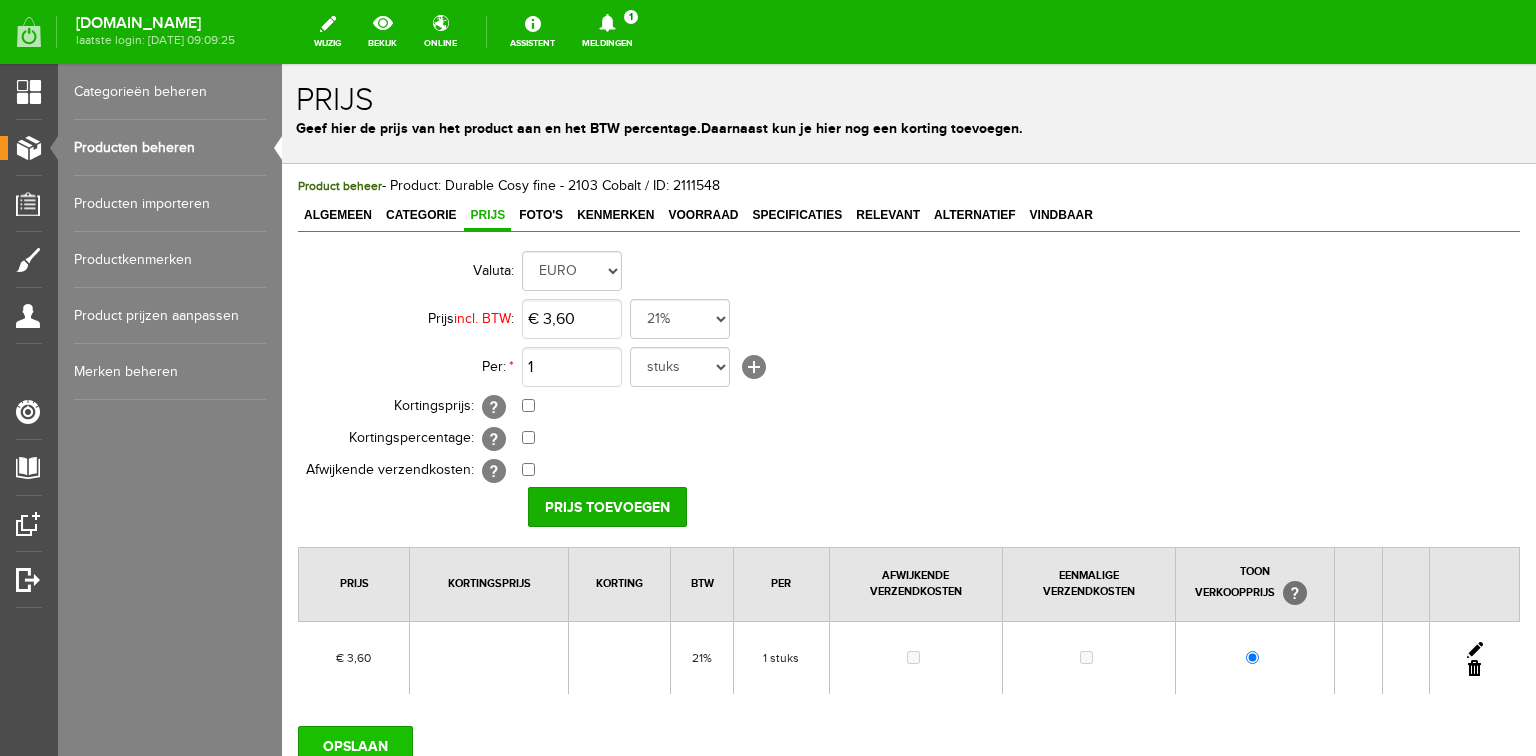 click on "OPSLAAN" at bounding box center (355, 746) 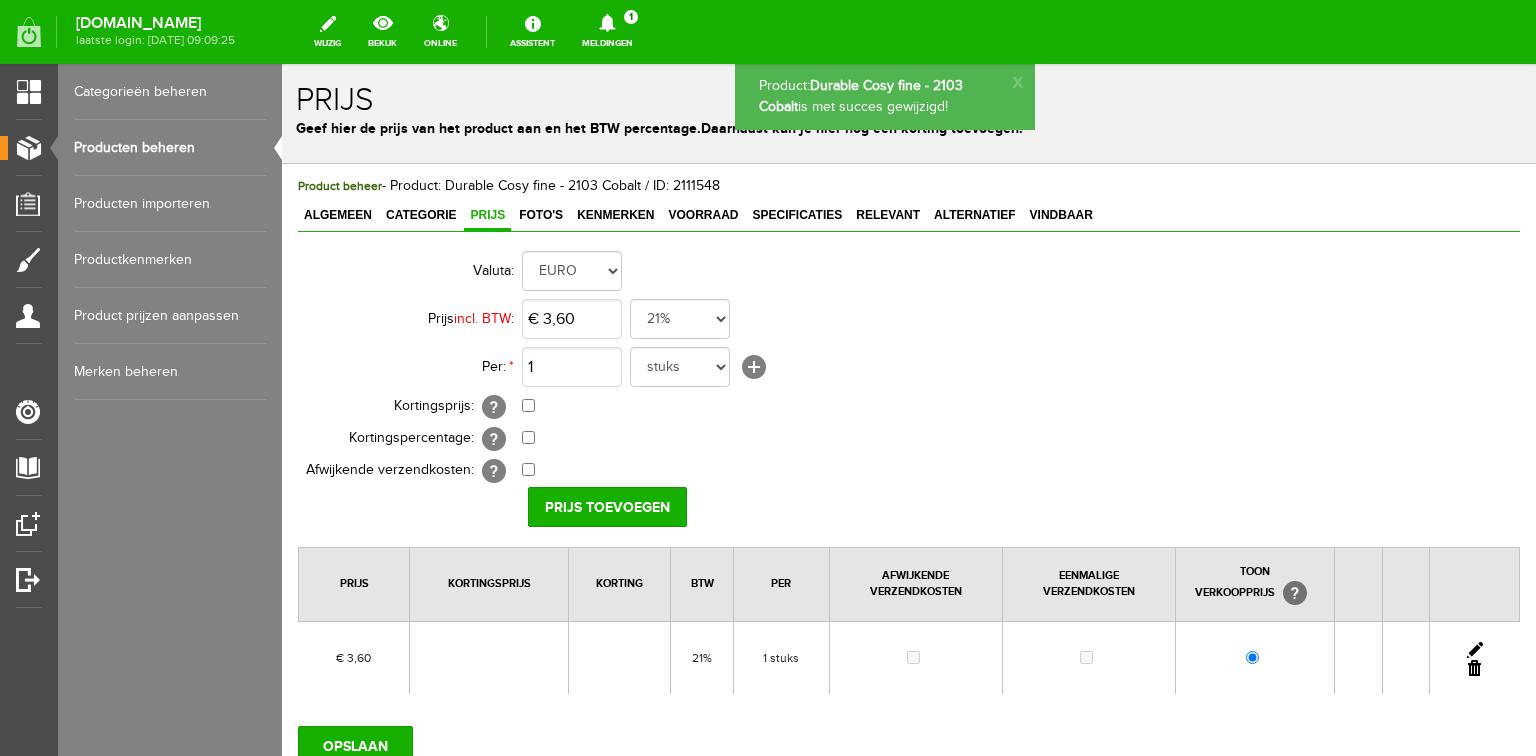 click on "Producten beheren" at bounding box center (170, 148) 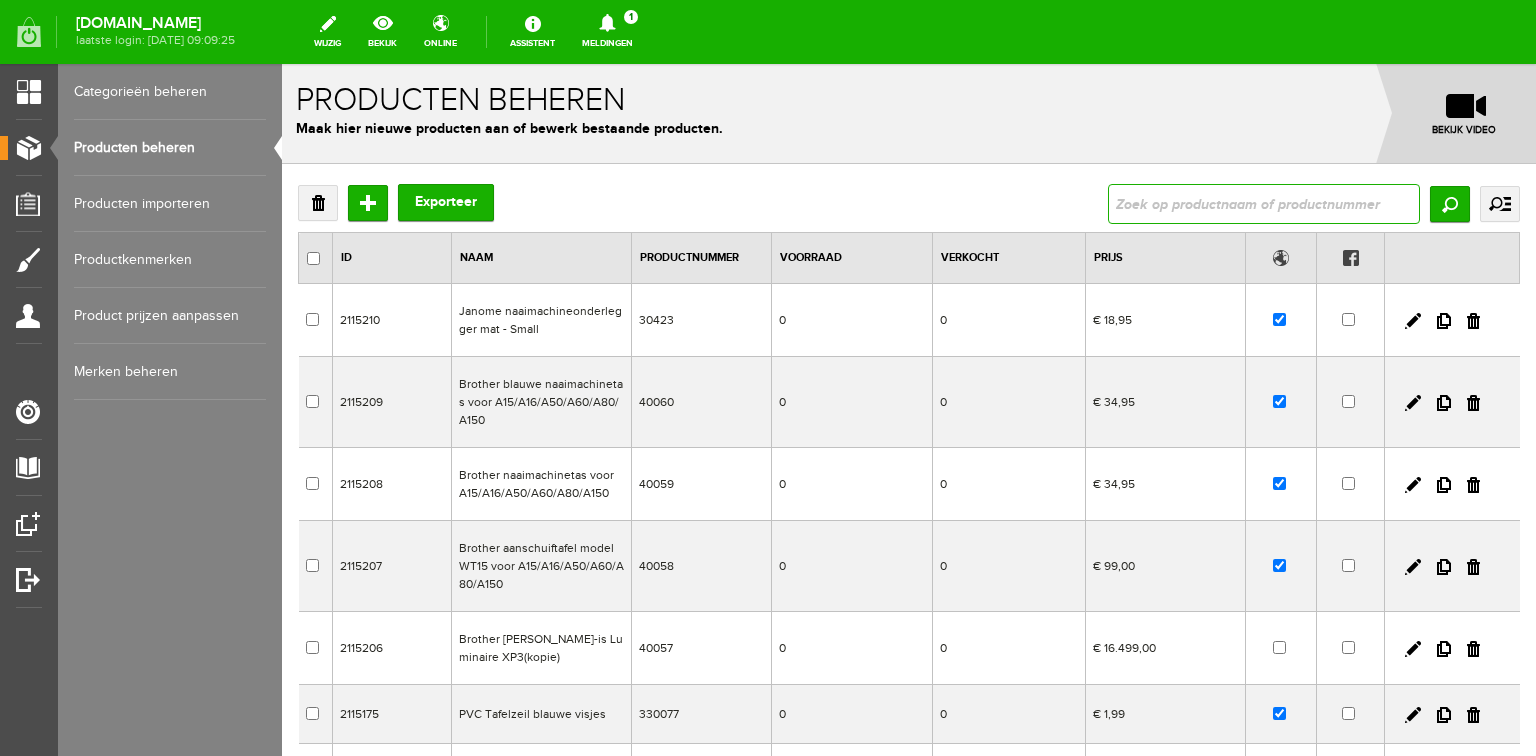click at bounding box center (1264, 204) 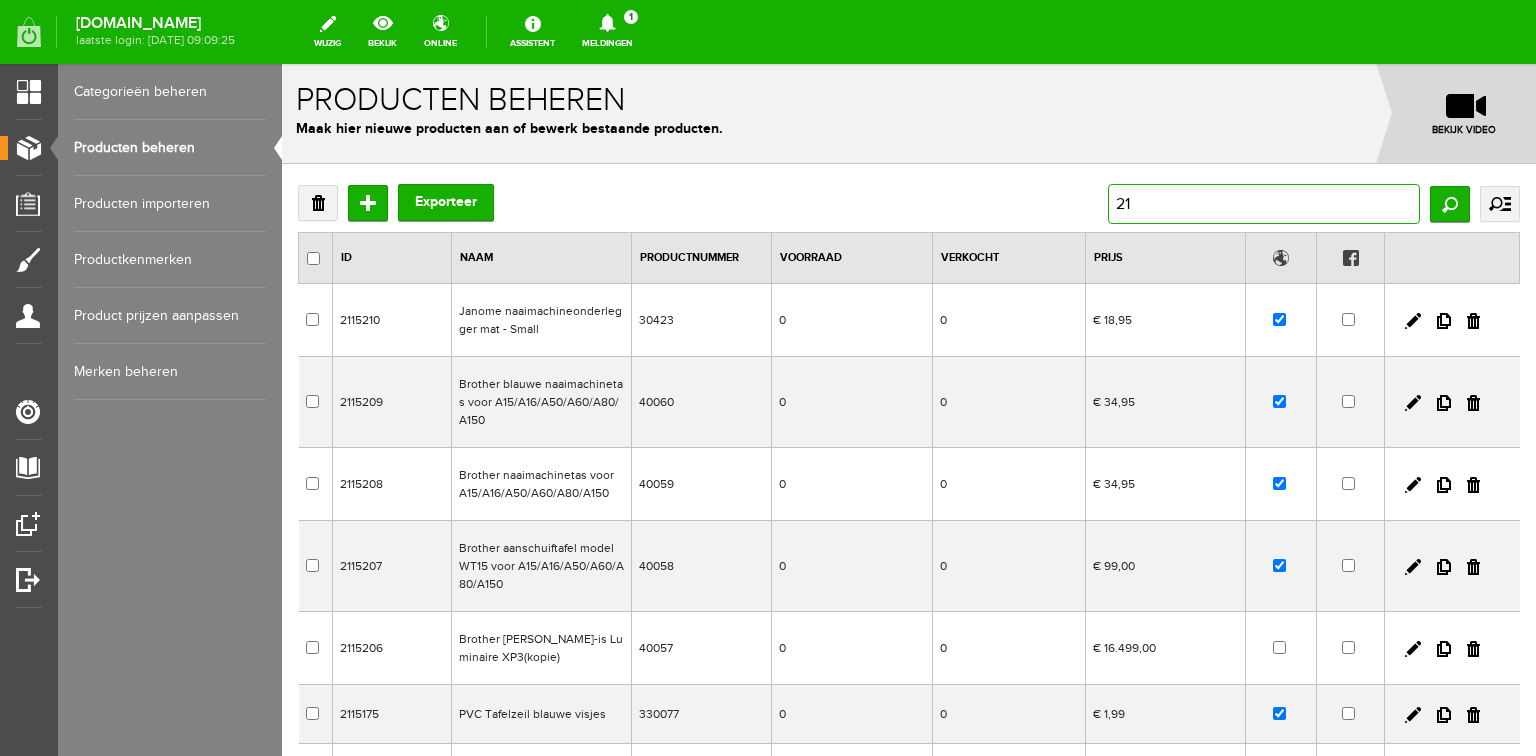 type on "211" 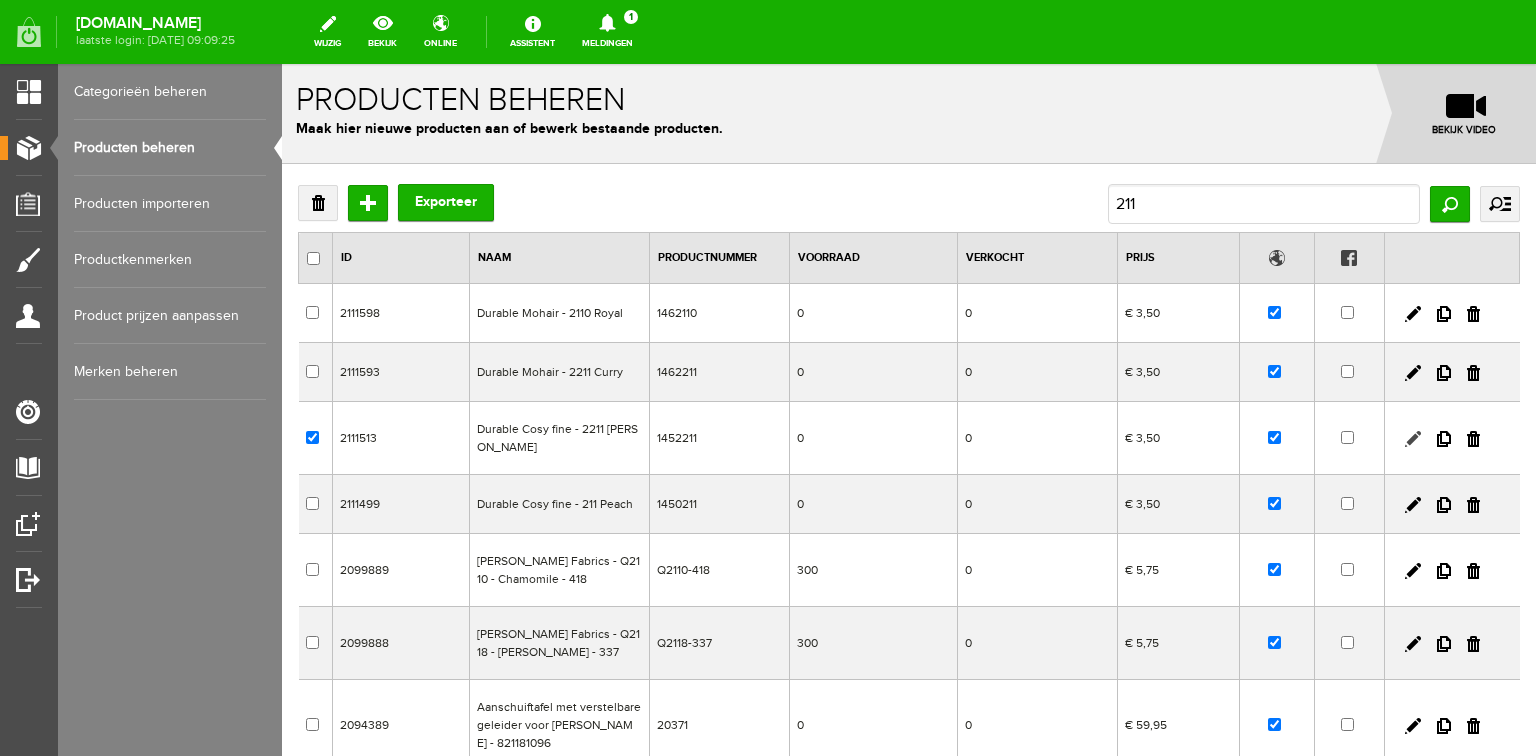 click at bounding box center [1413, 439] 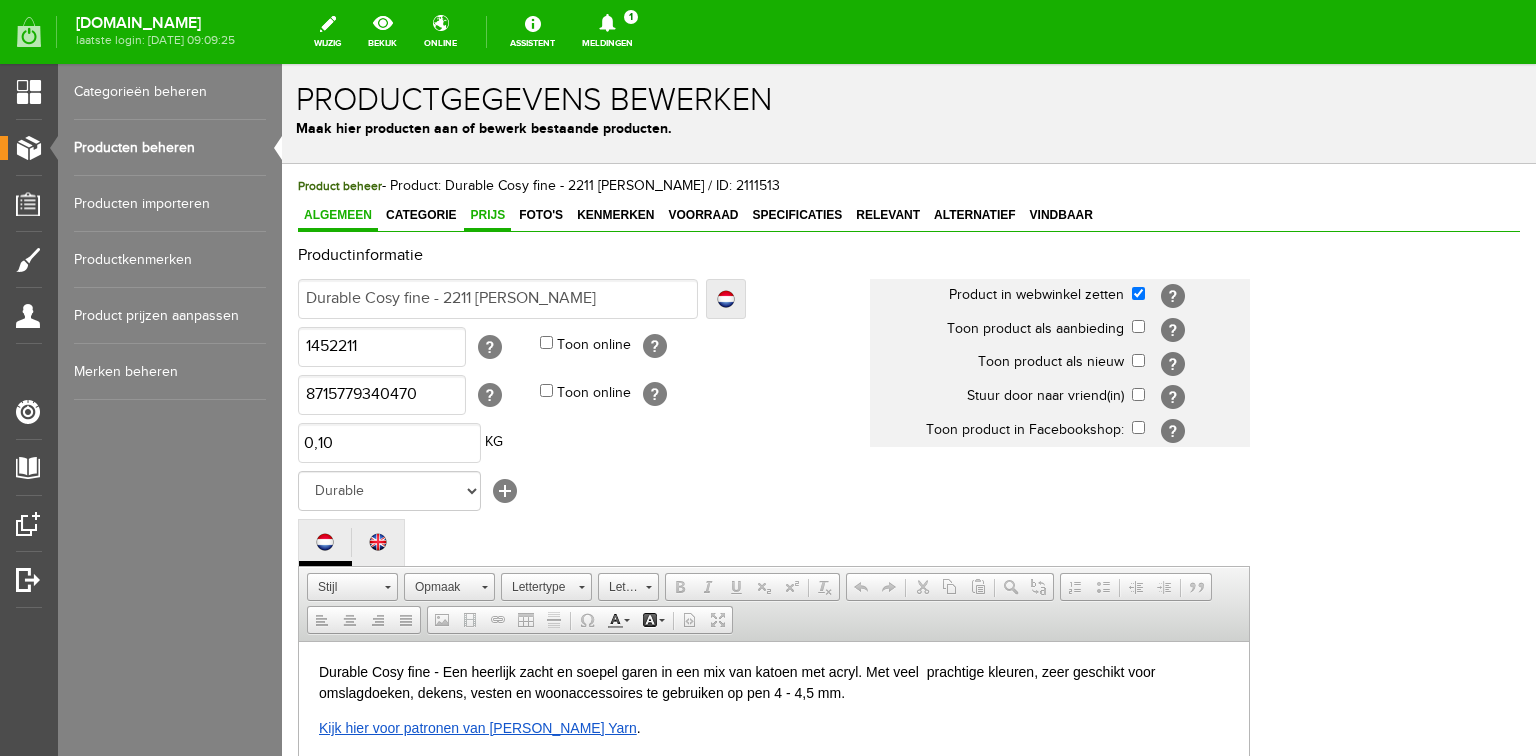 scroll, scrollTop: 0, scrollLeft: 0, axis: both 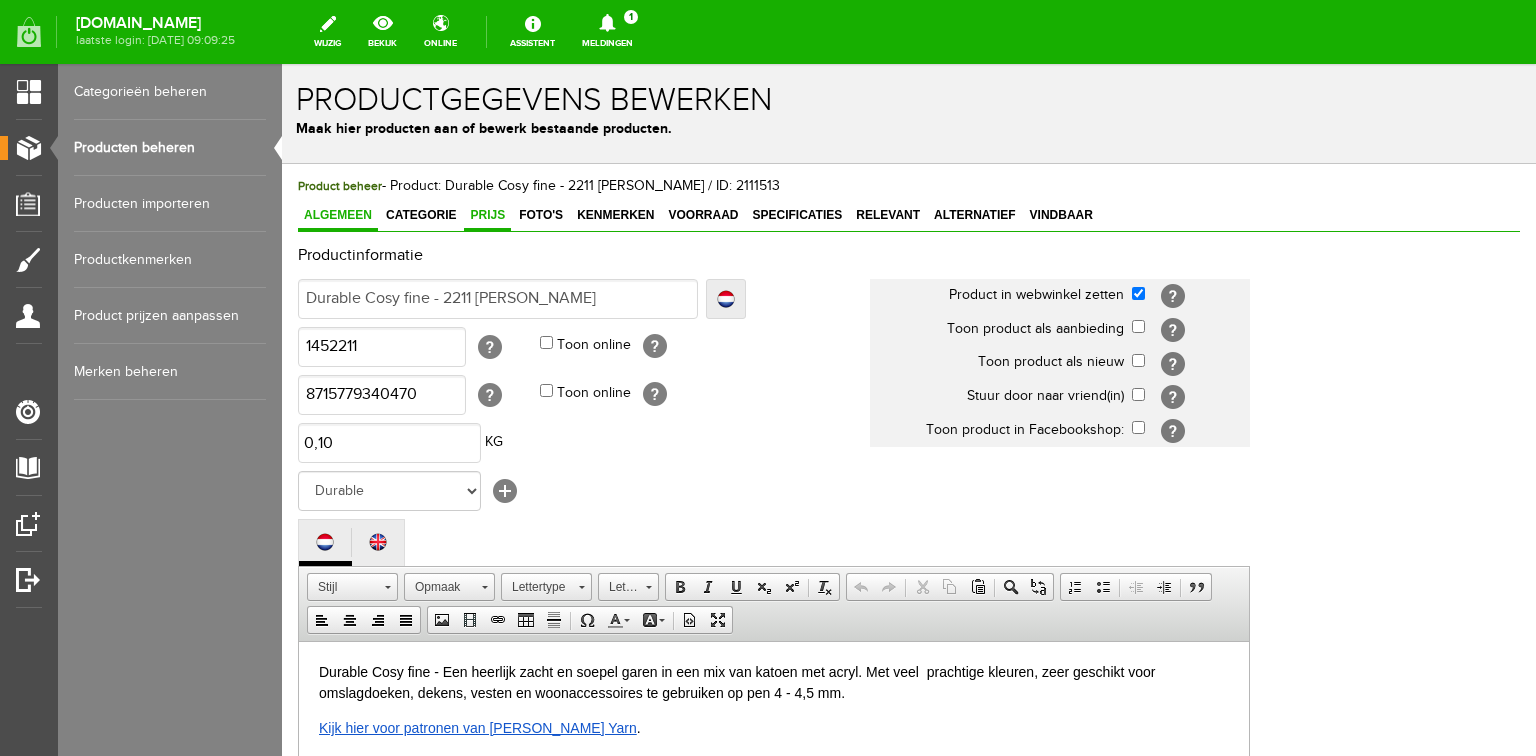 click on "Prijs" at bounding box center [487, 215] 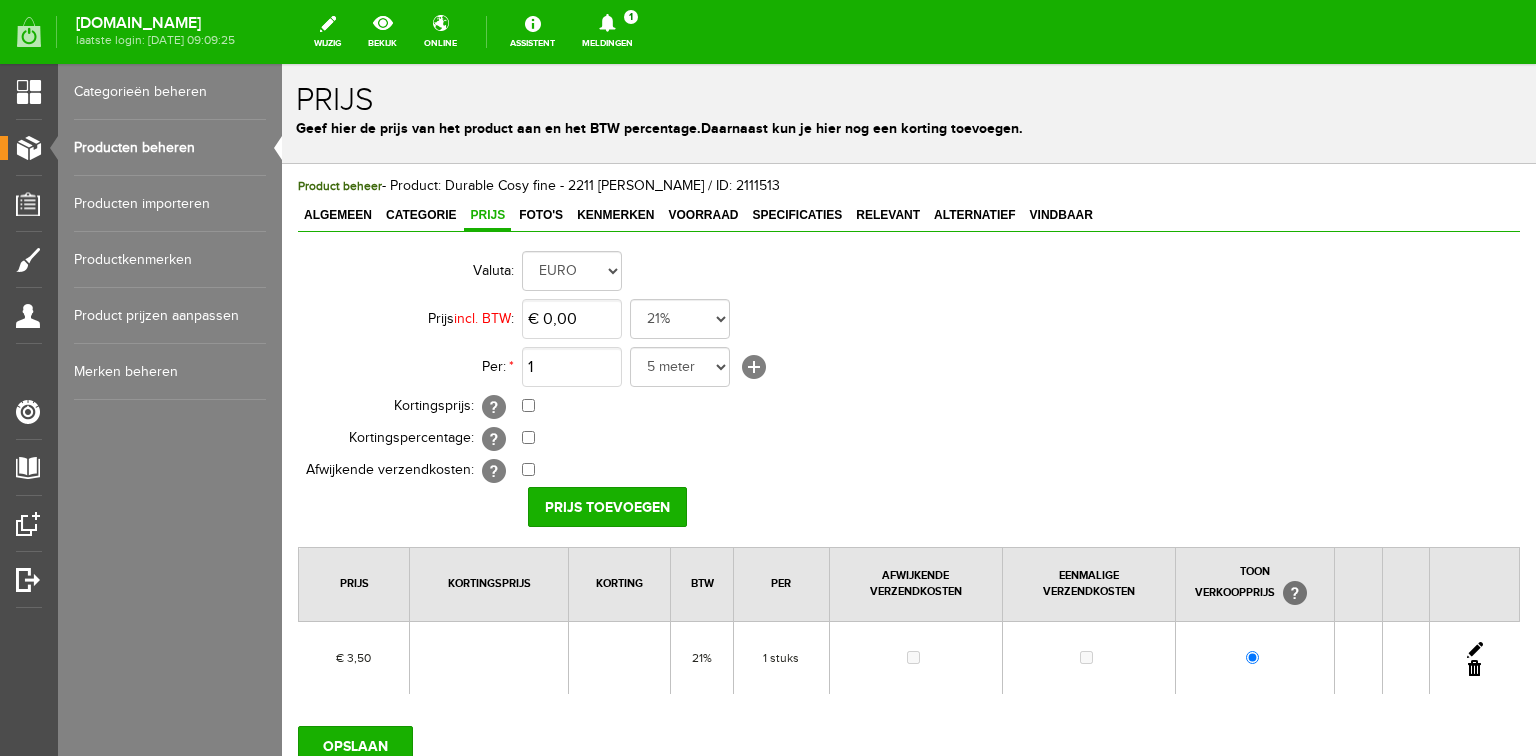 click at bounding box center [1475, 650] 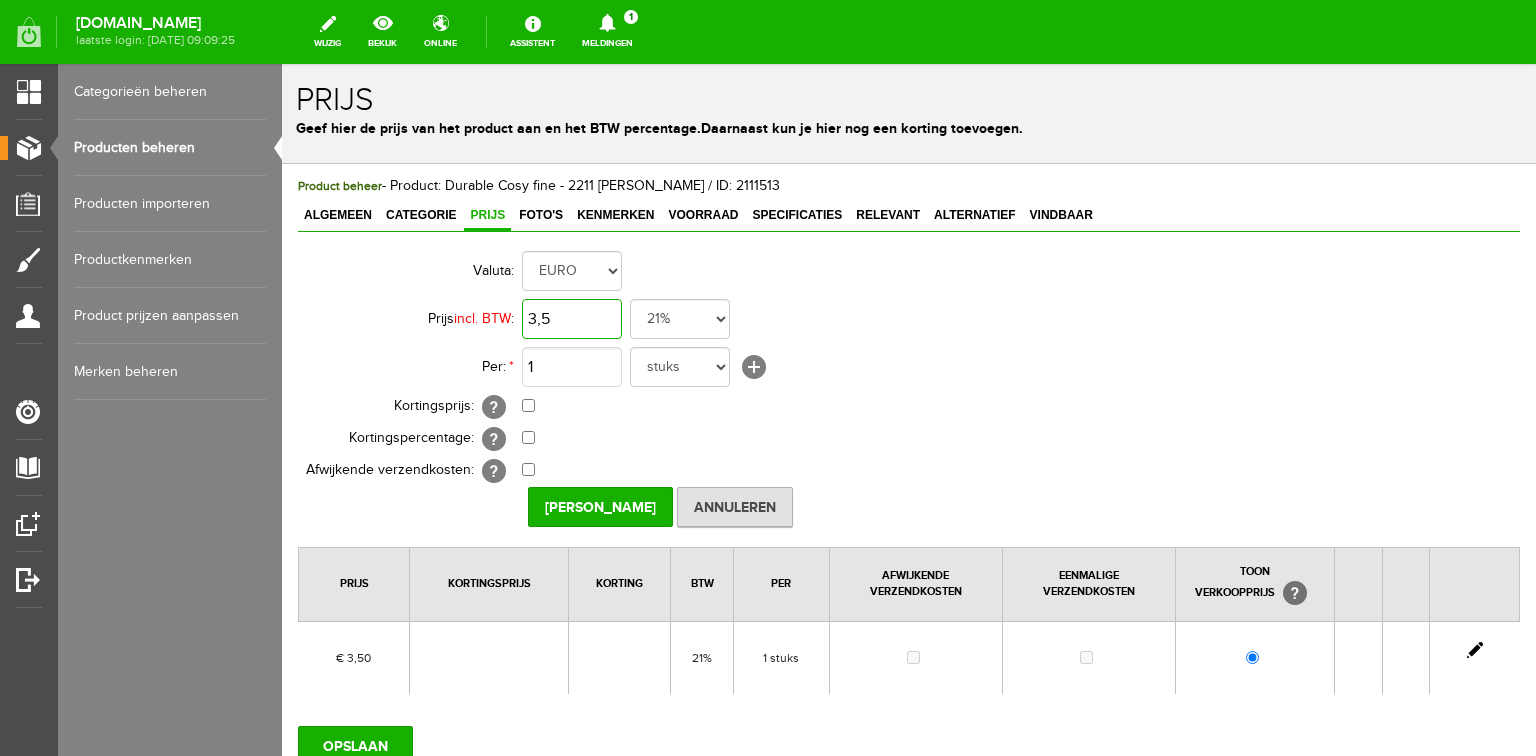 click on "3,5" at bounding box center [572, 319] 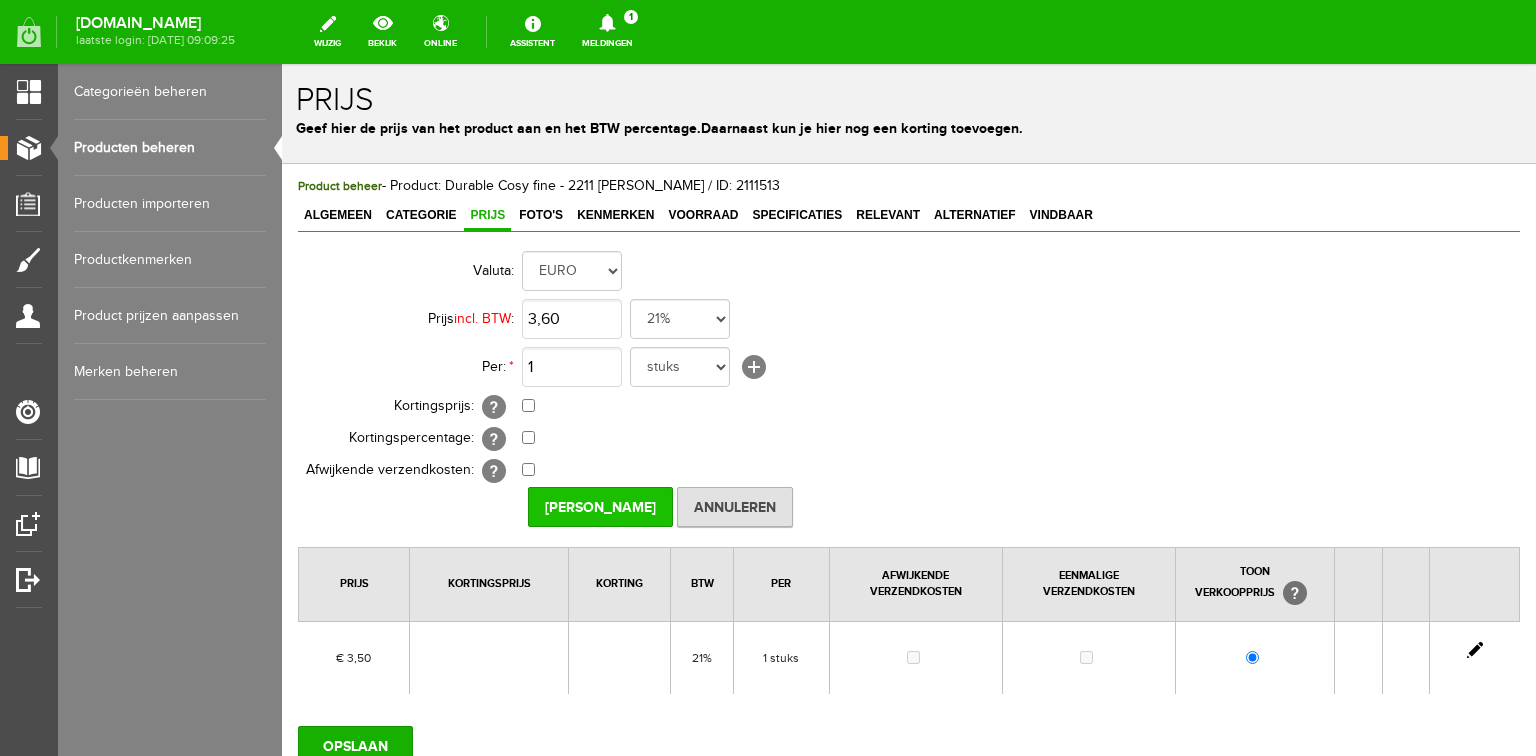 type on "€ 3,60" 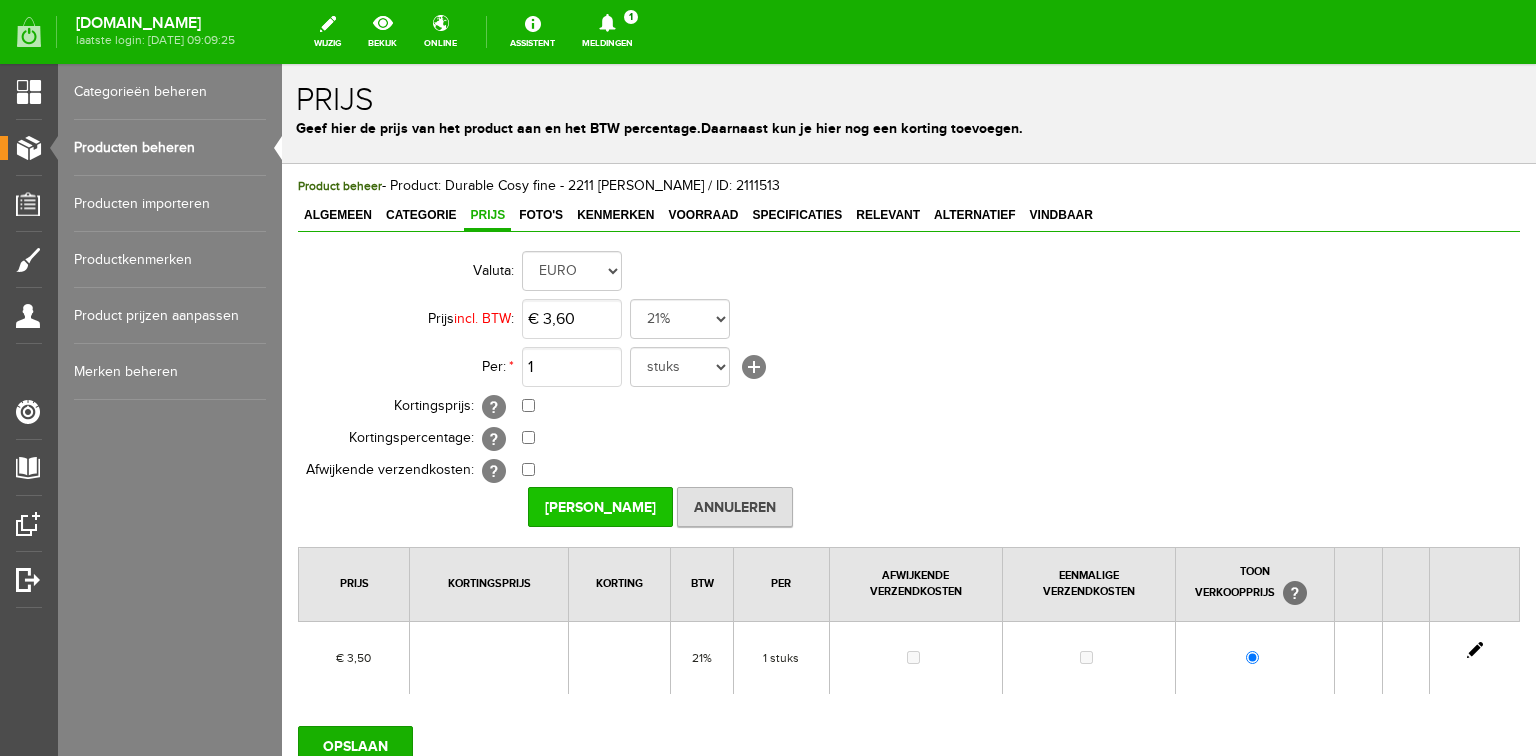 click on "[PERSON_NAME]" at bounding box center (600, 507) 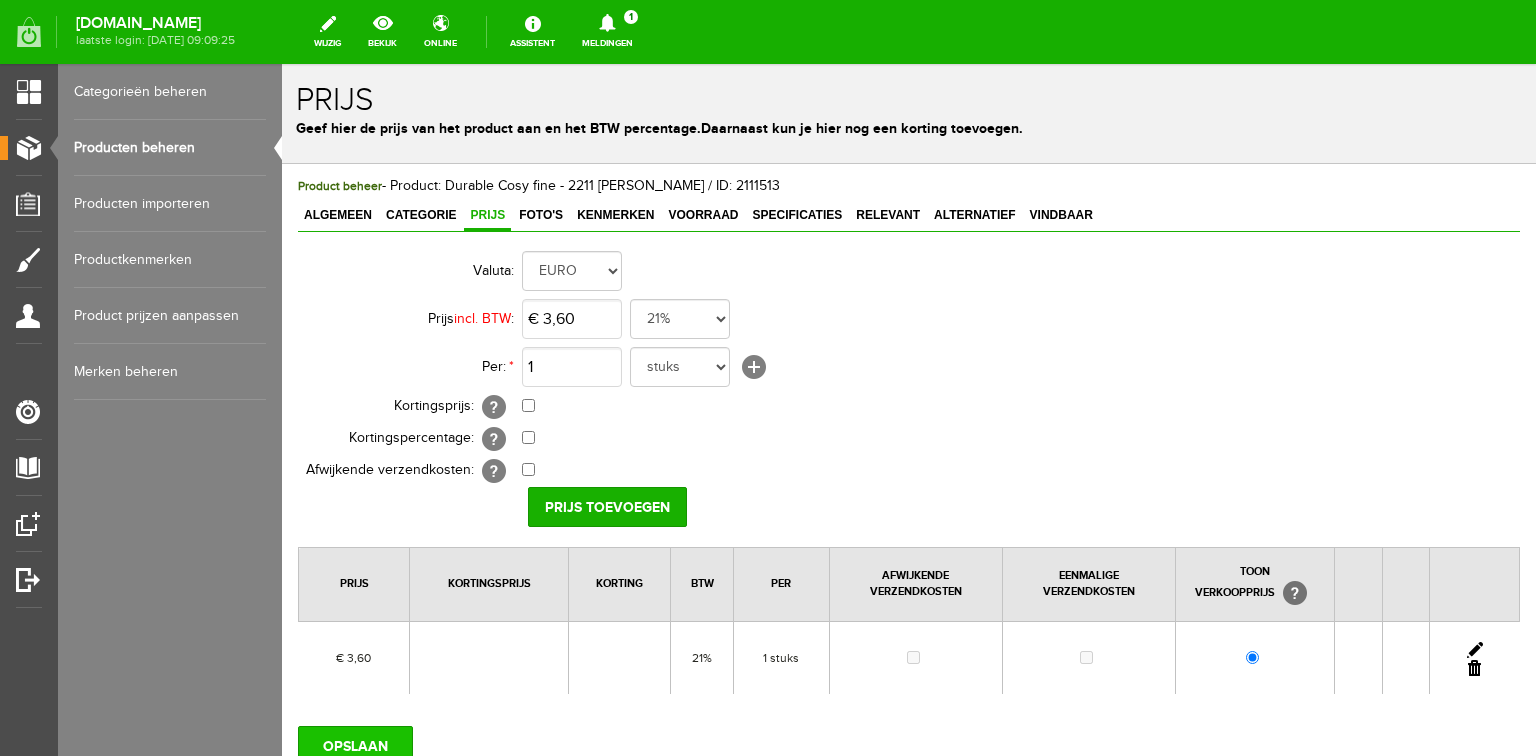 click on "OPSLAAN" at bounding box center (355, 746) 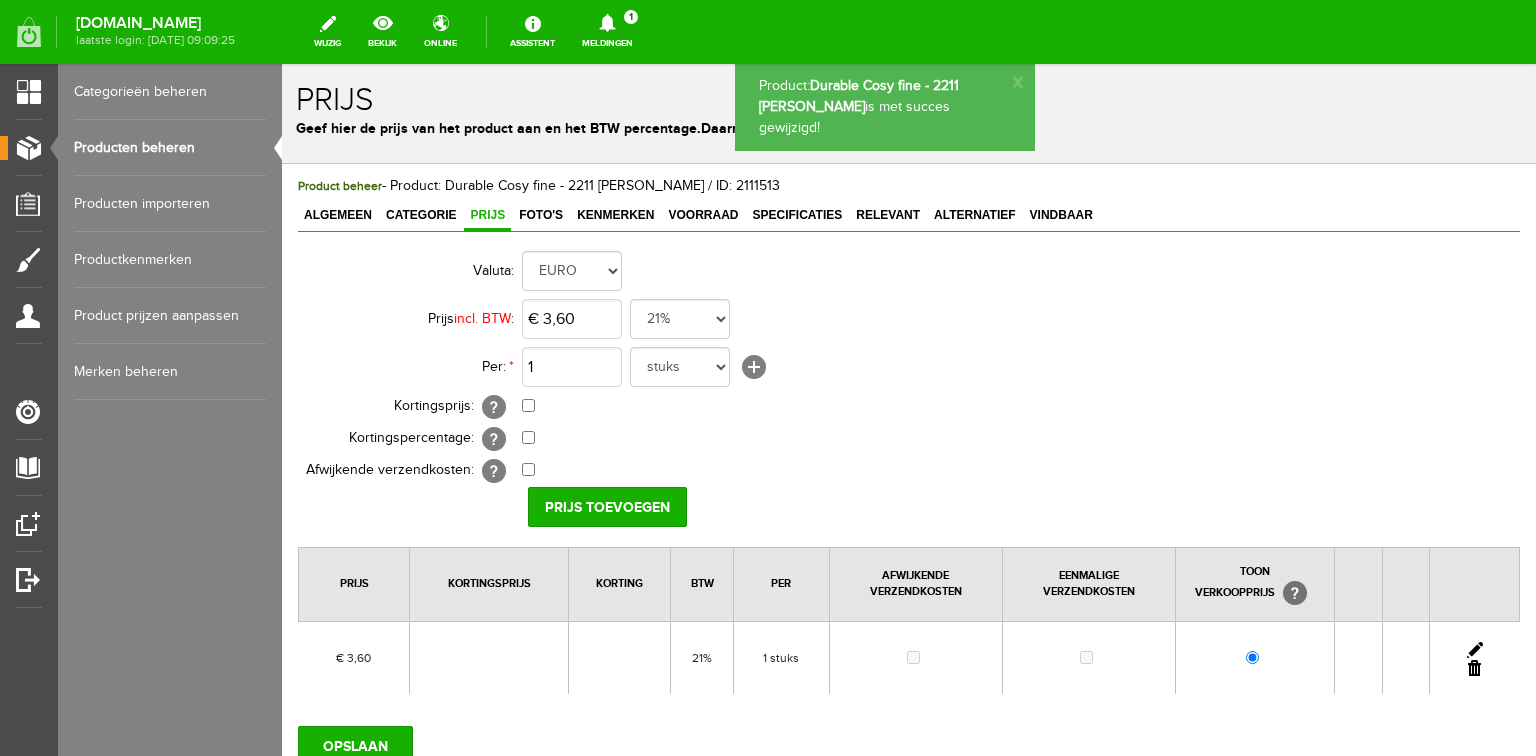 scroll, scrollTop: 0, scrollLeft: 0, axis: both 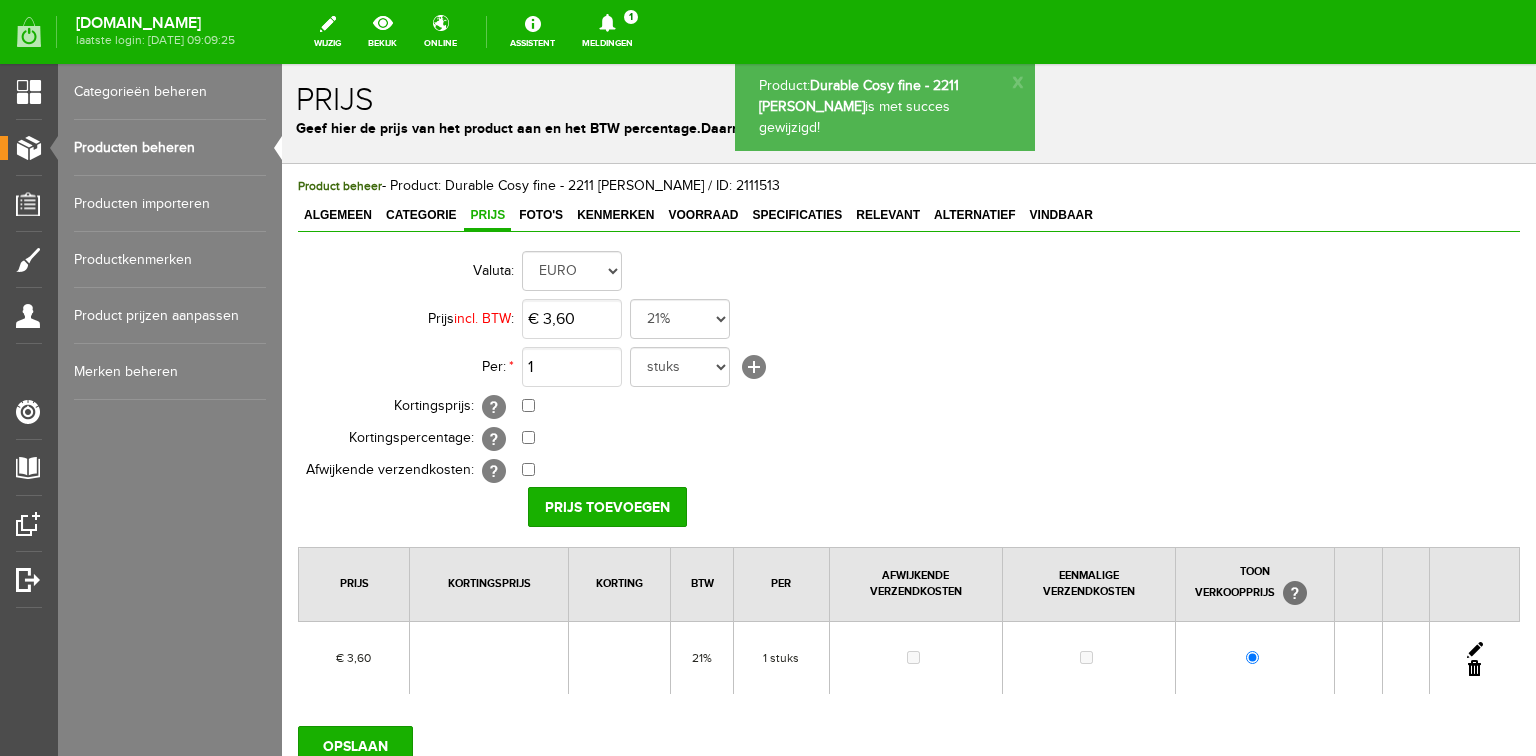 click on "Producten beheren" at bounding box center [170, 148] 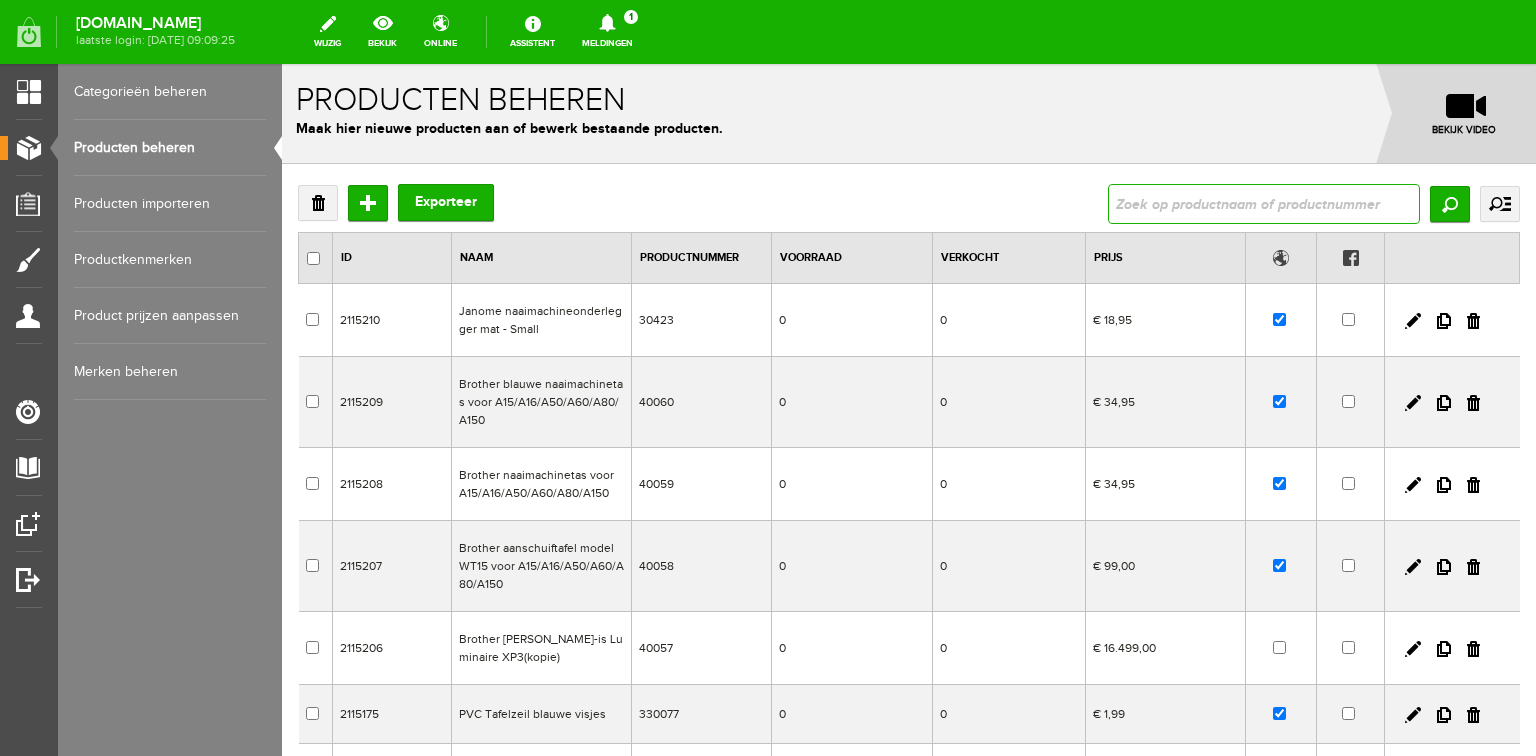 click at bounding box center [1264, 204] 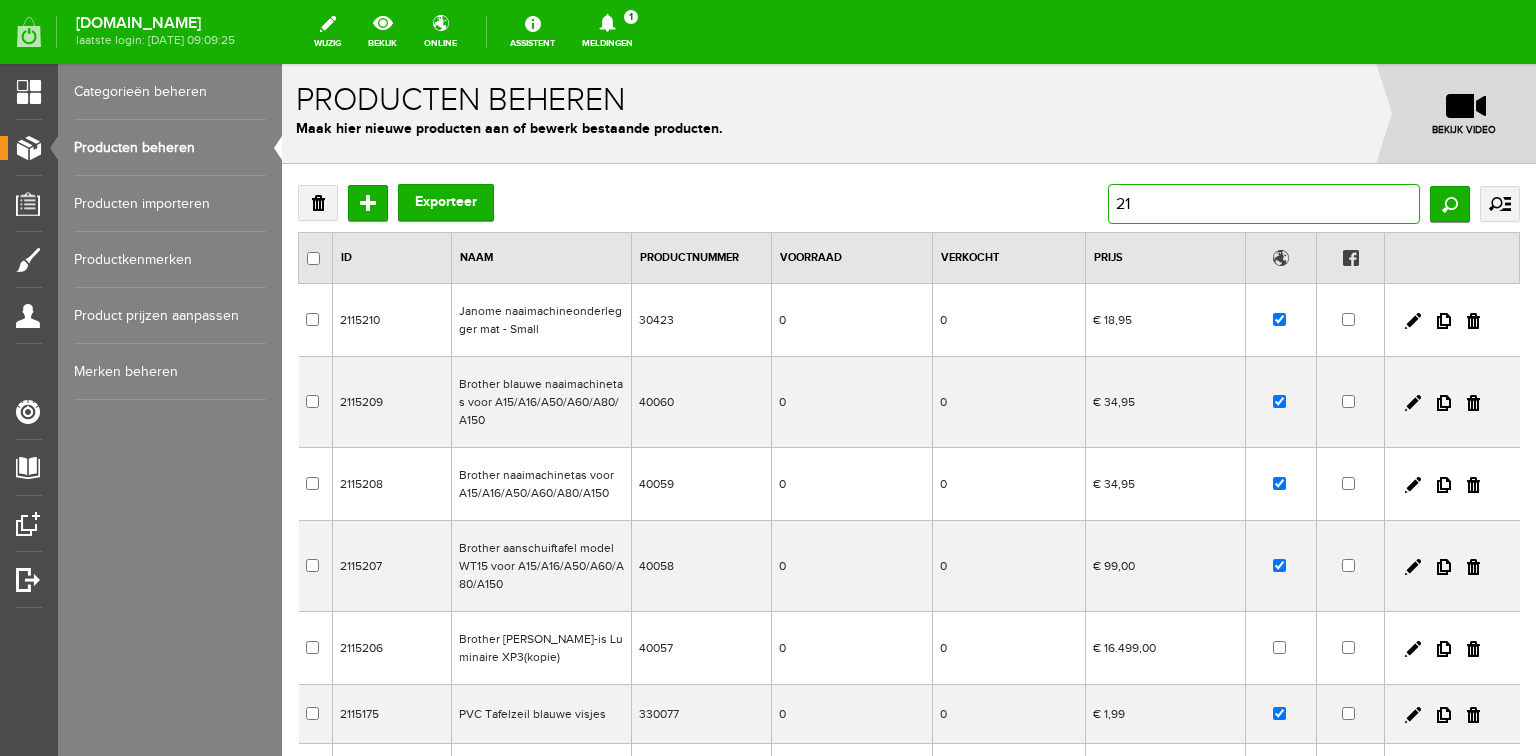 type on "211" 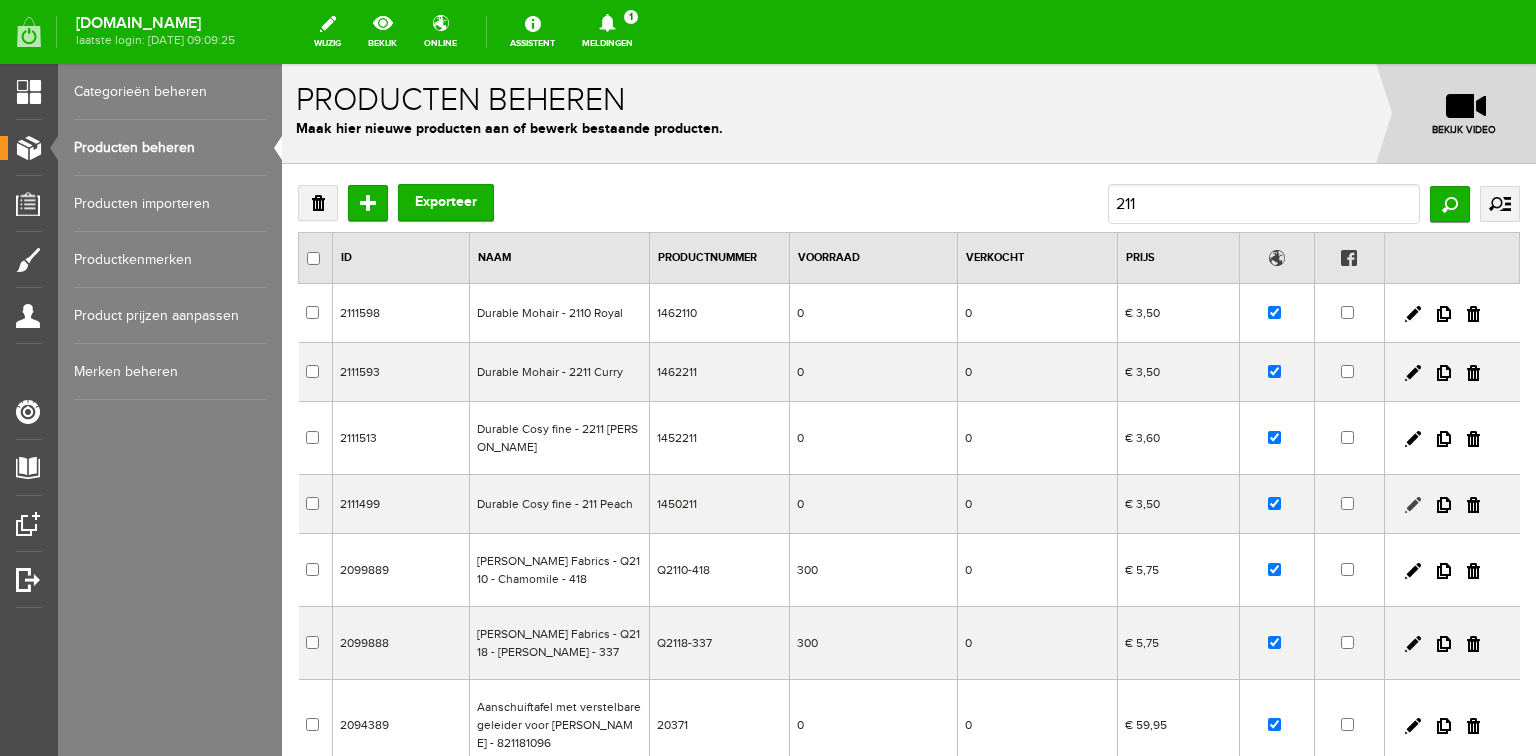 click at bounding box center (1413, 505) 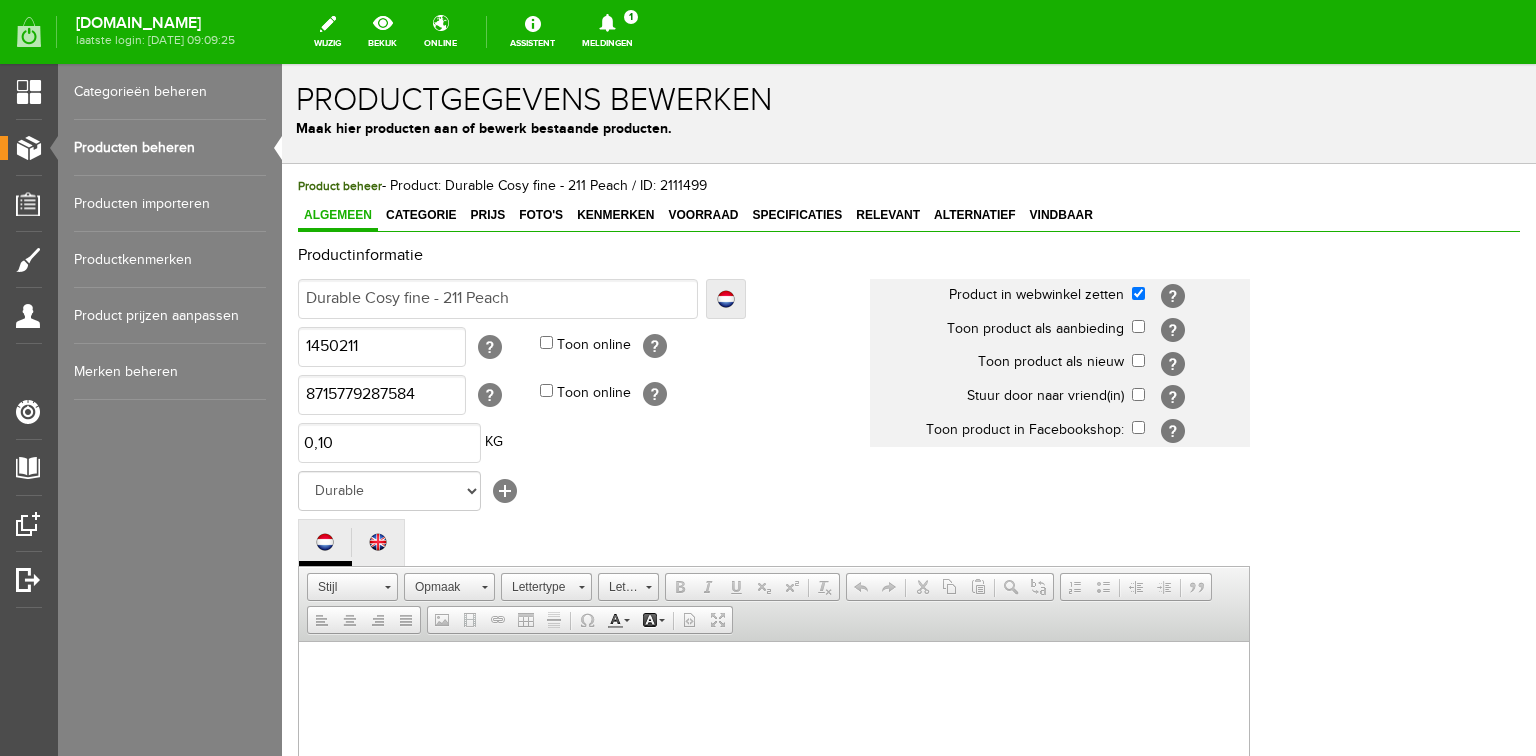 scroll, scrollTop: 0, scrollLeft: 0, axis: both 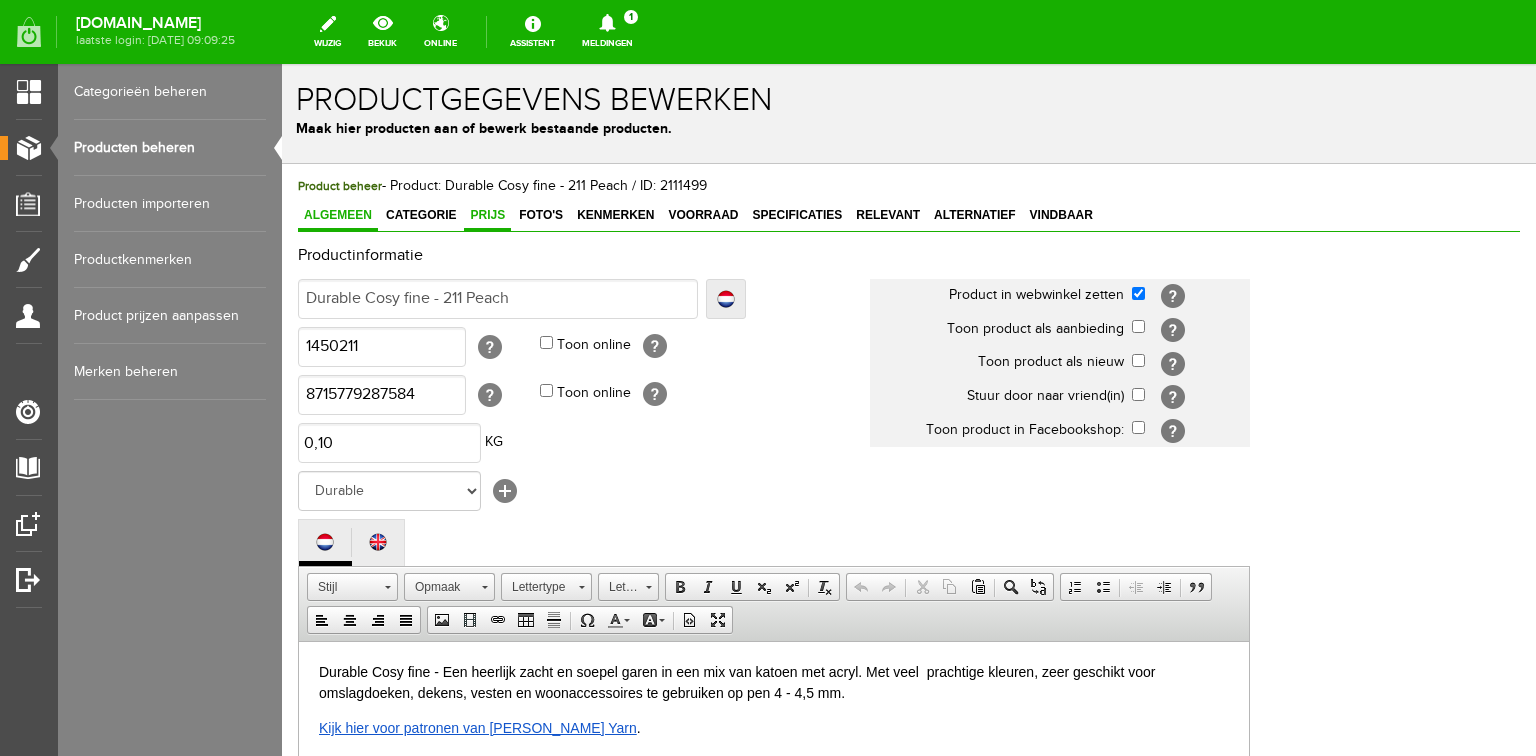 click on "Prijs" at bounding box center [487, 215] 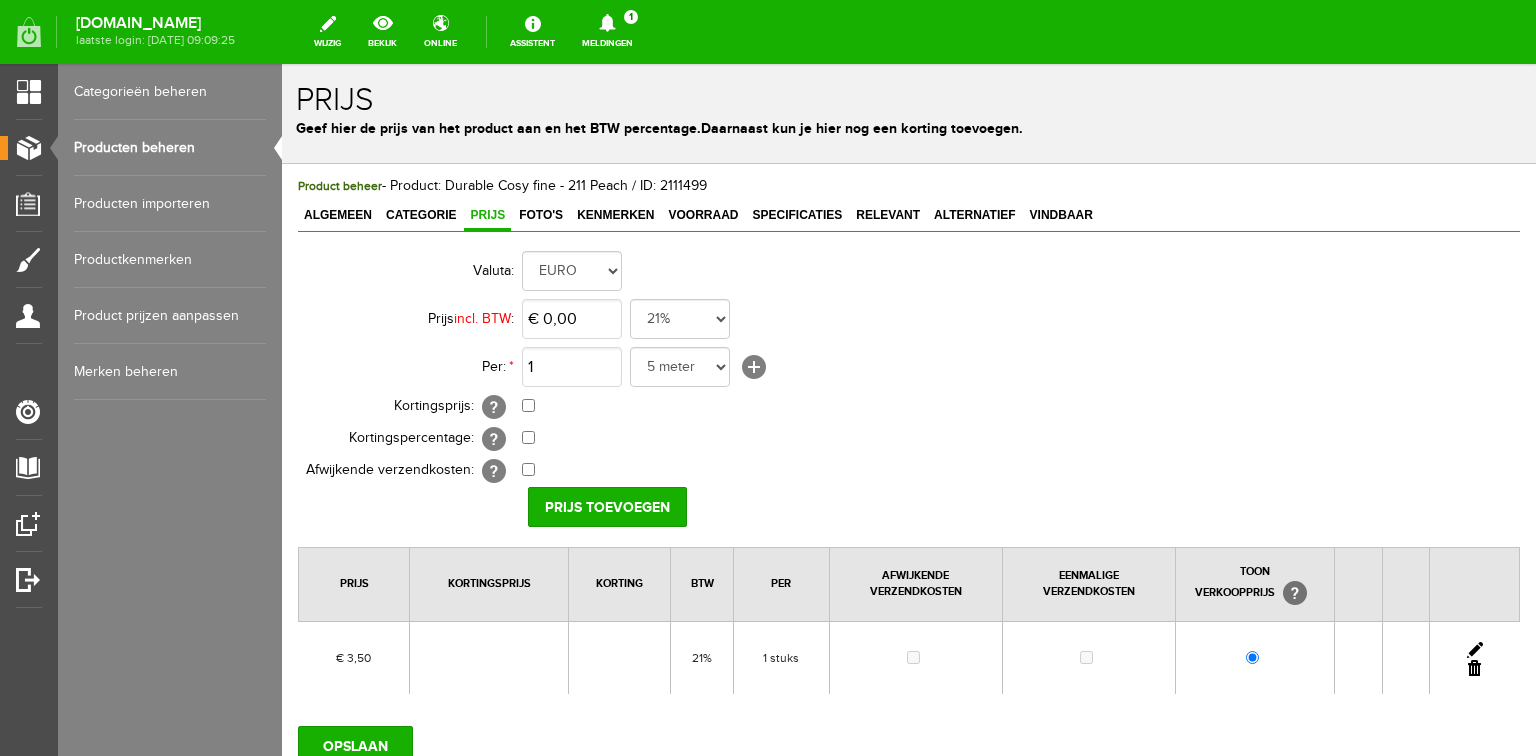 click at bounding box center (1475, 650) 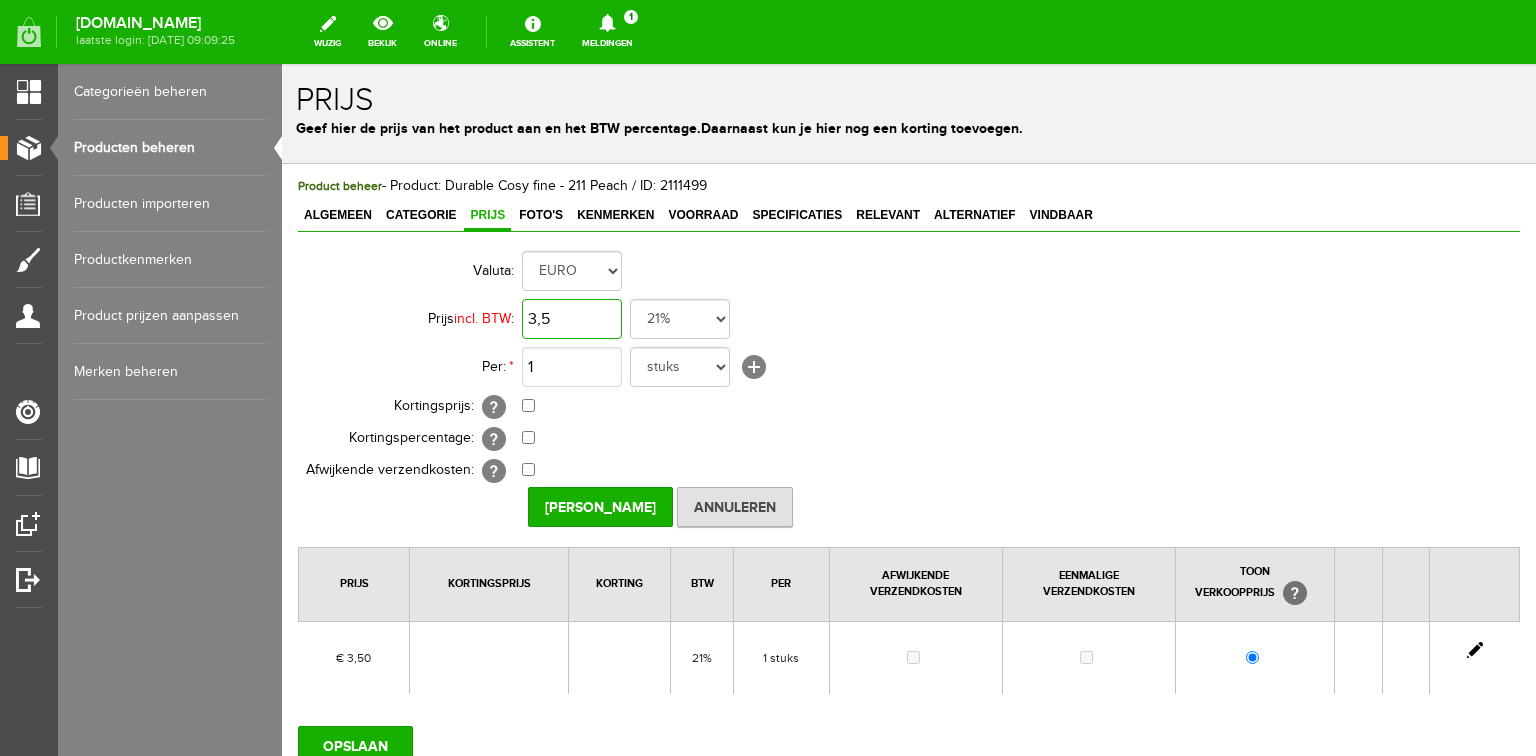 click on "3,5" at bounding box center [572, 319] 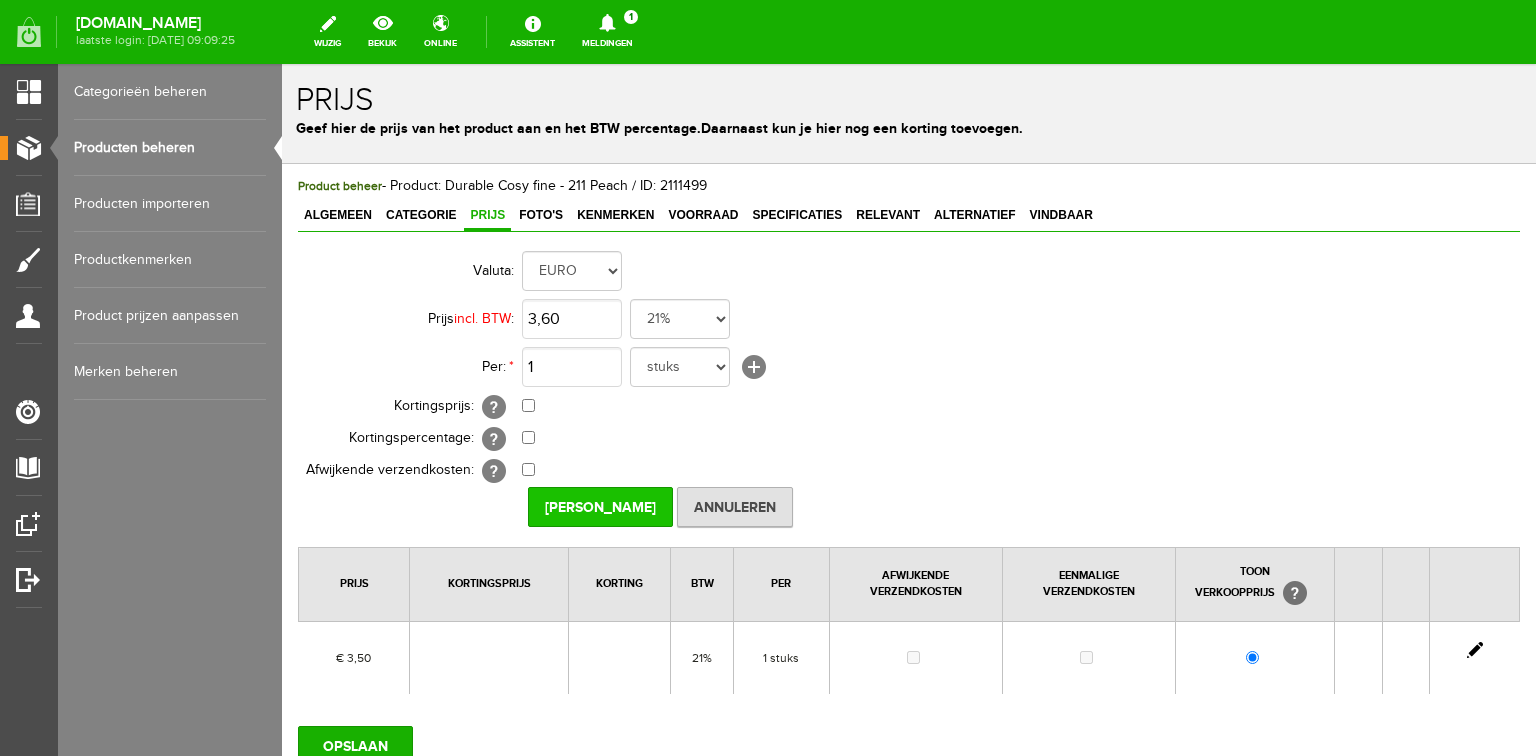 type on "€ 3,60" 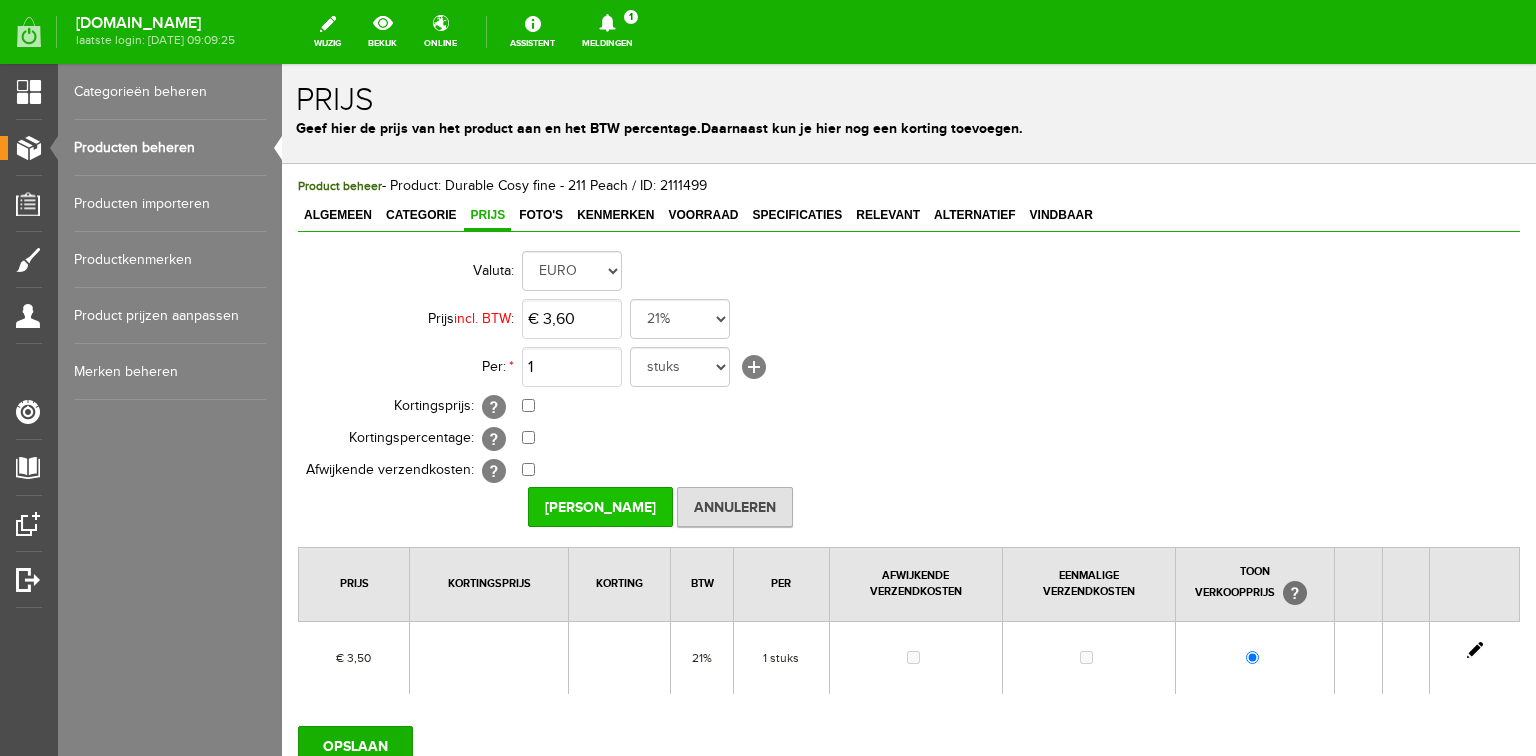 click on "[PERSON_NAME]" at bounding box center [600, 507] 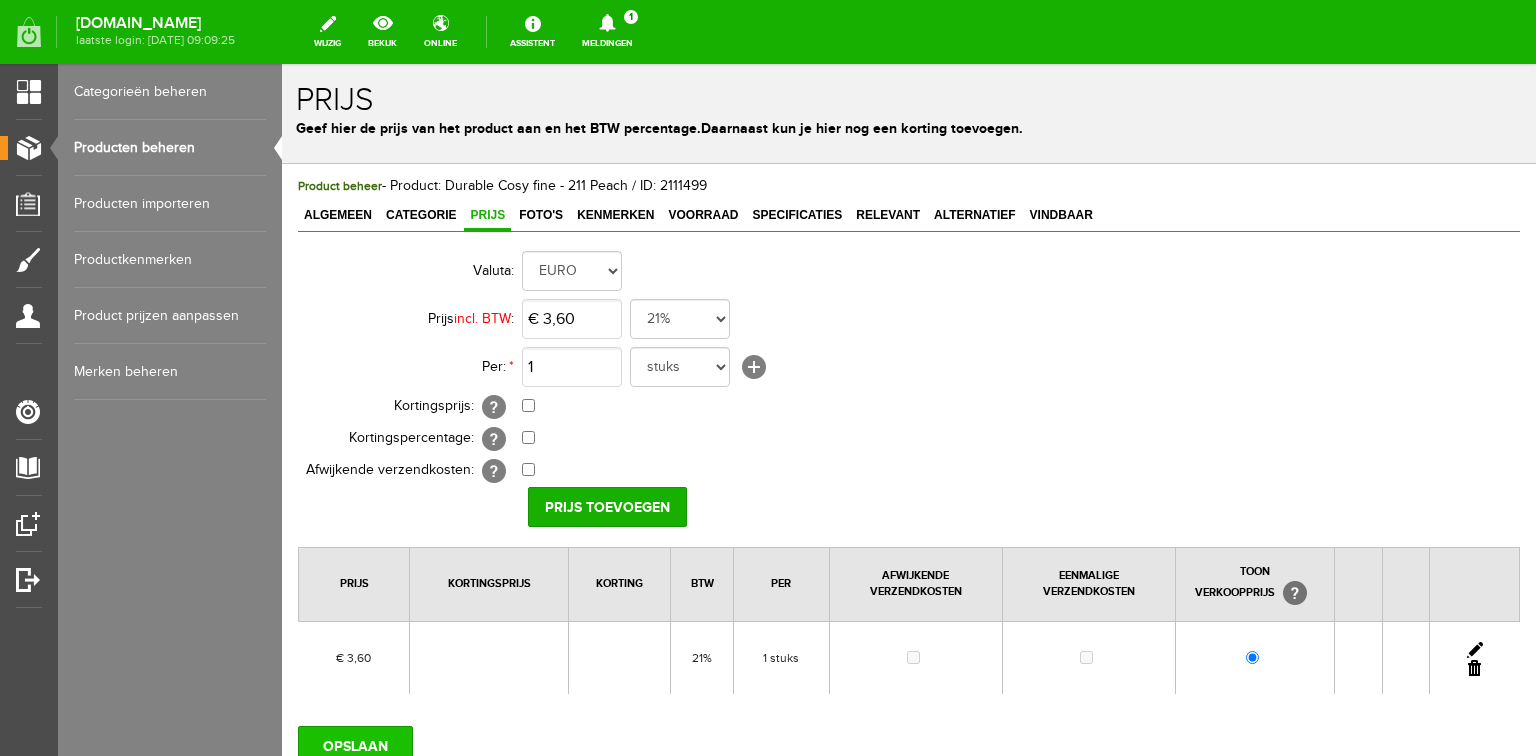 click on "OPSLAAN" at bounding box center [355, 746] 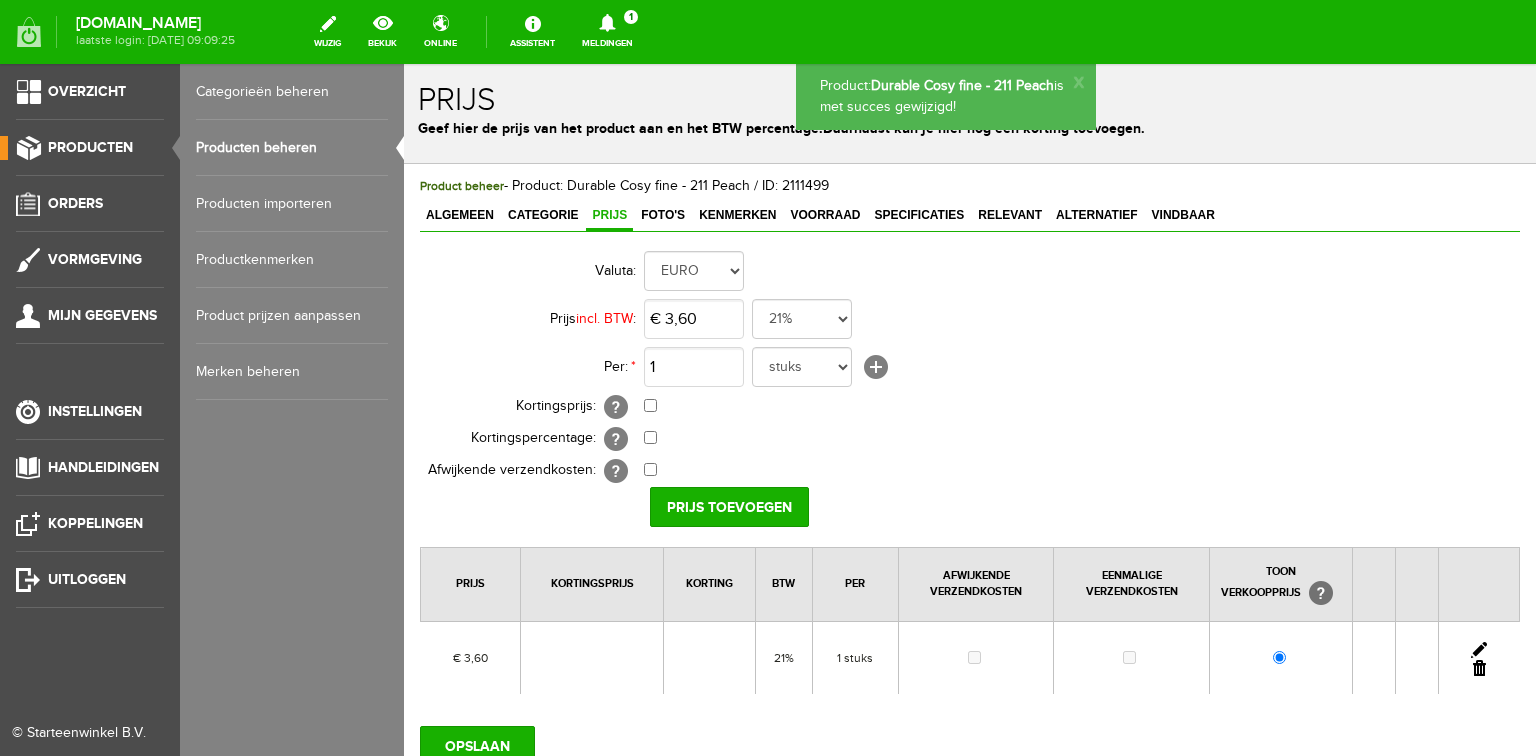 scroll, scrollTop: 0, scrollLeft: 0, axis: both 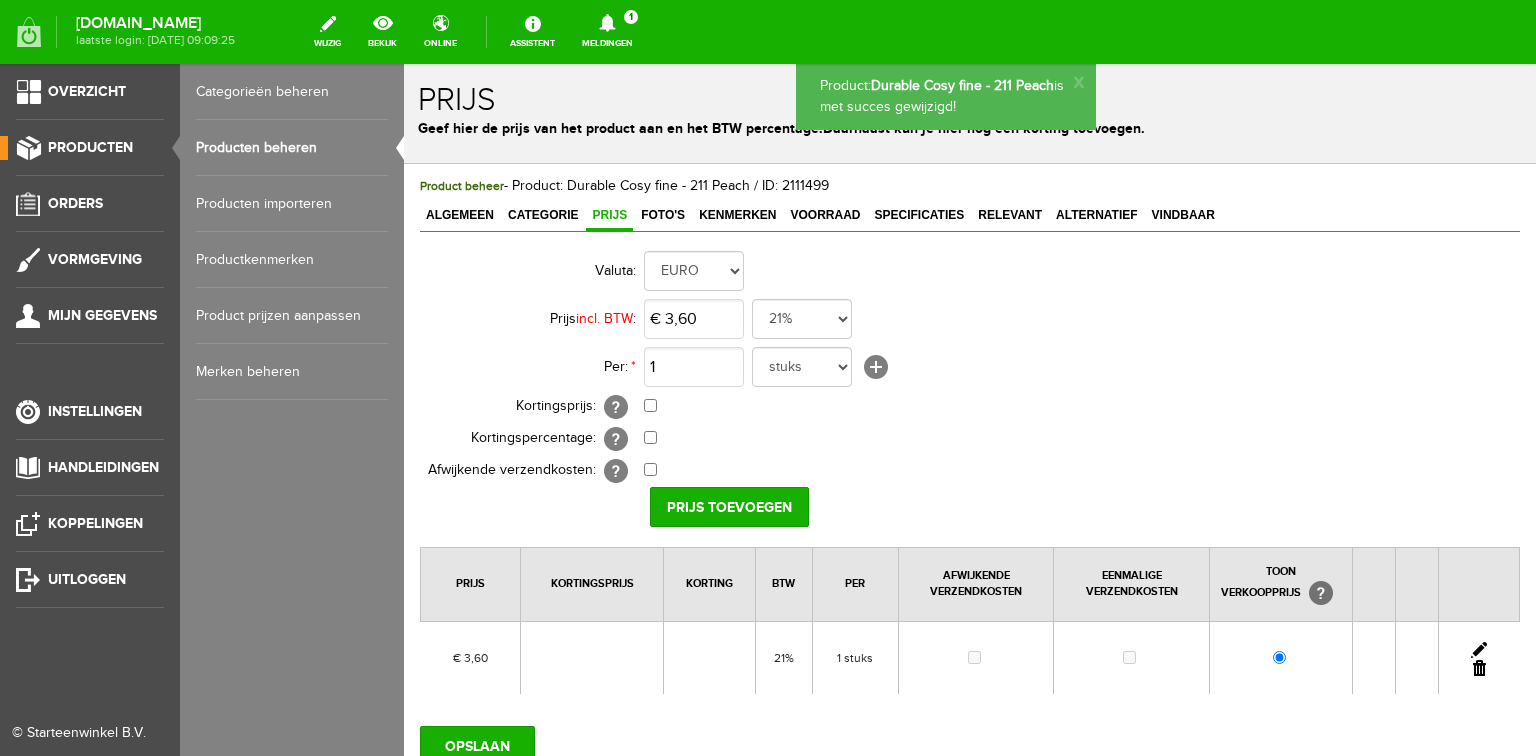 click on "Producten beheren" at bounding box center (292, 148) 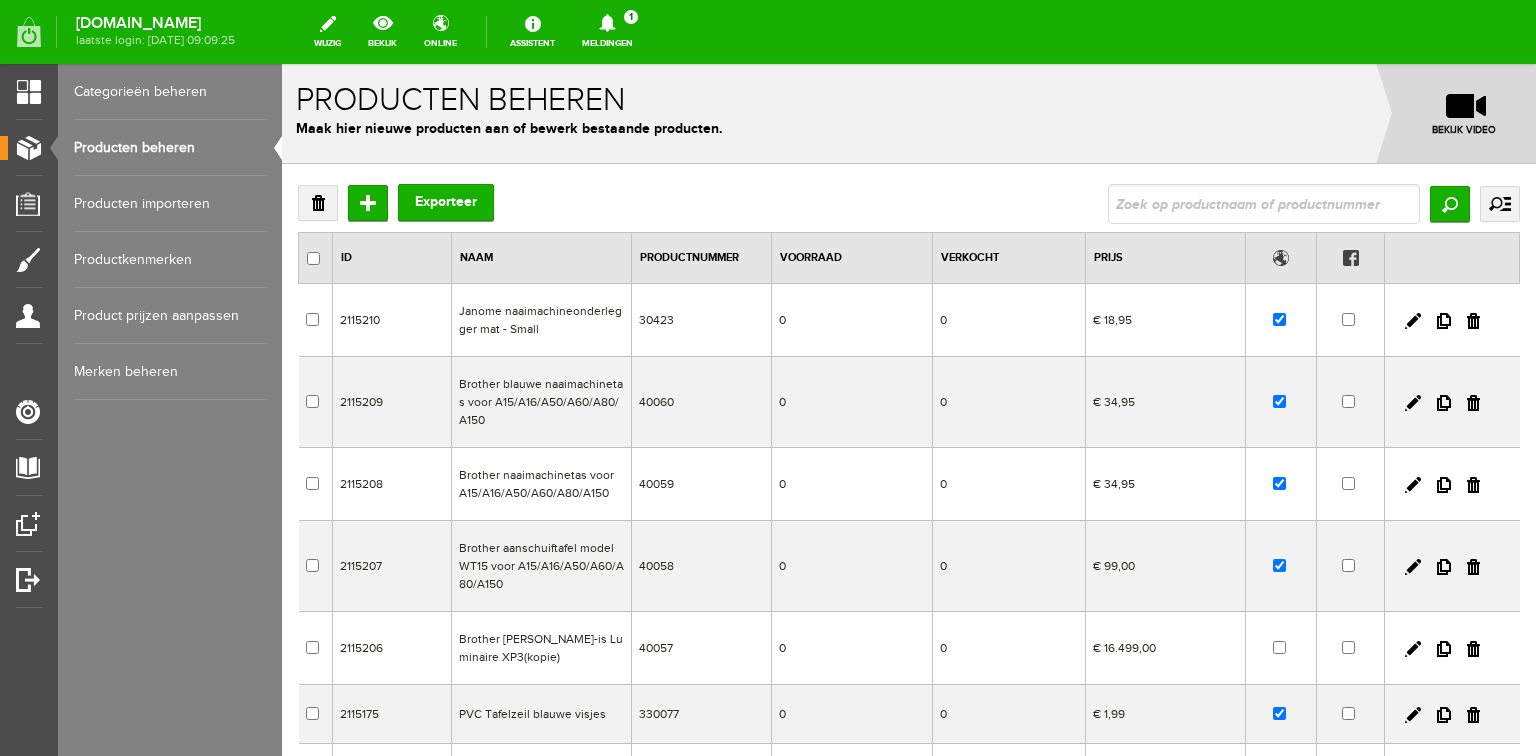 click at bounding box center (1264, 204) 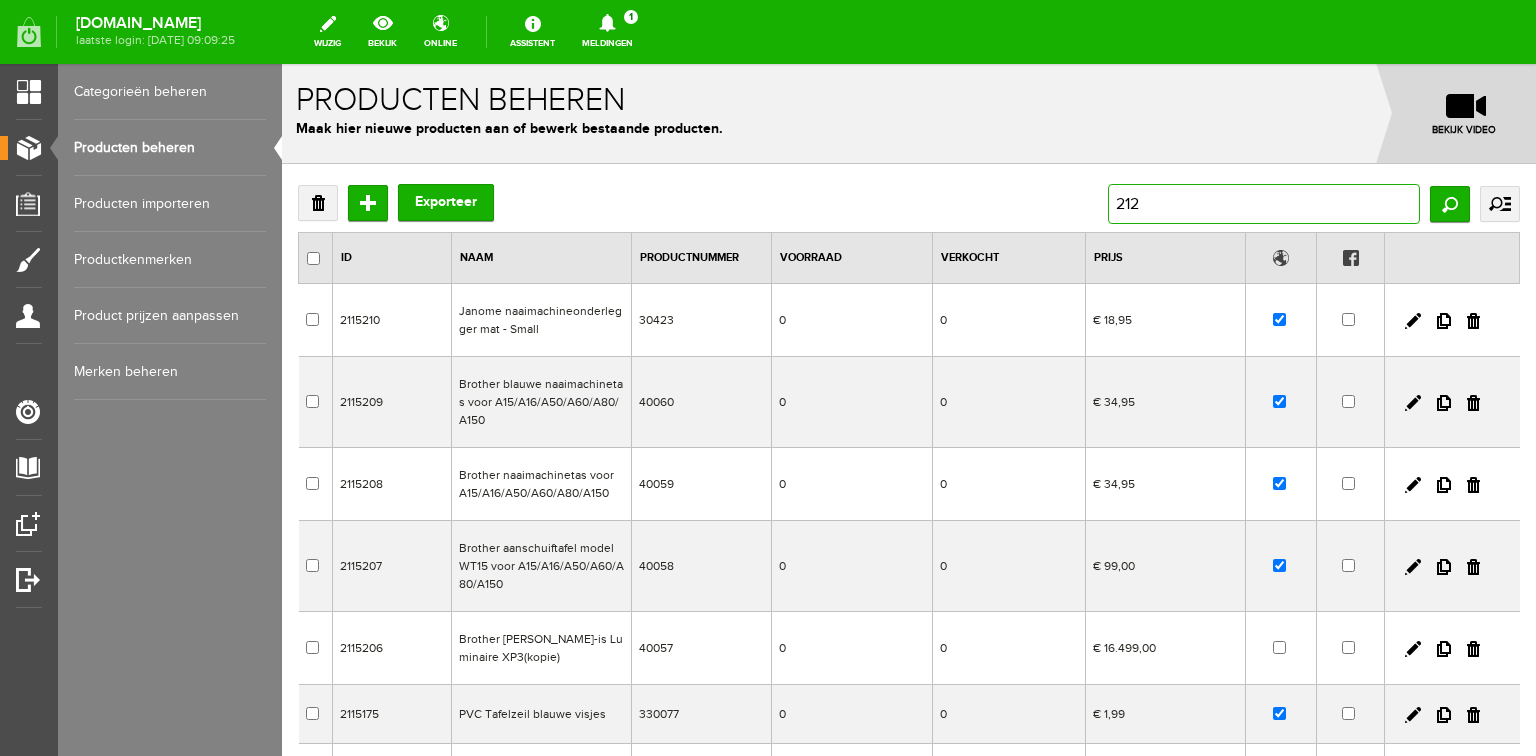 type on "2124" 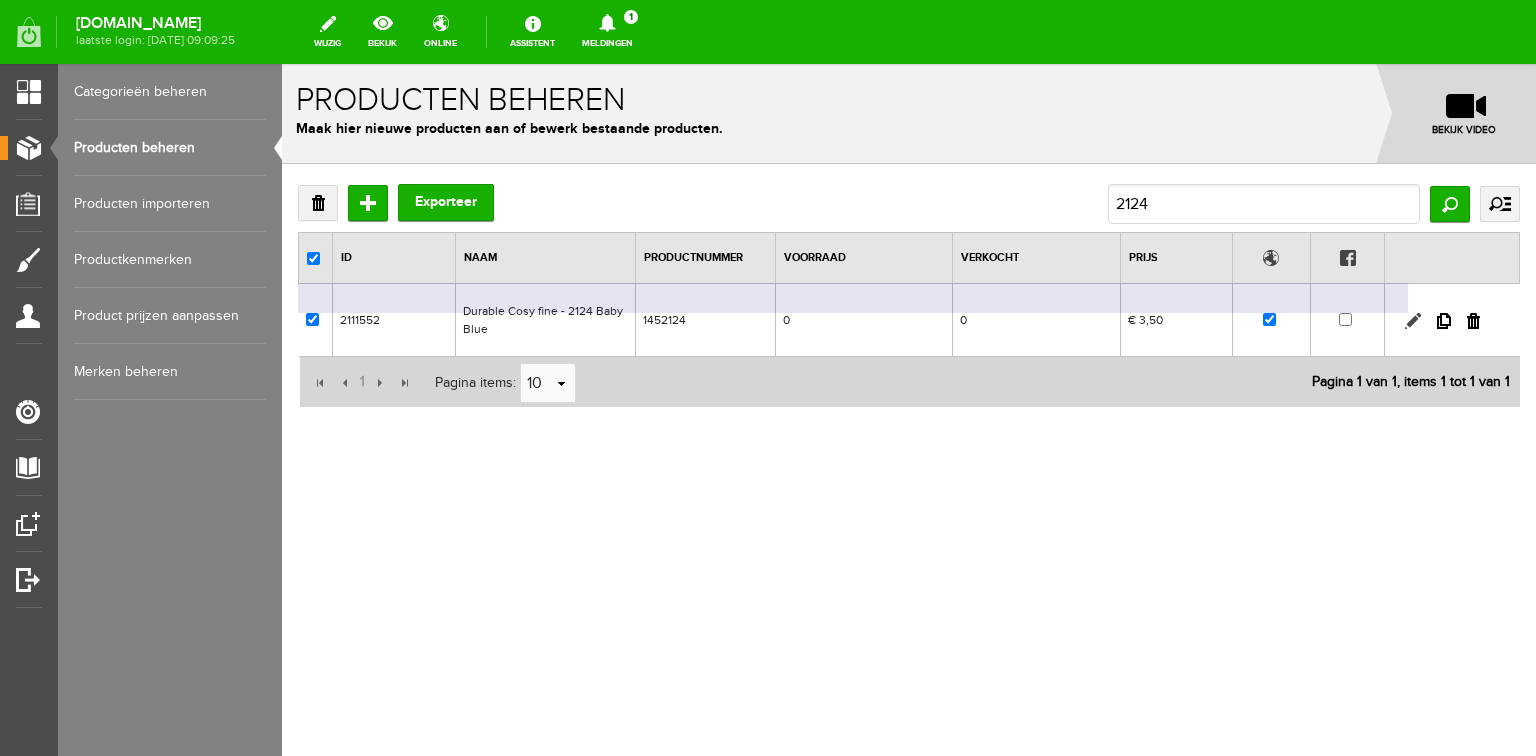 click at bounding box center [1413, 321] 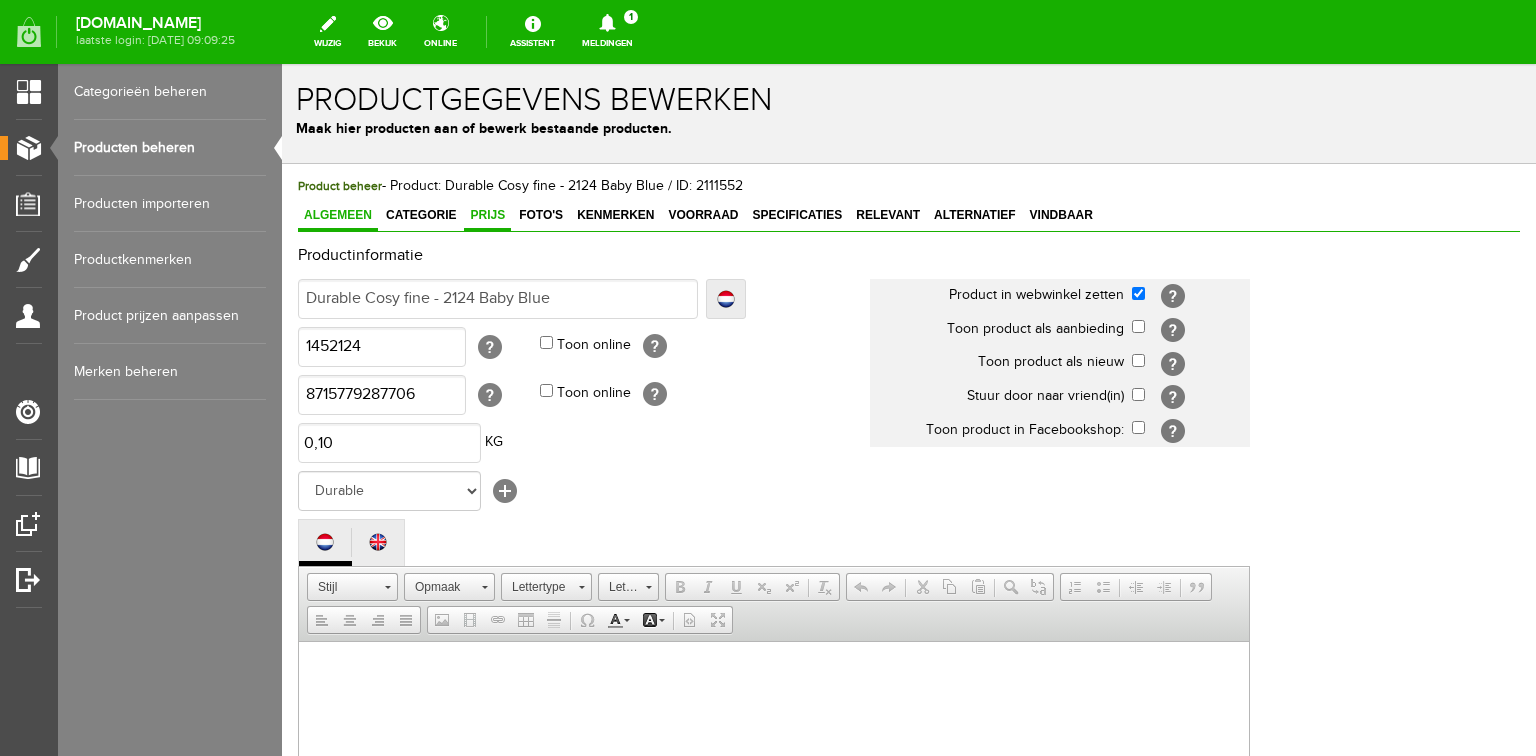 scroll, scrollTop: 0, scrollLeft: 0, axis: both 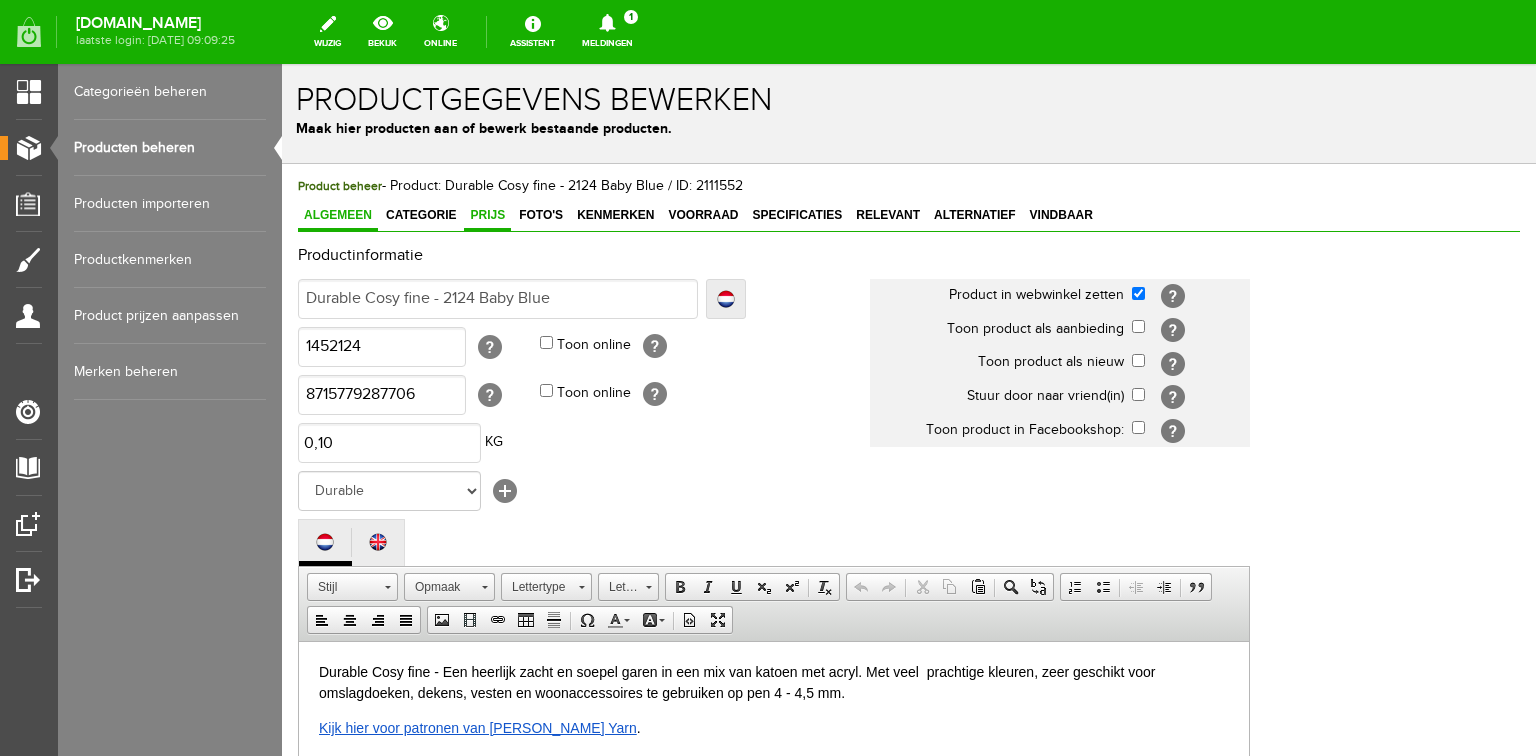 click on "Prijs" at bounding box center (487, 215) 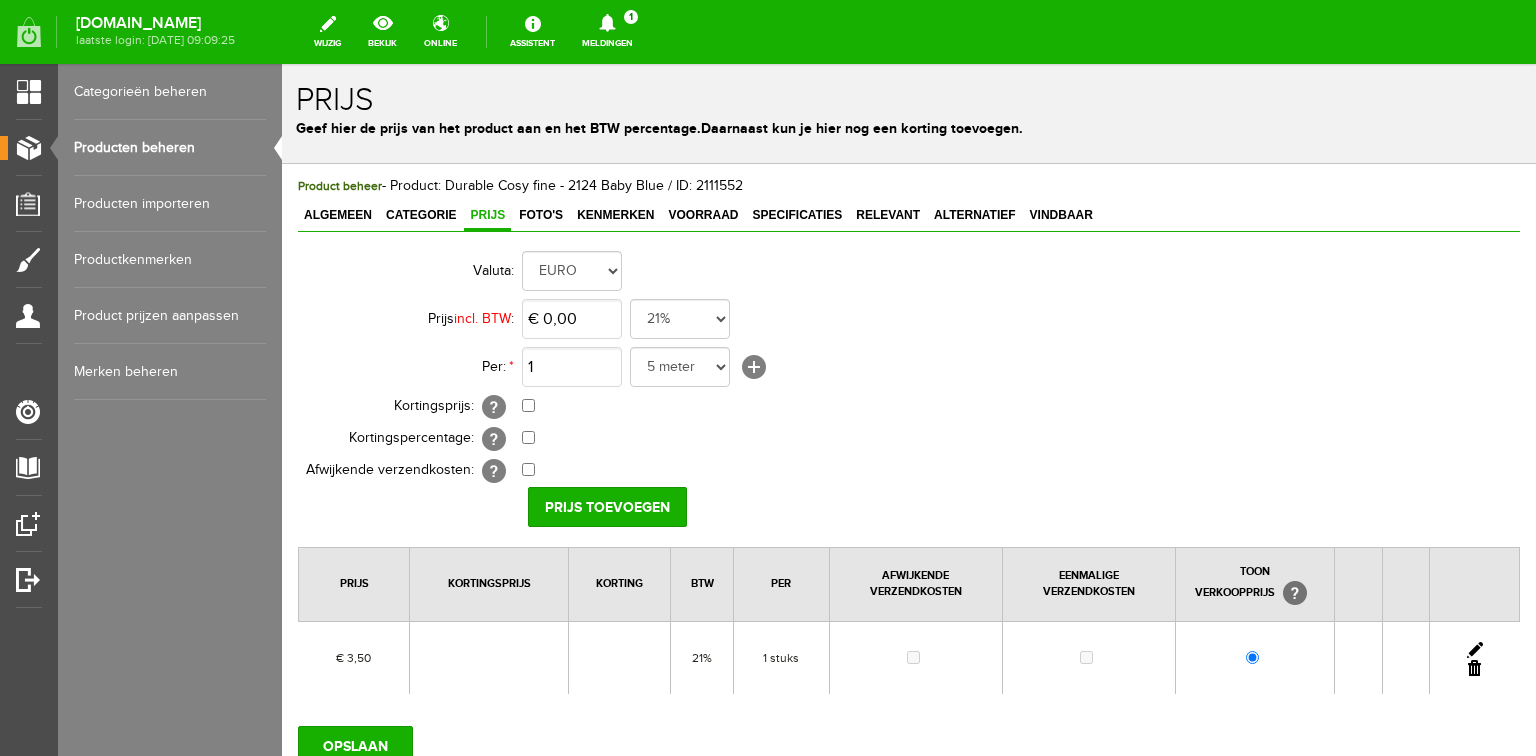 click at bounding box center (1475, 650) 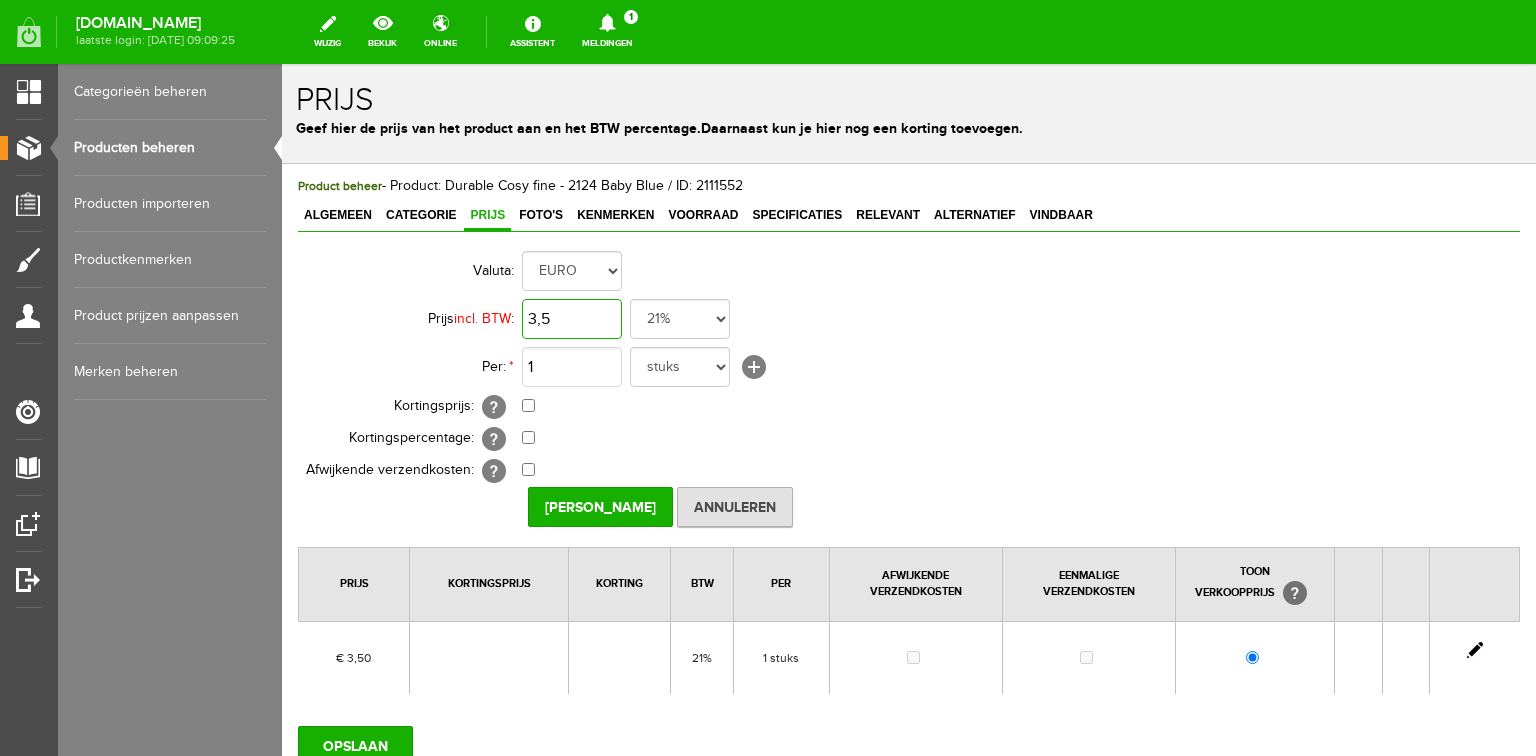 click on "3,5" at bounding box center [572, 319] 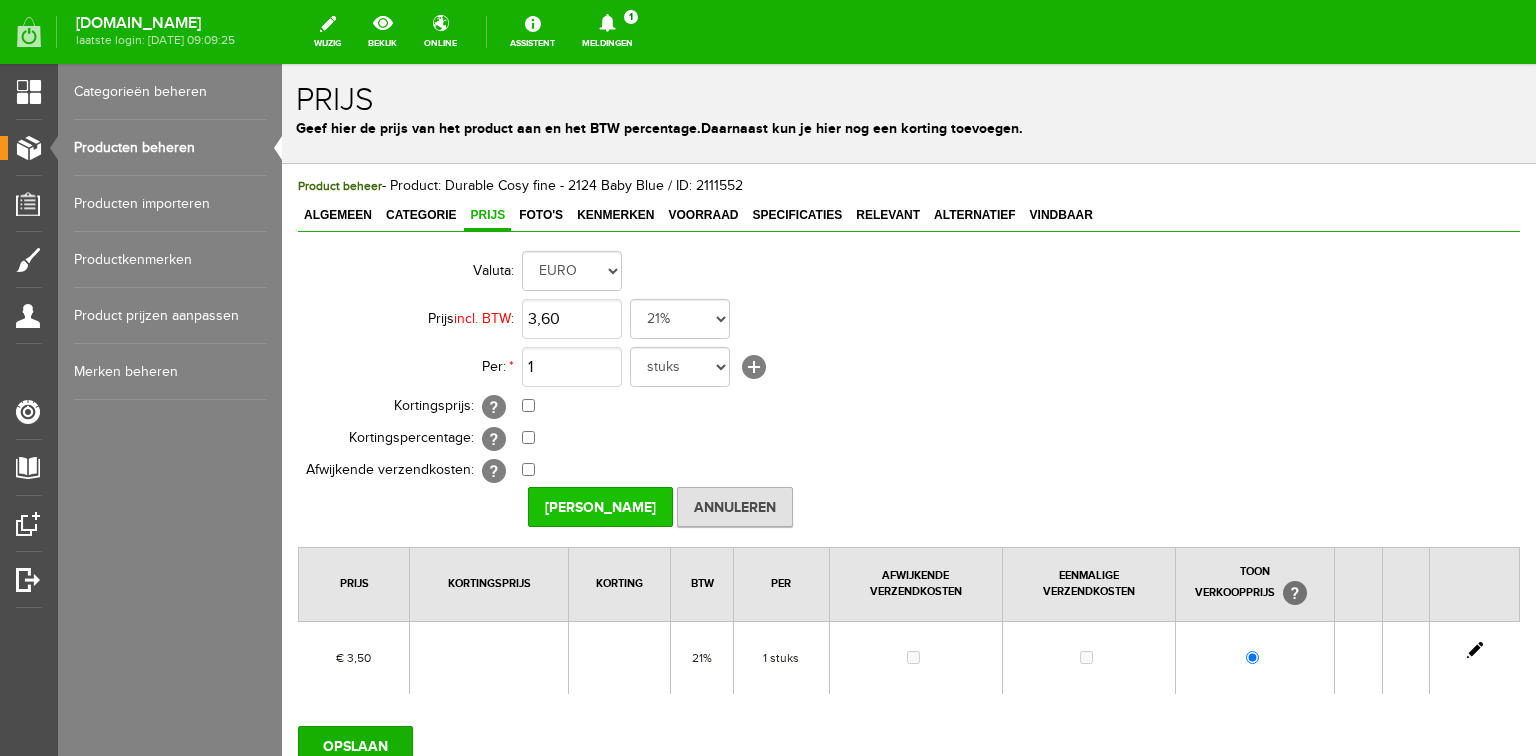 type on "€ 3,60" 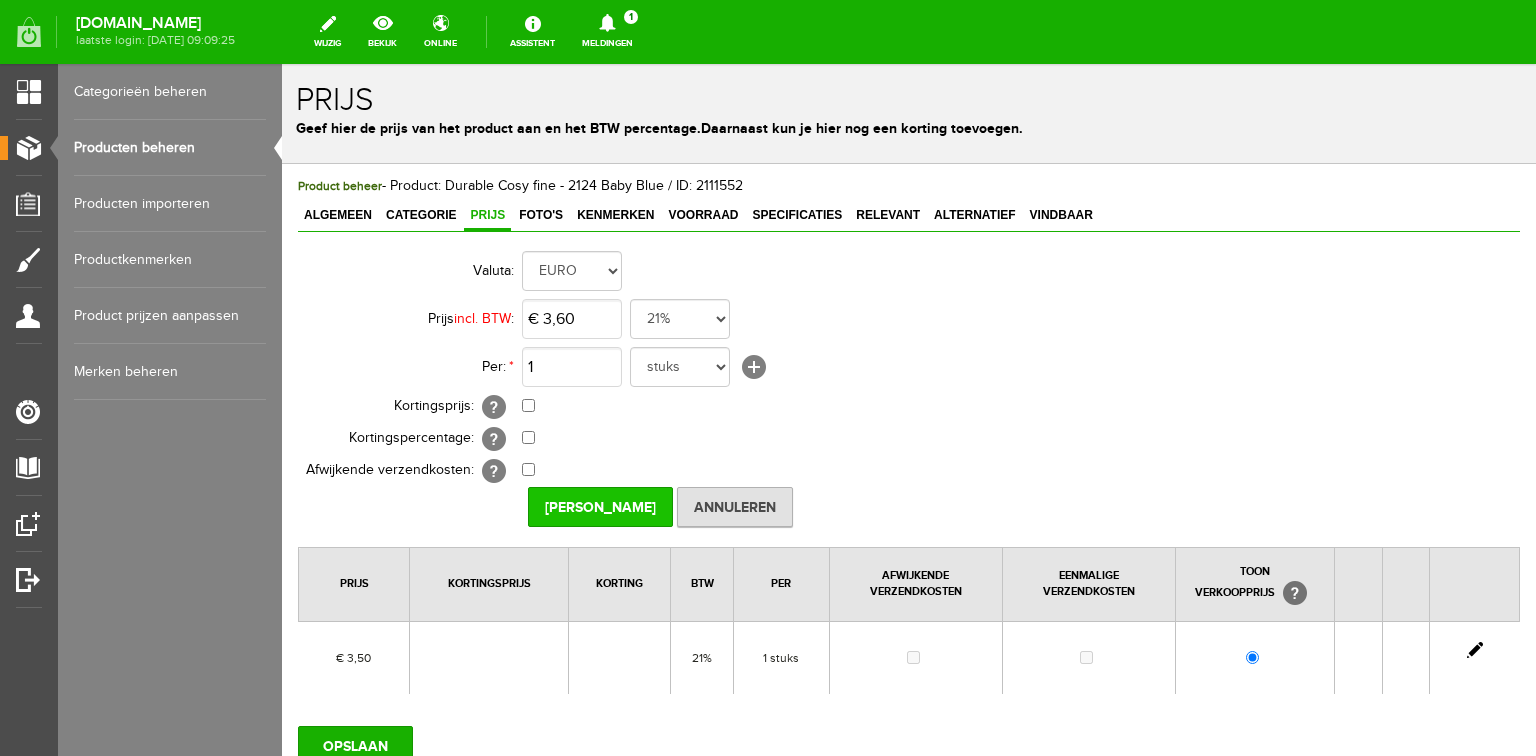 click on "[PERSON_NAME]" at bounding box center [600, 507] 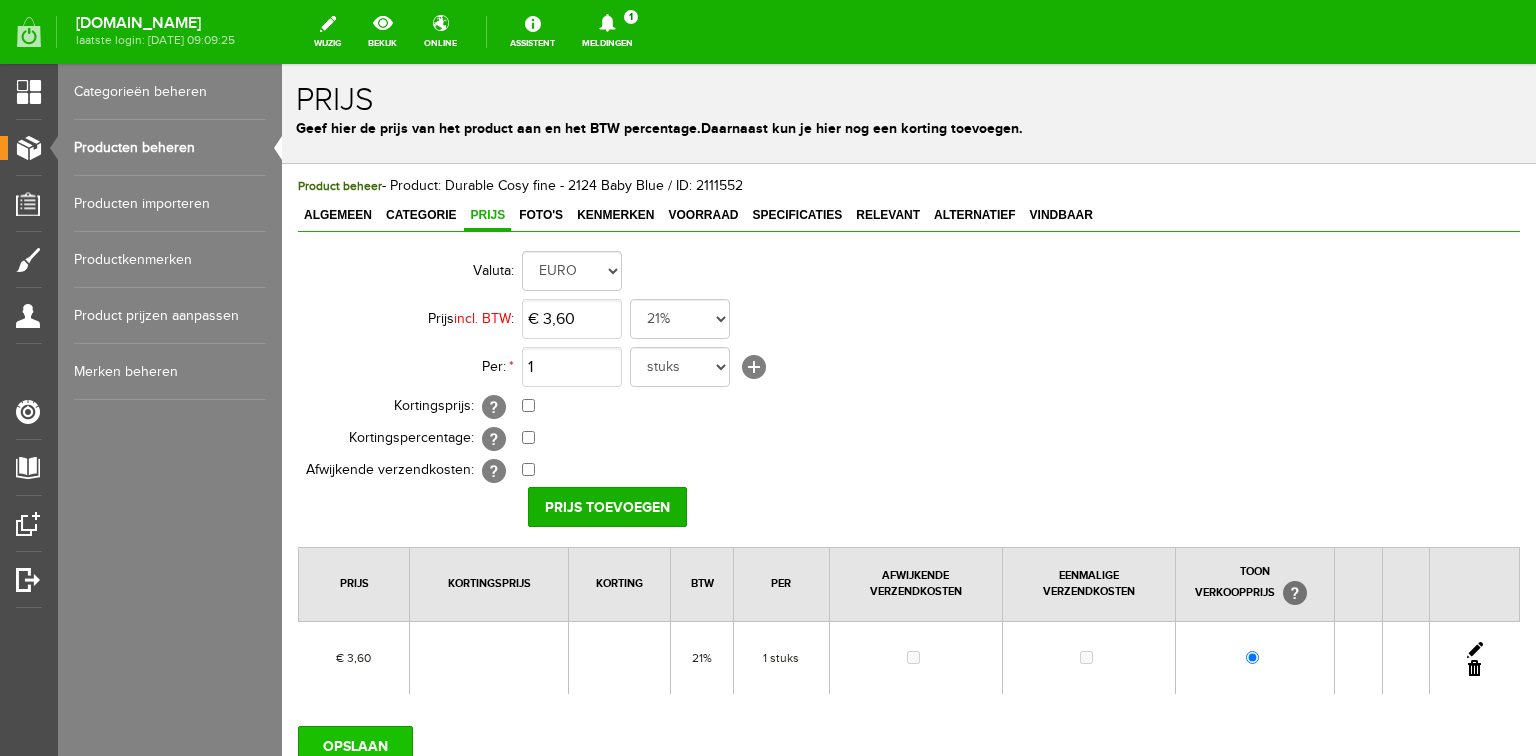 click on "OPSLAAN" at bounding box center [355, 746] 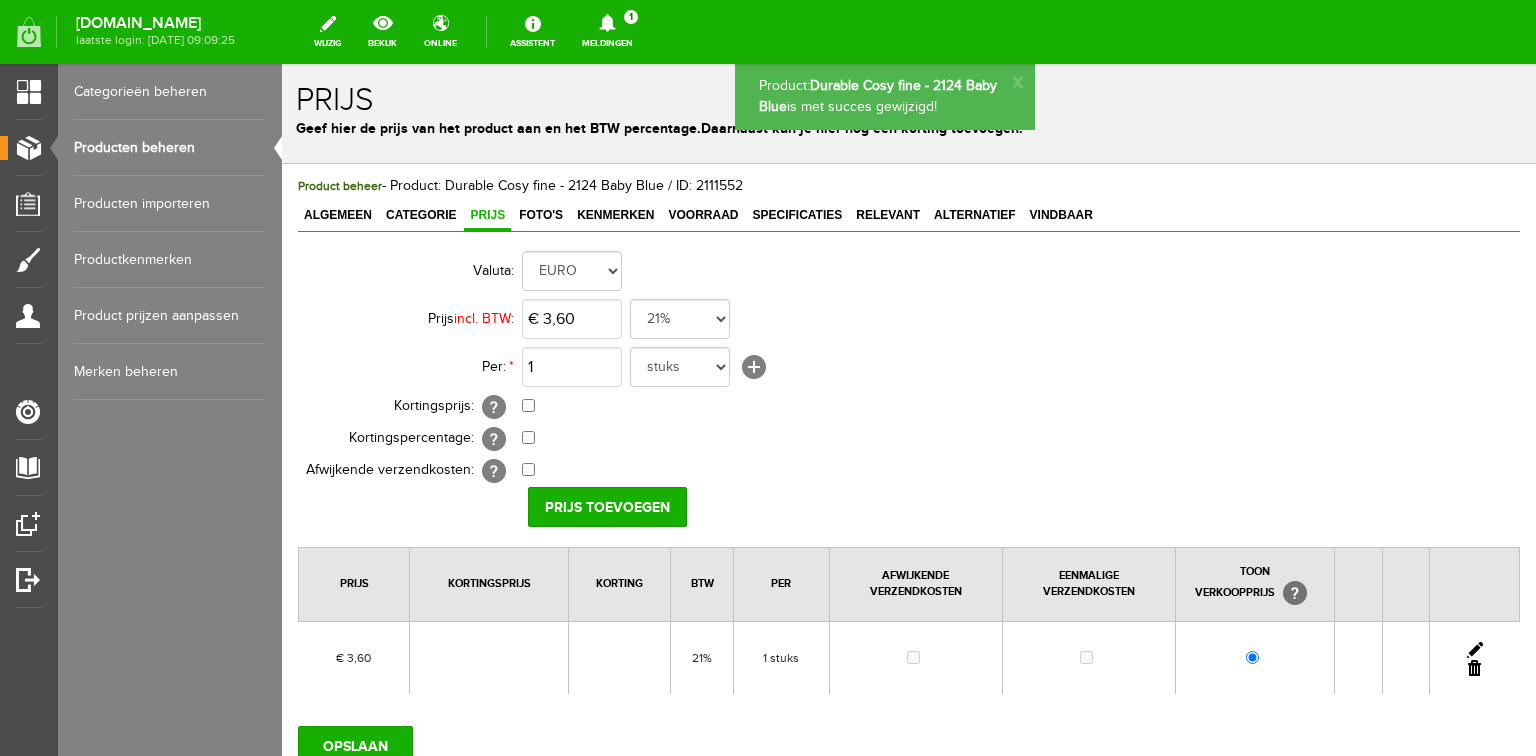 click on "Producten beheren" at bounding box center (170, 148) 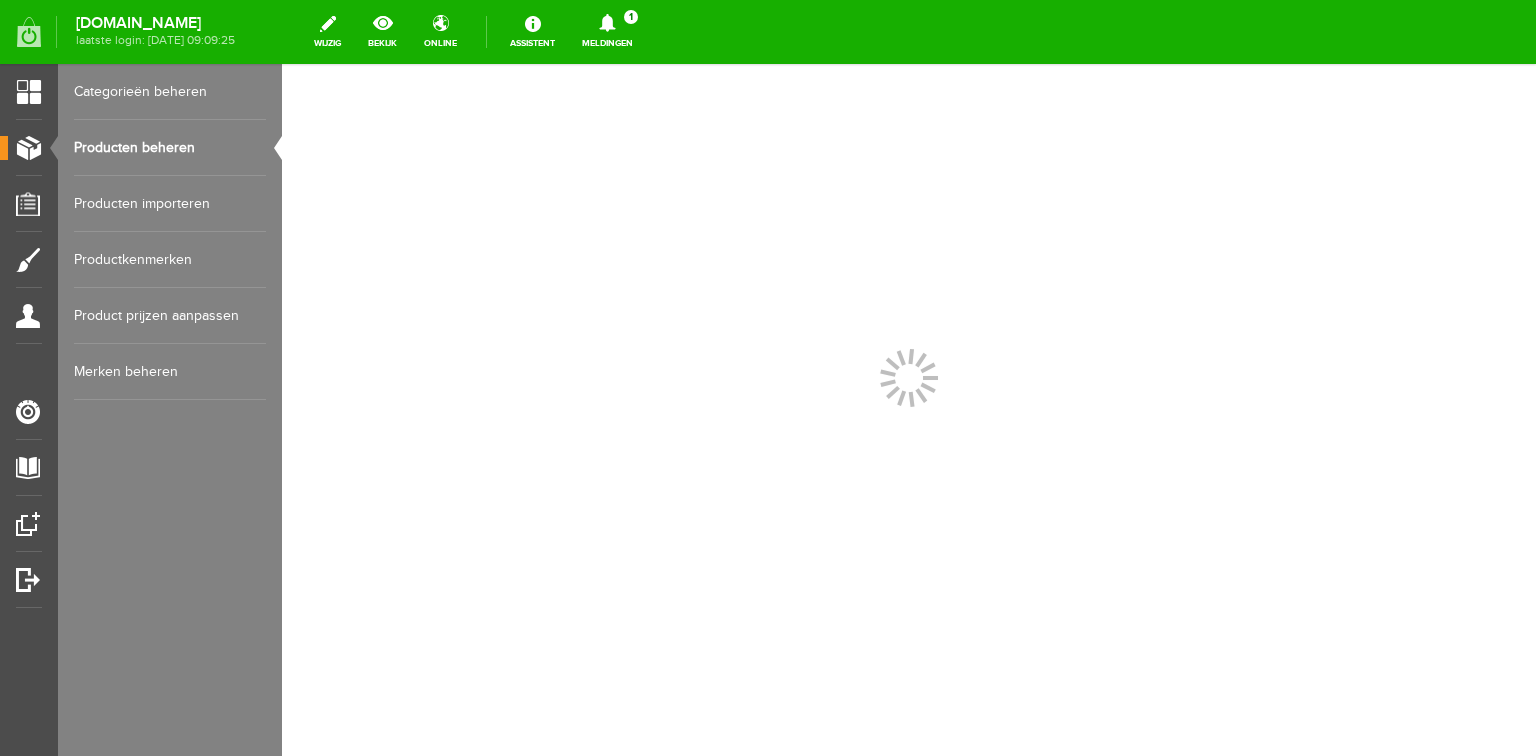 scroll, scrollTop: 0, scrollLeft: 0, axis: both 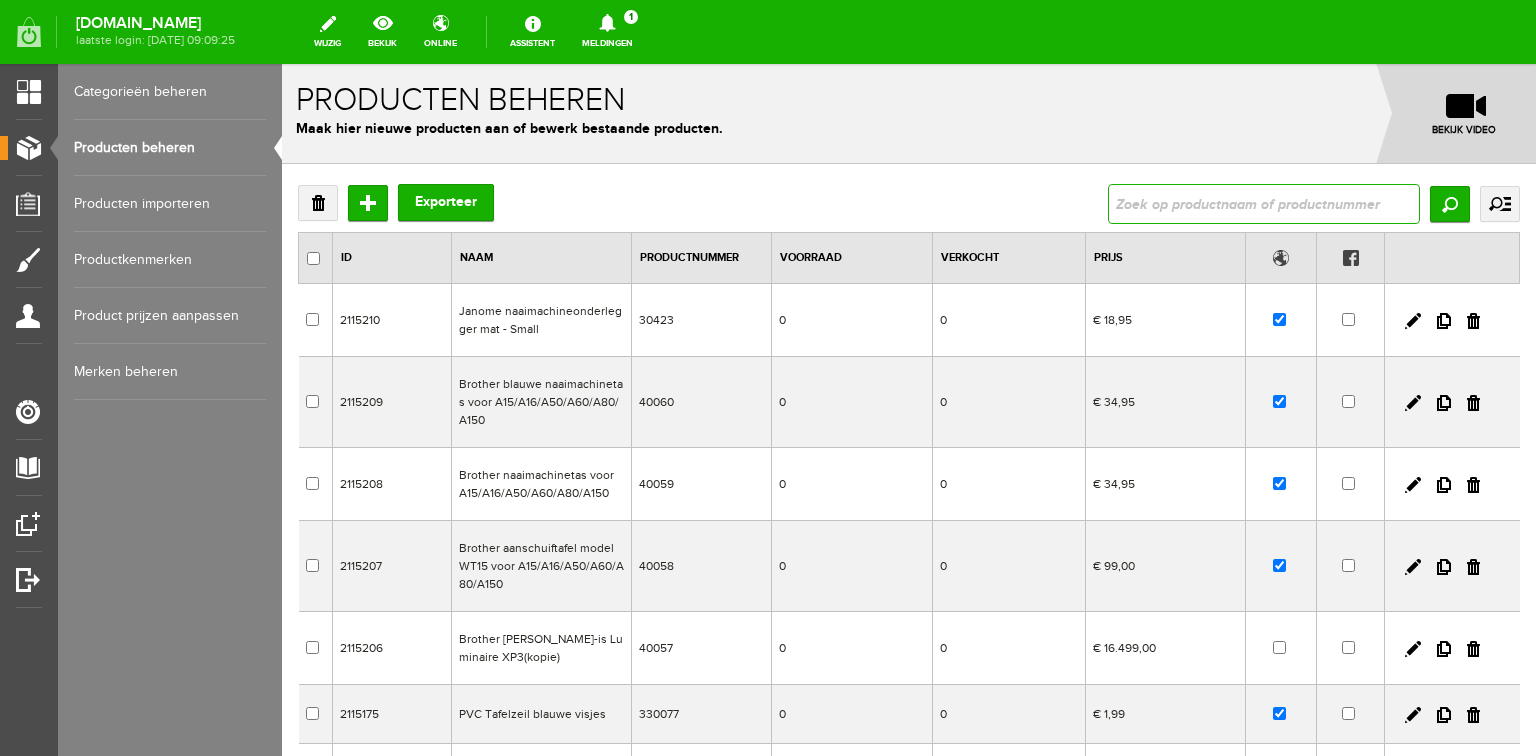 drag, startPoint x: 1208, startPoint y: 196, endPoint x: 1193, endPoint y: 188, distance: 17 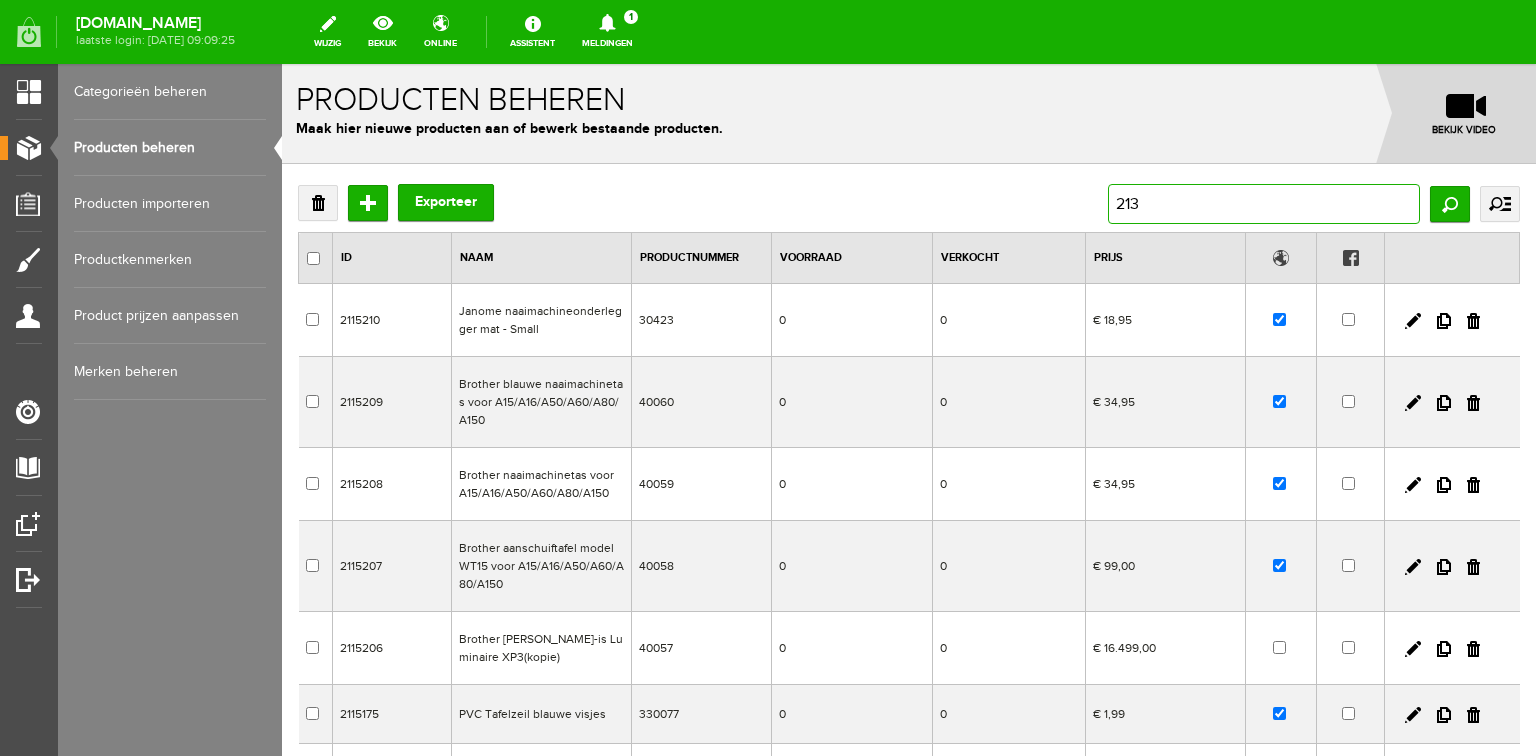 type on "2133" 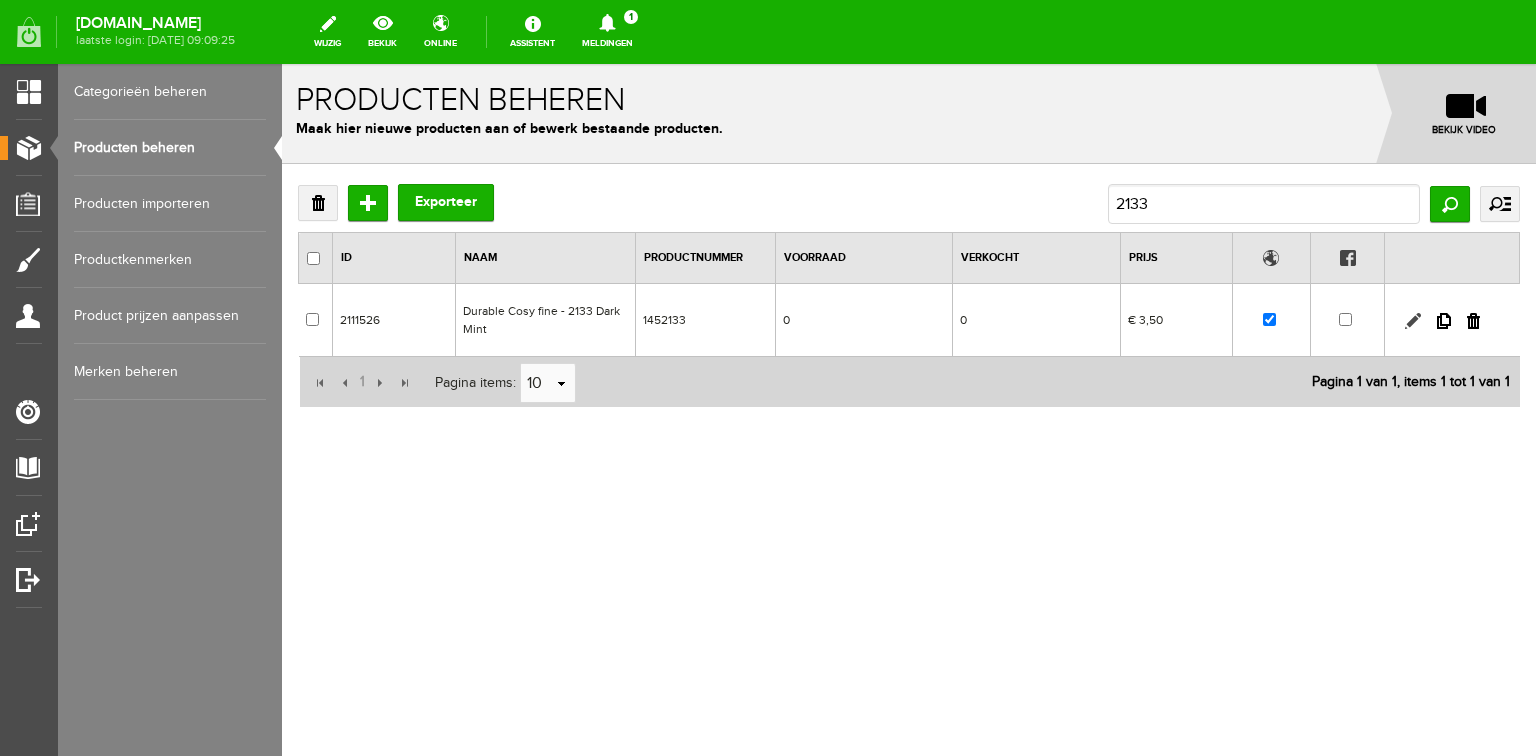 click at bounding box center (1413, 321) 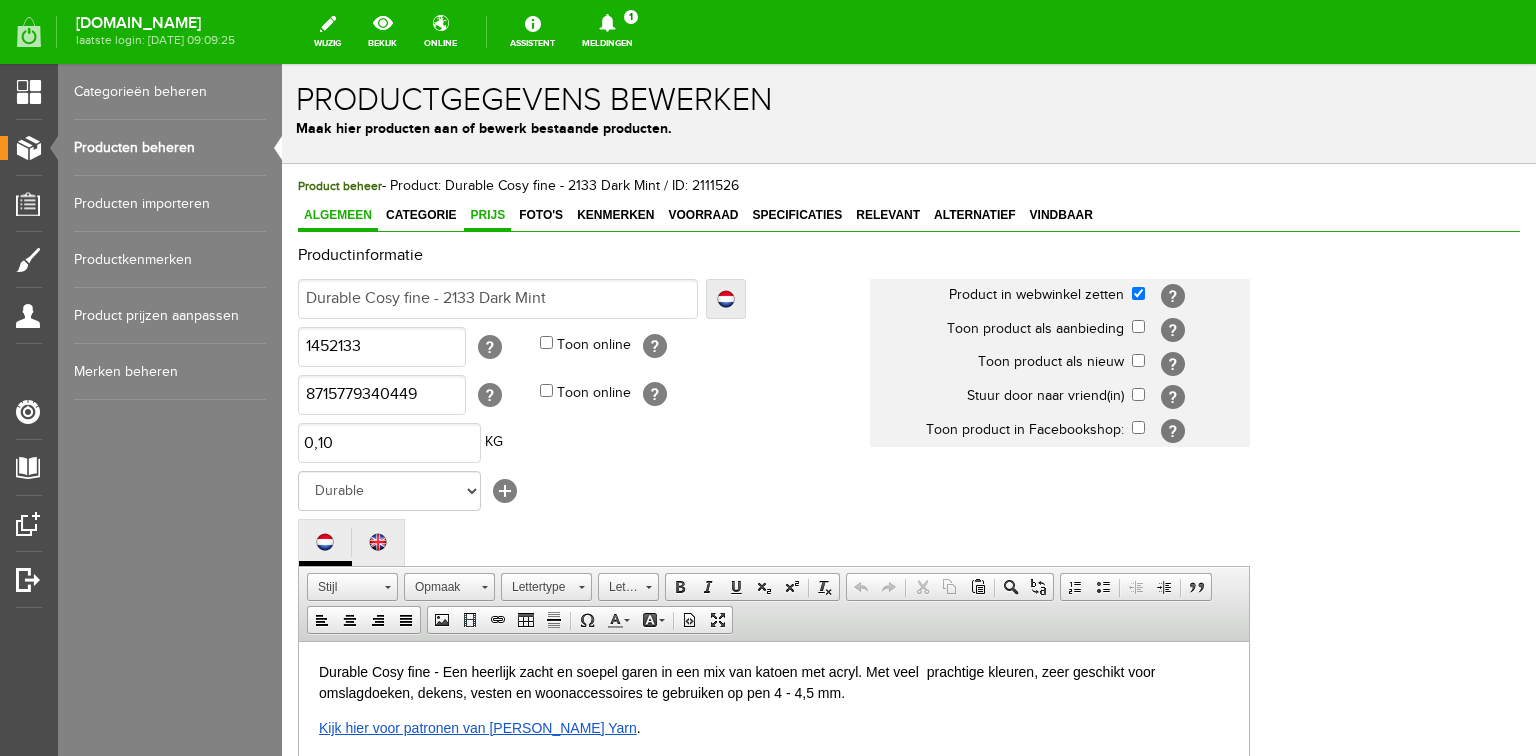 click on "Prijs" at bounding box center [487, 215] 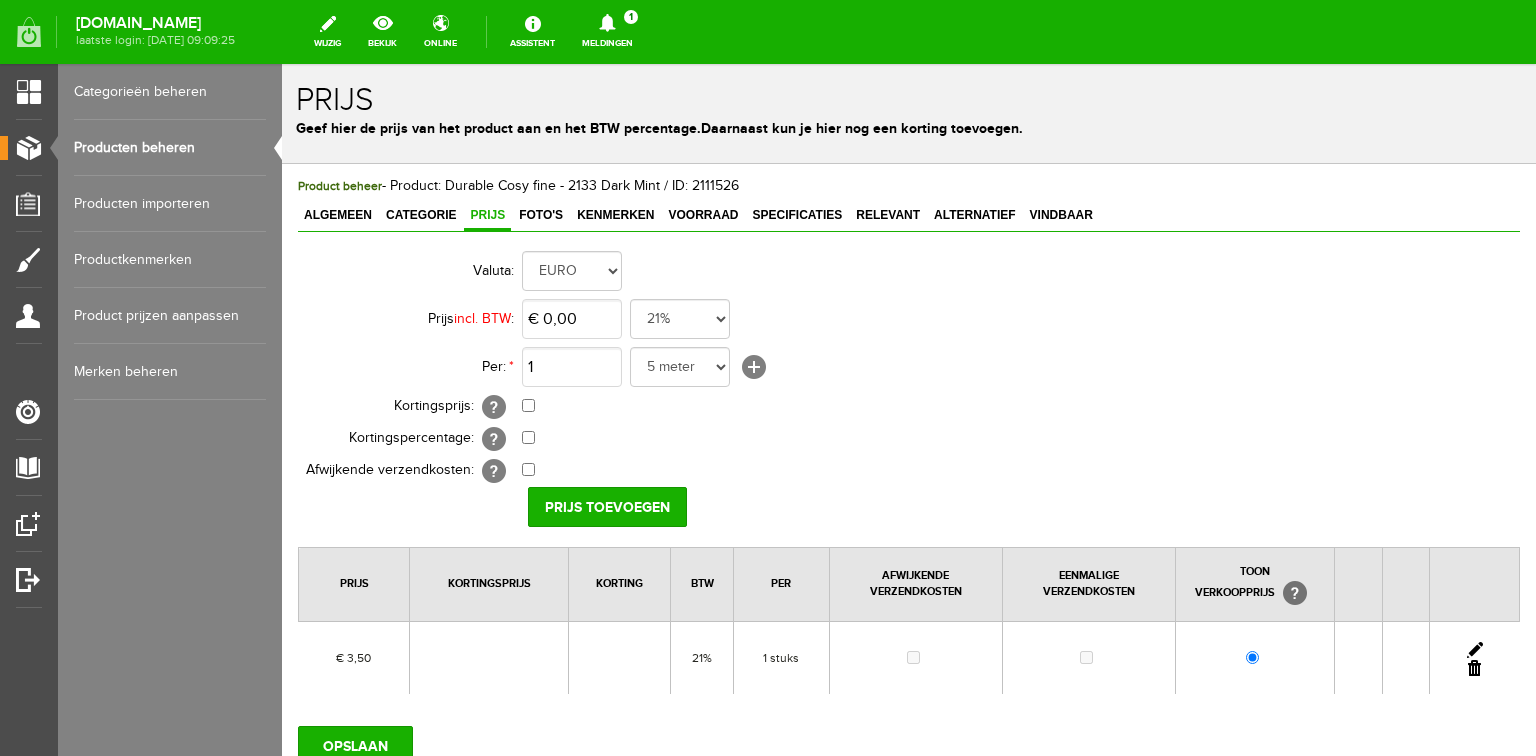 click at bounding box center [1475, 650] 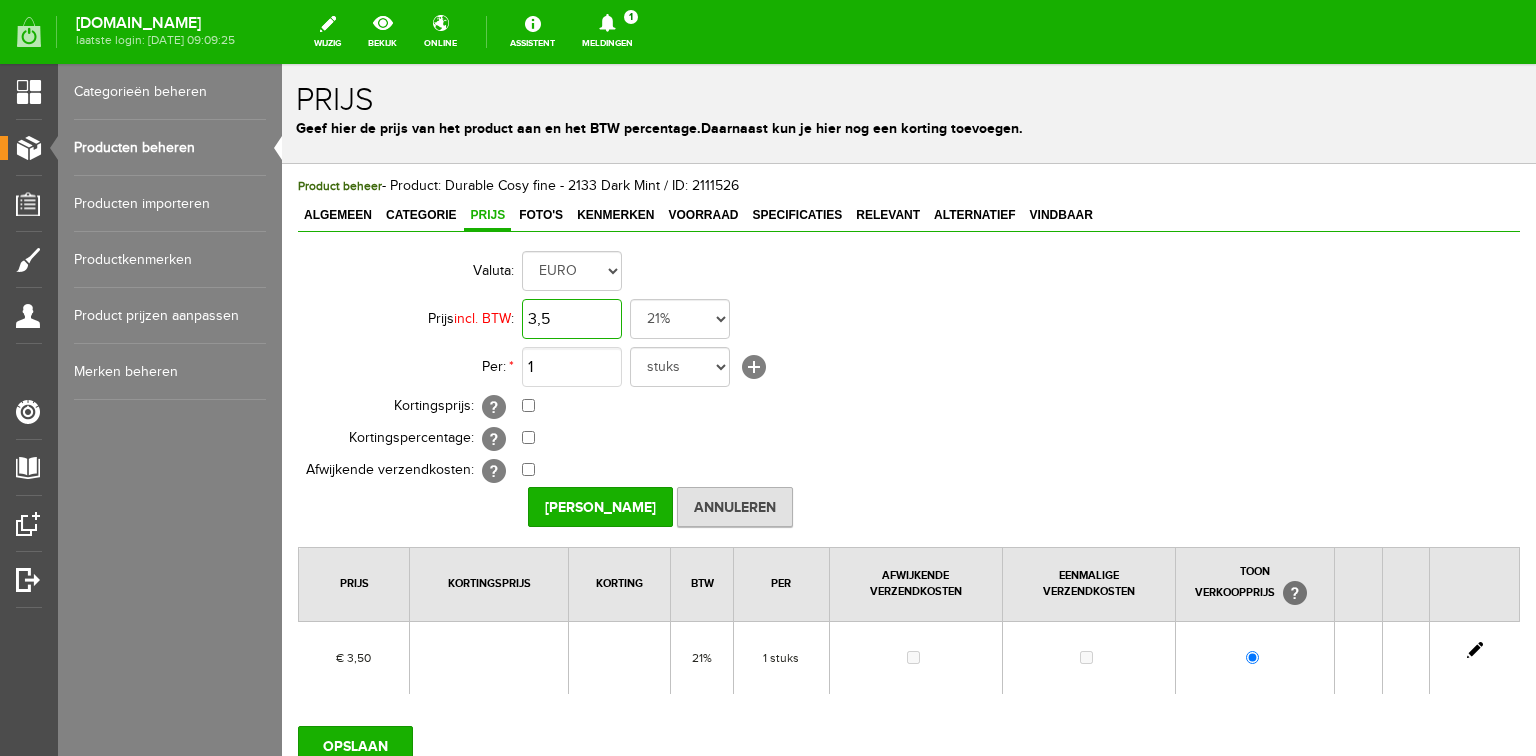 click on "3,5" at bounding box center [572, 319] 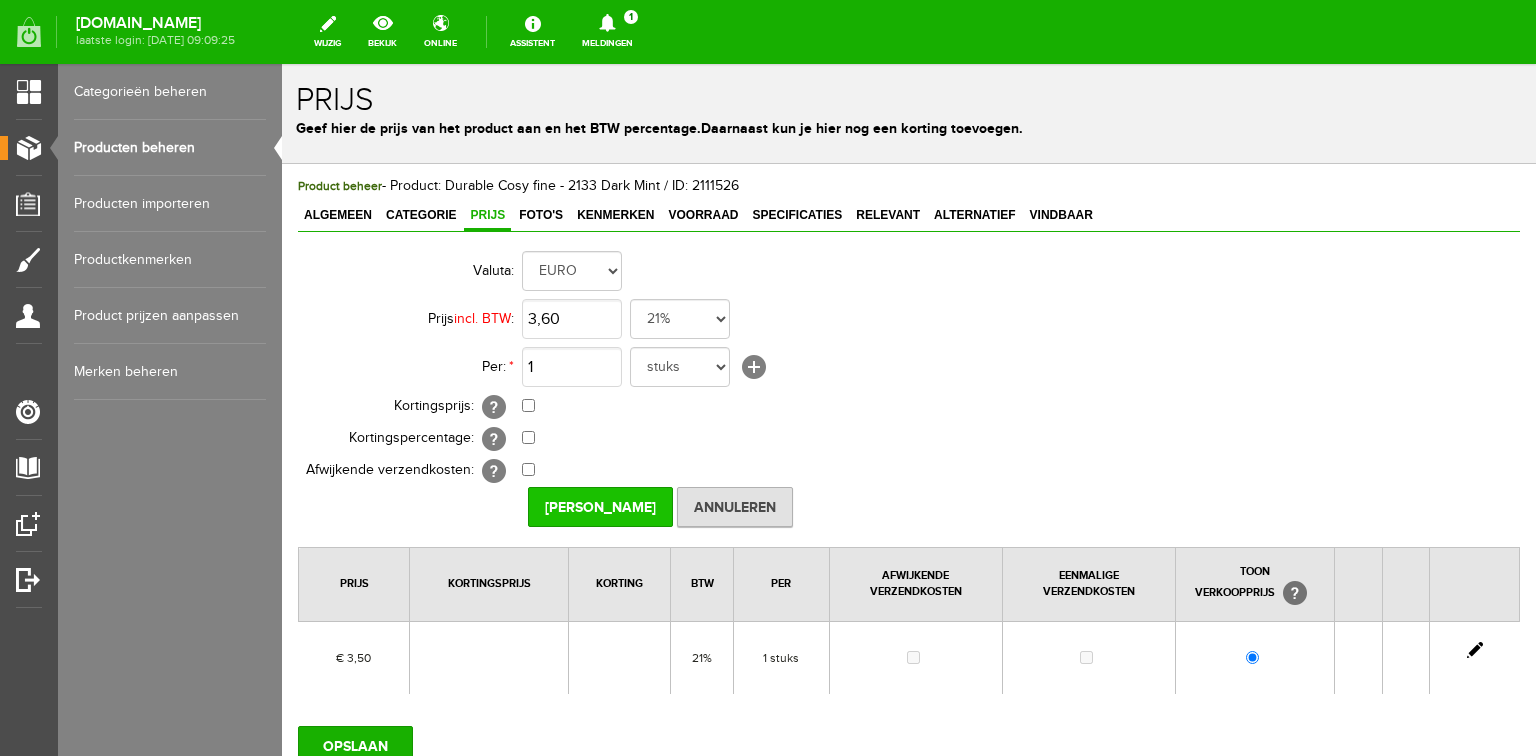 type on "€ 3,60" 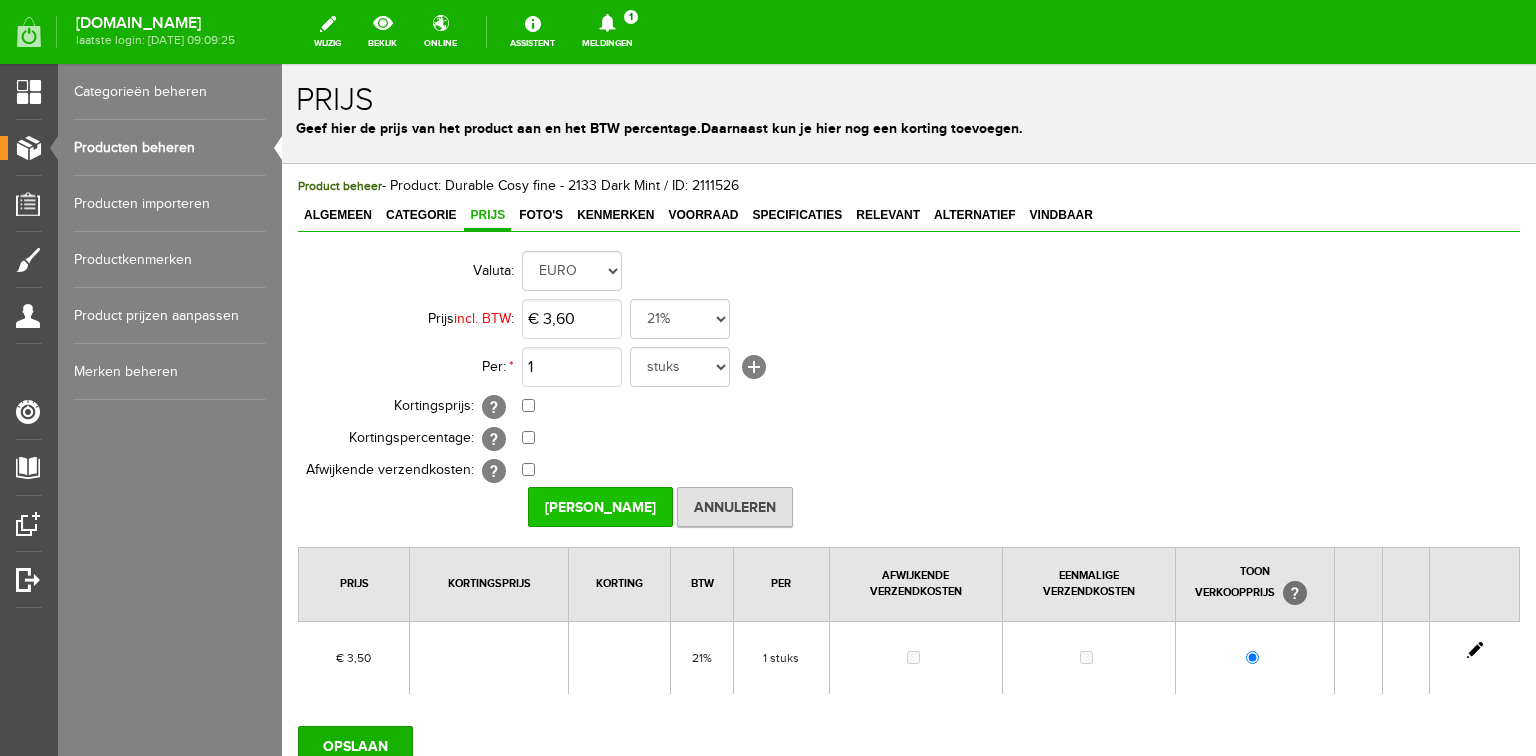 click on "[PERSON_NAME]" at bounding box center [600, 507] 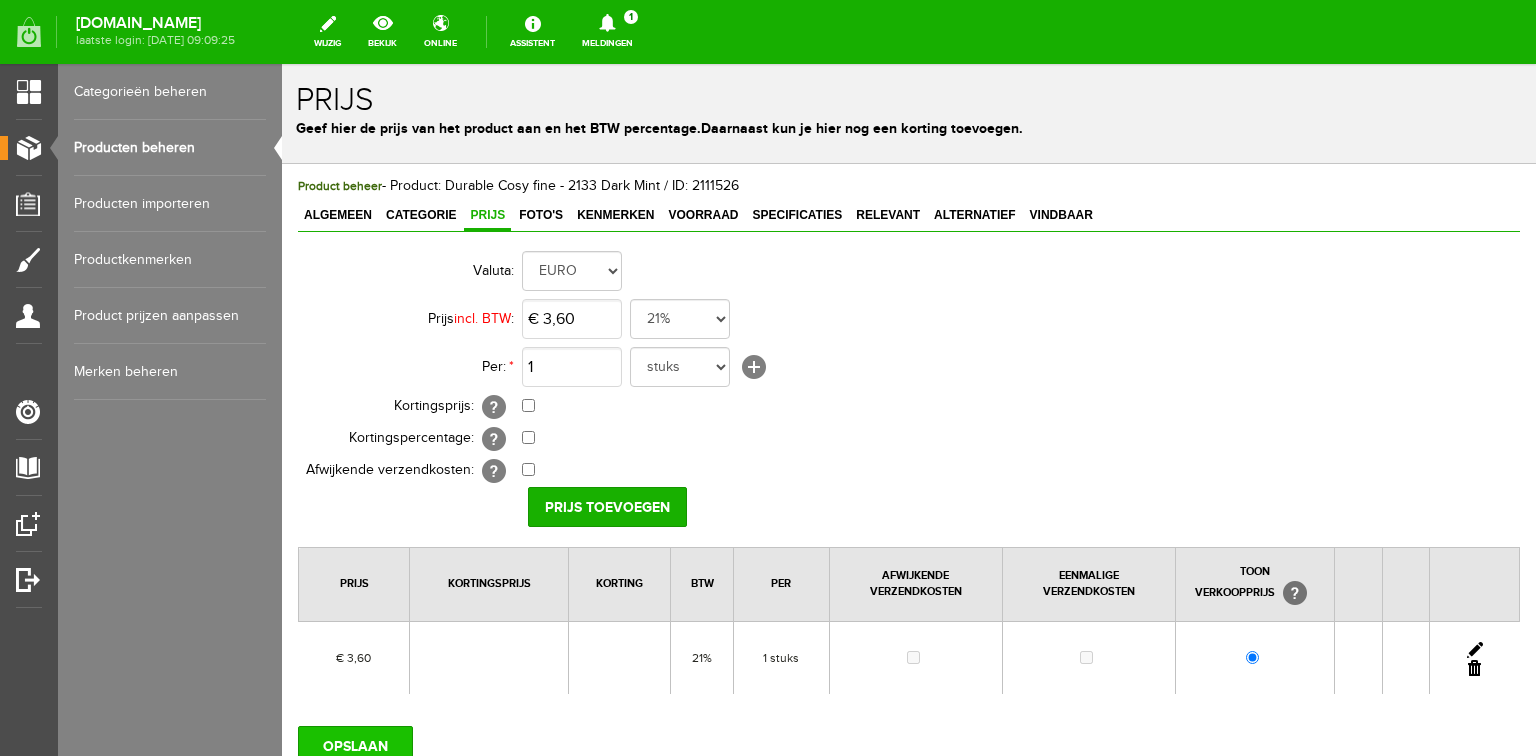 click on "OPSLAAN" at bounding box center (355, 746) 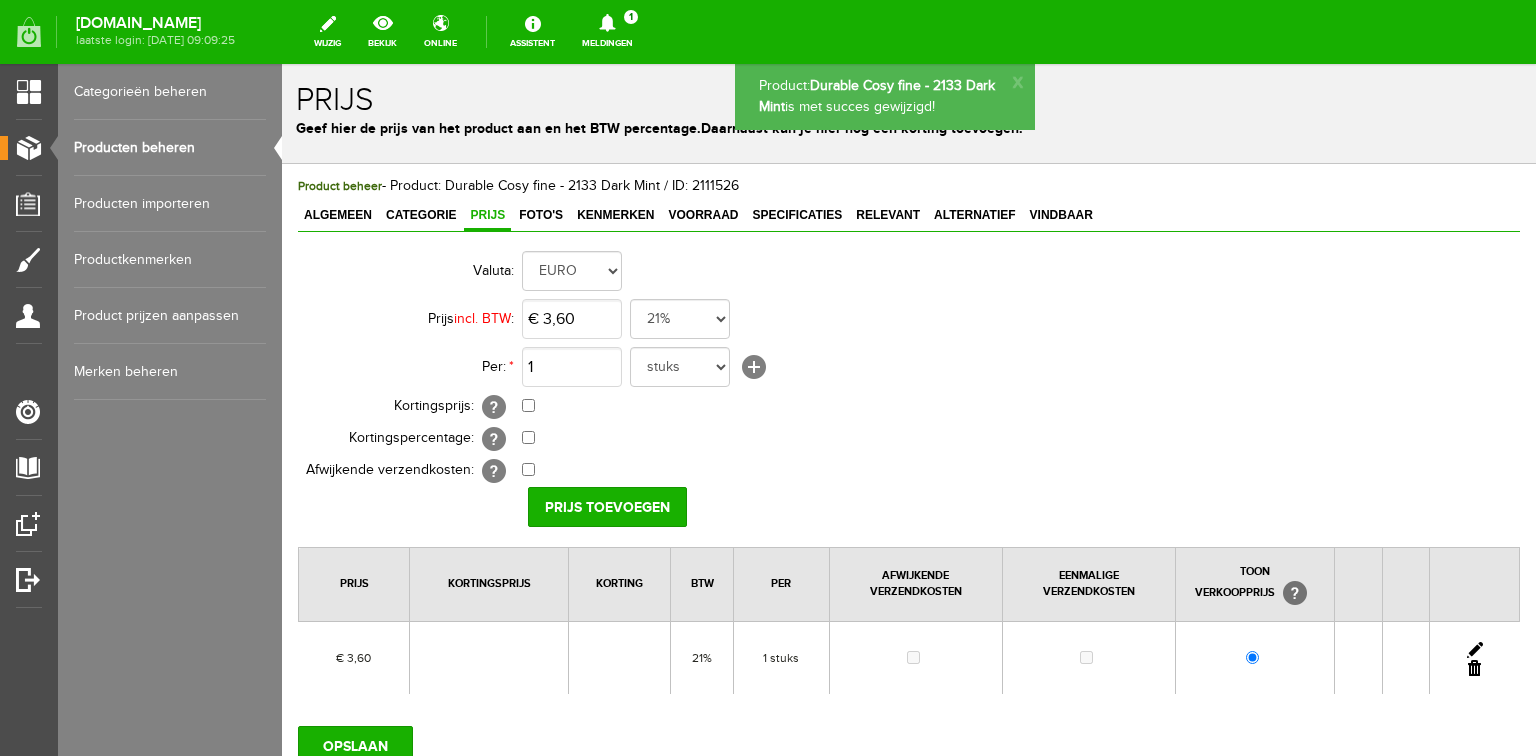 click on "Producten beheren" at bounding box center (170, 148) 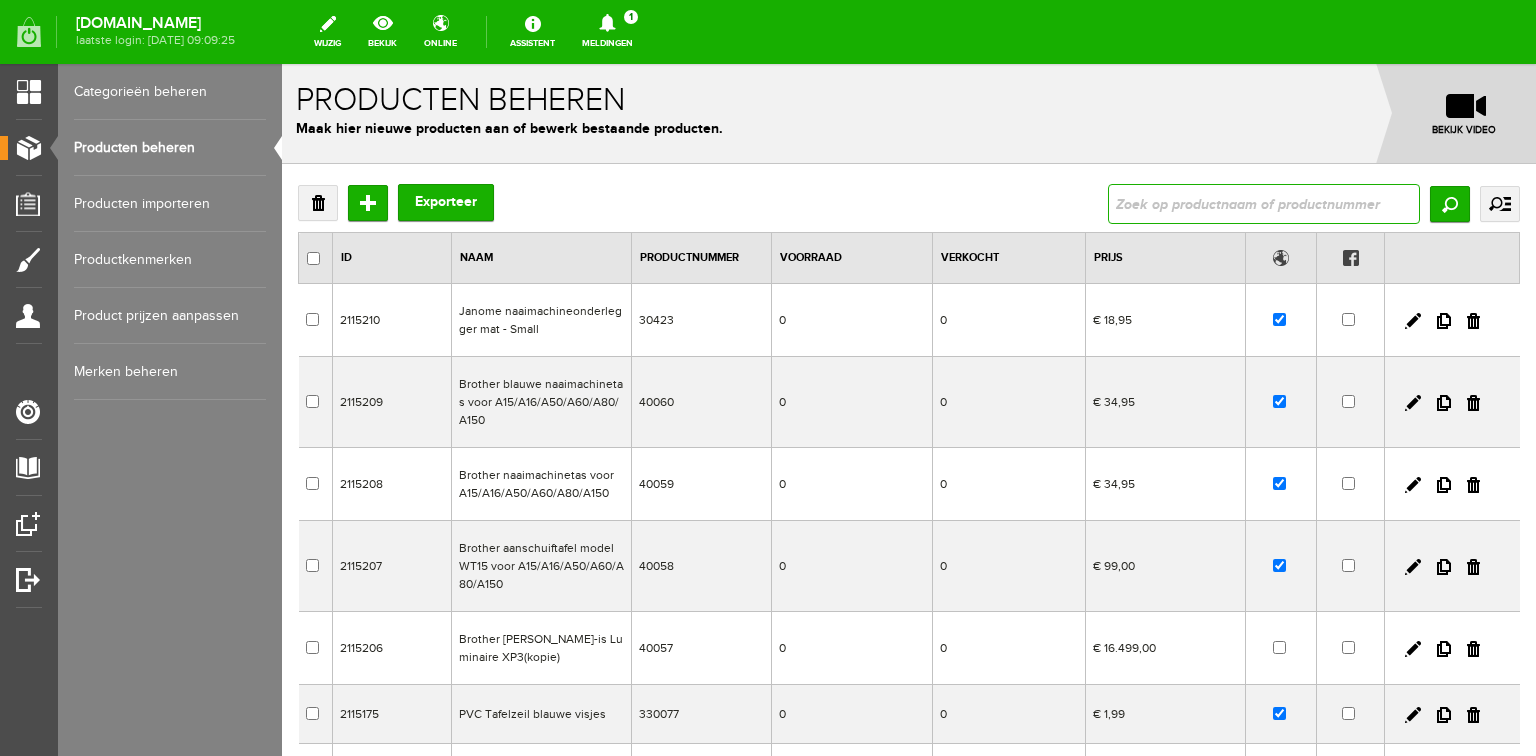 click at bounding box center [1264, 204] 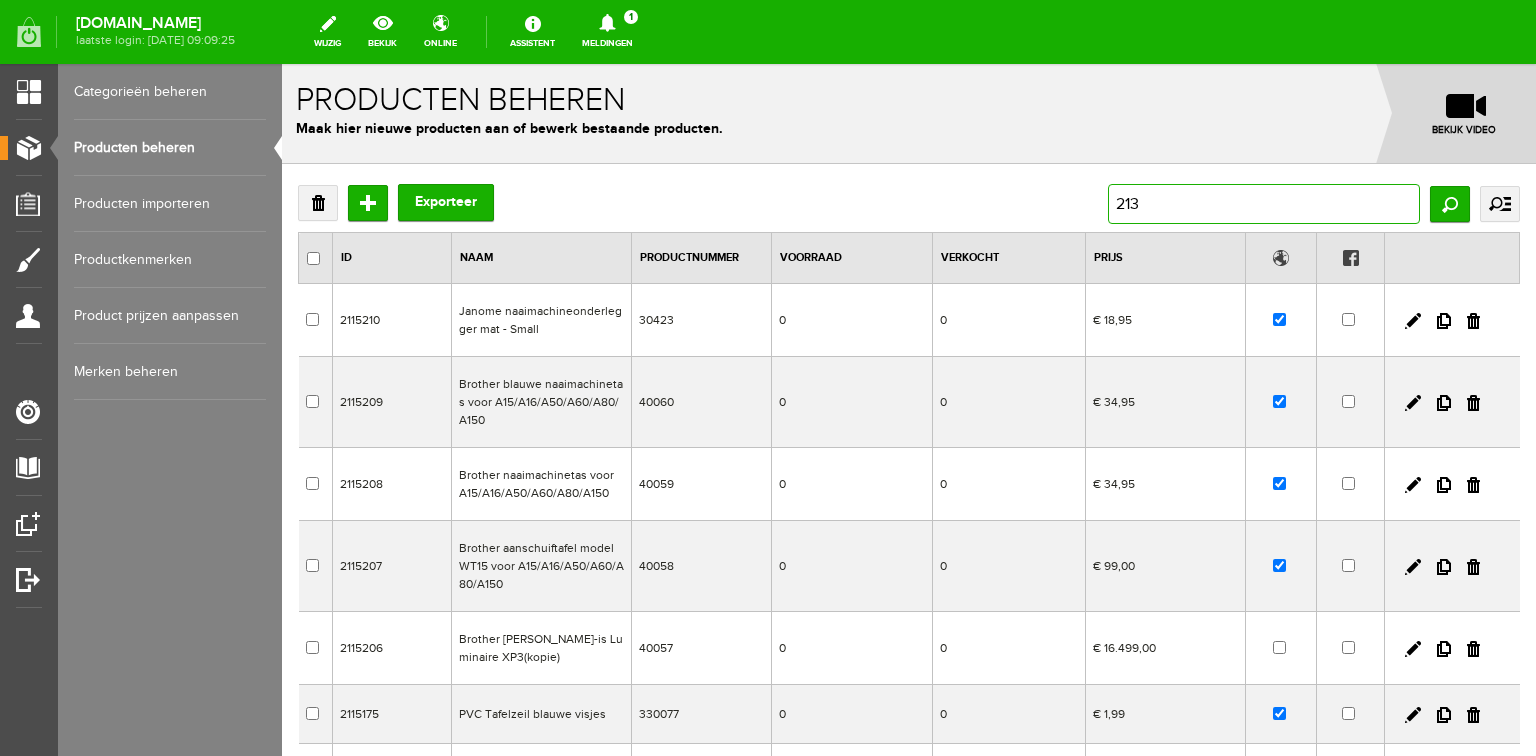 type on "2134" 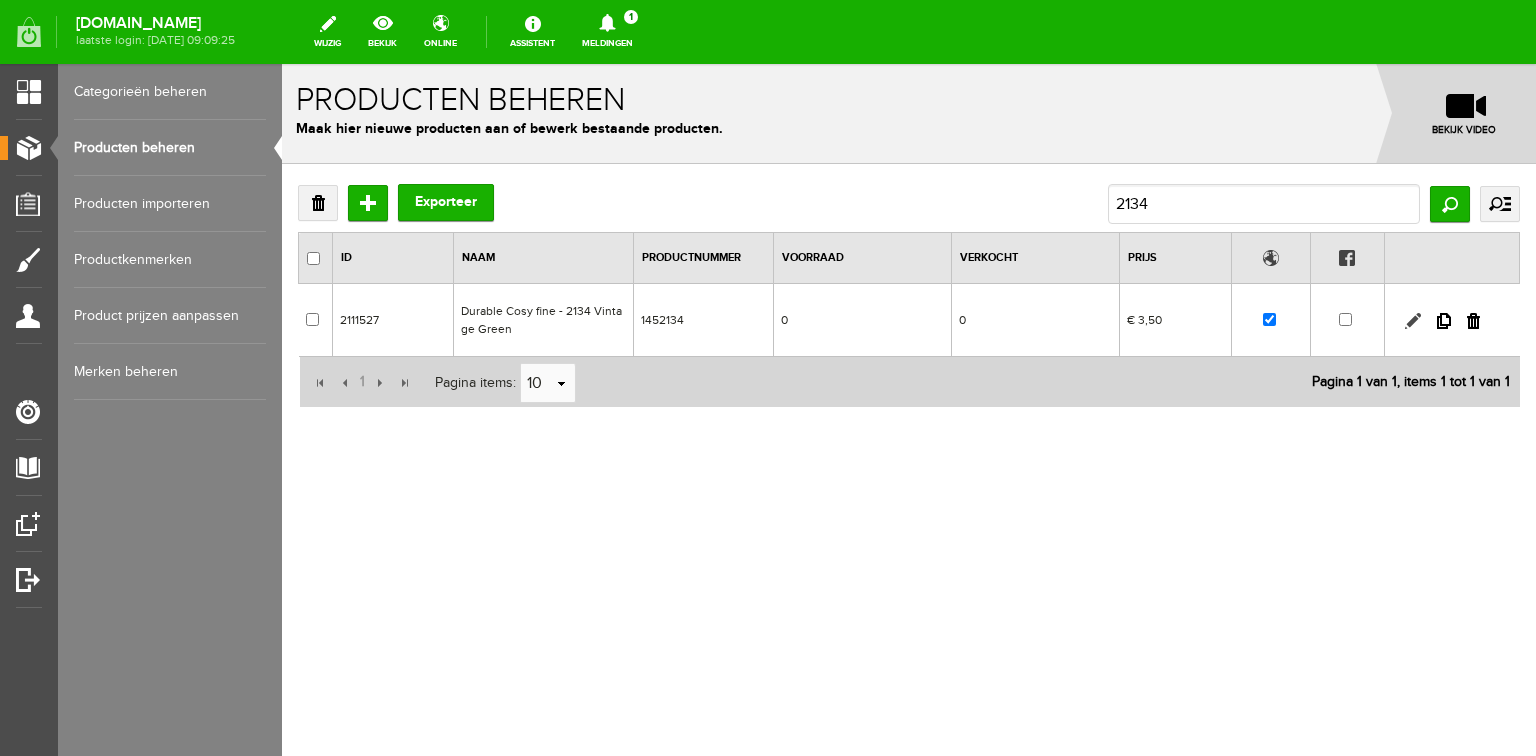 click at bounding box center [1413, 321] 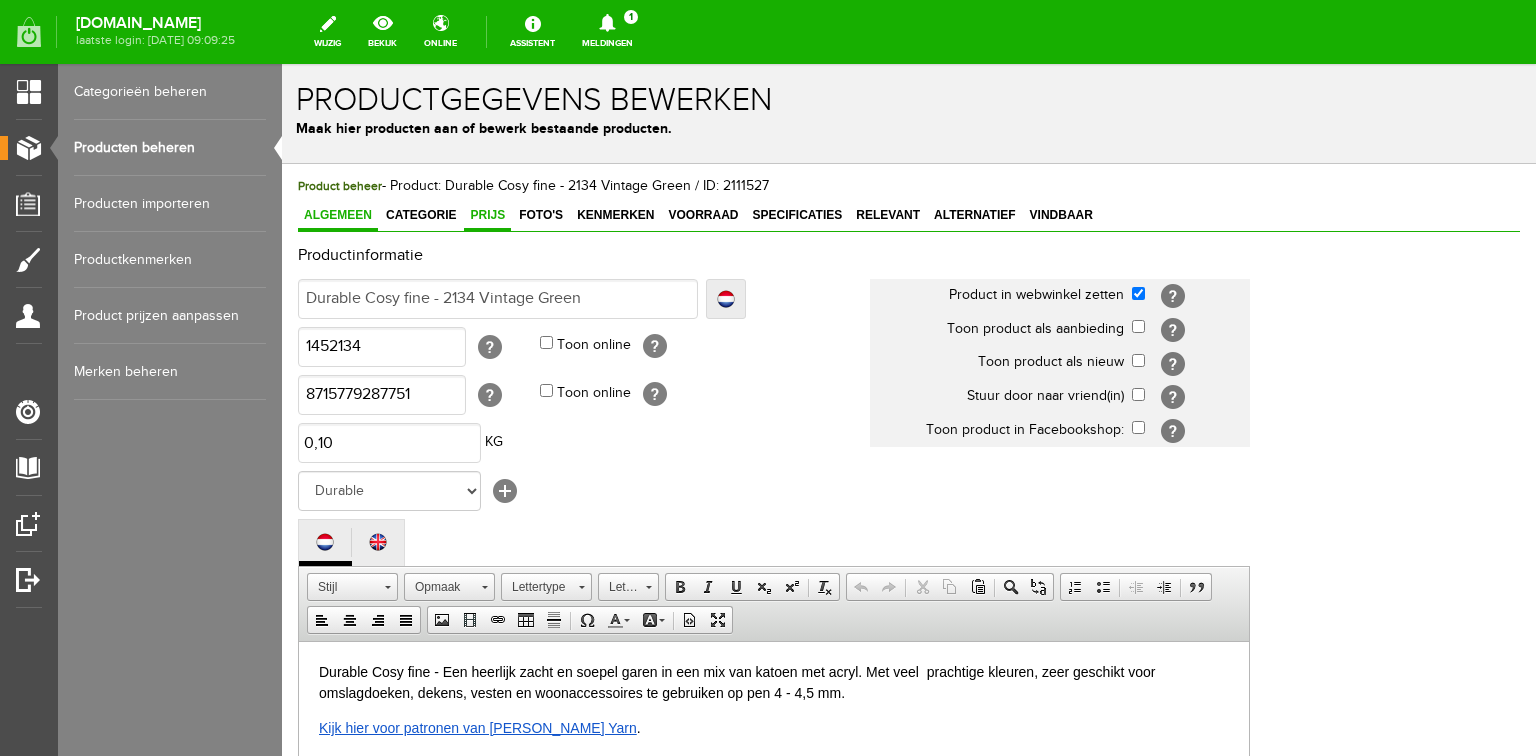click on "Prijs" at bounding box center (487, 215) 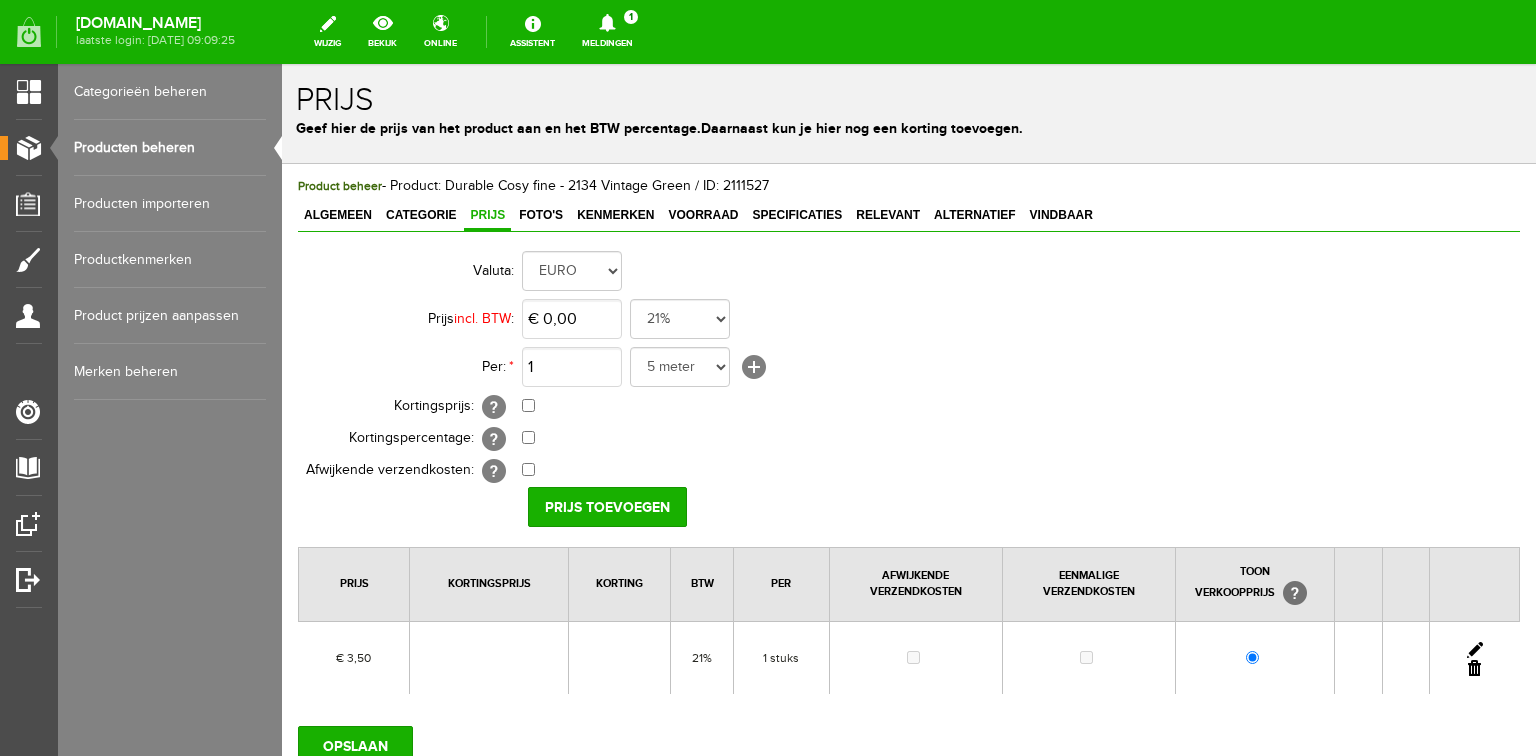 click at bounding box center (1475, 650) 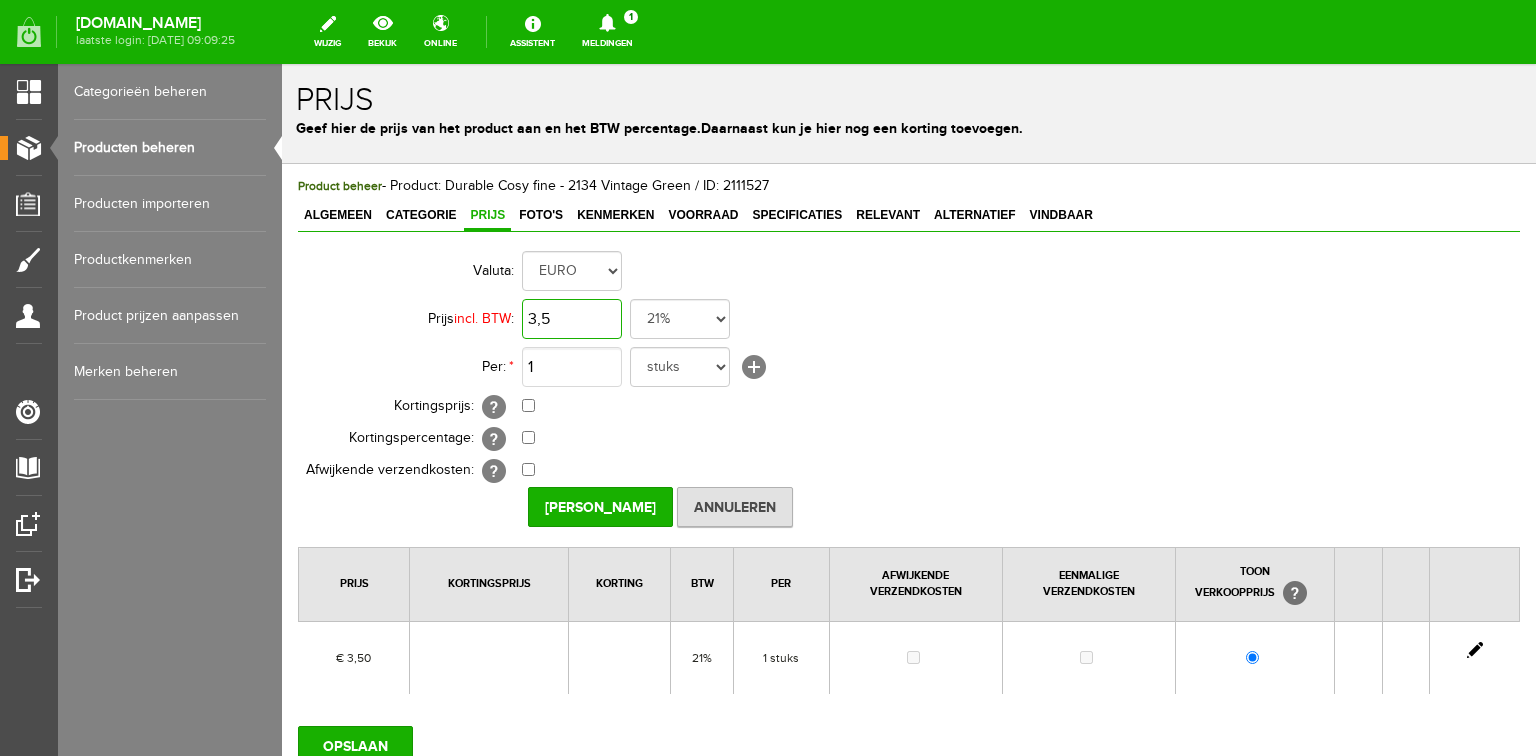 click on "3,5" at bounding box center [572, 319] 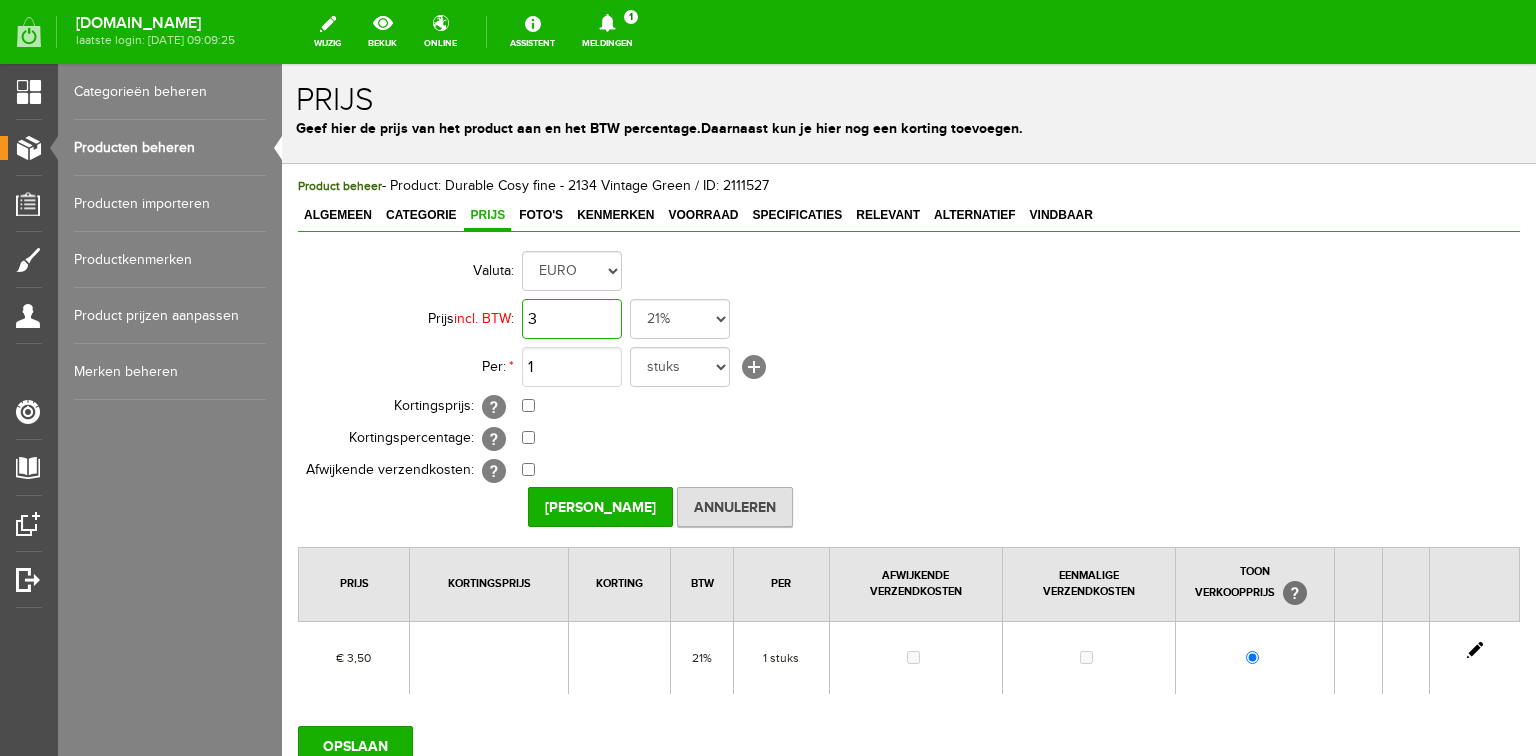 type on "3," 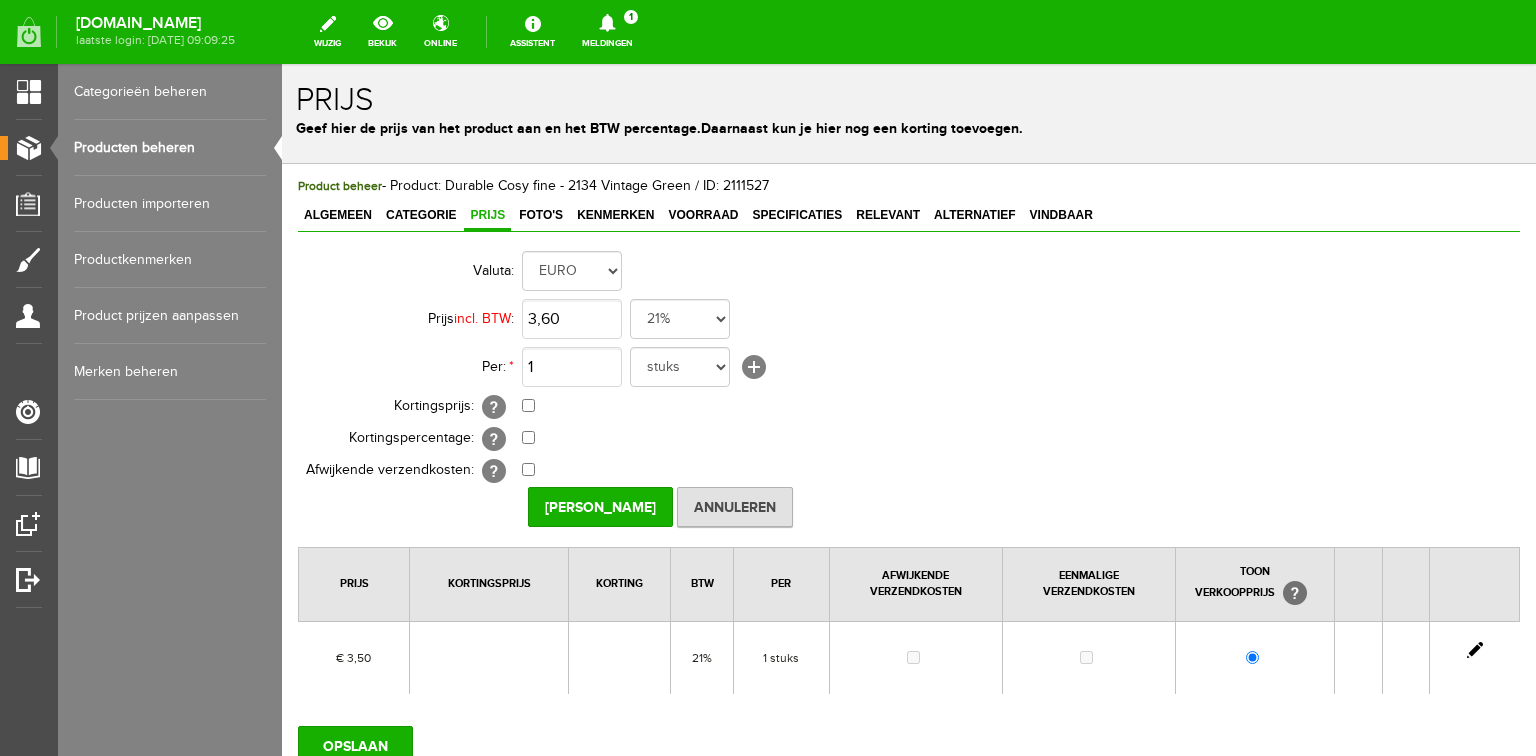 scroll, scrollTop: 0, scrollLeft: 0, axis: both 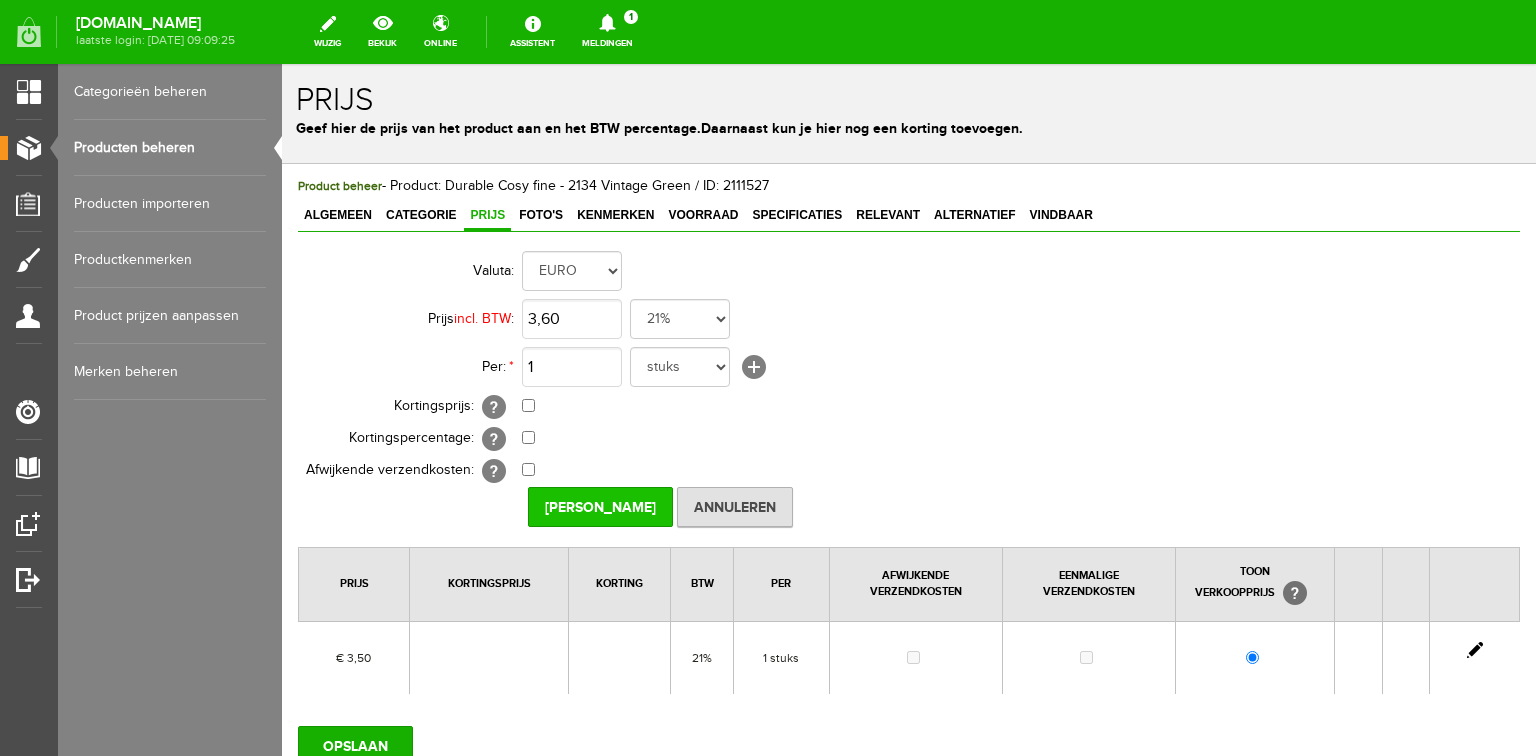 type on "€ 3,60" 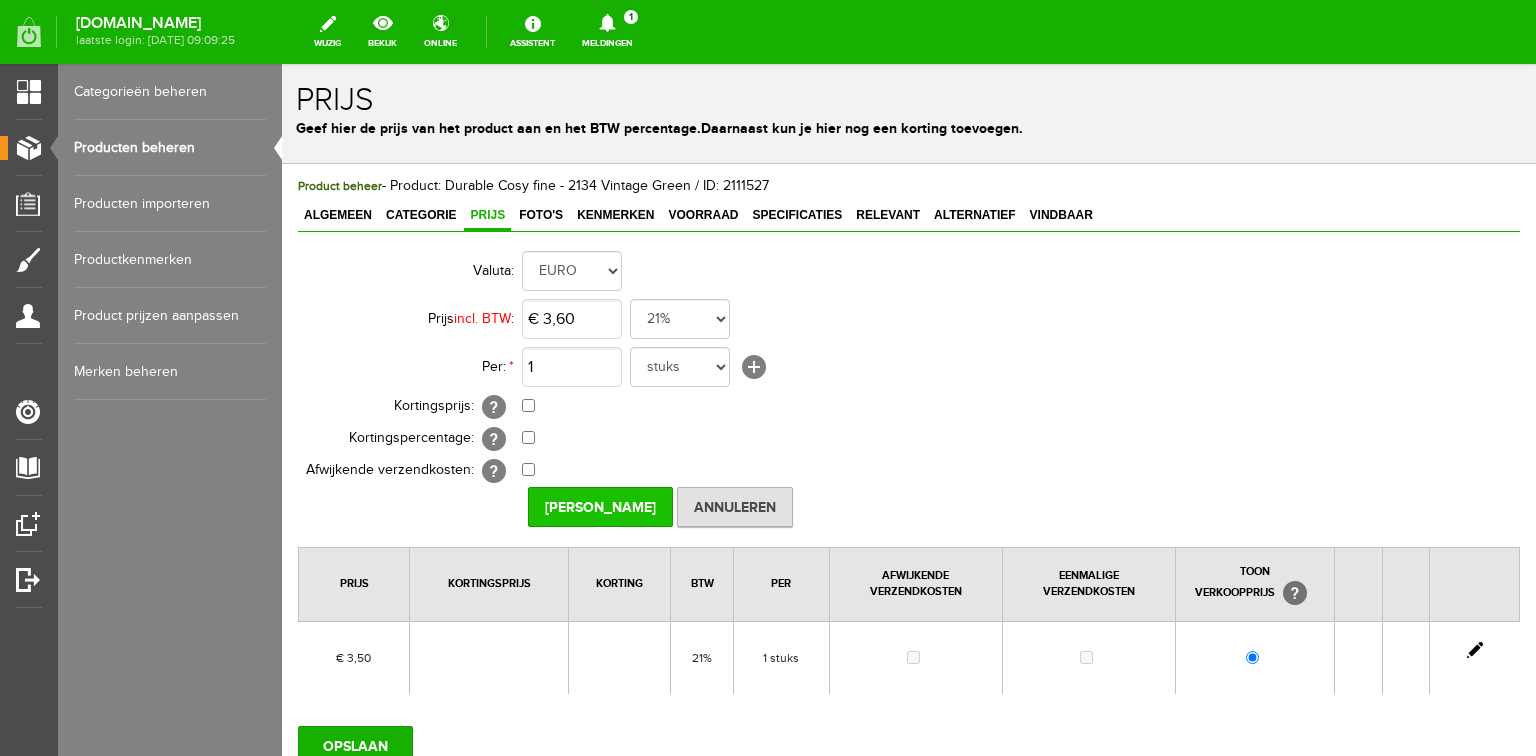click on "[PERSON_NAME]" at bounding box center [600, 507] 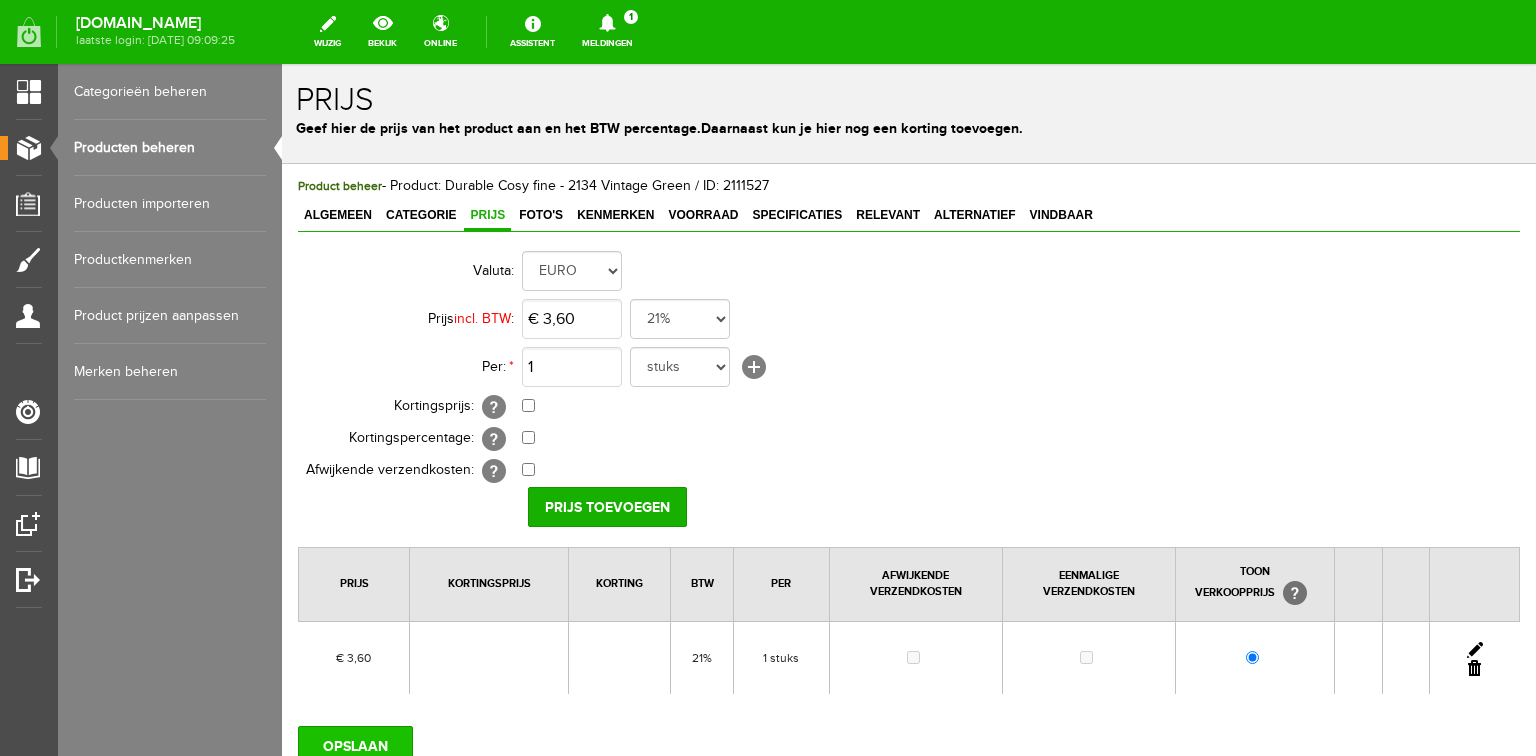 click on "OPSLAAN" at bounding box center (355, 746) 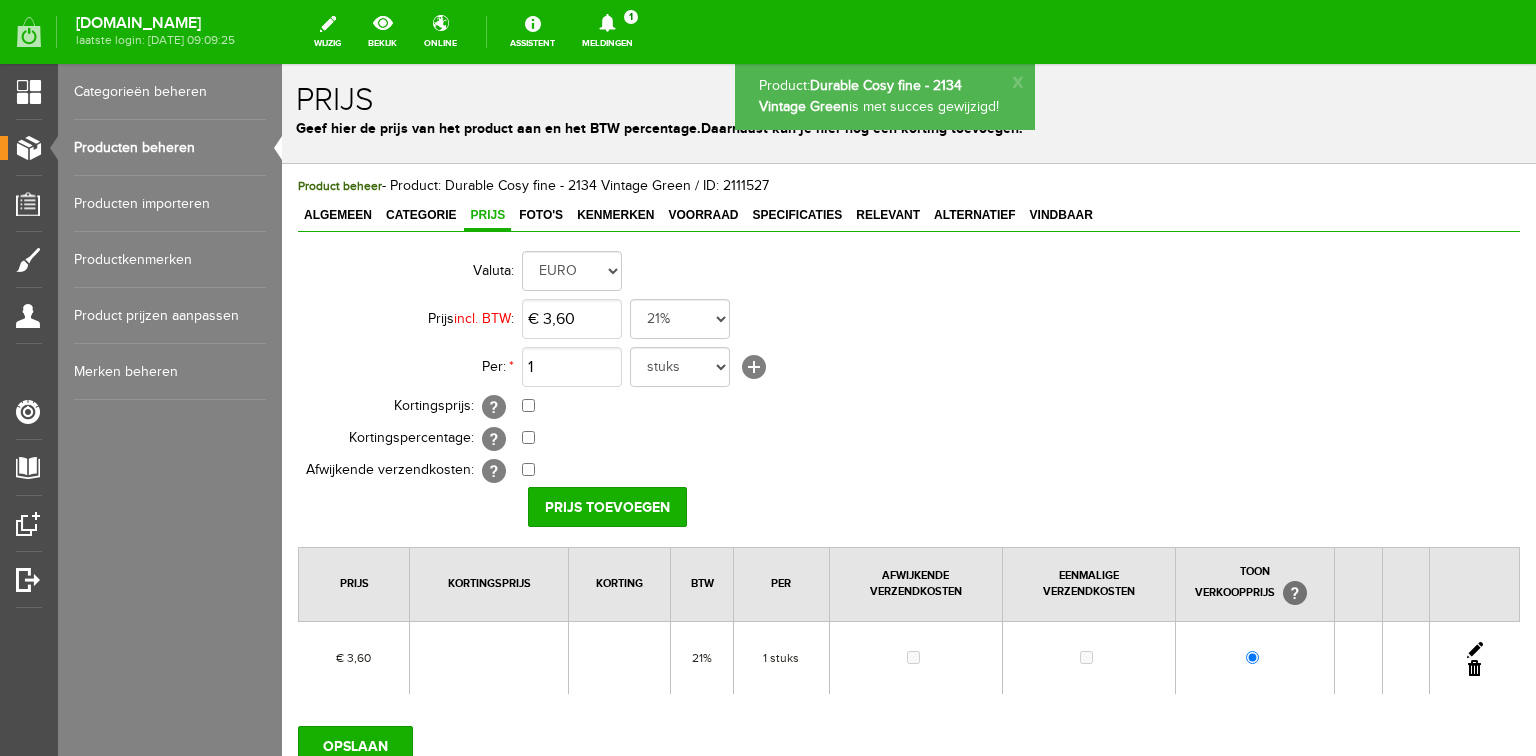 scroll, scrollTop: 0, scrollLeft: 0, axis: both 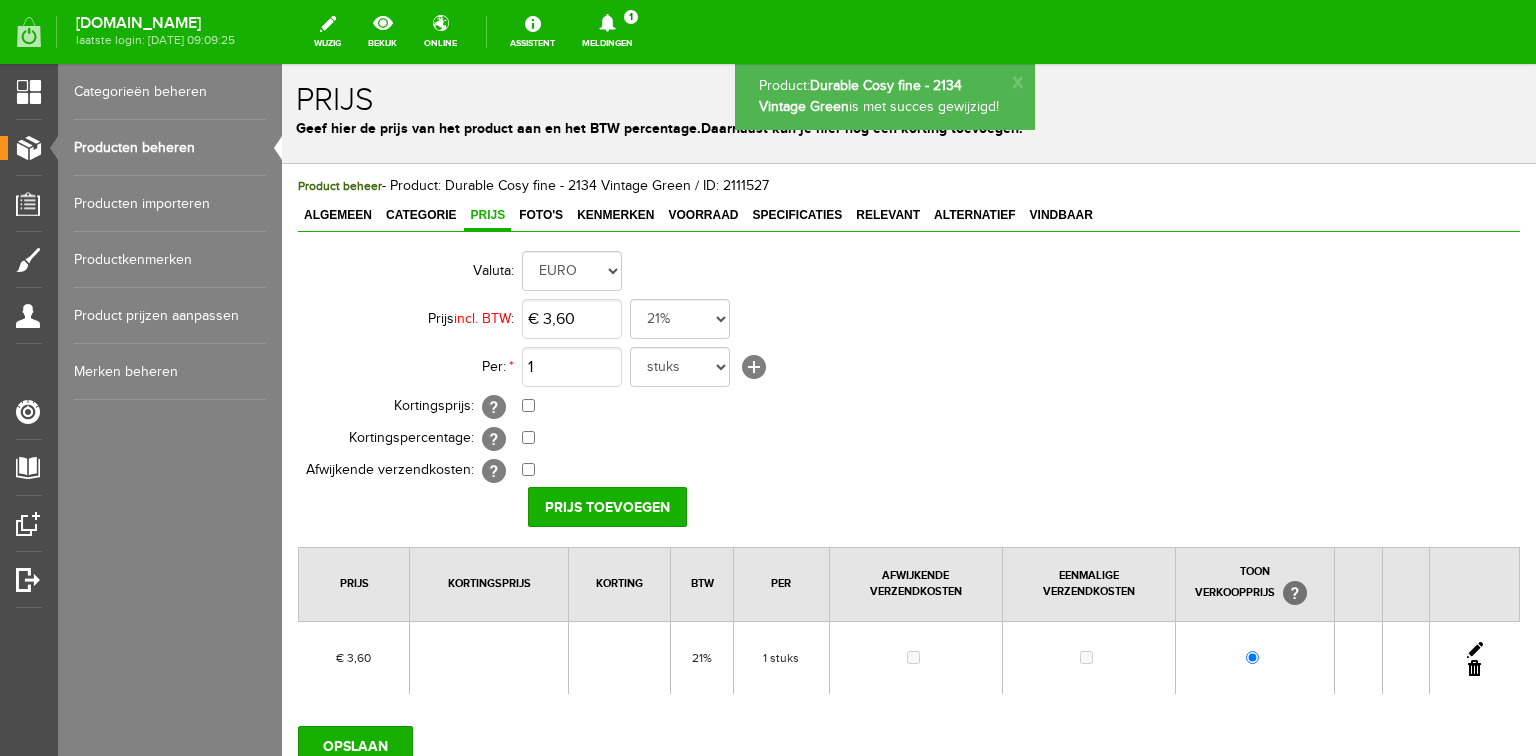 click on "Producten beheren" at bounding box center [170, 148] 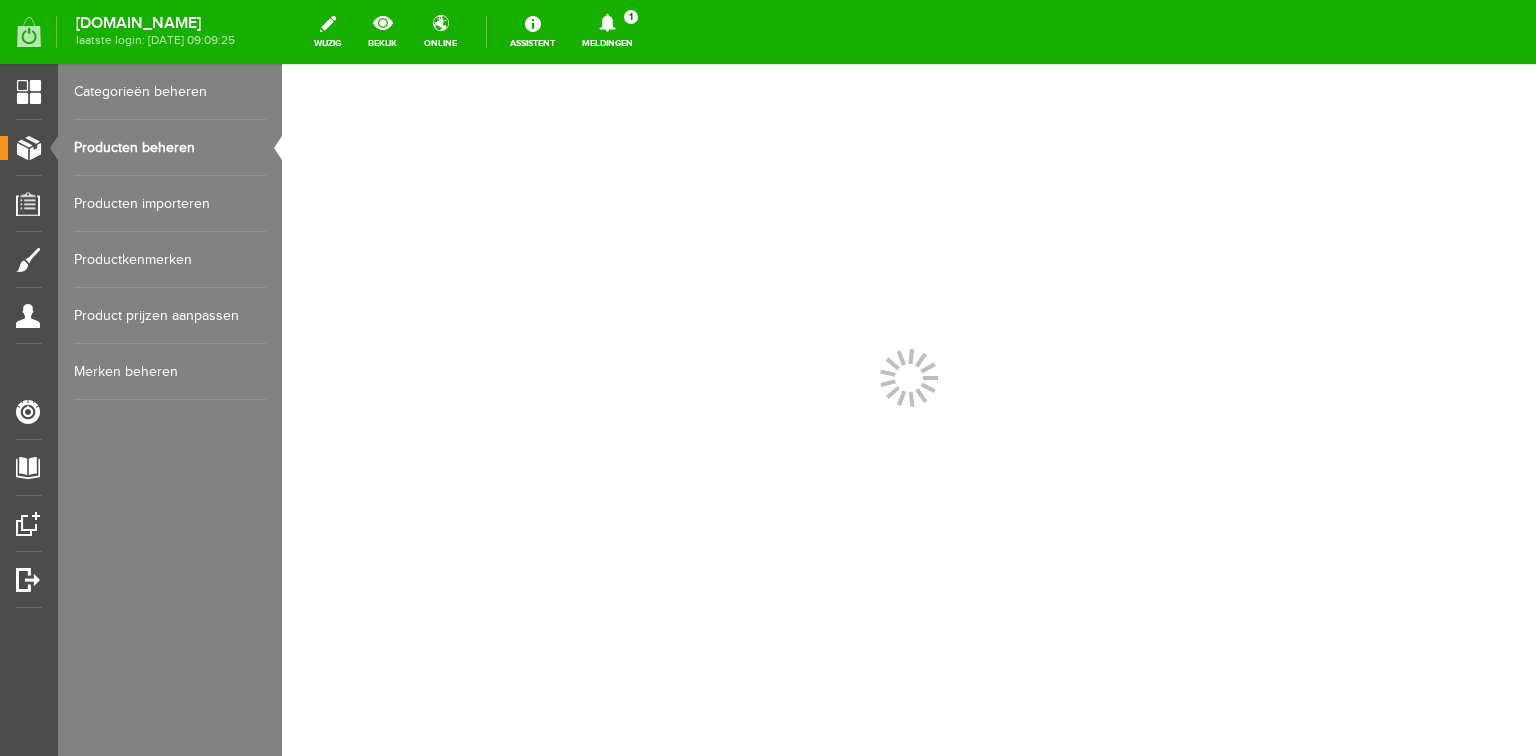 scroll, scrollTop: 0, scrollLeft: 0, axis: both 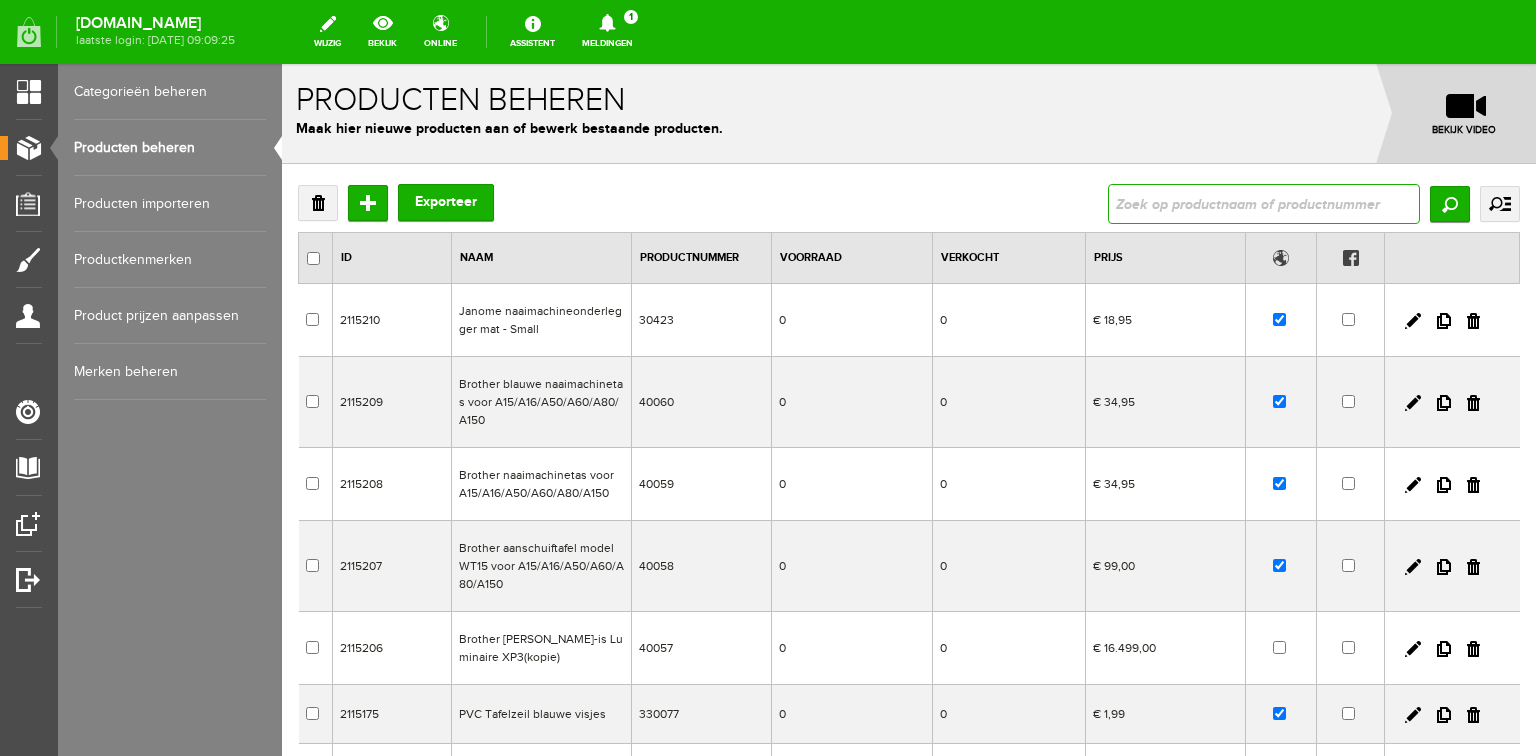 click at bounding box center [1264, 204] 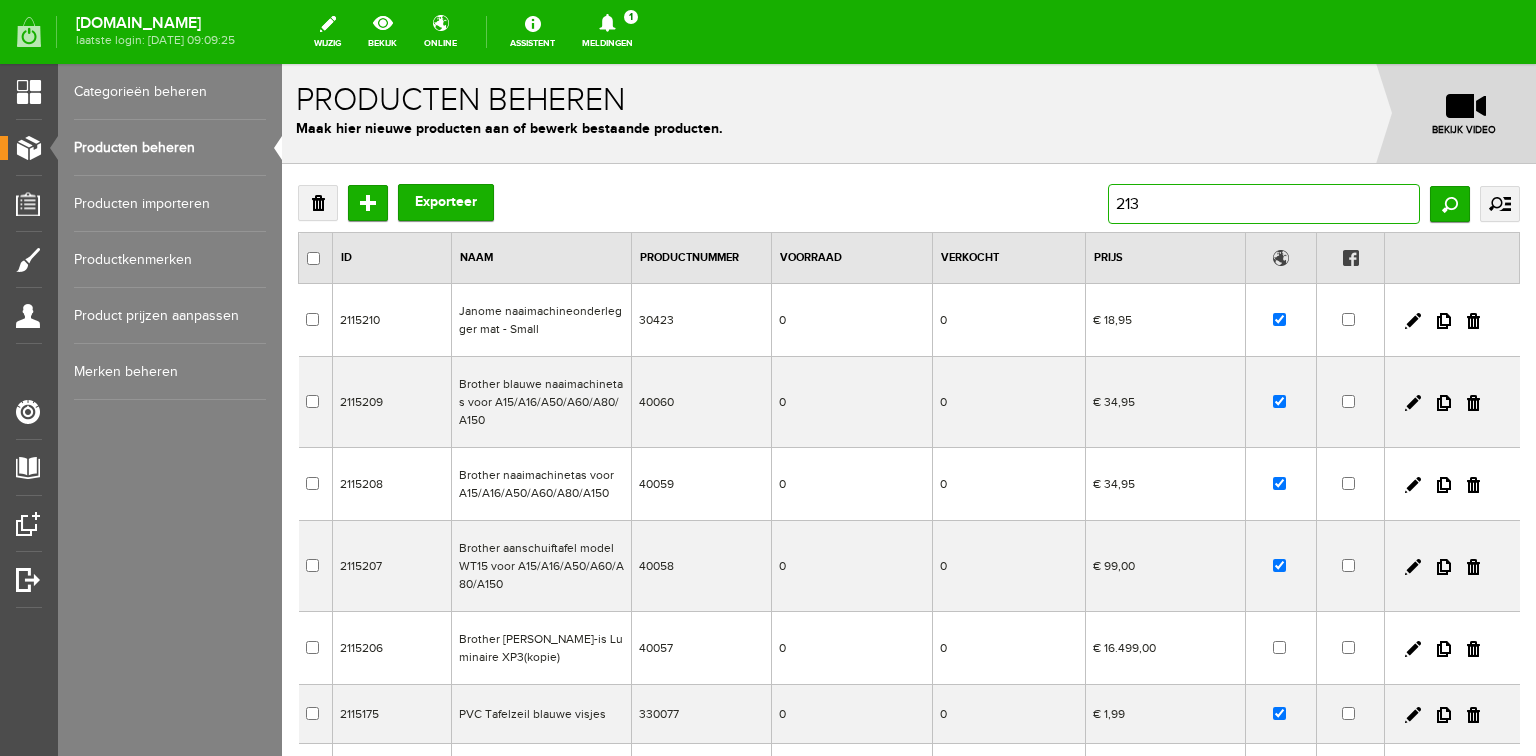 type on "2135" 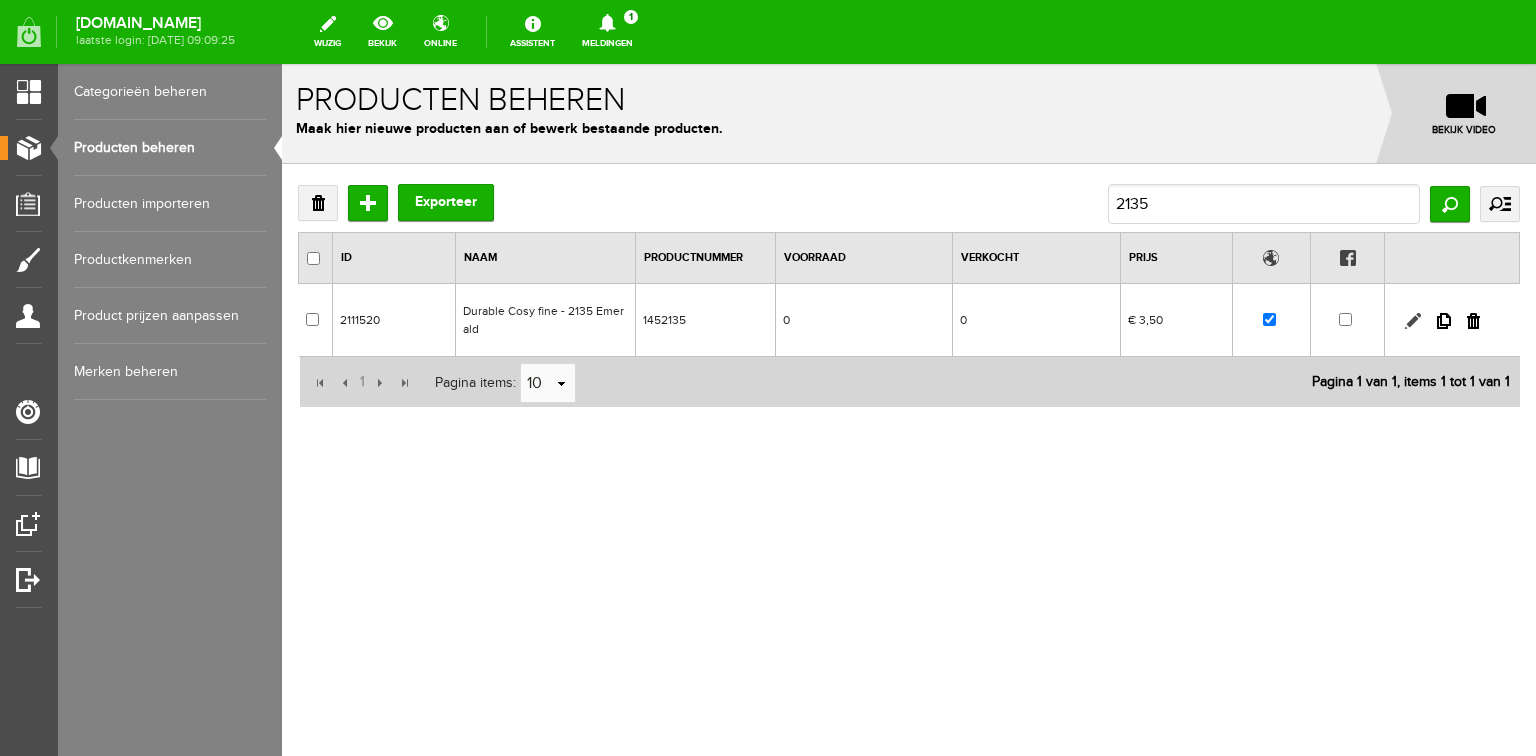 click at bounding box center (1413, 321) 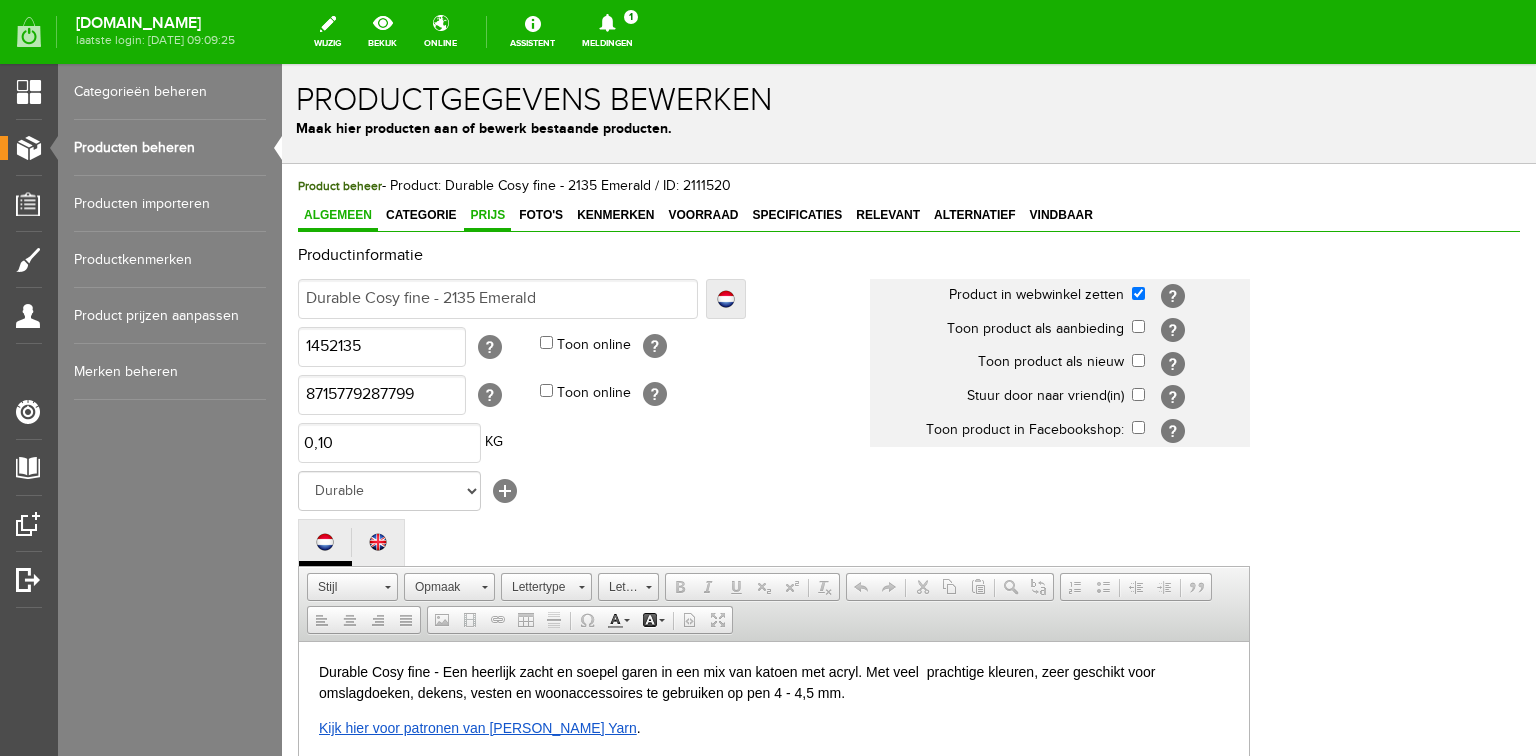 scroll, scrollTop: 0, scrollLeft: 0, axis: both 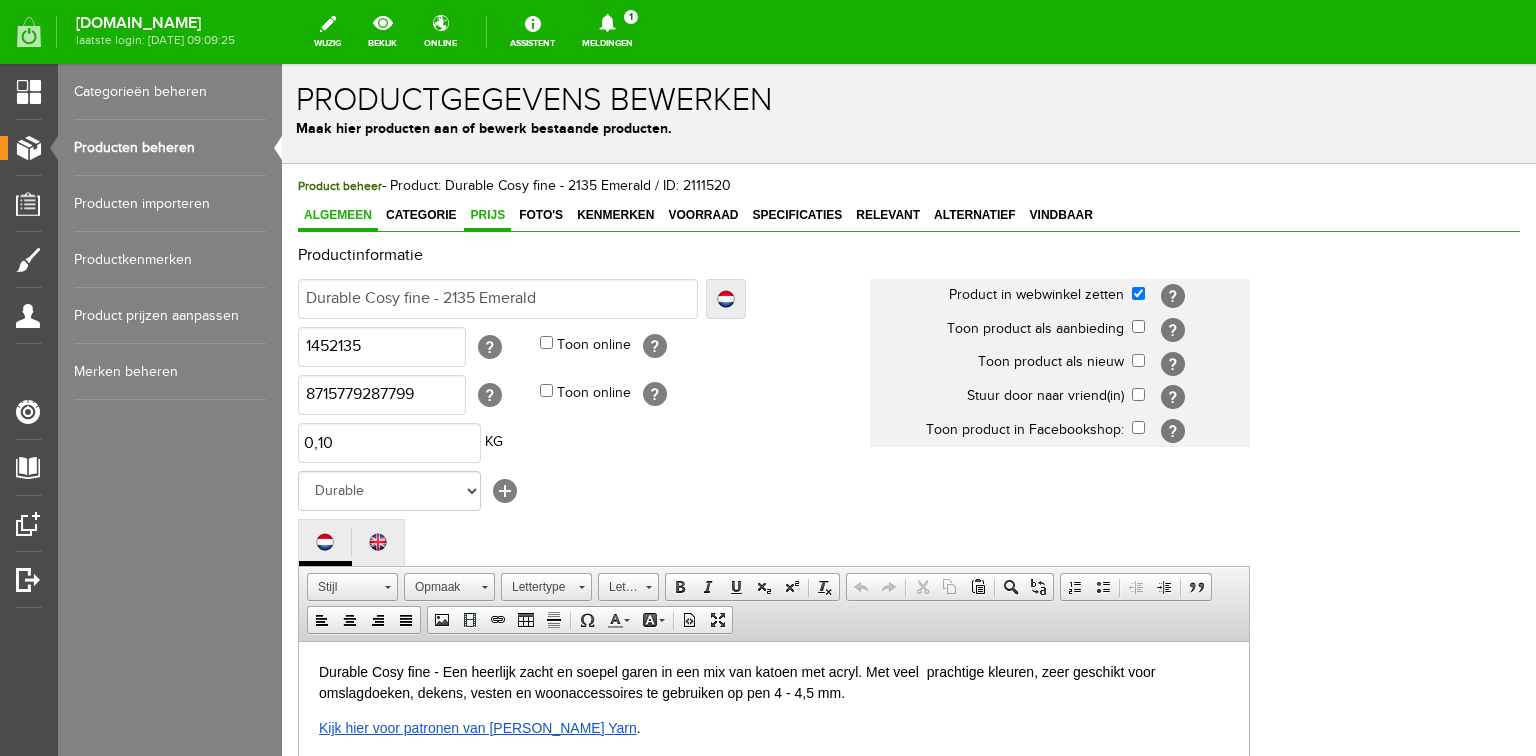 click on "Prijs" at bounding box center [487, 215] 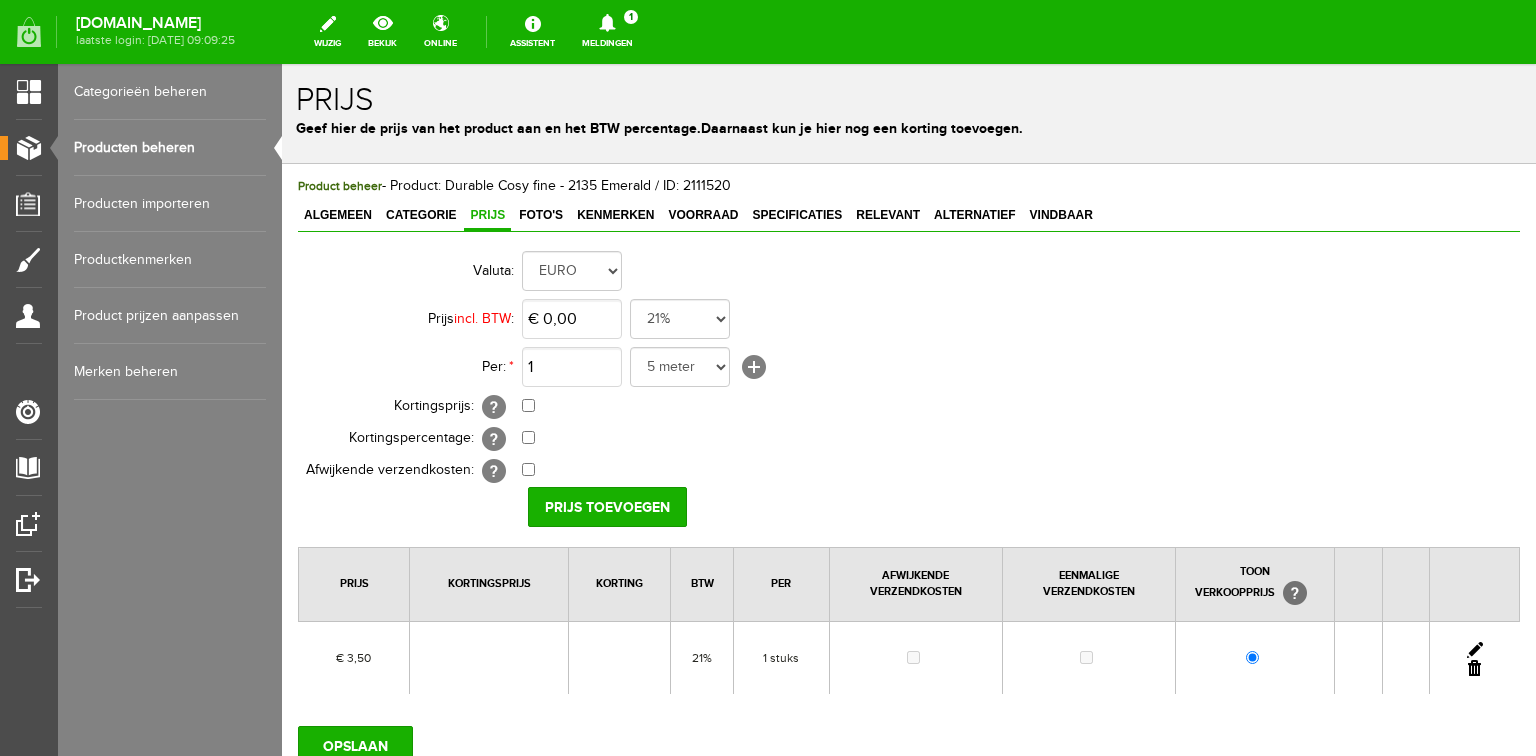 click at bounding box center [1475, 650] 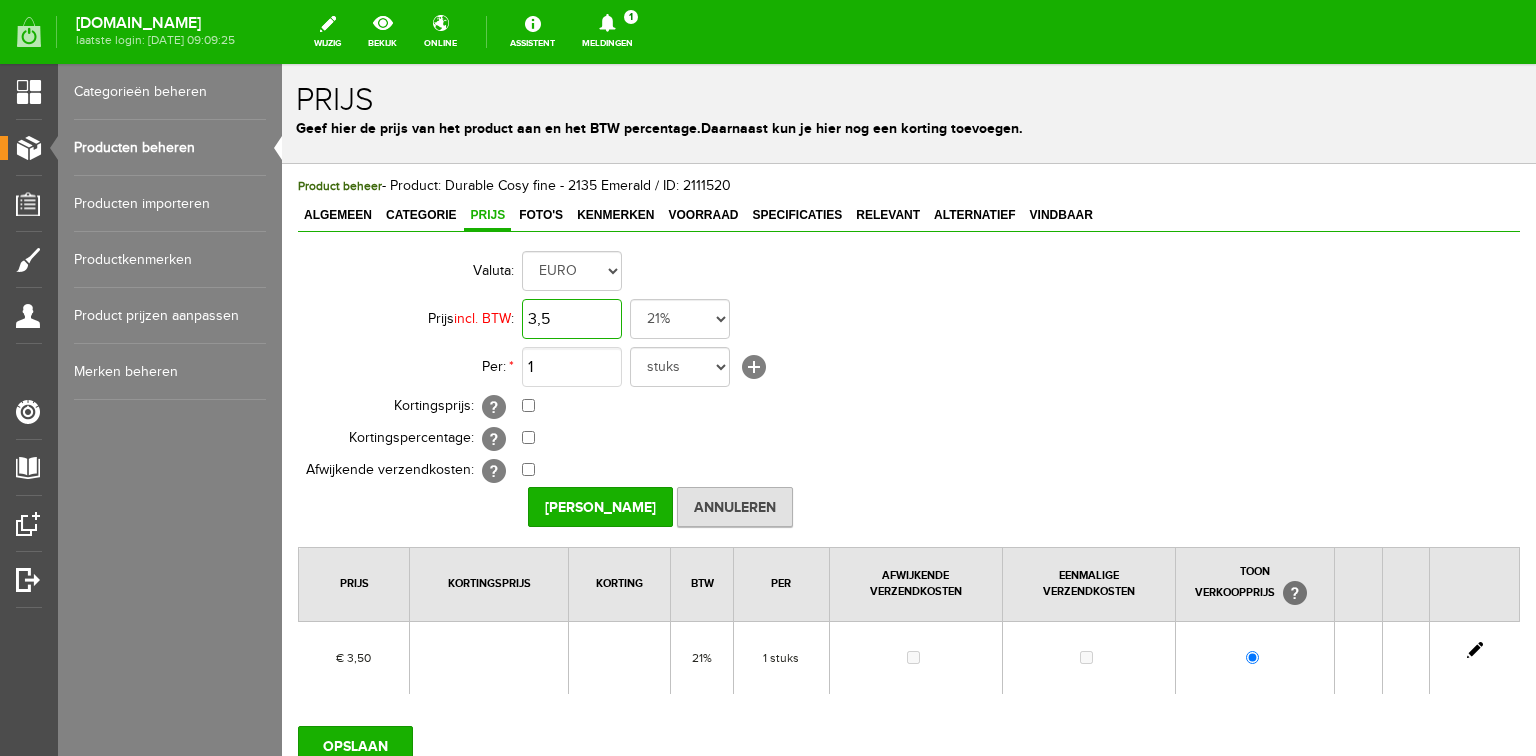 click on "3,5" at bounding box center (572, 319) 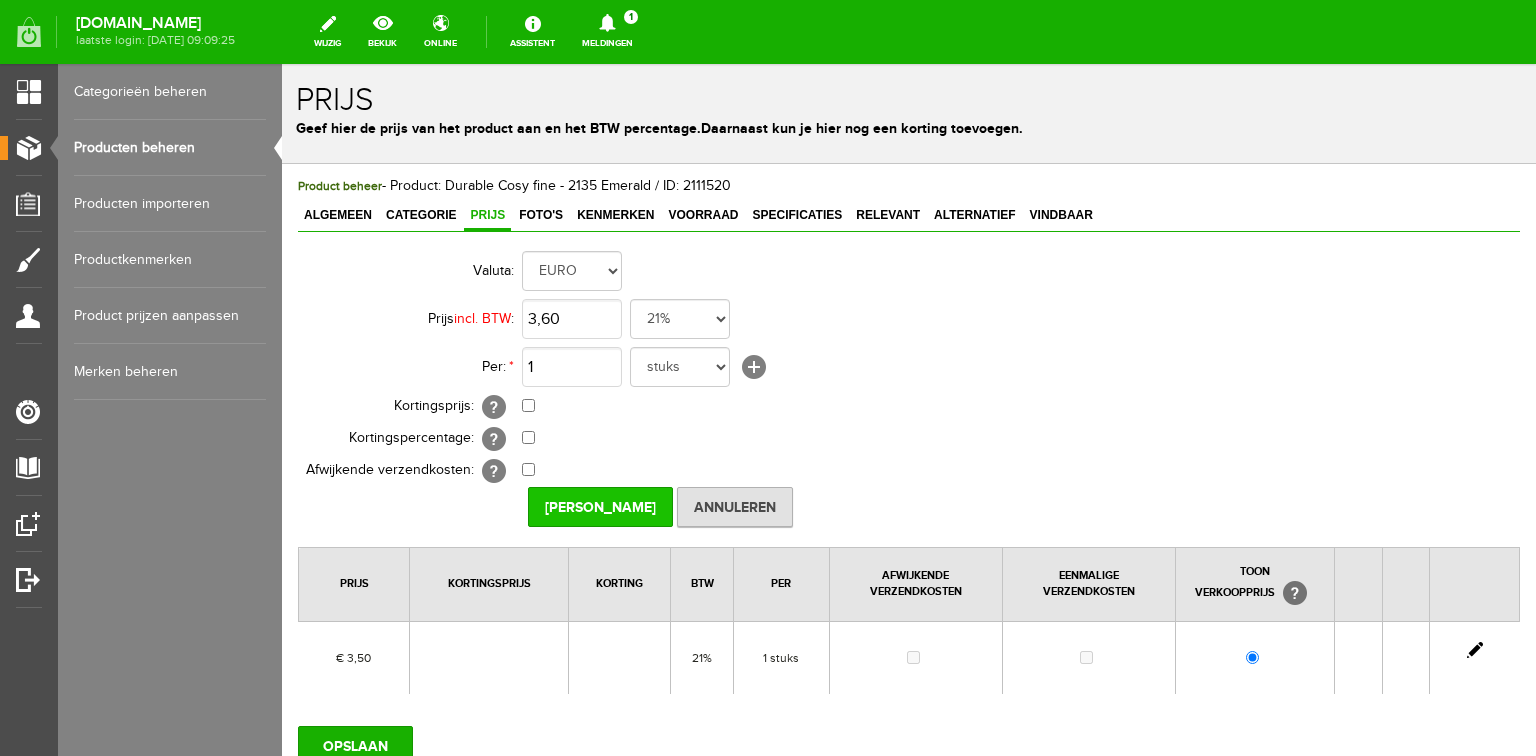 type on "€ 3,60" 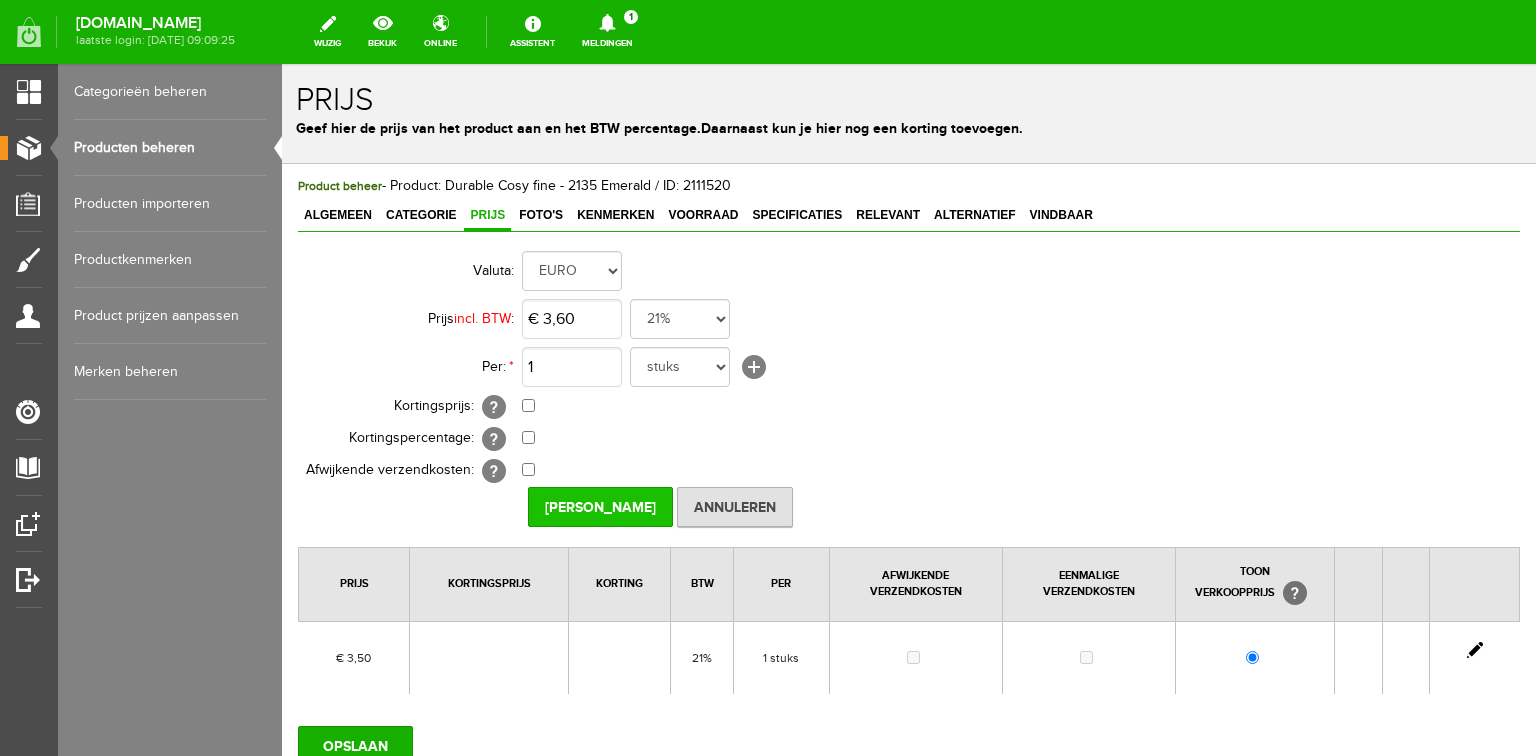click on "[PERSON_NAME]" at bounding box center (600, 507) 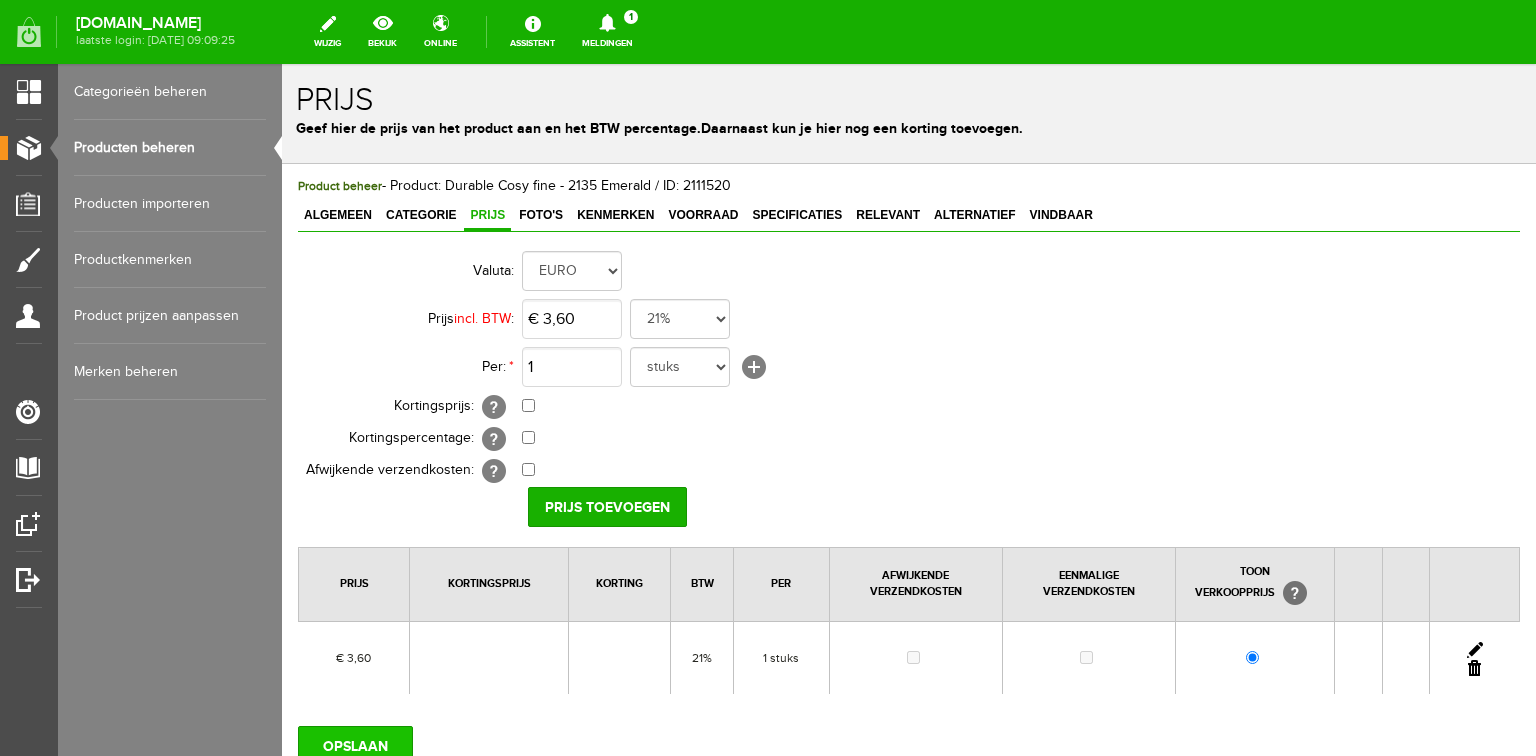 click on "OPSLAAN" at bounding box center [355, 746] 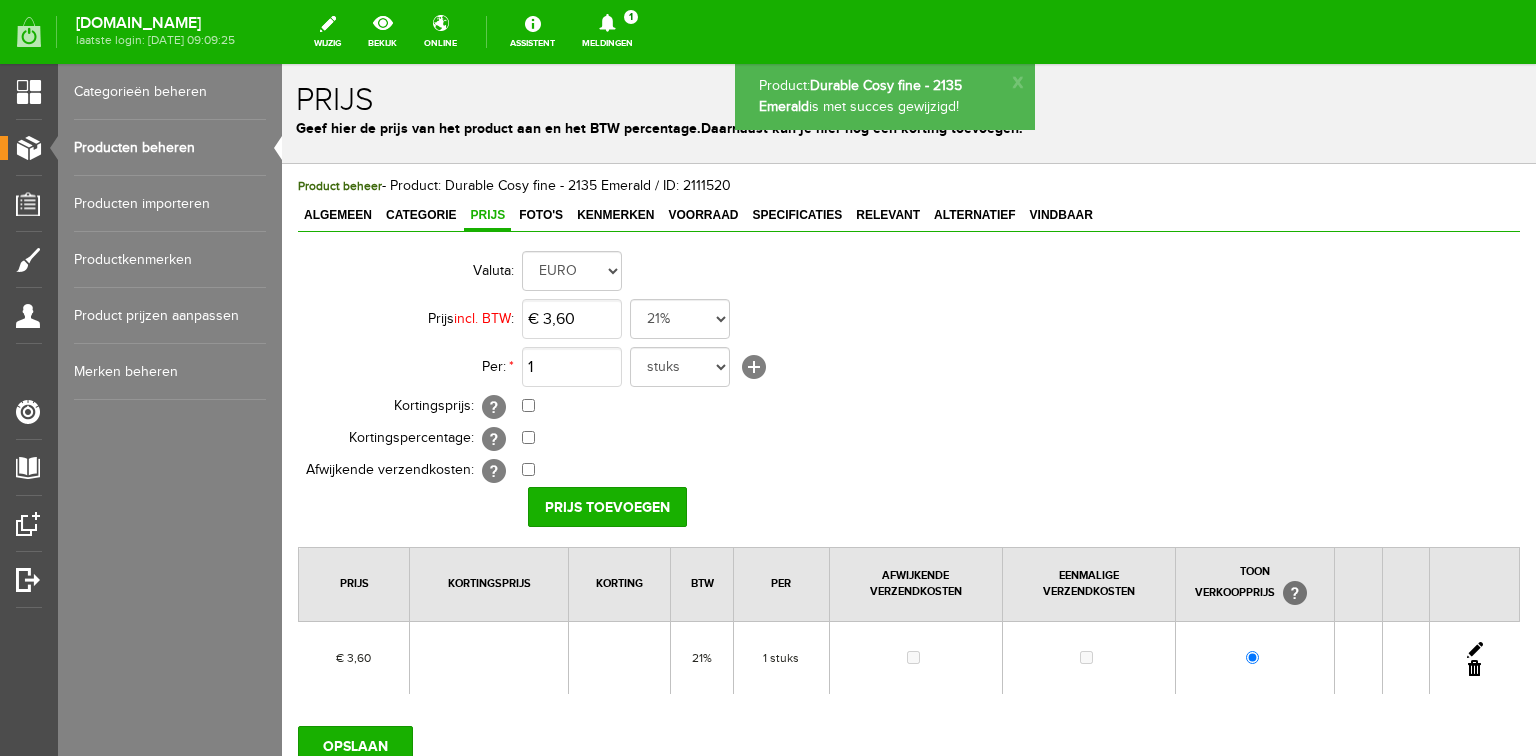 scroll, scrollTop: 0, scrollLeft: 0, axis: both 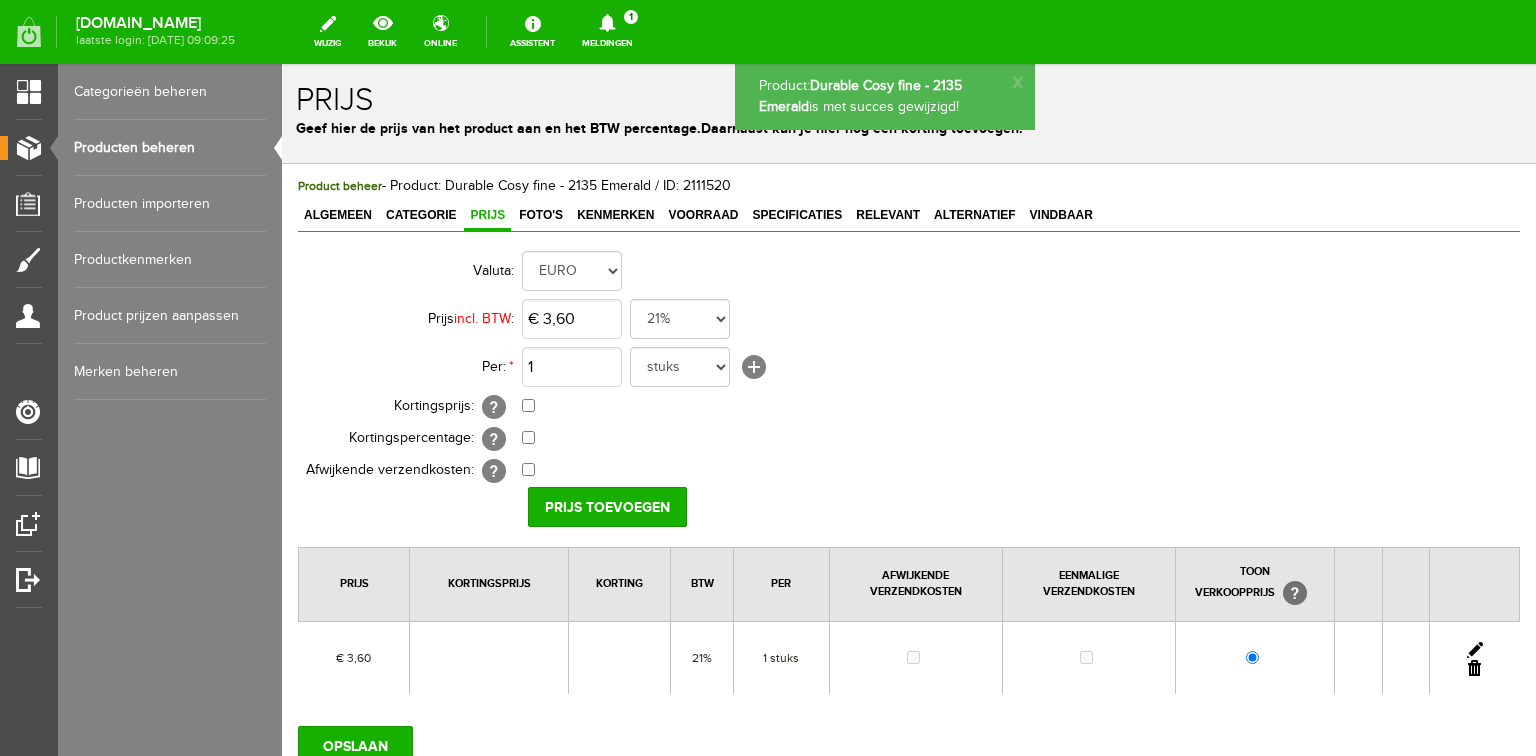 click on "Producten beheren" at bounding box center (170, 148) 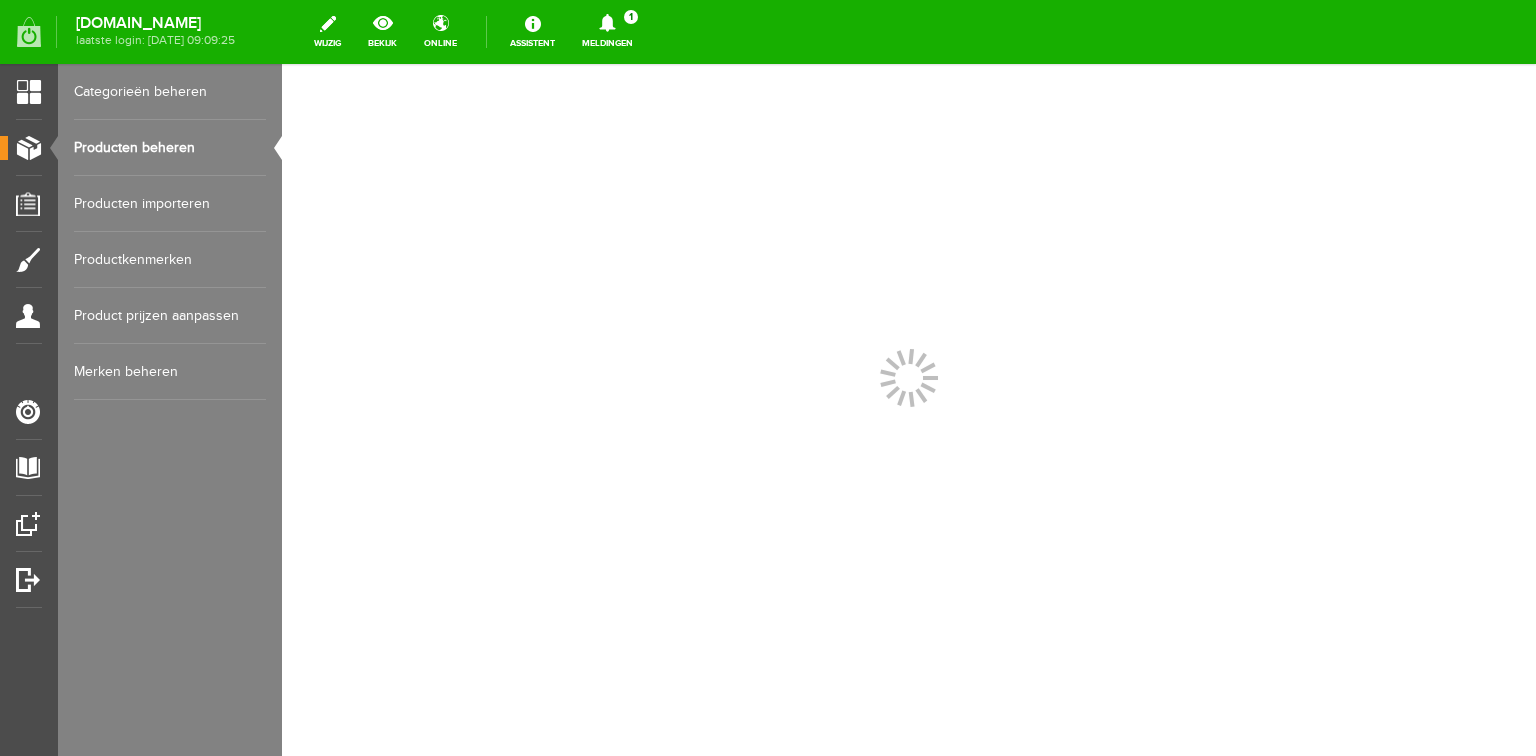 scroll, scrollTop: 0, scrollLeft: 0, axis: both 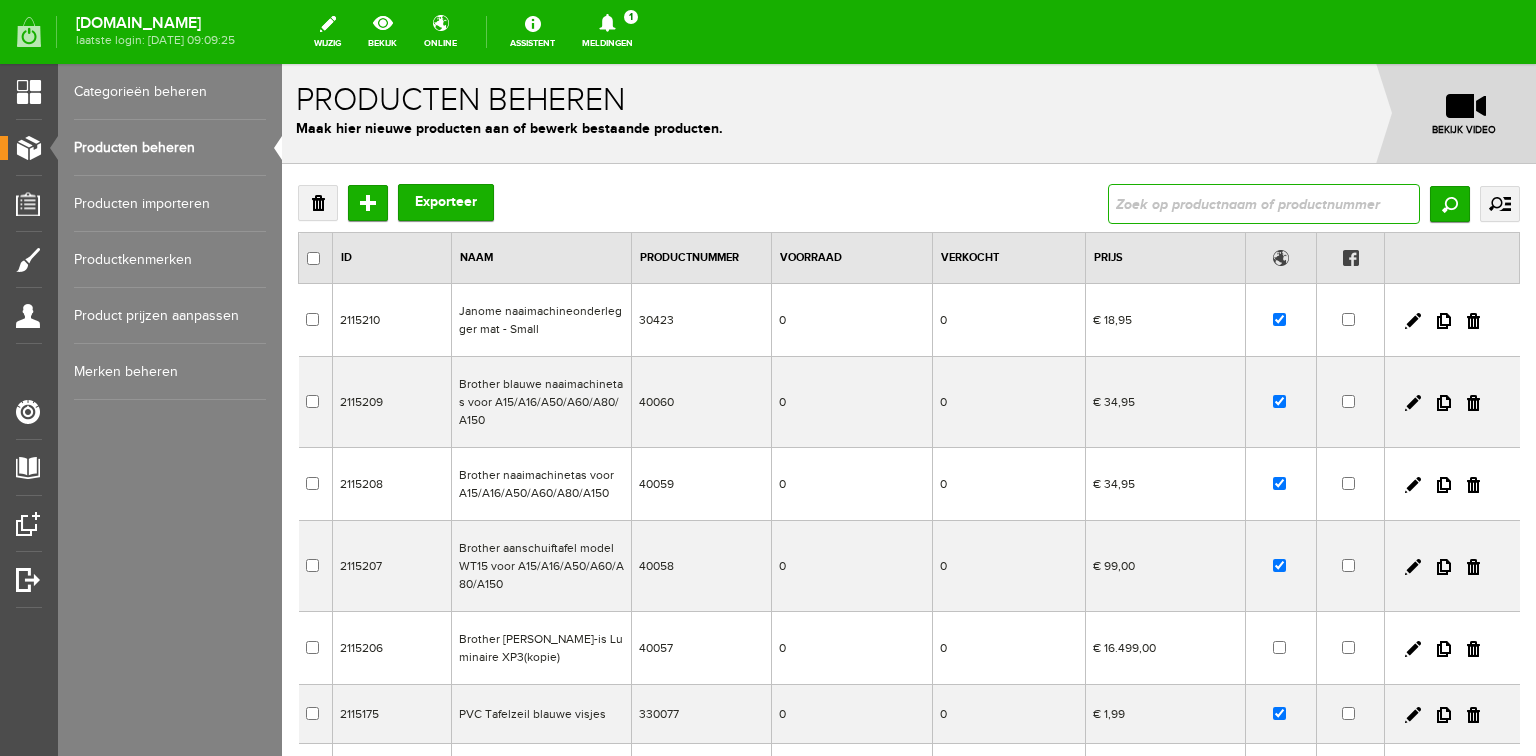 click at bounding box center (1264, 204) 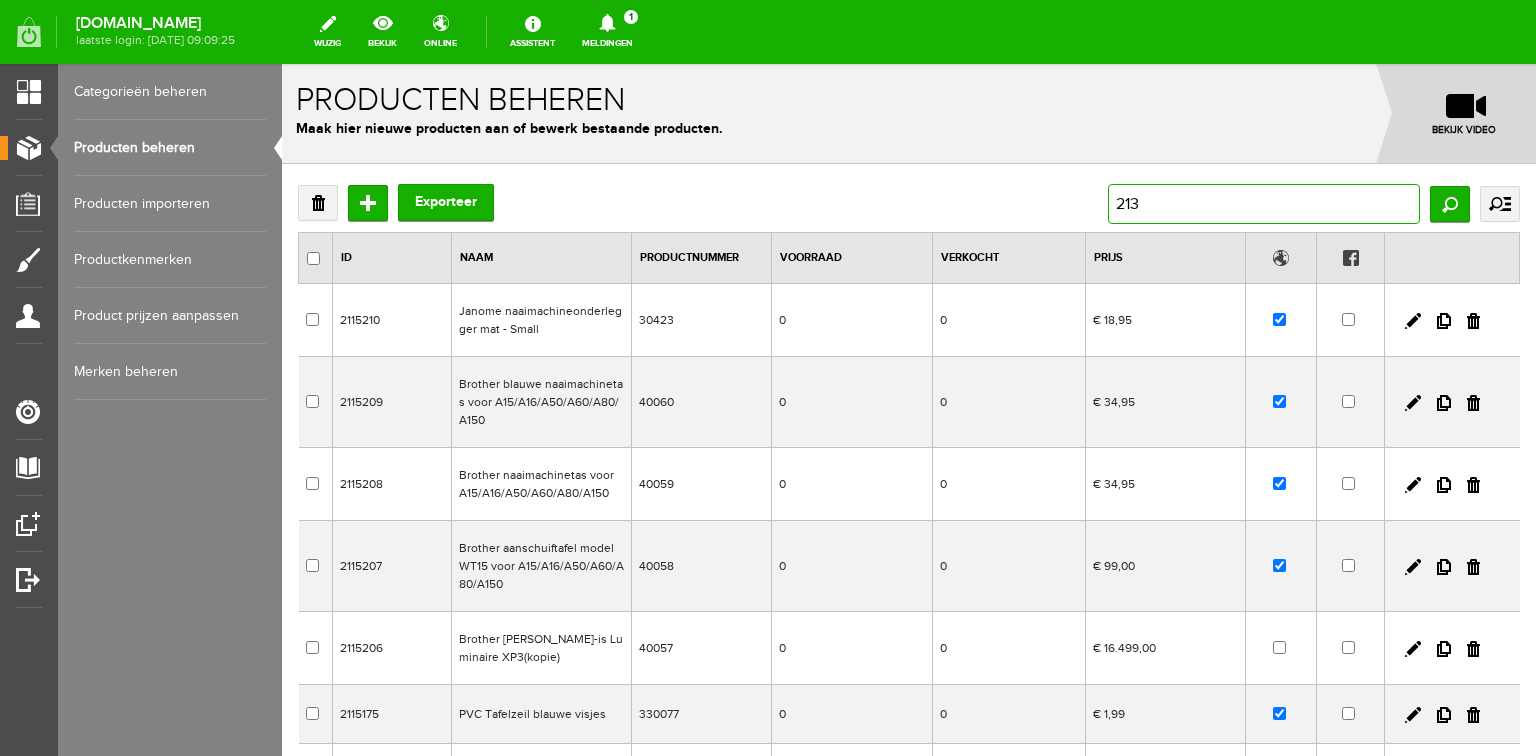 type on "2137" 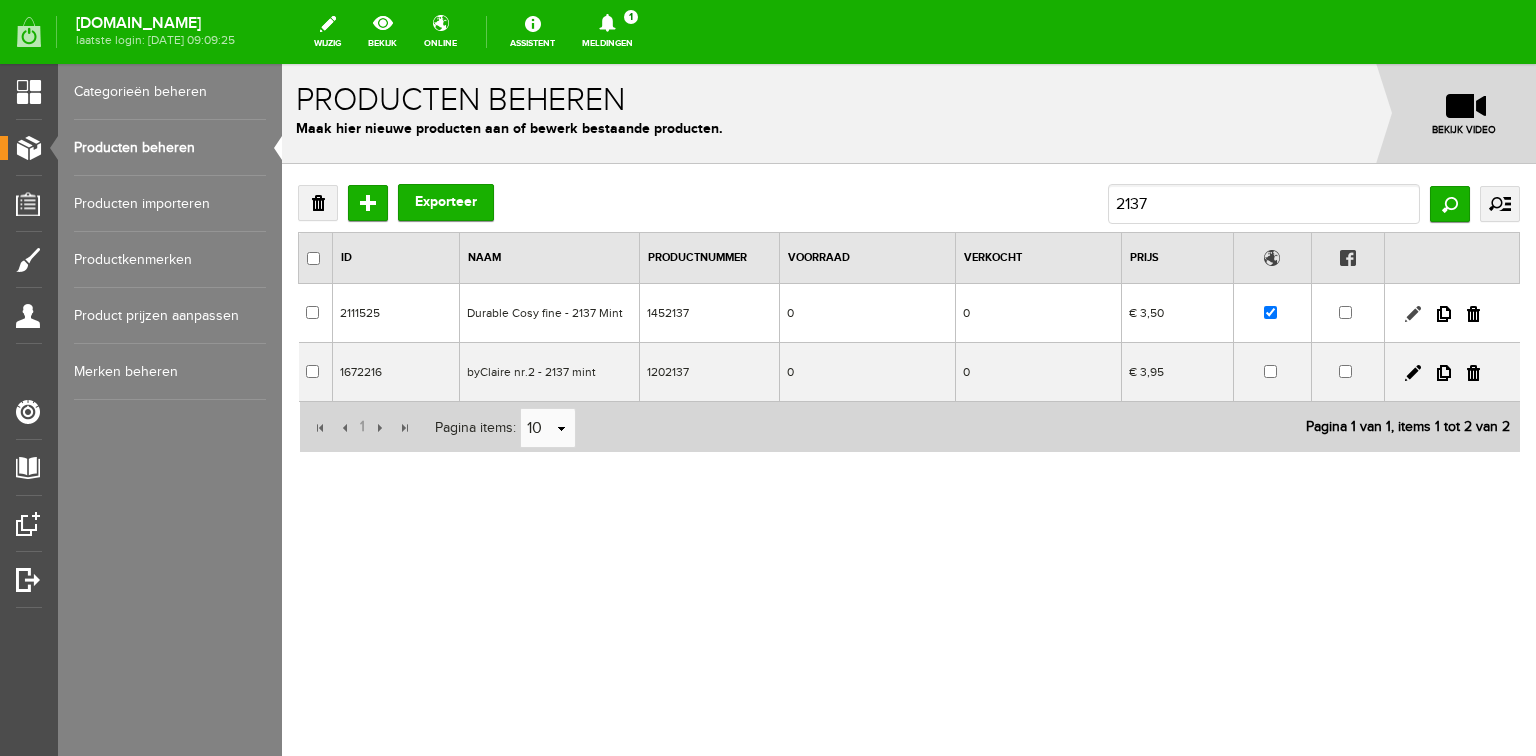 click at bounding box center [1413, 314] 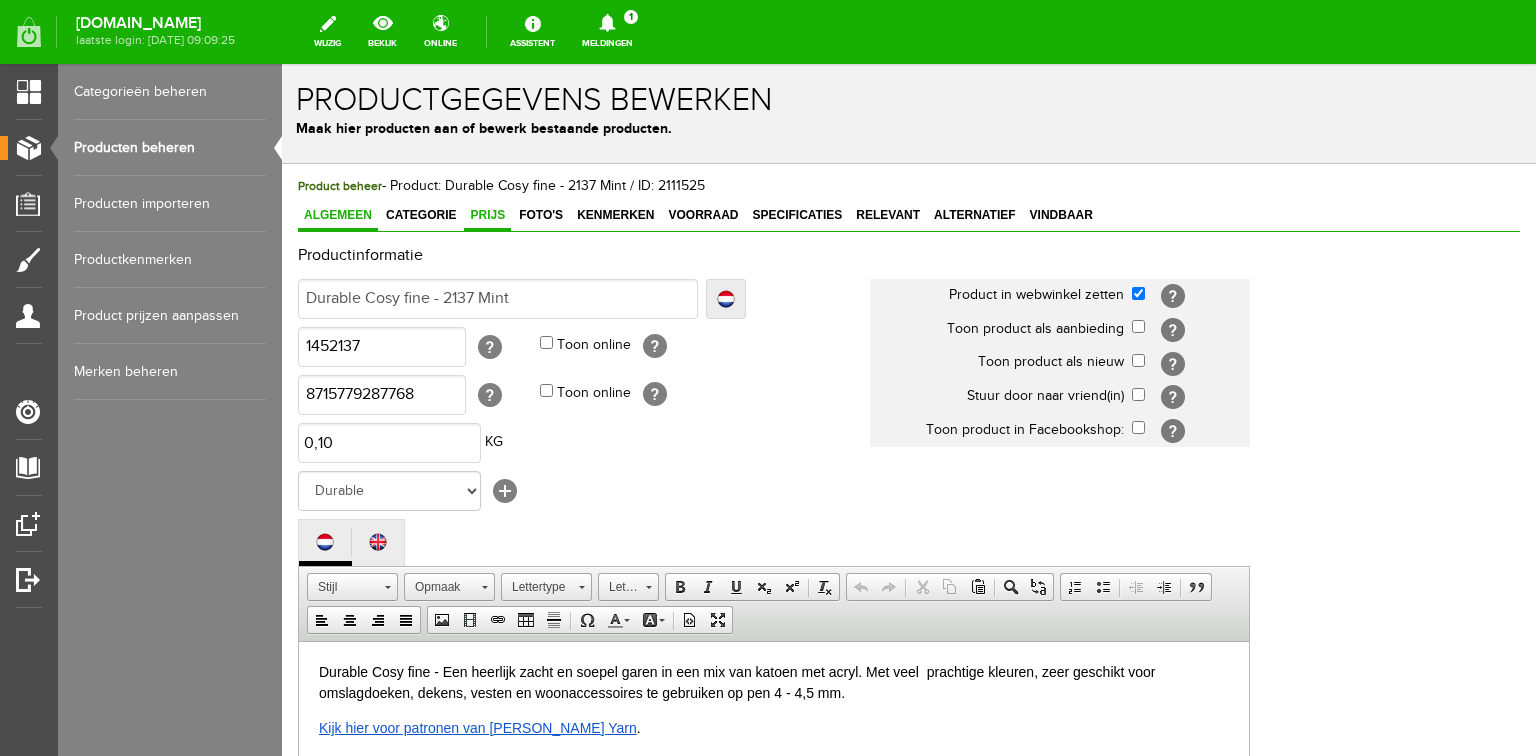 scroll, scrollTop: 0, scrollLeft: 0, axis: both 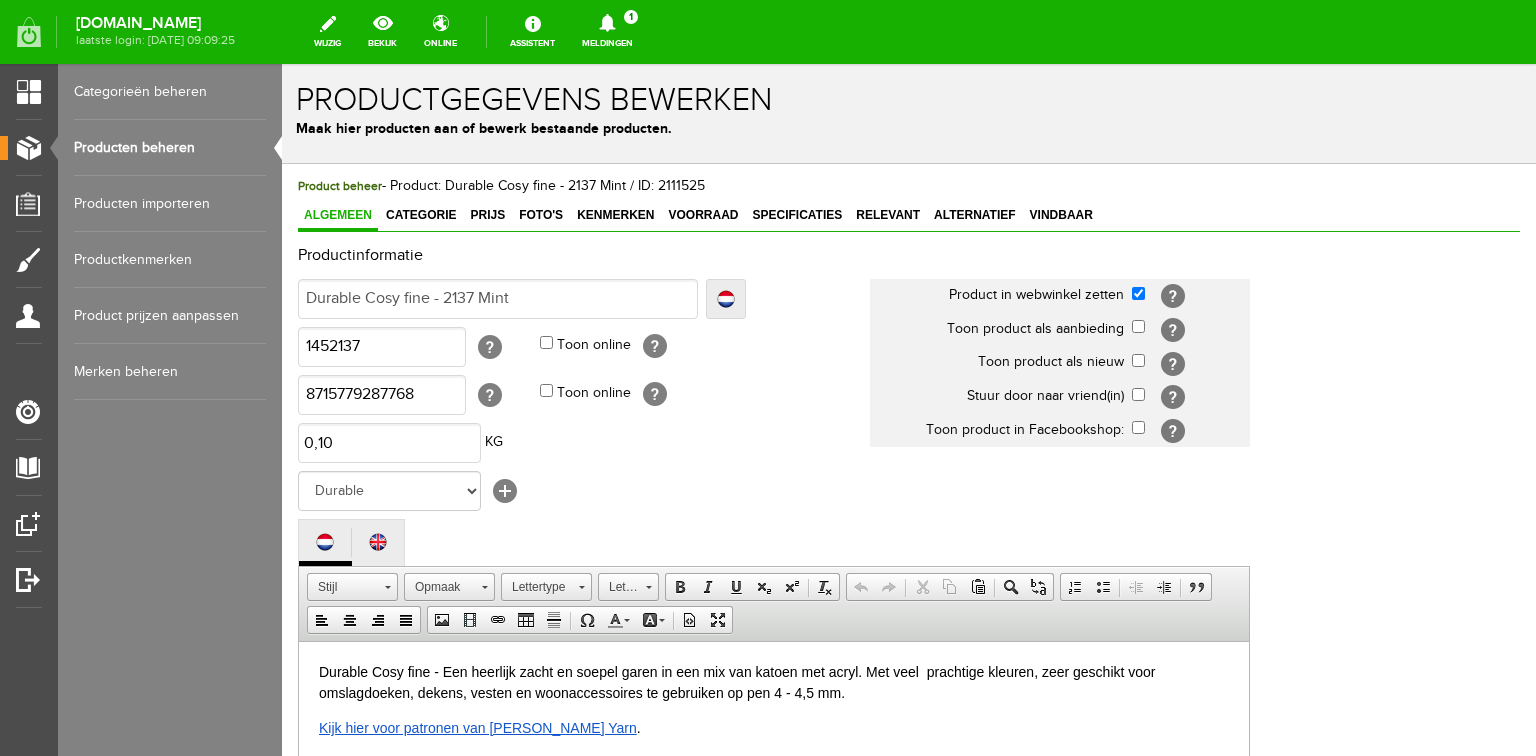 drag, startPoint x: 475, startPoint y: 217, endPoint x: 516, endPoint y: 231, distance: 43.32436 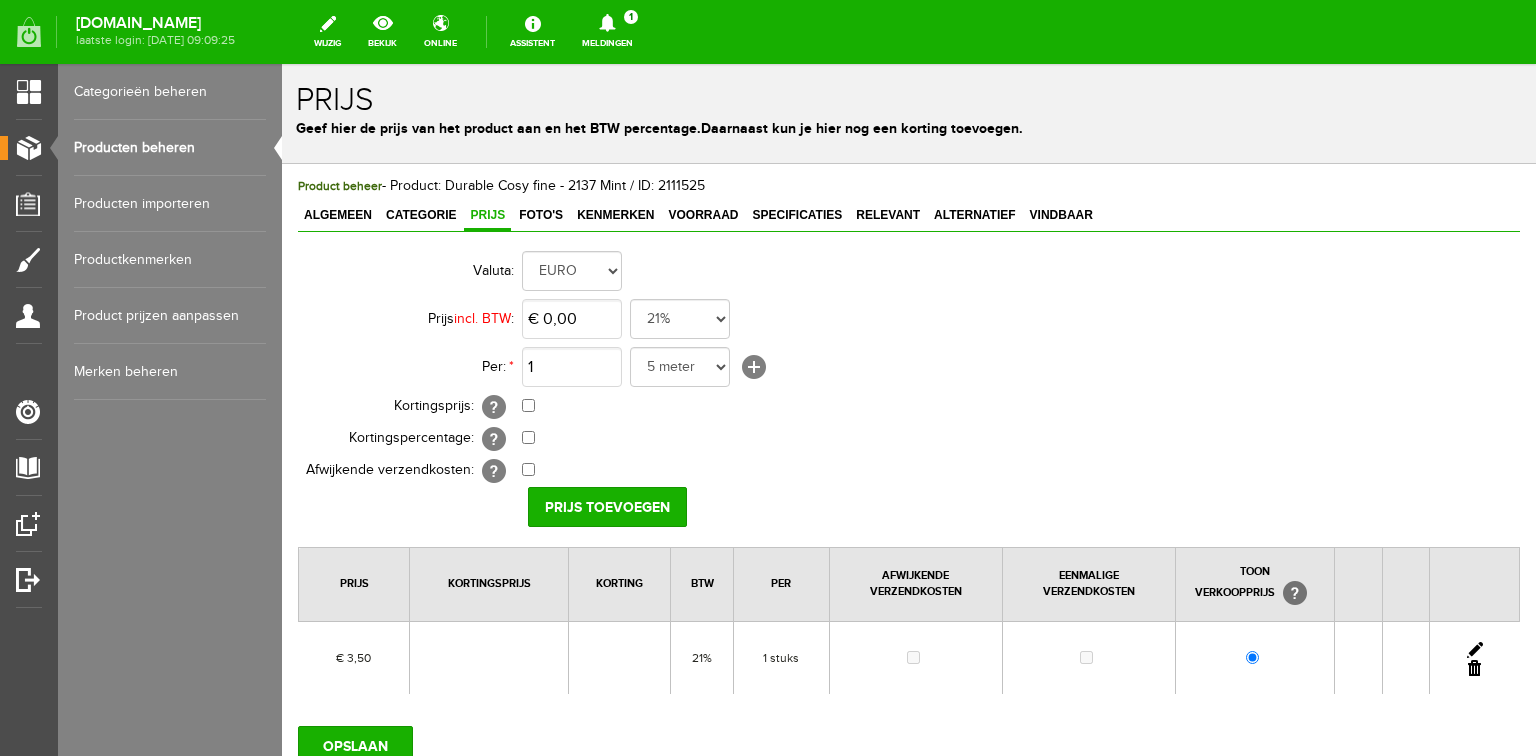 click at bounding box center (1475, 650) 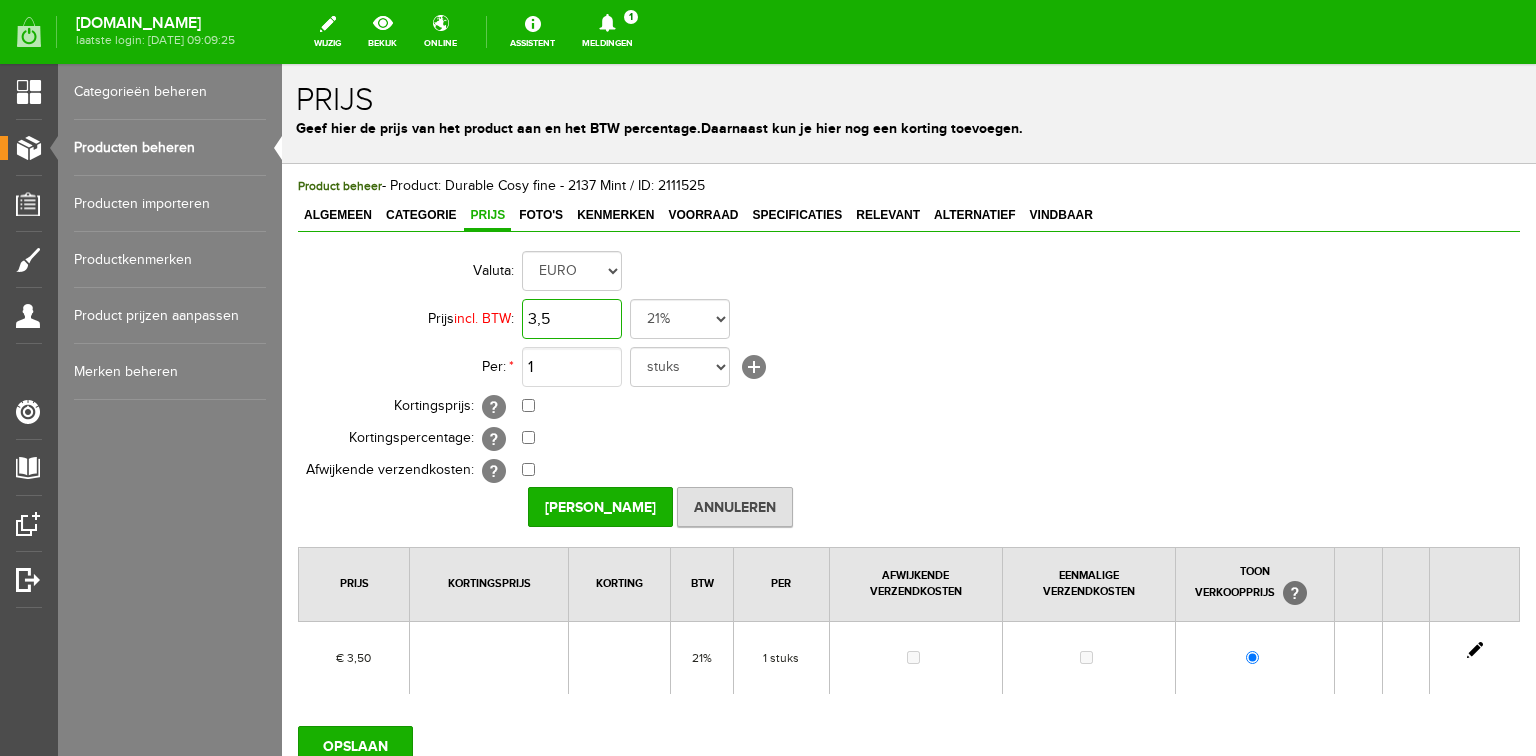 click on "3,5" at bounding box center (572, 319) 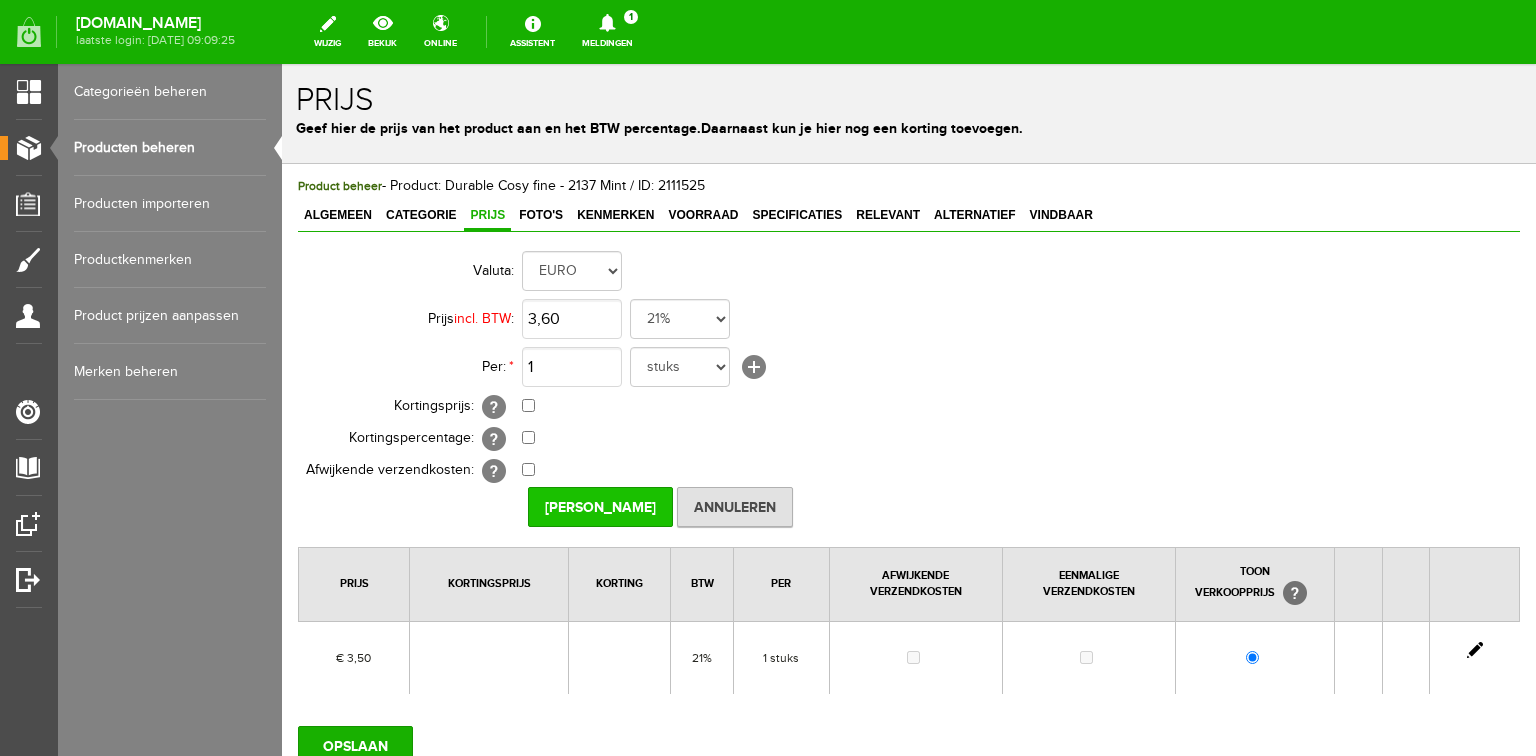 type on "€ 3,60" 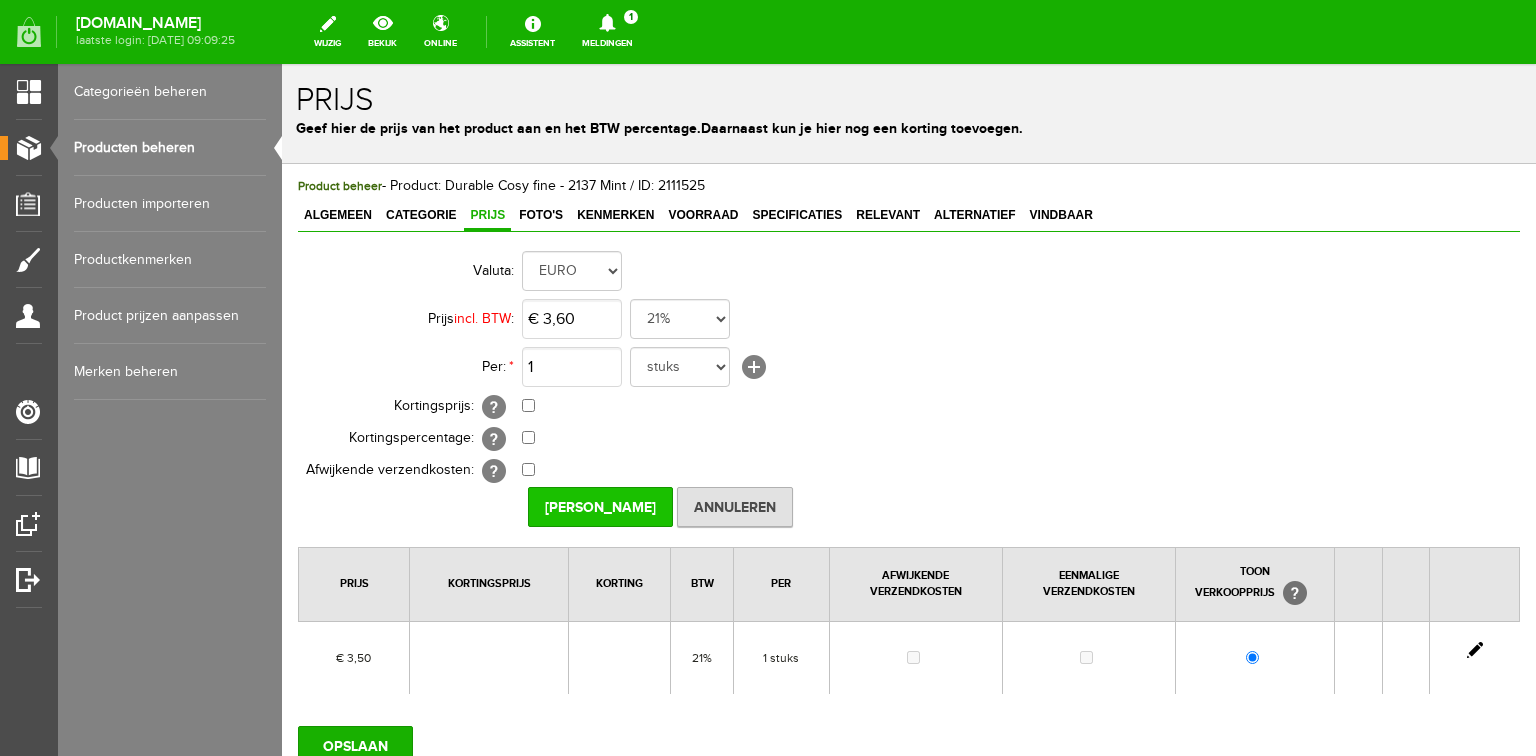 click on "[PERSON_NAME]" at bounding box center [600, 507] 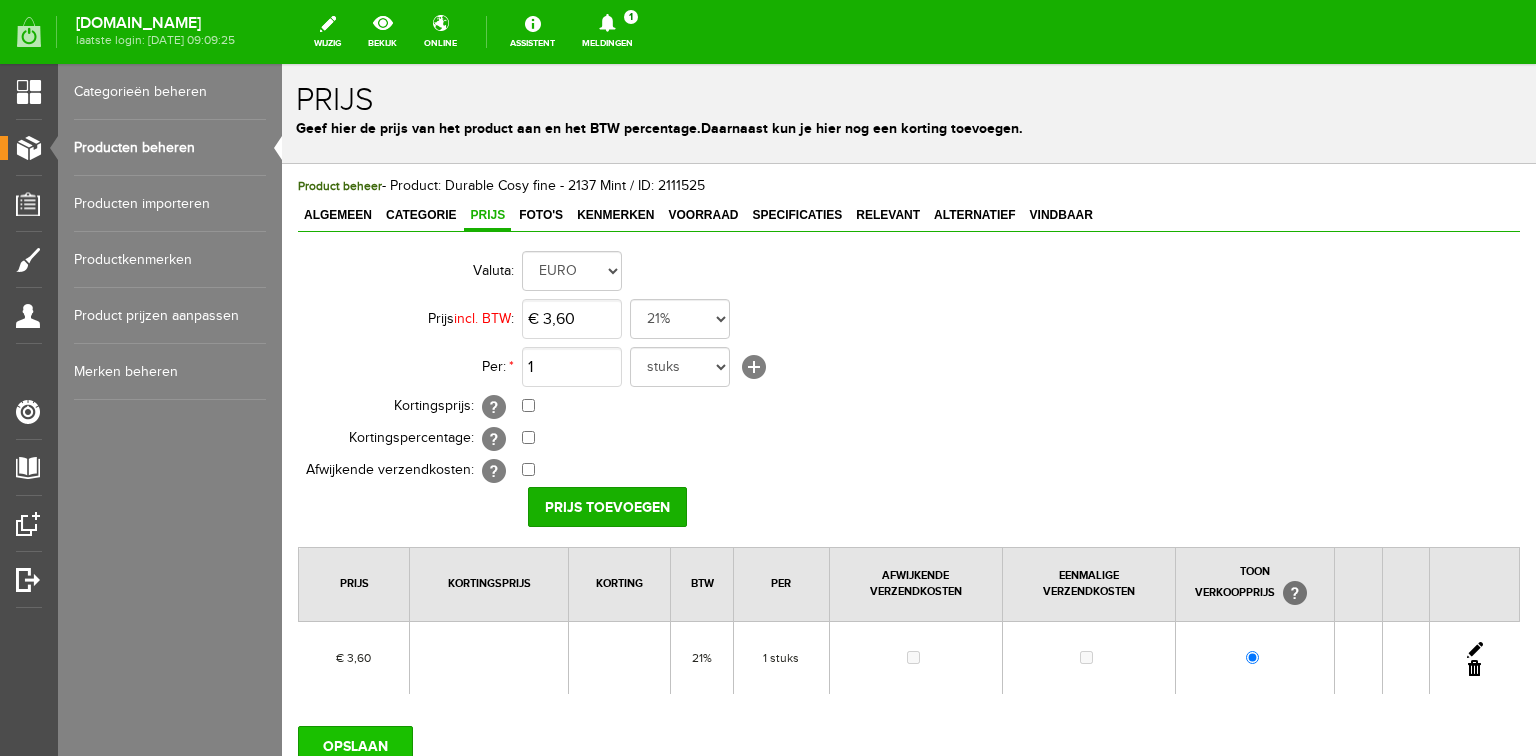 click on "OPSLAAN" at bounding box center (355, 746) 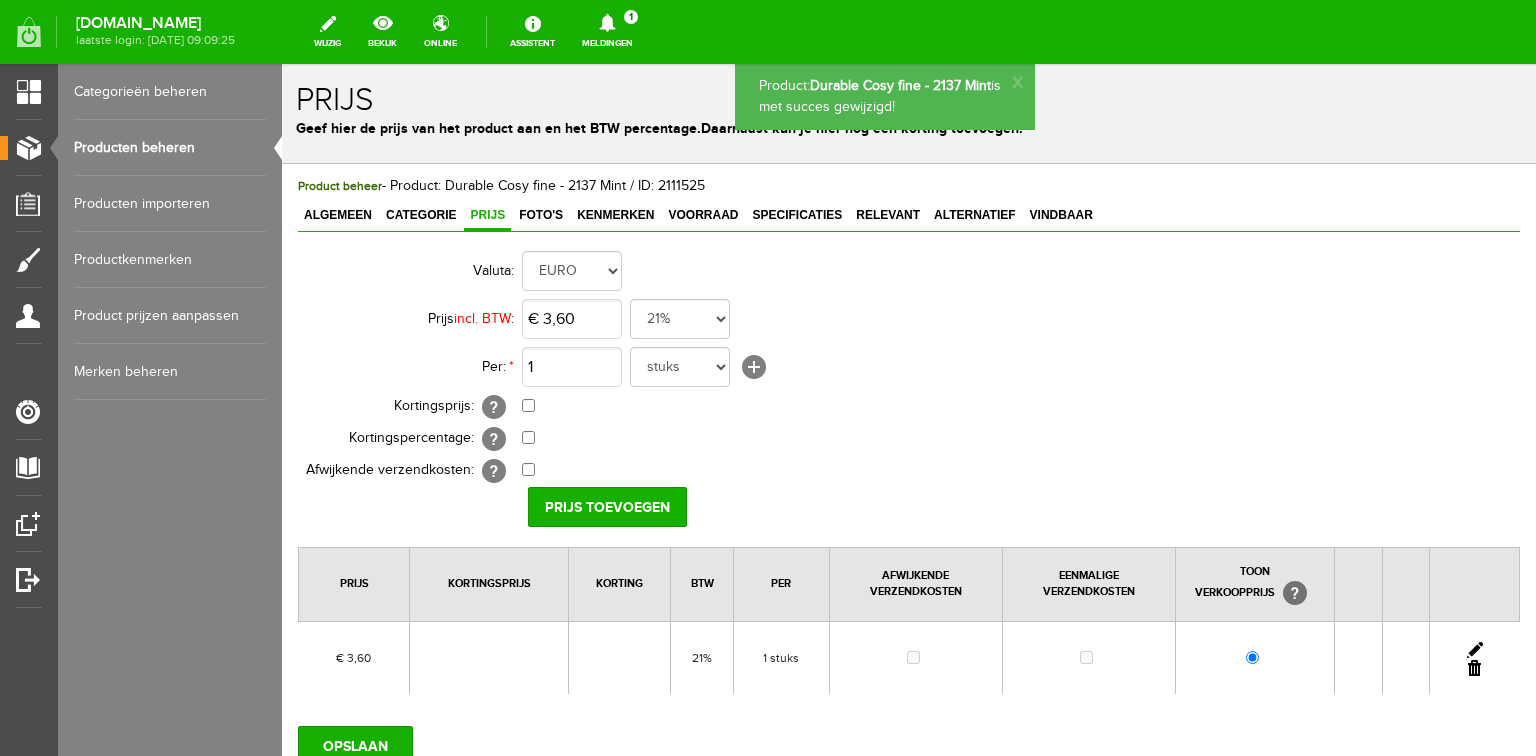 scroll, scrollTop: 0, scrollLeft: 0, axis: both 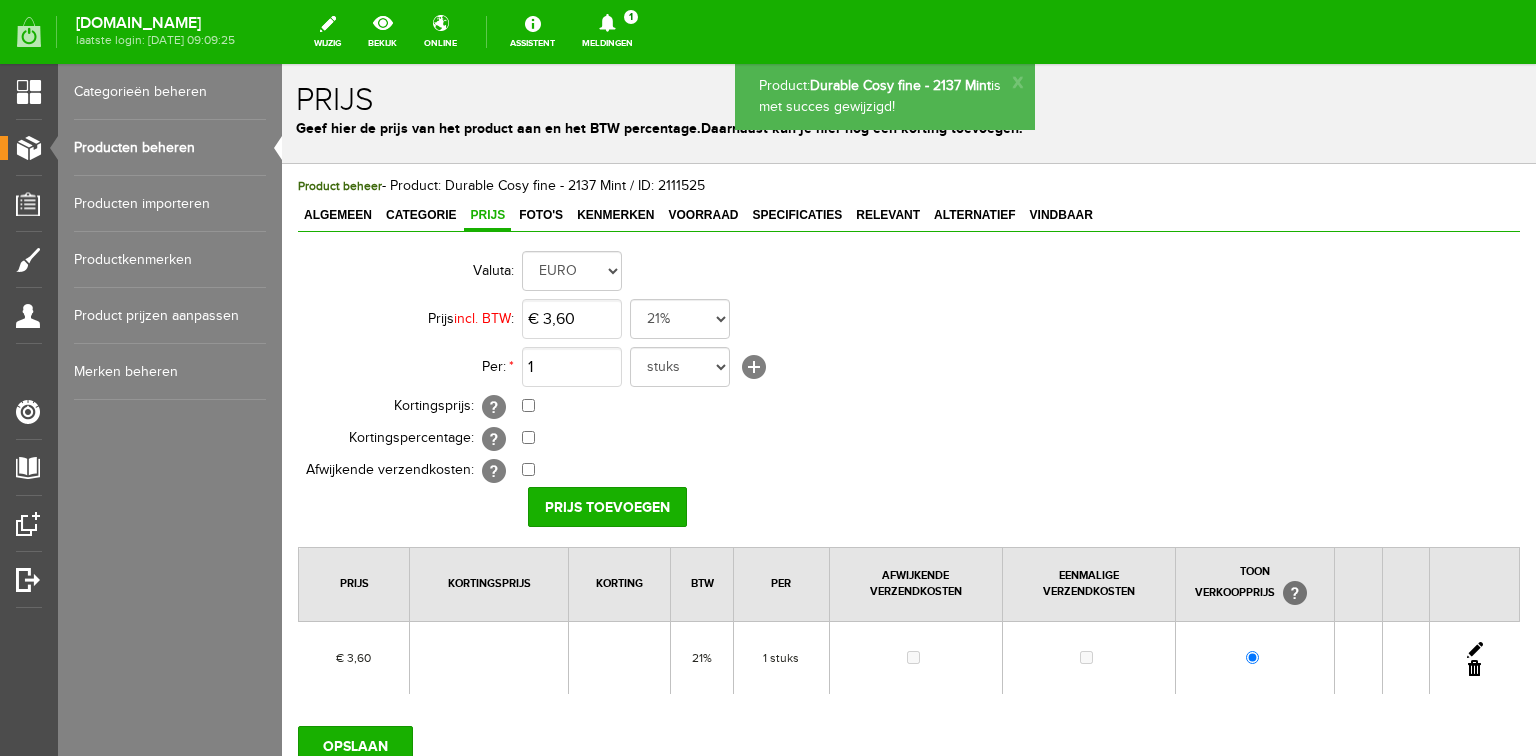 click on "Producten beheren" at bounding box center (170, 148) 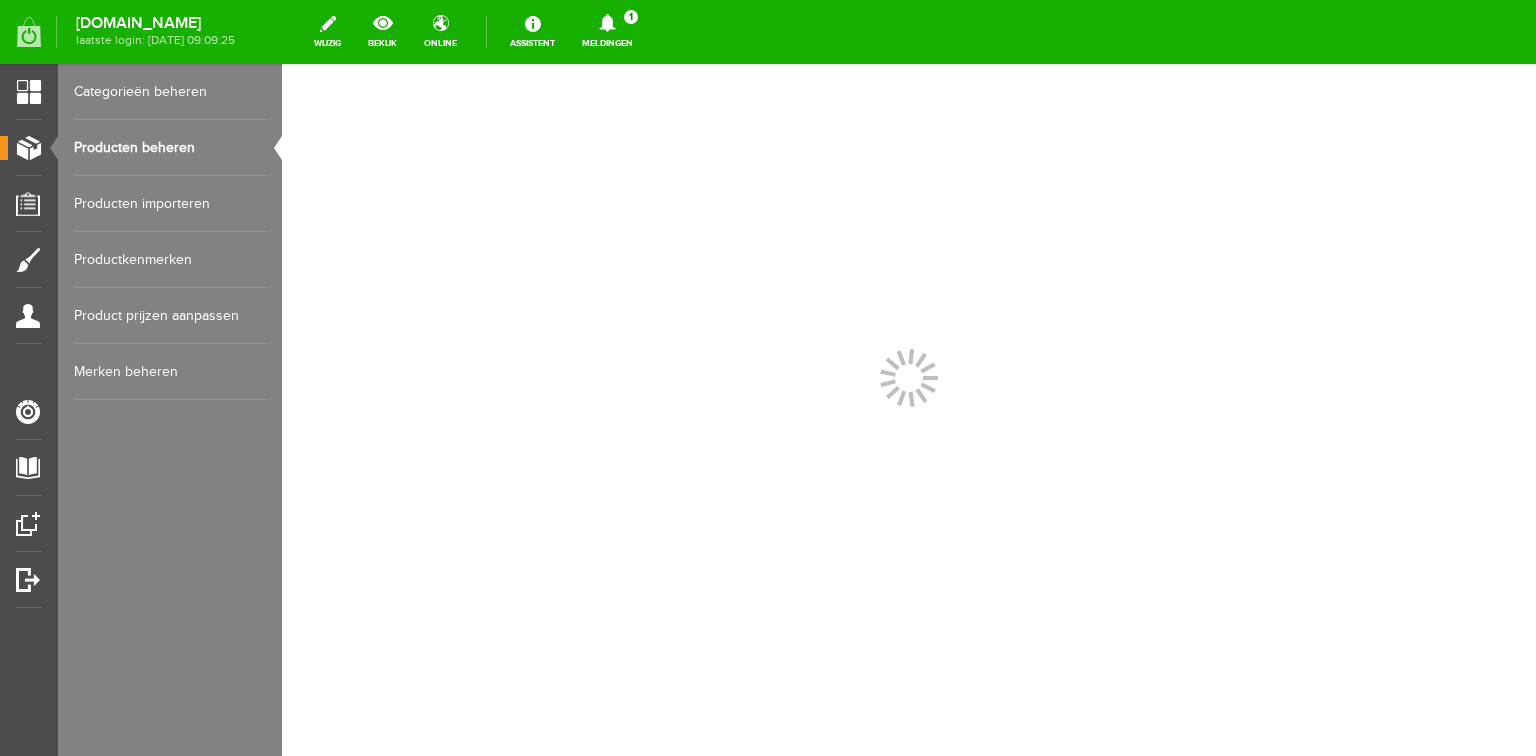 scroll 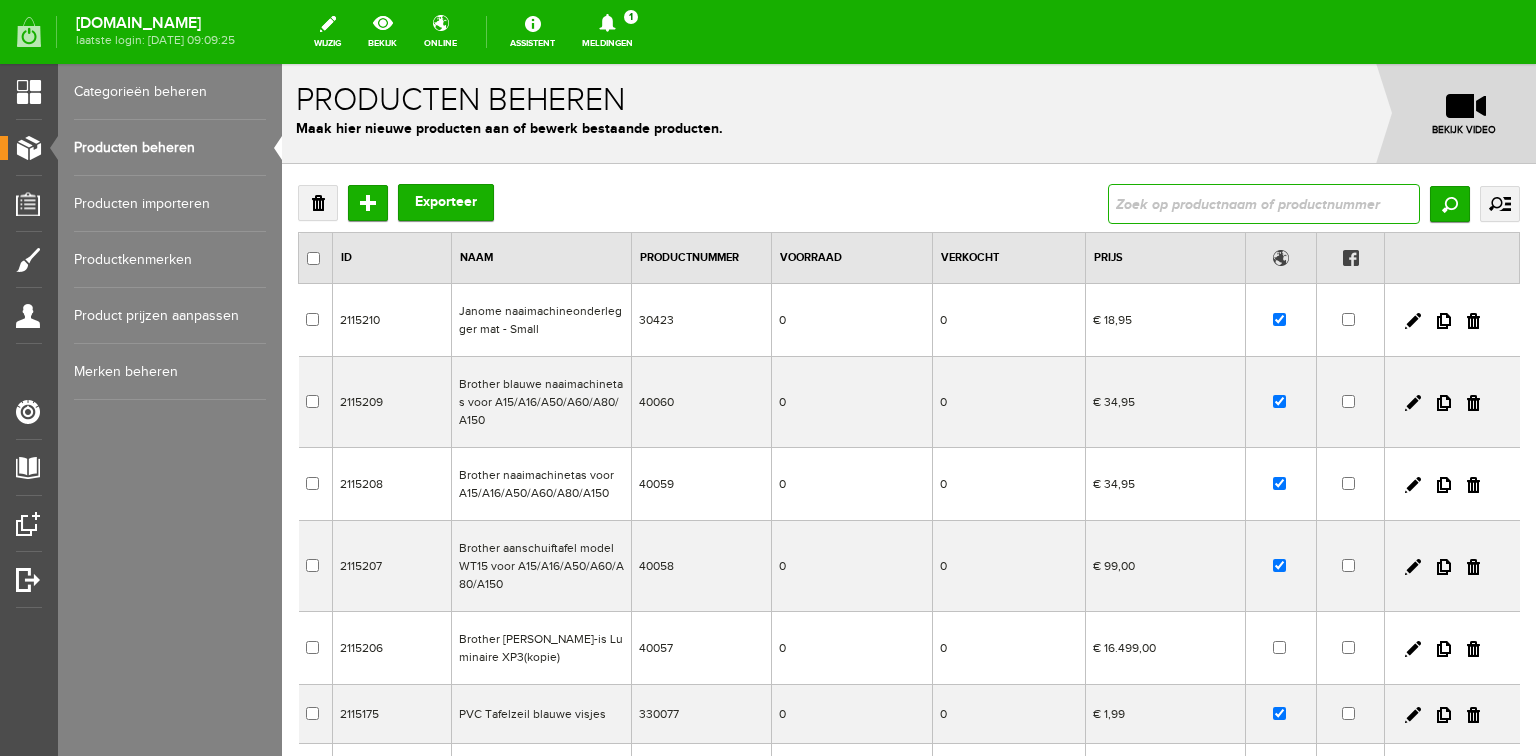 click at bounding box center (1264, 204) 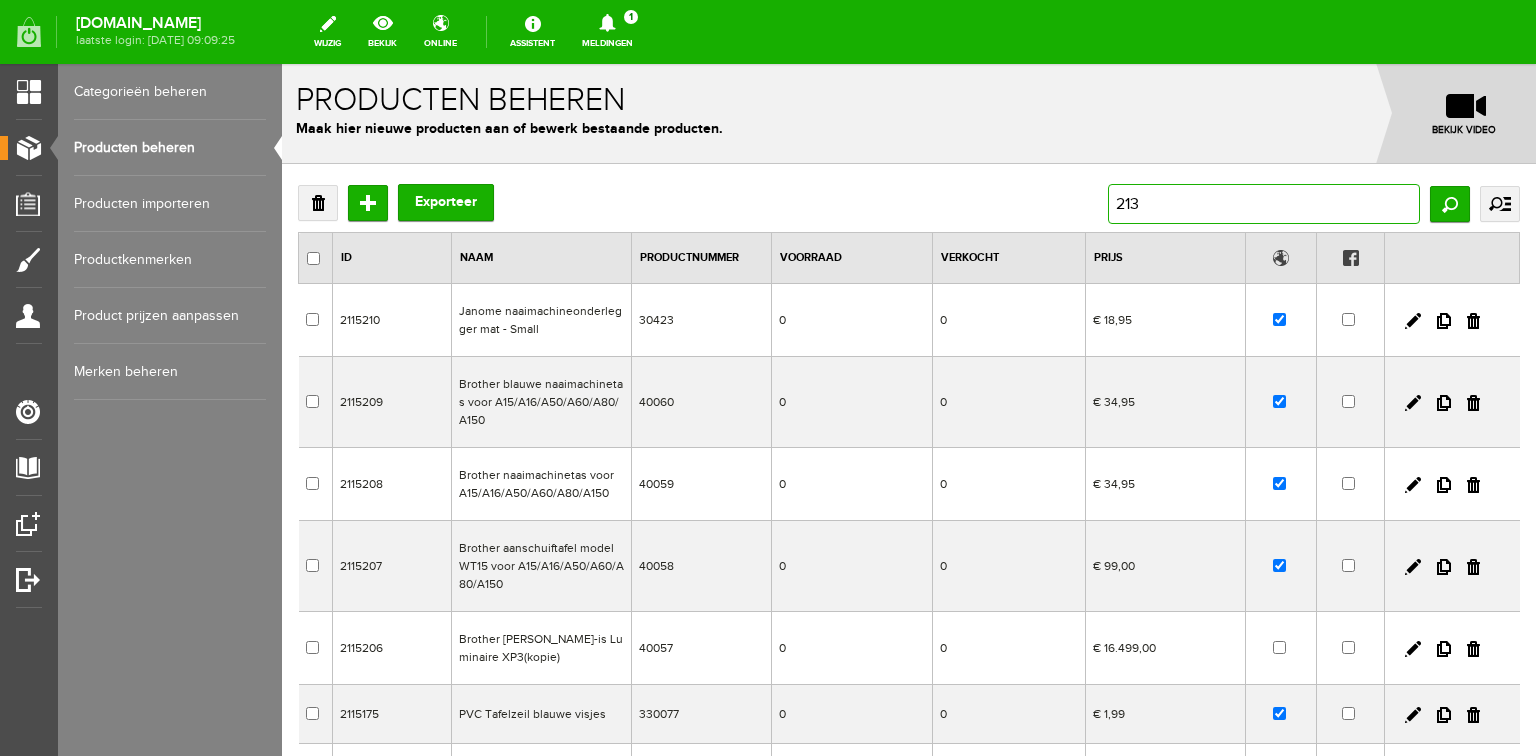 type on "2138" 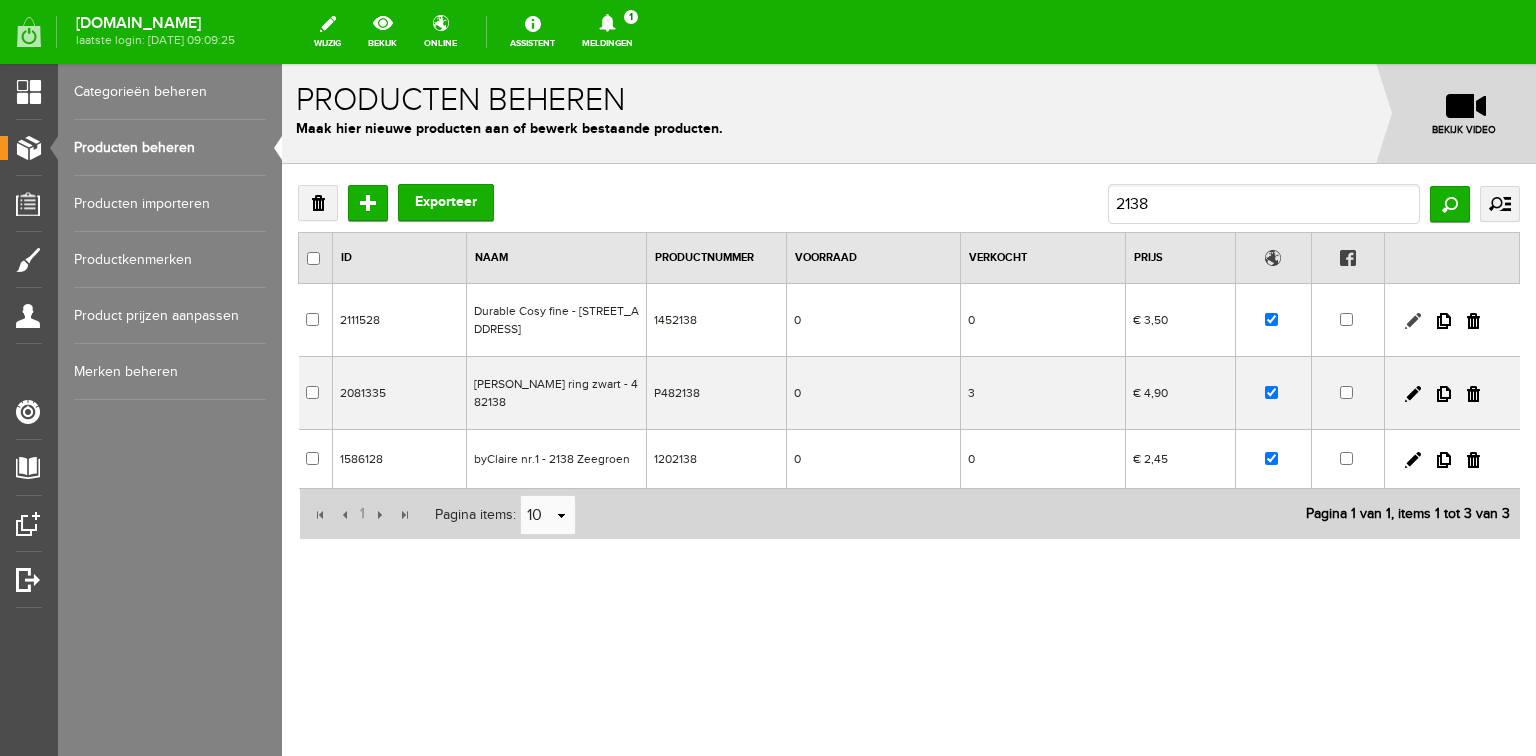 click at bounding box center [1413, 321] 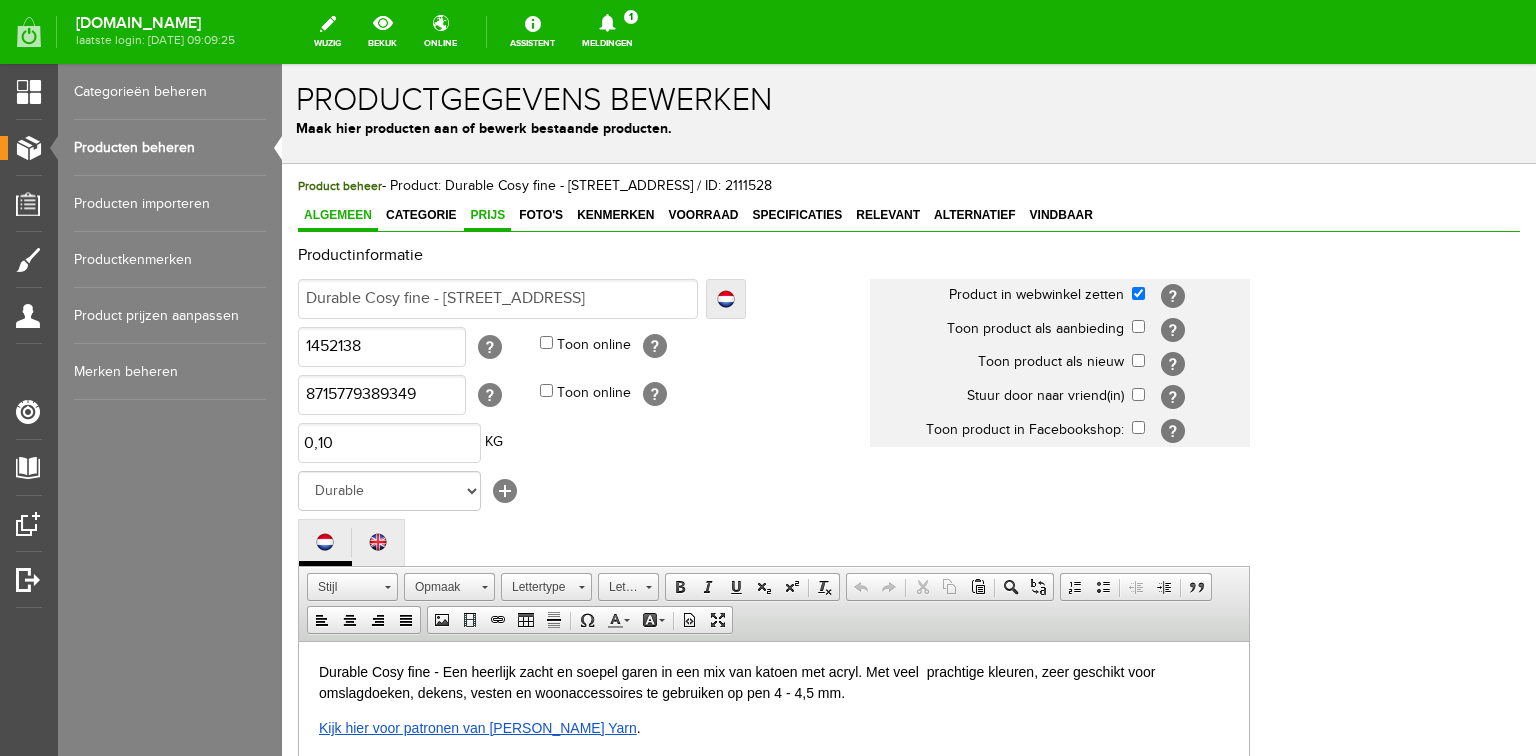 click on "Prijs" at bounding box center [487, 215] 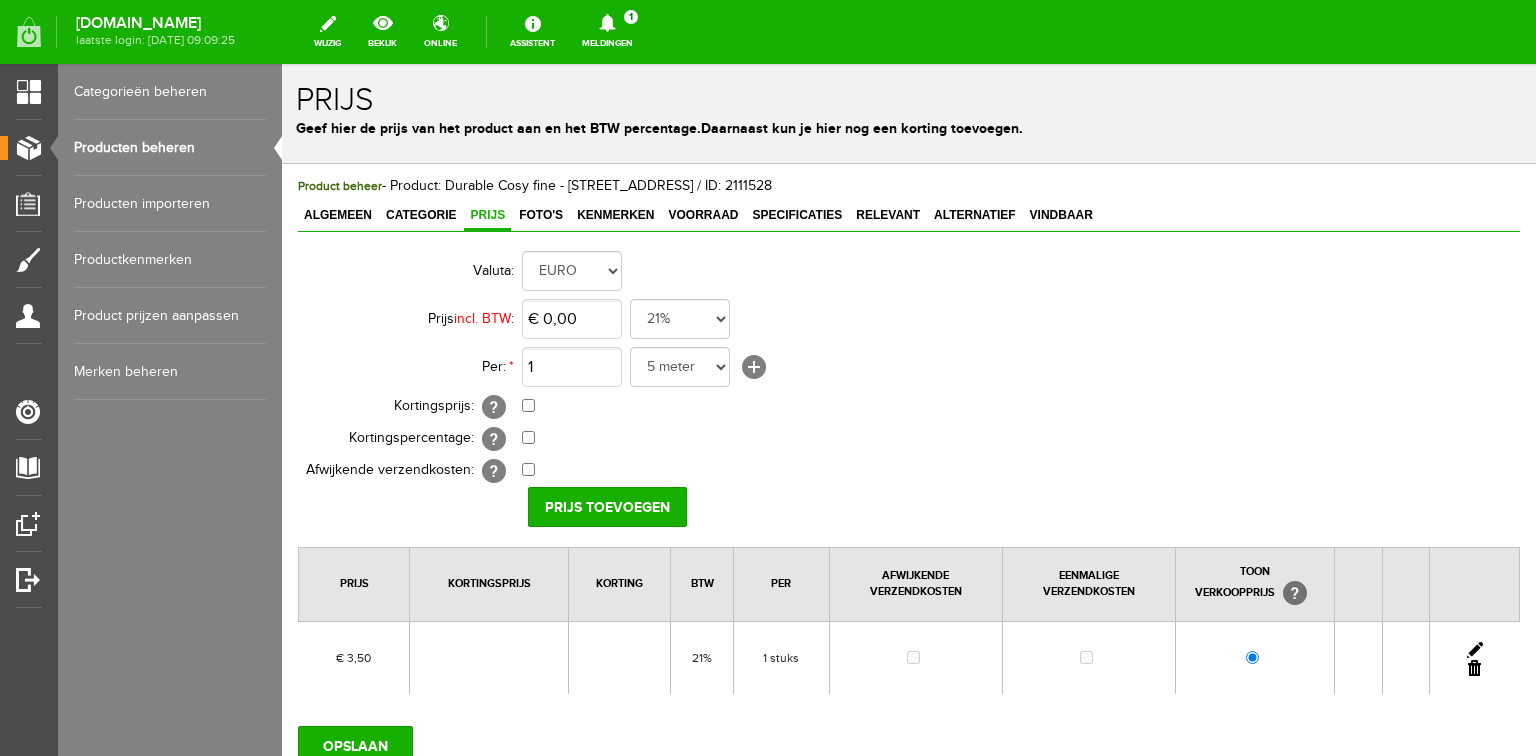 click at bounding box center [1475, 650] 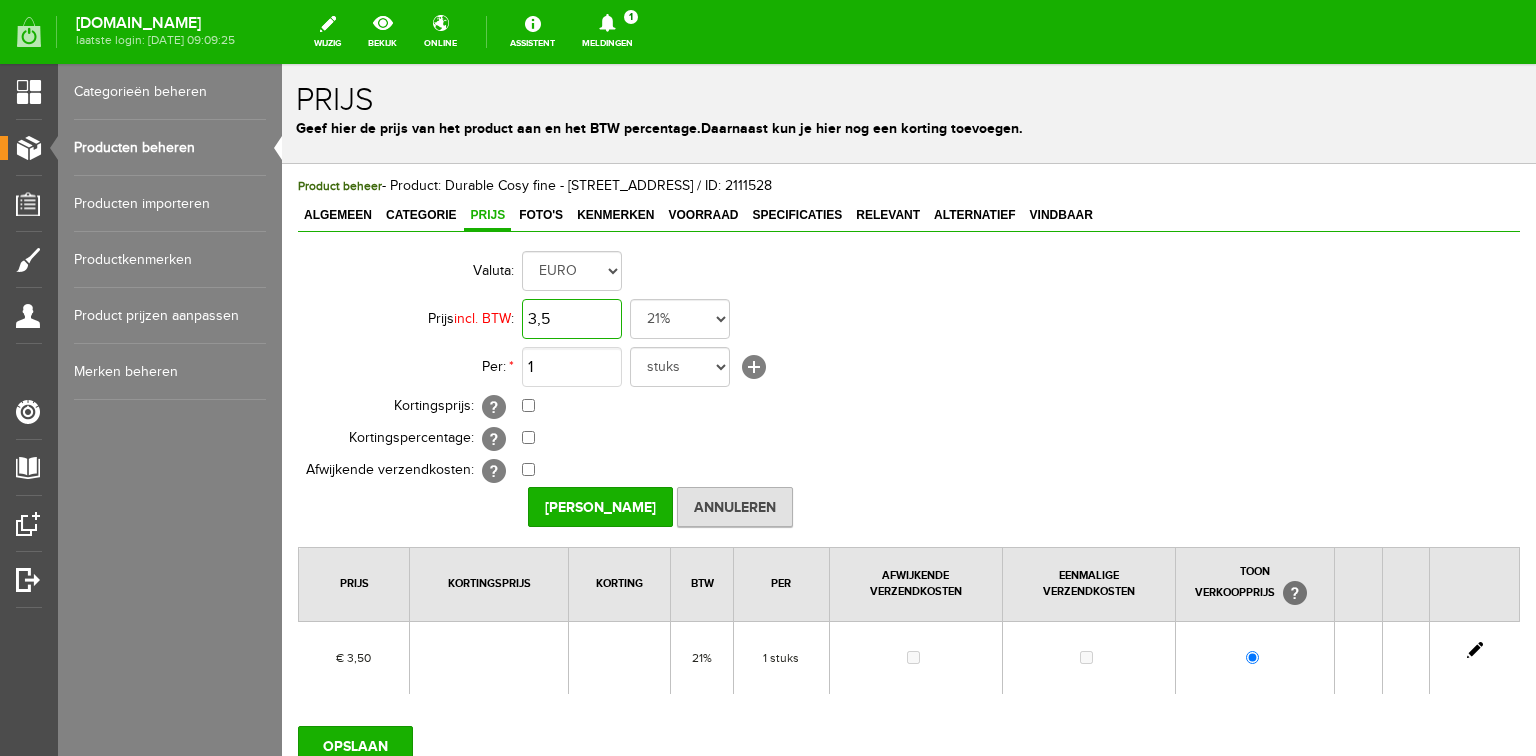 click on "3,5" at bounding box center (572, 319) 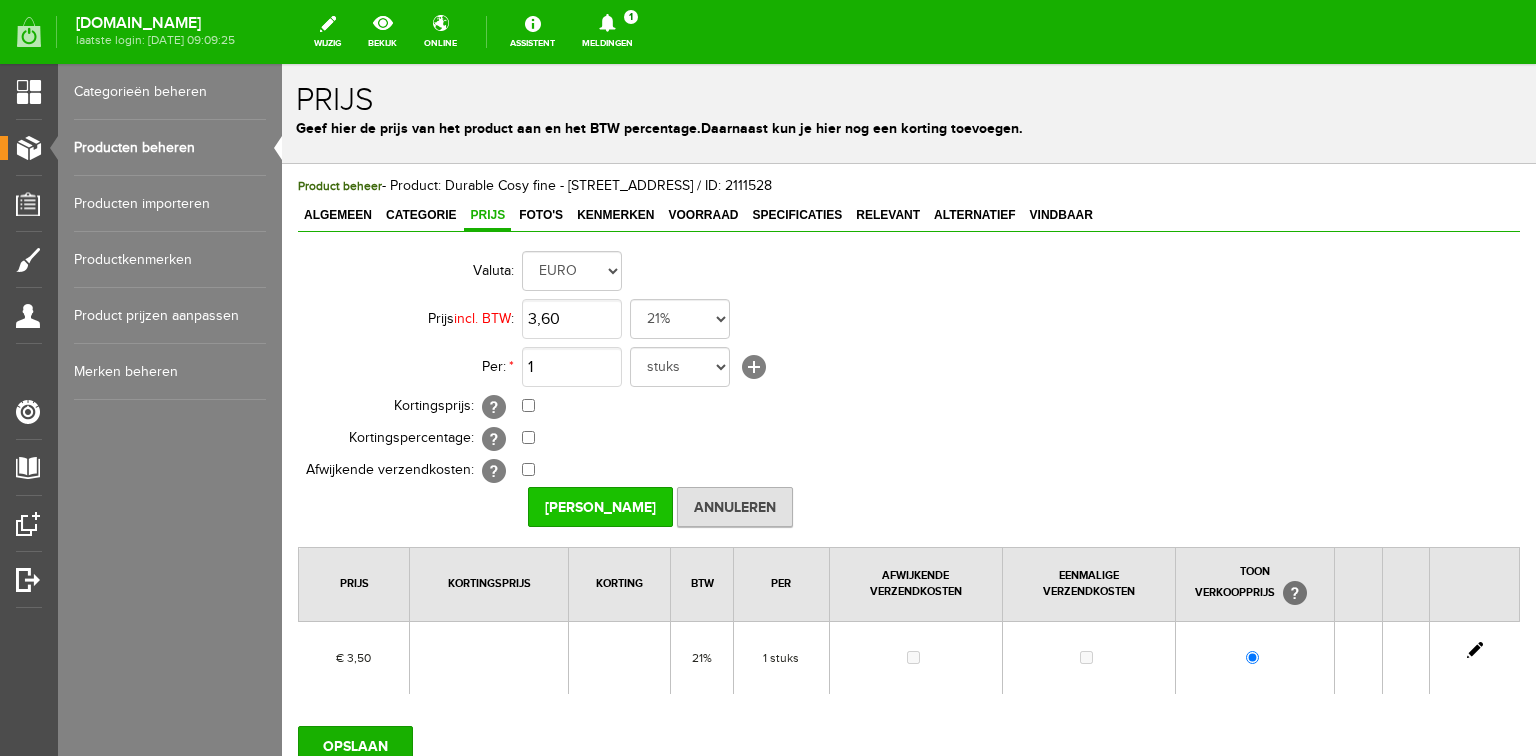 type on "€ 3,60" 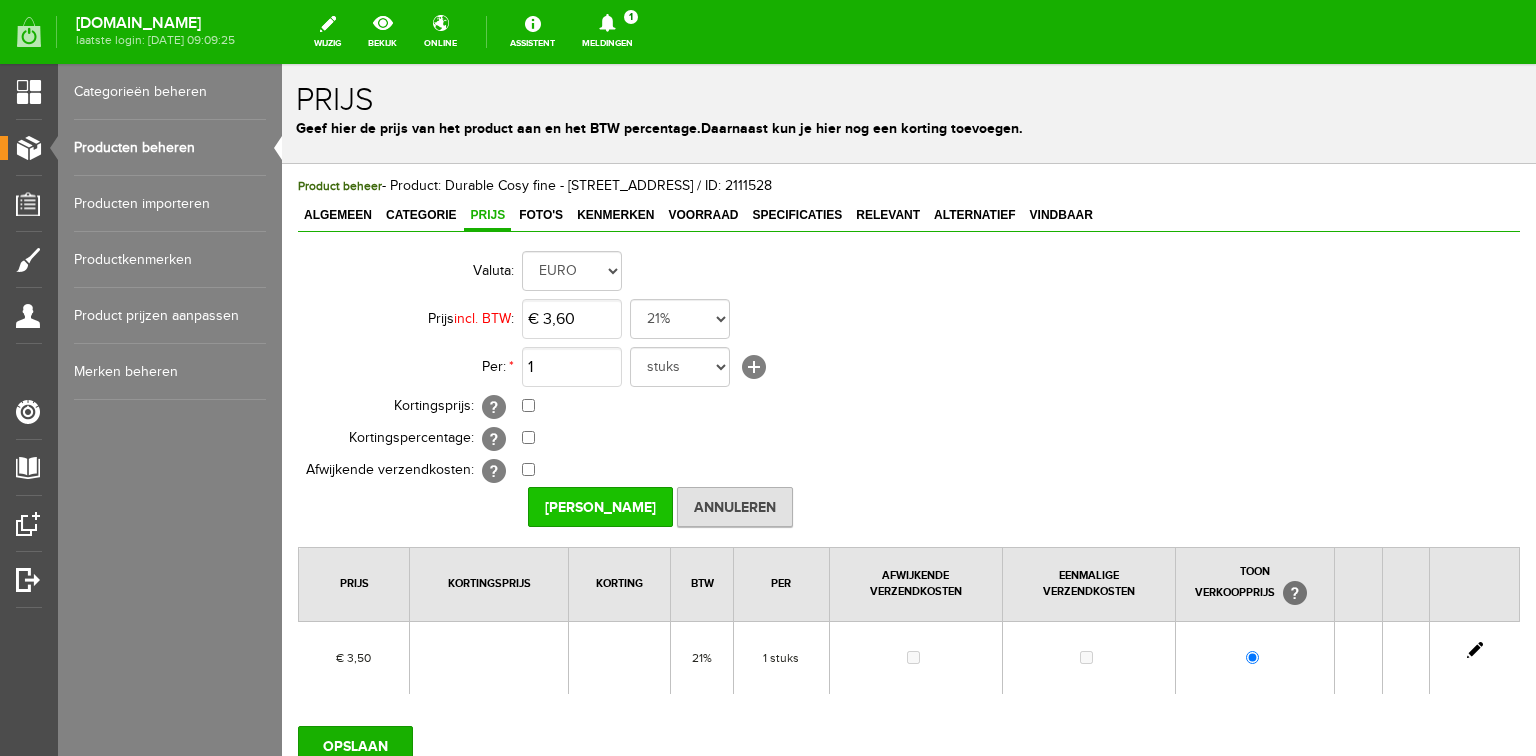 click on "[PERSON_NAME]" at bounding box center (600, 507) 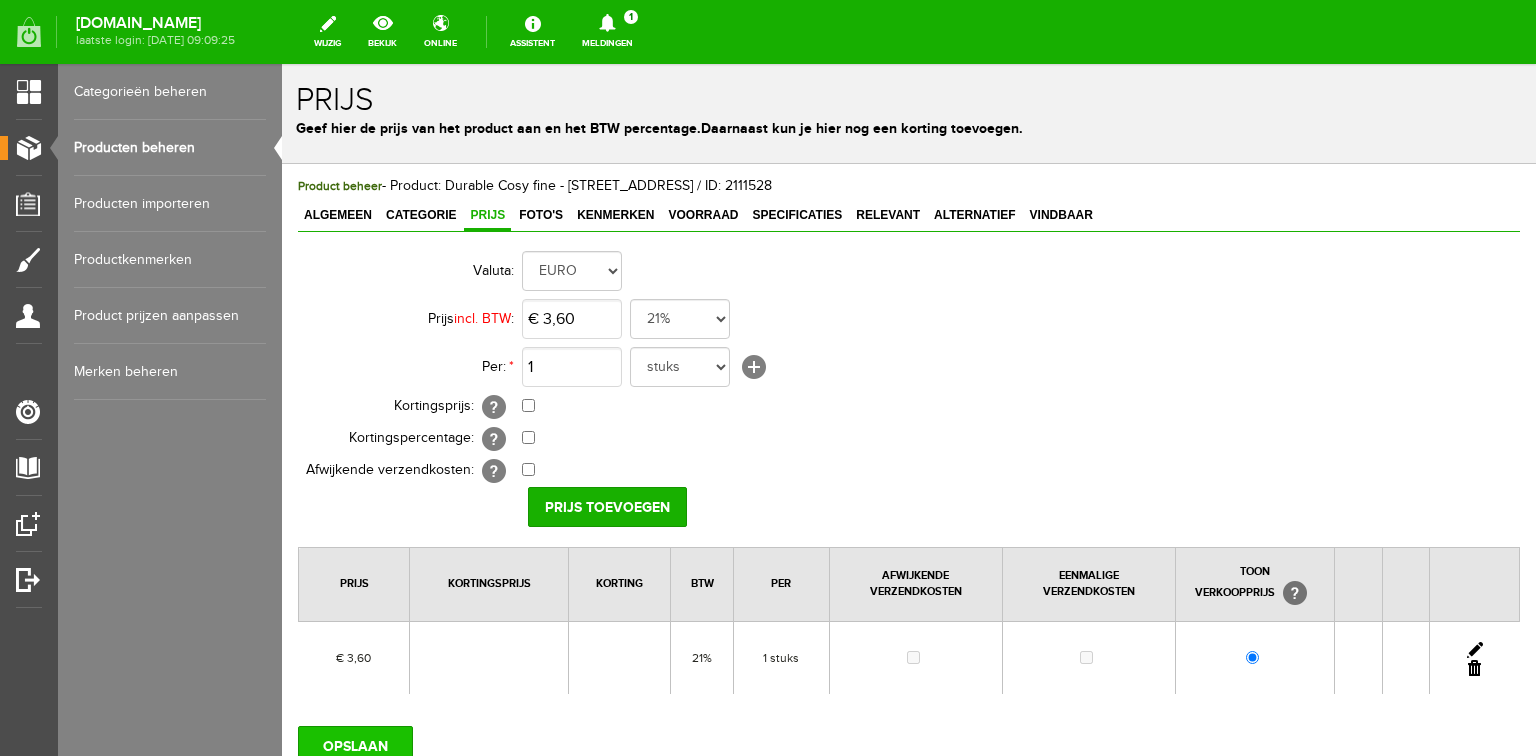 click on "OPSLAAN" at bounding box center [355, 746] 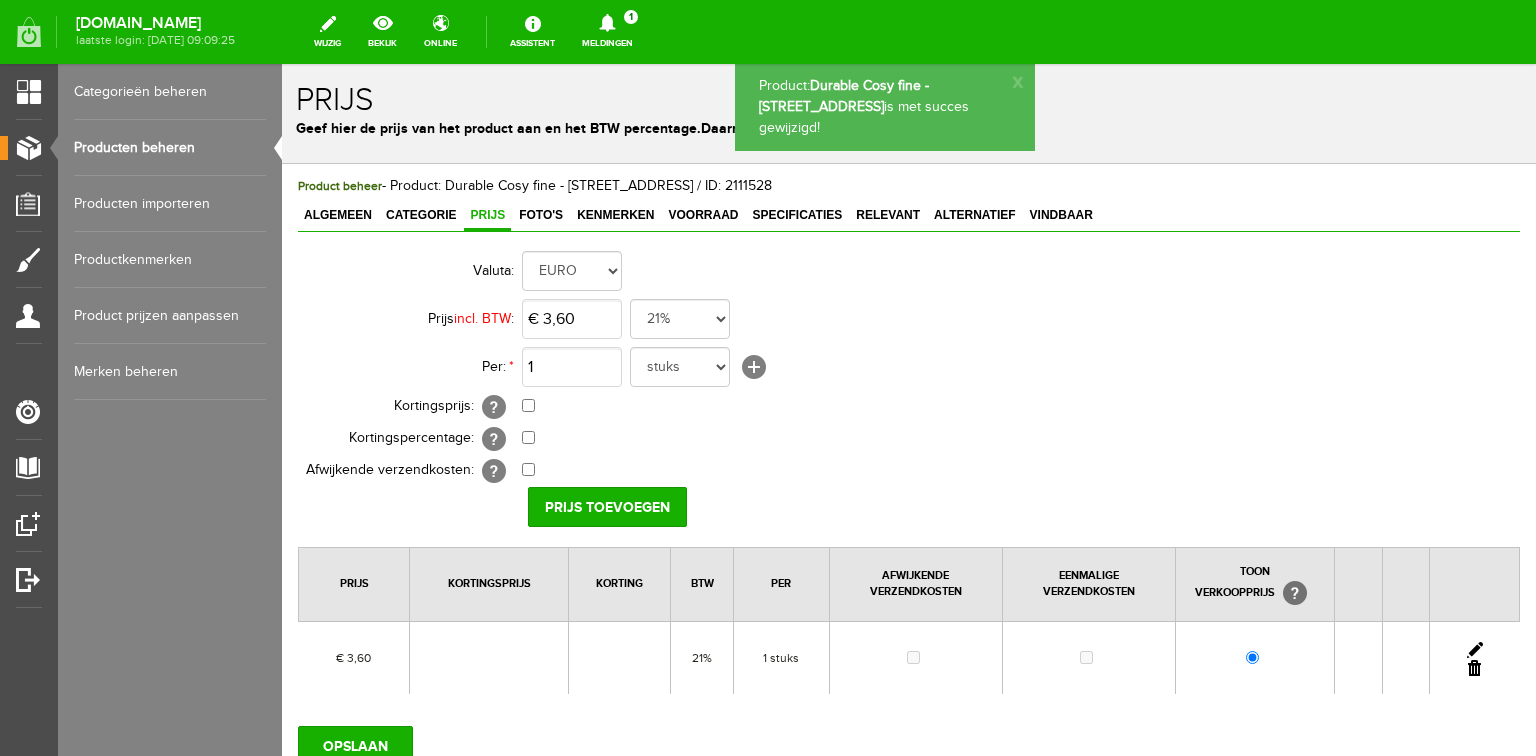 click on "Producten beheren" at bounding box center [170, 148] 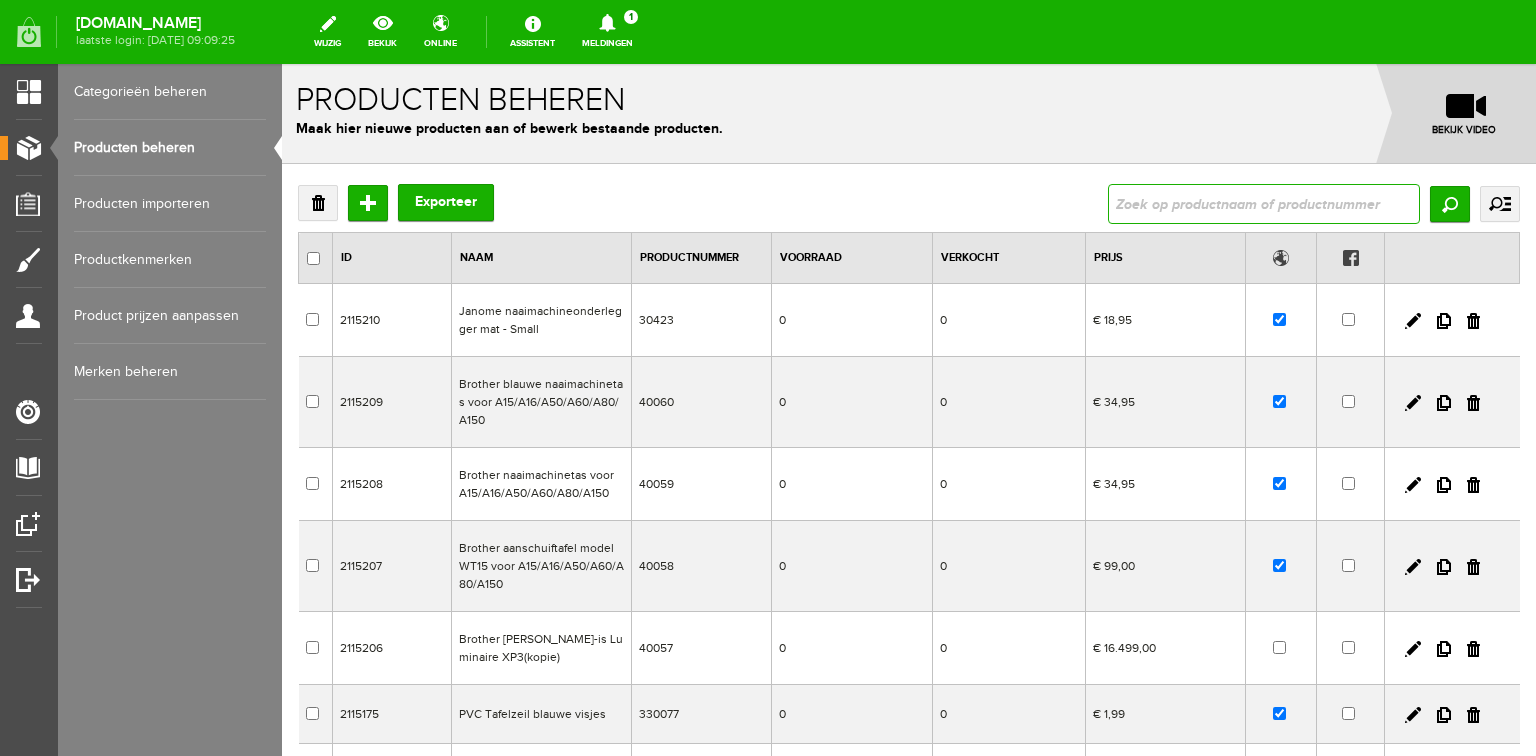 click at bounding box center [1264, 204] 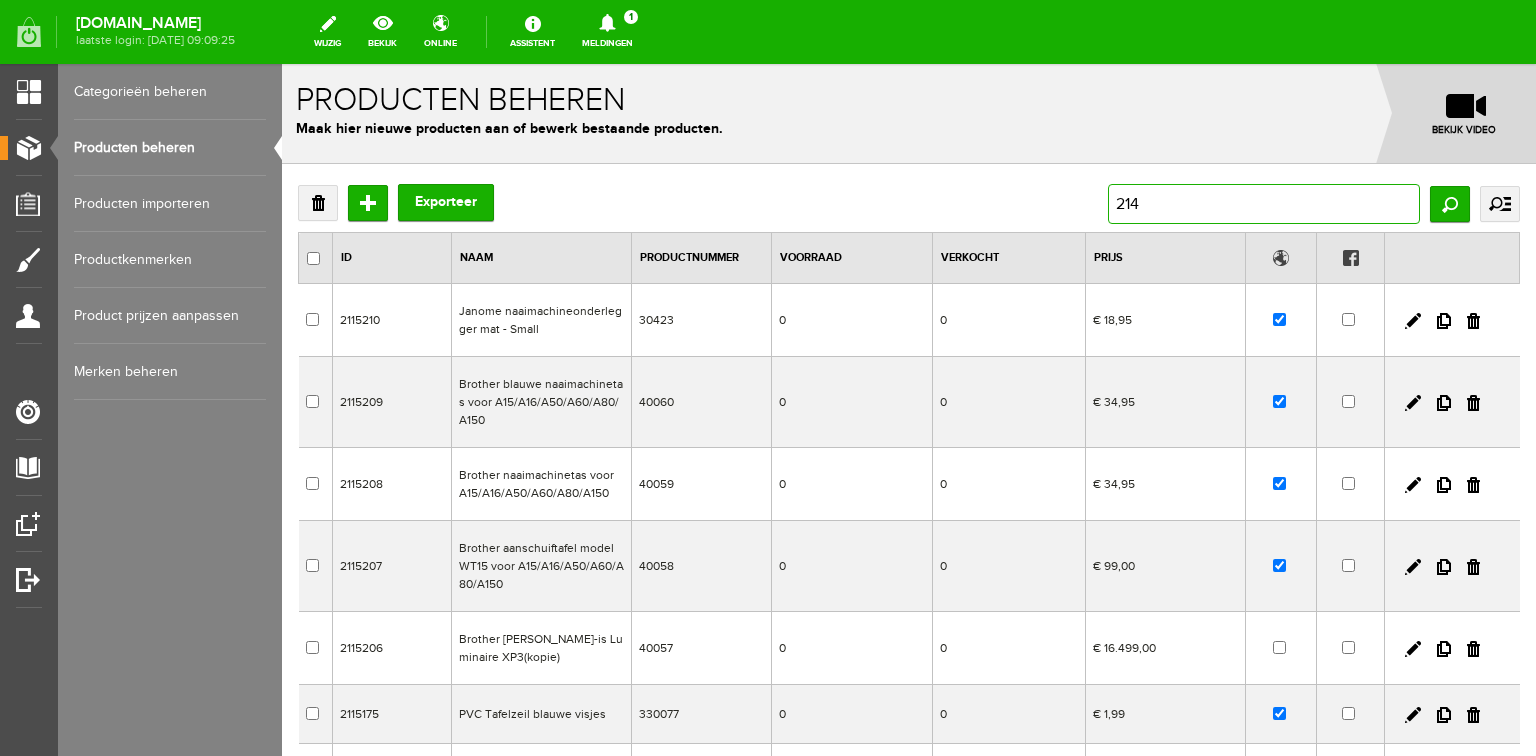 type on "2140" 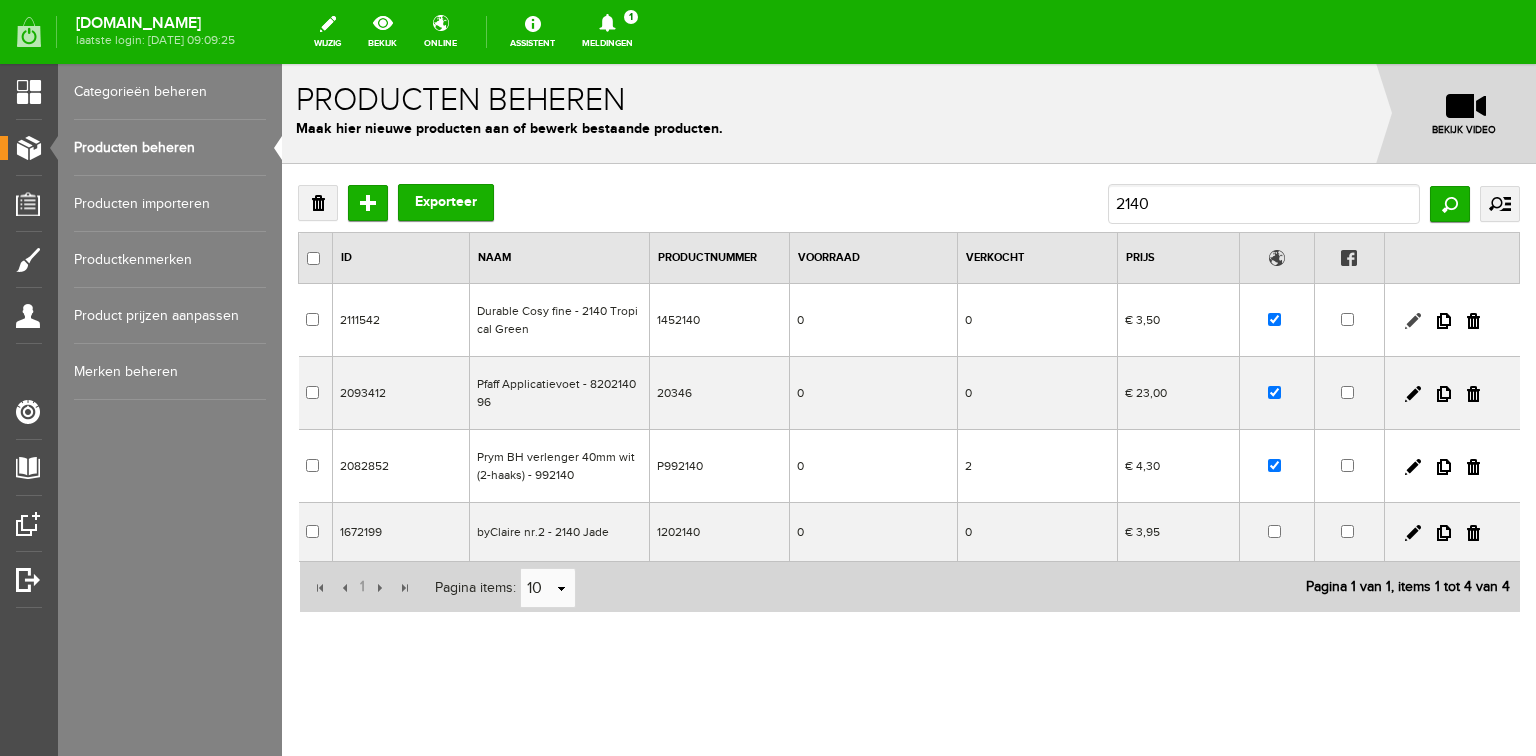 click at bounding box center (1413, 321) 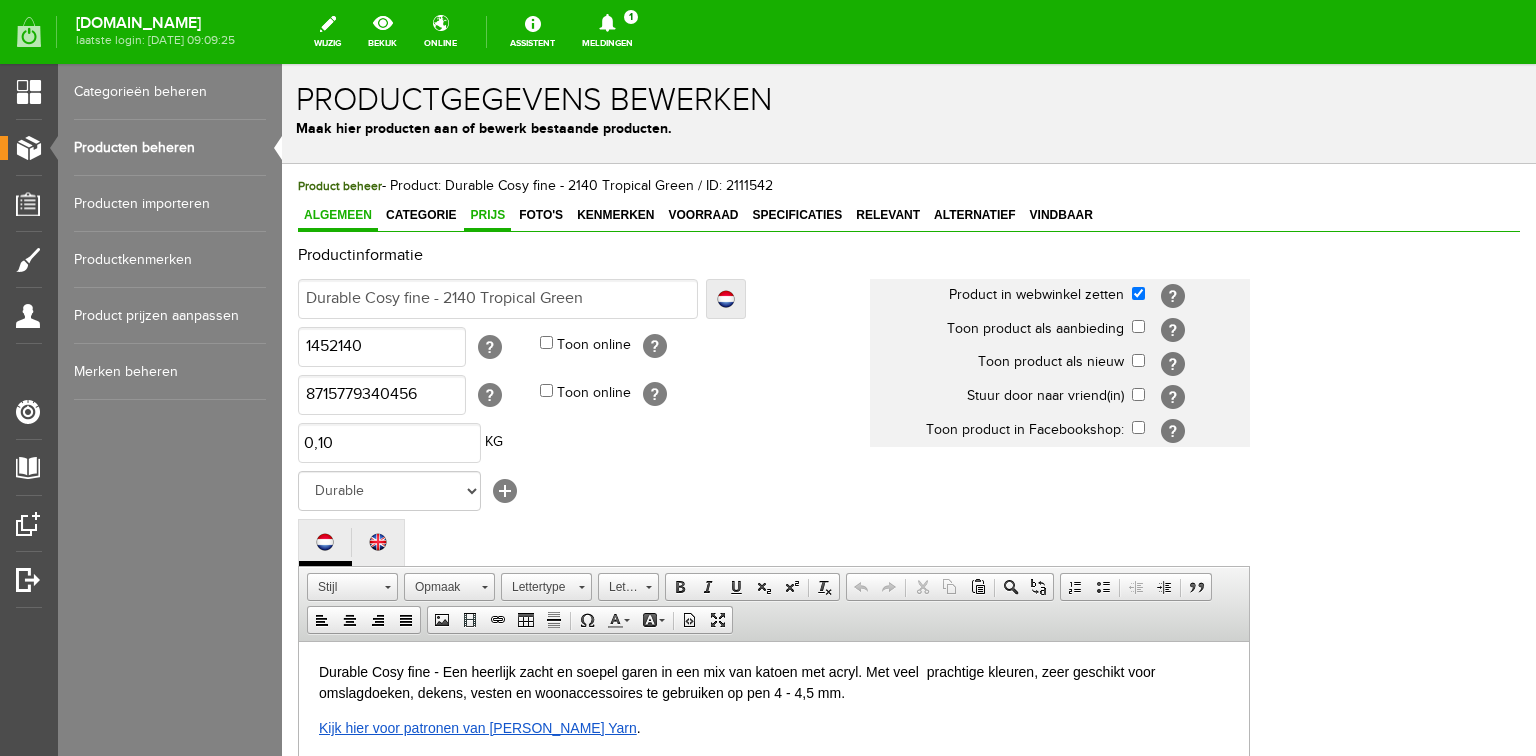 click on "Prijs" at bounding box center [487, 215] 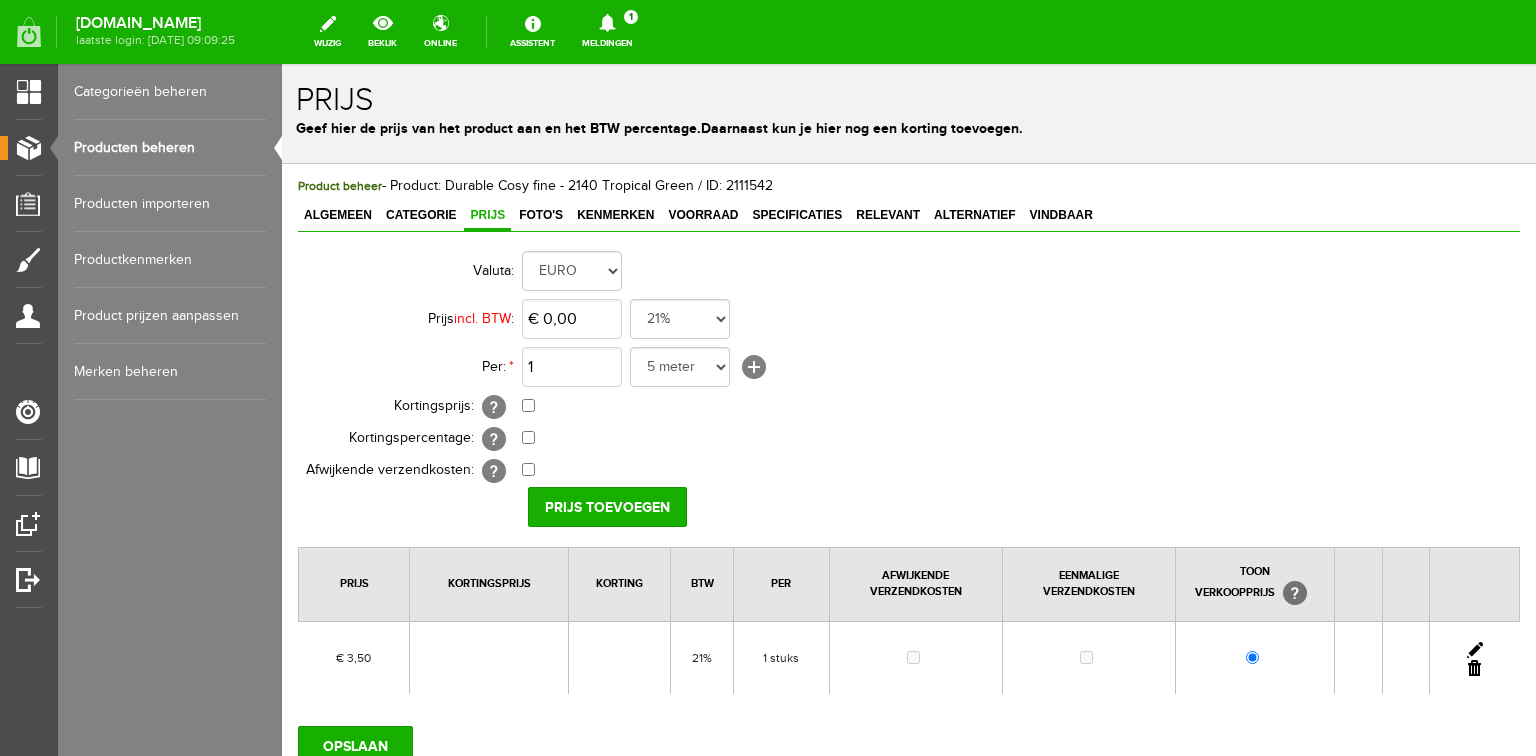 click at bounding box center (1475, 650) 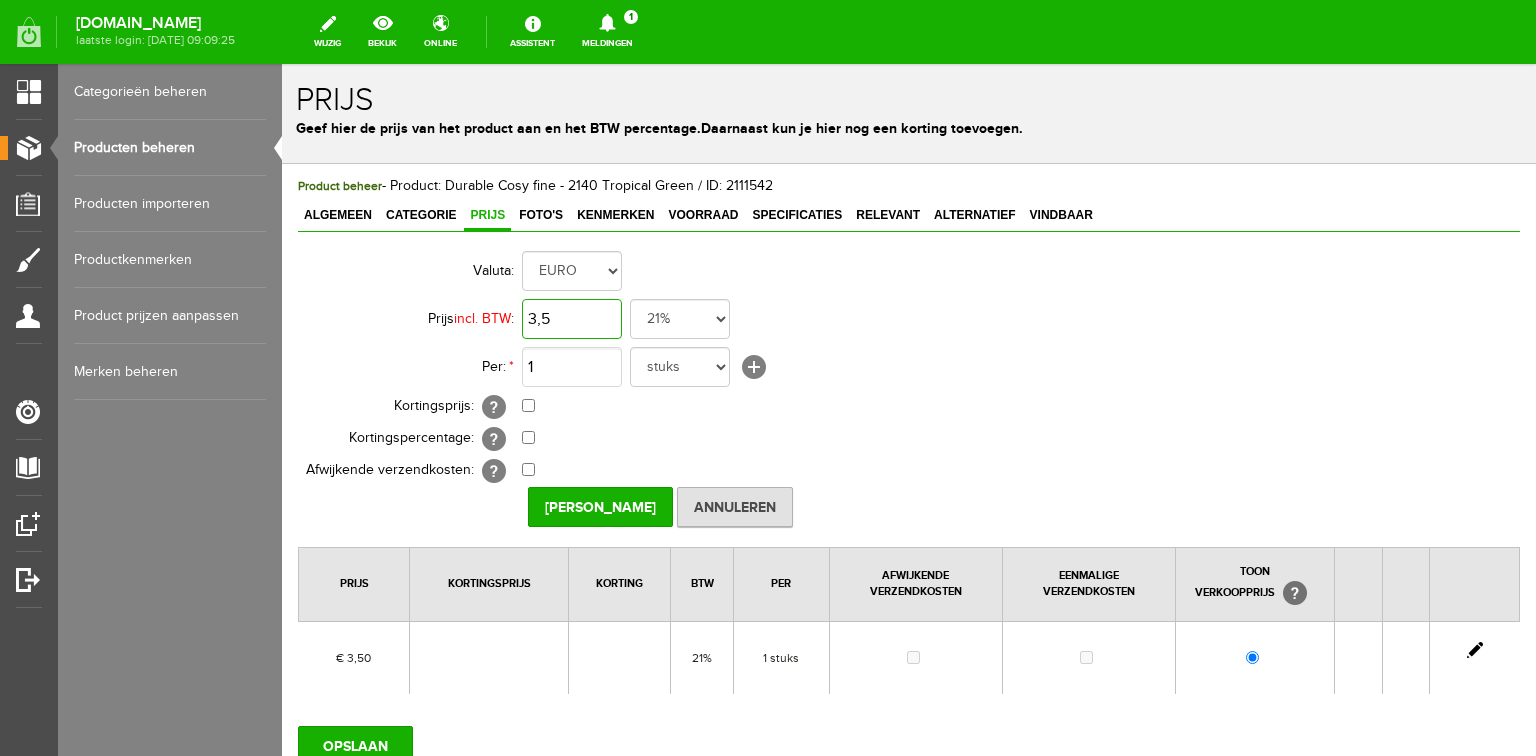 click on "3,5" at bounding box center [572, 319] 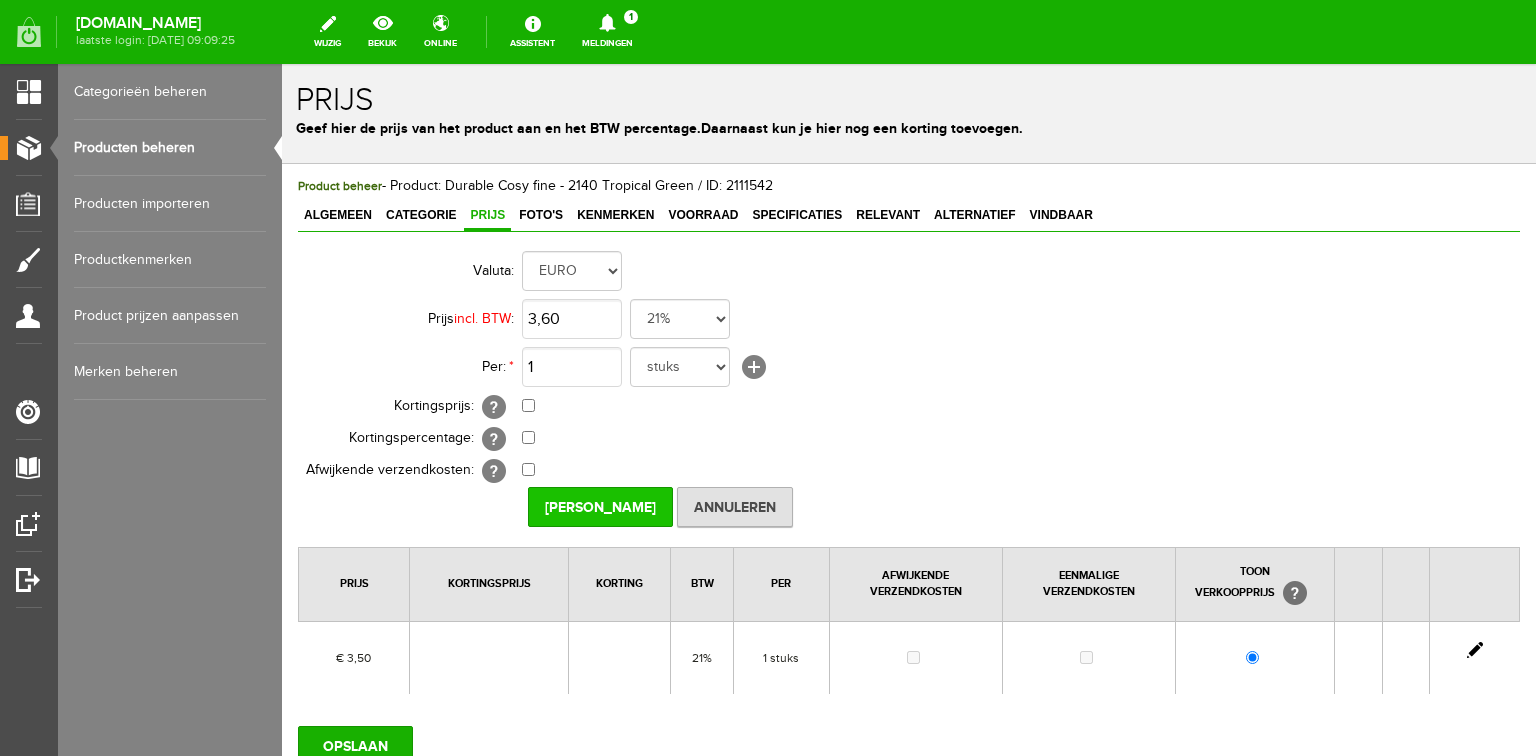 type on "€ 3,60" 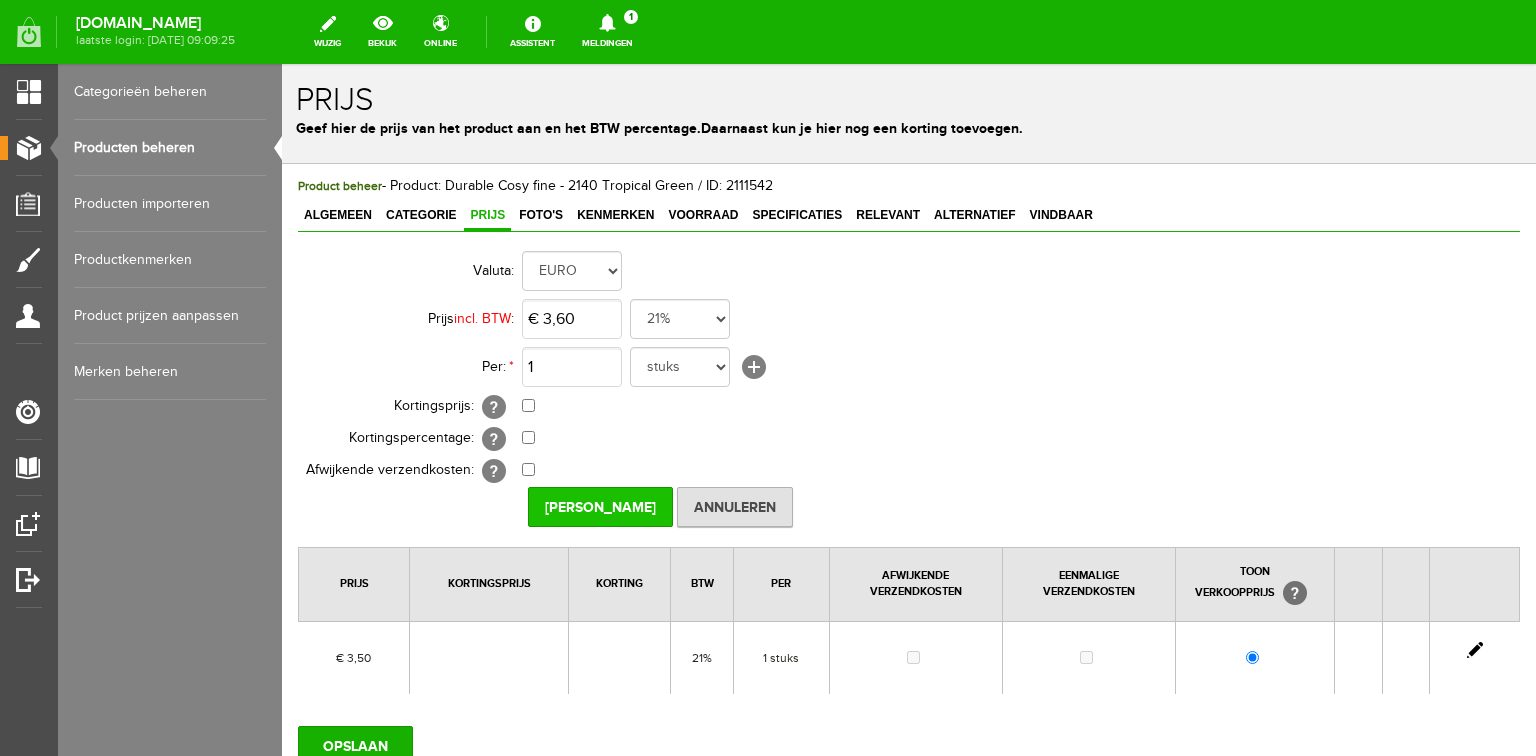 click on "[PERSON_NAME]" at bounding box center [600, 507] 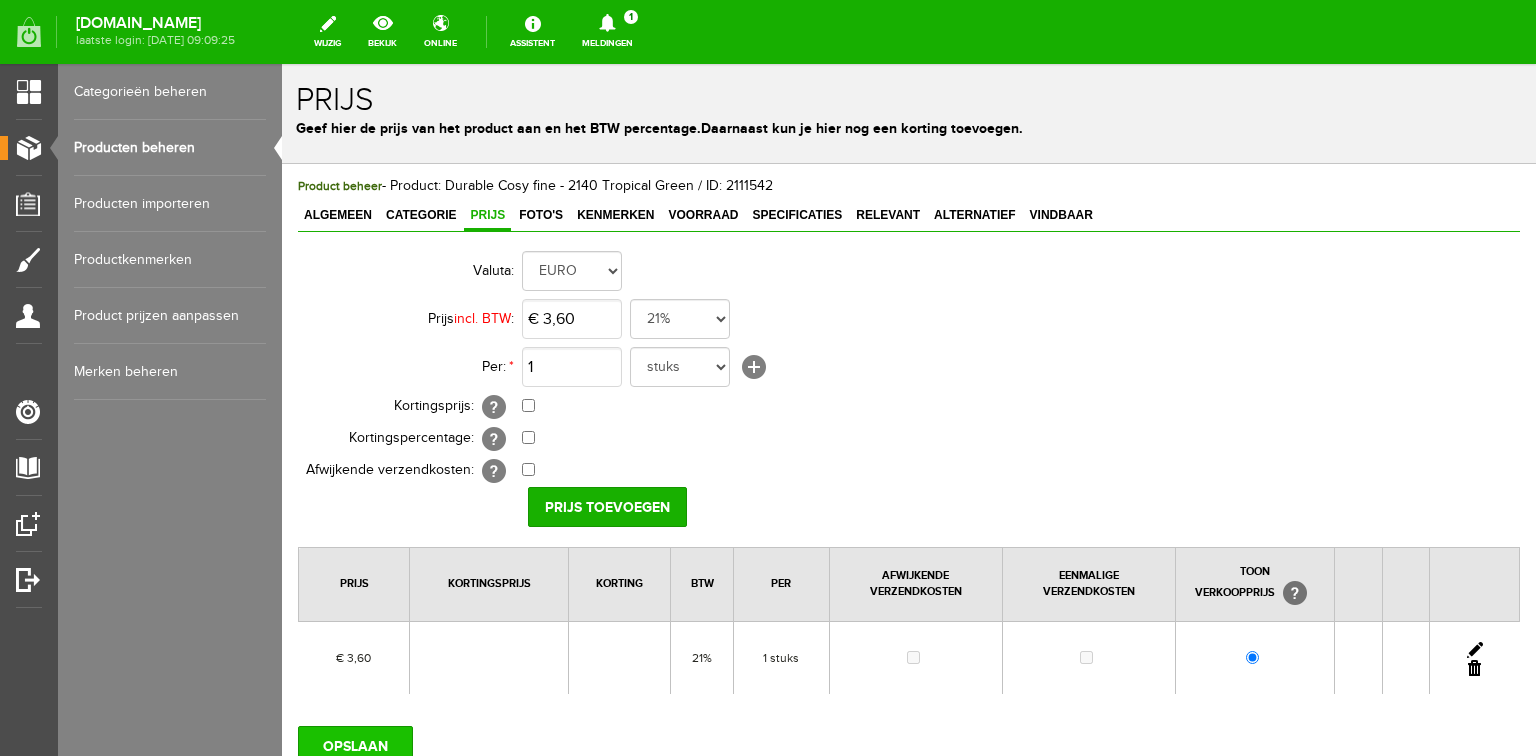 click on "OPSLAAN" at bounding box center (355, 746) 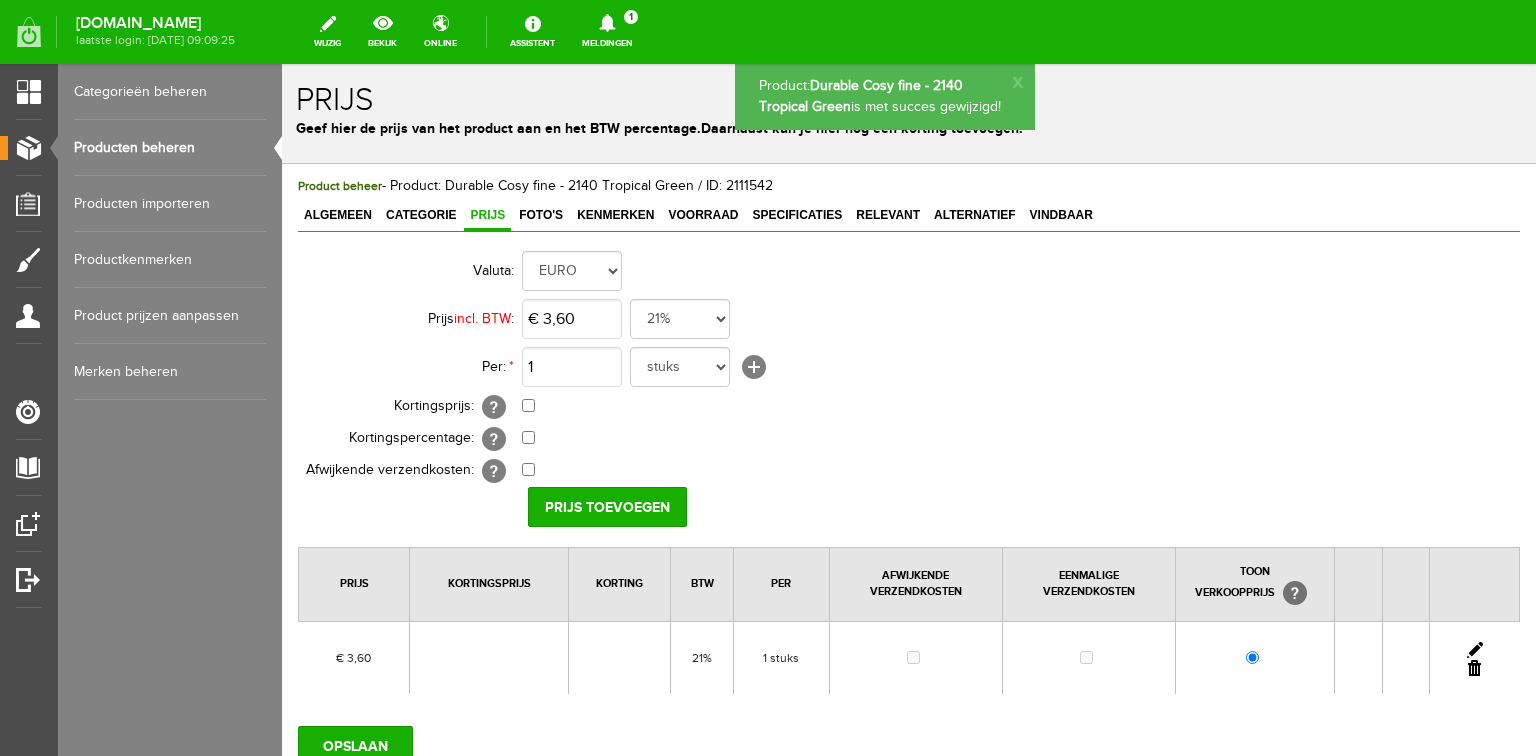 click on "Producten beheren" at bounding box center (170, 148) 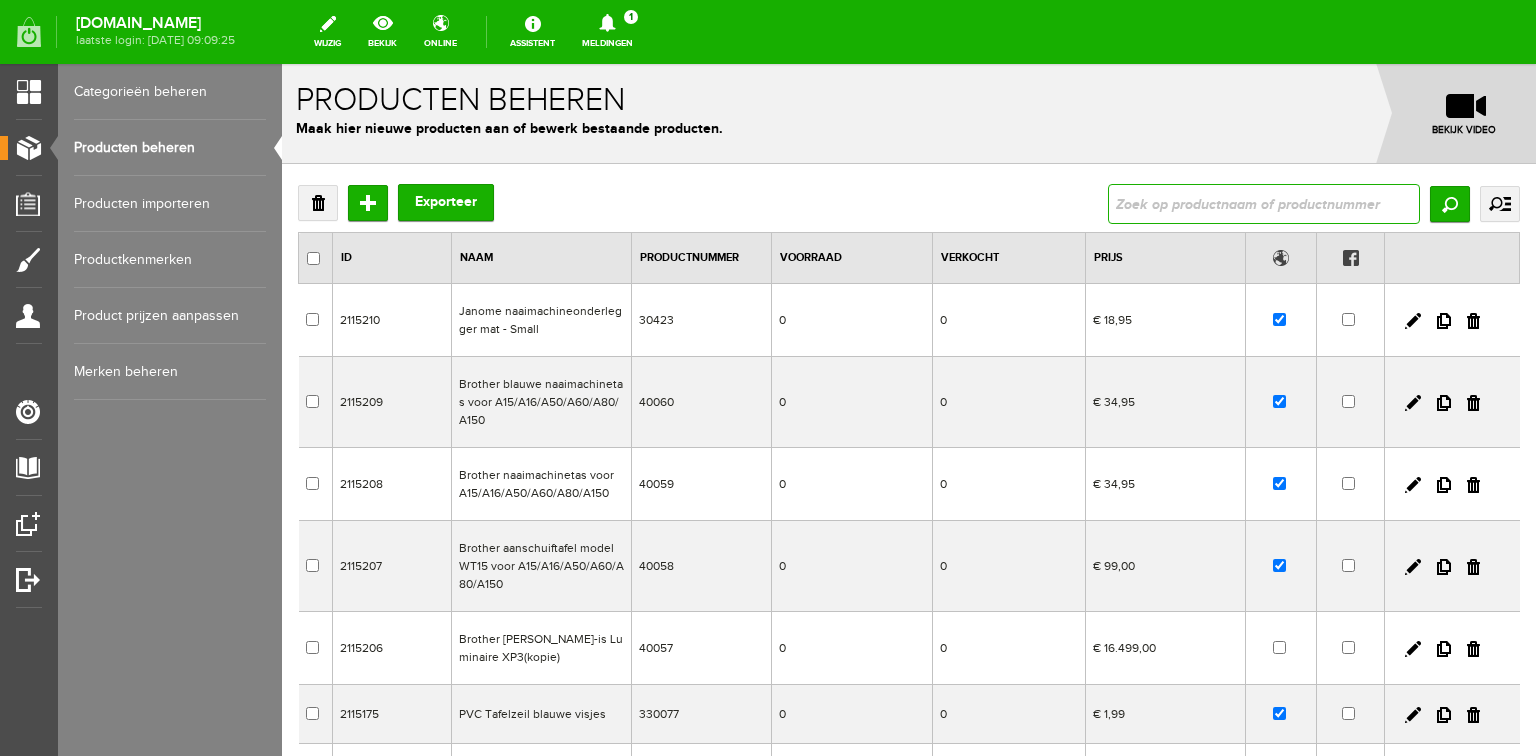 drag, startPoint x: 1203, startPoint y: 197, endPoint x: 1178, endPoint y: 171, distance: 36.069378 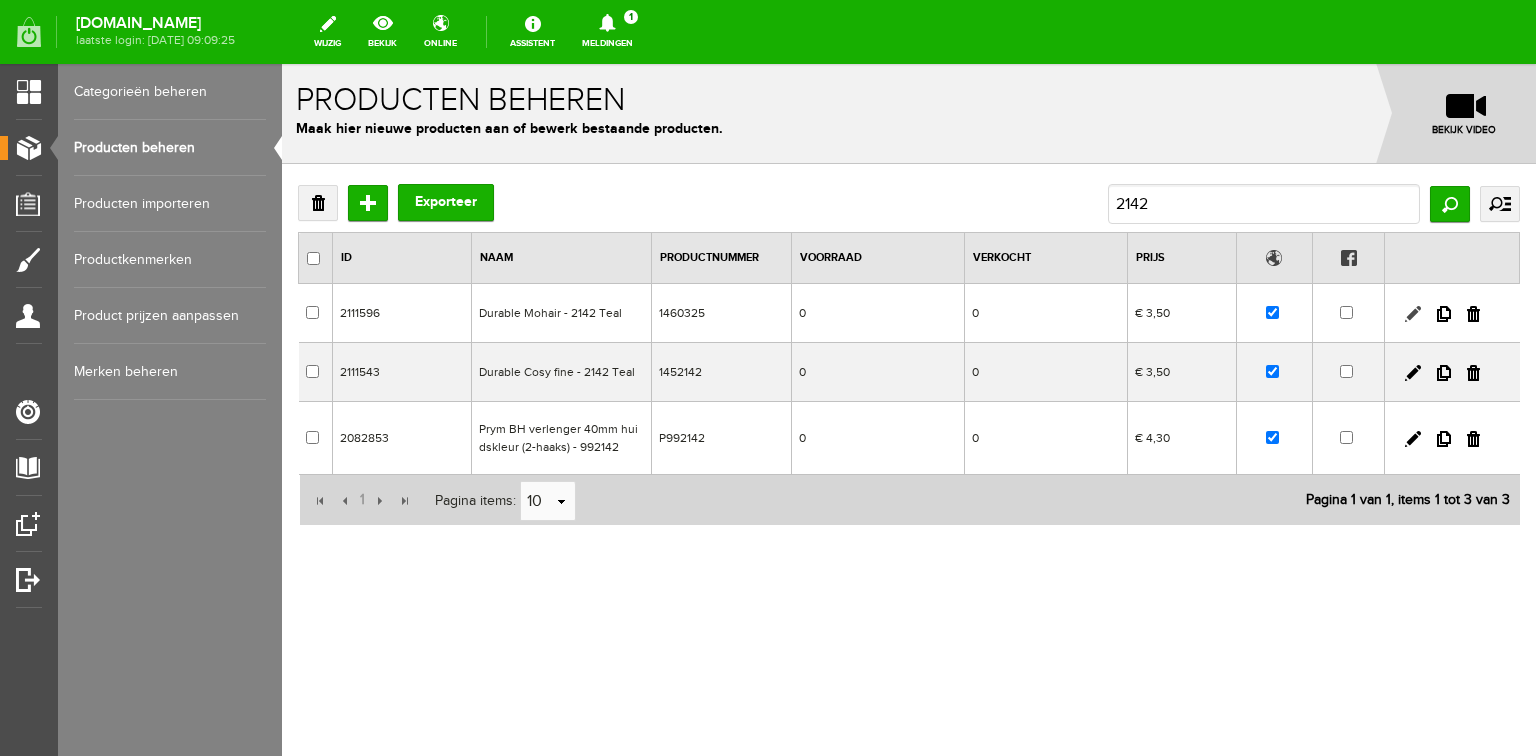 click at bounding box center [1413, 314] 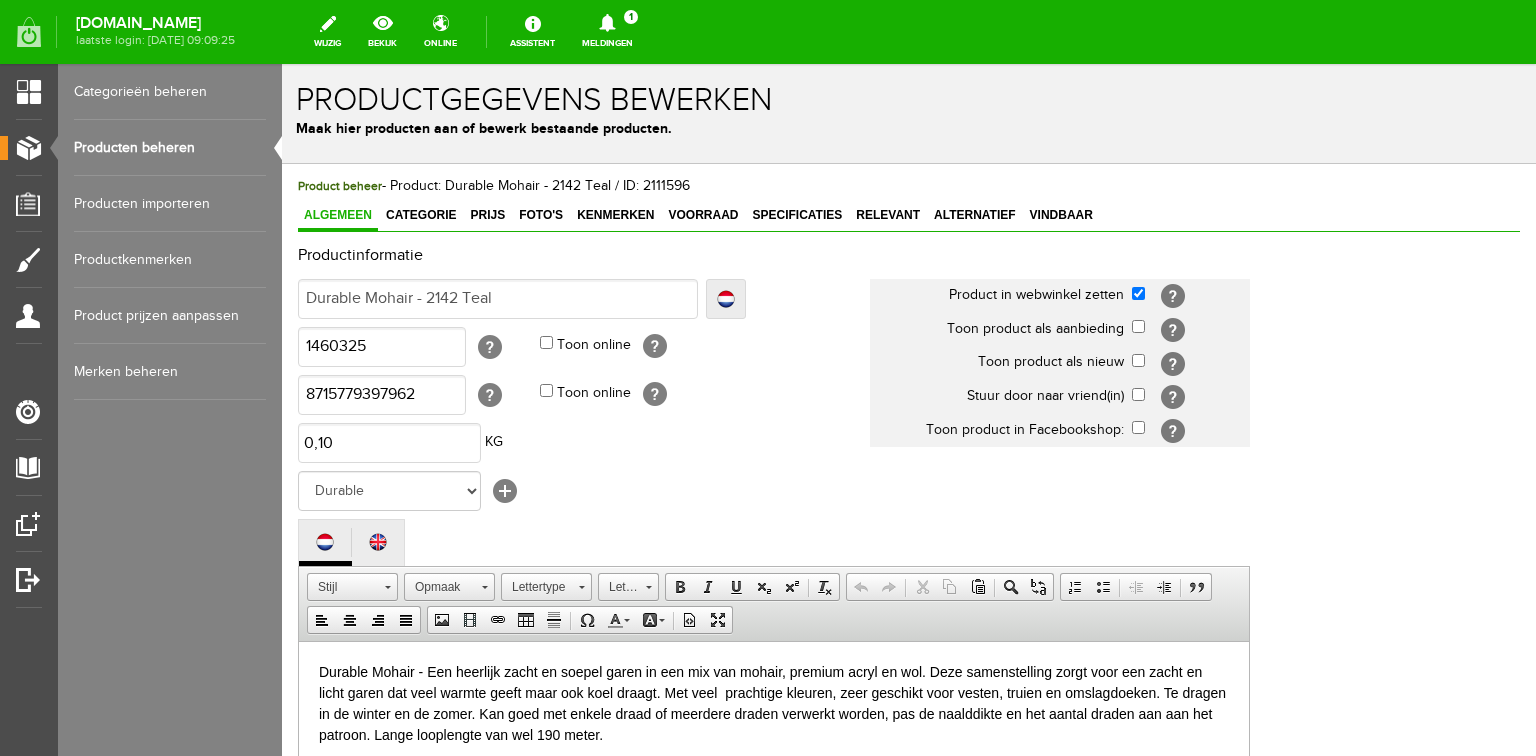 click on "Producten beheren" at bounding box center (170, 148) 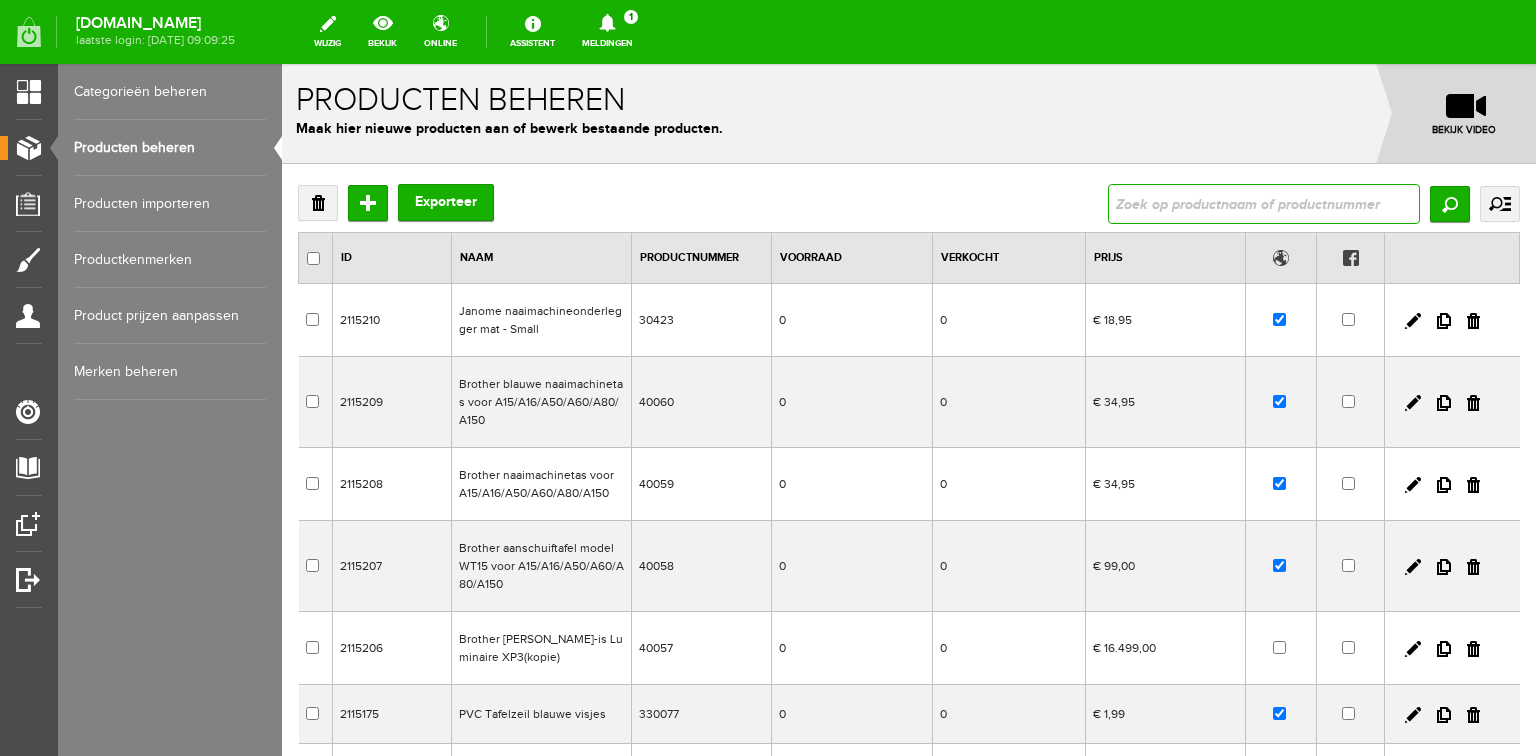 click at bounding box center [1264, 204] 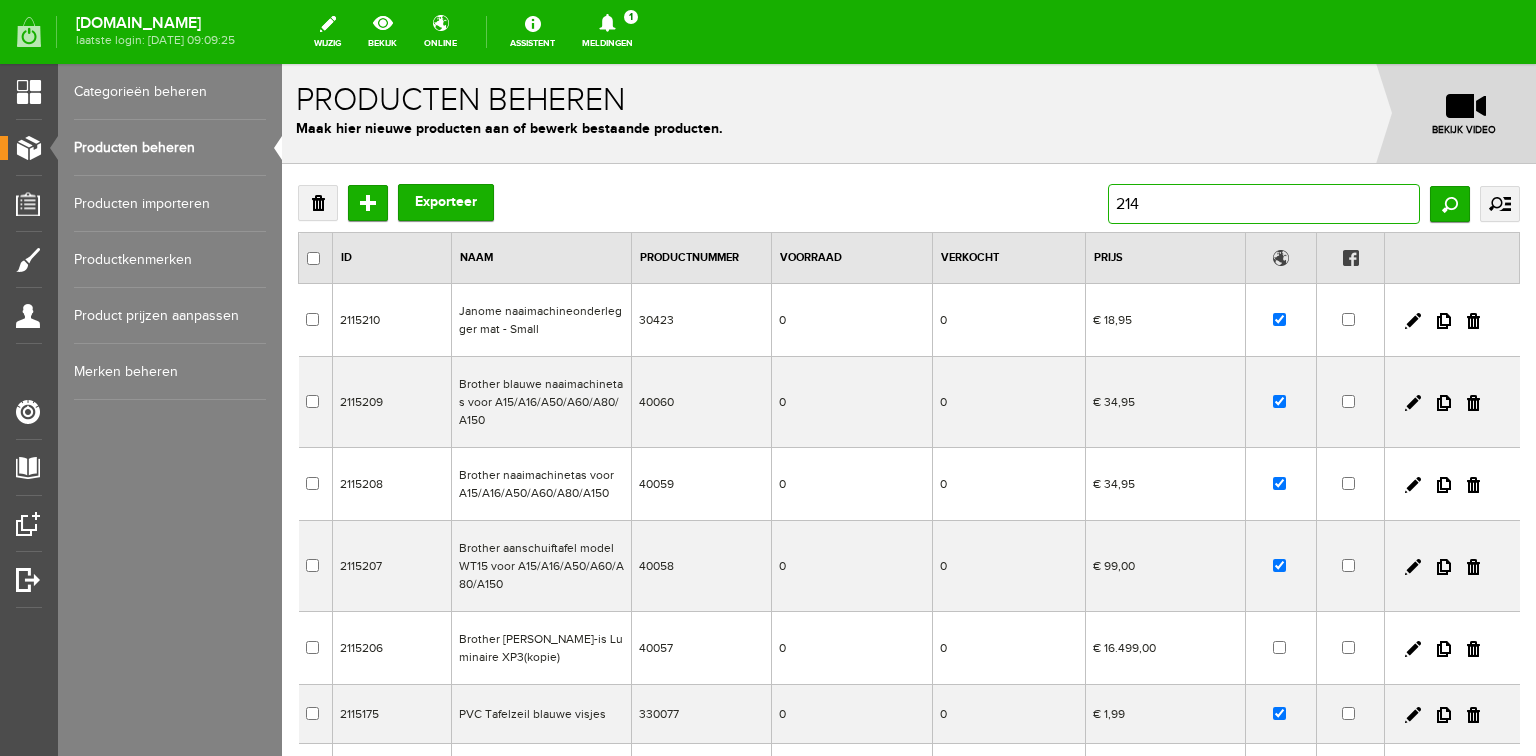 type on "2142" 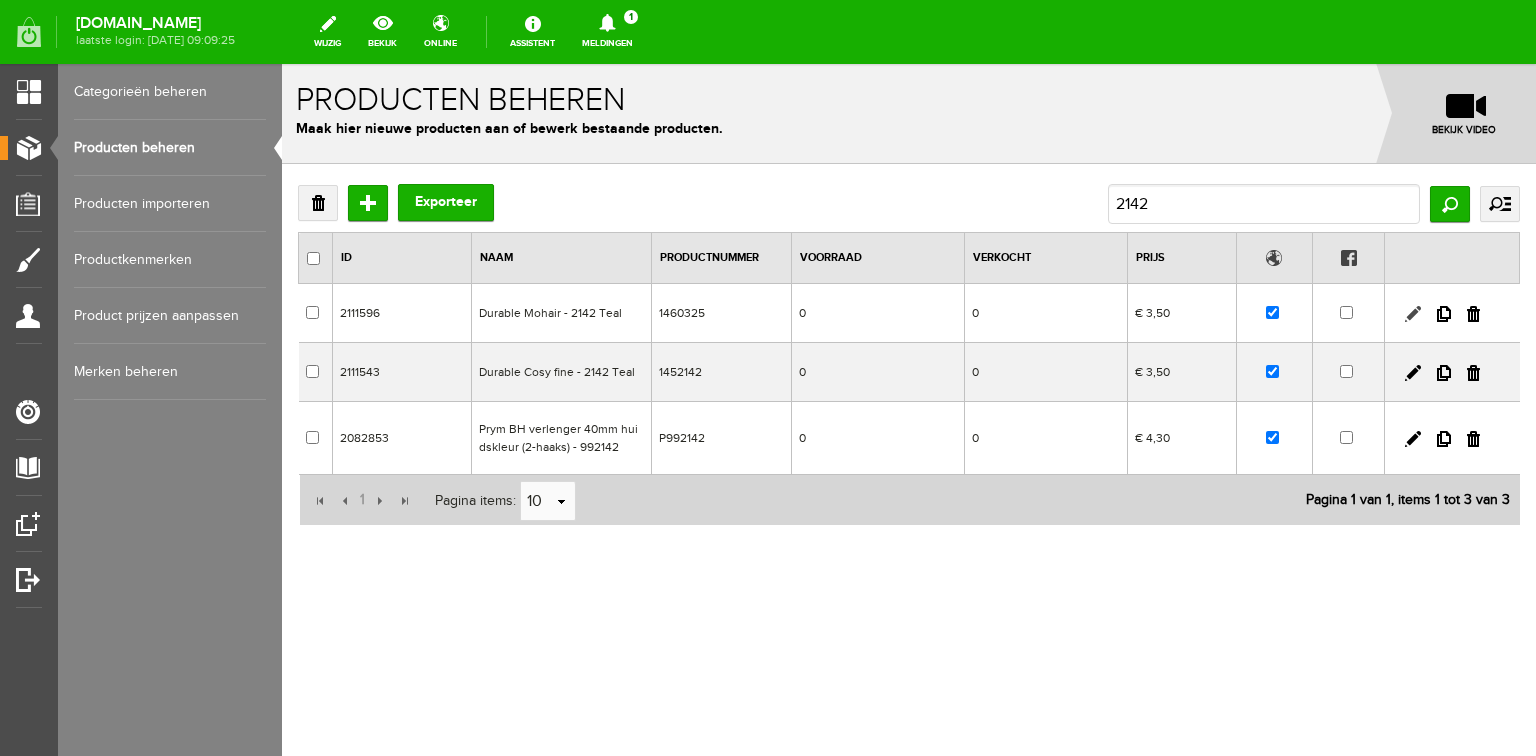 click at bounding box center [1413, 314] 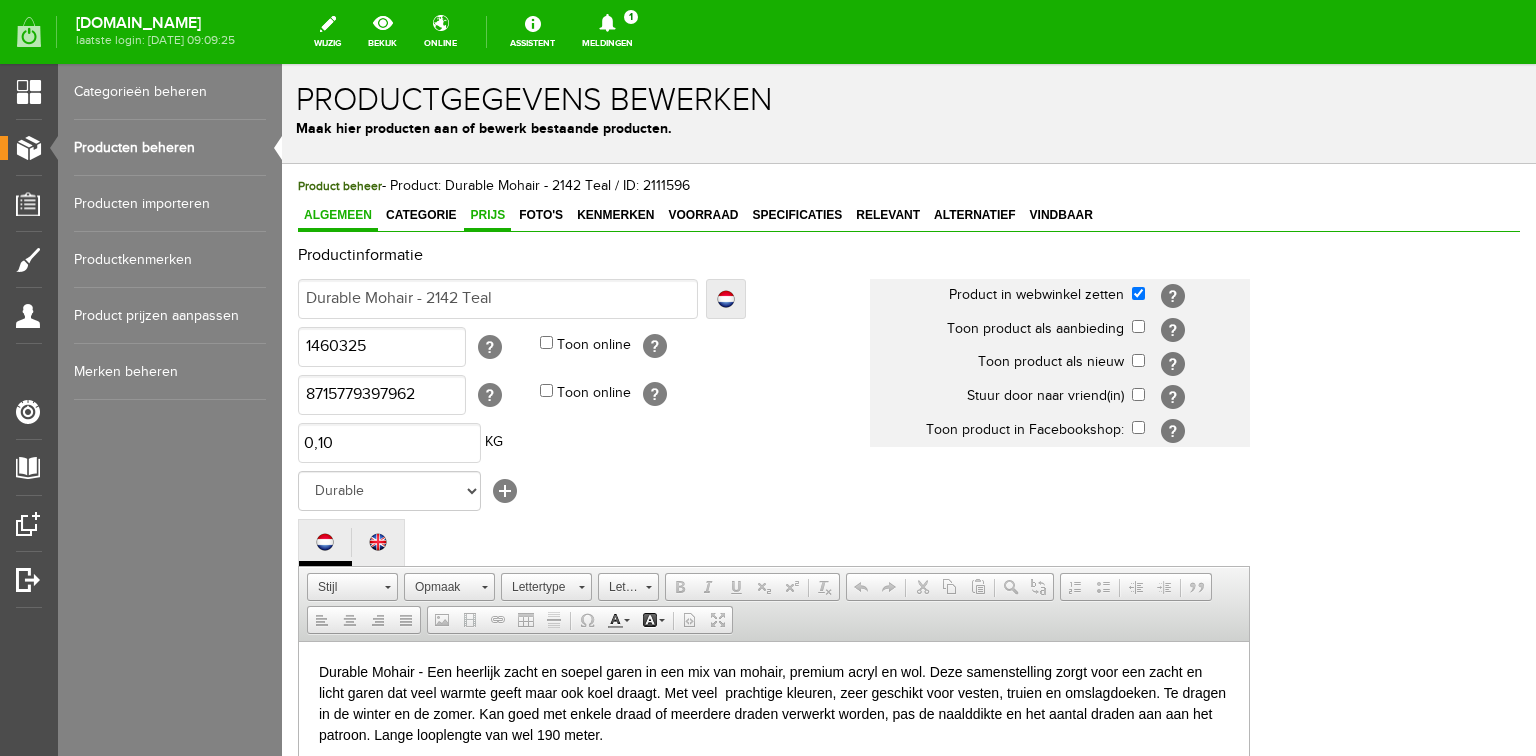 scroll, scrollTop: 0, scrollLeft: 0, axis: both 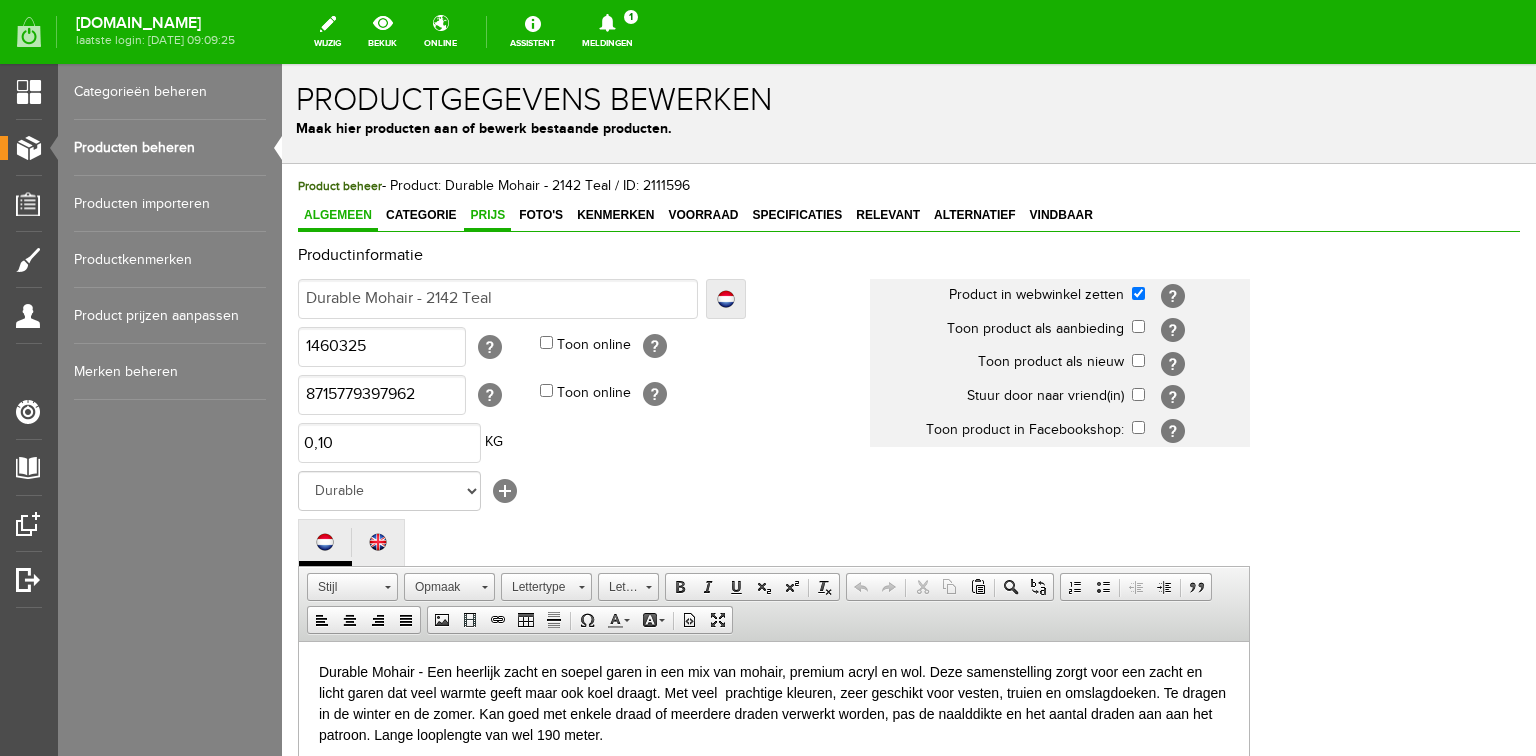 click on "Prijs" at bounding box center (487, 215) 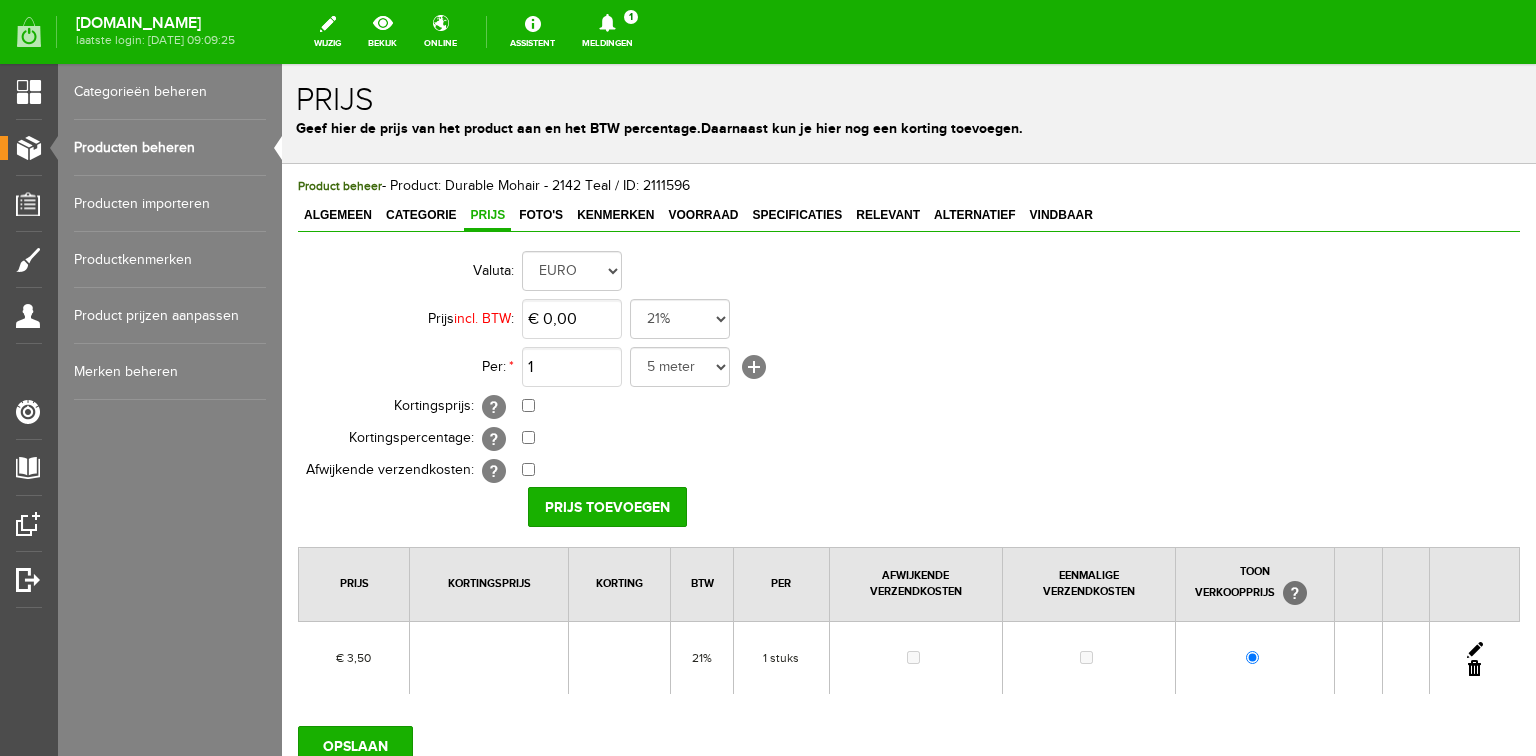 click at bounding box center (1475, 650) 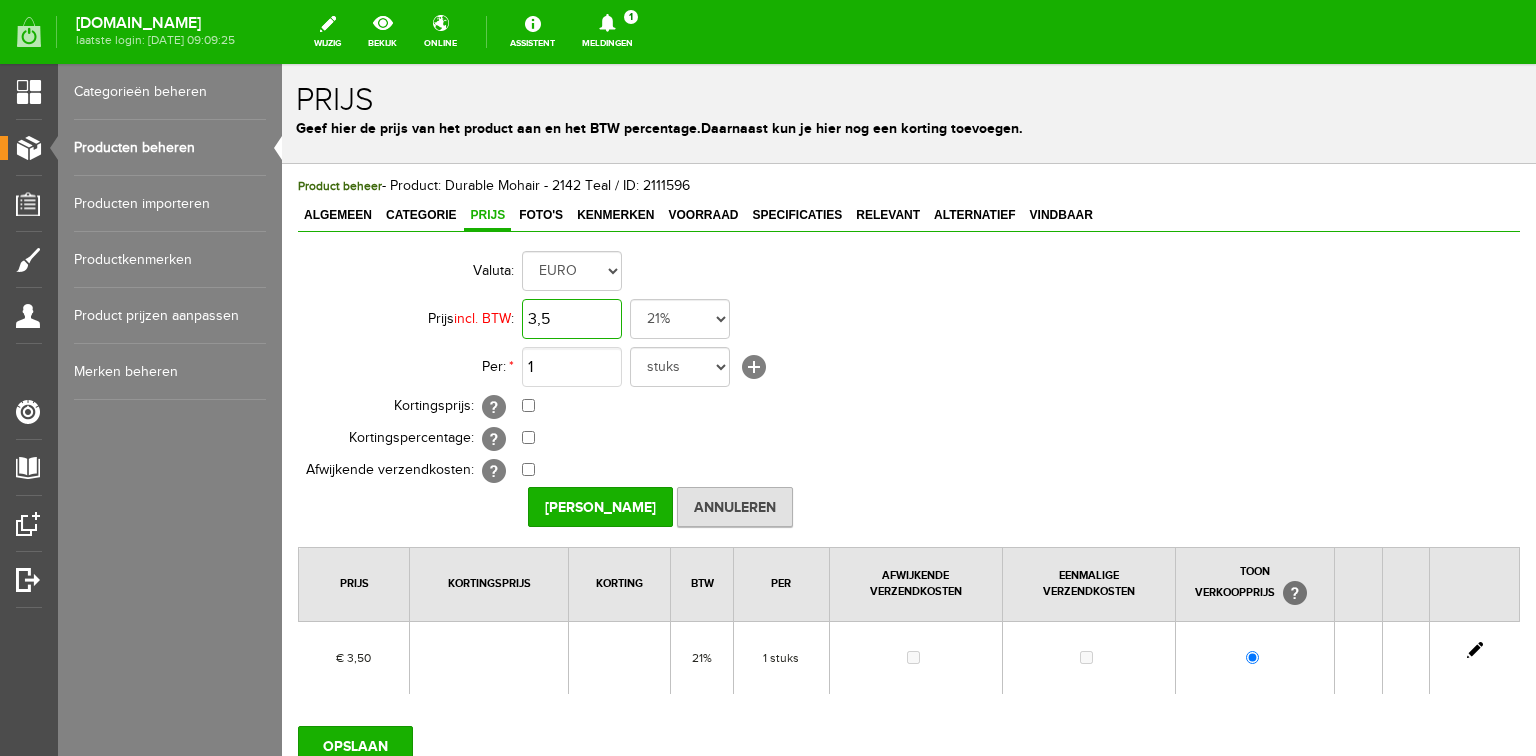 click on "3,5" at bounding box center [572, 319] 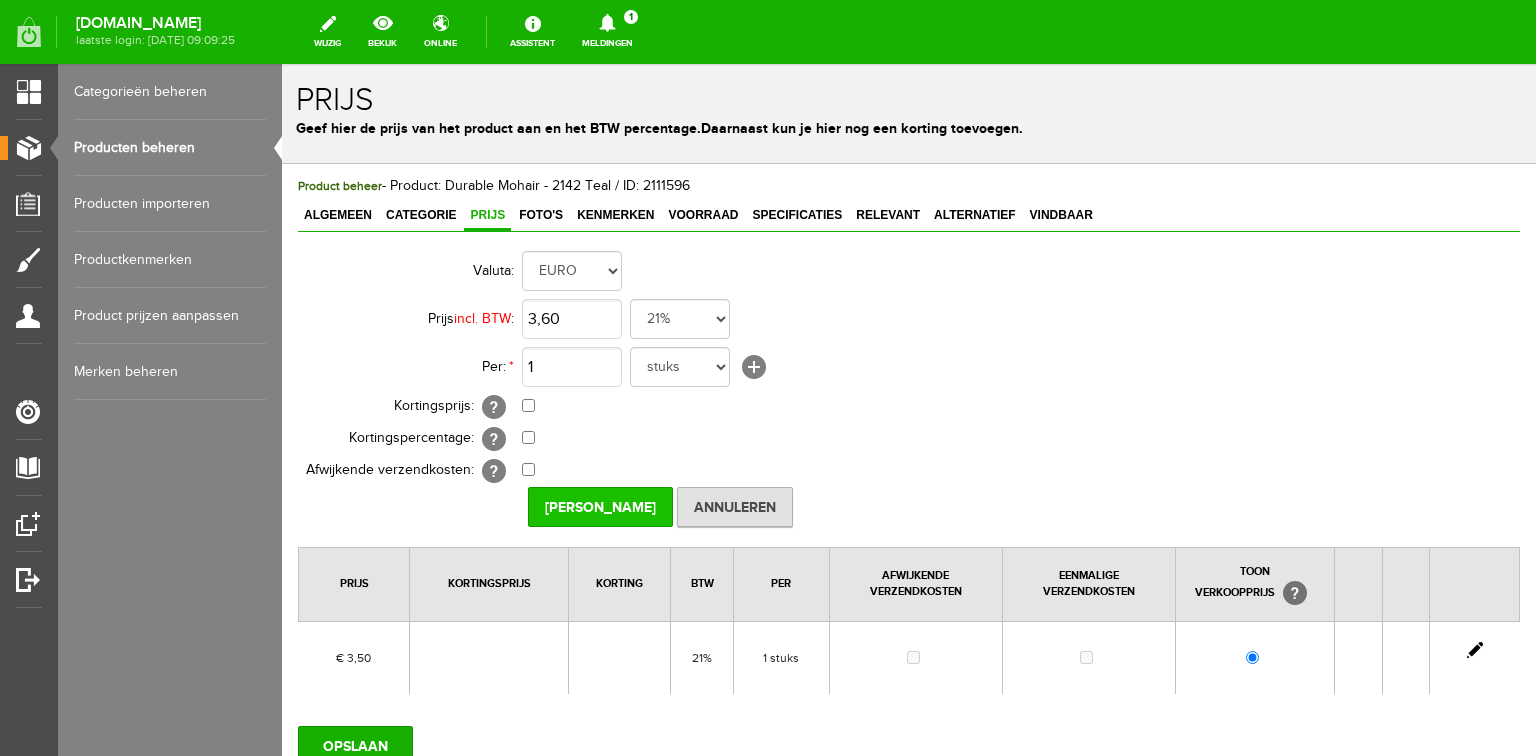 type on "€ 3,60" 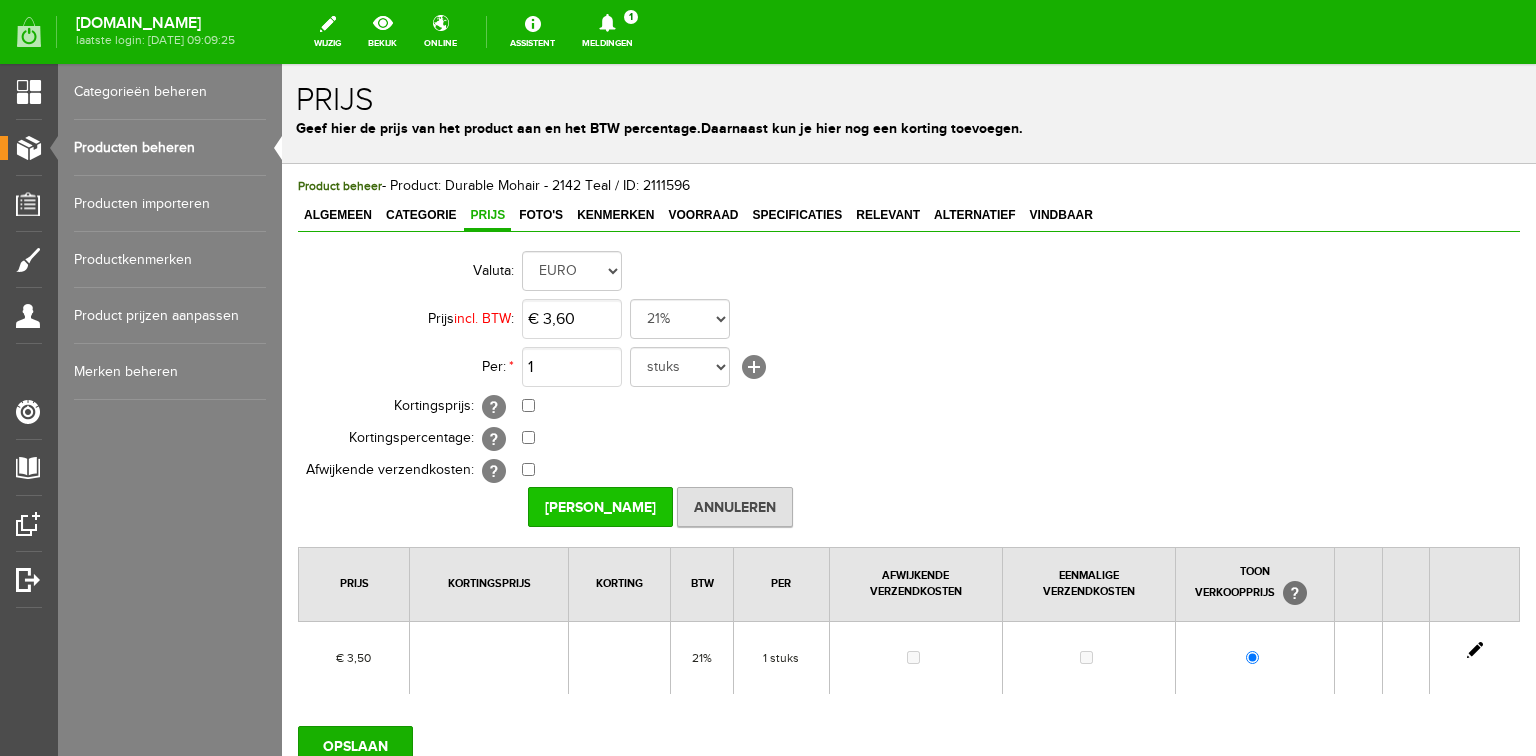 click on "[PERSON_NAME]" at bounding box center (600, 507) 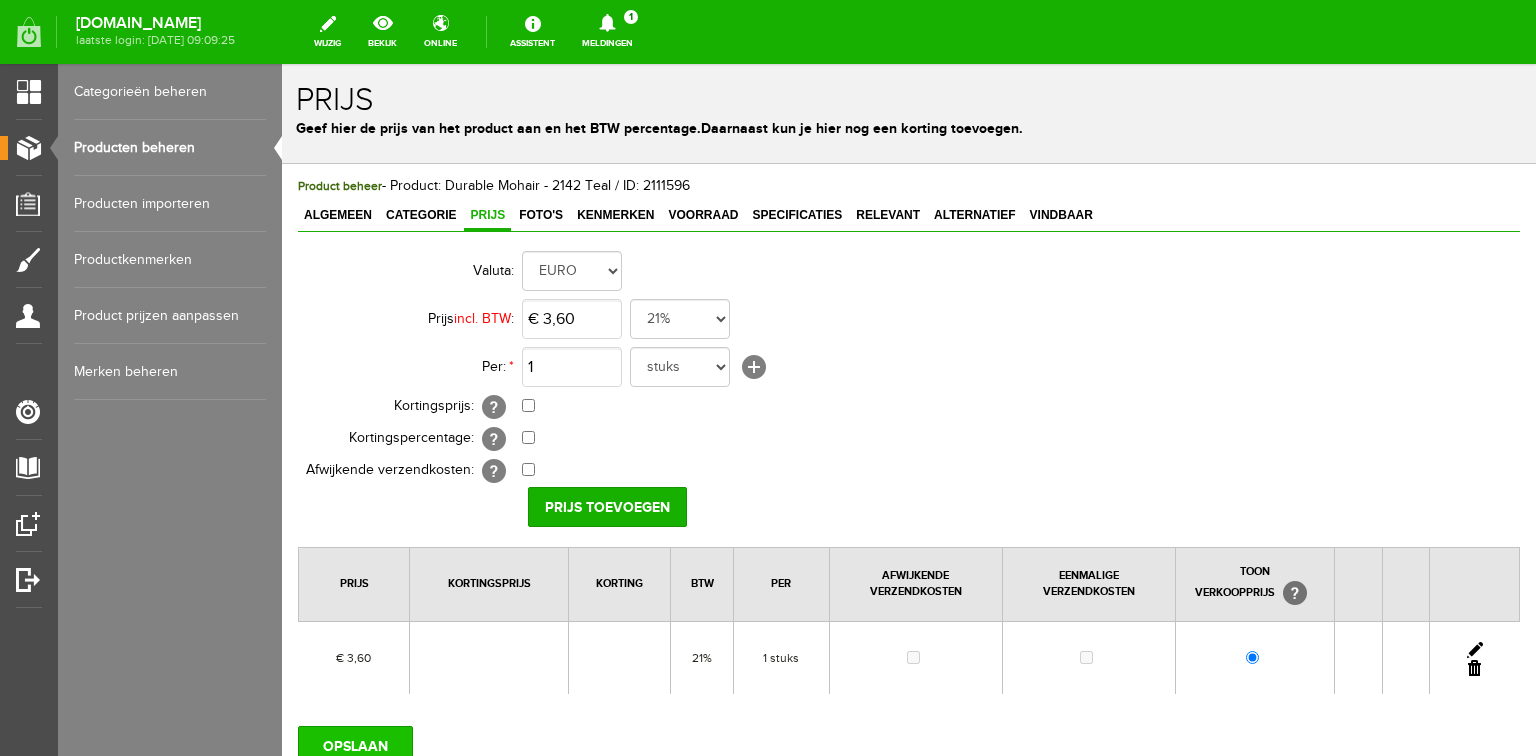 click on "OPSLAAN" at bounding box center (355, 746) 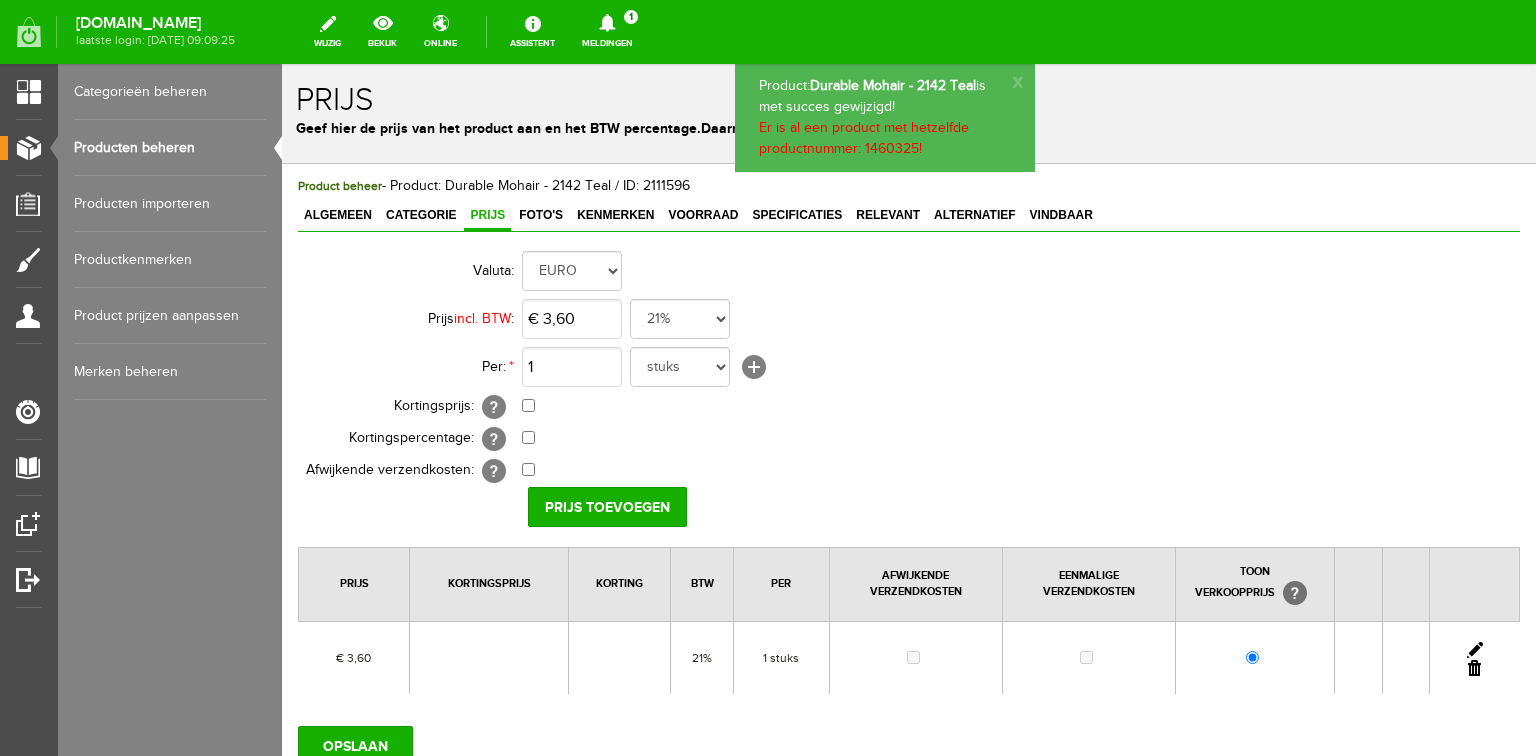 click on "Producten beheren" at bounding box center (170, 148) 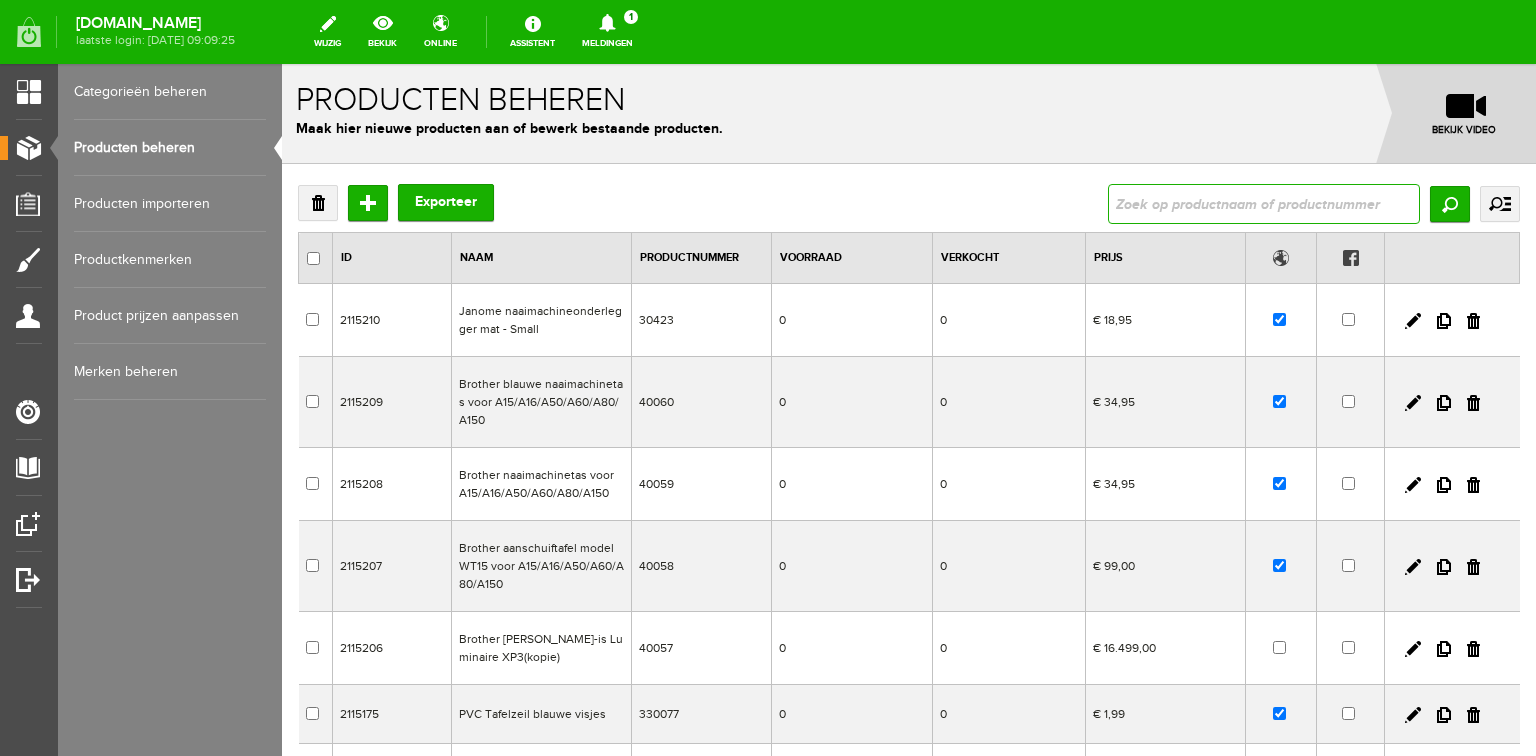 drag, startPoint x: 1124, startPoint y: 203, endPoint x: 1124, endPoint y: 192, distance: 11 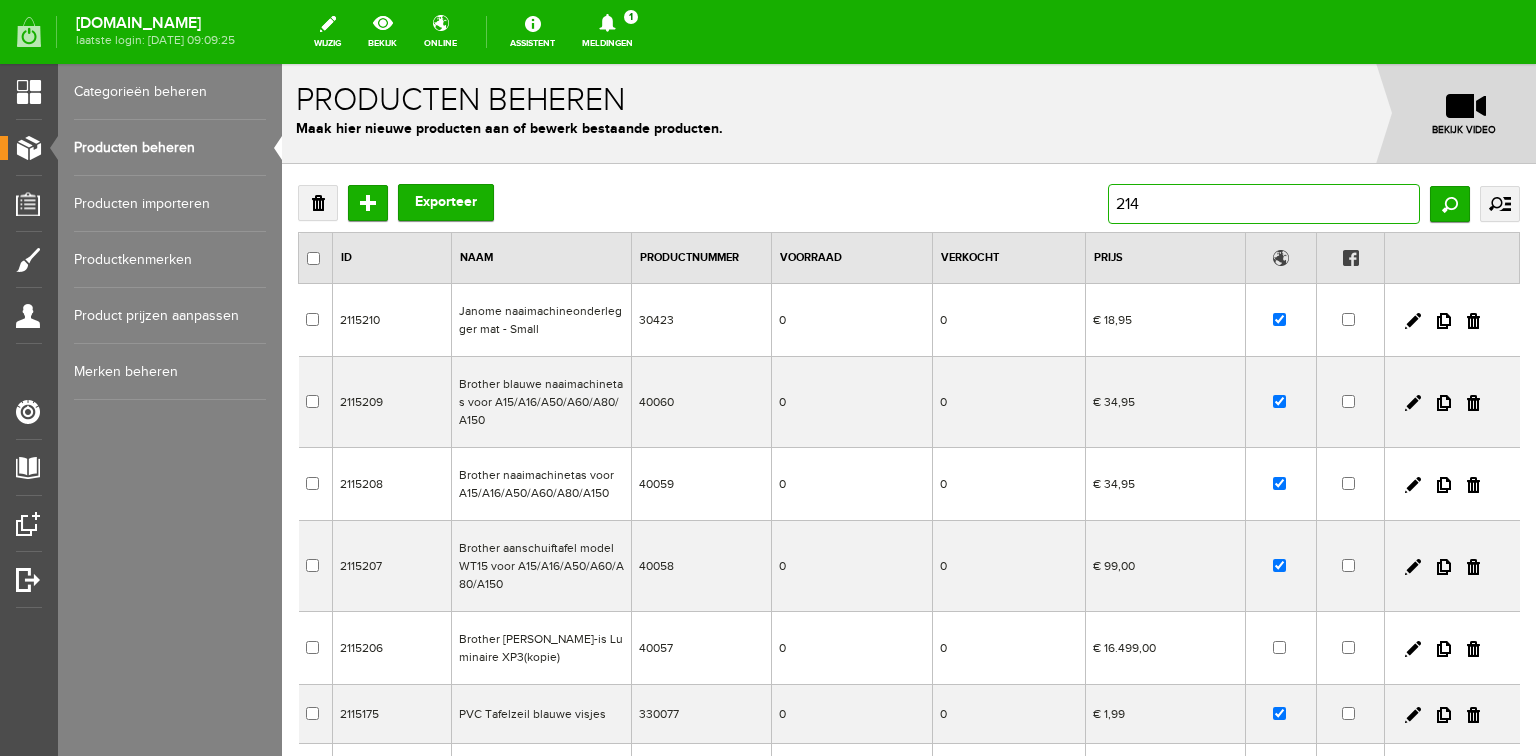 type on "2149" 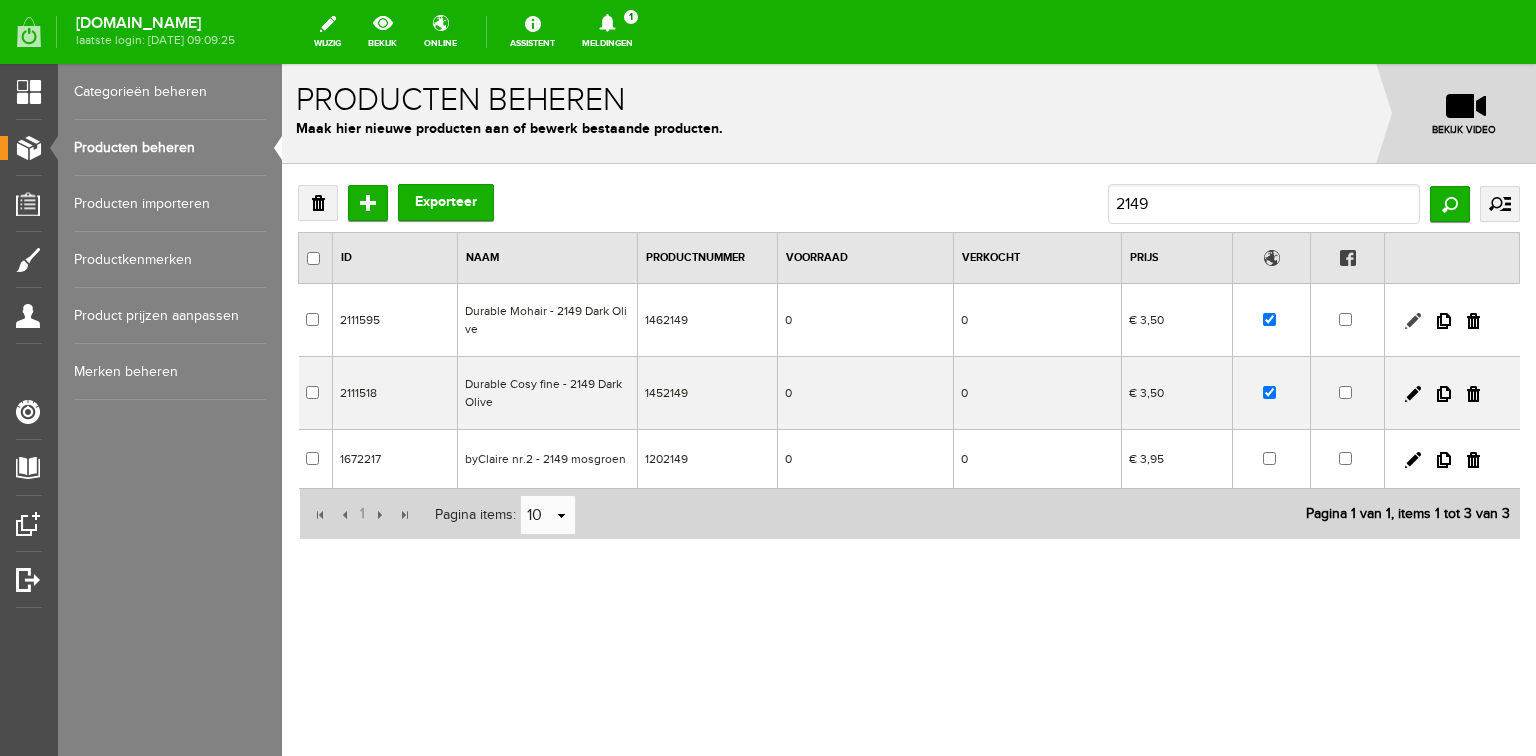 click at bounding box center [1413, 321] 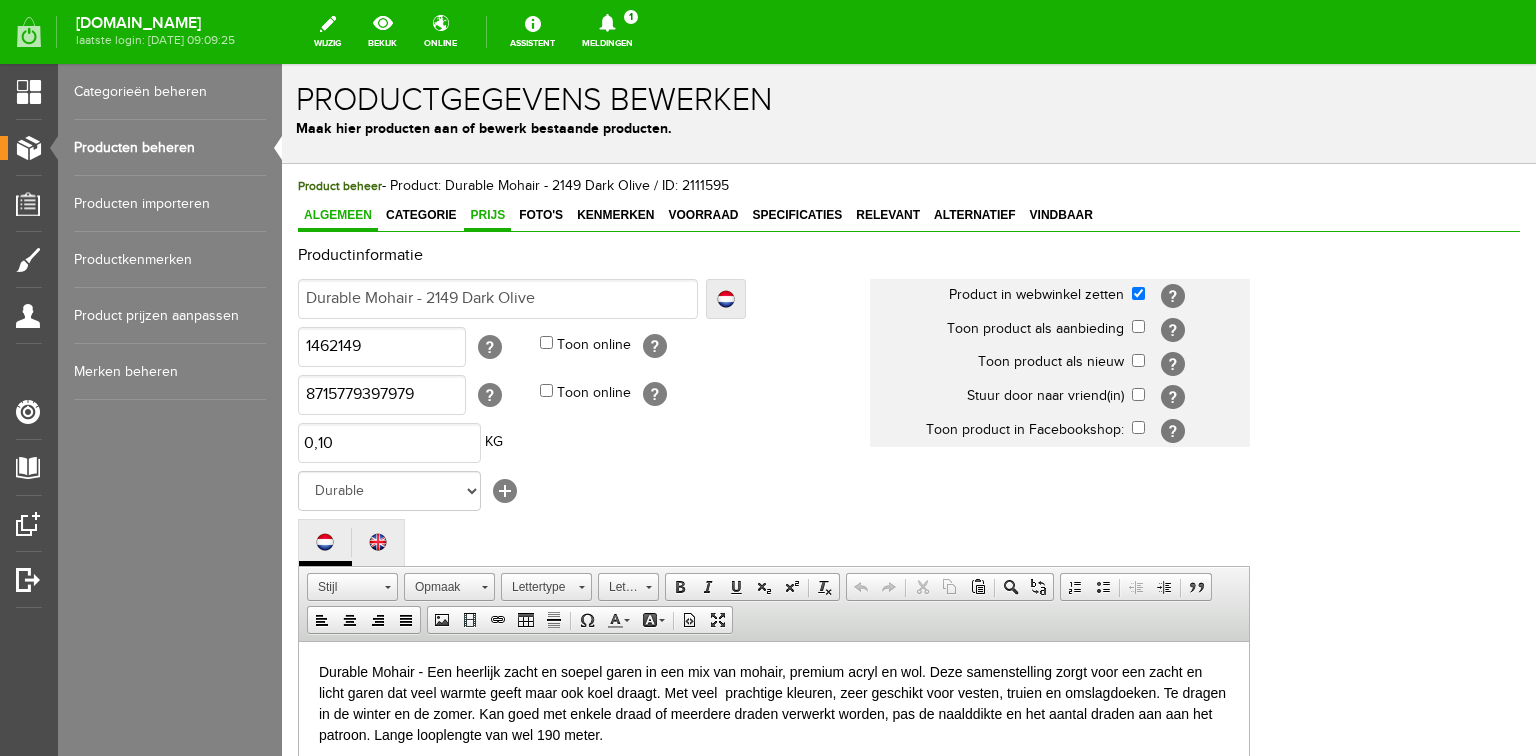 click on "Prijs" at bounding box center [487, 215] 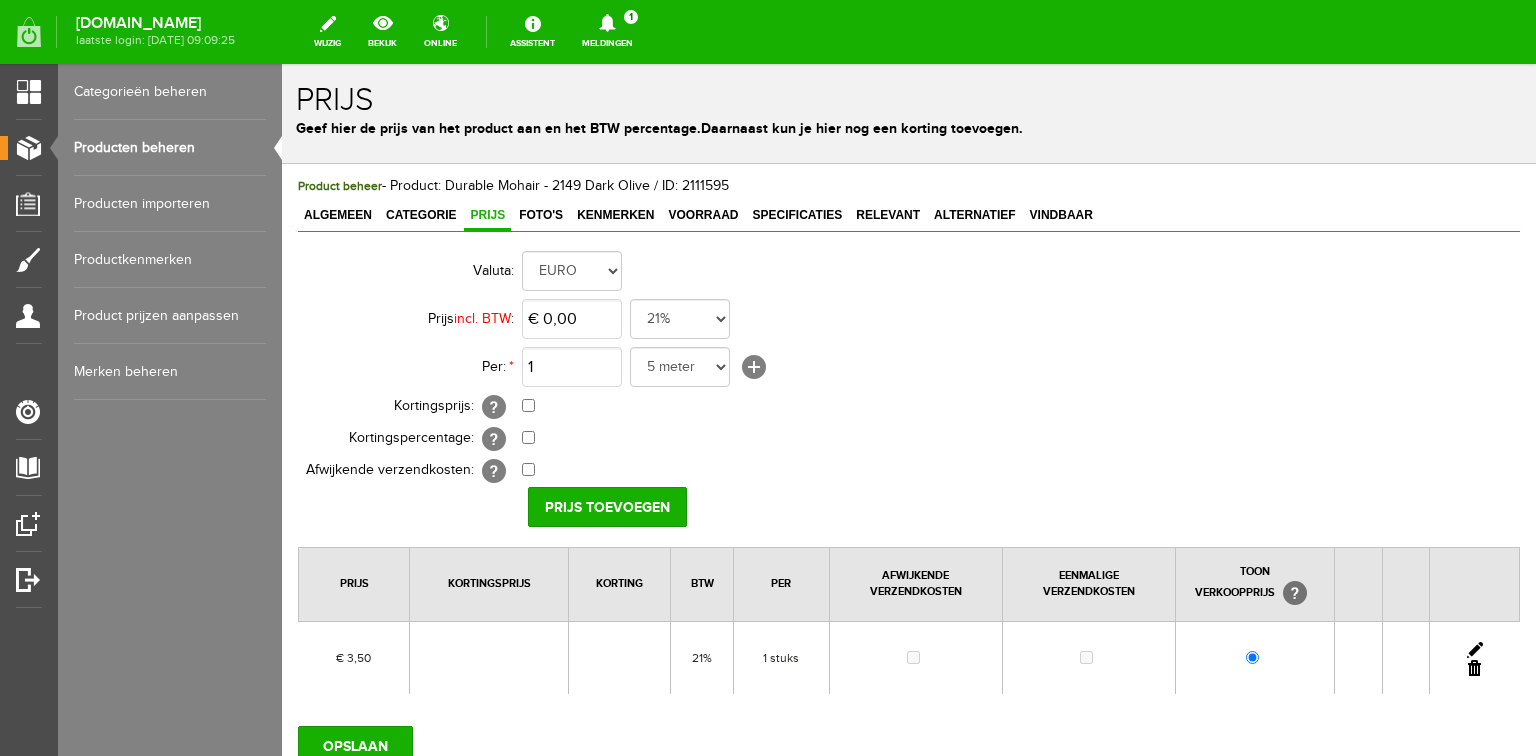 click at bounding box center (1475, 650) 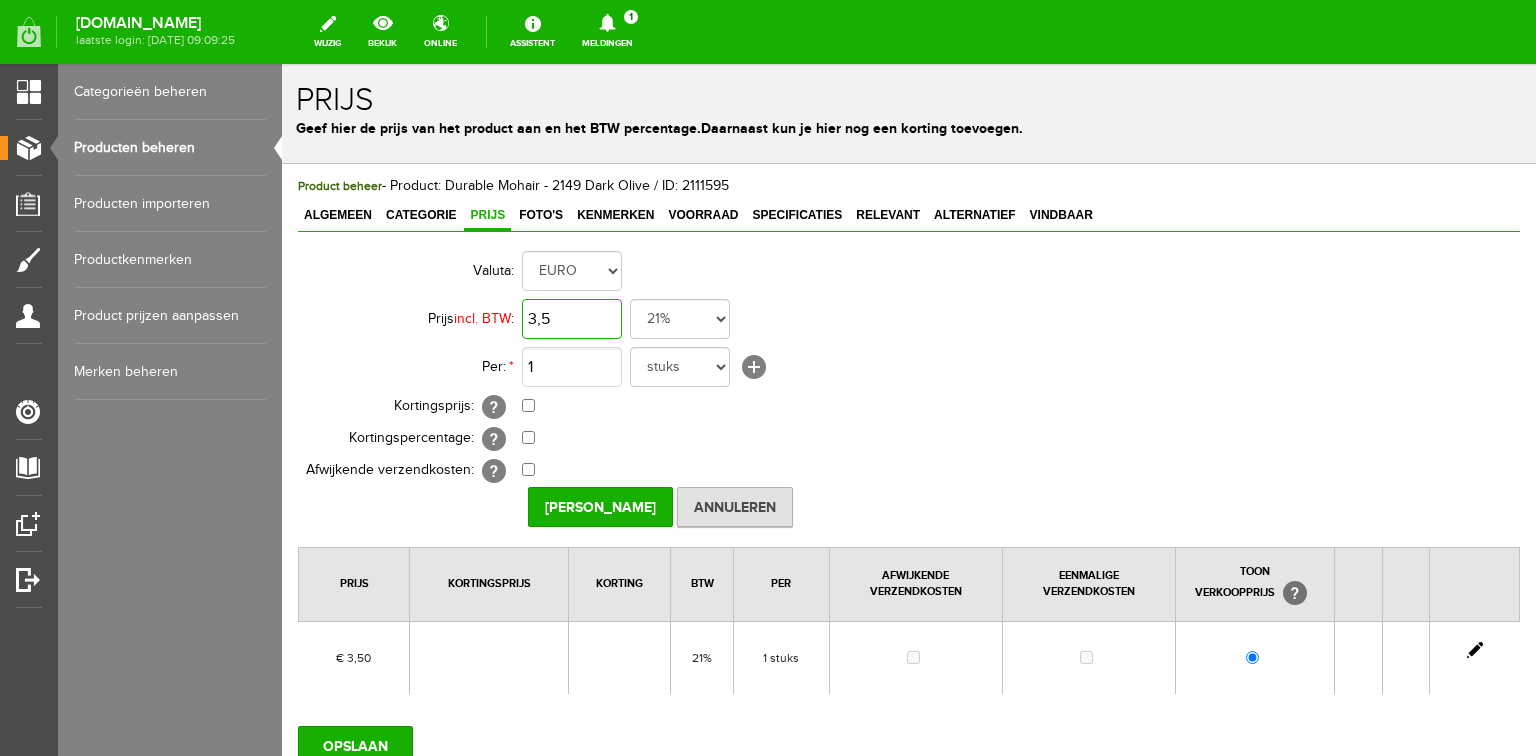 click on "3,5" at bounding box center (572, 319) 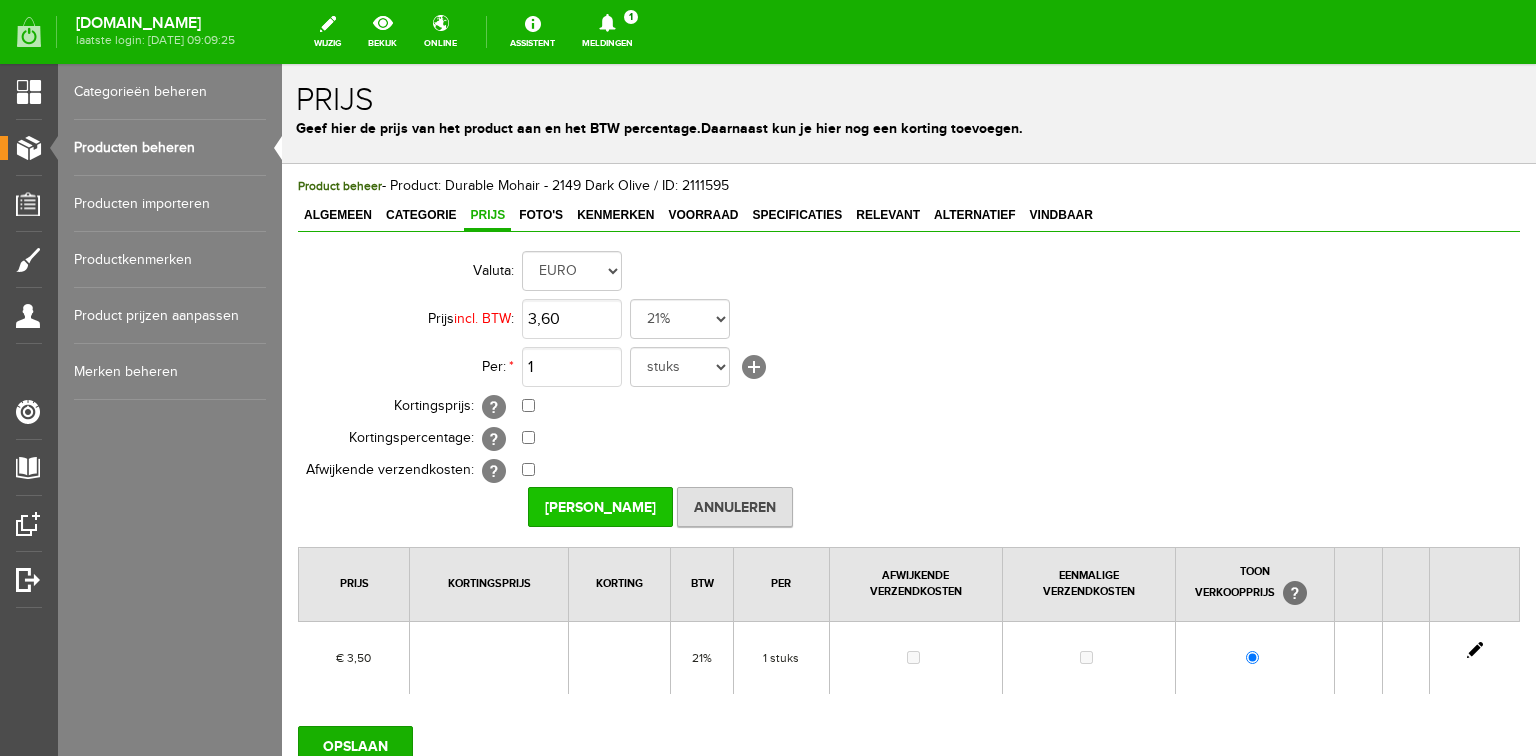 type on "€ 3,60" 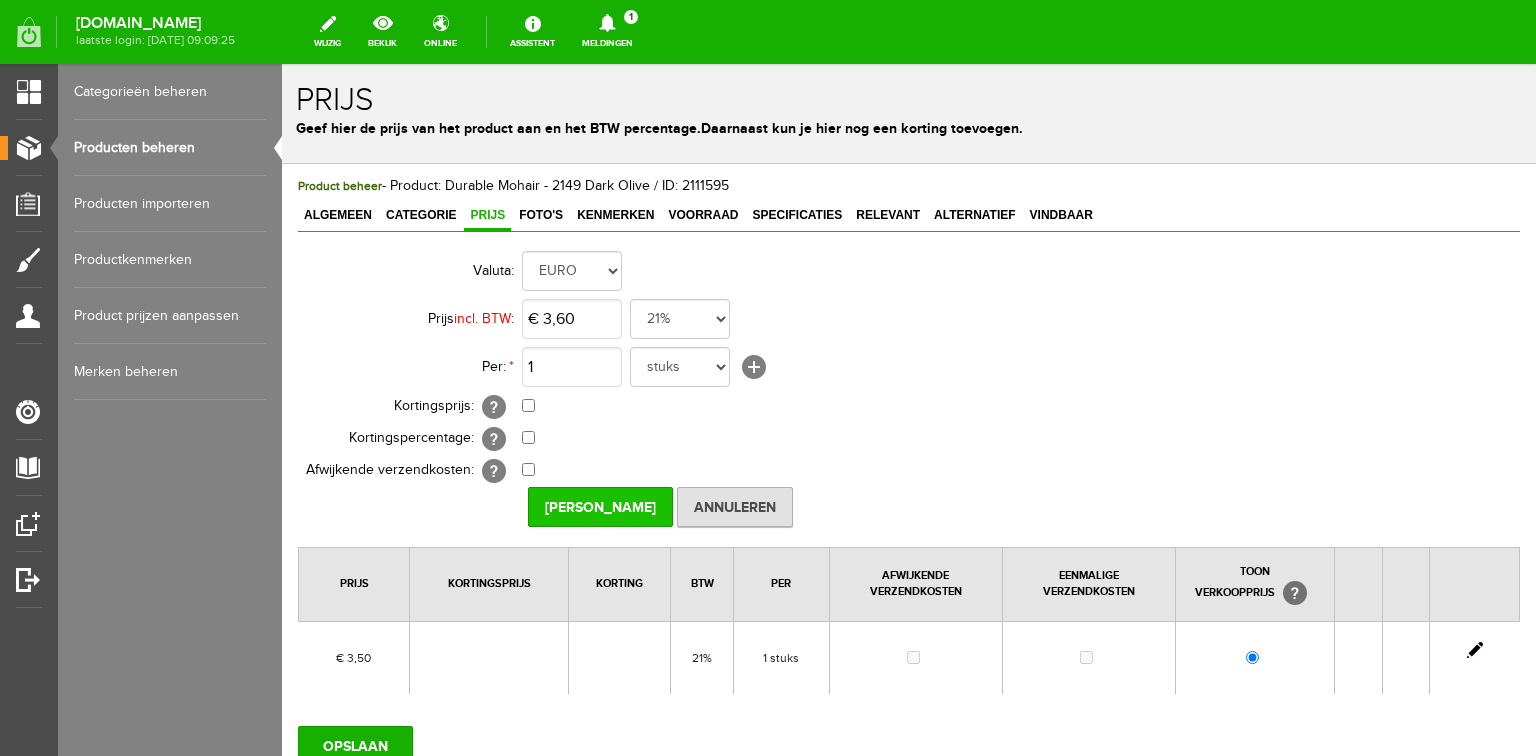 click on "[PERSON_NAME]" at bounding box center [600, 507] 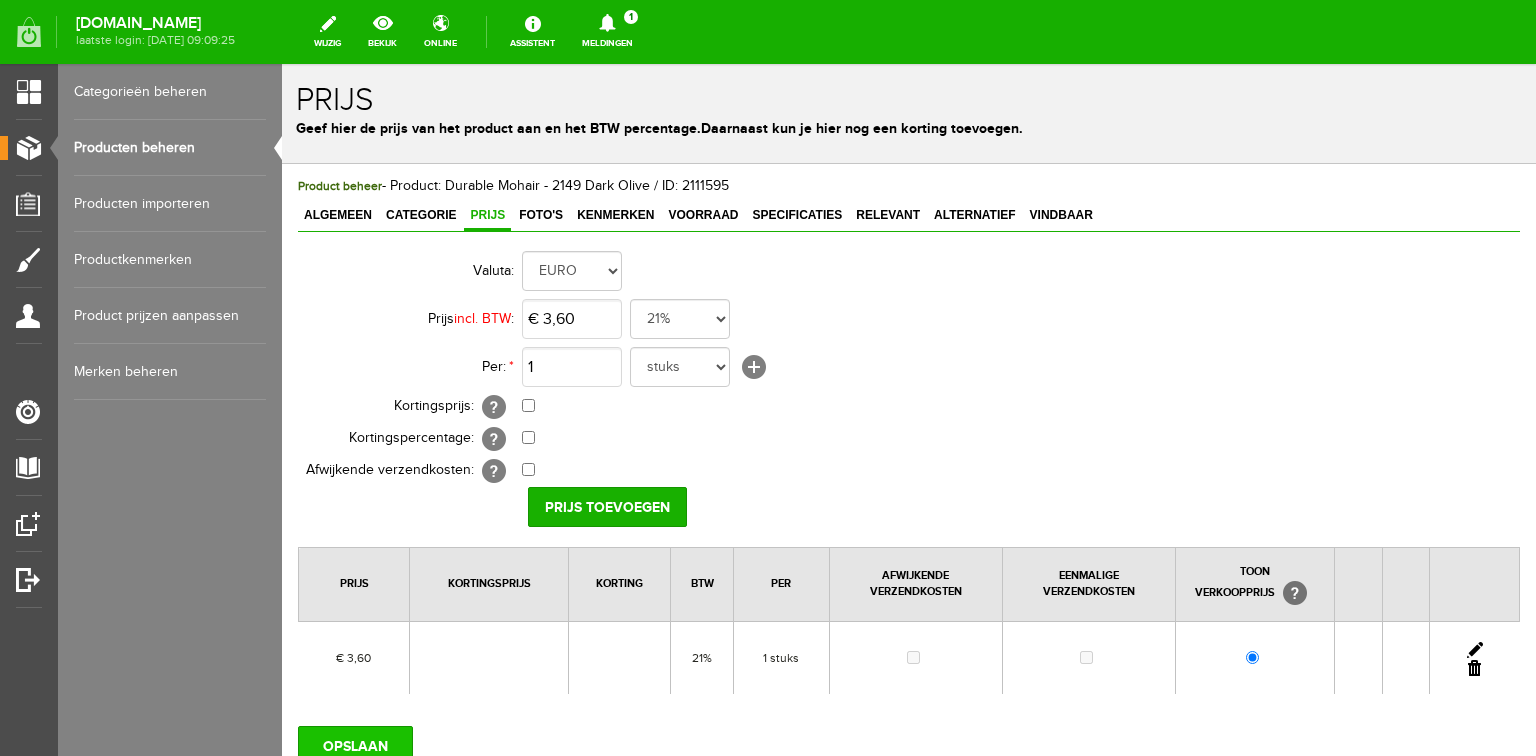 click on "OPSLAAN" at bounding box center (355, 746) 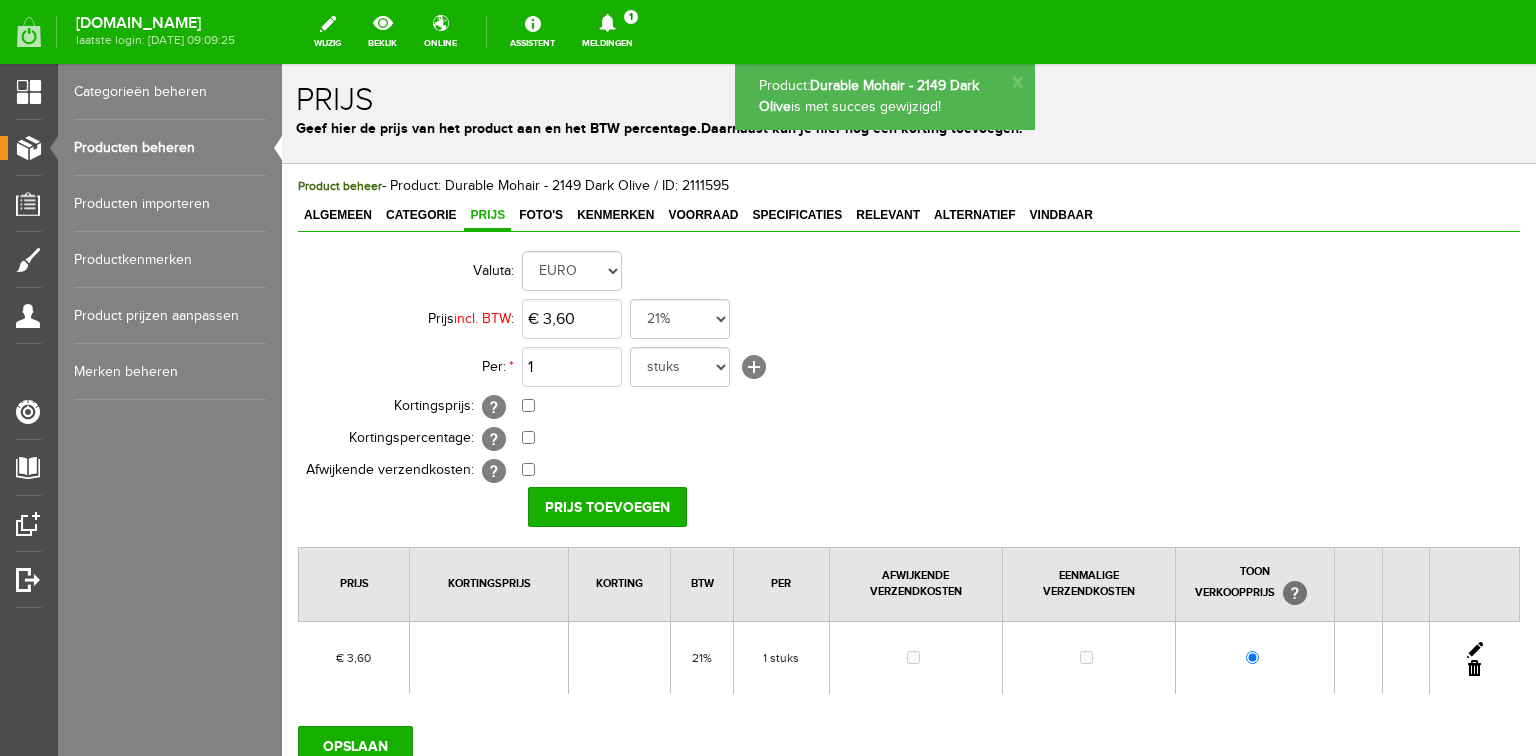 click on "Producten beheren" at bounding box center (170, 148) 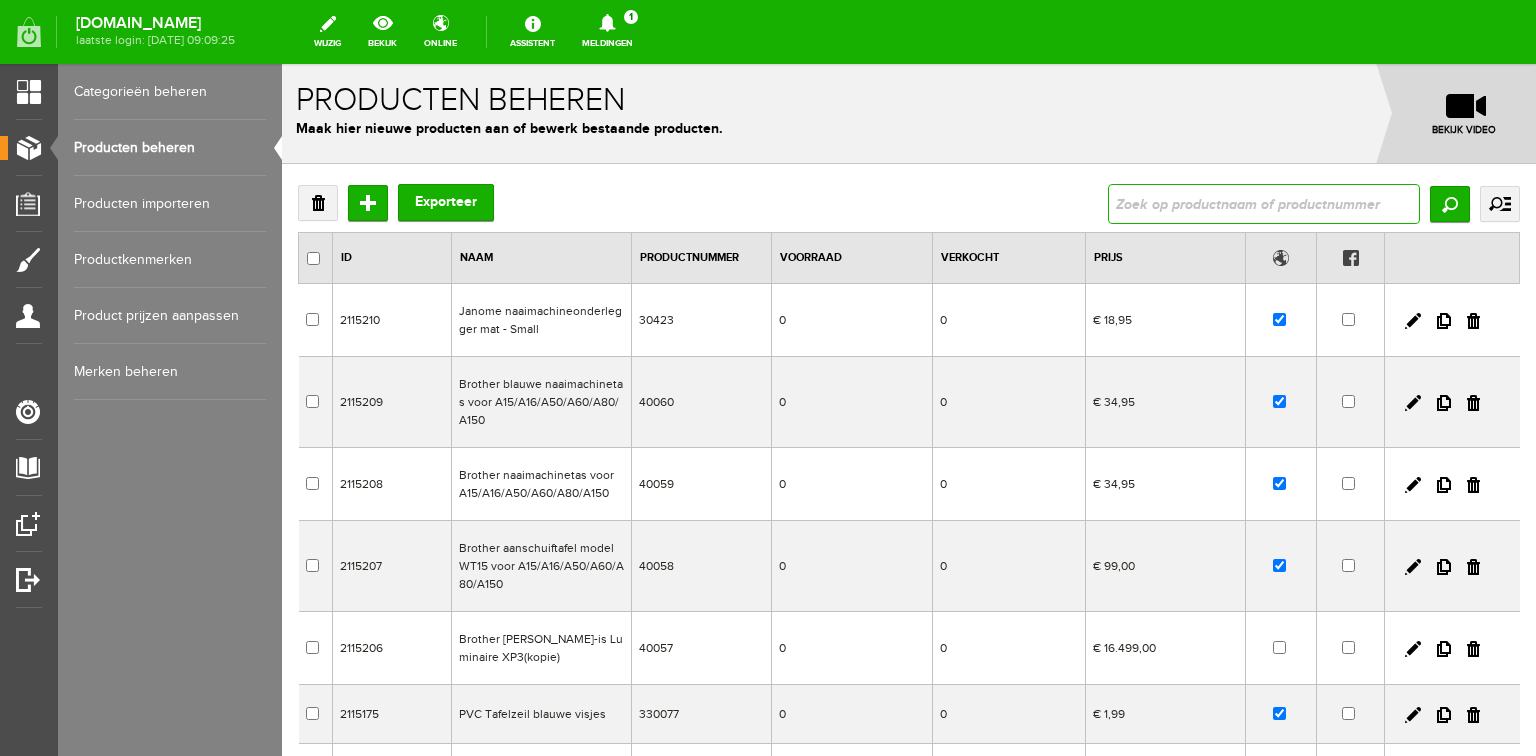 click at bounding box center [1264, 204] 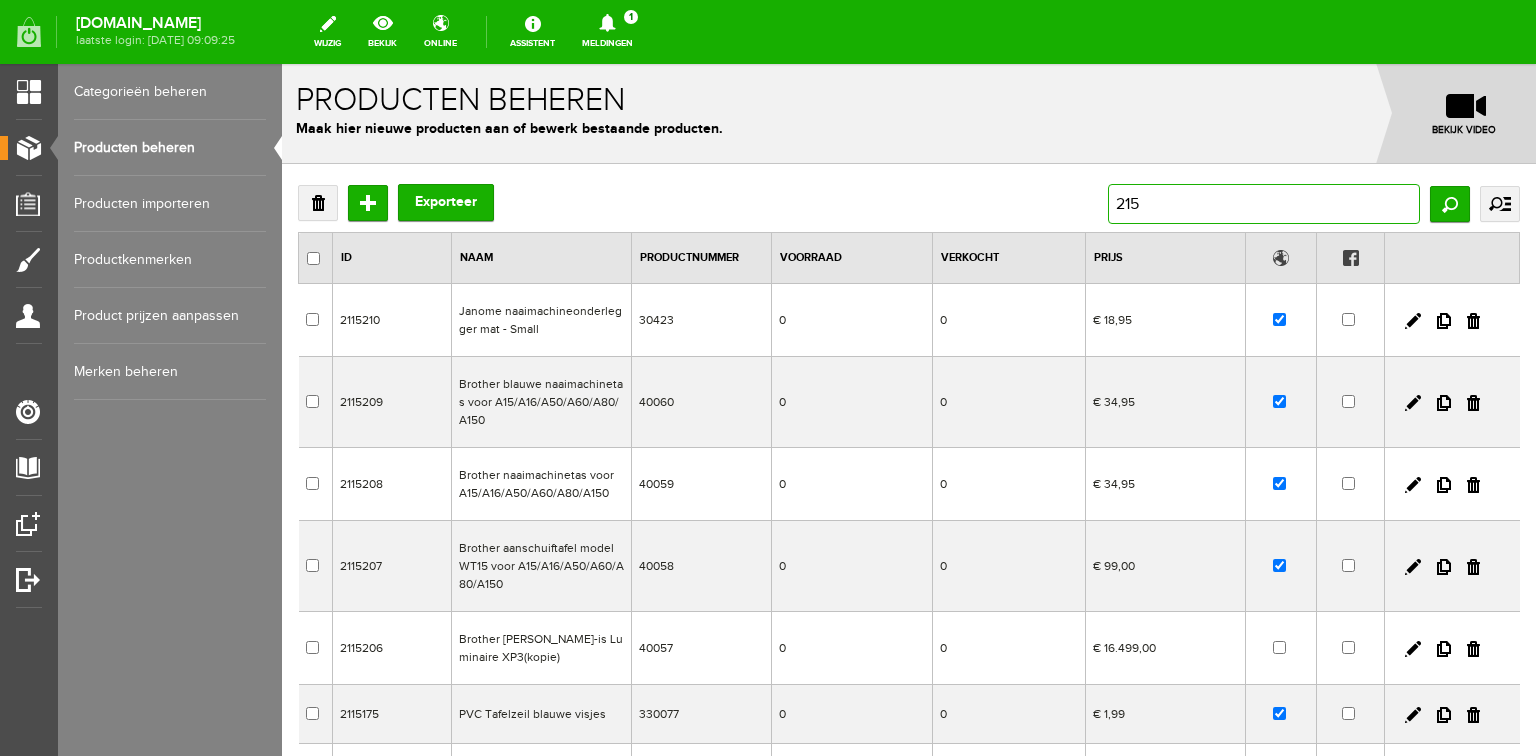 type on "2150" 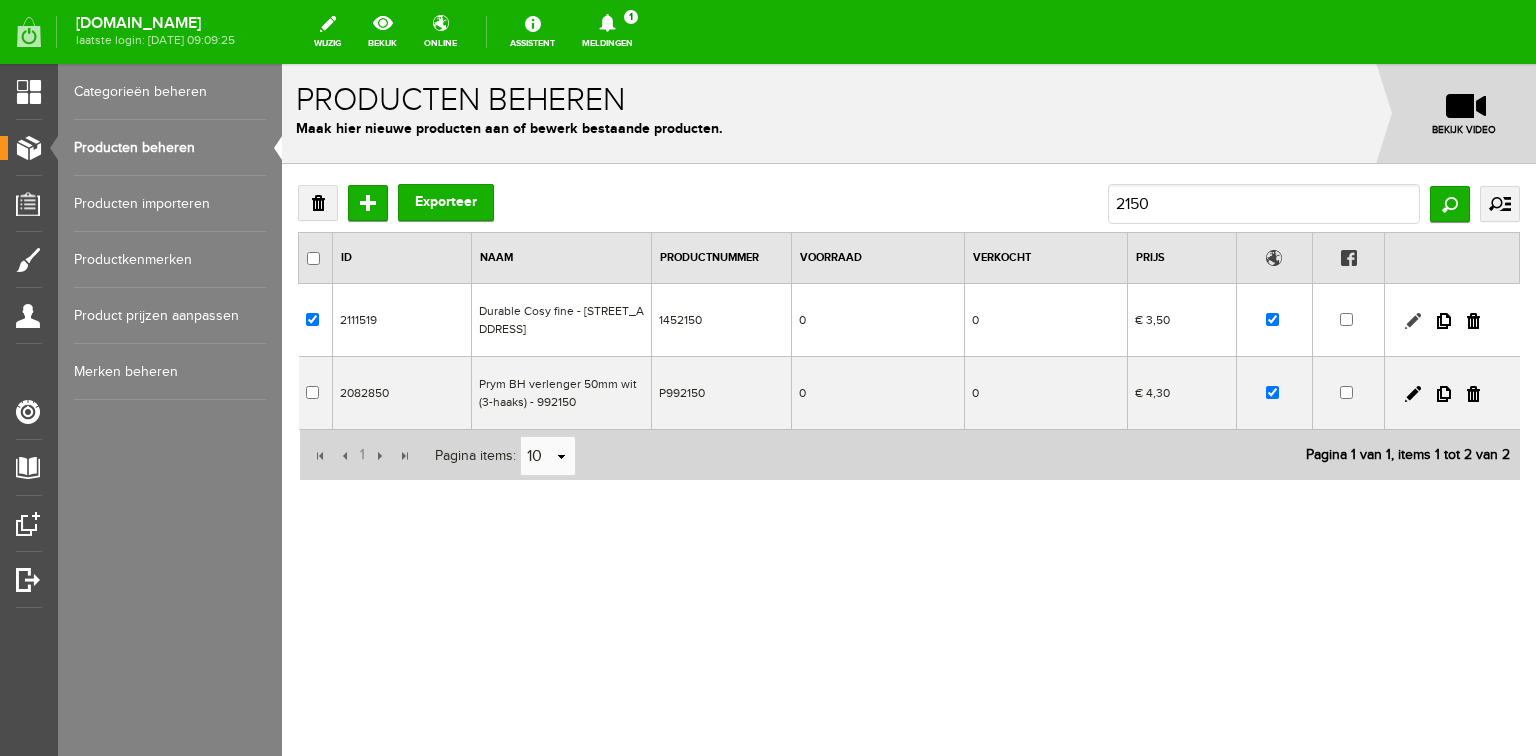 click at bounding box center (1413, 321) 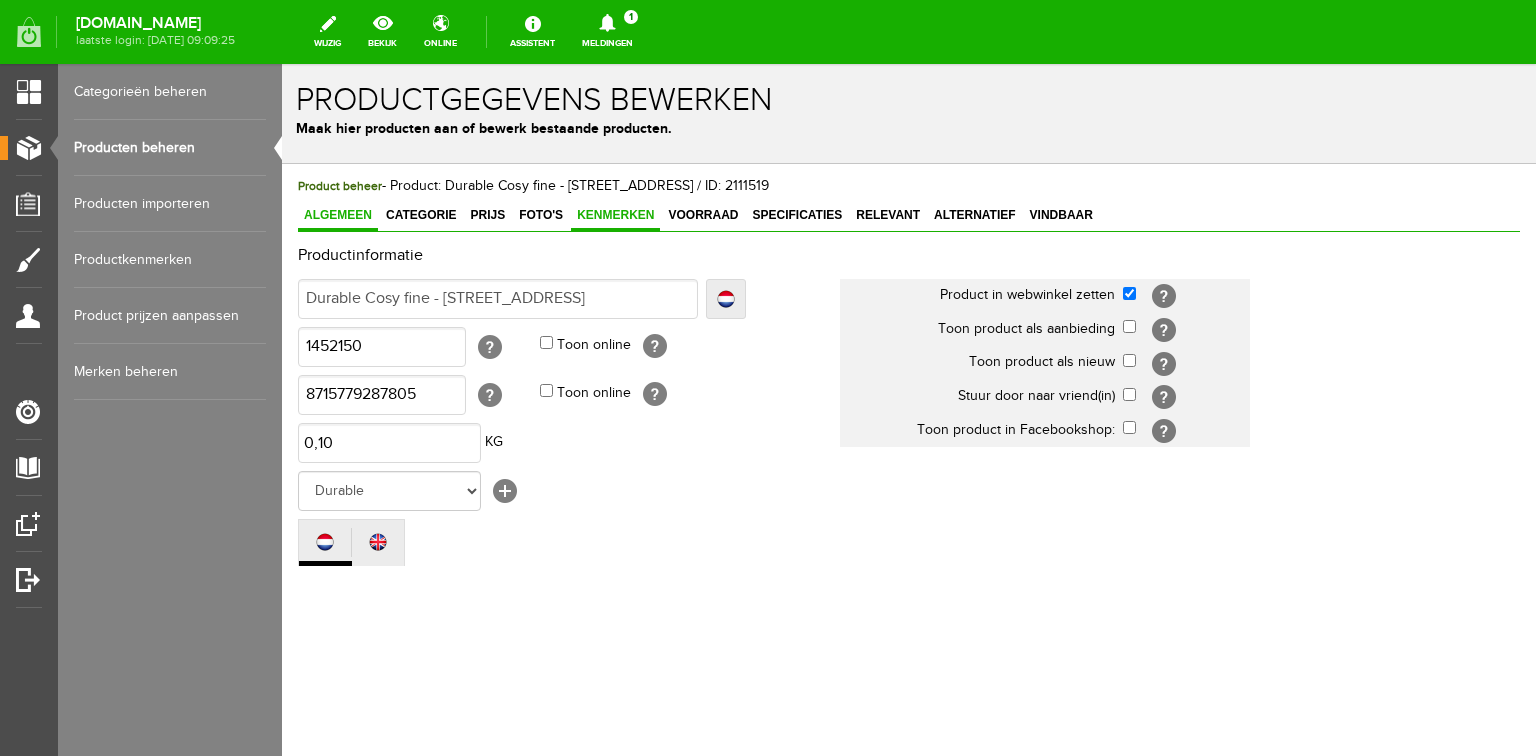 scroll, scrollTop: 0, scrollLeft: 0, axis: both 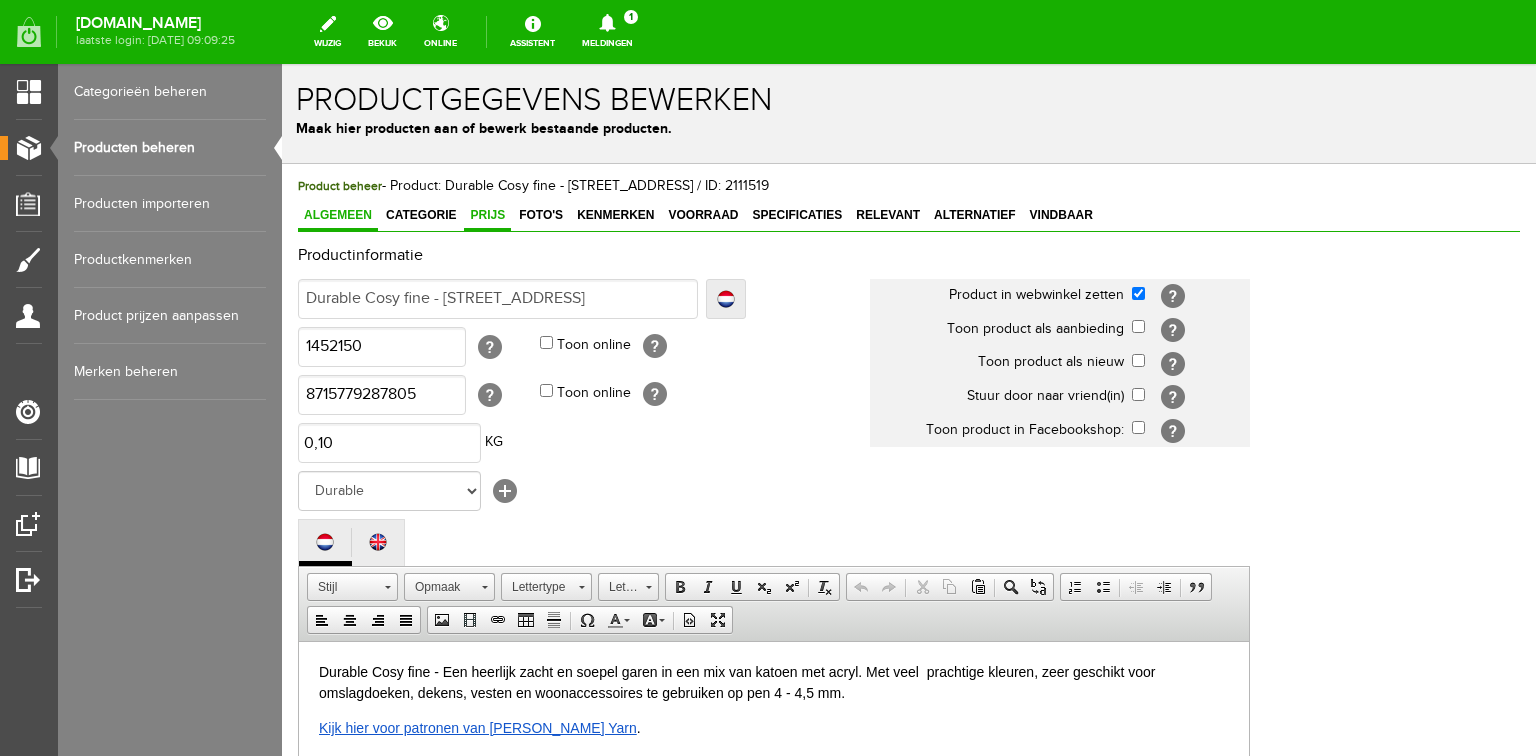 click on "Prijs" at bounding box center [487, 215] 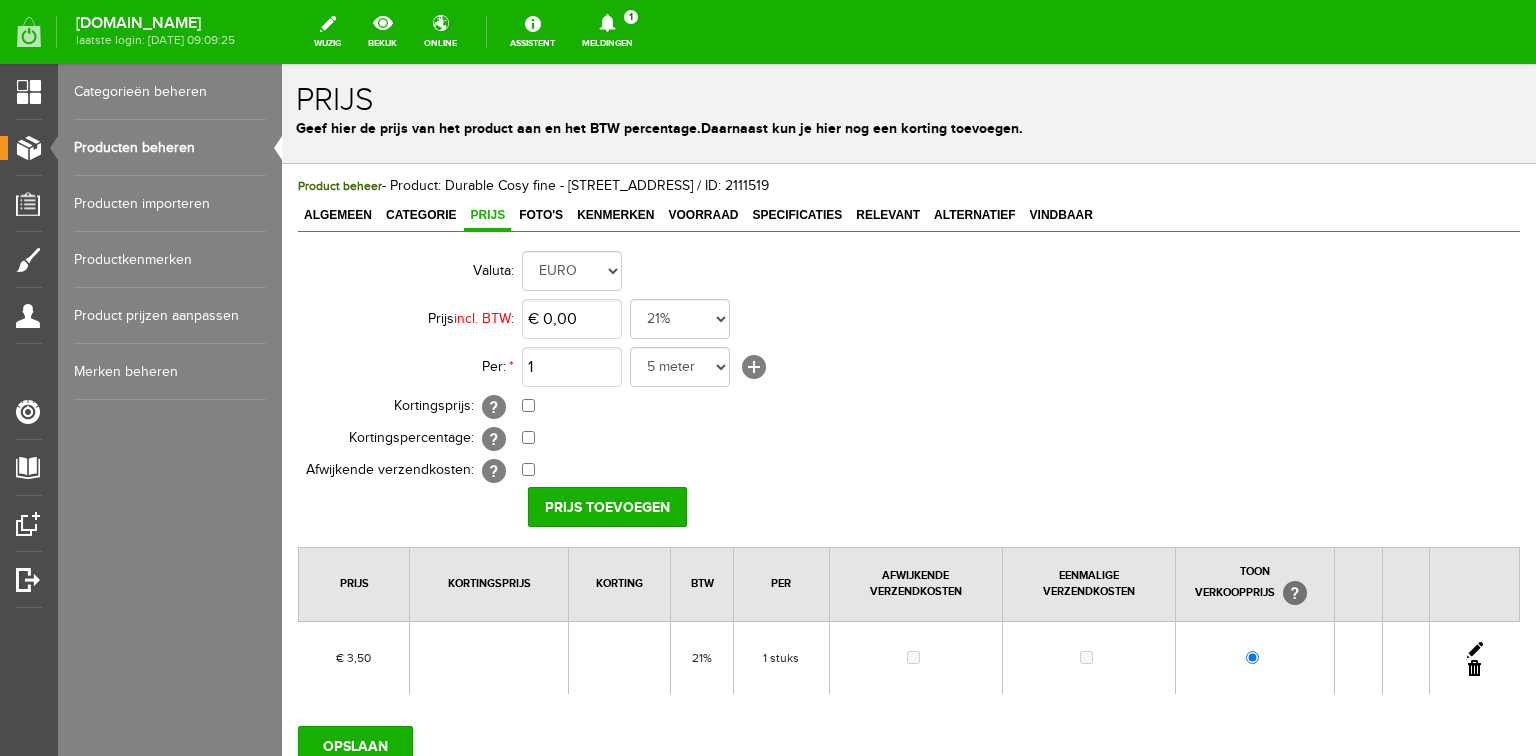 click at bounding box center (1475, 650) 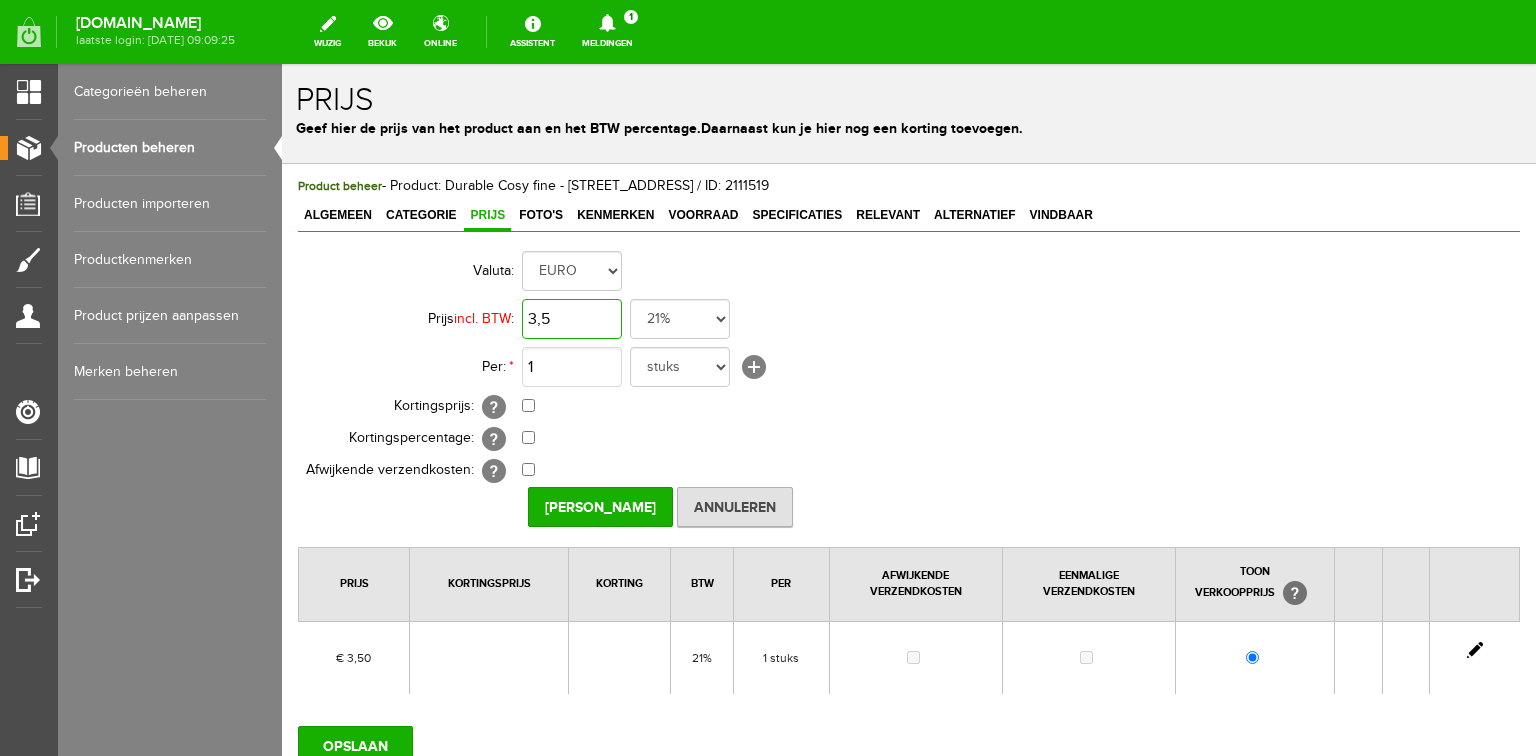 click on "3,5" at bounding box center [572, 319] 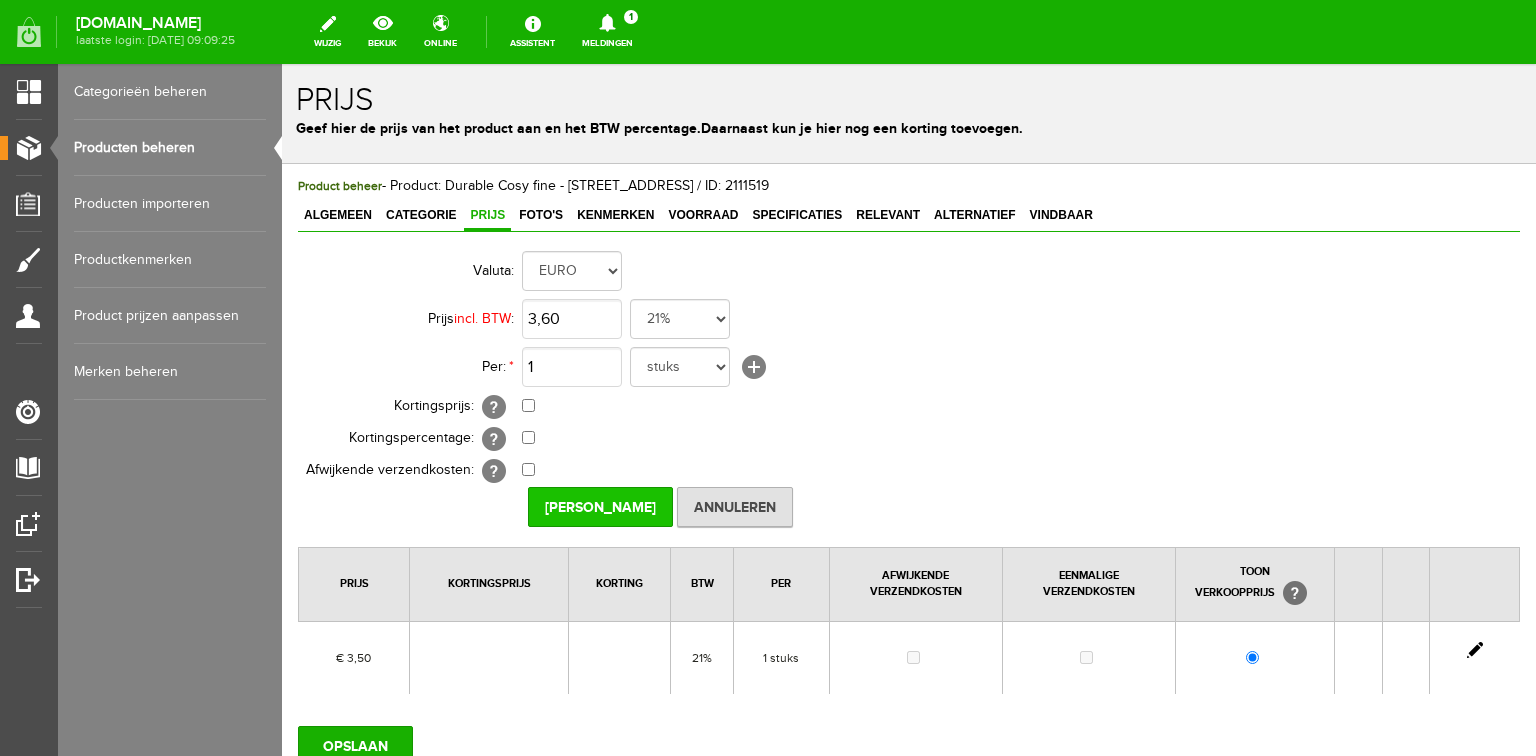type on "€ 3,60" 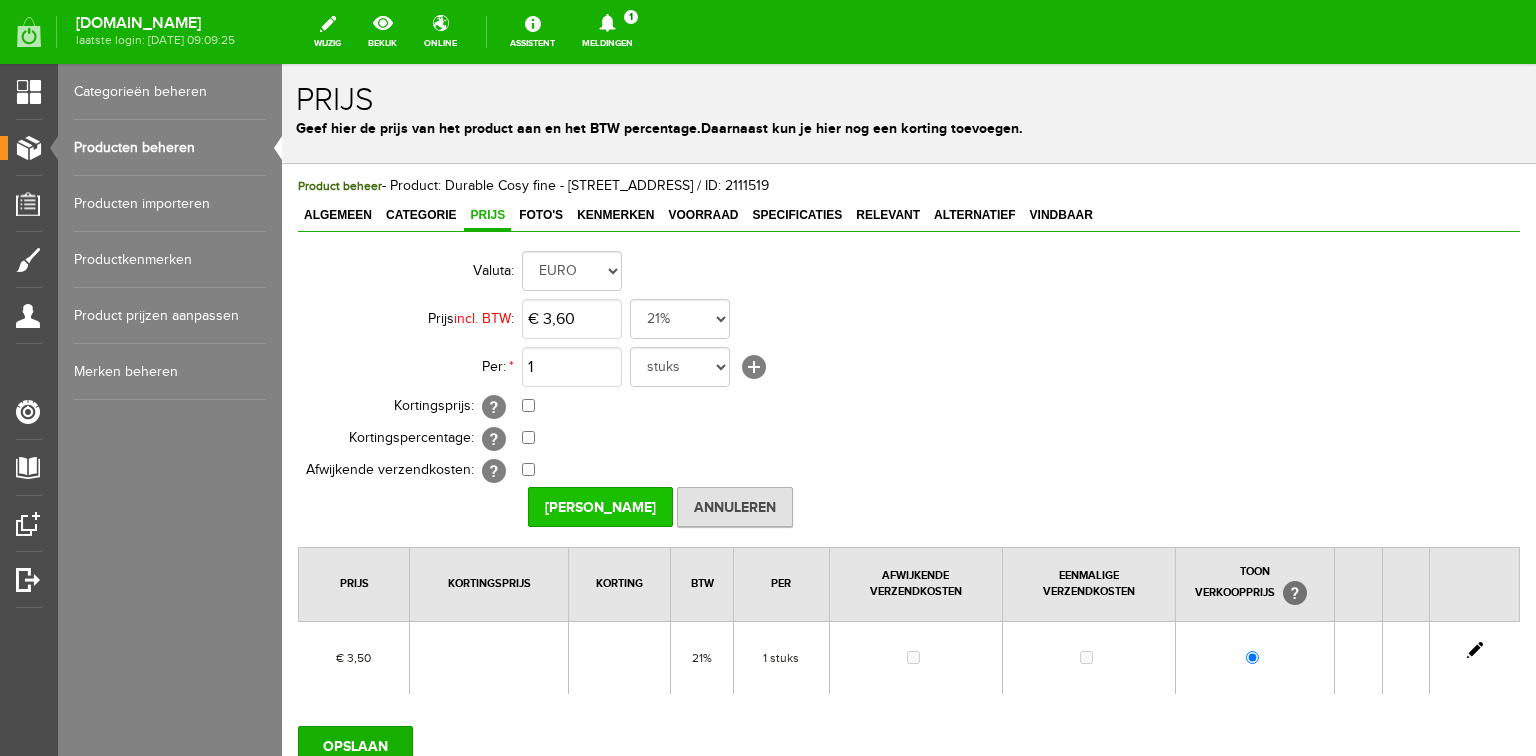 click on "[PERSON_NAME]" at bounding box center (600, 507) 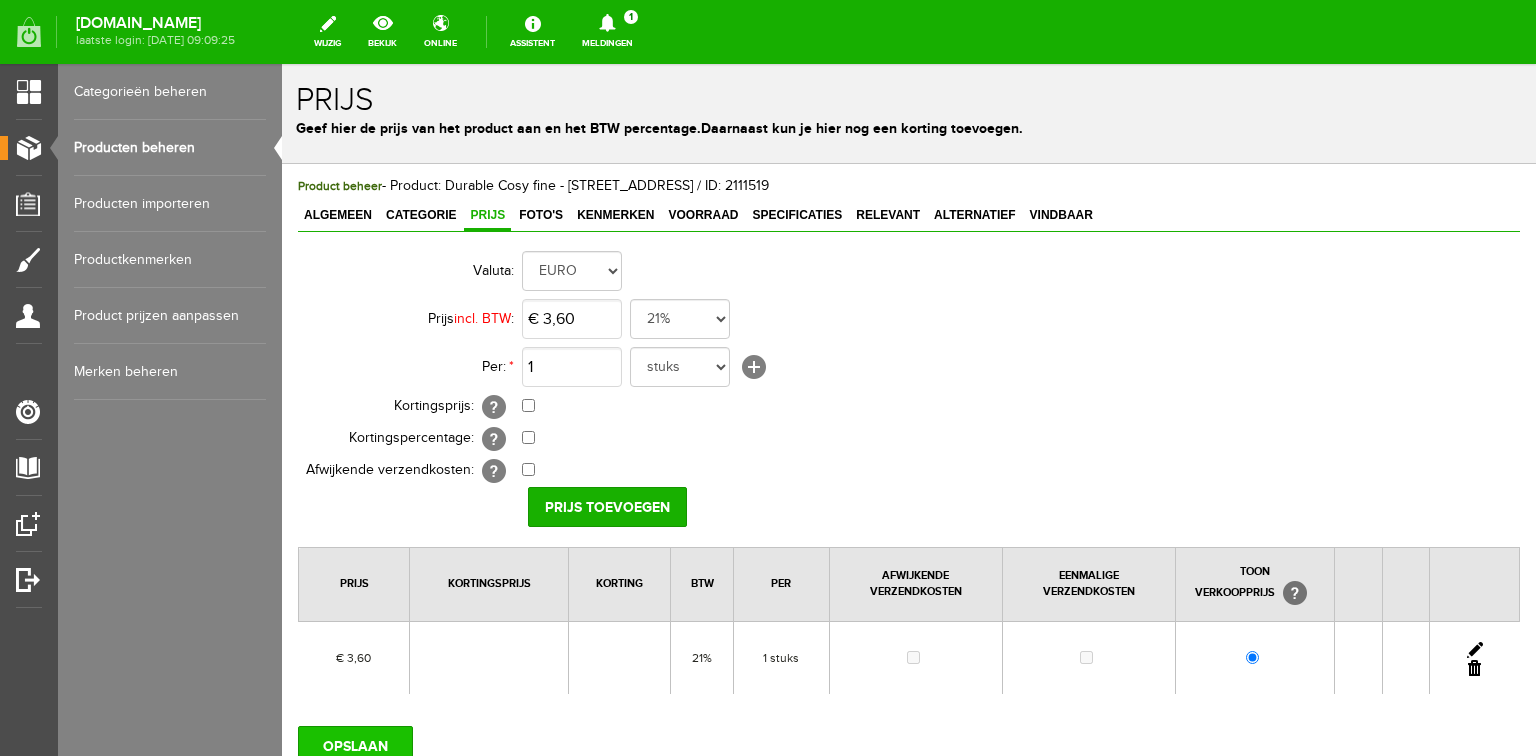 click on "OPSLAAN" at bounding box center [355, 746] 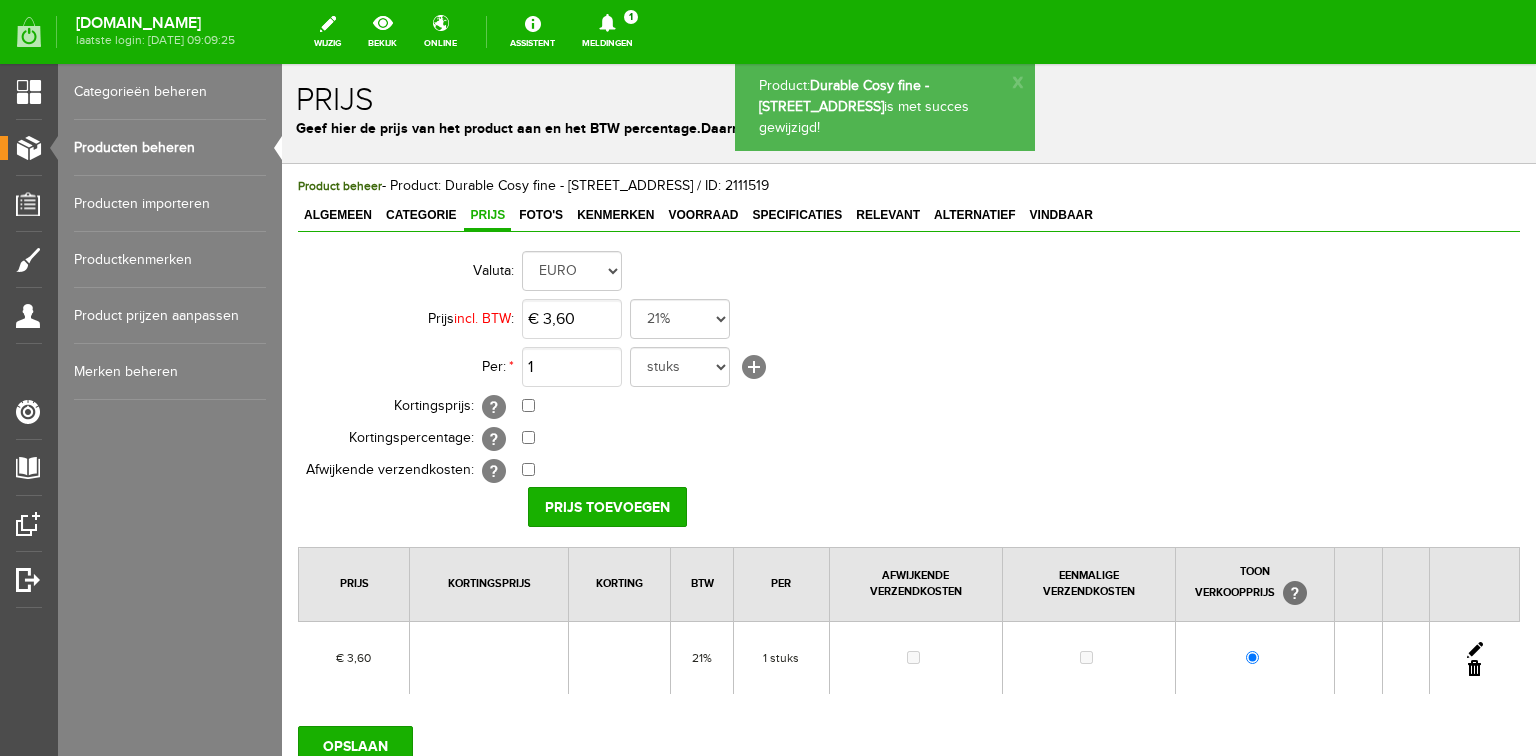 click on "Producten beheren" at bounding box center (170, 148) 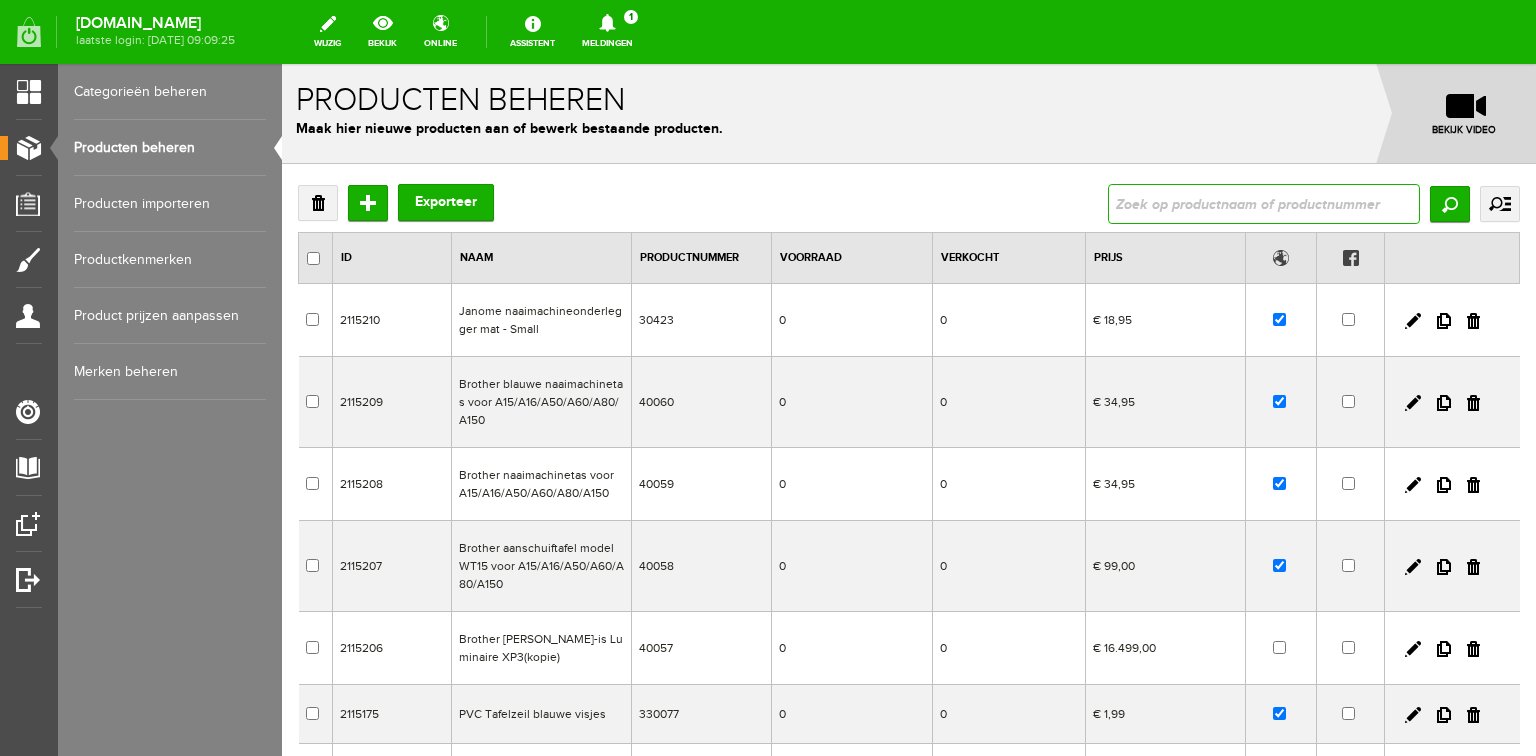 drag, startPoint x: 1184, startPoint y: 214, endPoint x: 1176, endPoint y: 203, distance: 13.601471 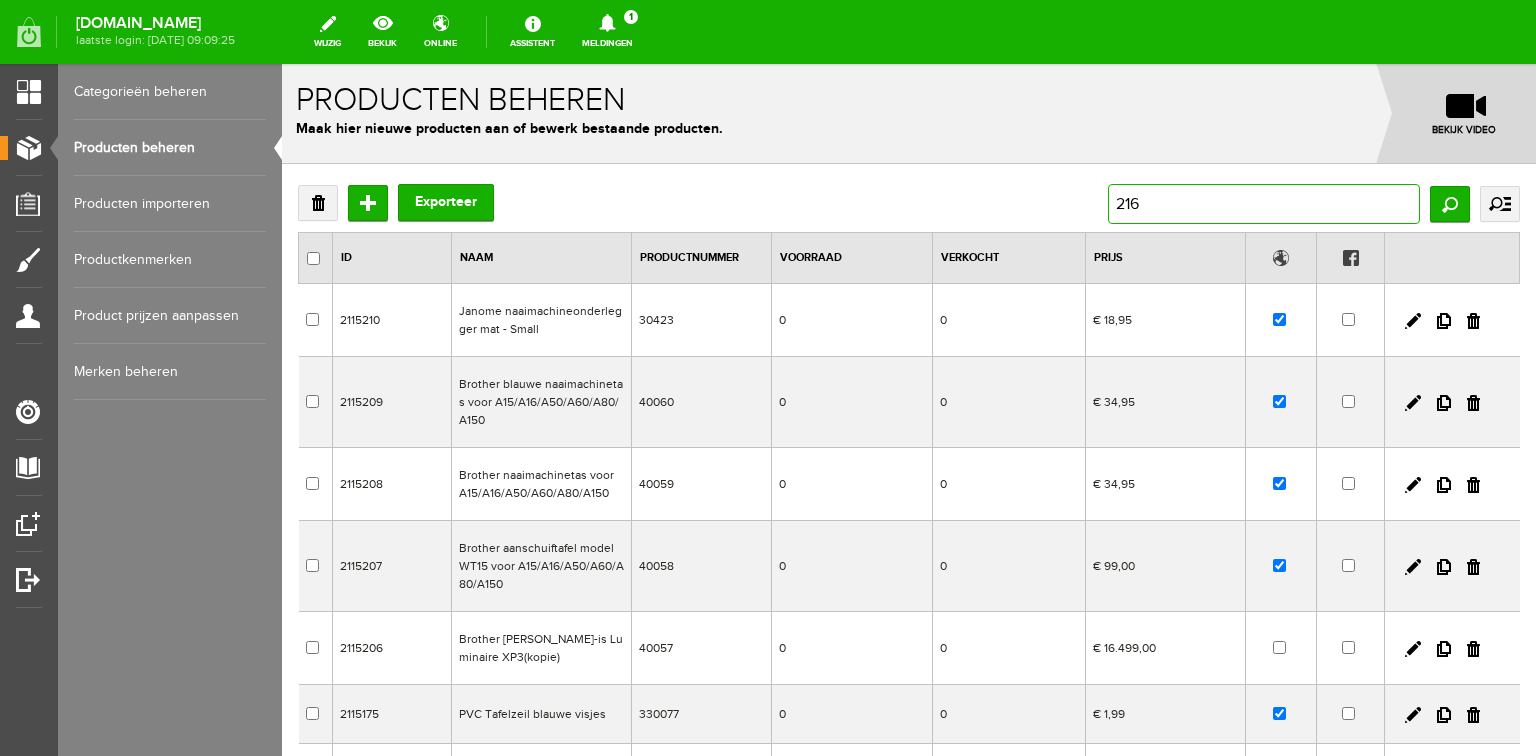 type on "2168" 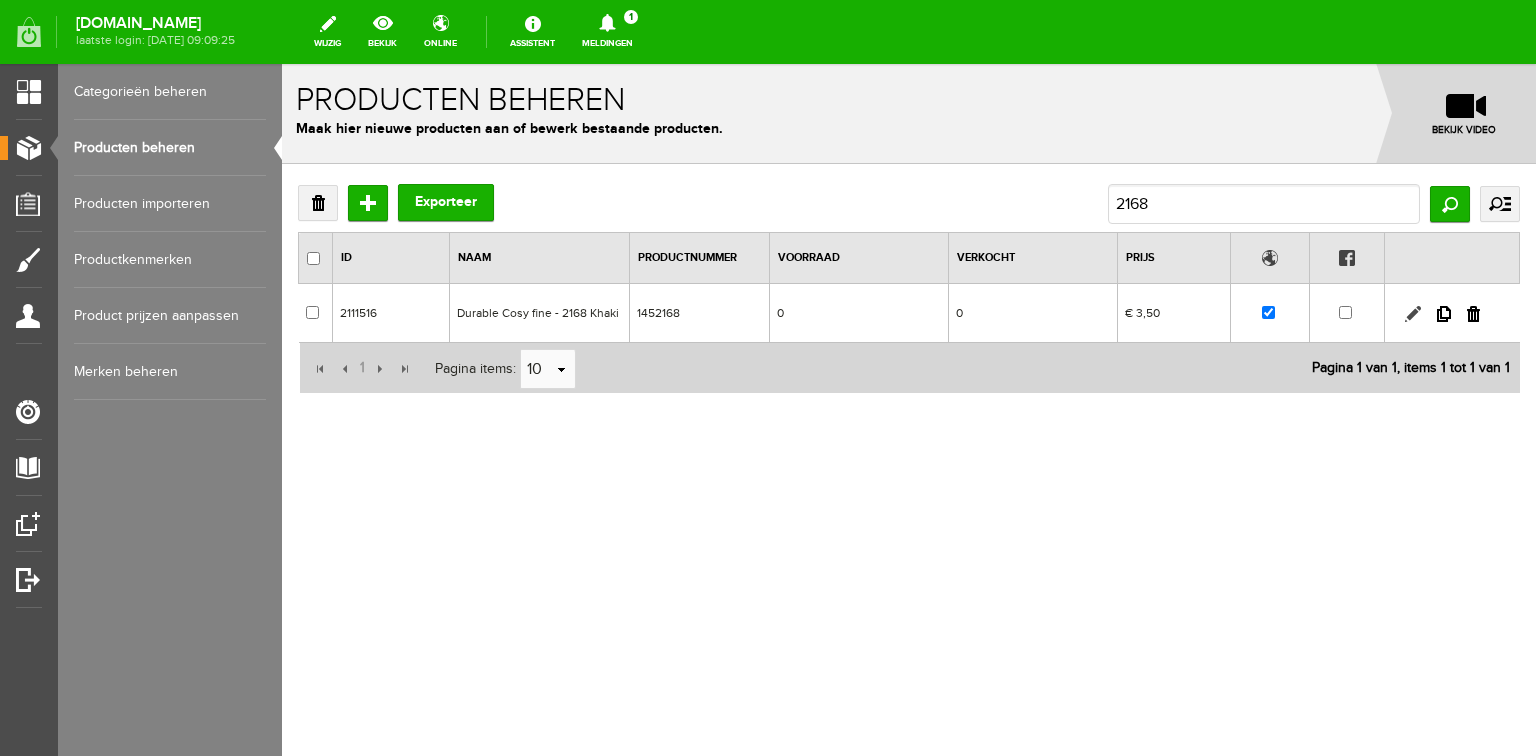 click at bounding box center [1413, 314] 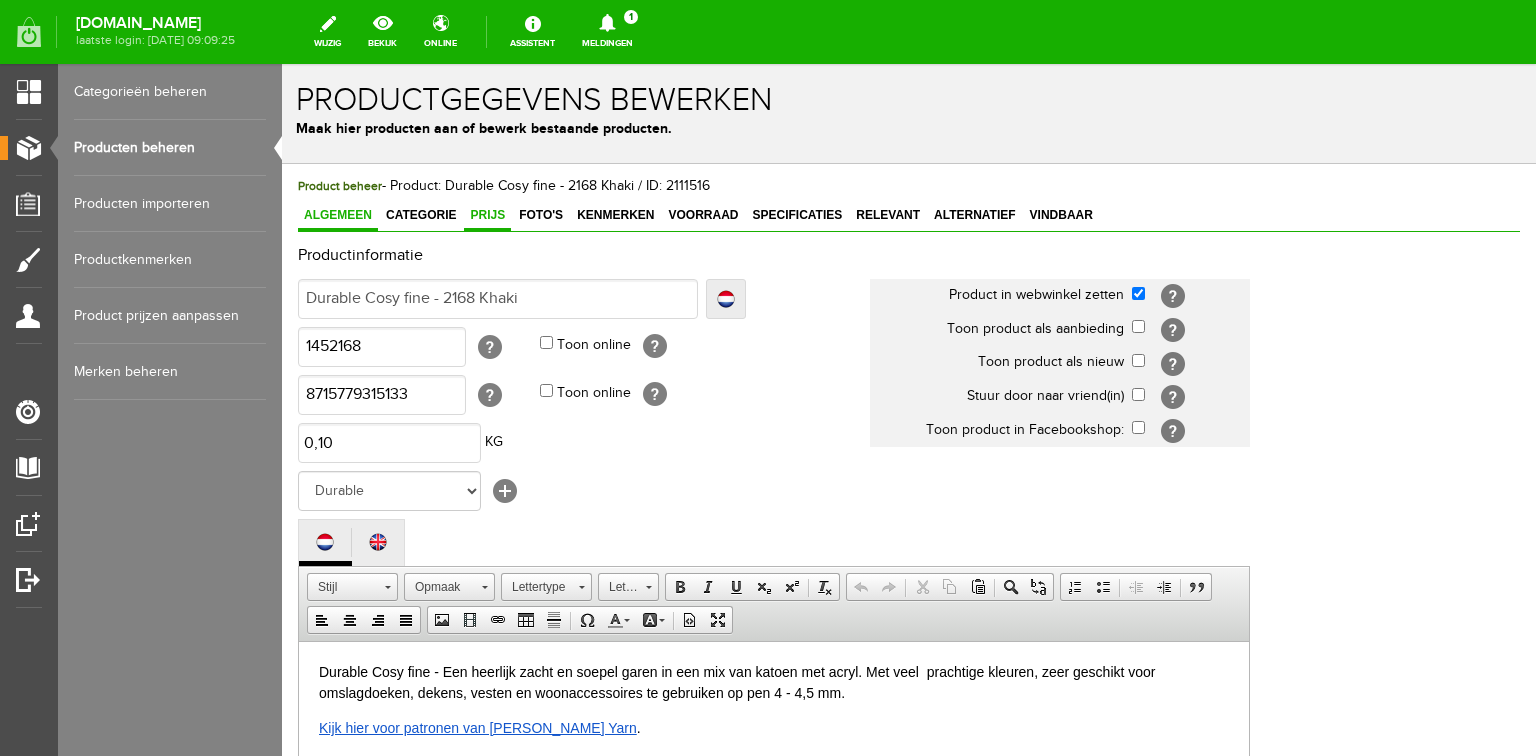 click on "Prijs" at bounding box center (487, 215) 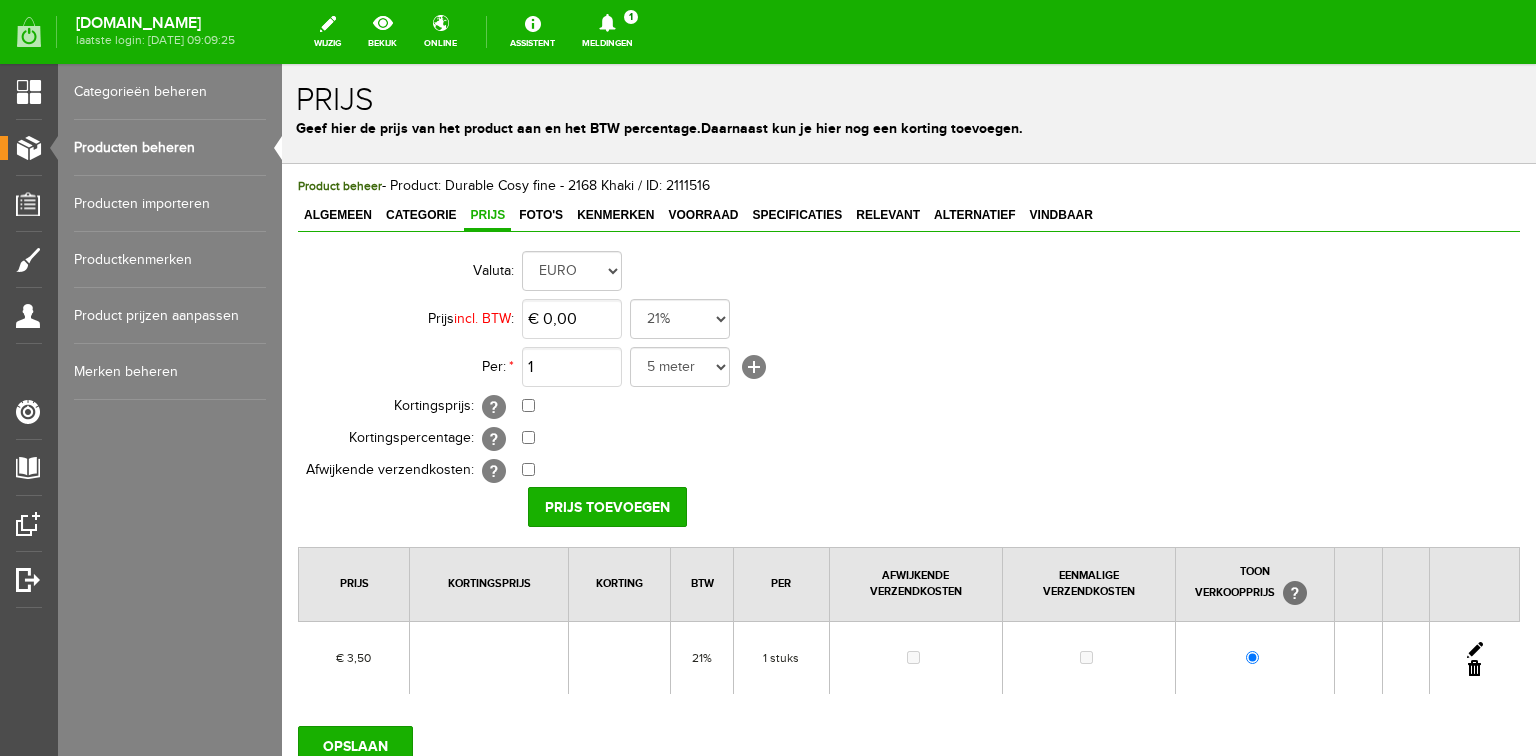 click at bounding box center [1475, 650] 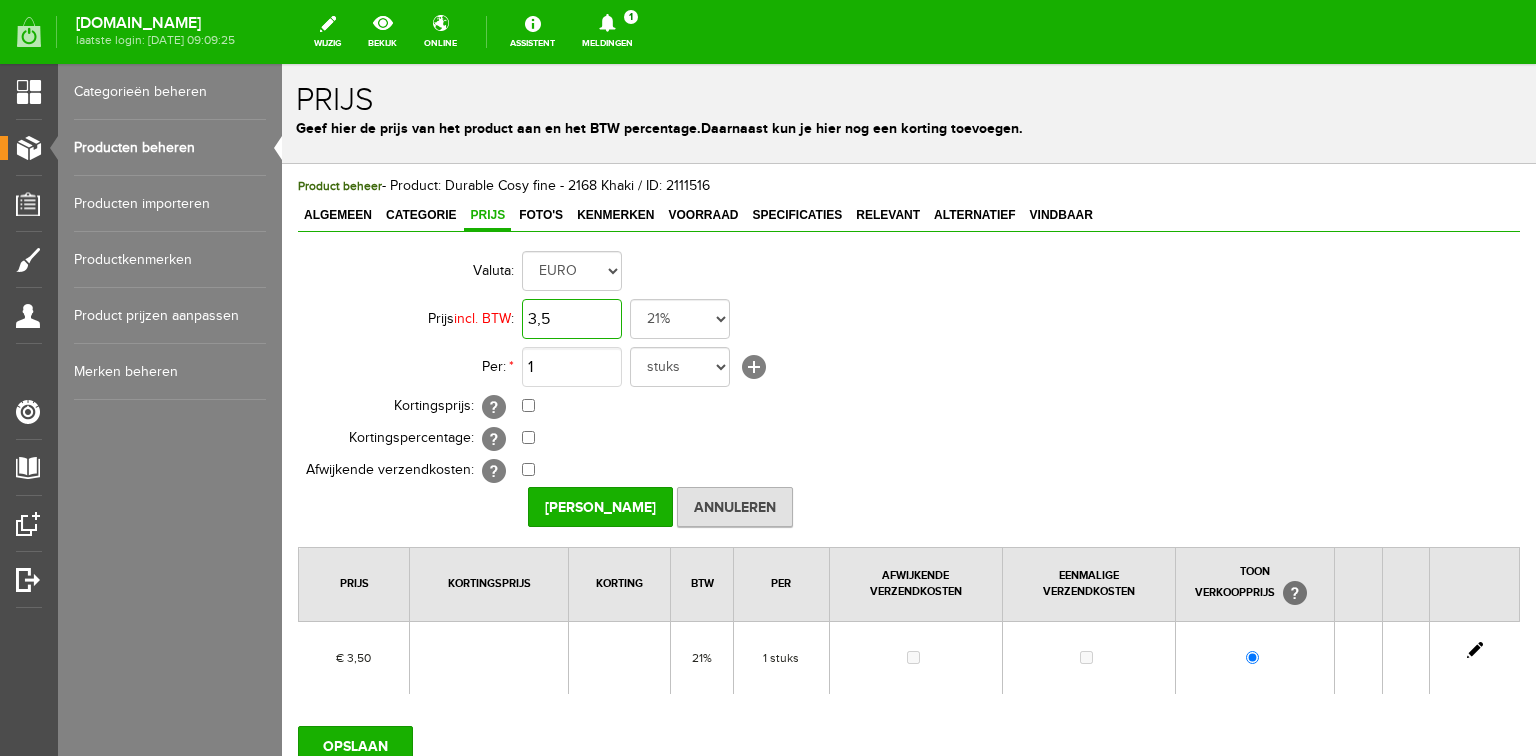 click on "3,5" at bounding box center (572, 319) 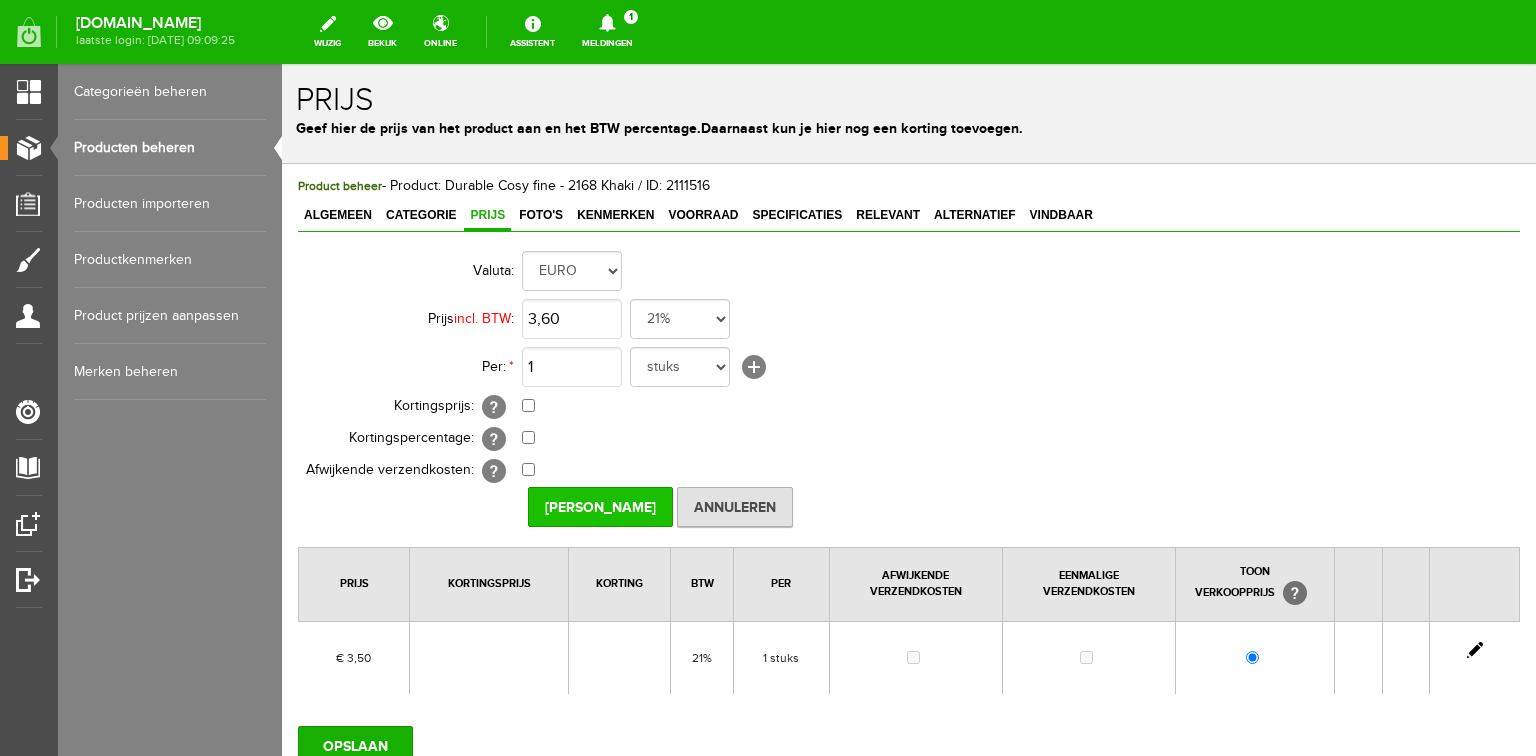 type on "€ 3,60" 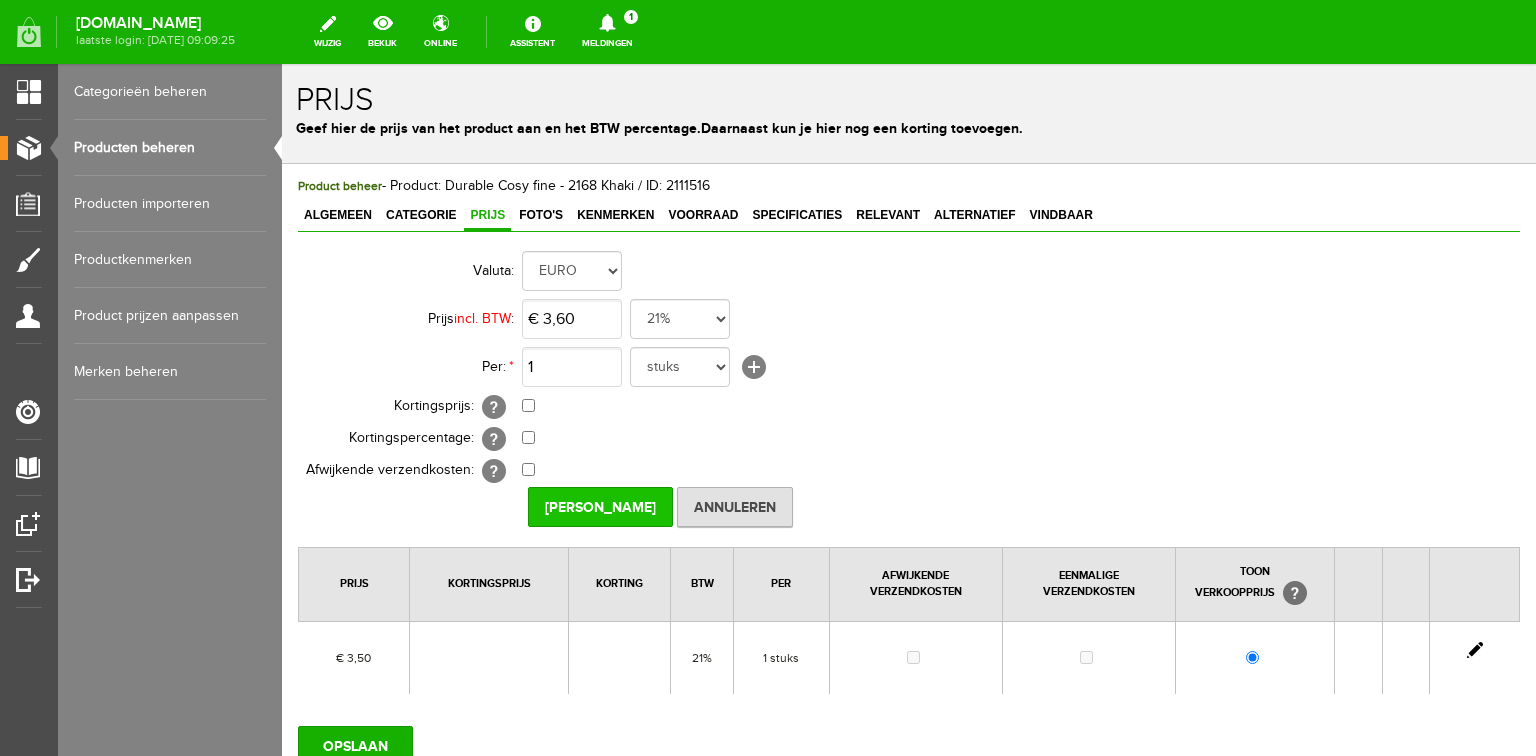click on "[PERSON_NAME]" at bounding box center (600, 507) 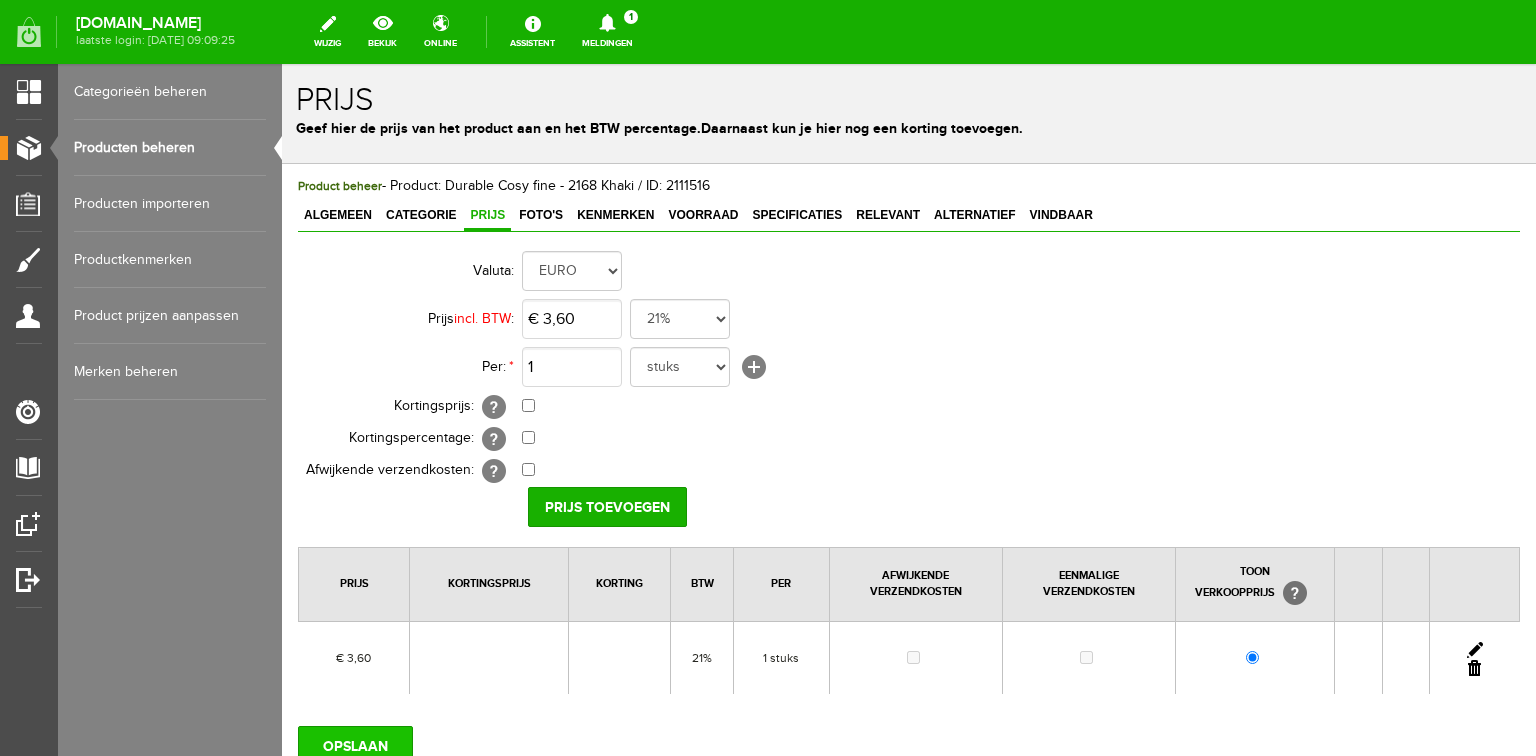 click on "OPSLAAN" at bounding box center [355, 746] 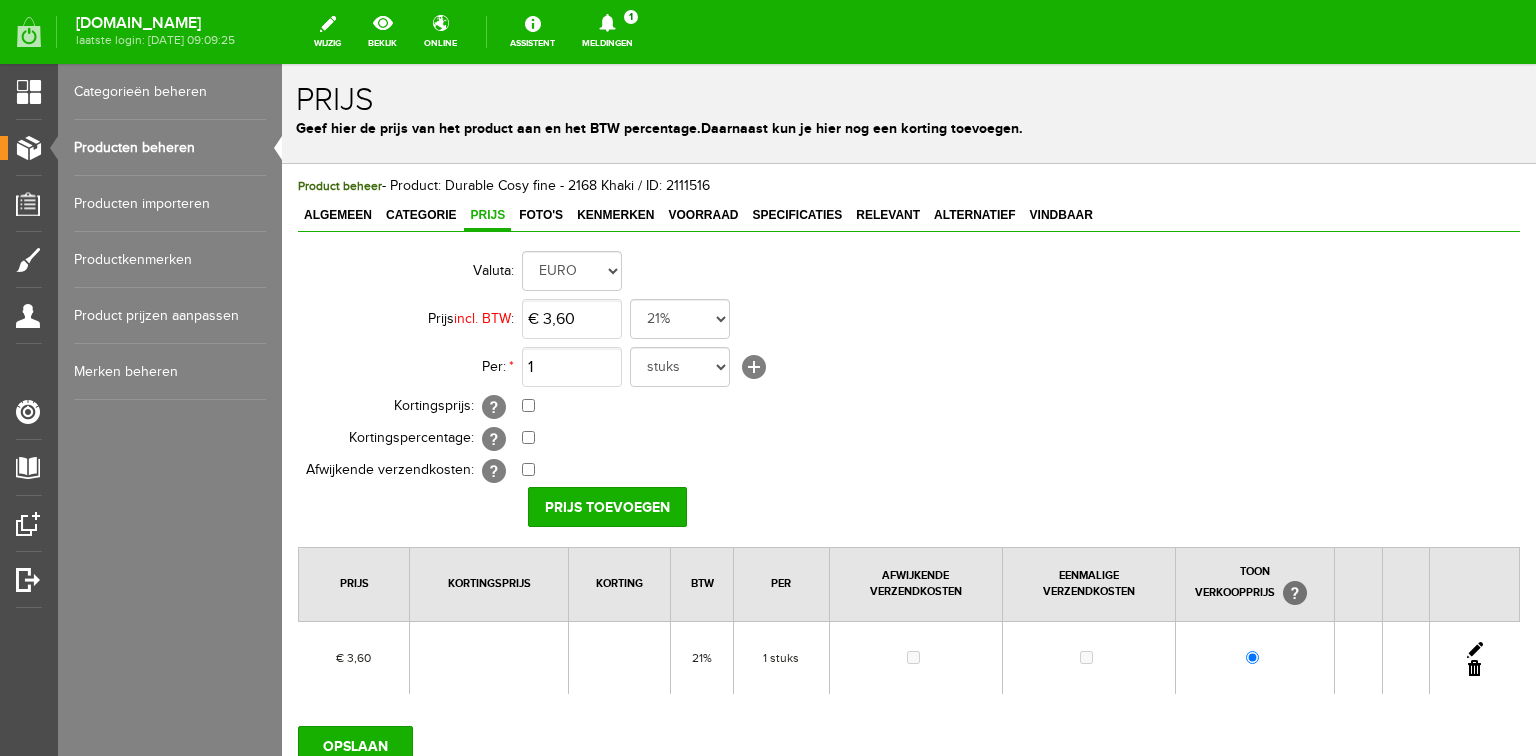 click on "Producten beheren" at bounding box center (170, 148) 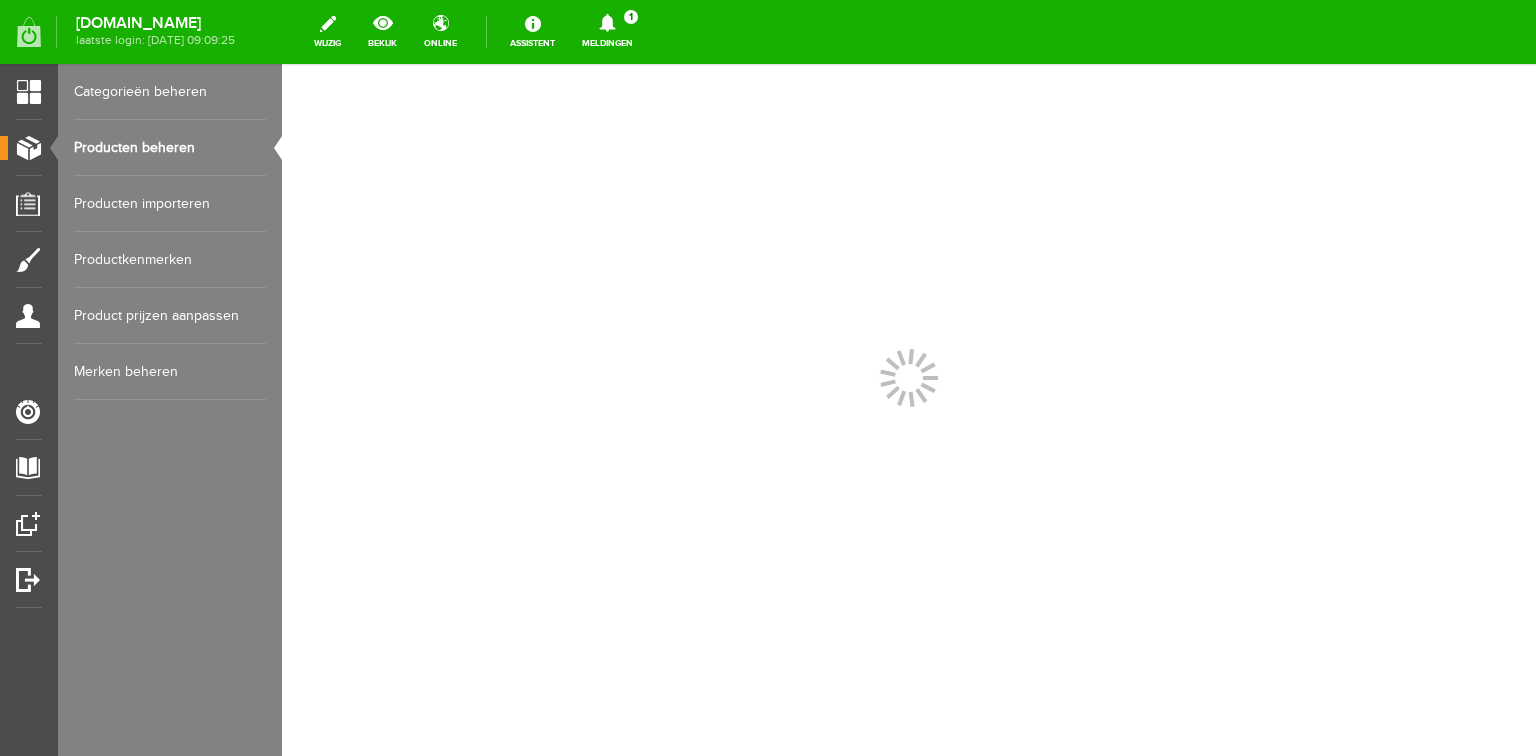 scroll, scrollTop: 0, scrollLeft: 0, axis: both 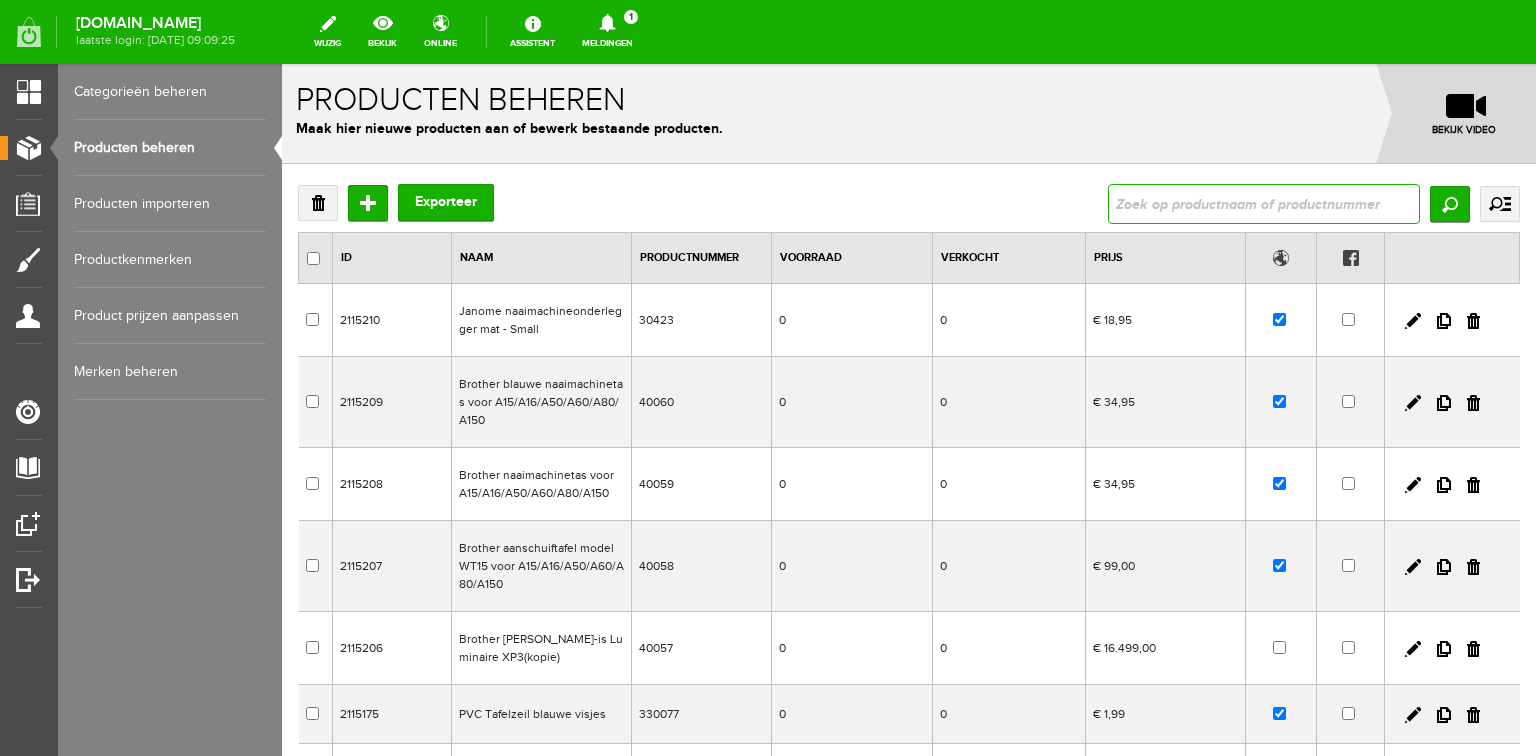 click at bounding box center [1264, 204] 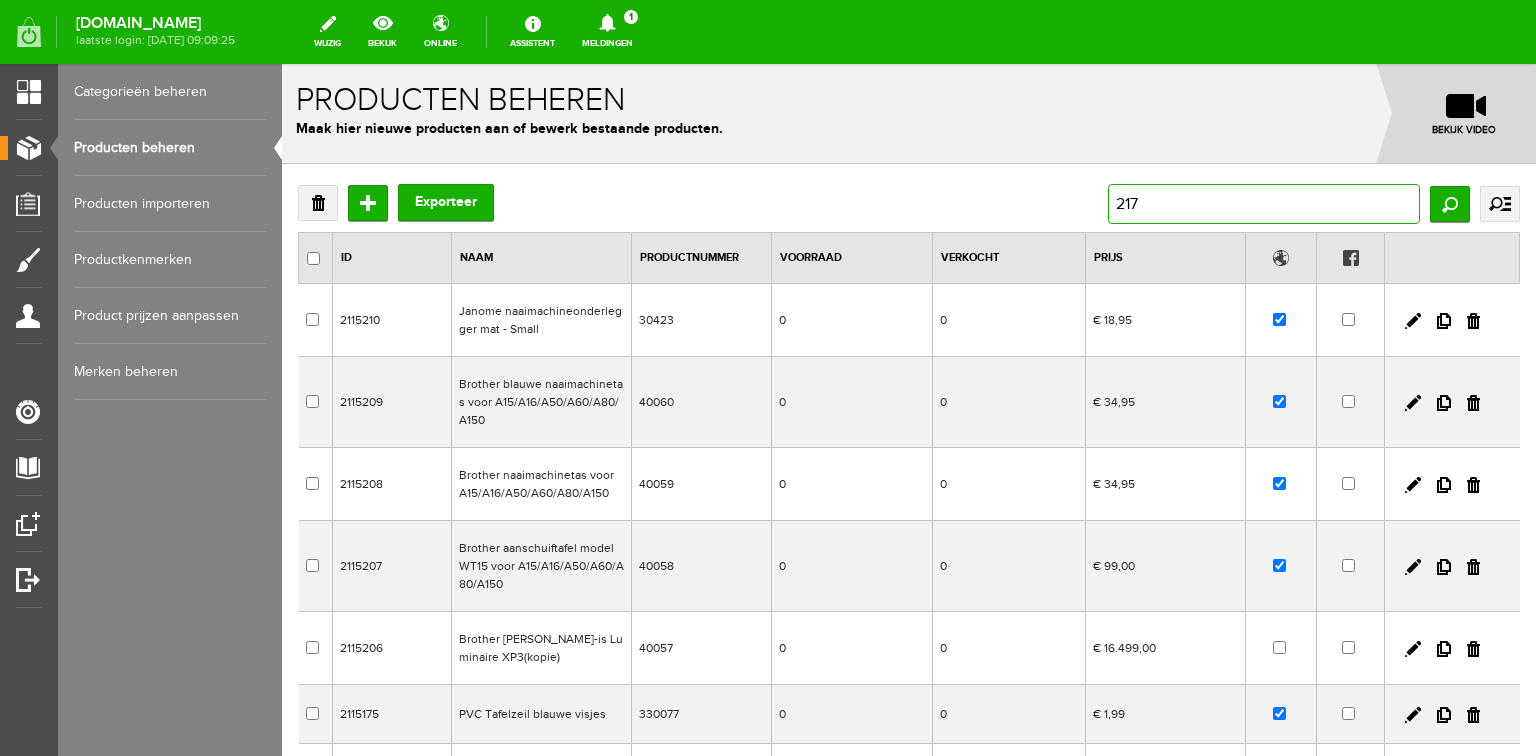 type on "2172" 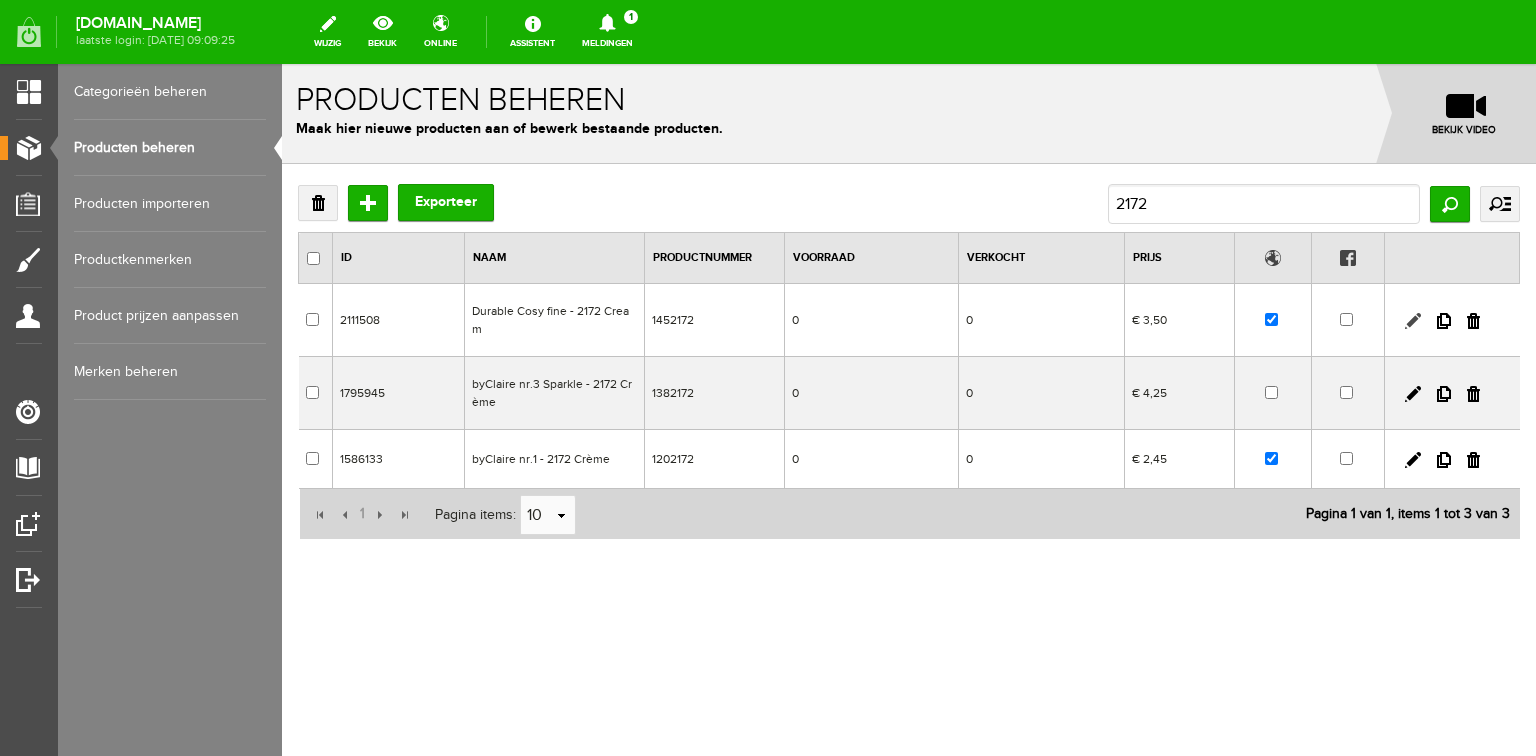 click at bounding box center (1413, 321) 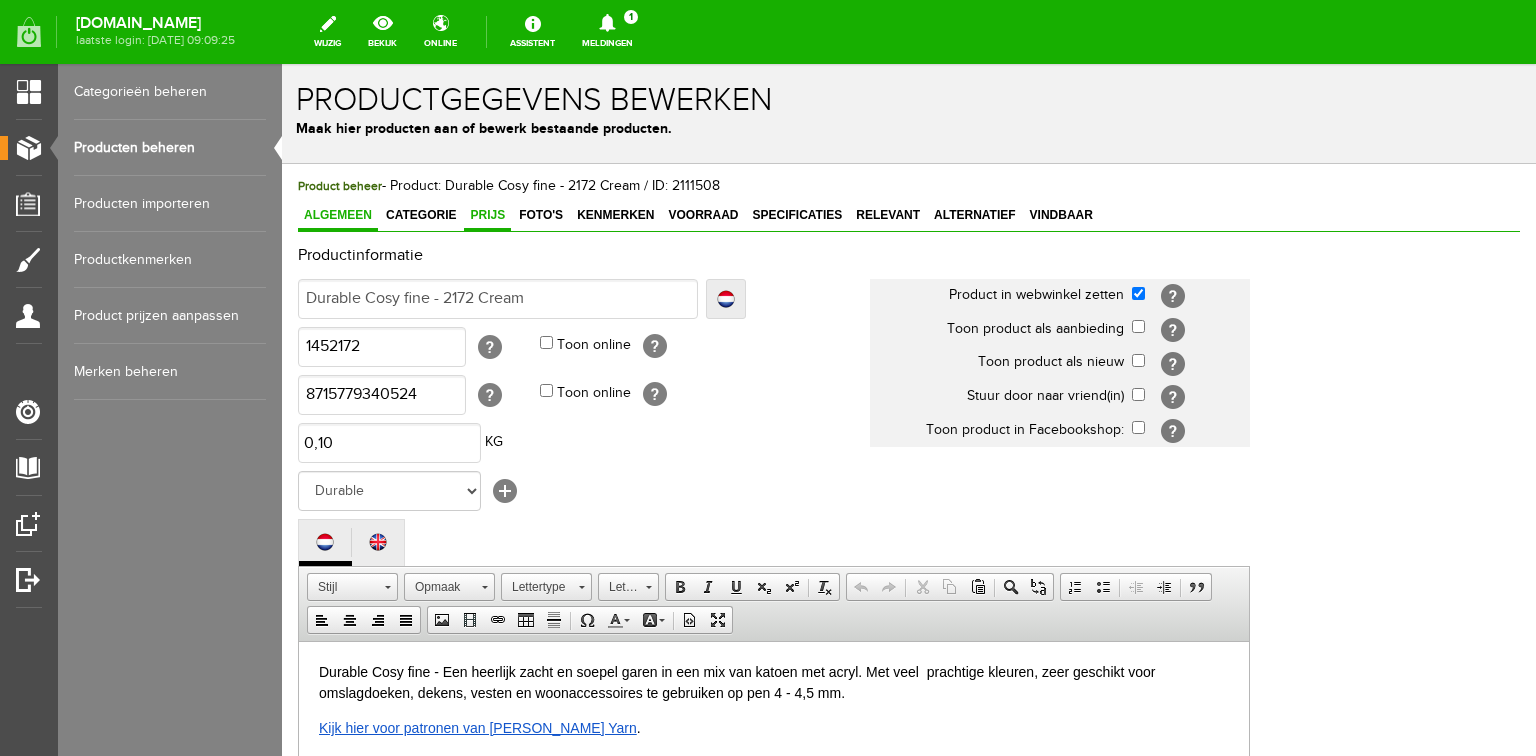 scroll, scrollTop: 0, scrollLeft: 0, axis: both 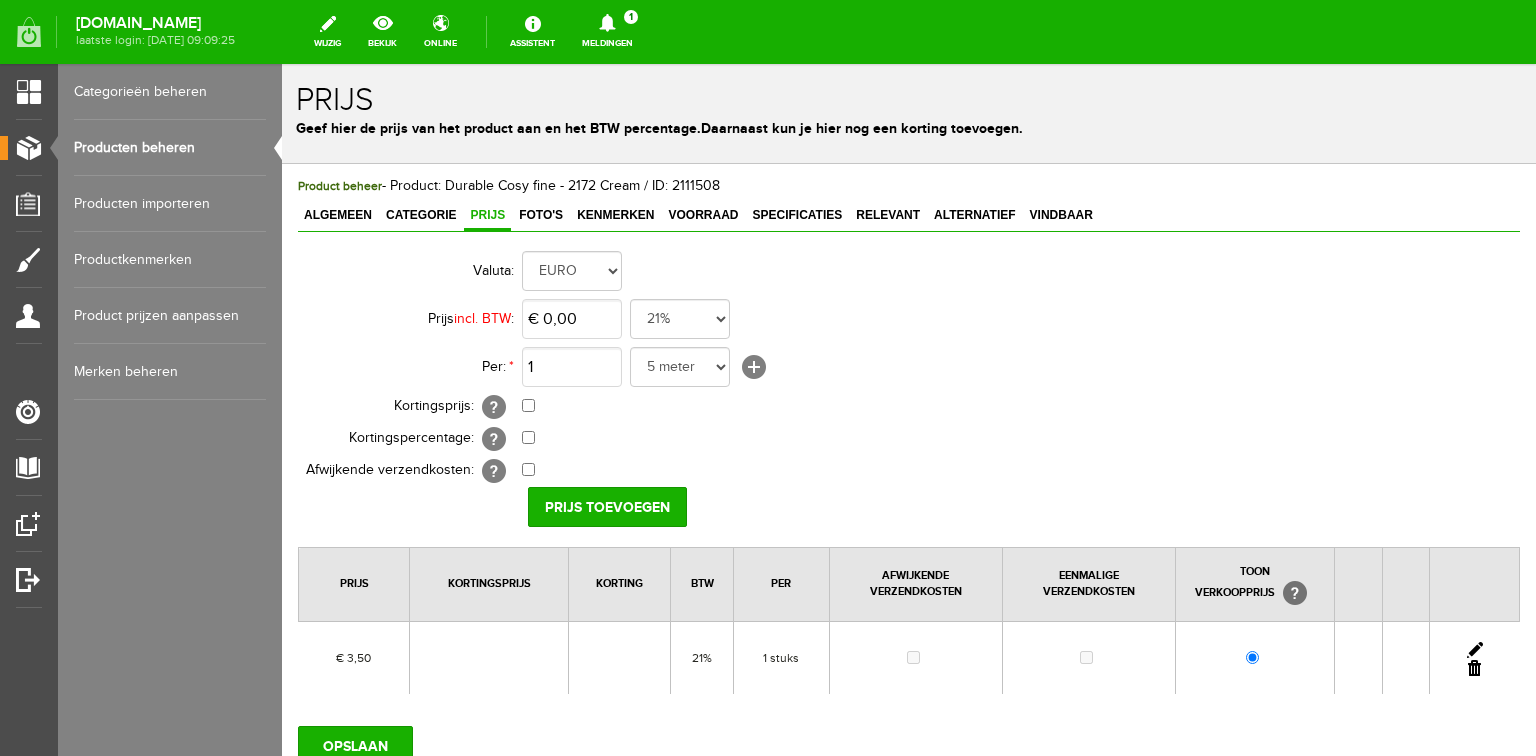 click at bounding box center (1475, 650) 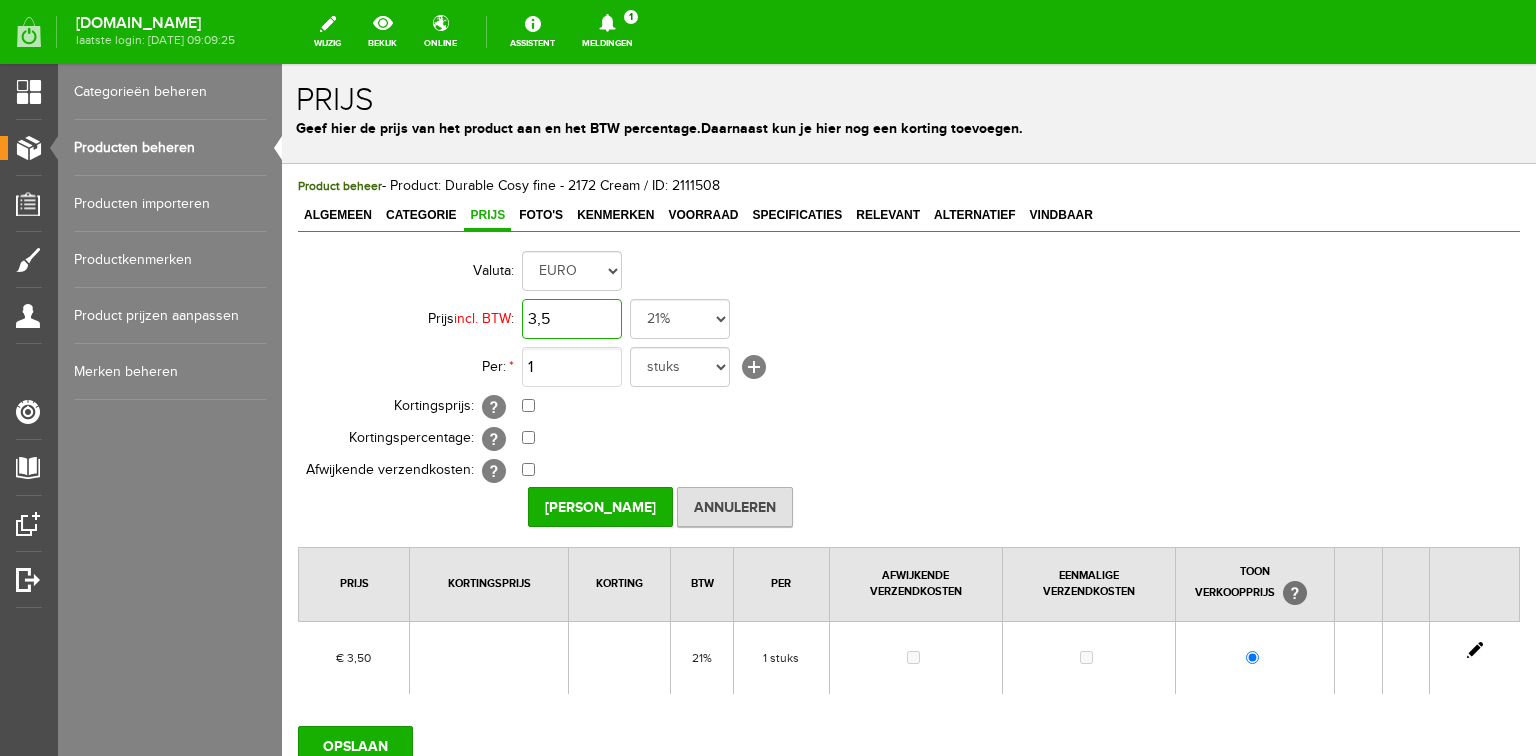 click on "3,5" at bounding box center [572, 319] 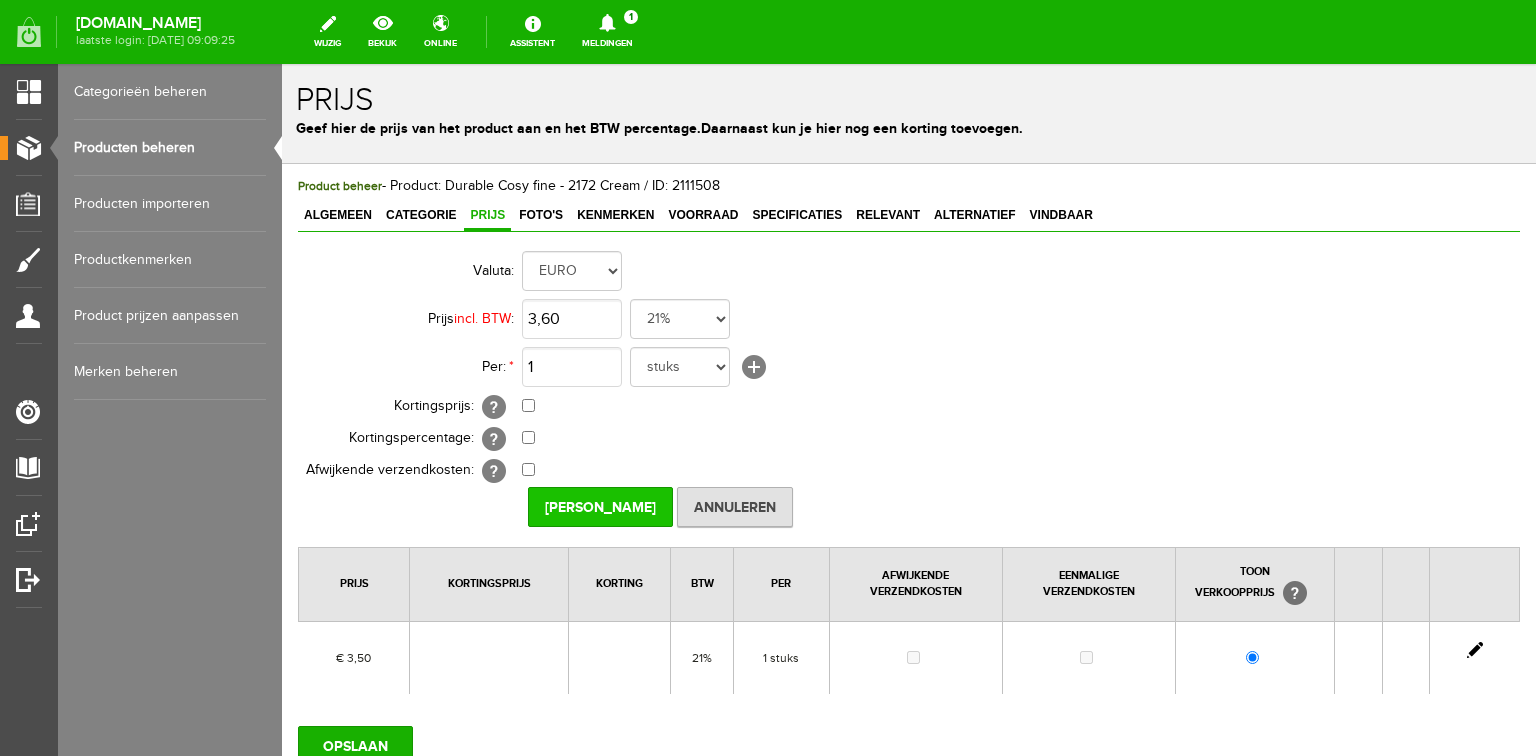 type on "€ 3,60" 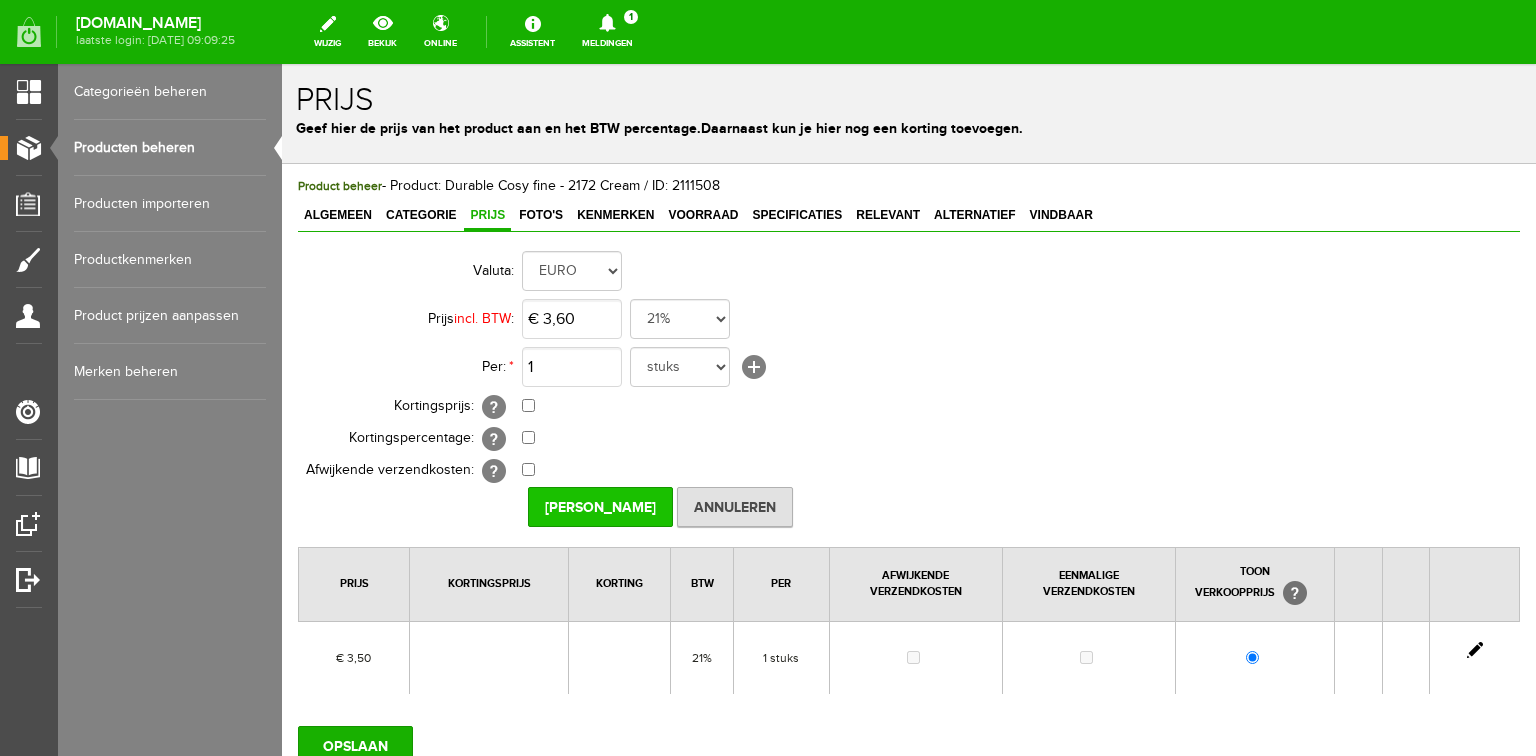 click on "[PERSON_NAME]" at bounding box center [600, 507] 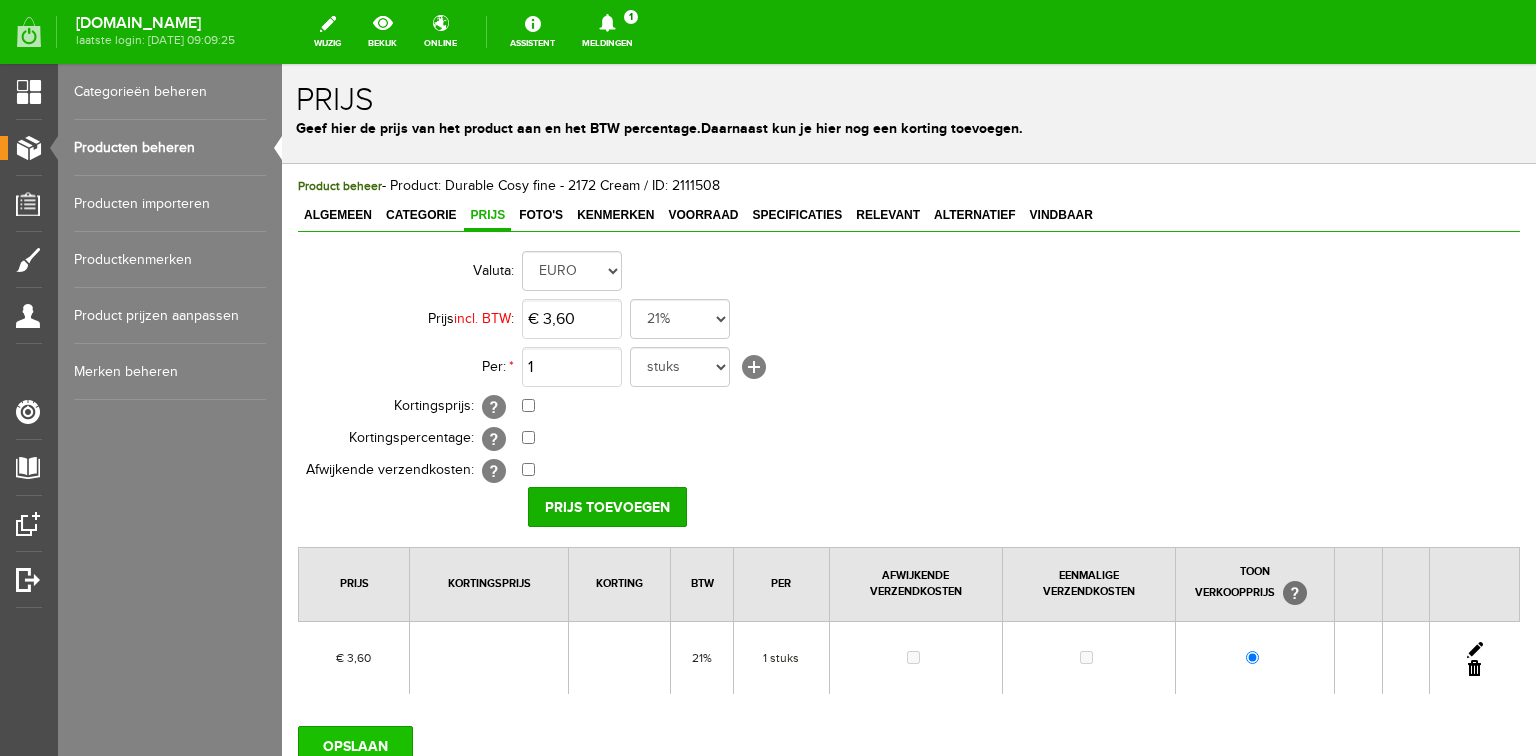 click on "OPSLAAN" at bounding box center (355, 746) 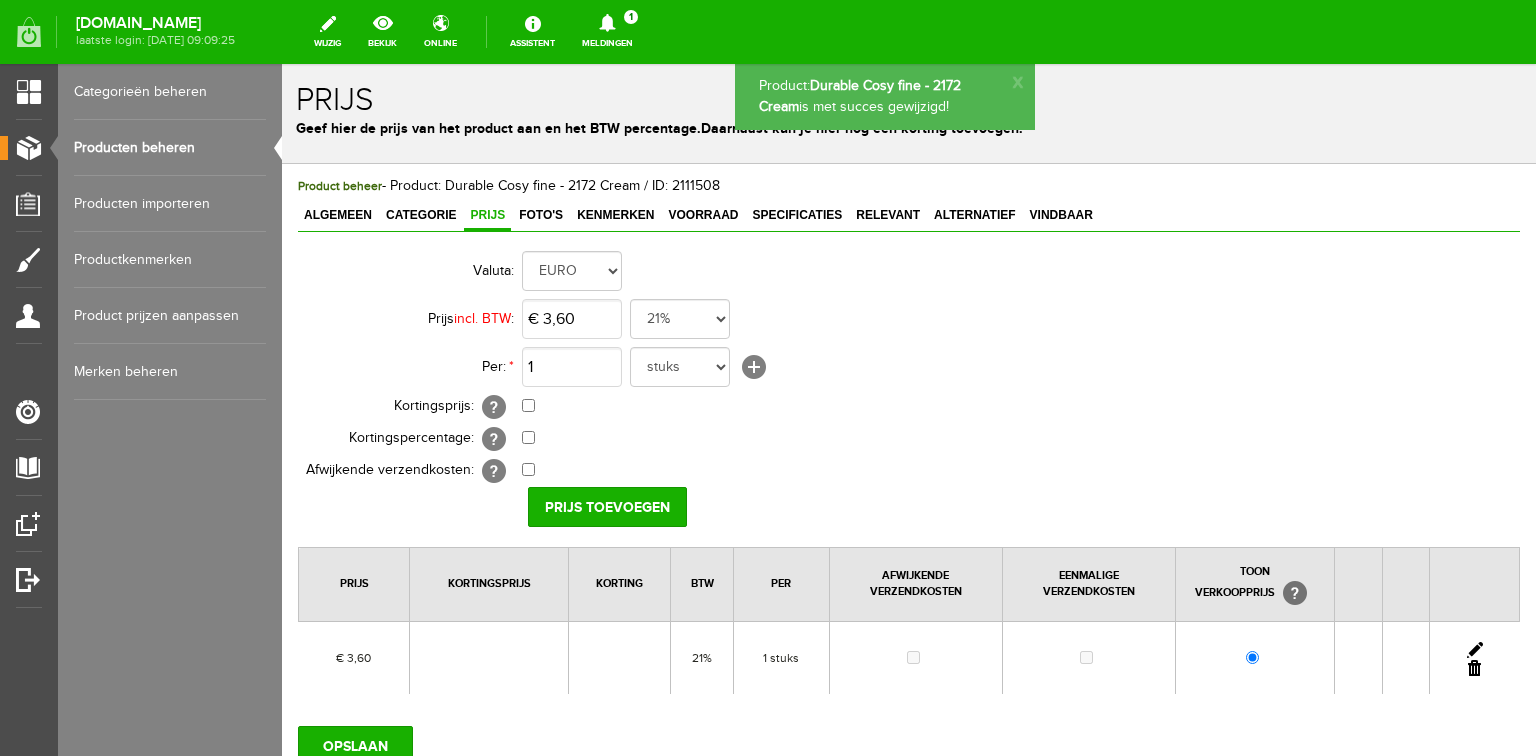 click on "Producten beheren" at bounding box center (170, 148) 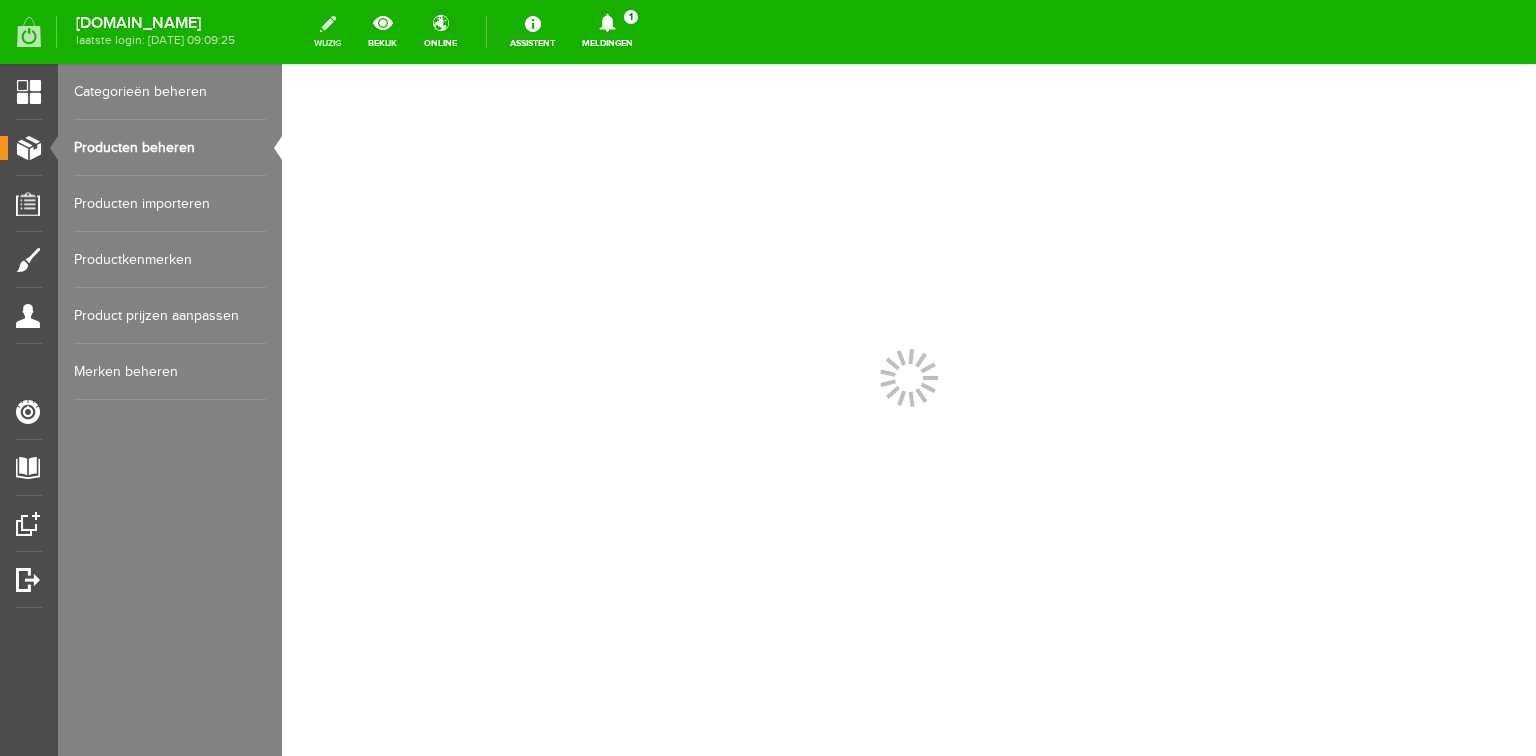 scroll, scrollTop: 0, scrollLeft: 0, axis: both 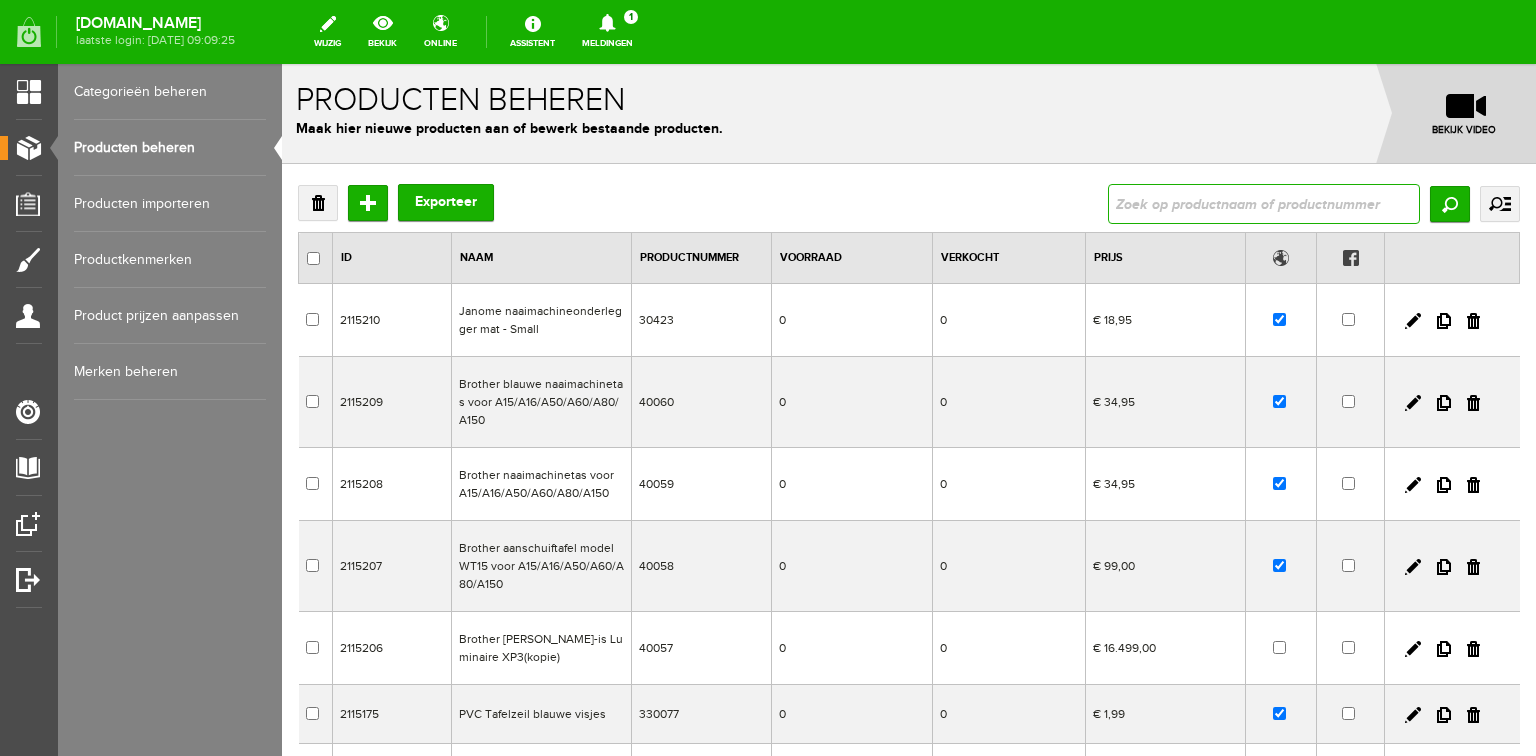 drag, startPoint x: 1137, startPoint y: 202, endPoint x: 1124, endPoint y: 200, distance: 13.152946 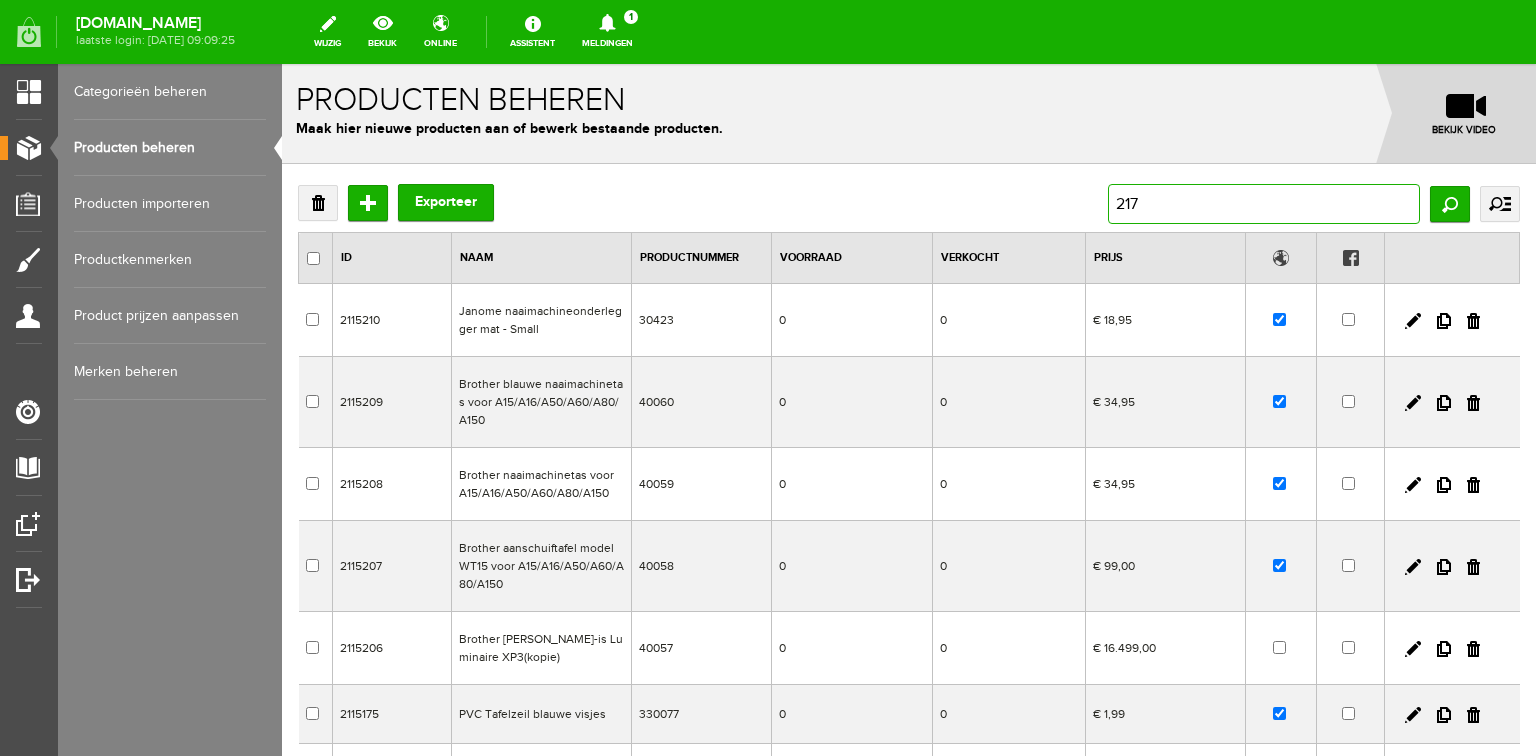 type on "2179" 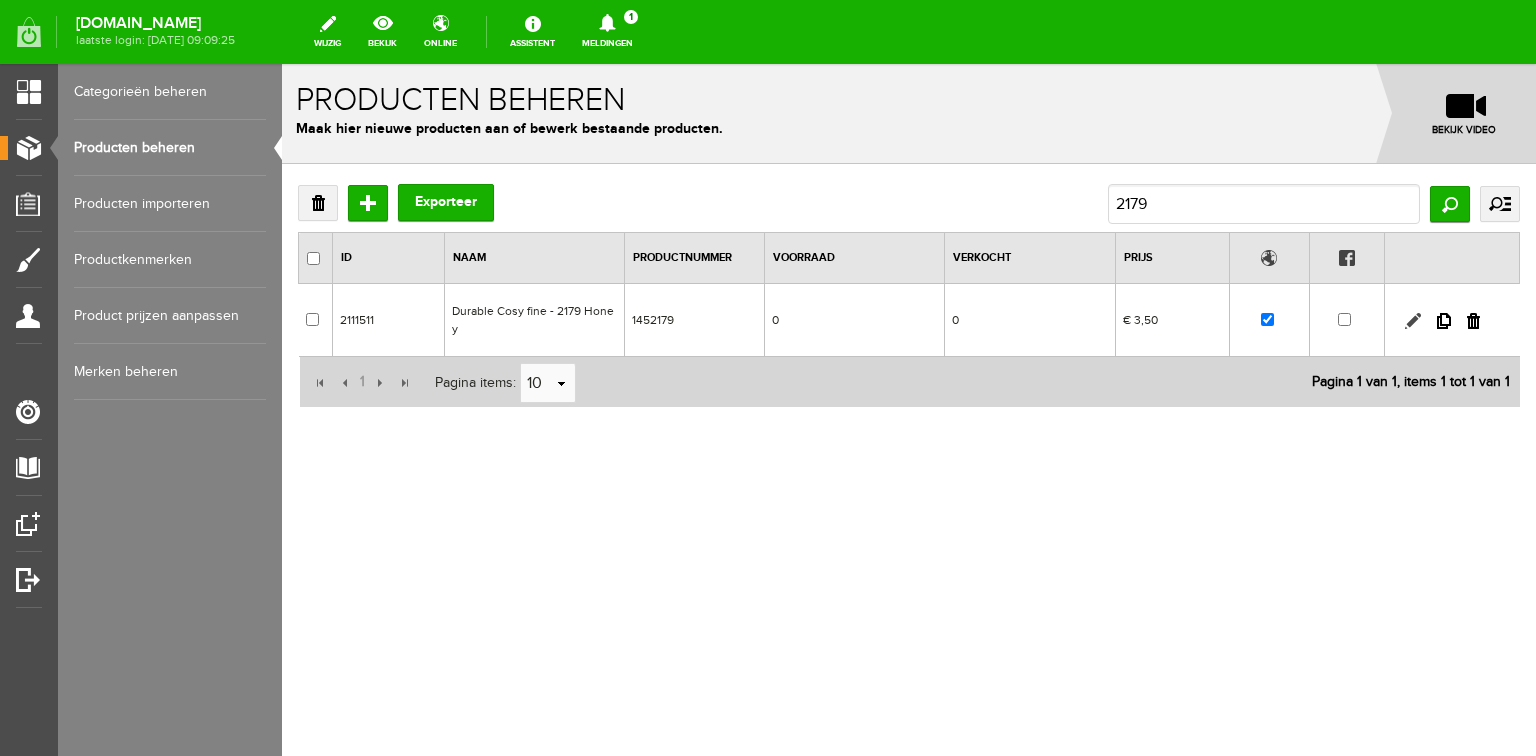 click at bounding box center (1413, 321) 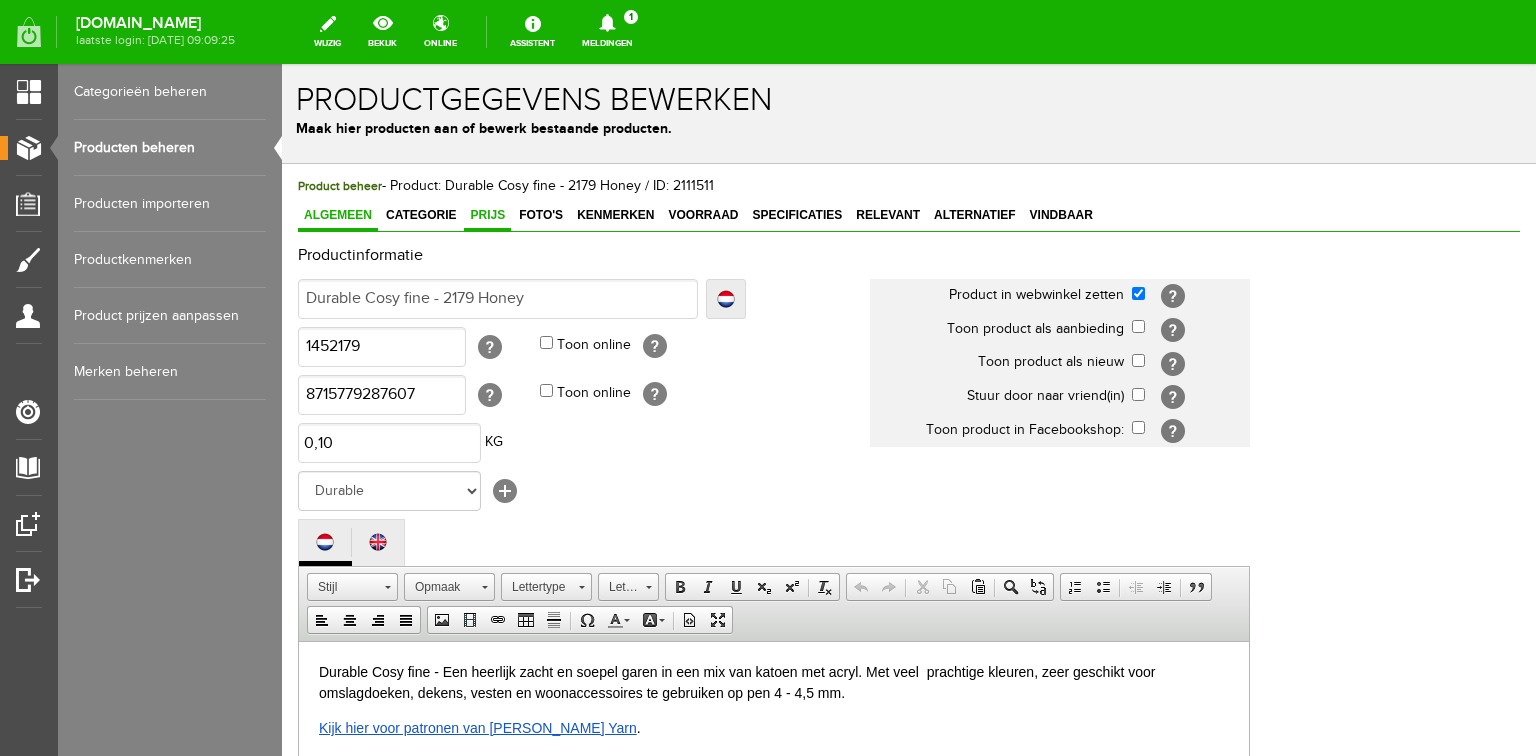 click on "Prijs" at bounding box center (487, 215) 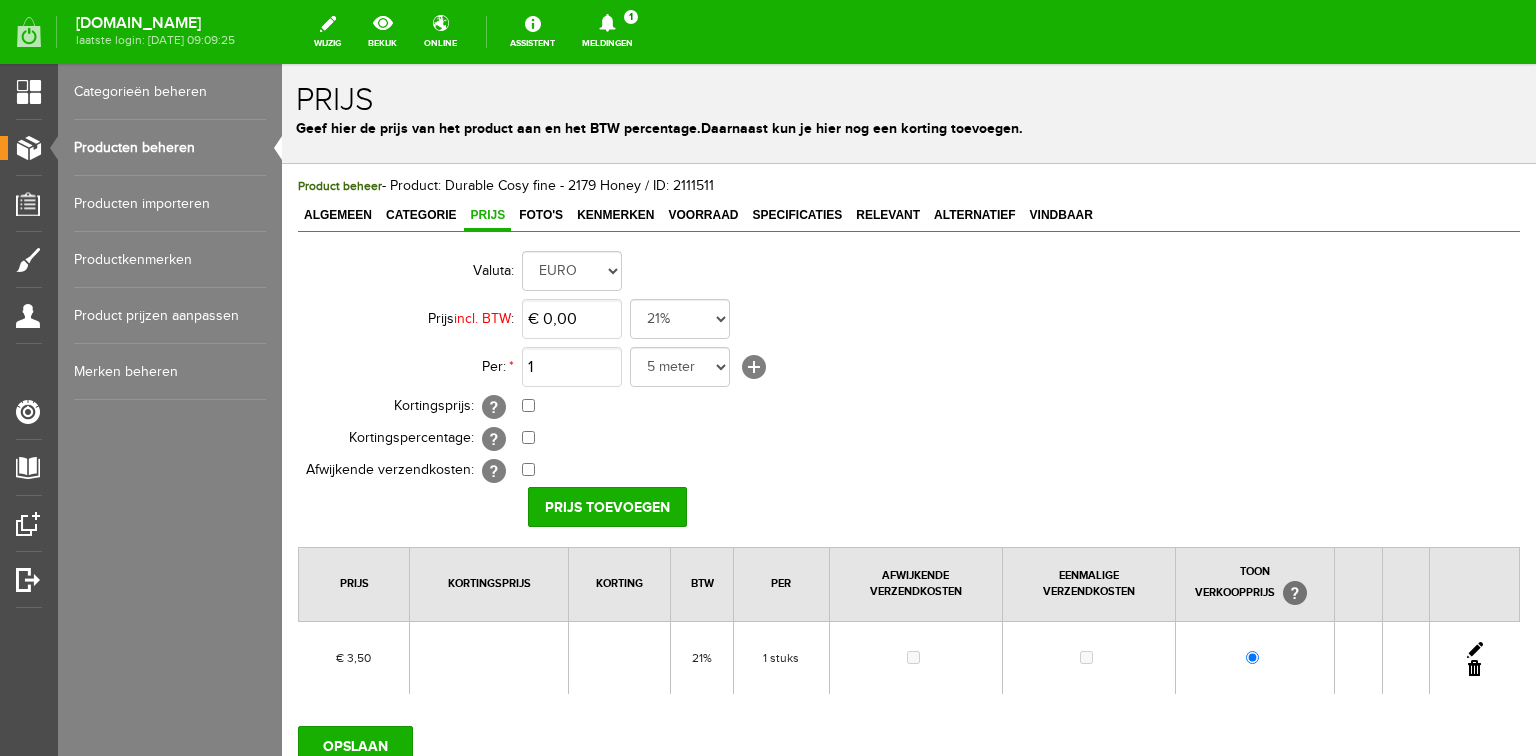 click at bounding box center (1475, 650) 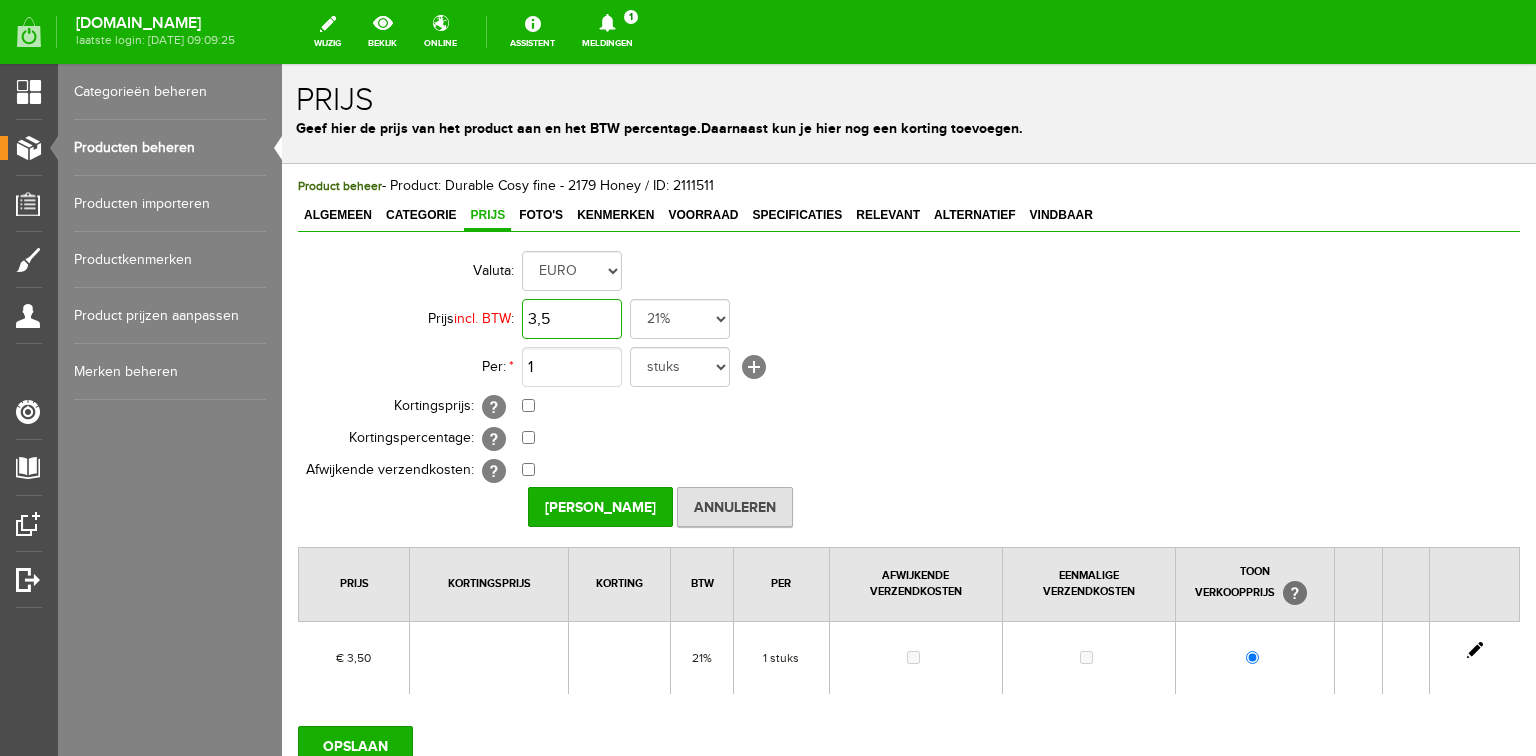 click on "3,5" at bounding box center (572, 319) 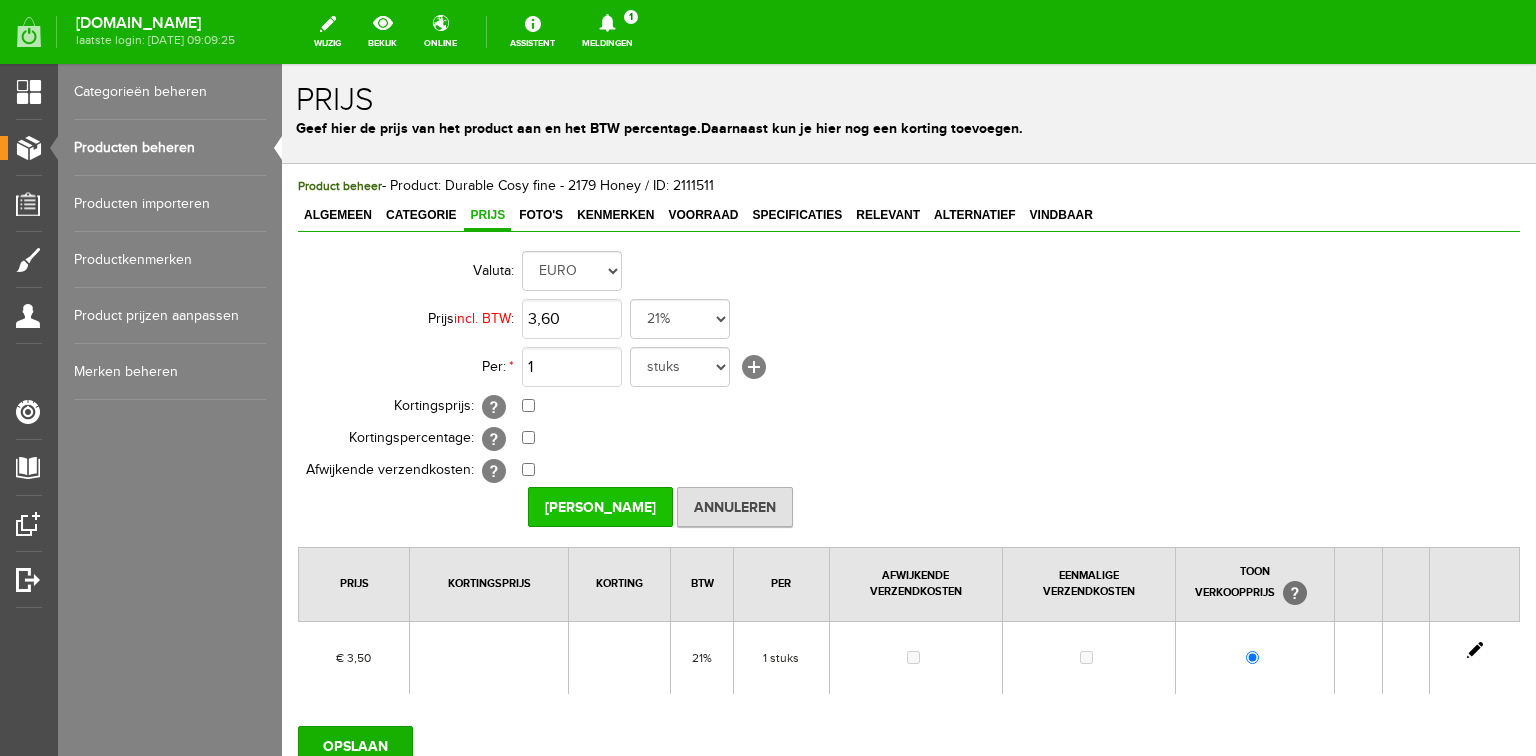 type on "€ 3,60" 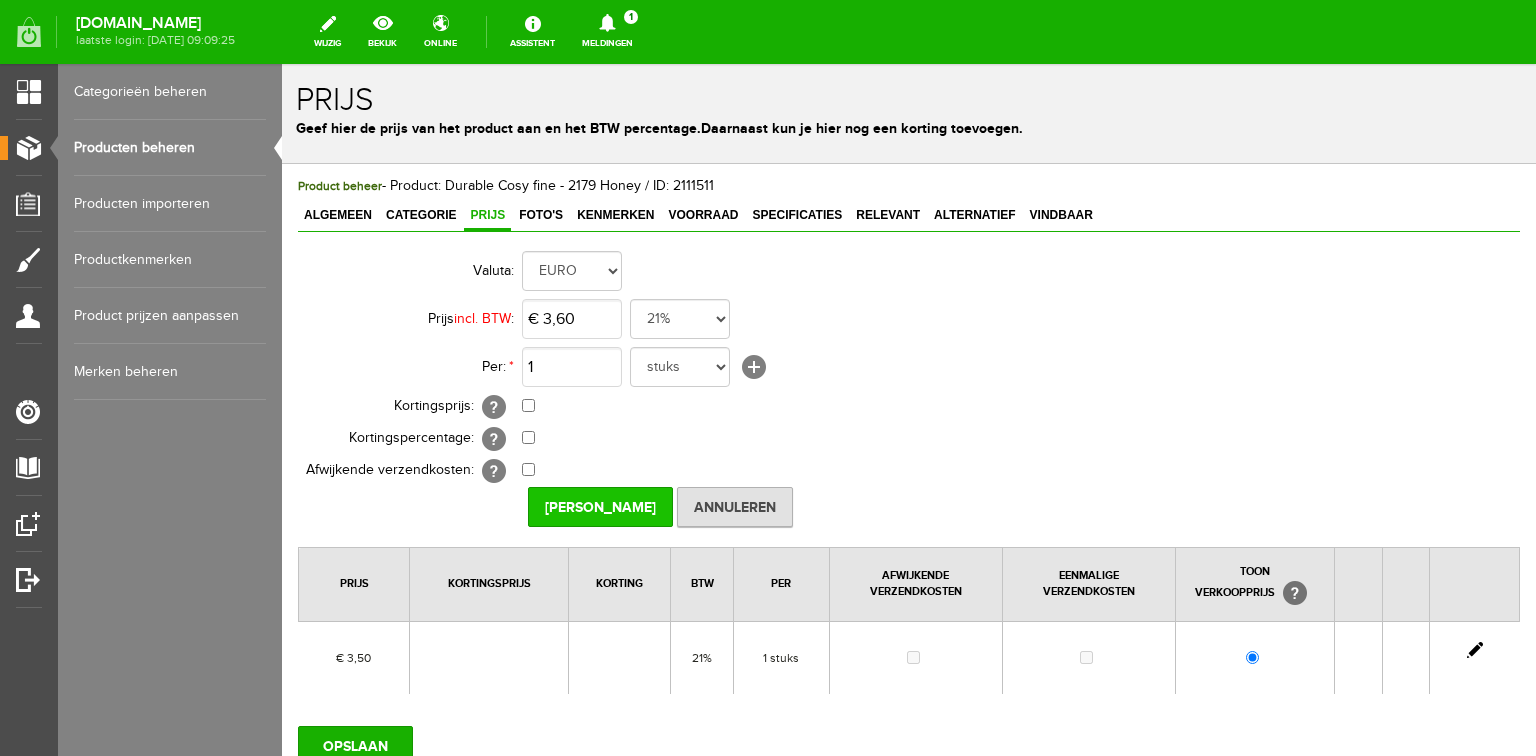 click on "[PERSON_NAME]" at bounding box center (600, 507) 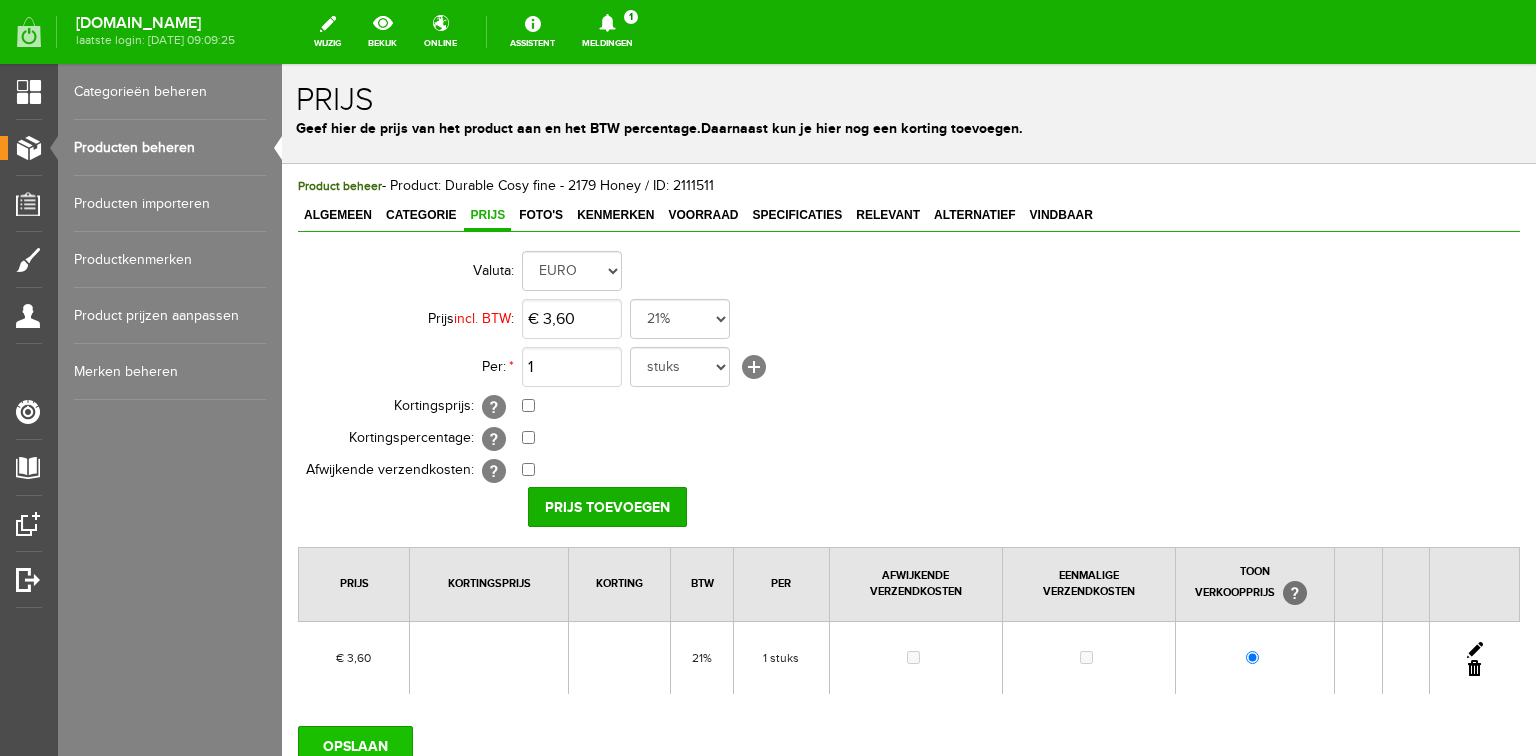 click on "OPSLAAN" at bounding box center (355, 746) 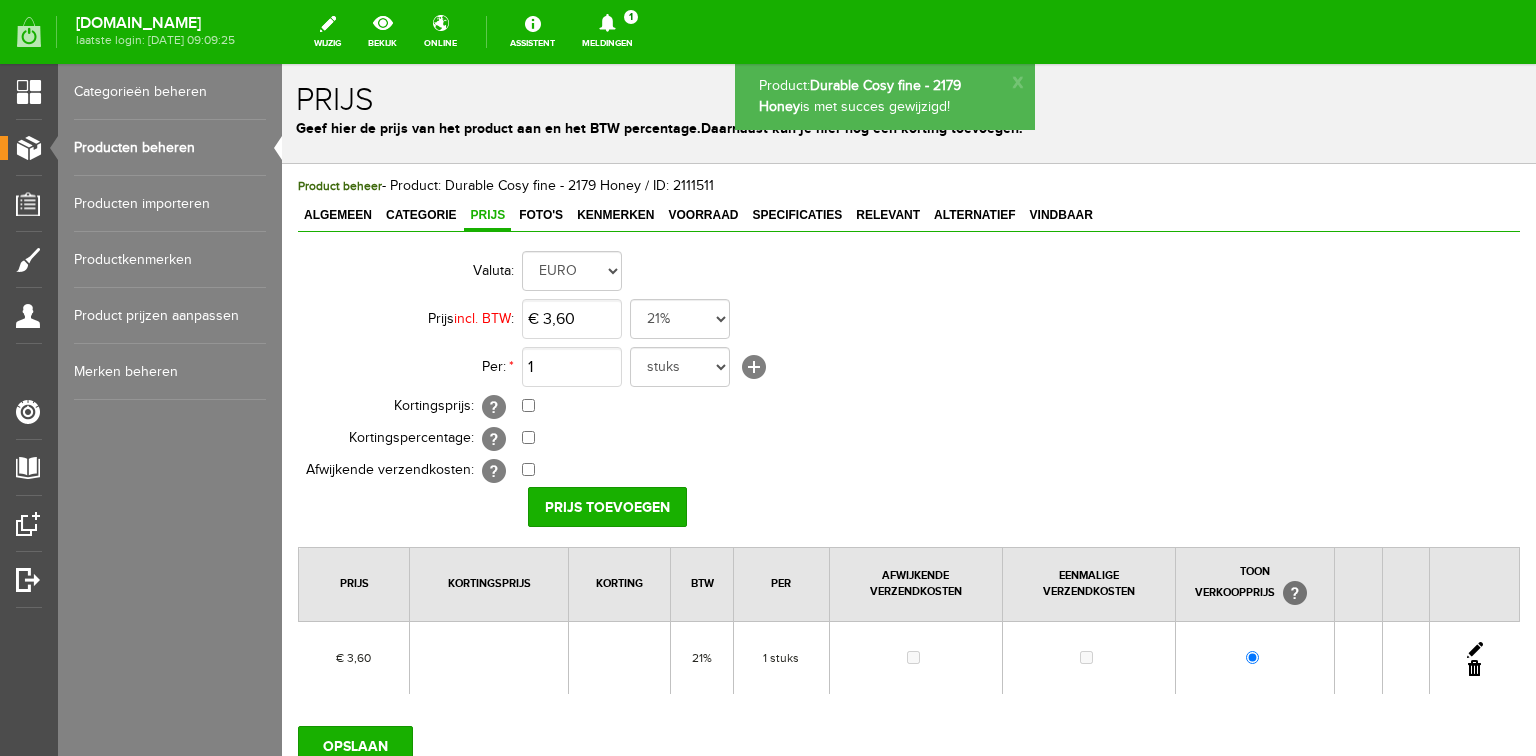 click on "Producten beheren" at bounding box center [170, 148] 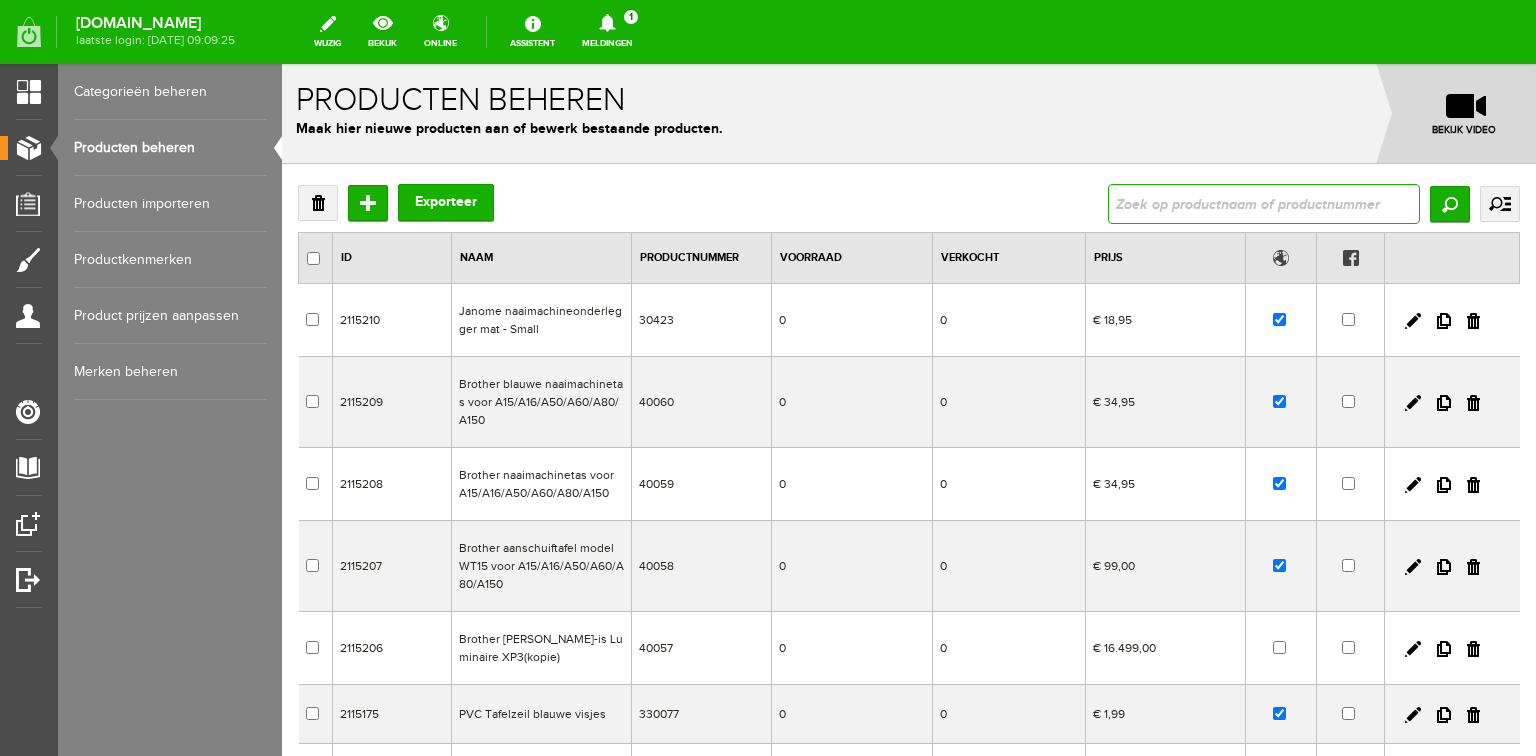 drag, startPoint x: 1214, startPoint y: 197, endPoint x: 1183, endPoint y: 194, distance: 31.144823 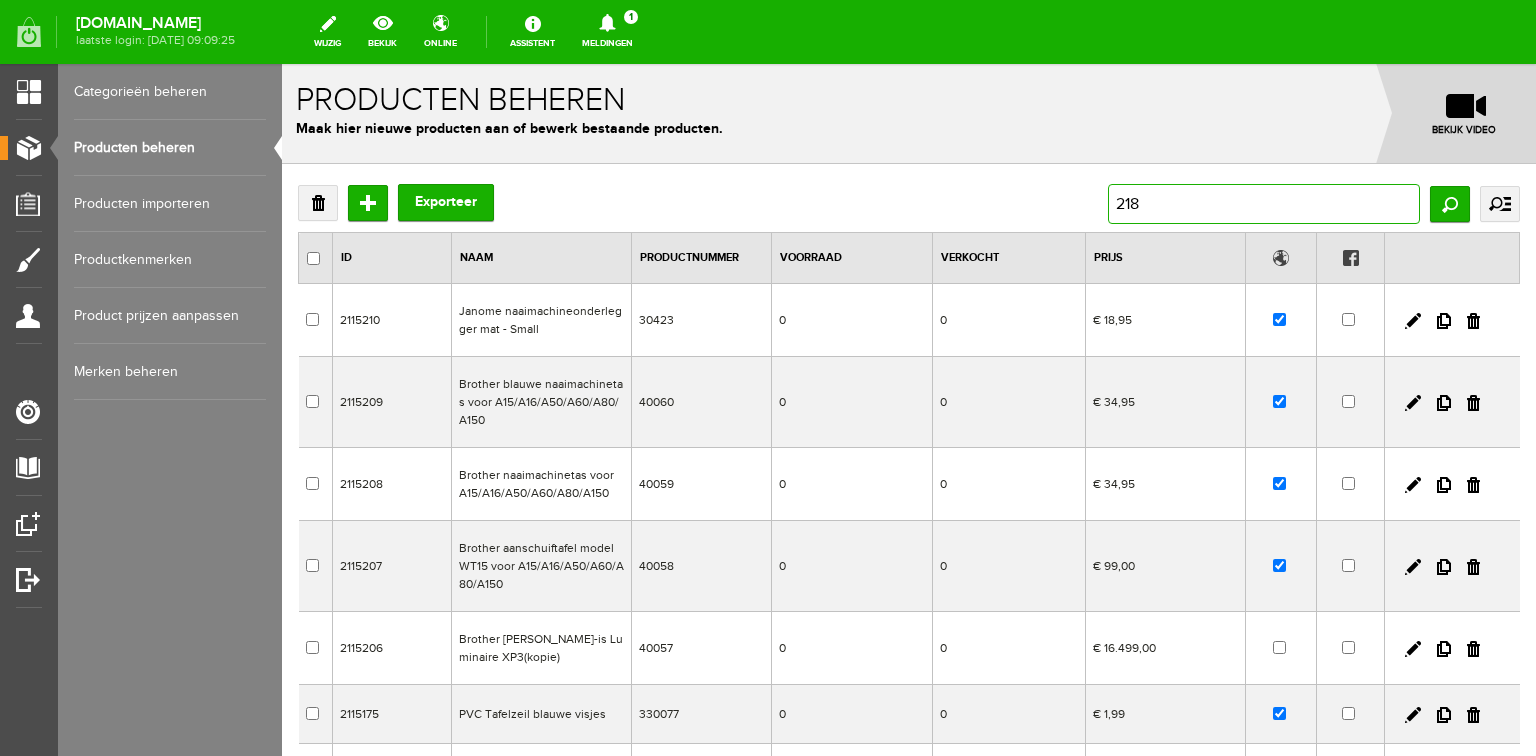 type on "2180" 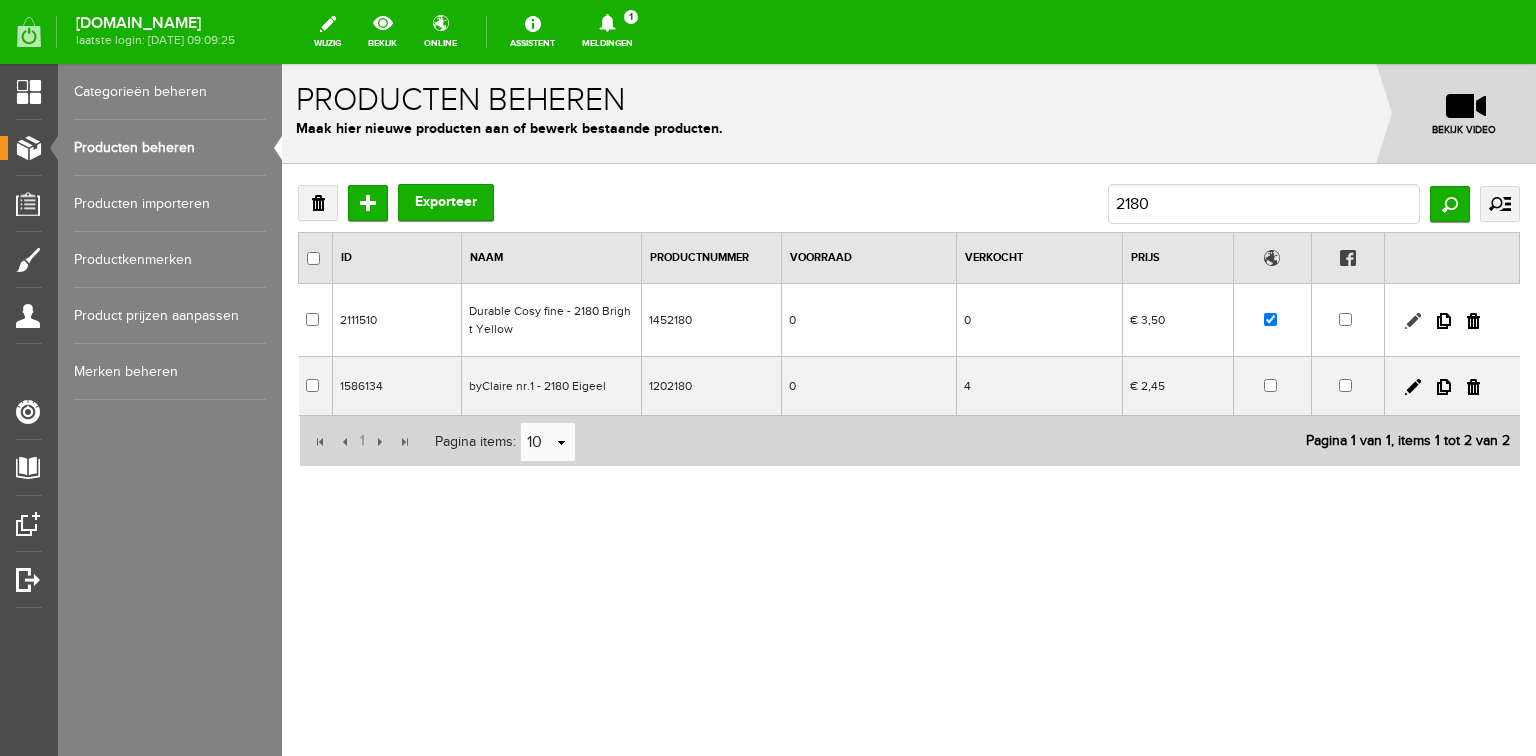 click at bounding box center (1413, 321) 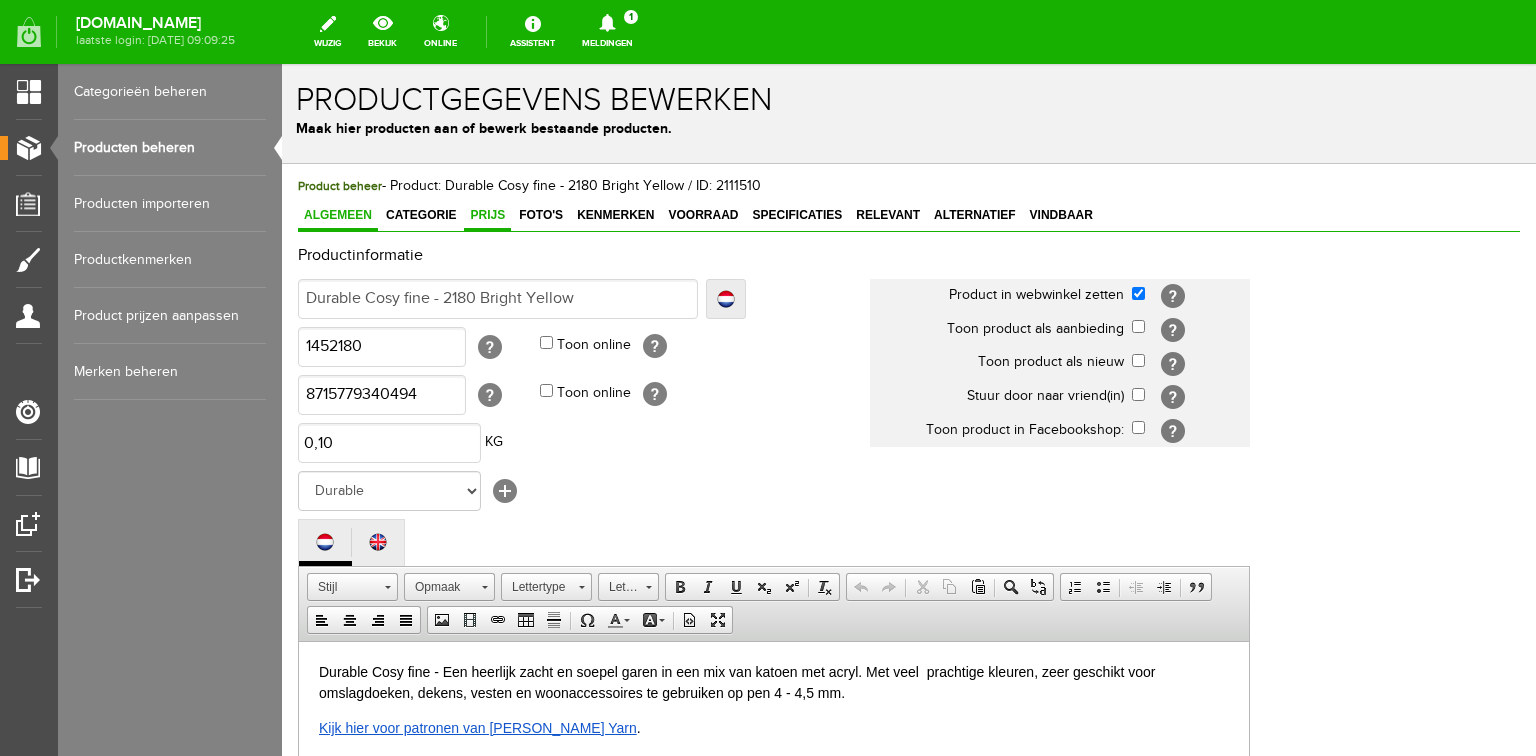 click on "Prijs" at bounding box center [487, 215] 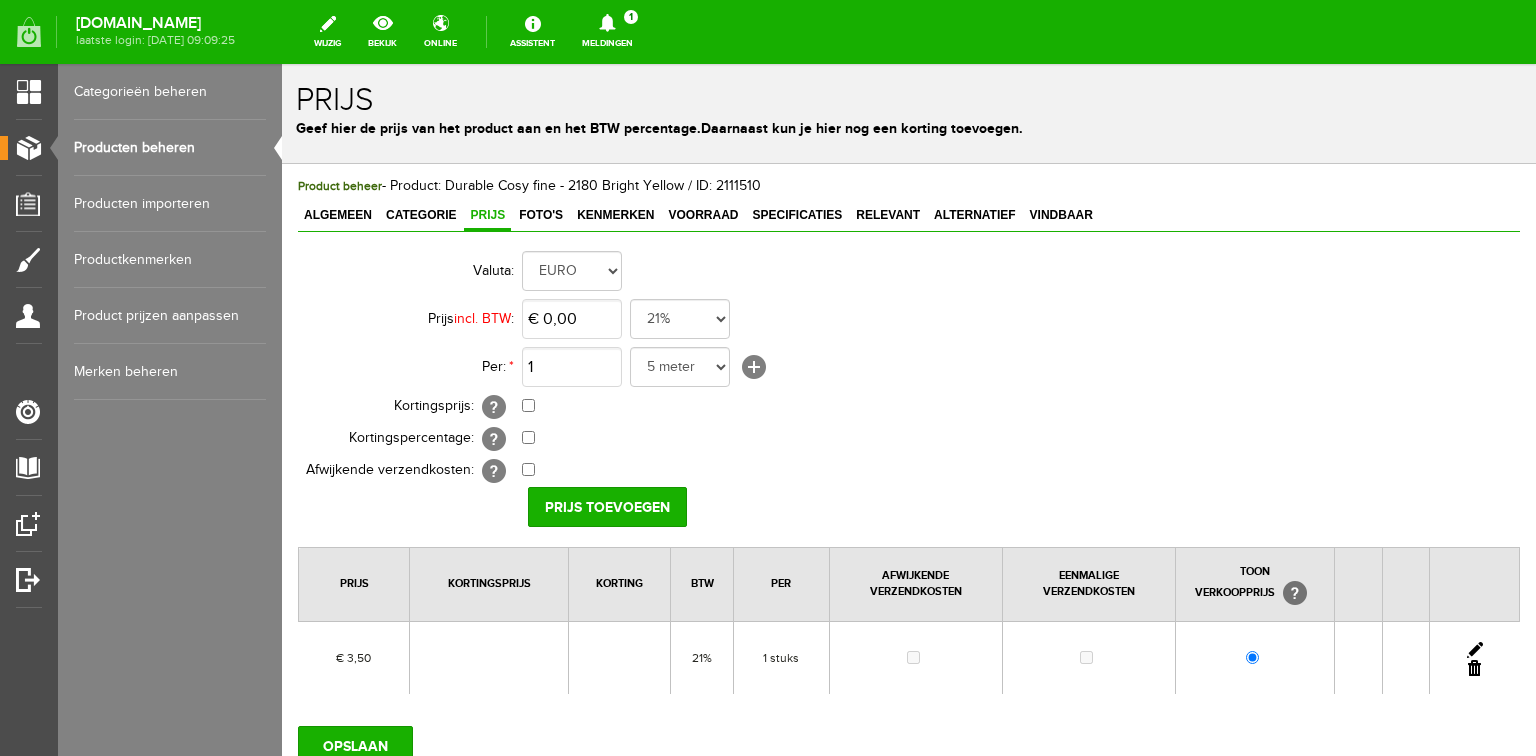 click at bounding box center (1475, 650) 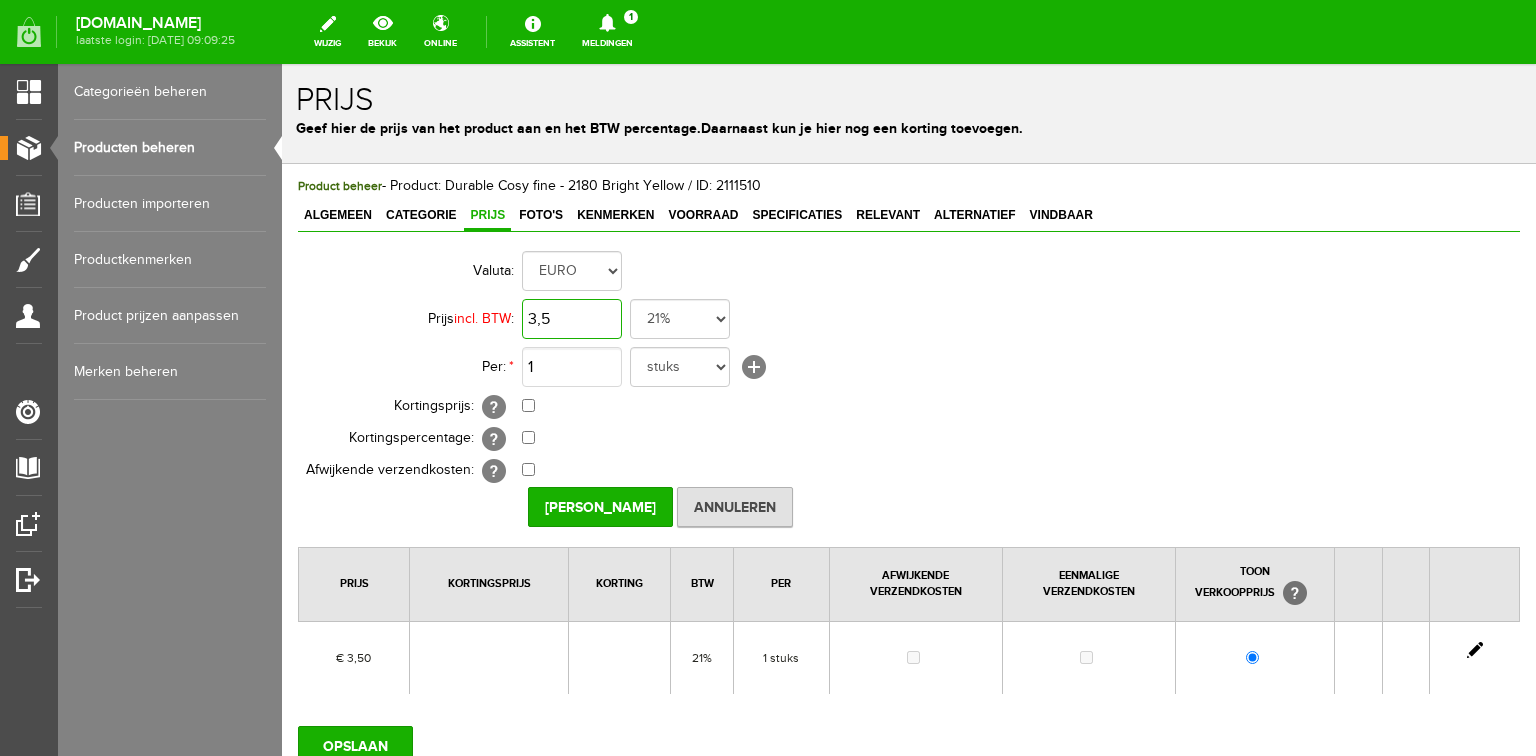 click on "3,5" at bounding box center [572, 319] 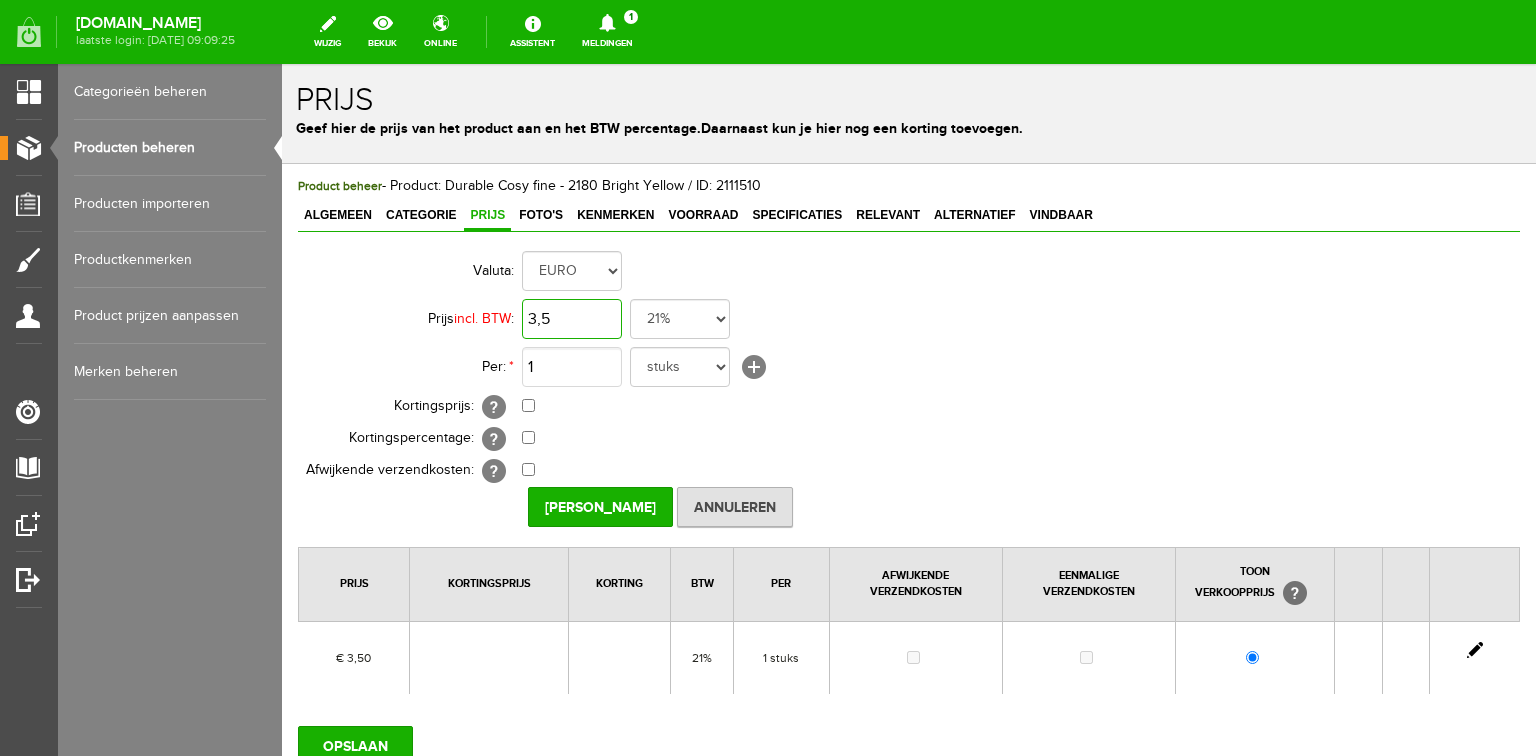 paste on "60" 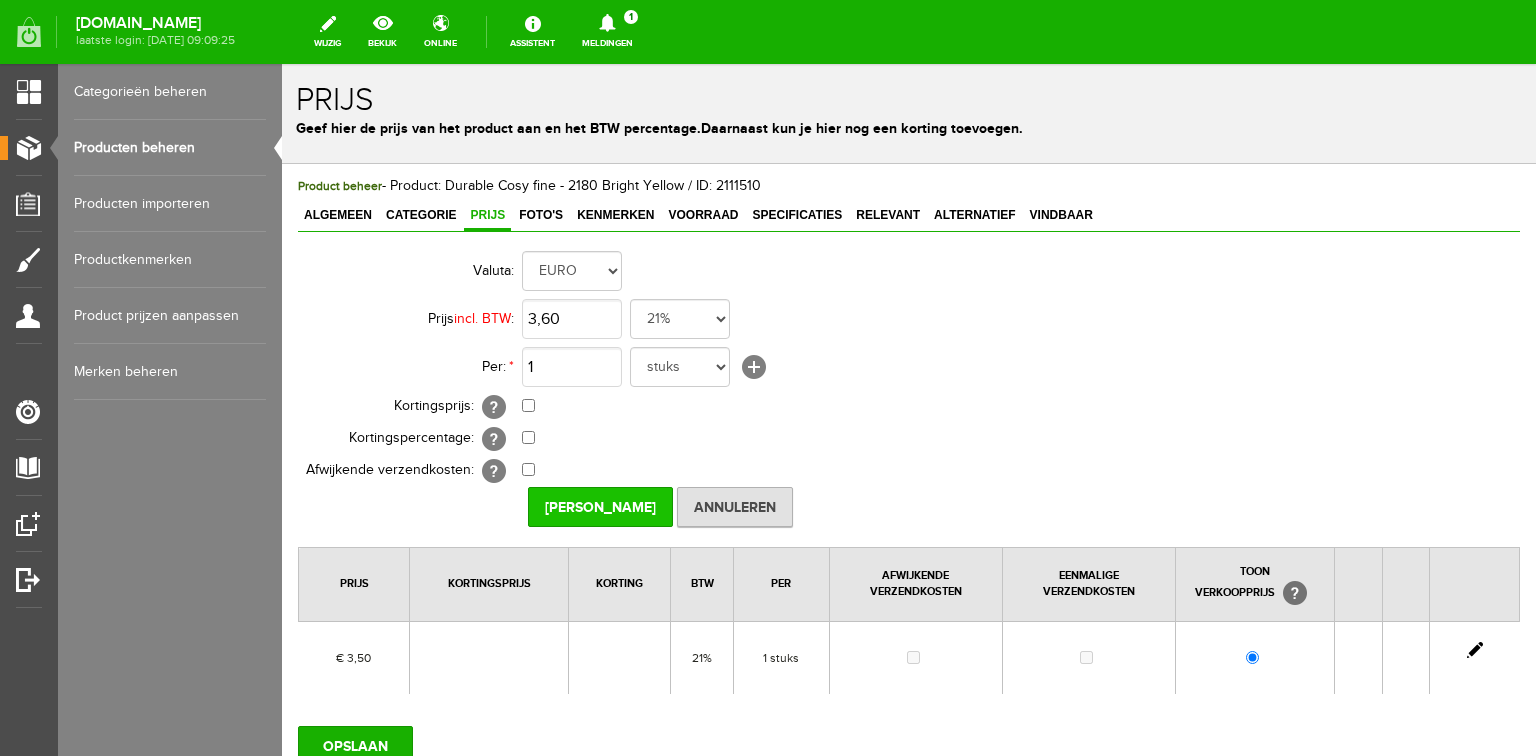 type on "€ 3,60" 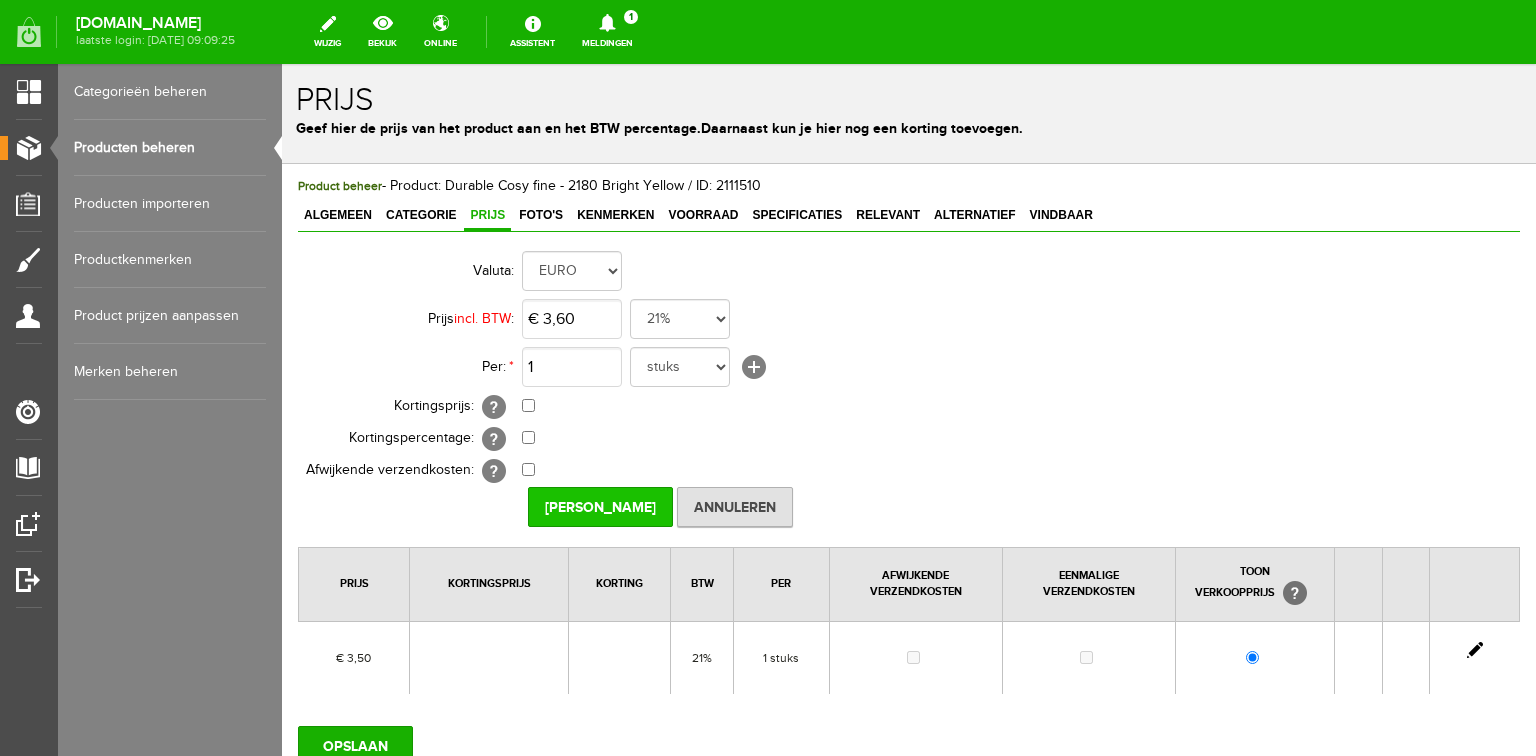 click on "[PERSON_NAME]" at bounding box center [600, 507] 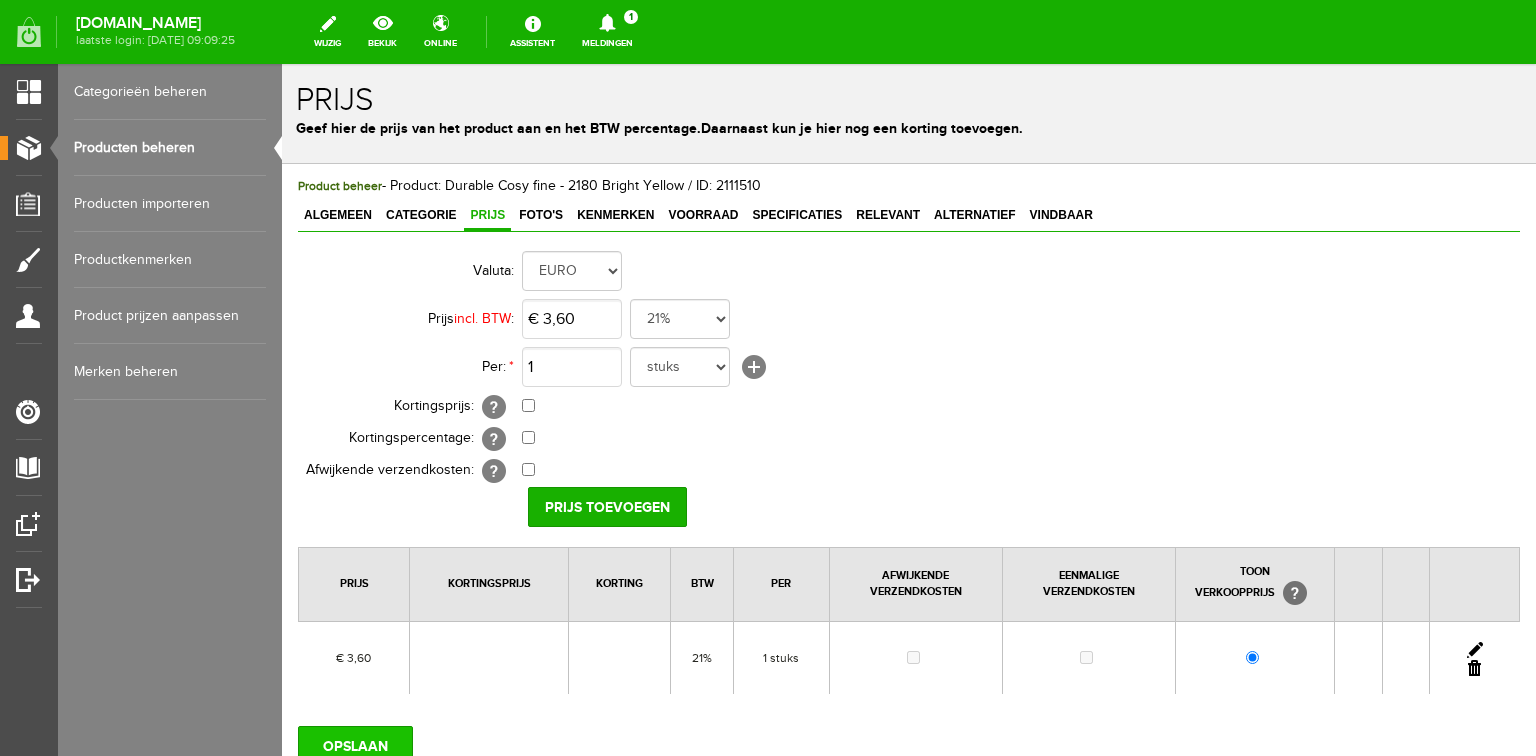 click on "OPSLAAN" at bounding box center [355, 746] 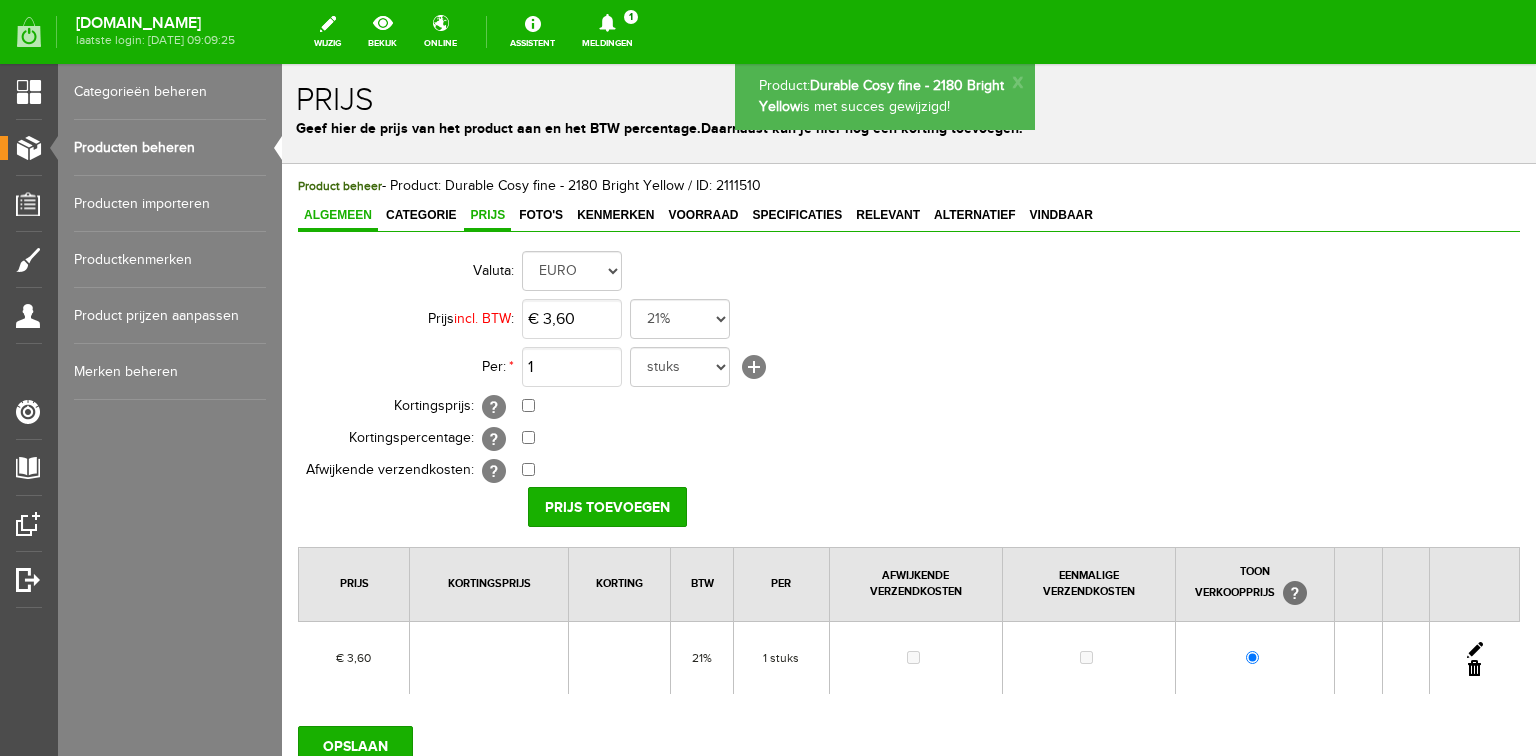 click on "Algemeen" at bounding box center (338, 215) 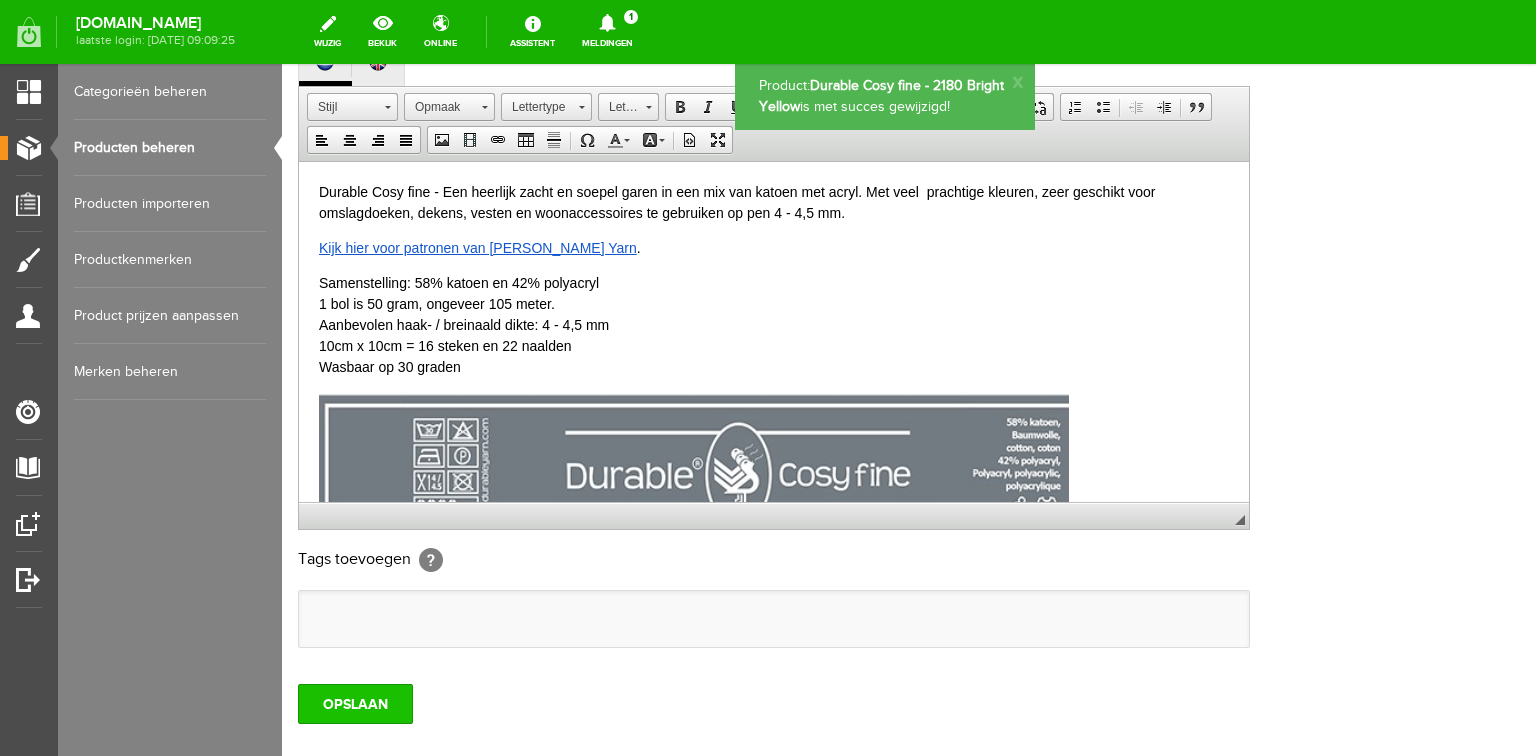 click on "OPSLAAN" at bounding box center [355, 704] 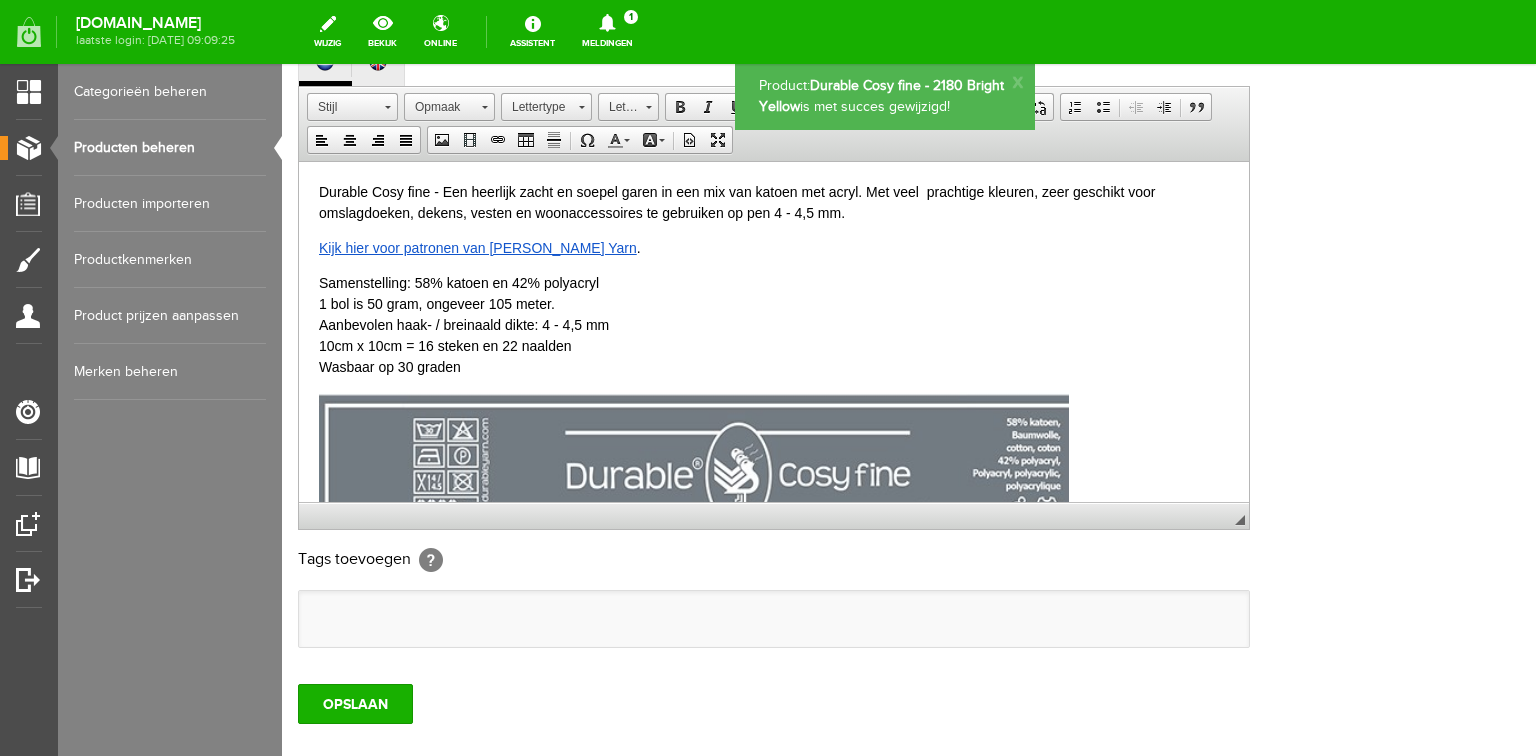 click on "Producten beheren" at bounding box center [170, 148] 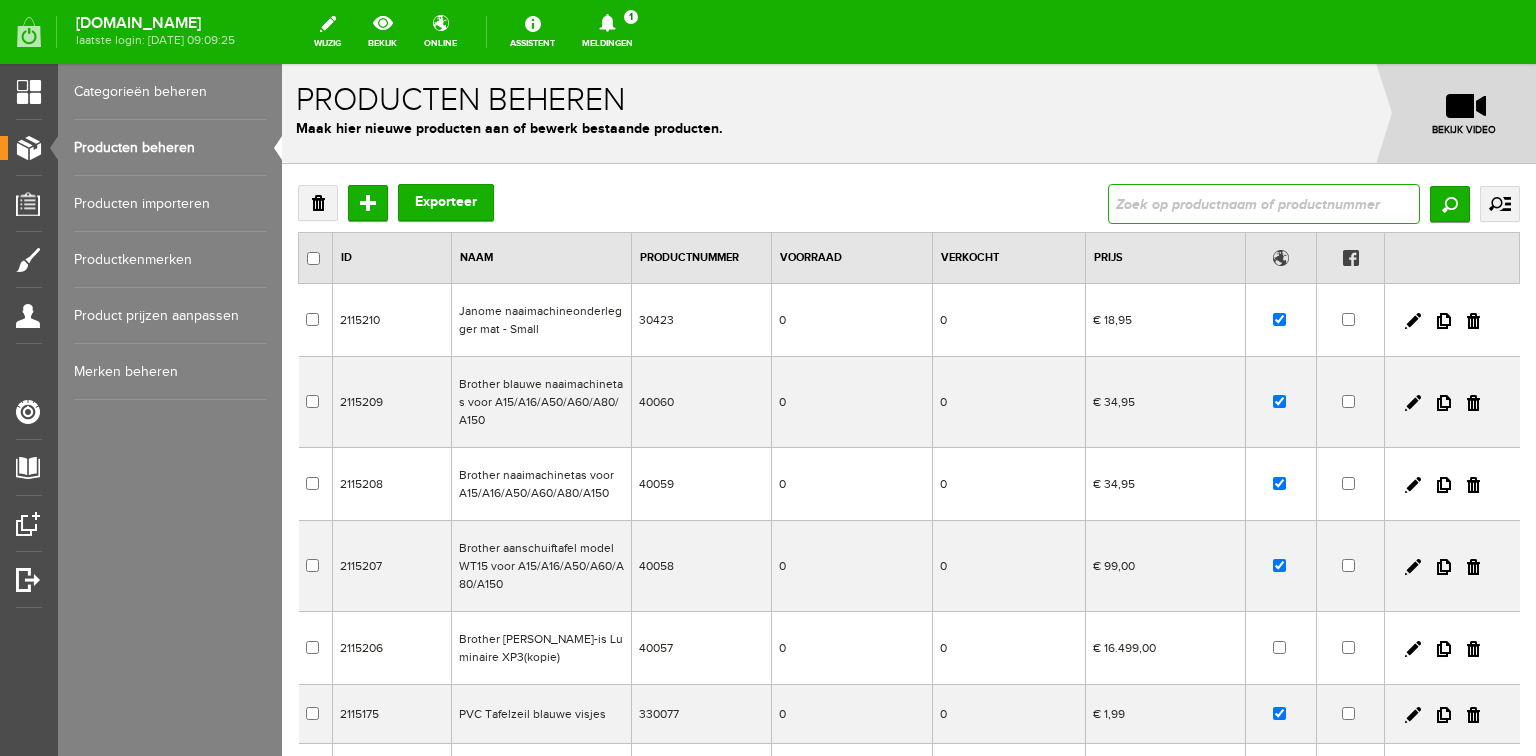 drag, startPoint x: 1147, startPoint y: 200, endPoint x: 1149, endPoint y: 181, distance: 19.104973 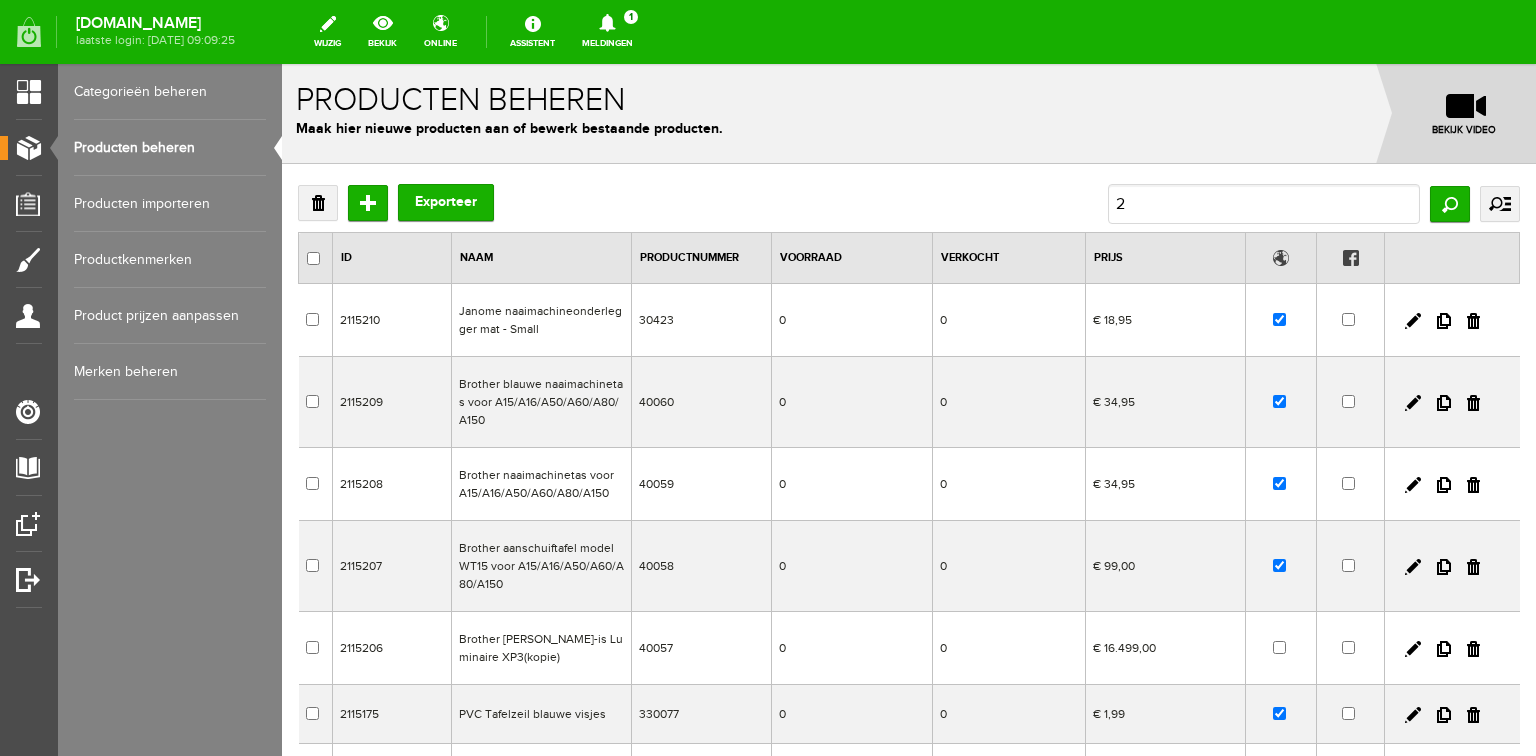 scroll, scrollTop: 0, scrollLeft: 0, axis: both 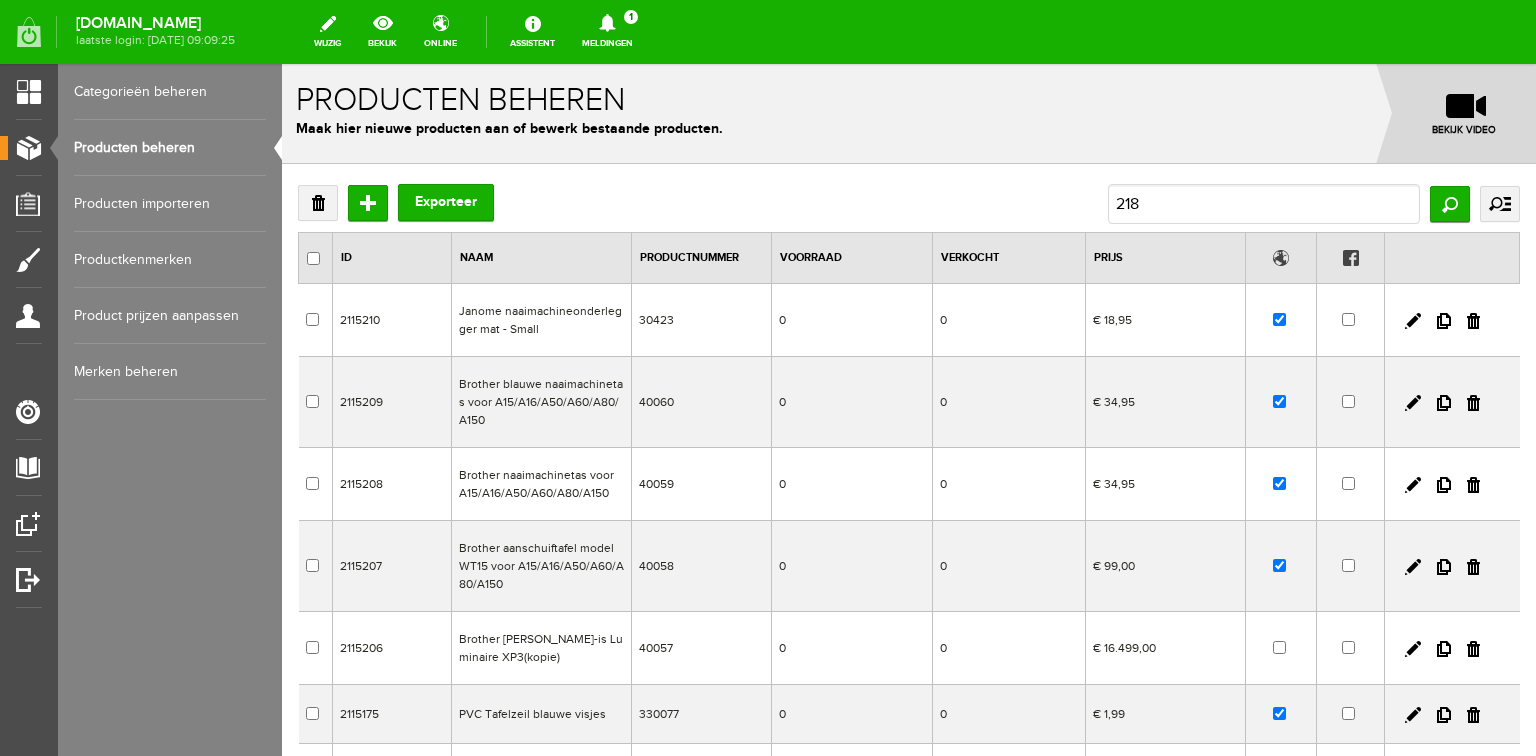 type on "2182" 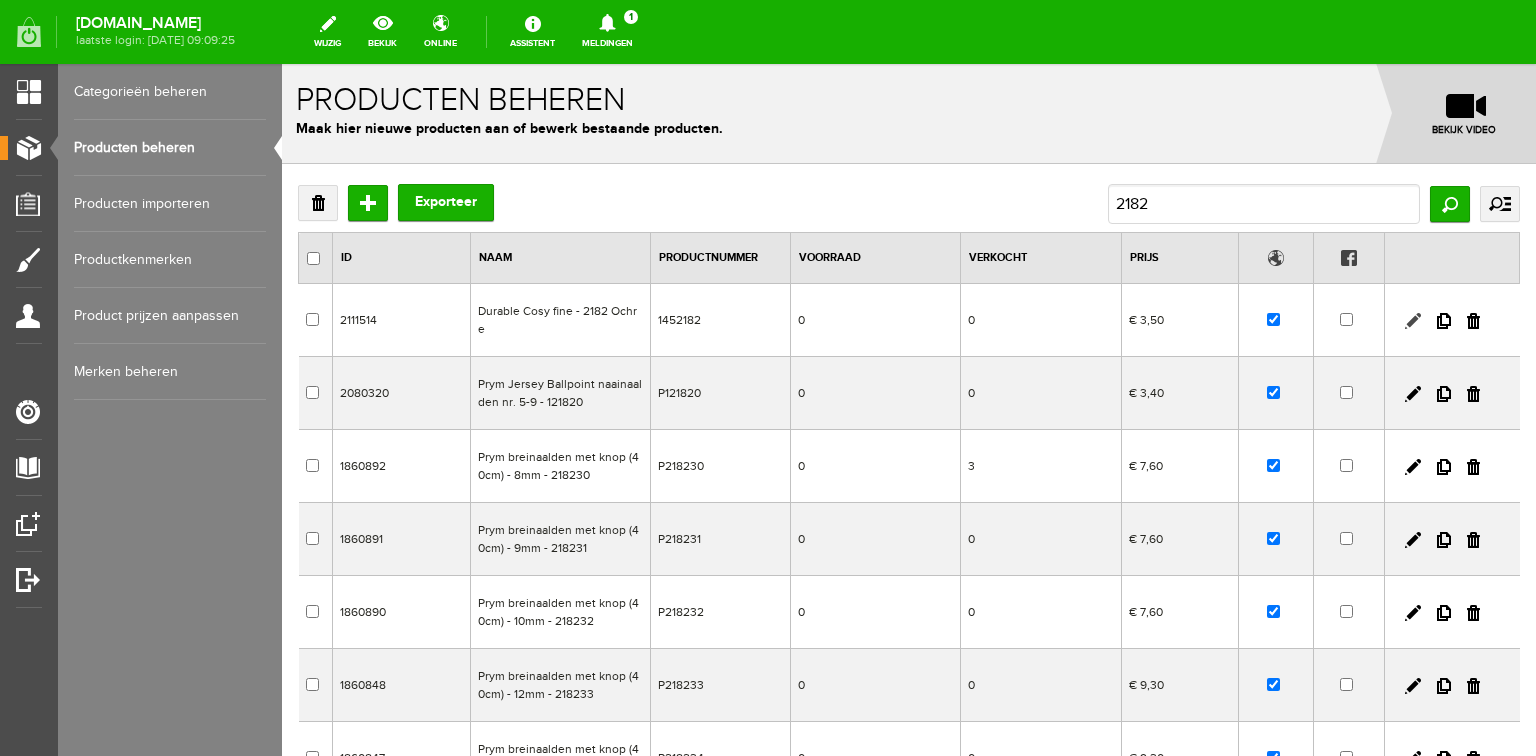 click at bounding box center [1413, 321] 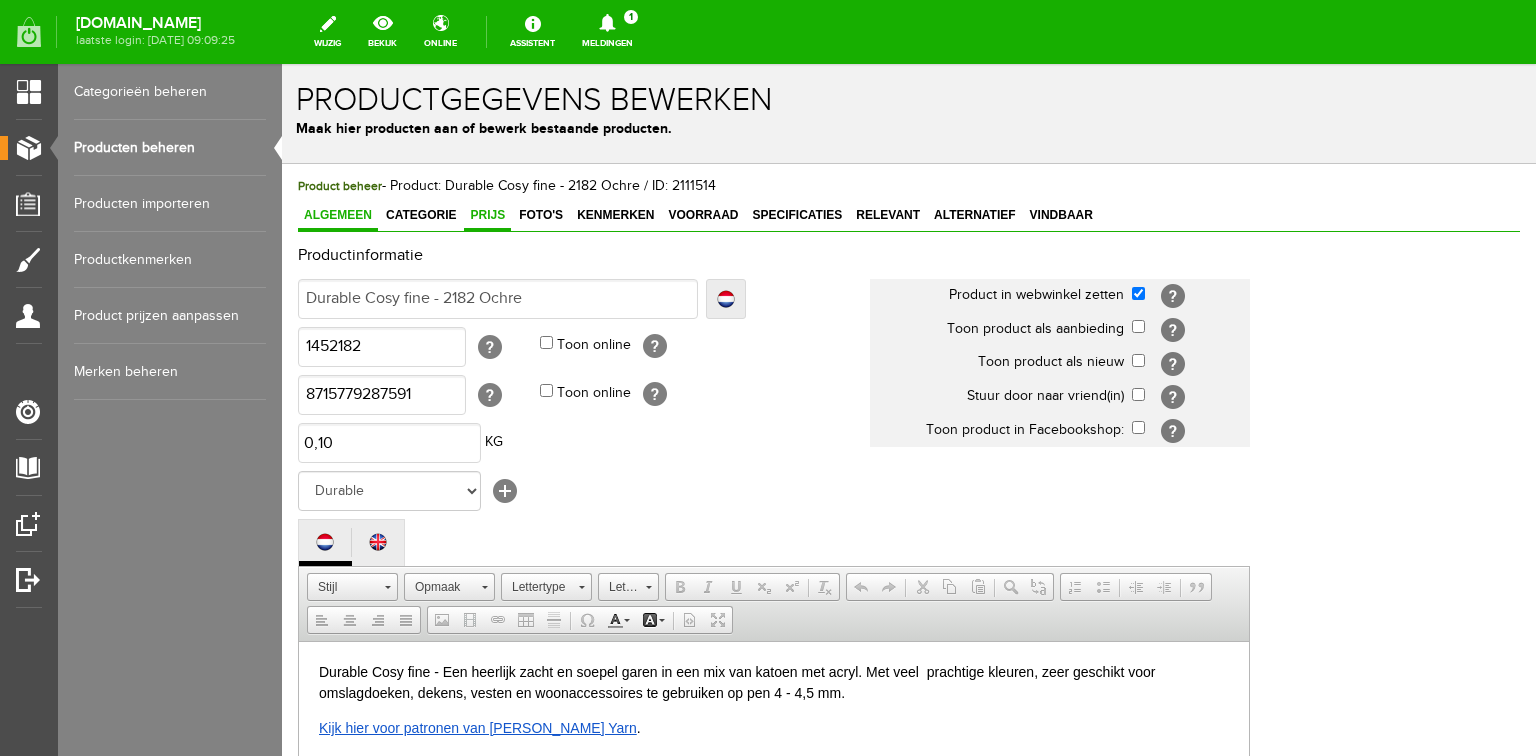 scroll, scrollTop: 0, scrollLeft: 0, axis: both 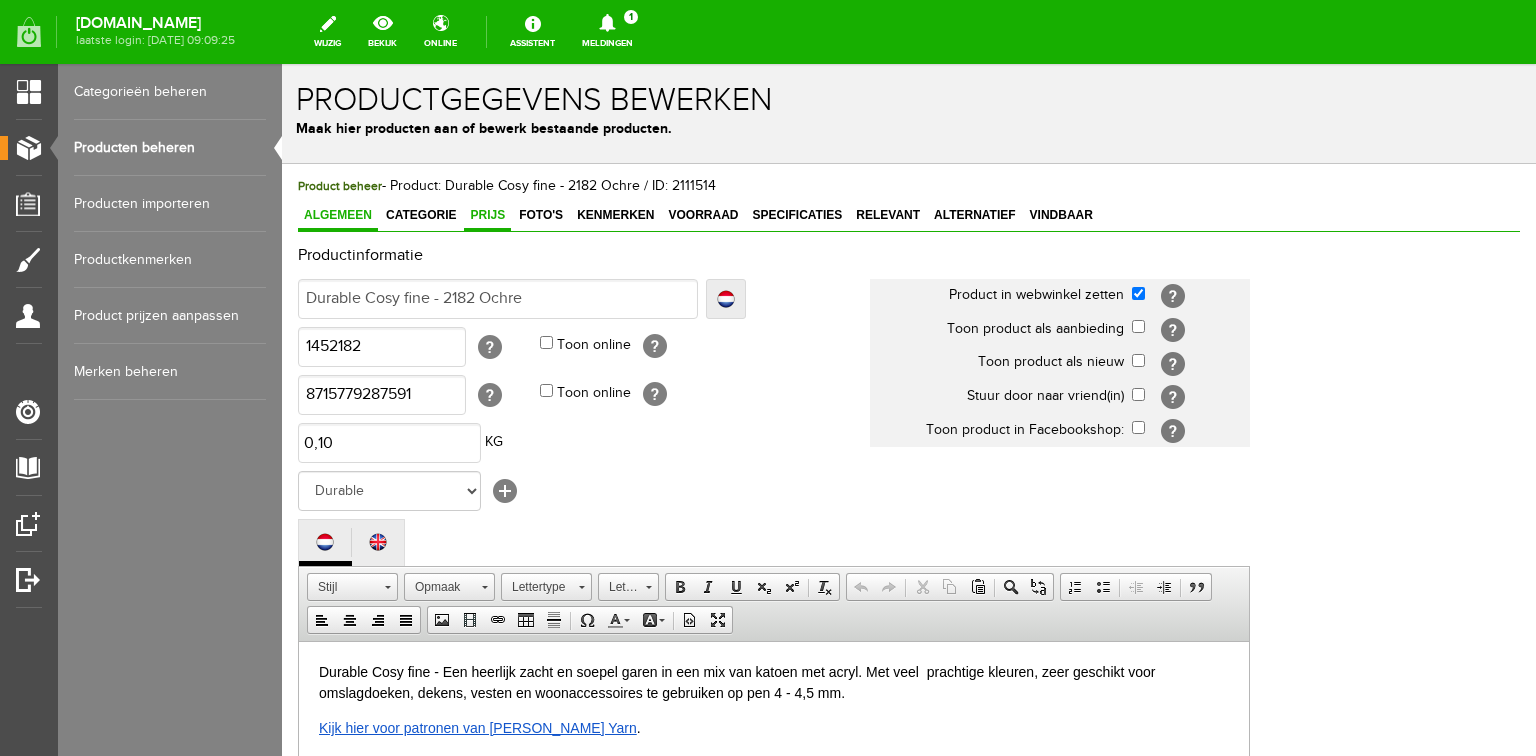 click on "Prijs" at bounding box center [487, 215] 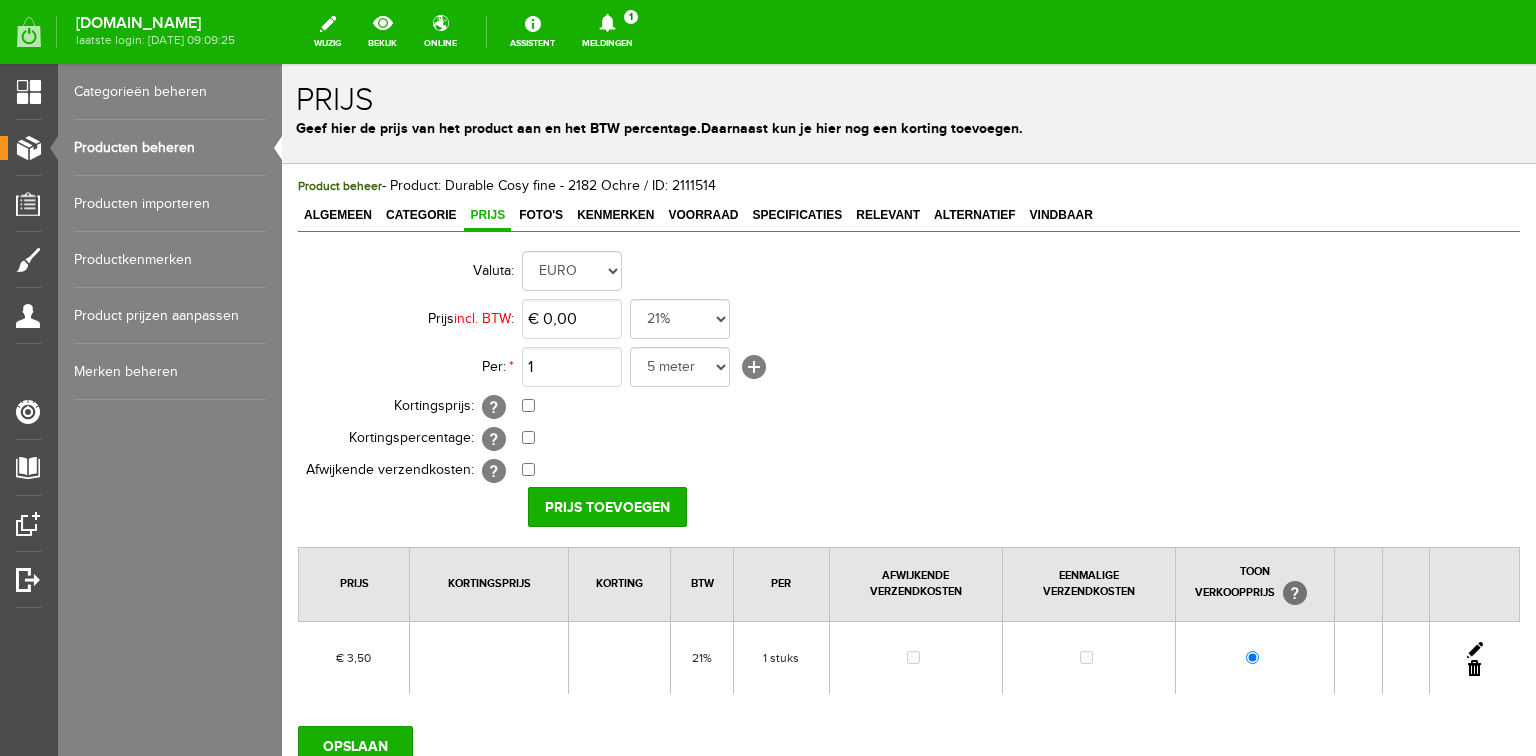 click at bounding box center (1475, 650) 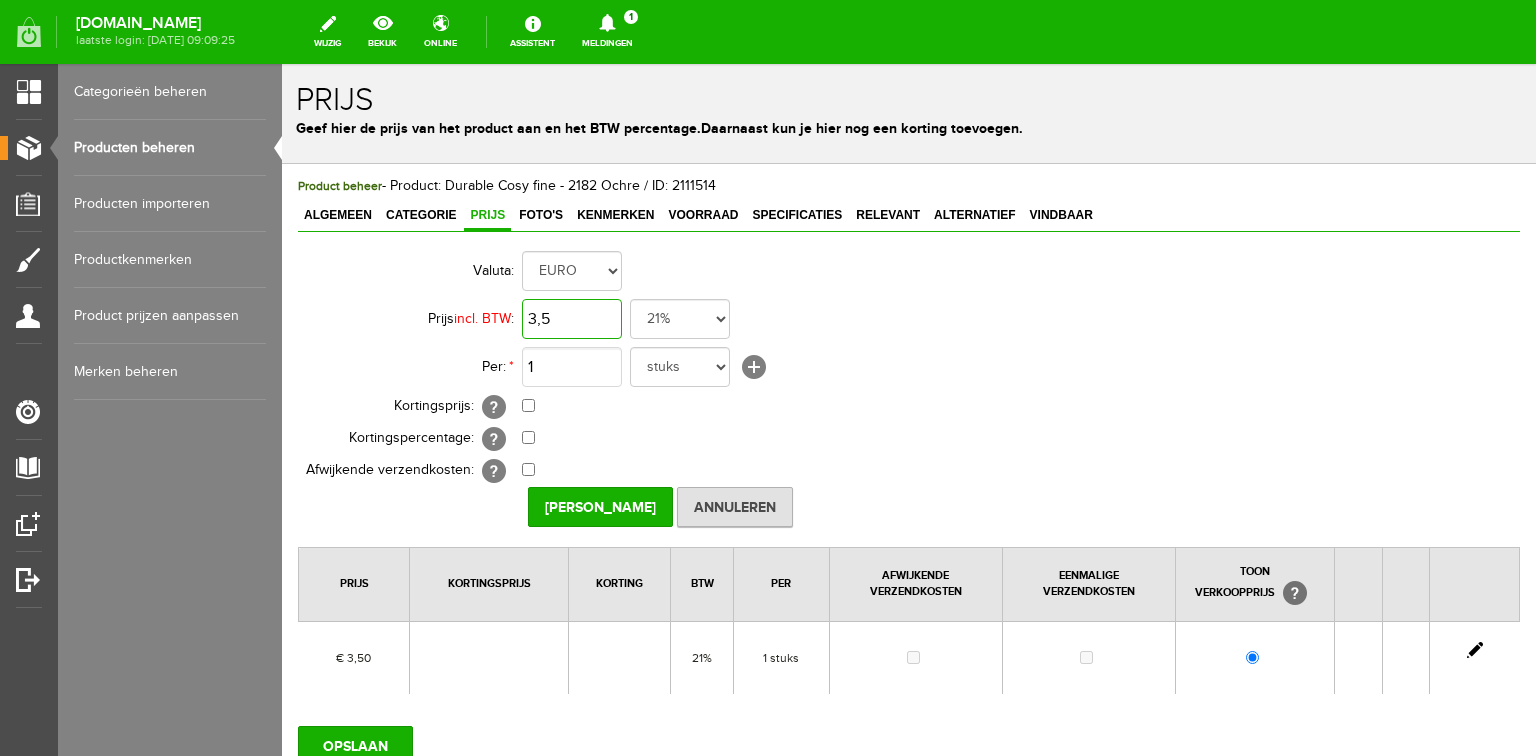 click on "3,5" at bounding box center (572, 319) 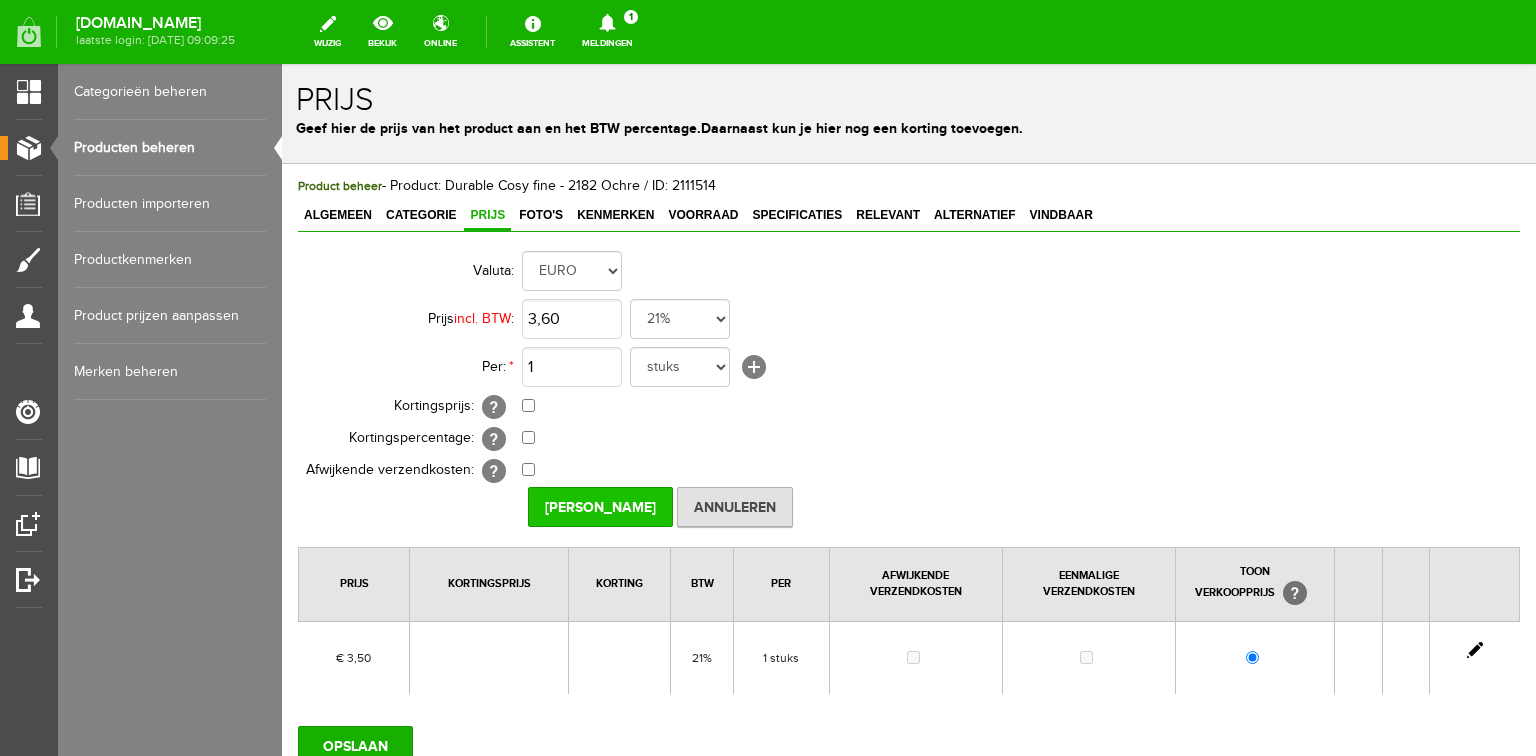 type on "€ 3,60" 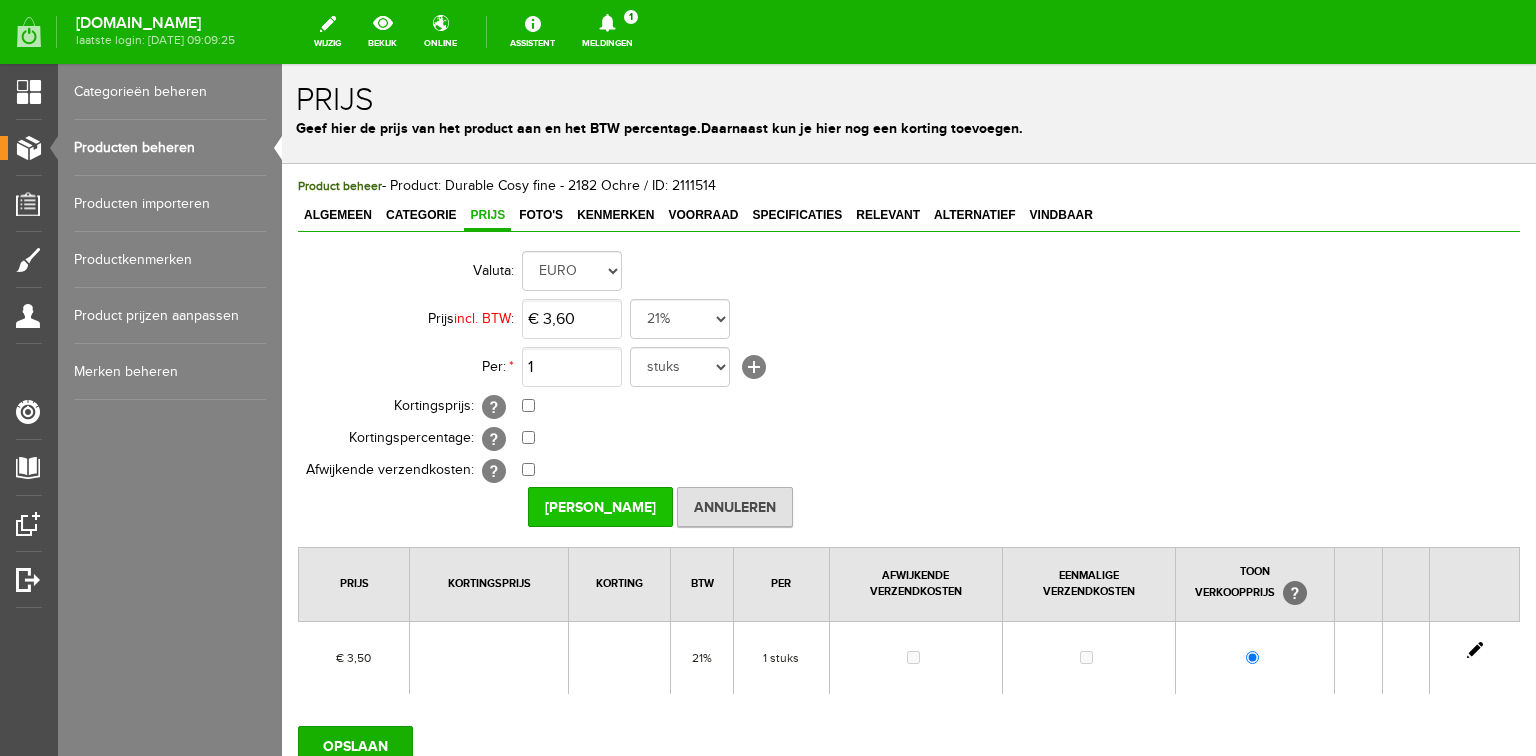 click on "[PERSON_NAME]" at bounding box center (600, 507) 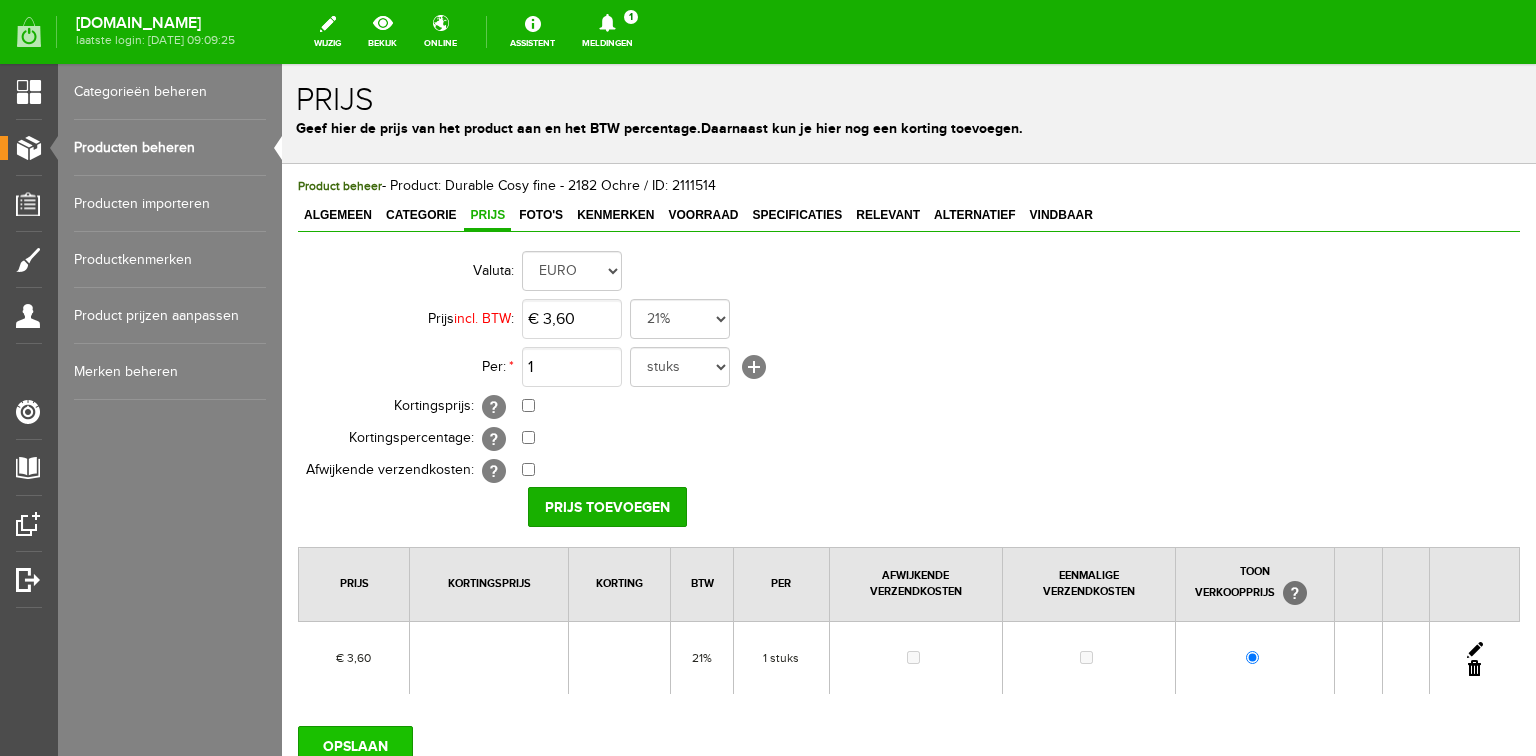 click on "OPSLAAN" at bounding box center [355, 746] 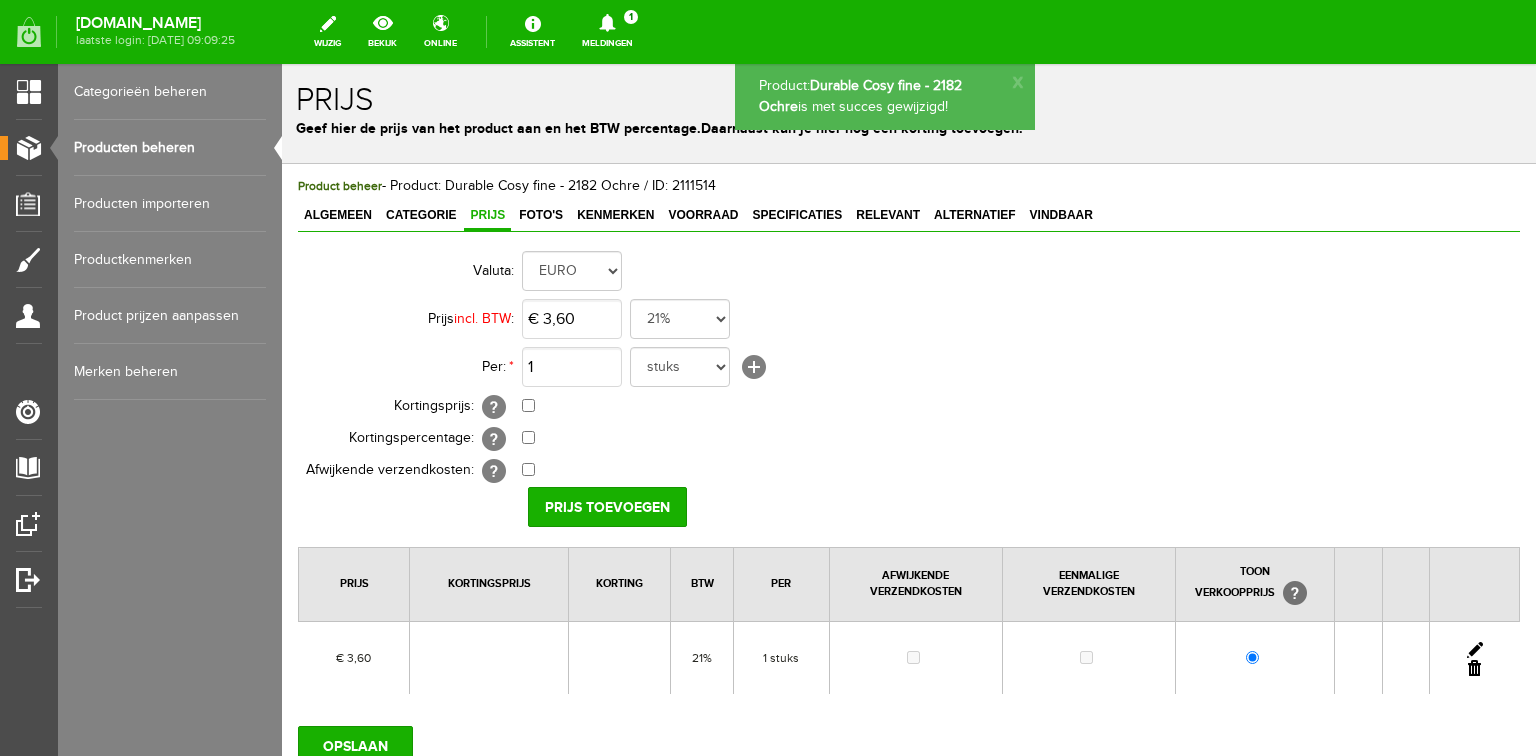 scroll, scrollTop: 0, scrollLeft: 0, axis: both 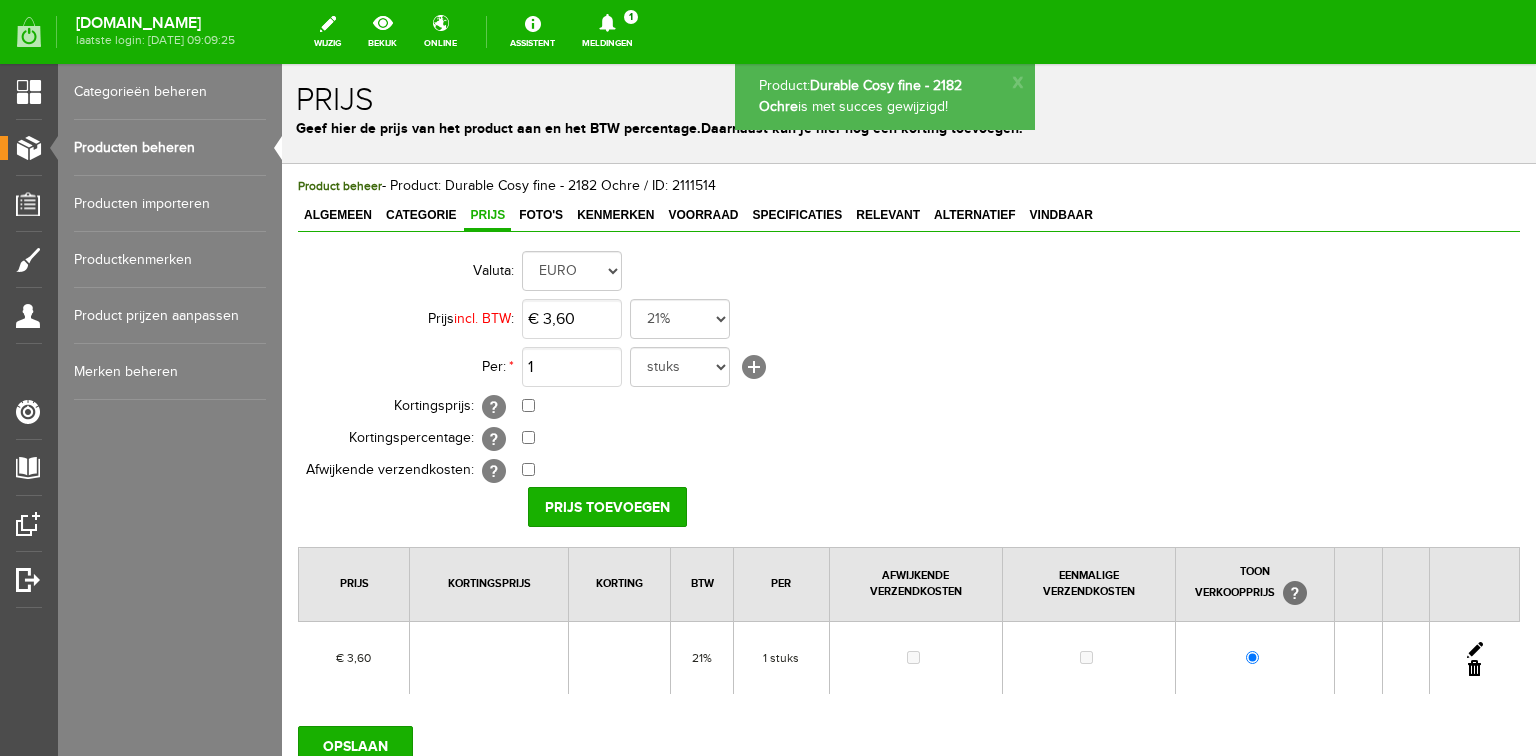 click on "Producten beheren" at bounding box center (170, 148) 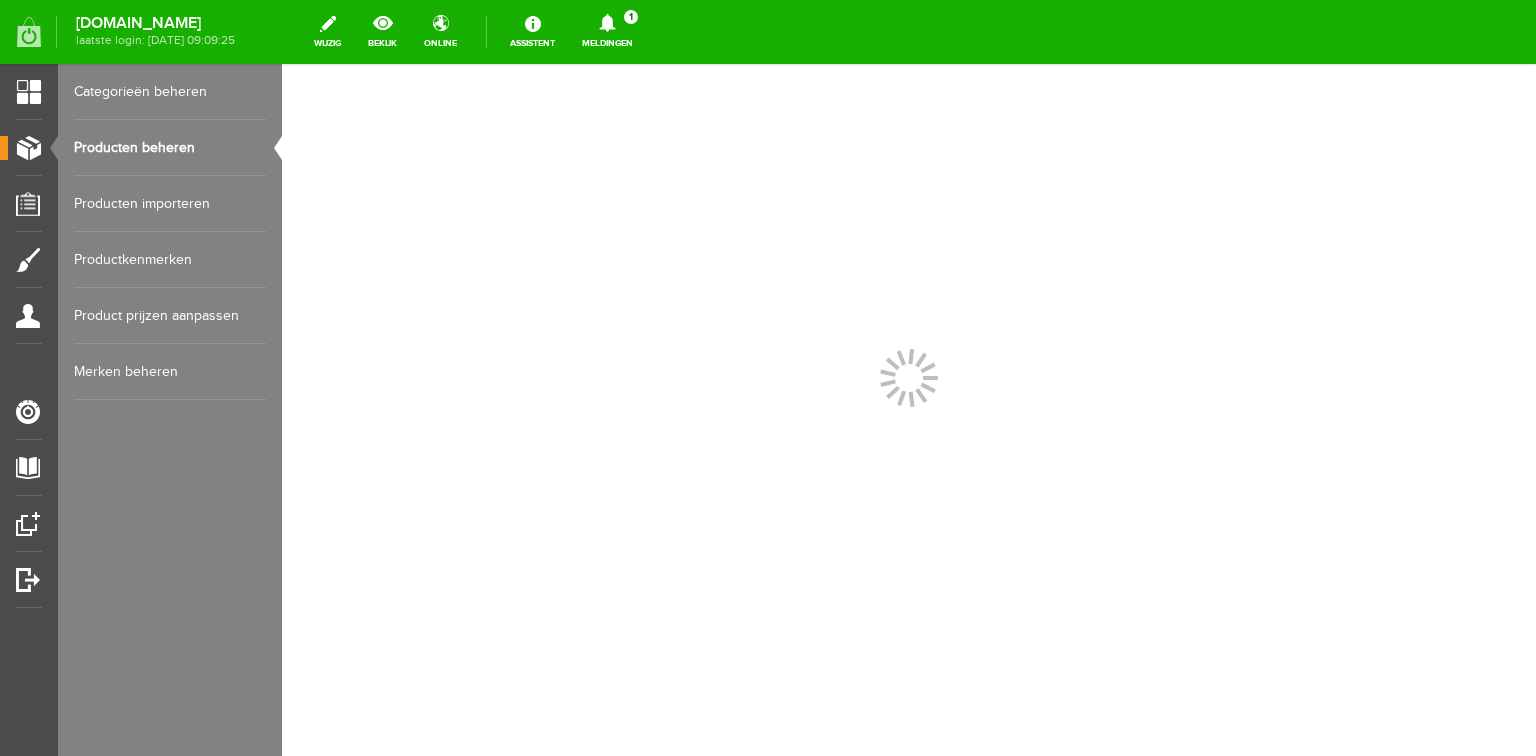 scroll, scrollTop: 0, scrollLeft: 0, axis: both 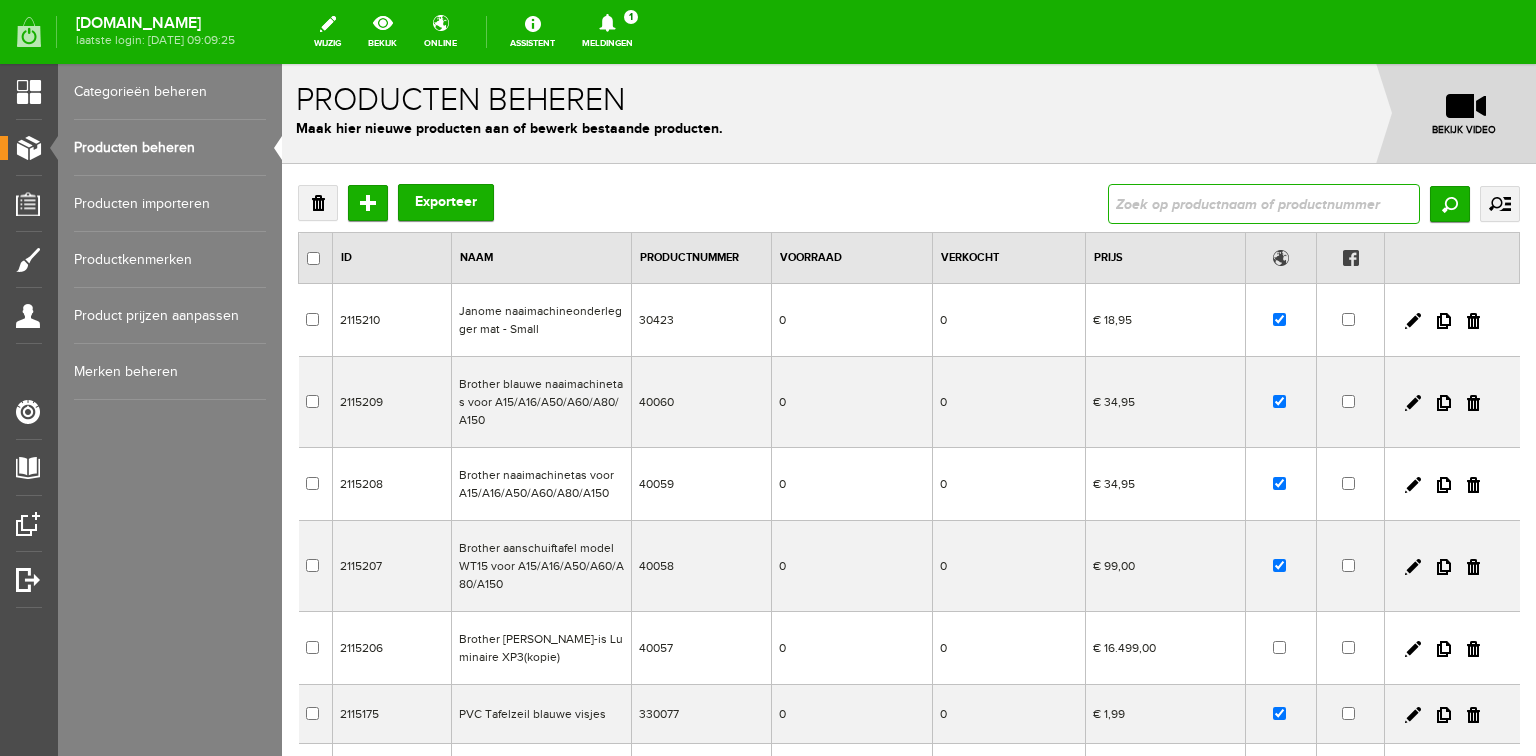 click at bounding box center [1264, 204] 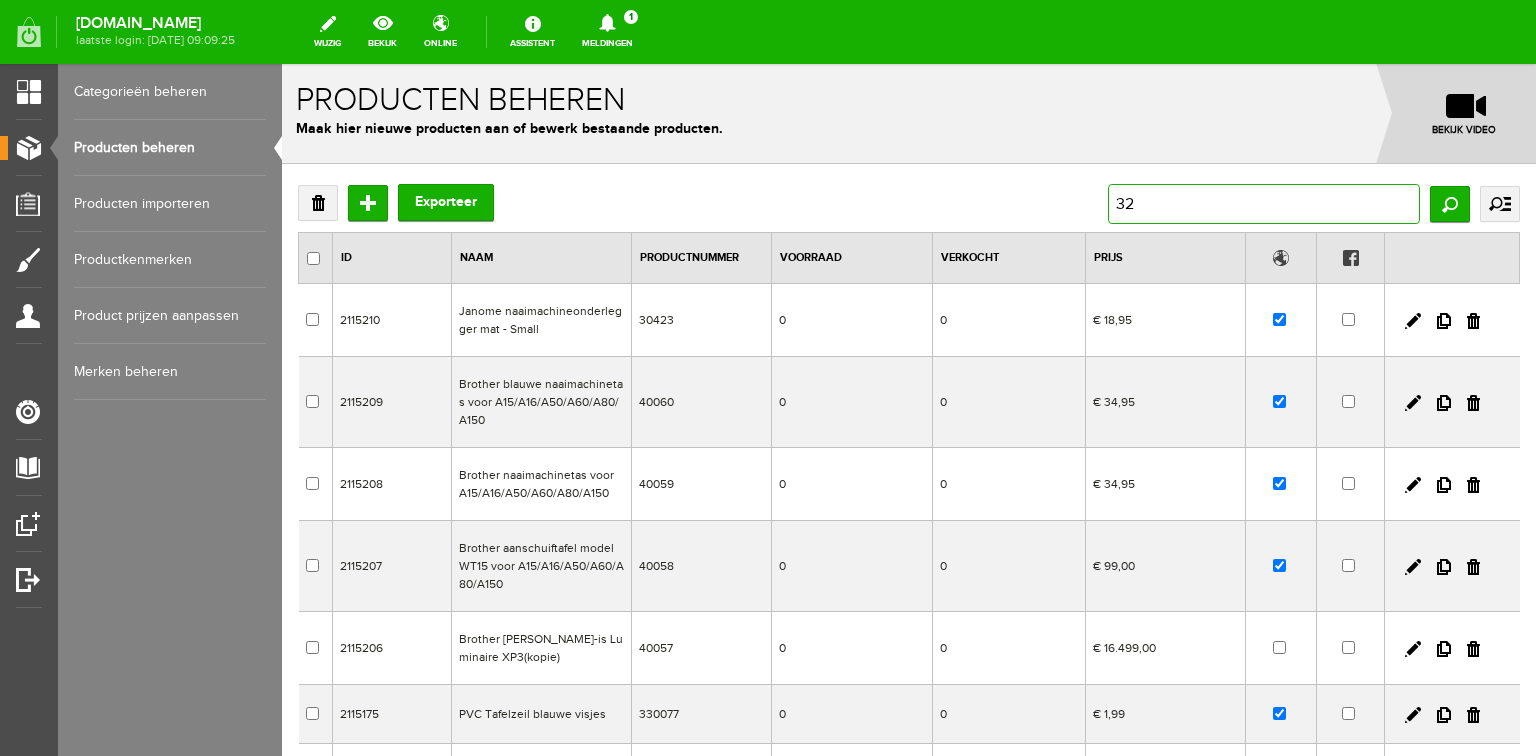 type on "321" 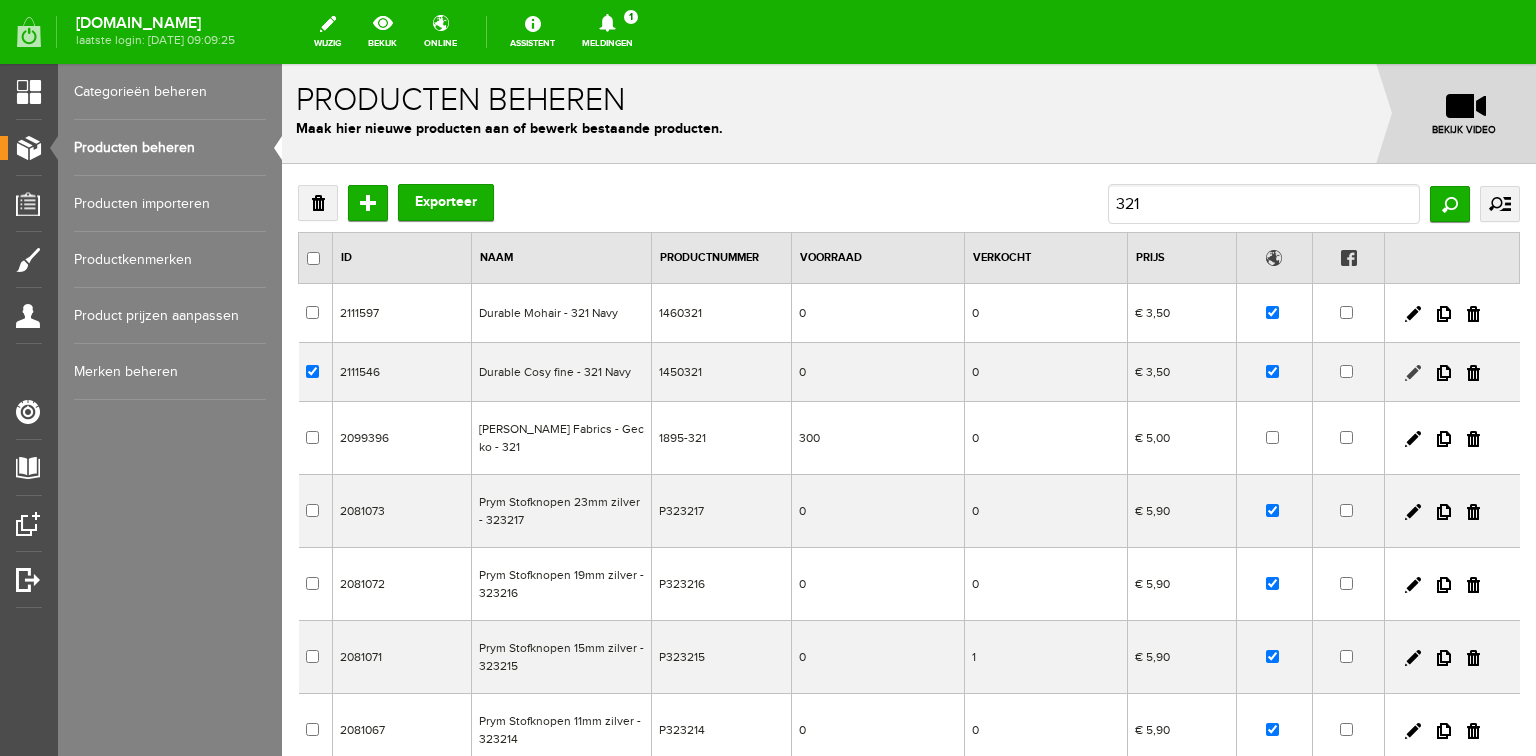 click at bounding box center [1413, 373] 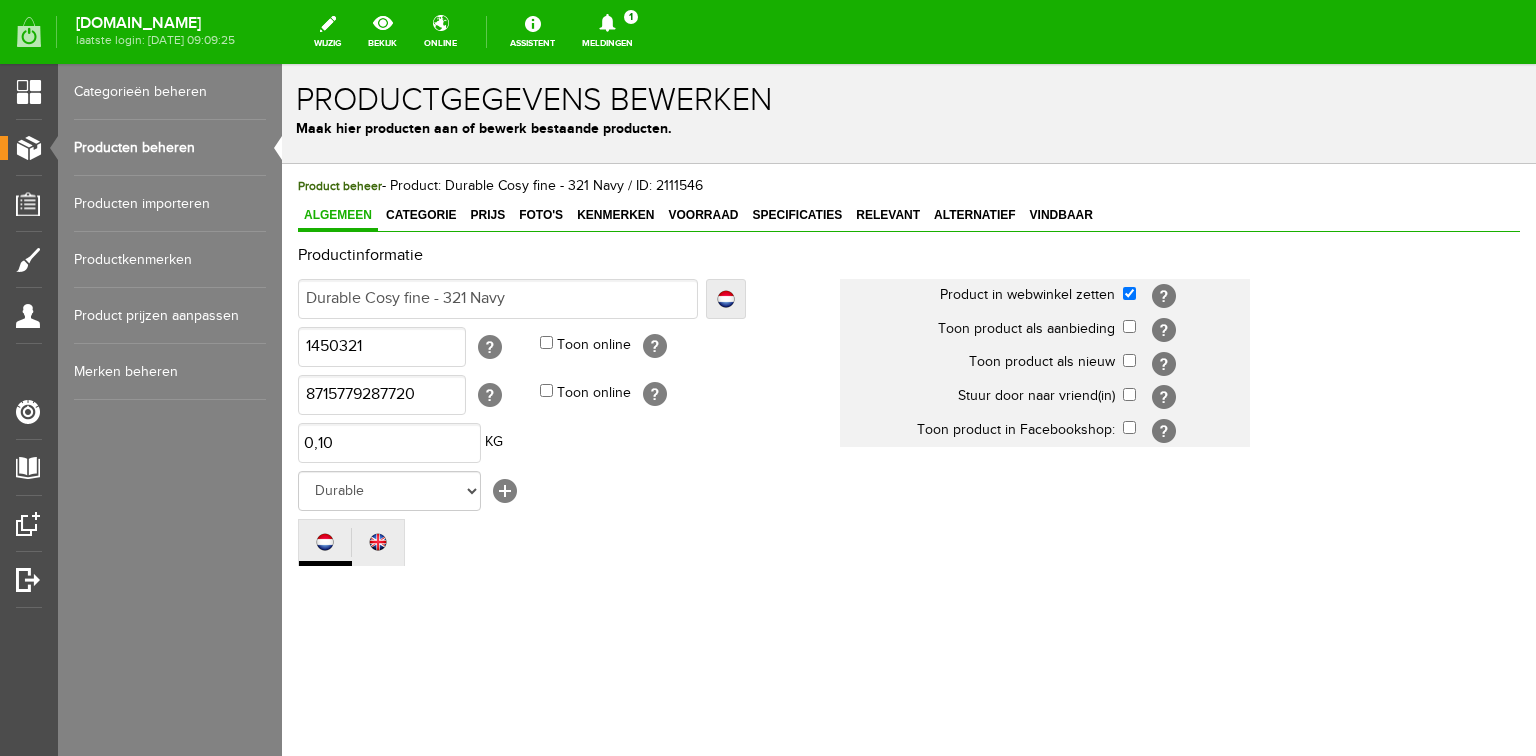 scroll, scrollTop: 0, scrollLeft: 0, axis: both 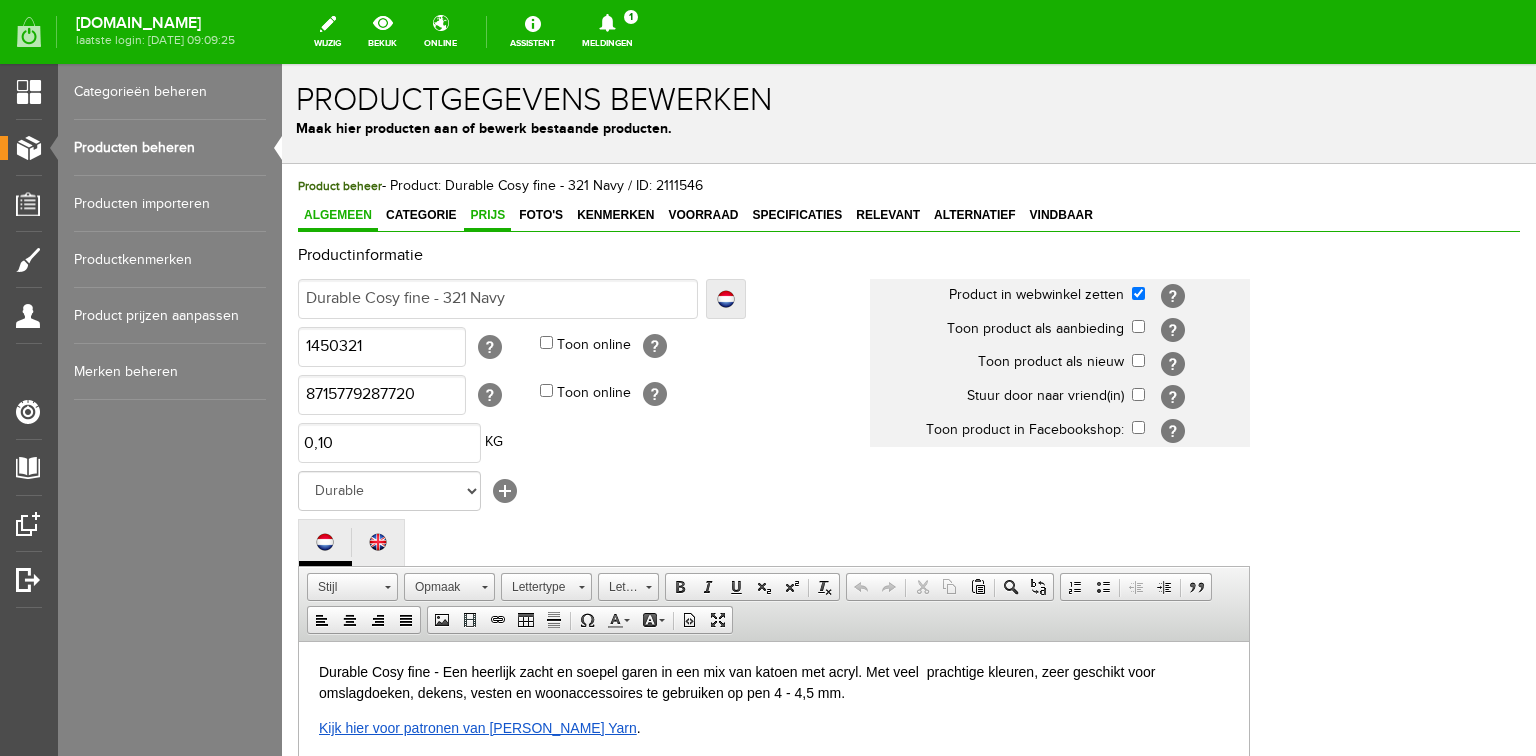 click on "Prijs" at bounding box center [487, 215] 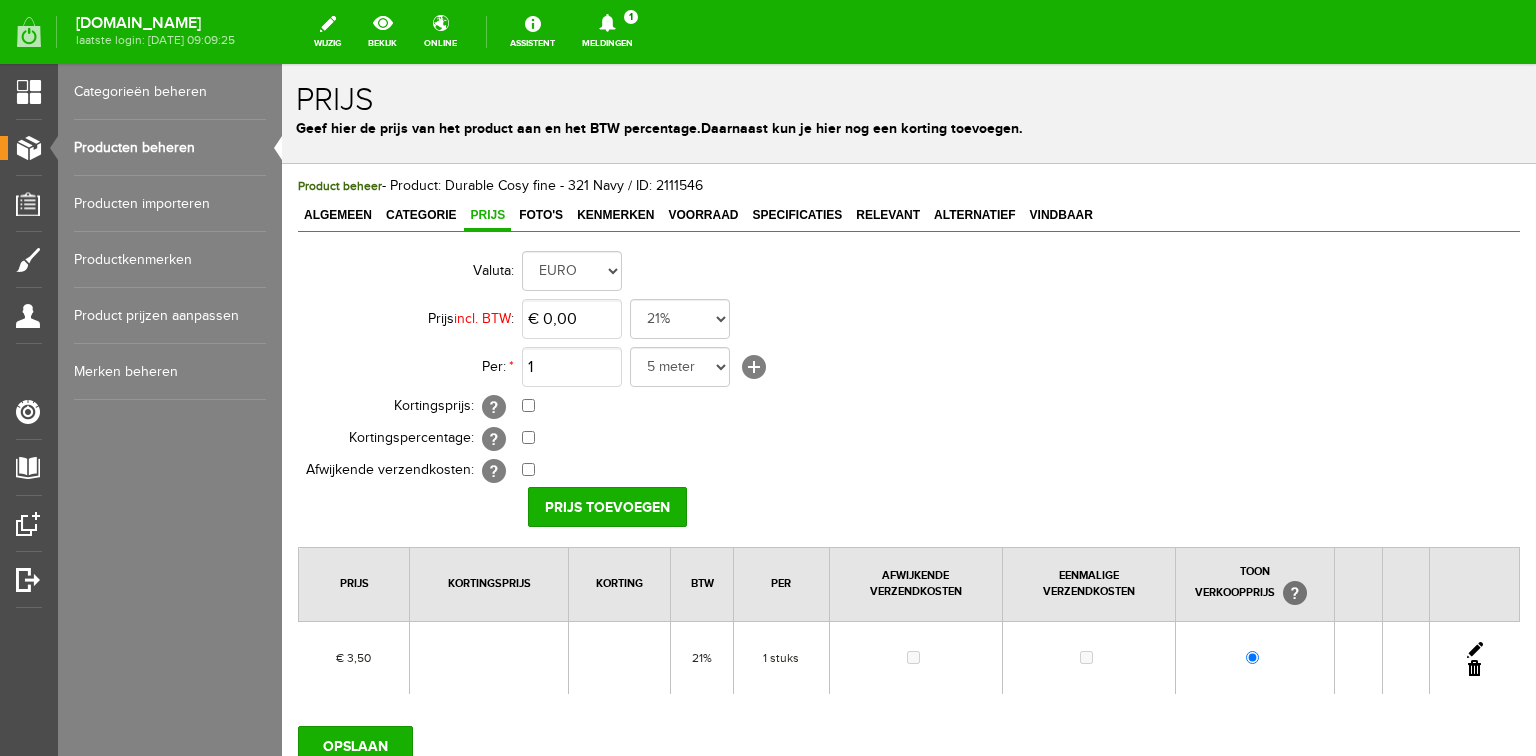 click at bounding box center [1475, 650] 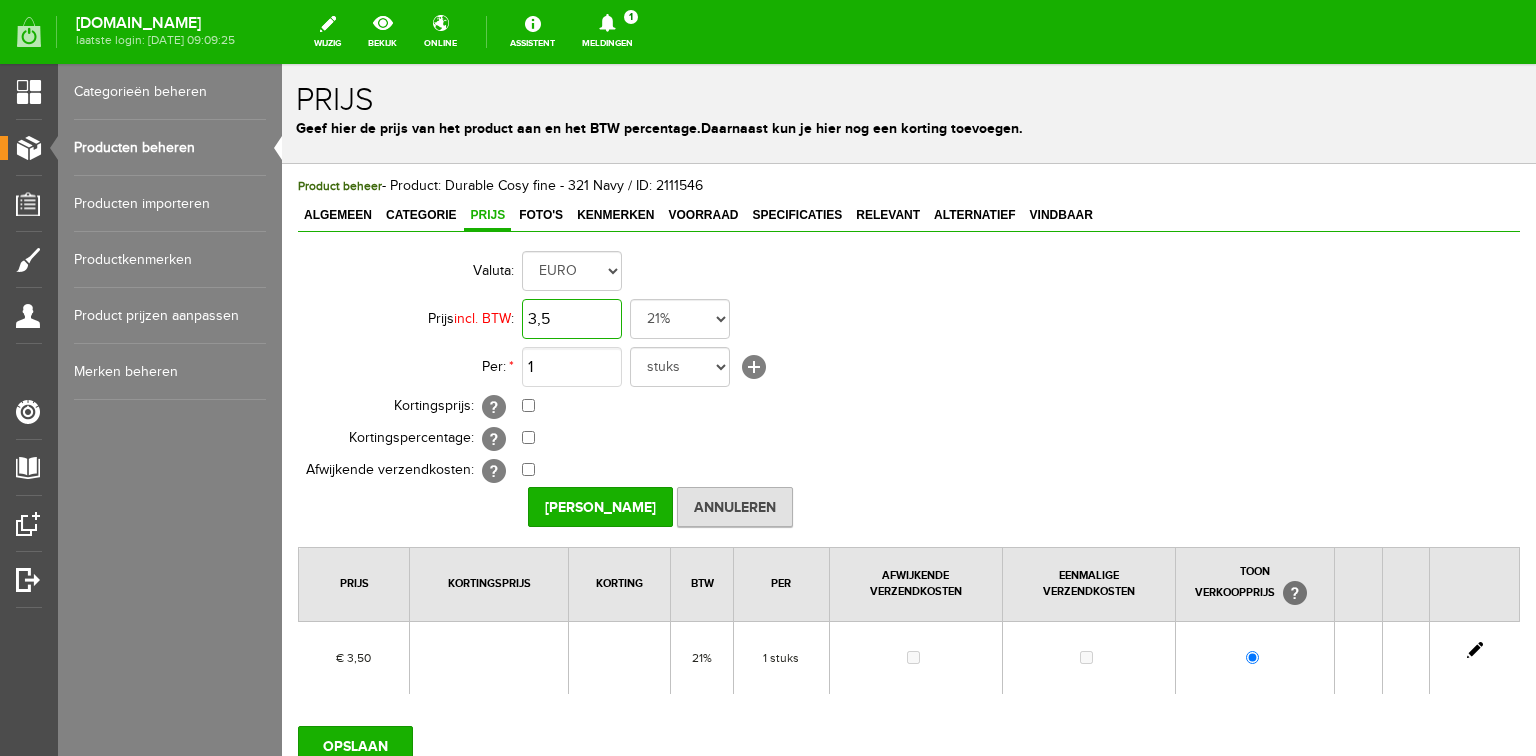 click on "3,5" at bounding box center (572, 319) 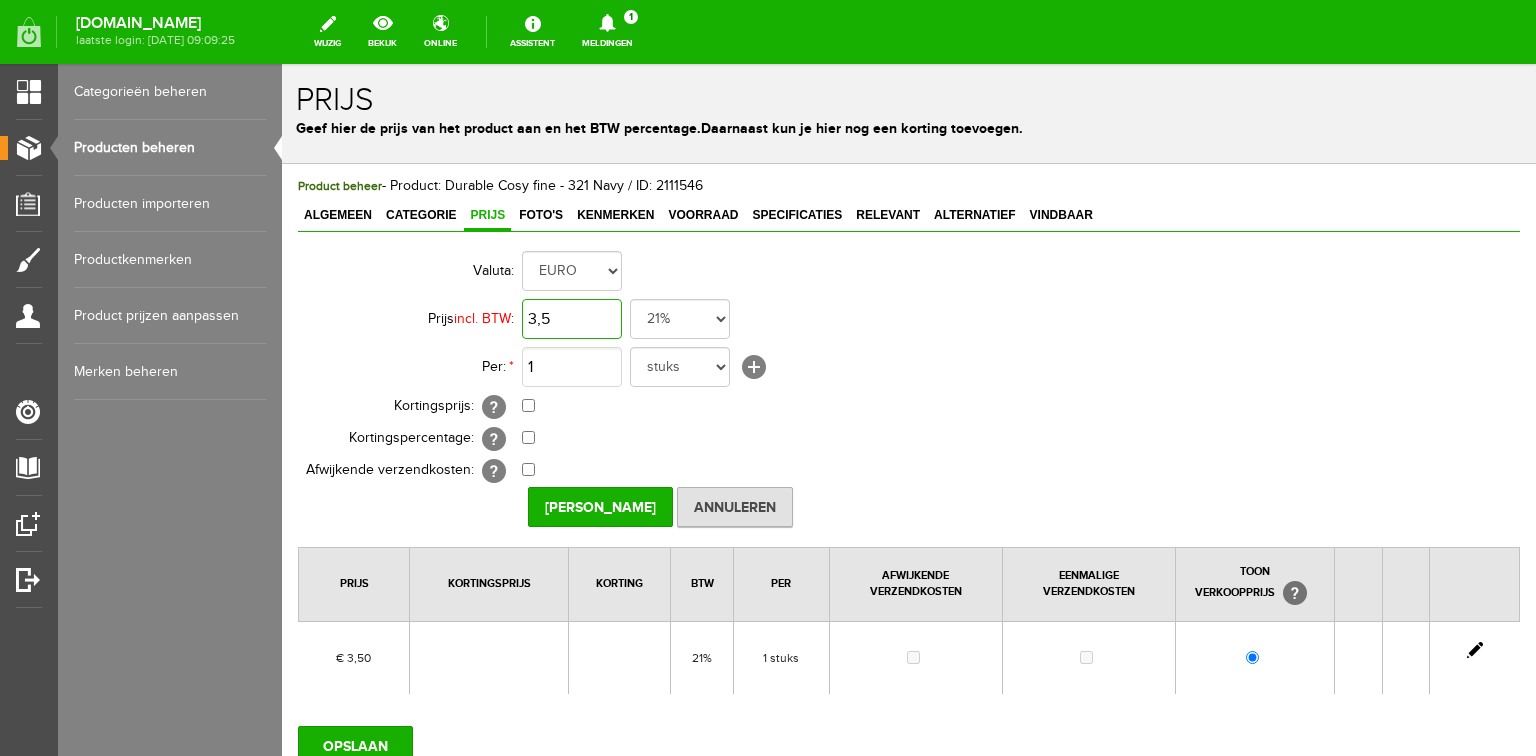 paste on "60" 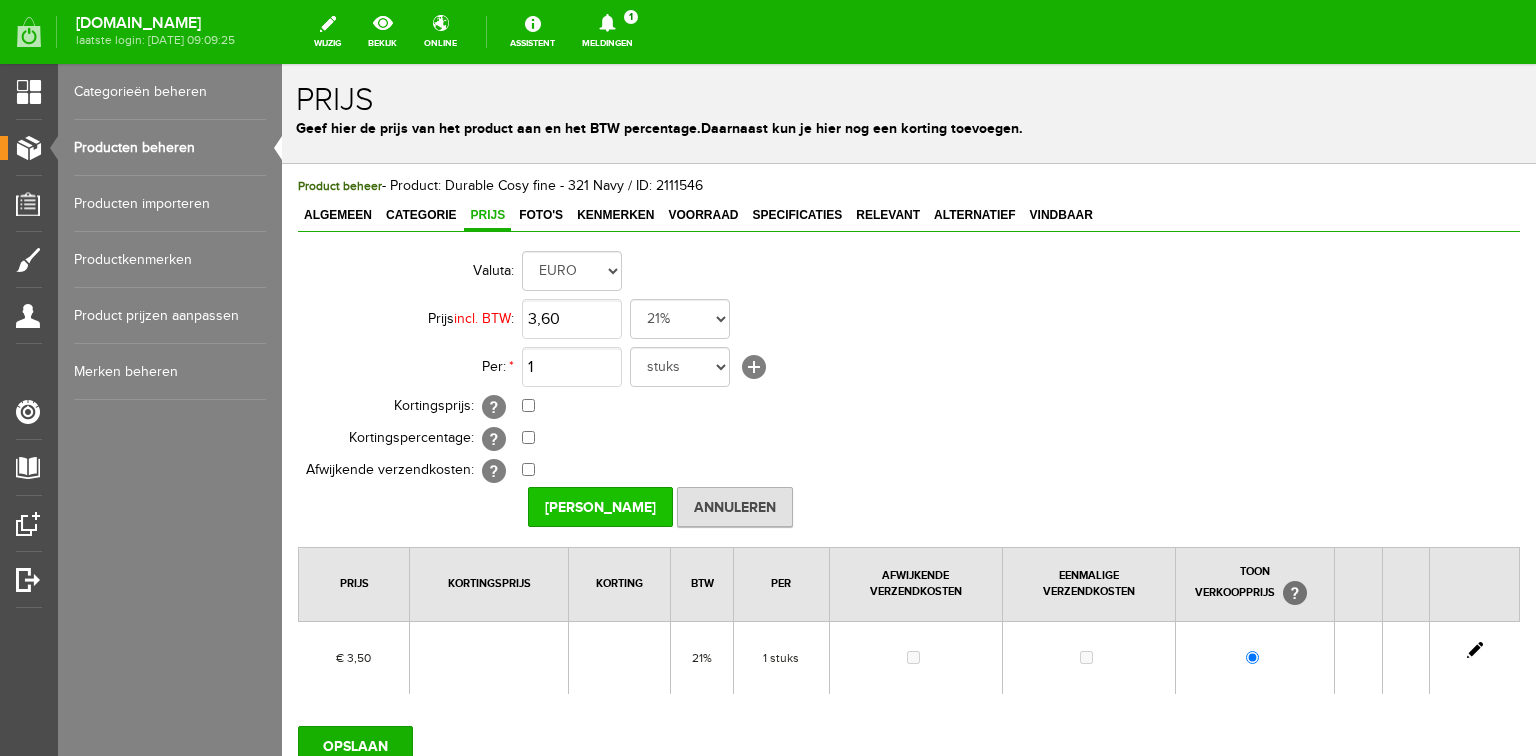 type on "€ 3,60" 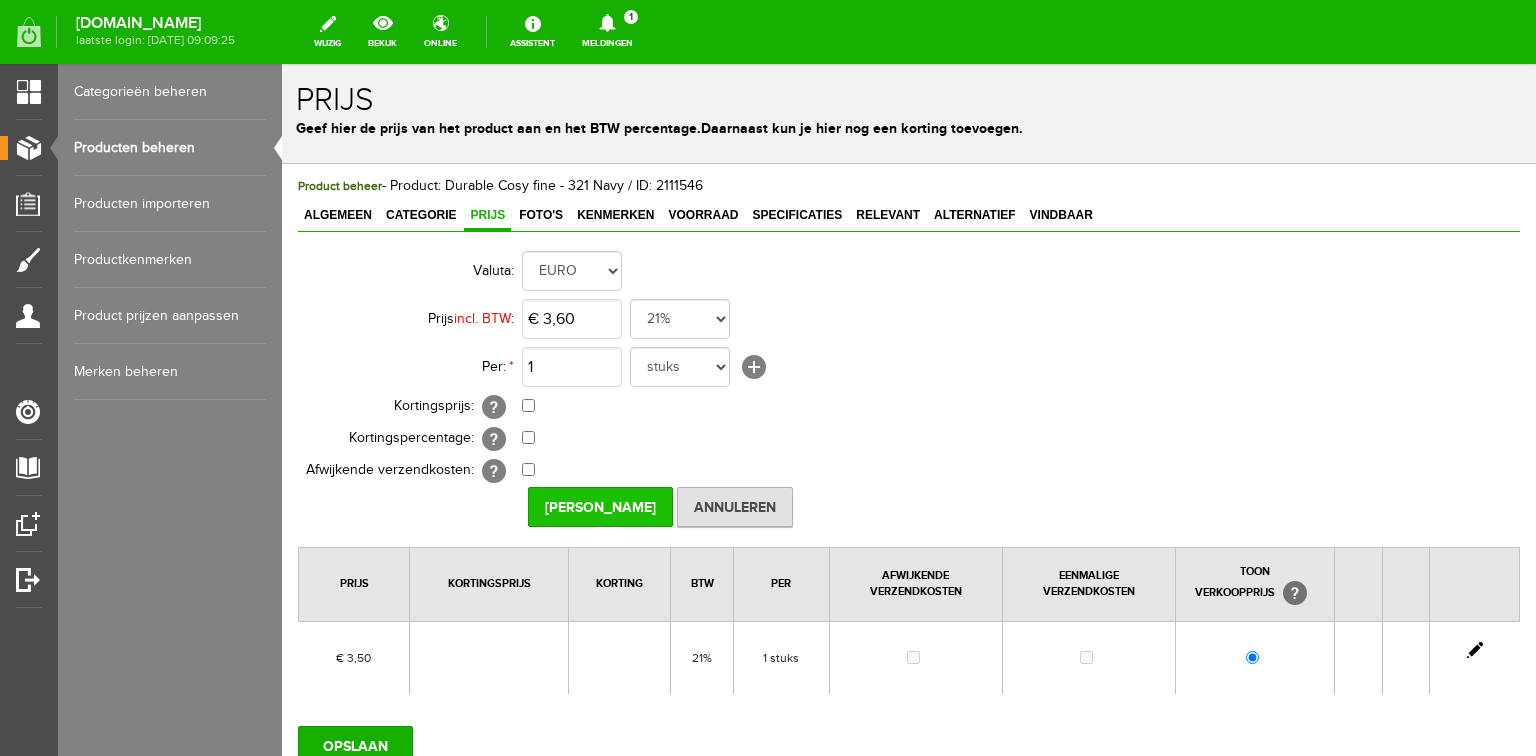 click on "[PERSON_NAME]" at bounding box center (600, 507) 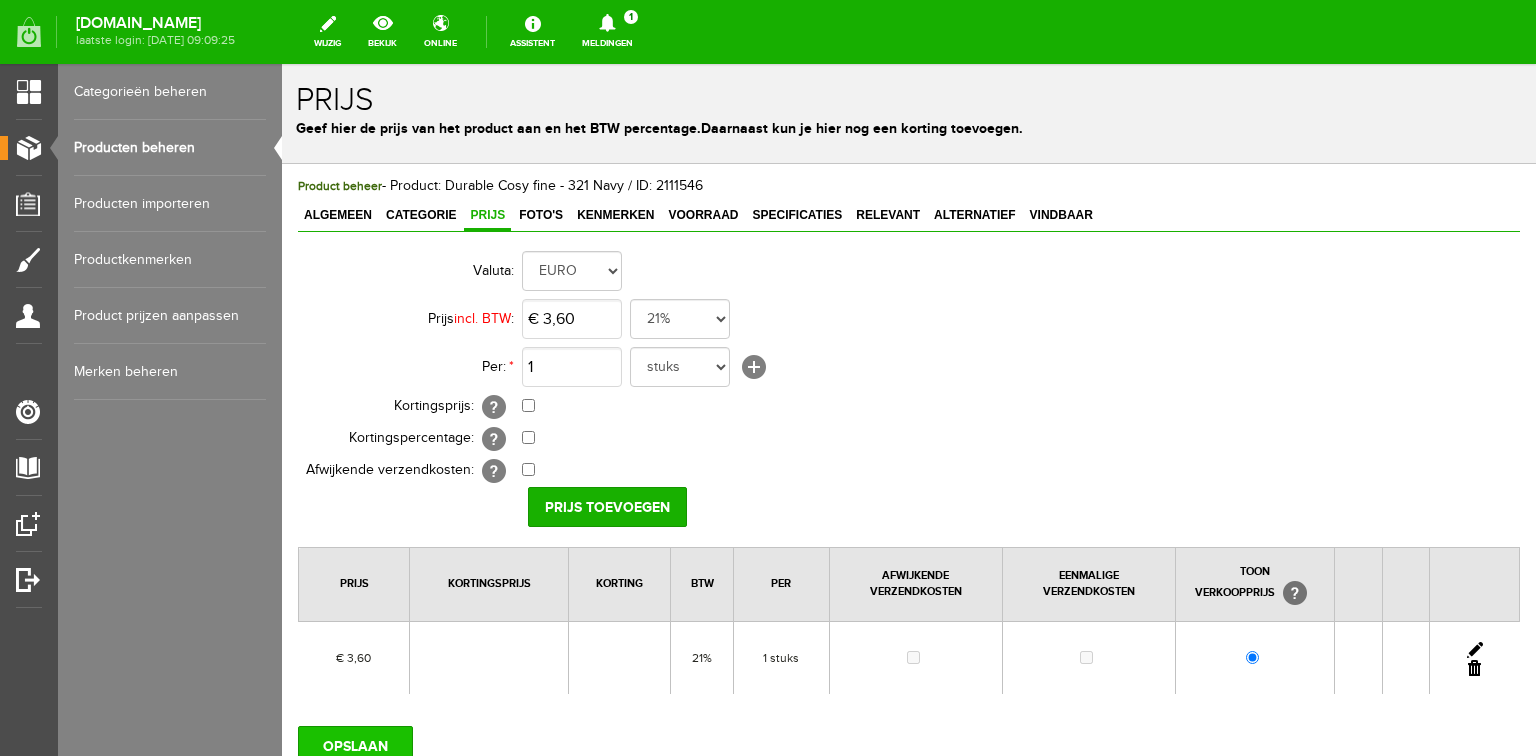 click on "OPSLAAN" at bounding box center (355, 746) 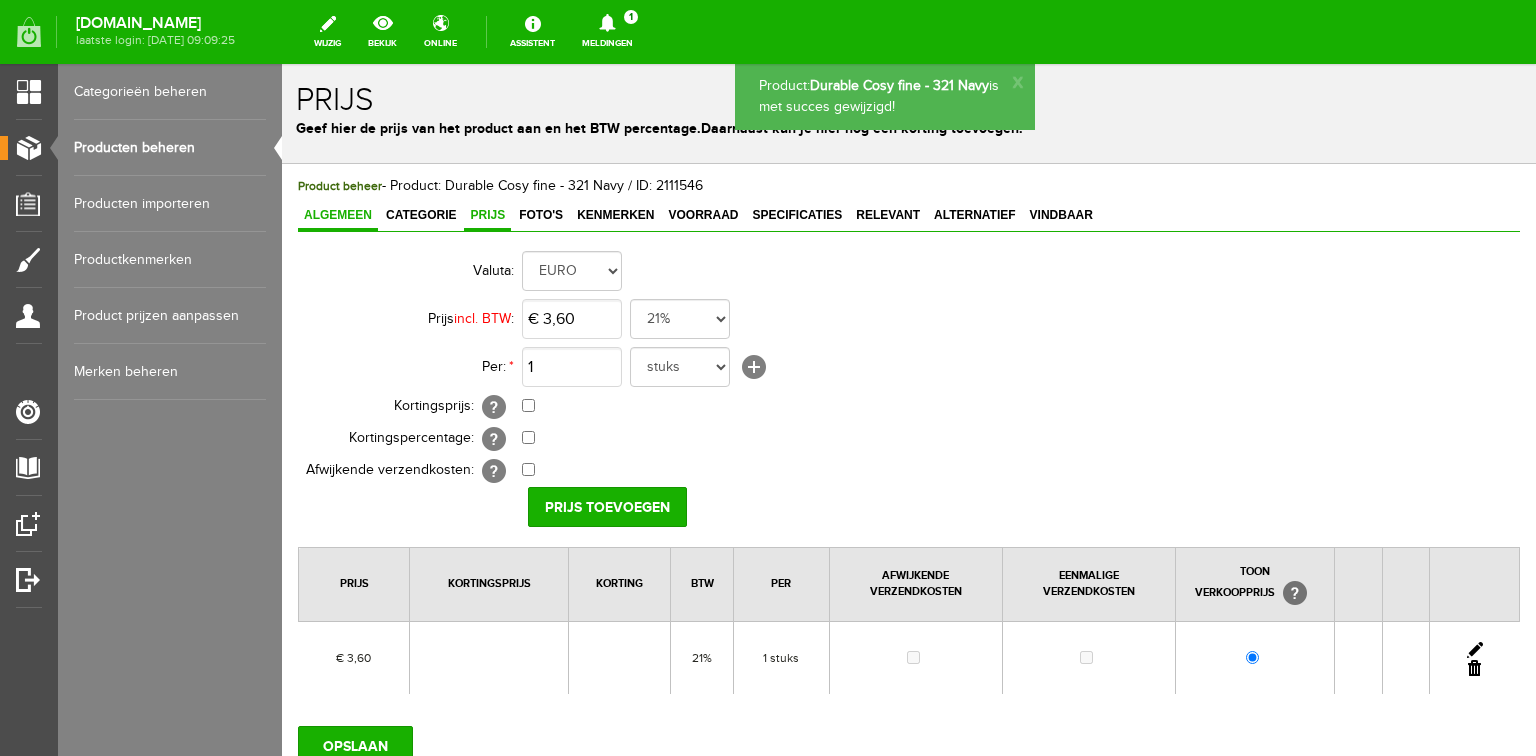 scroll, scrollTop: 0, scrollLeft: 0, axis: both 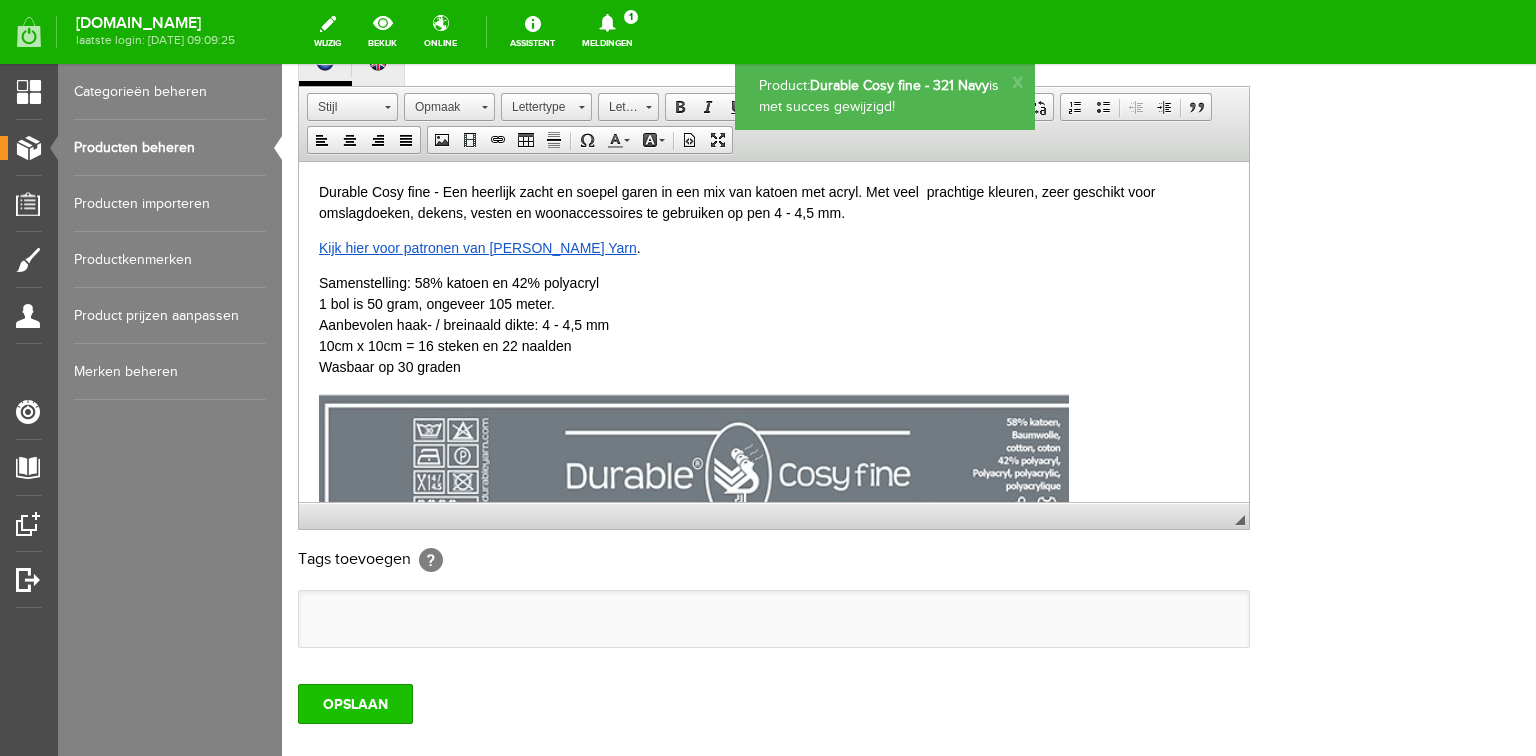 click on "OPSLAAN" at bounding box center [355, 704] 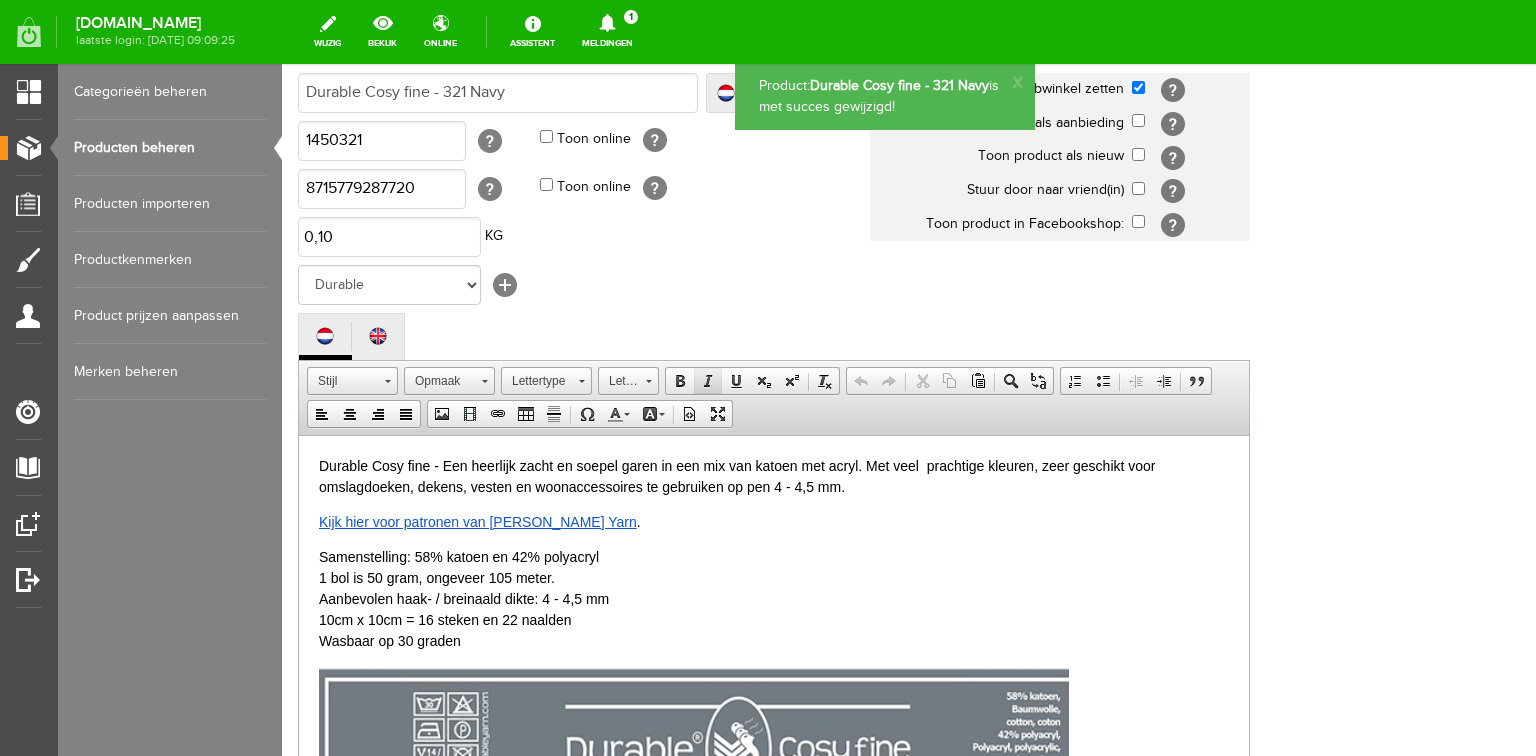 scroll, scrollTop: 0, scrollLeft: 0, axis: both 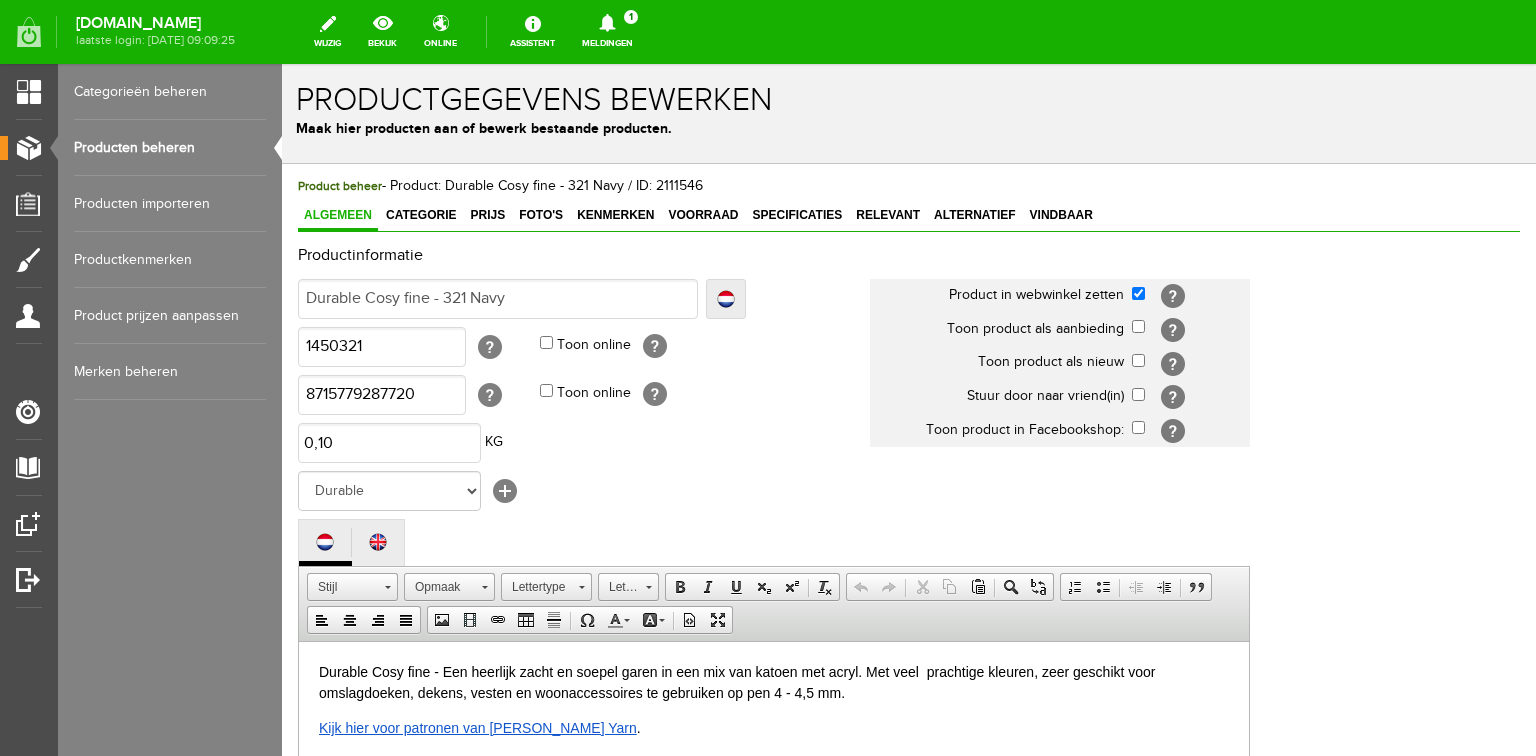 click on "Producten beheren" at bounding box center [170, 148] 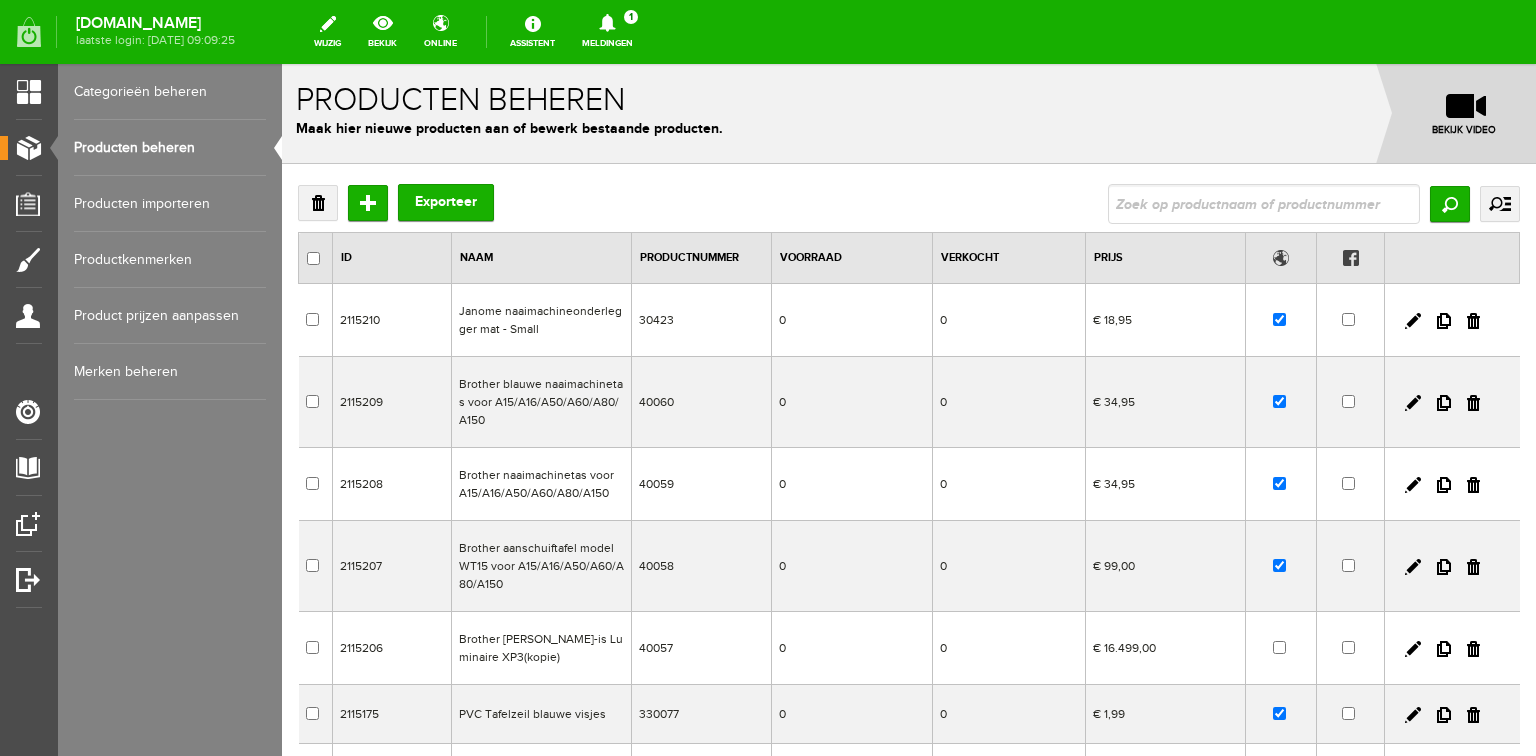 scroll, scrollTop: 0, scrollLeft: 0, axis: both 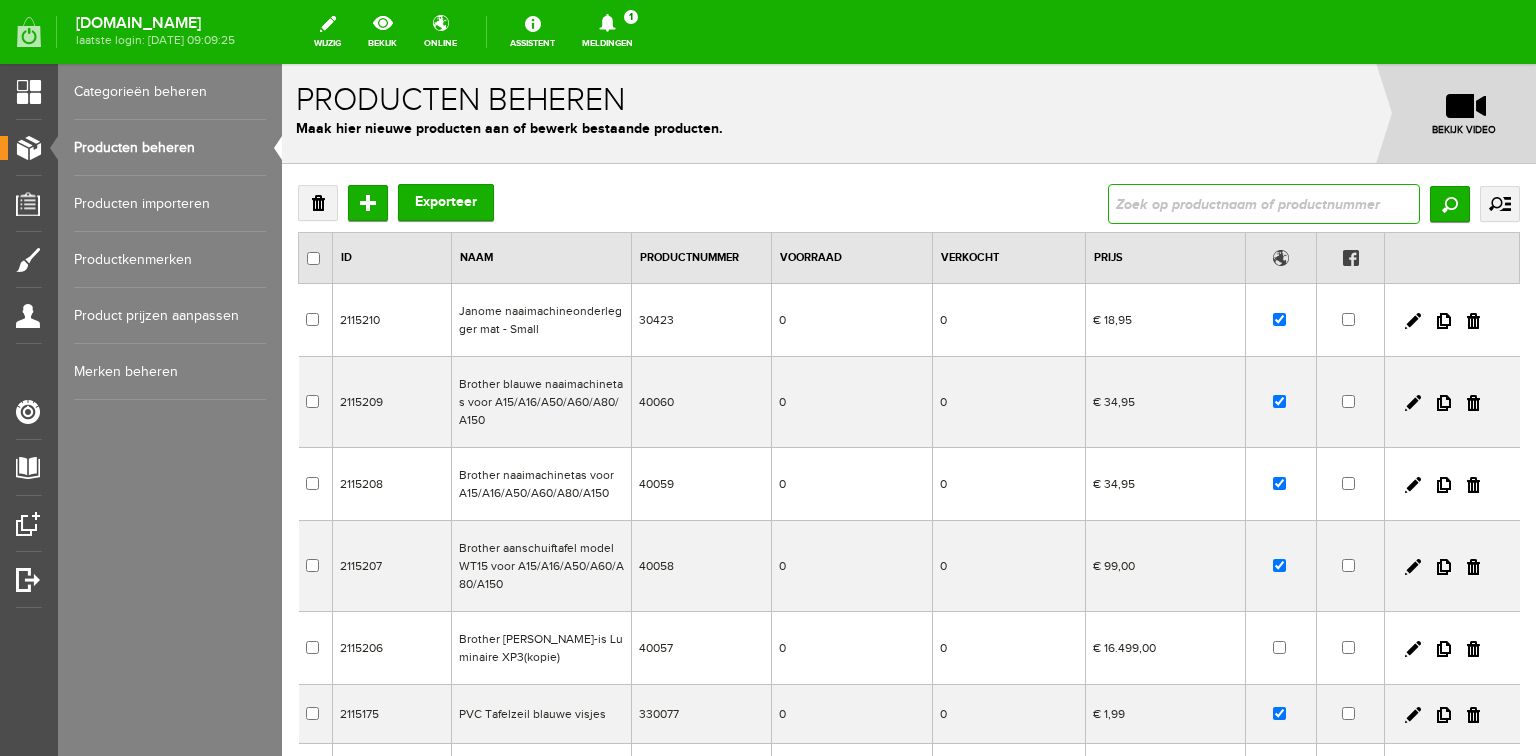 click at bounding box center [1264, 204] 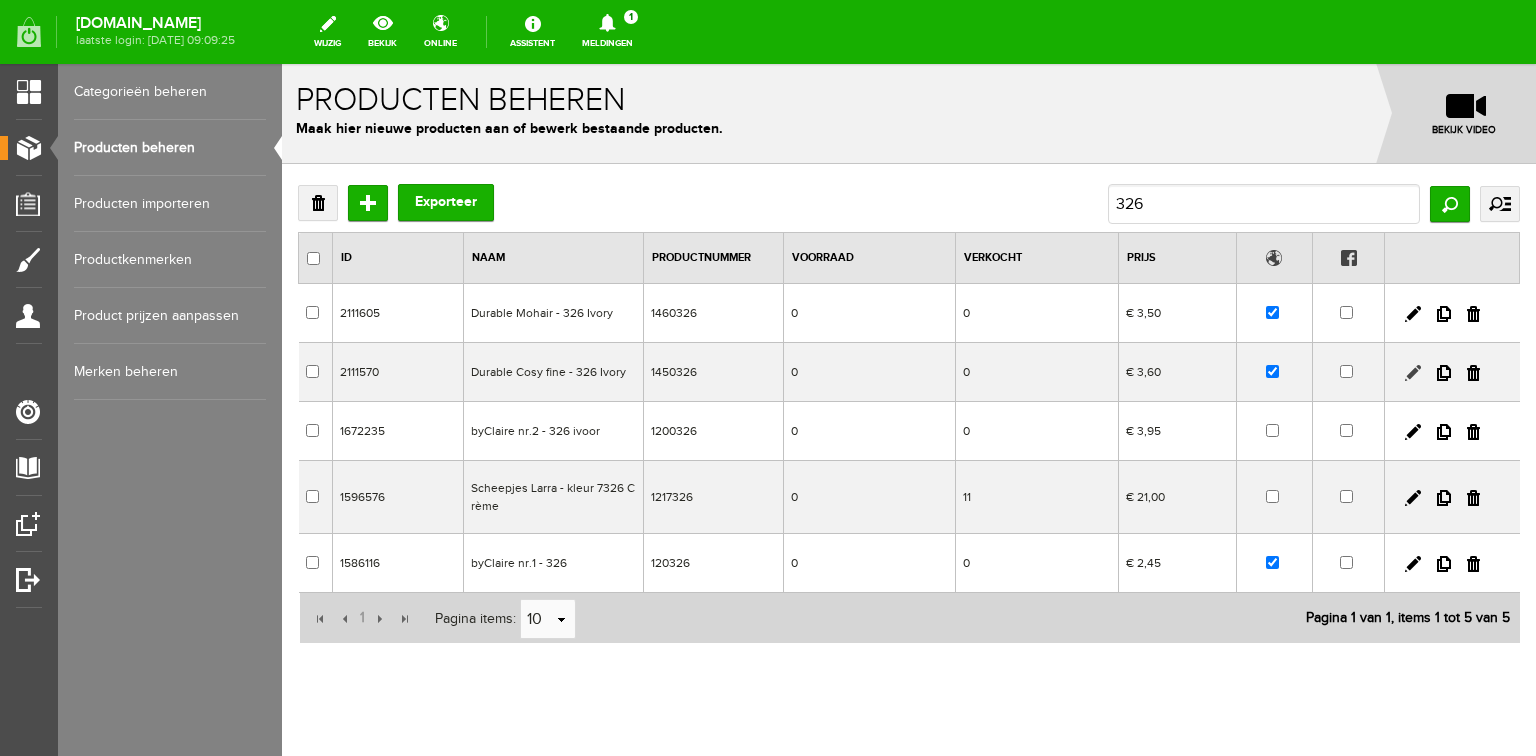 click at bounding box center (1413, 373) 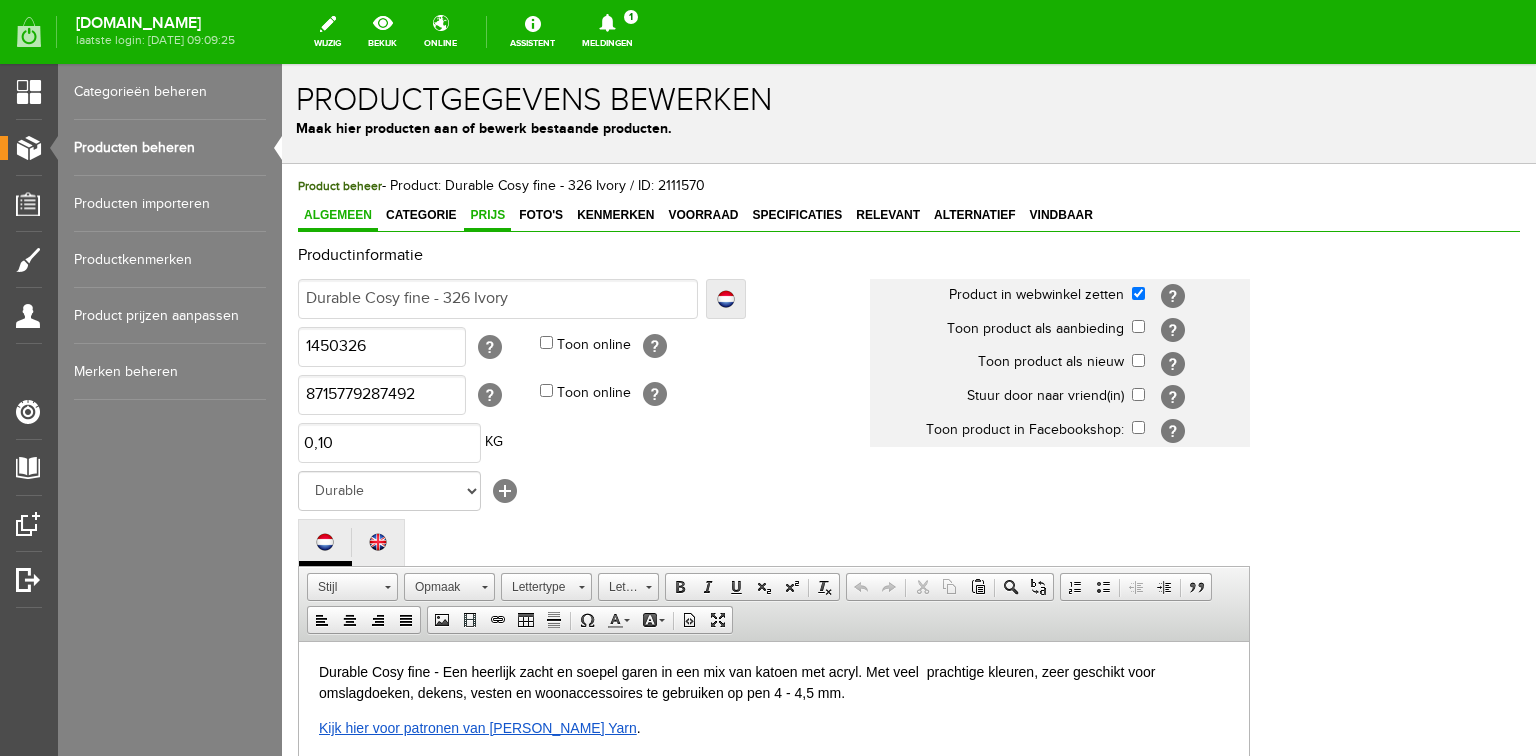 scroll, scrollTop: 0, scrollLeft: 0, axis: both 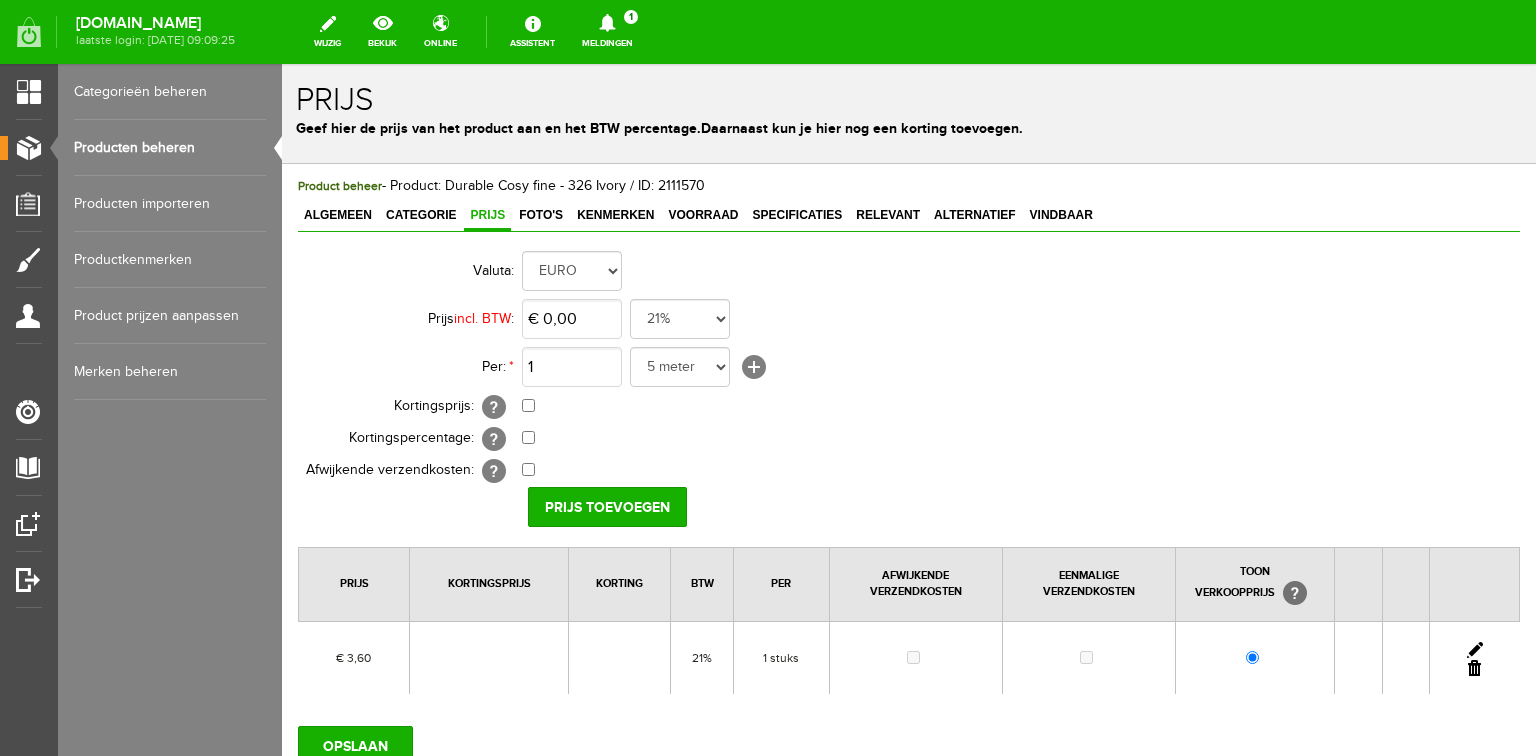 click at bounding box center (1475, 650) 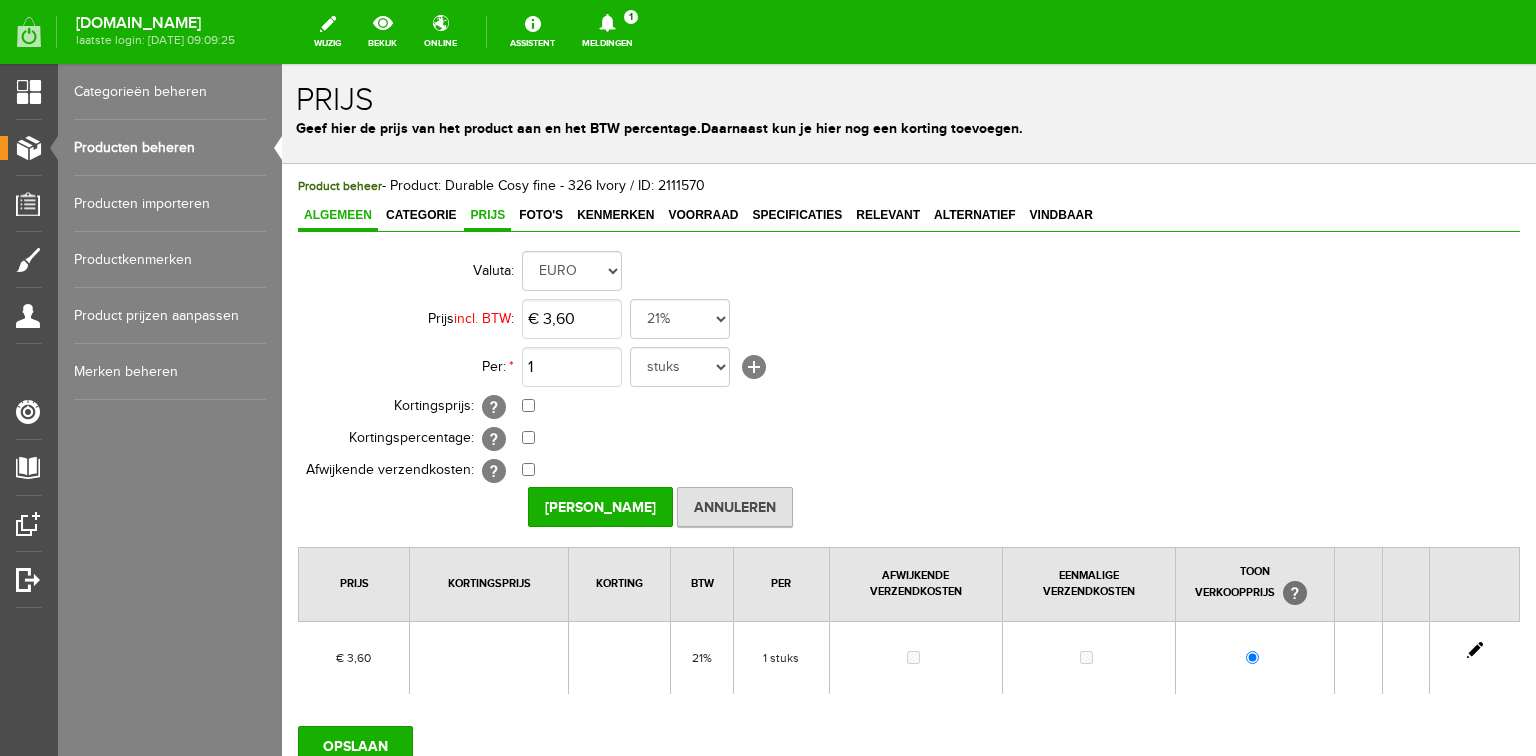 click on "Algemeen" at bounding box center [338, 215] 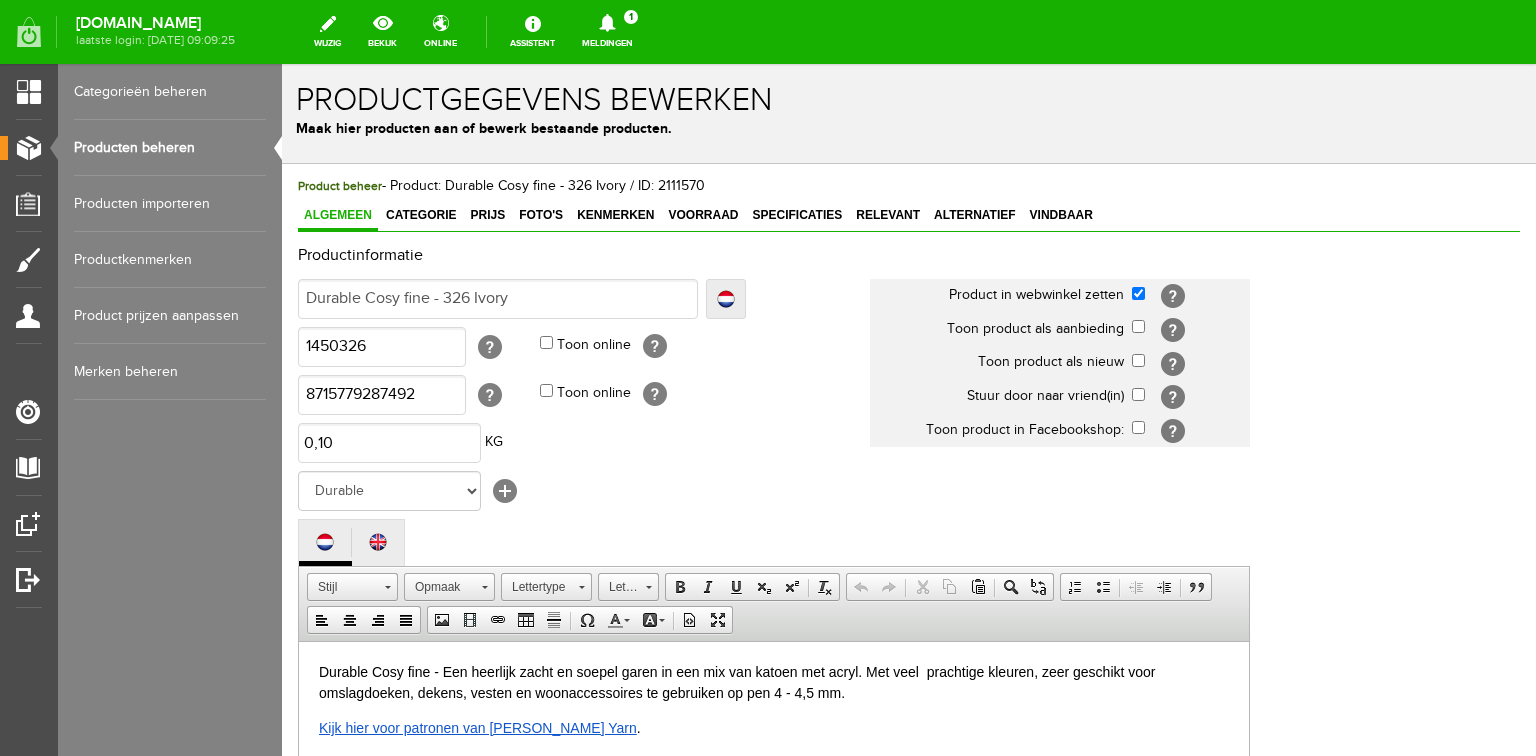 scroll, scrollTop: 560, scrollLeft: 0, axis: vertical 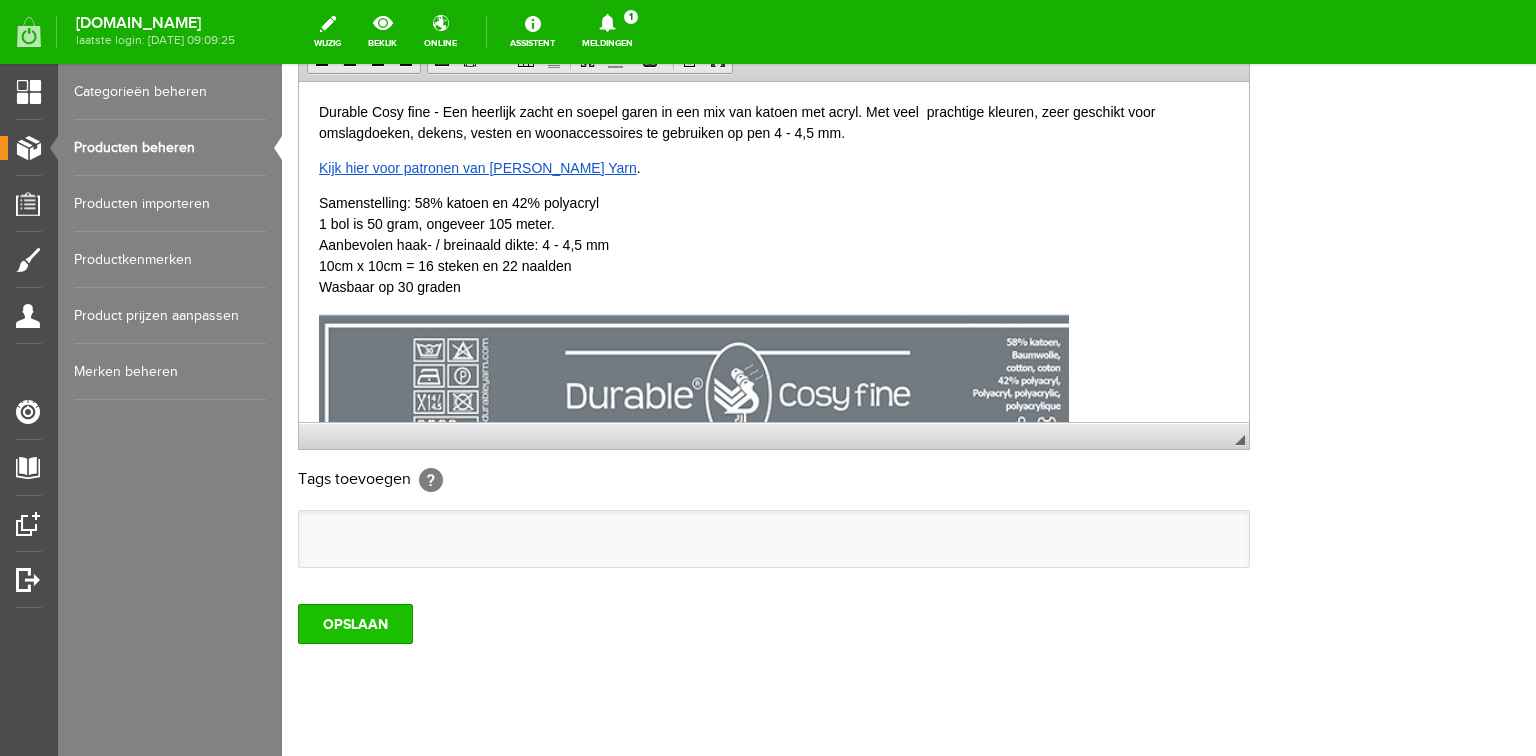 click on "OPSLAAN" at bounding box center (355, 624) 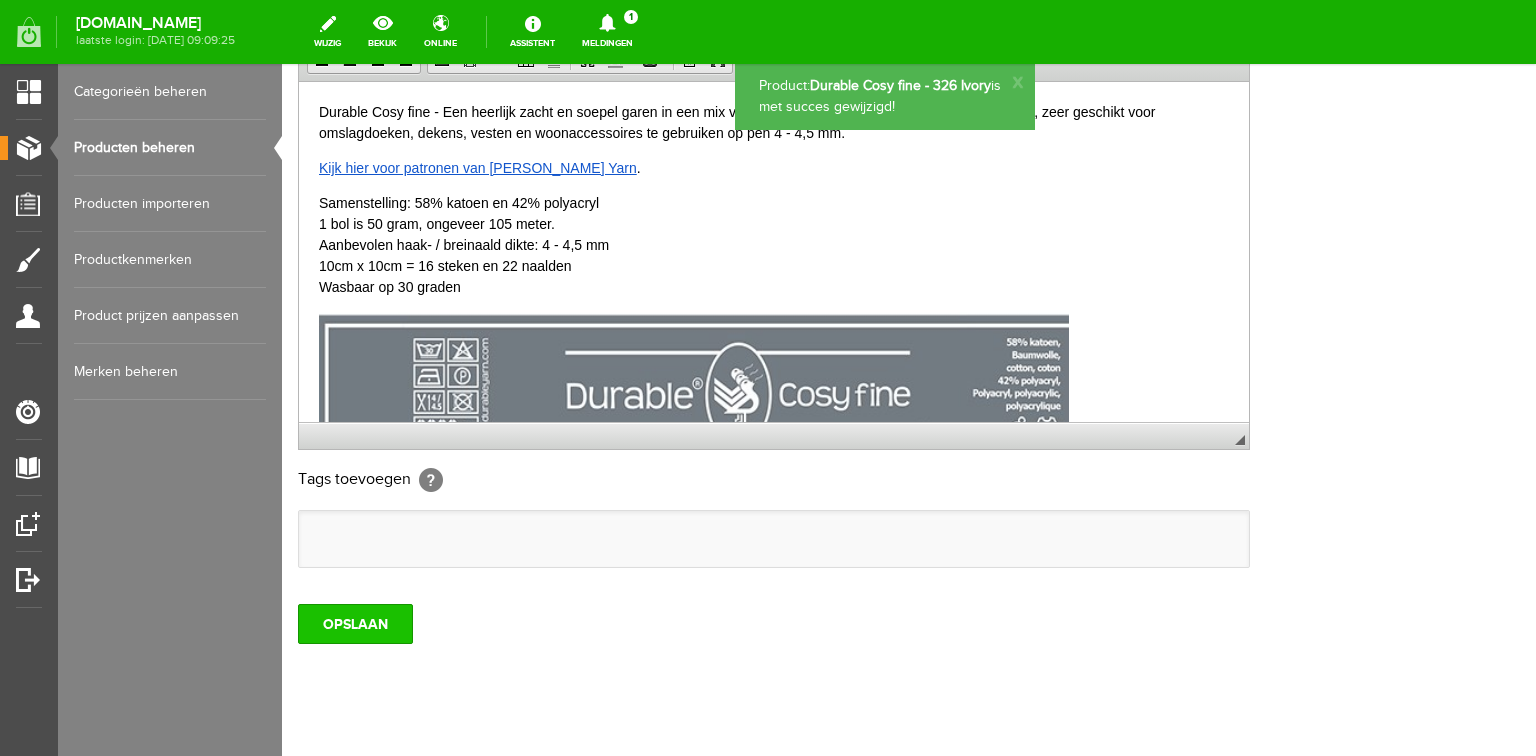 scroll, scrollTop: 0, scrollLeft: 0, axis: both 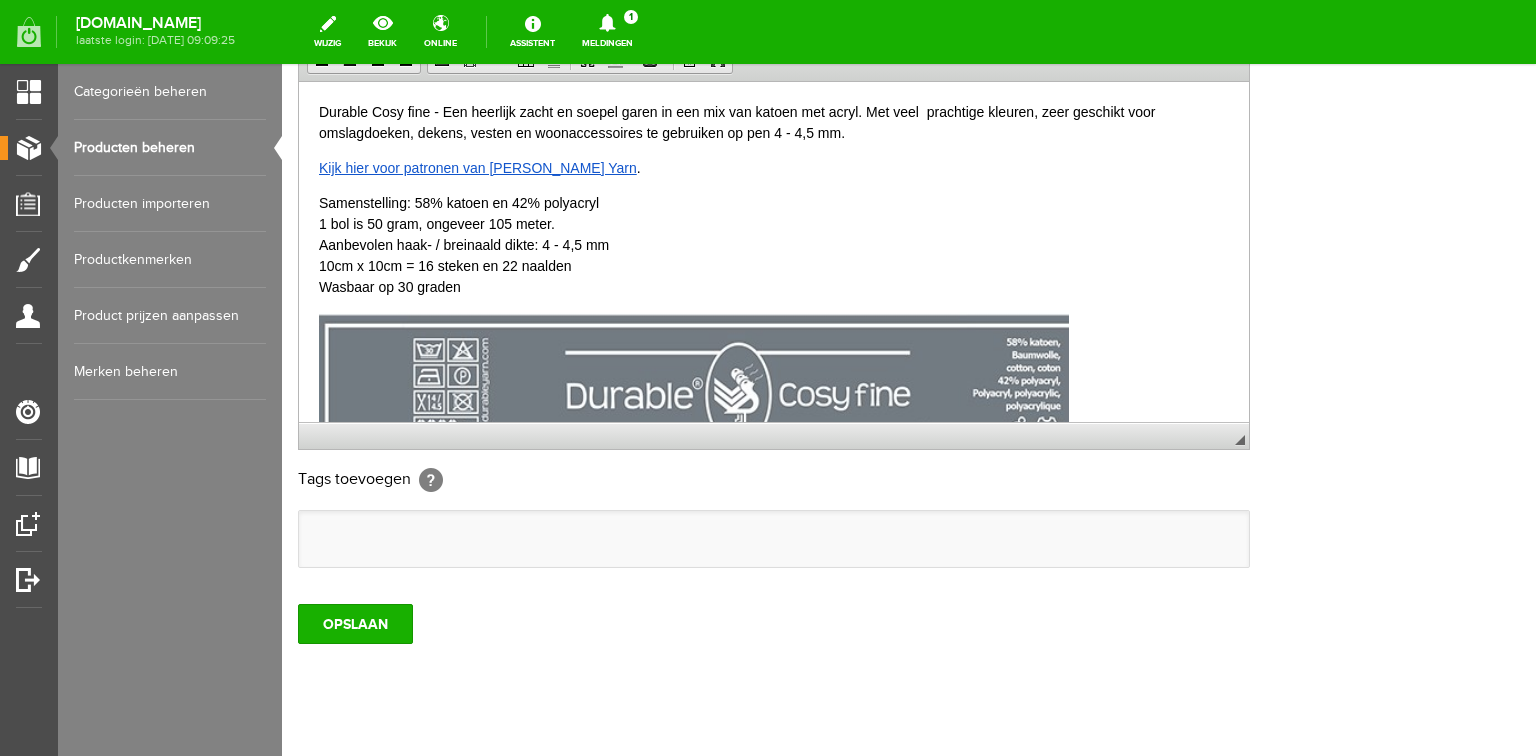 click on "Producten beheren" at bounding box center (170, 148) 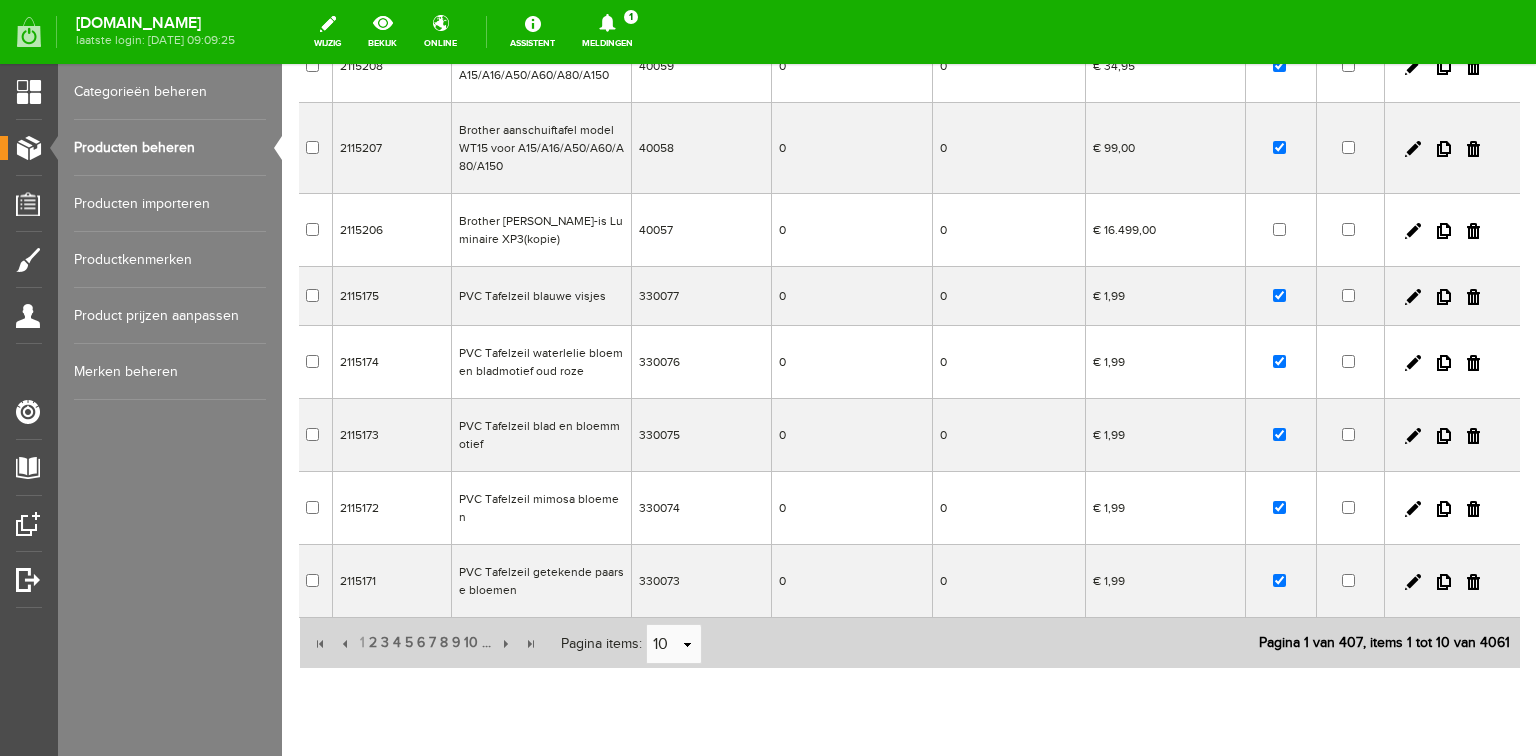 scroll, scrollTop: 26, scrollLeft: 0, axis: vertical 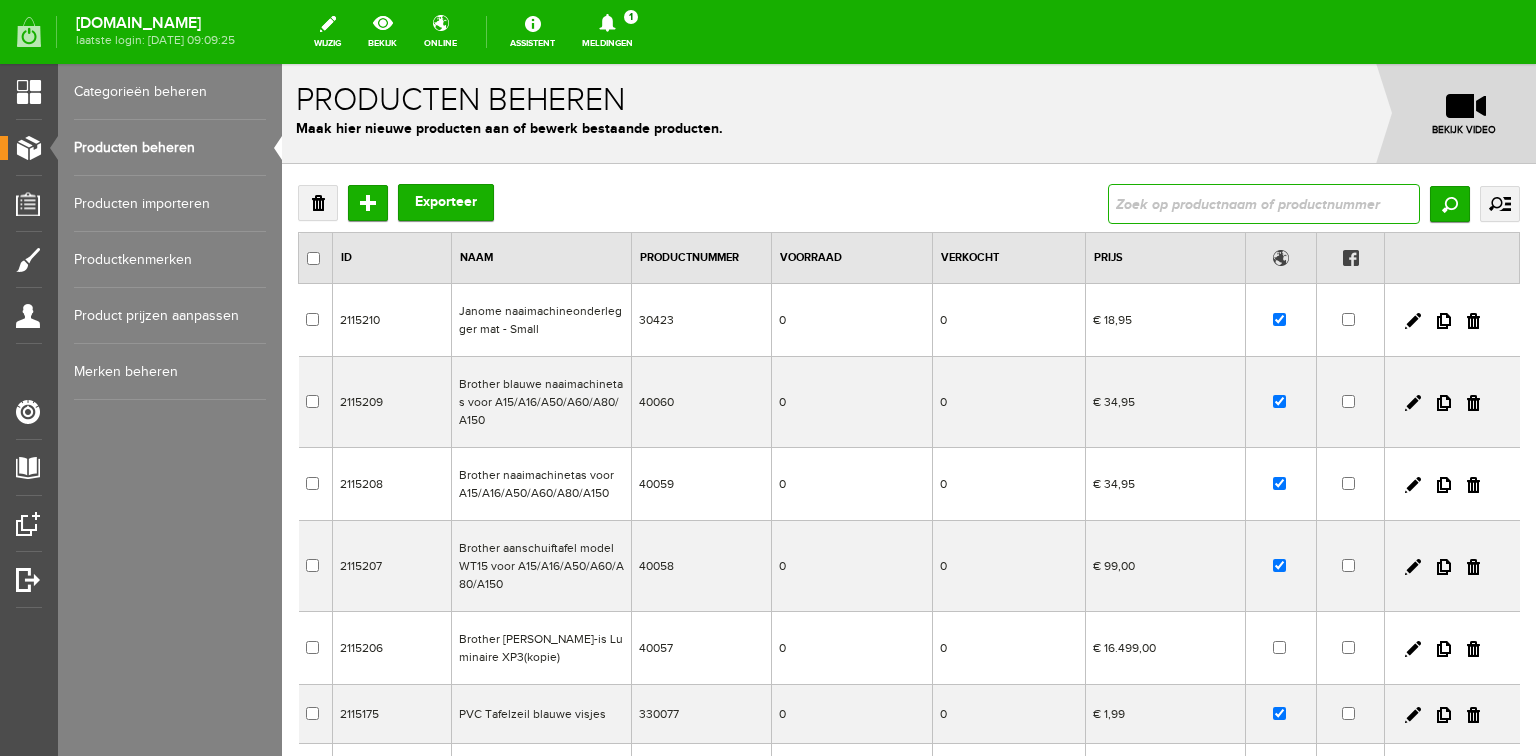 drag, startPoint x: 1144, startPoint y: 208, endPoint x: 1152, endPoint y: 199, distance: 12.0415945 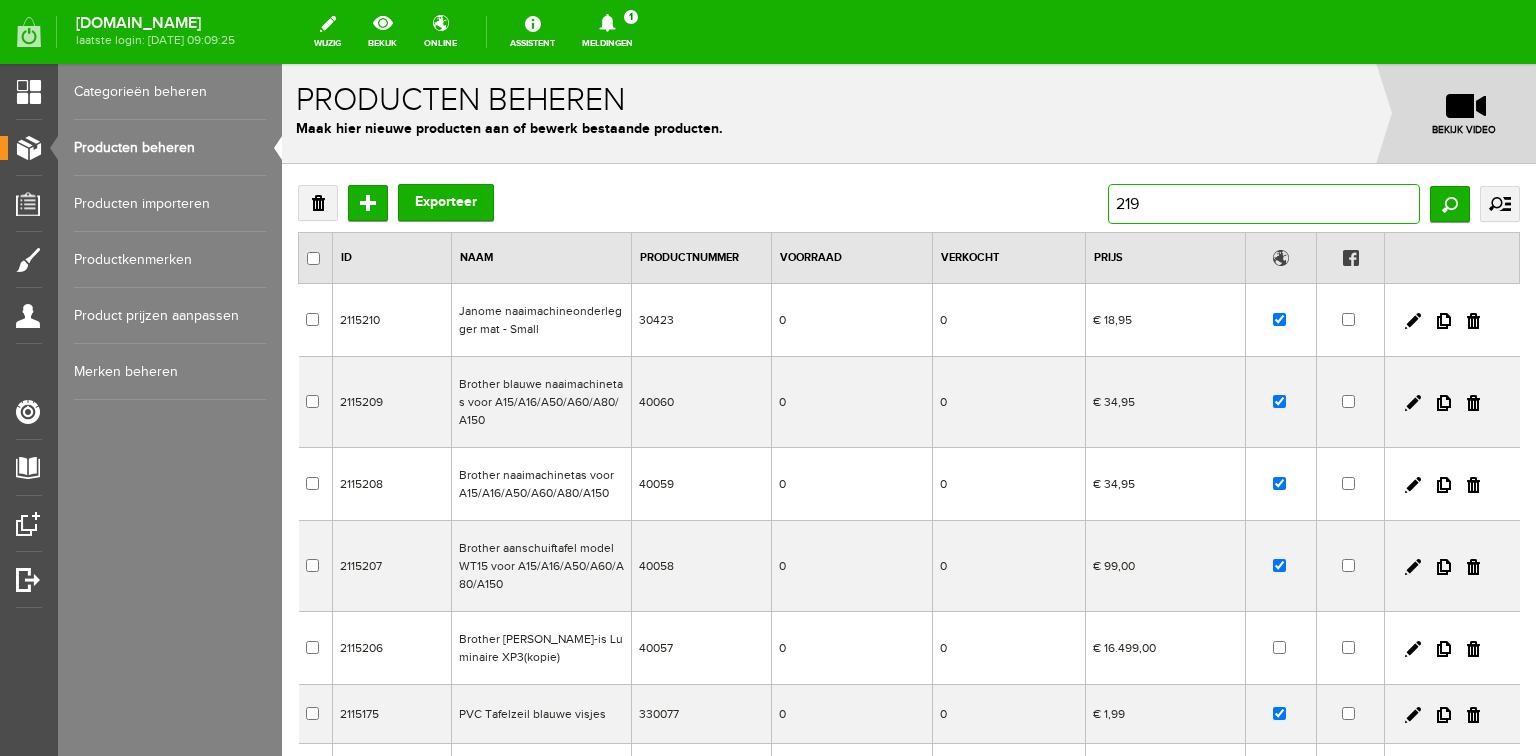 type on "2190" 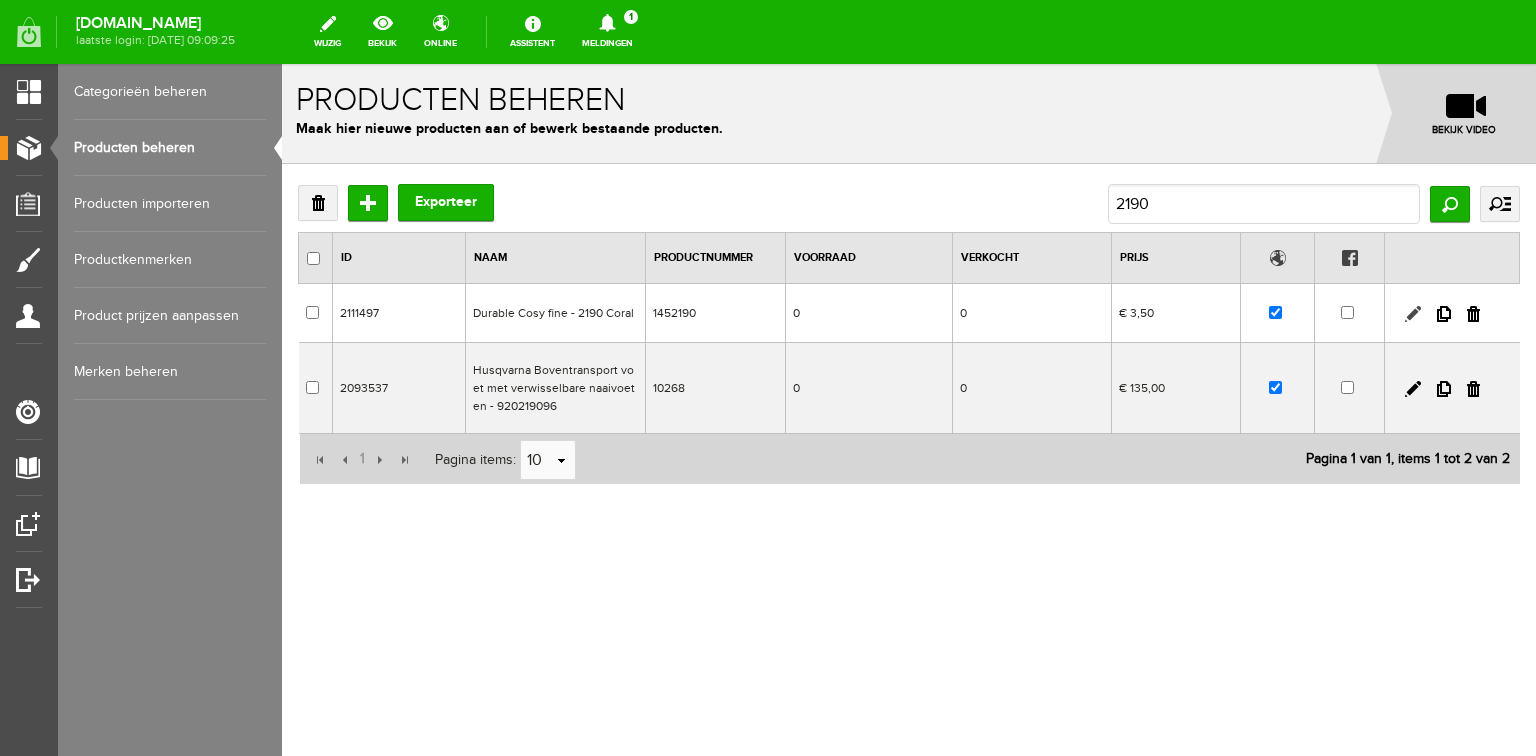 click at bounding box center (1413, 314) 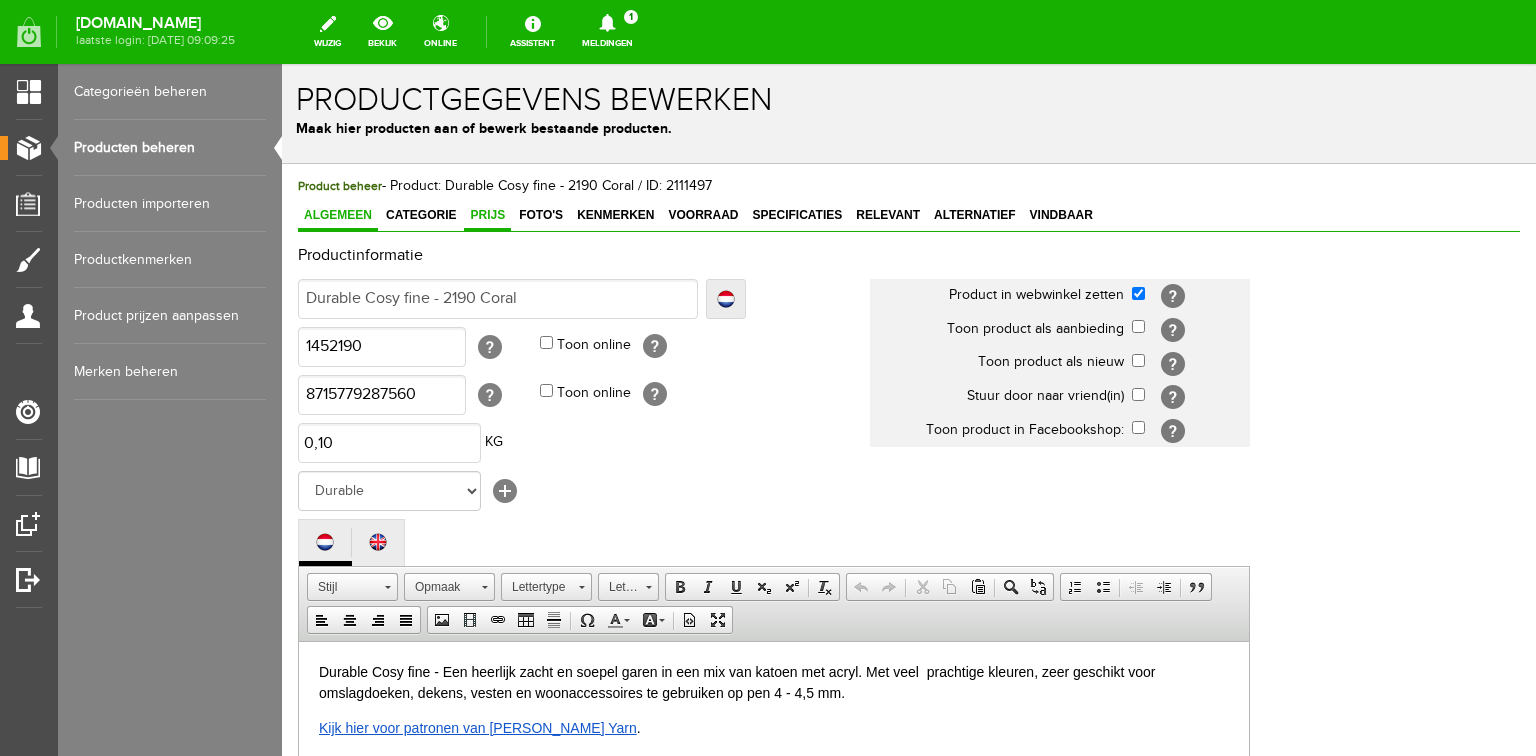scroll, scrollTop: 0, scrollLeft: 0, axis: both 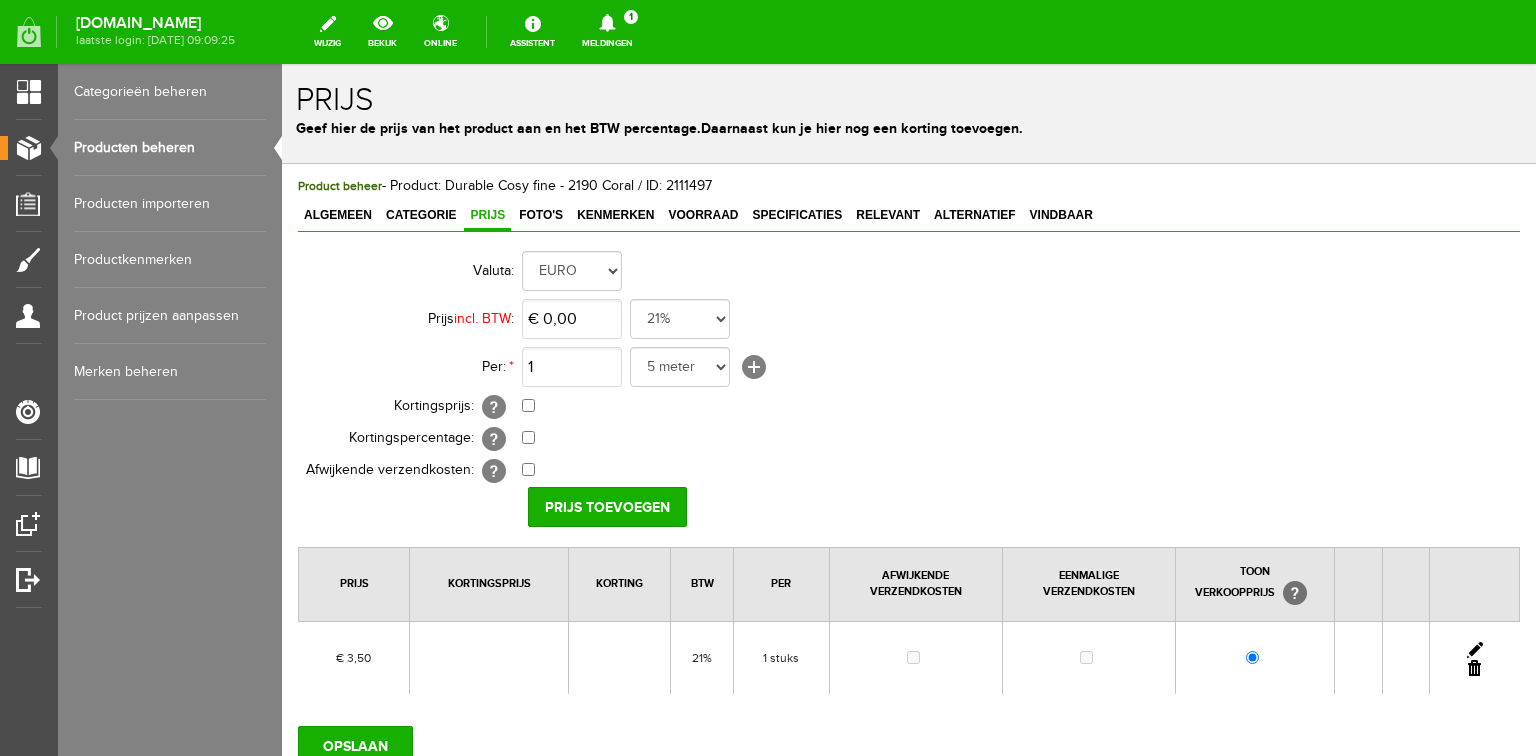 click at bounding box center [1475, 650] 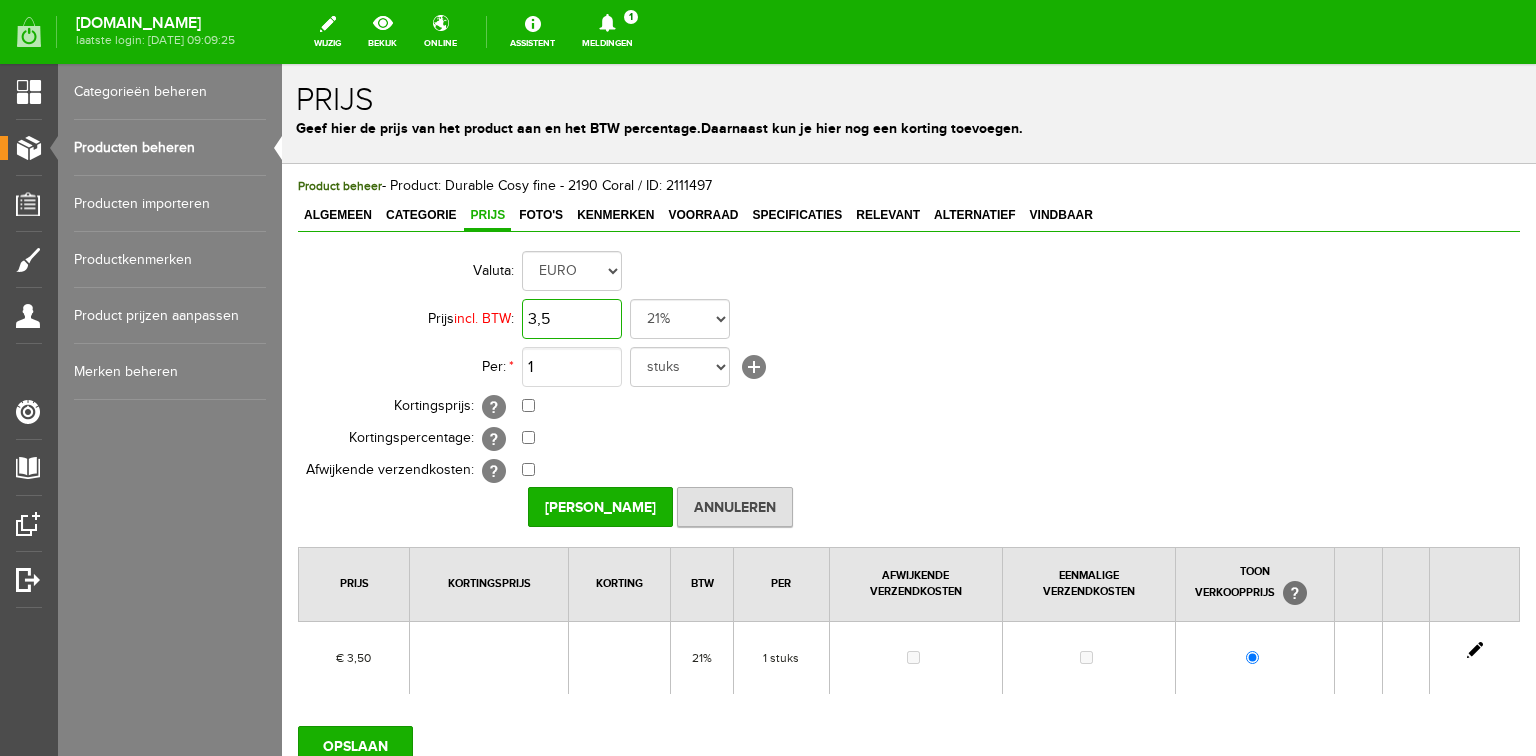 click on "3,5" at bounding box center (572, 319) 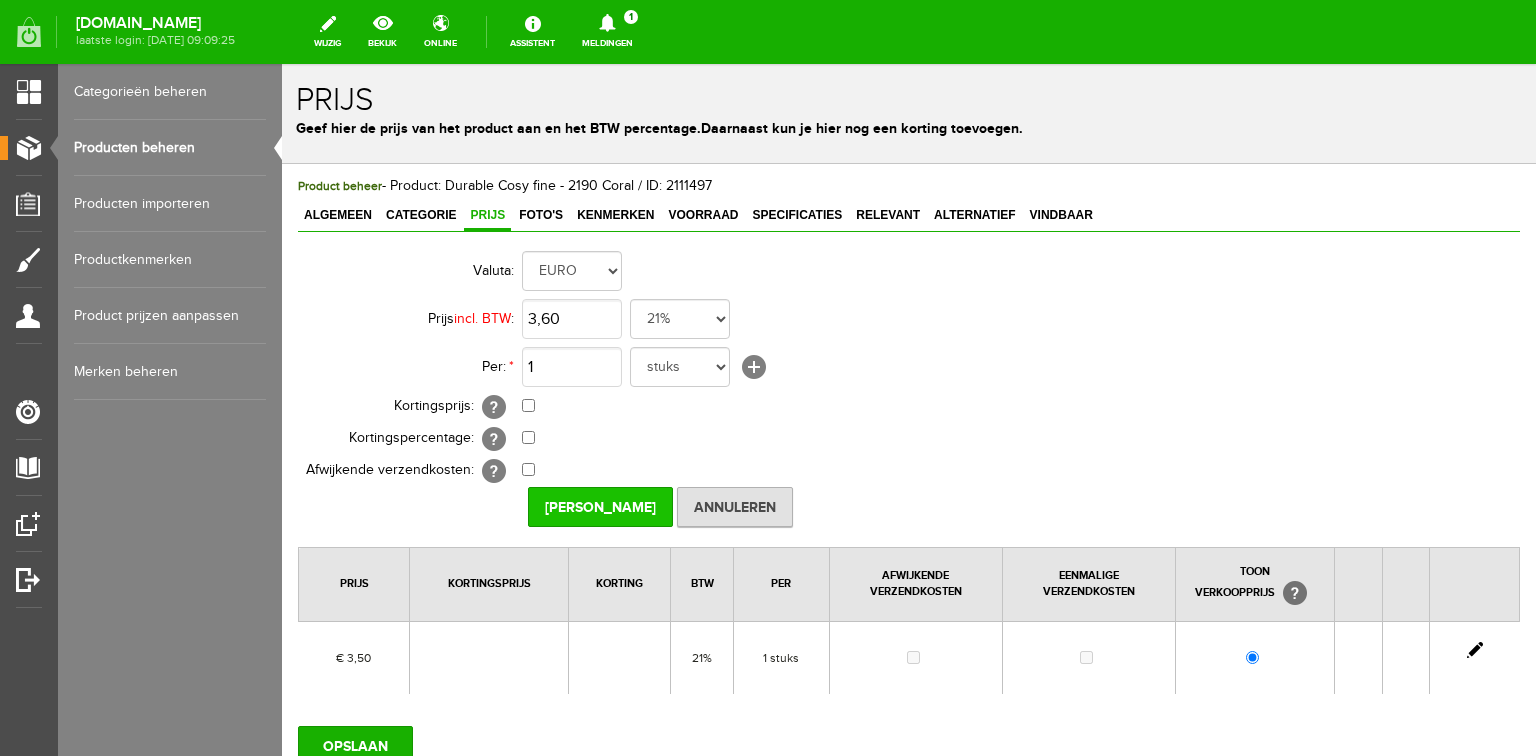 type on "€ 3,60" 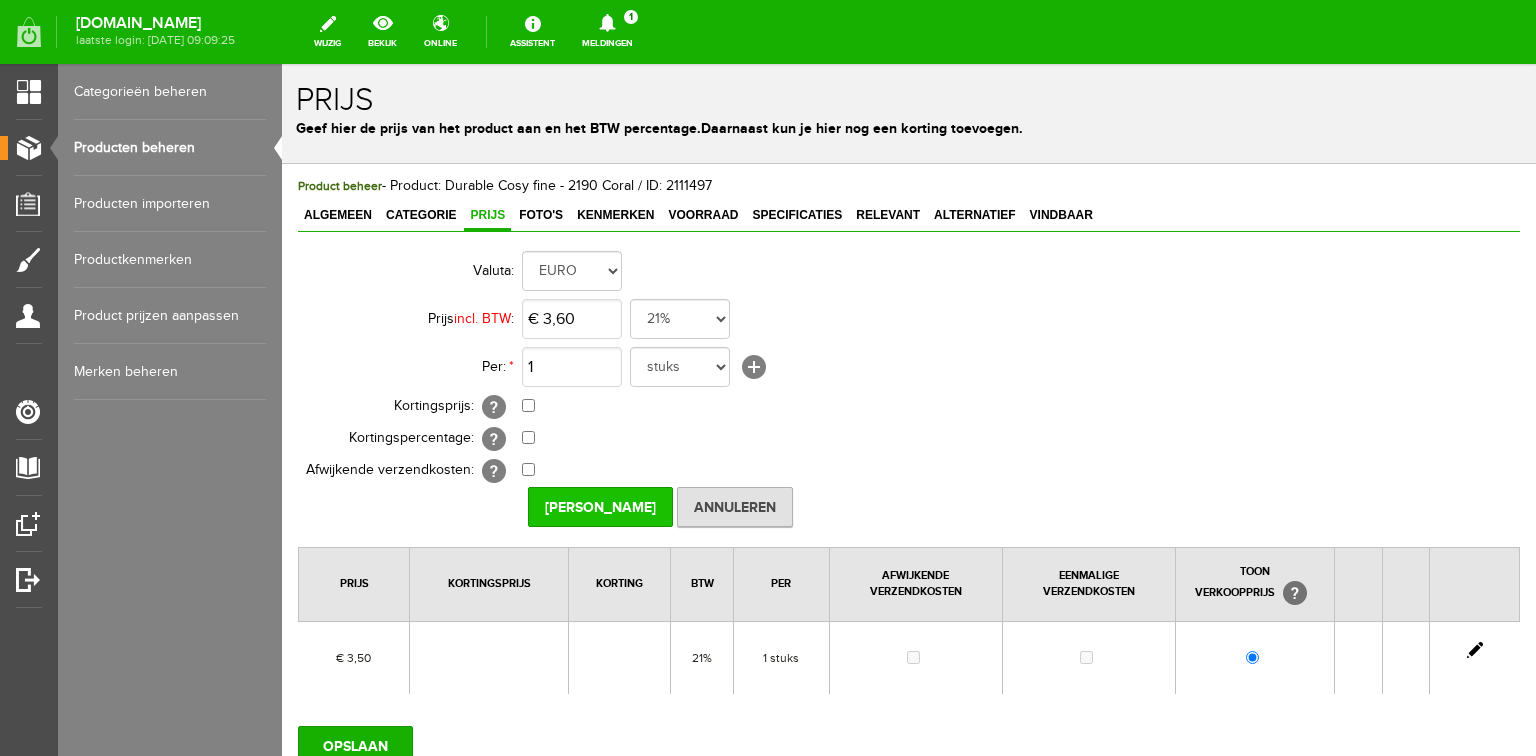 click on "[PERSON_NAME]" at bounding box center (600, 507) 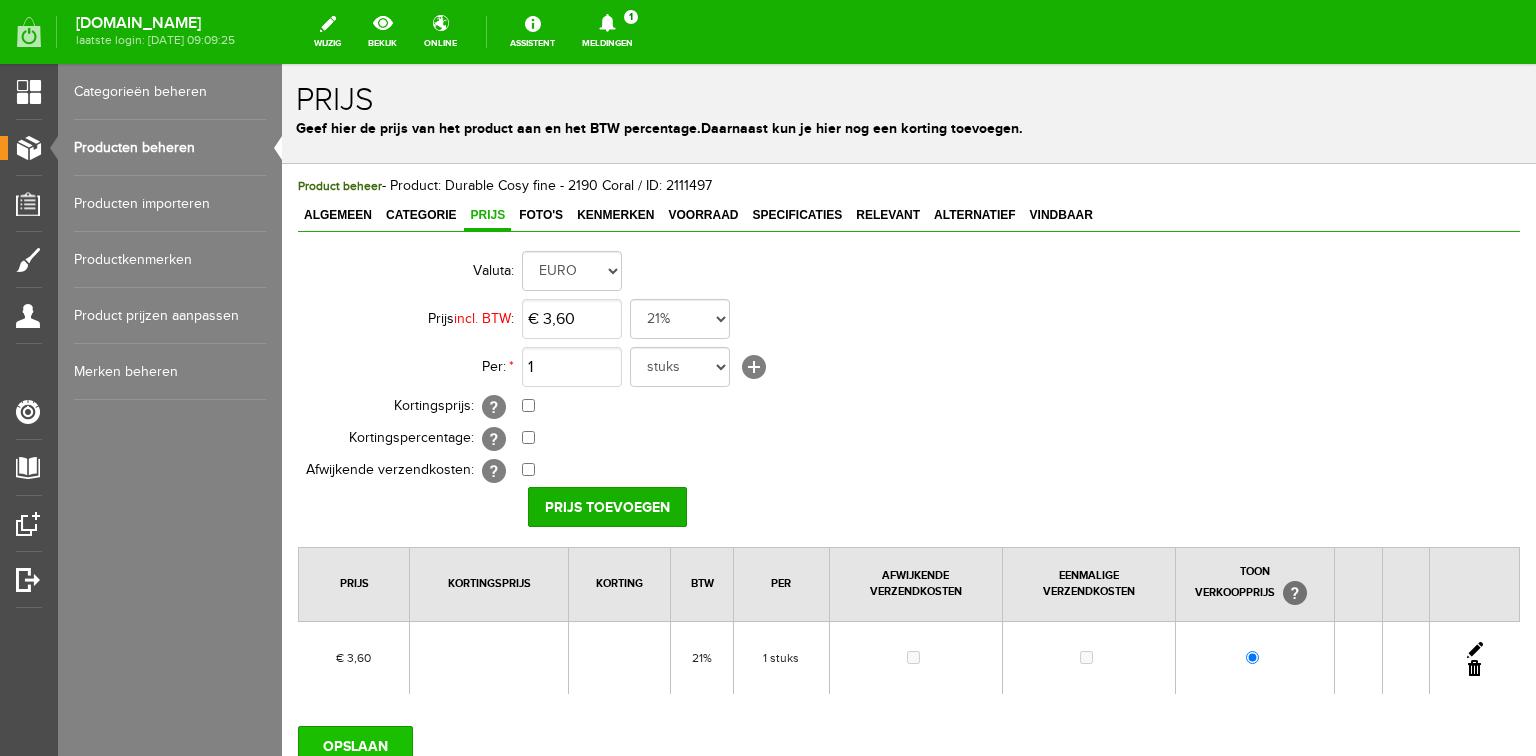 click on "OPSLAAN" at bounding box center [355, 746] 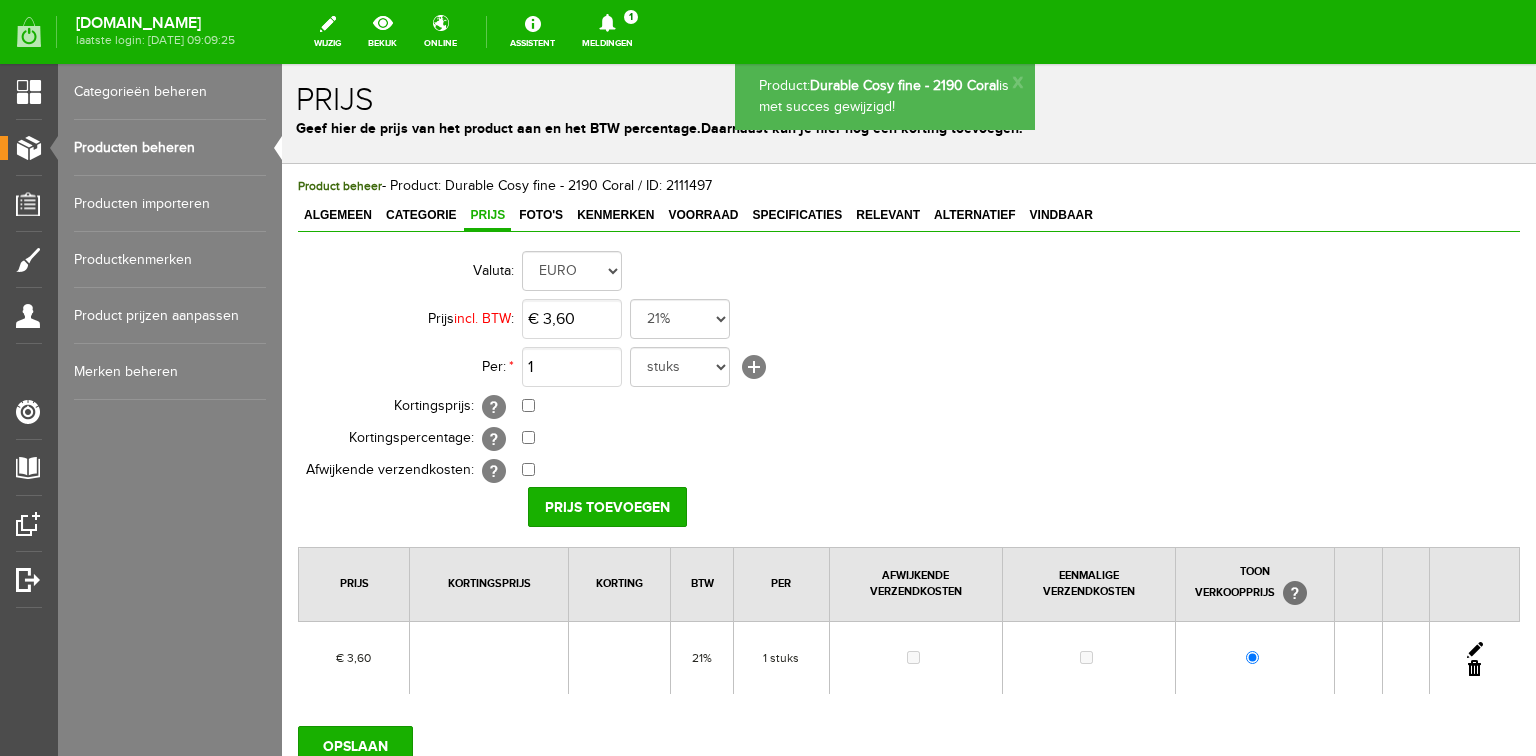 scroll, scrollTop: 0, scrollLeft: 0, axis: both 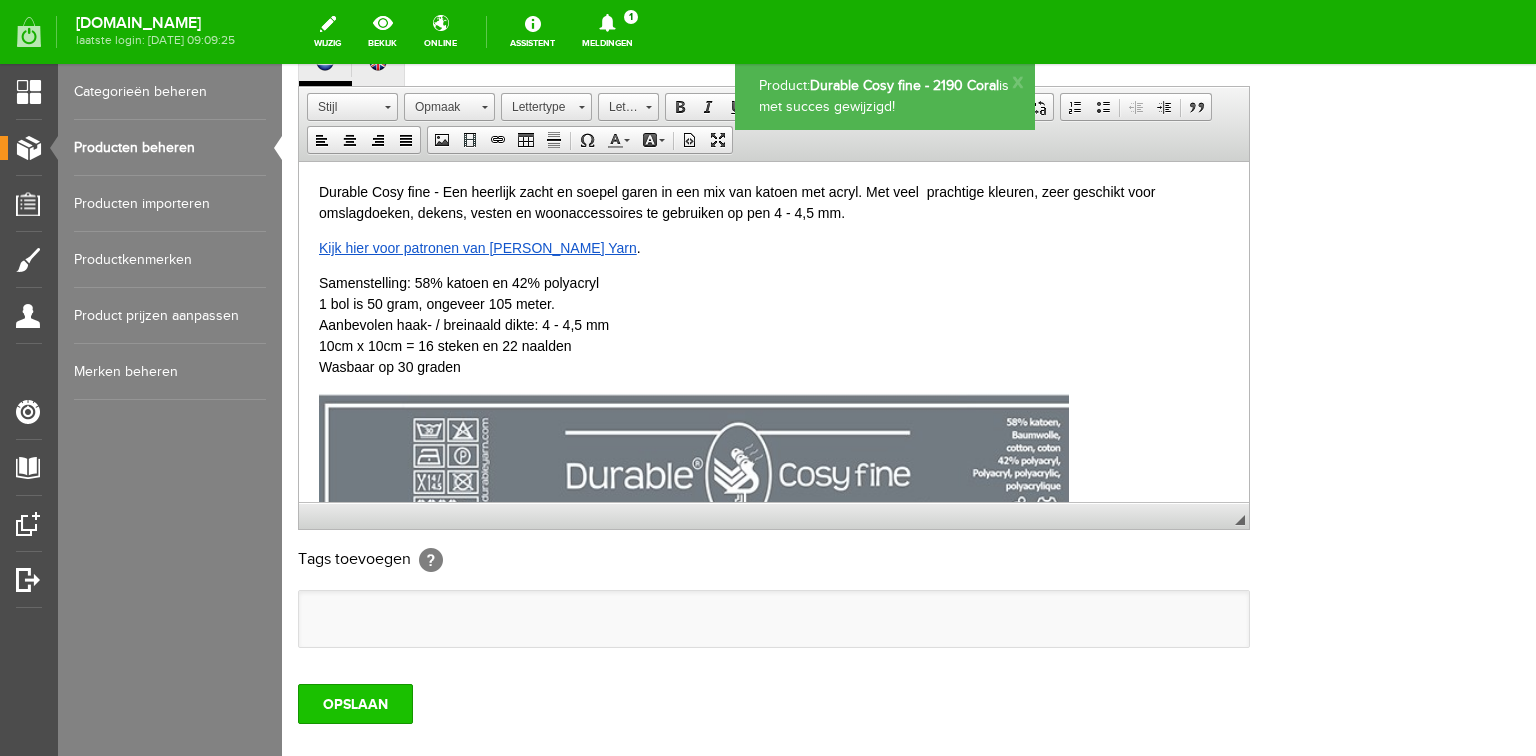 click on "OPSLAAN" at bounding box center [355, 704] 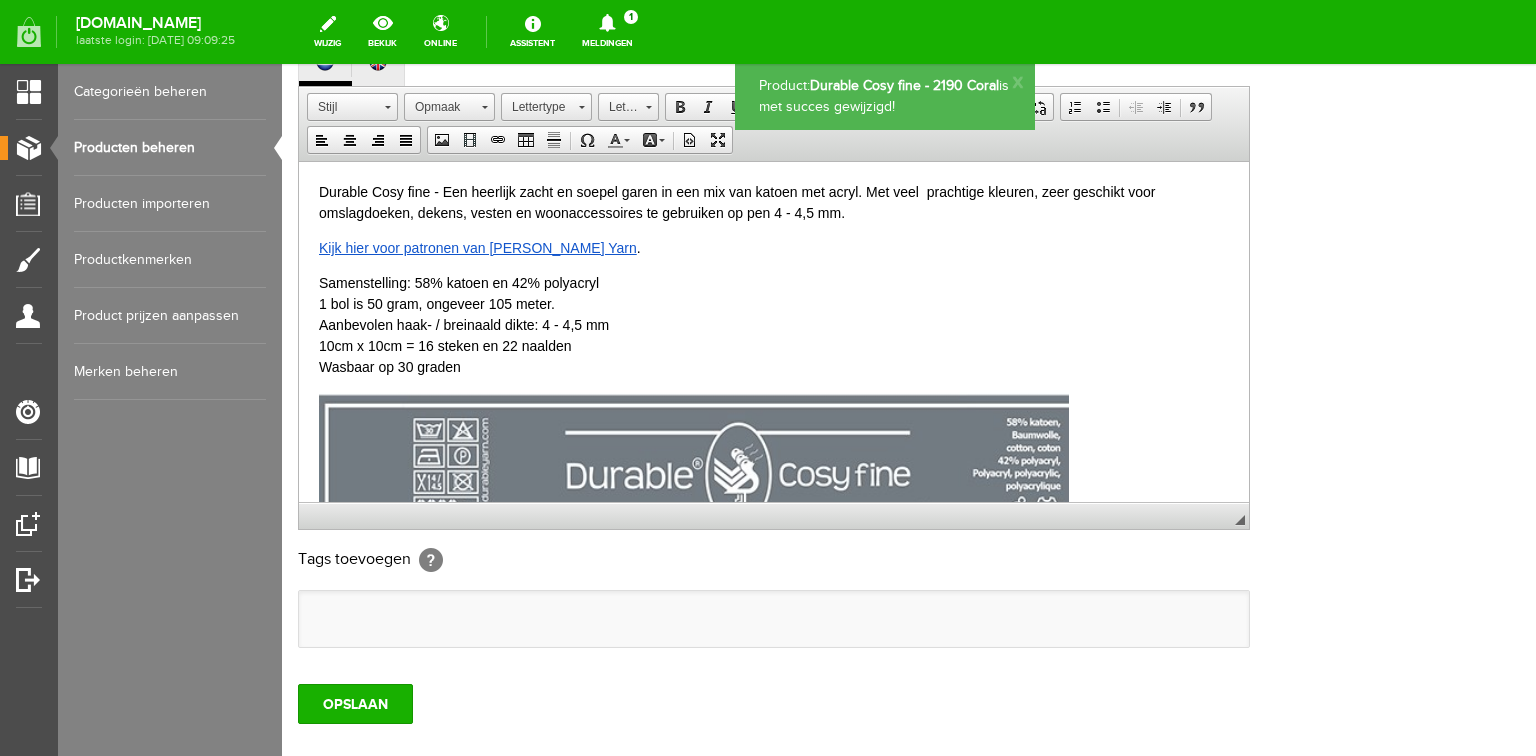 scroll, scrollTop: 0, scrollLeft: 0, axis: both 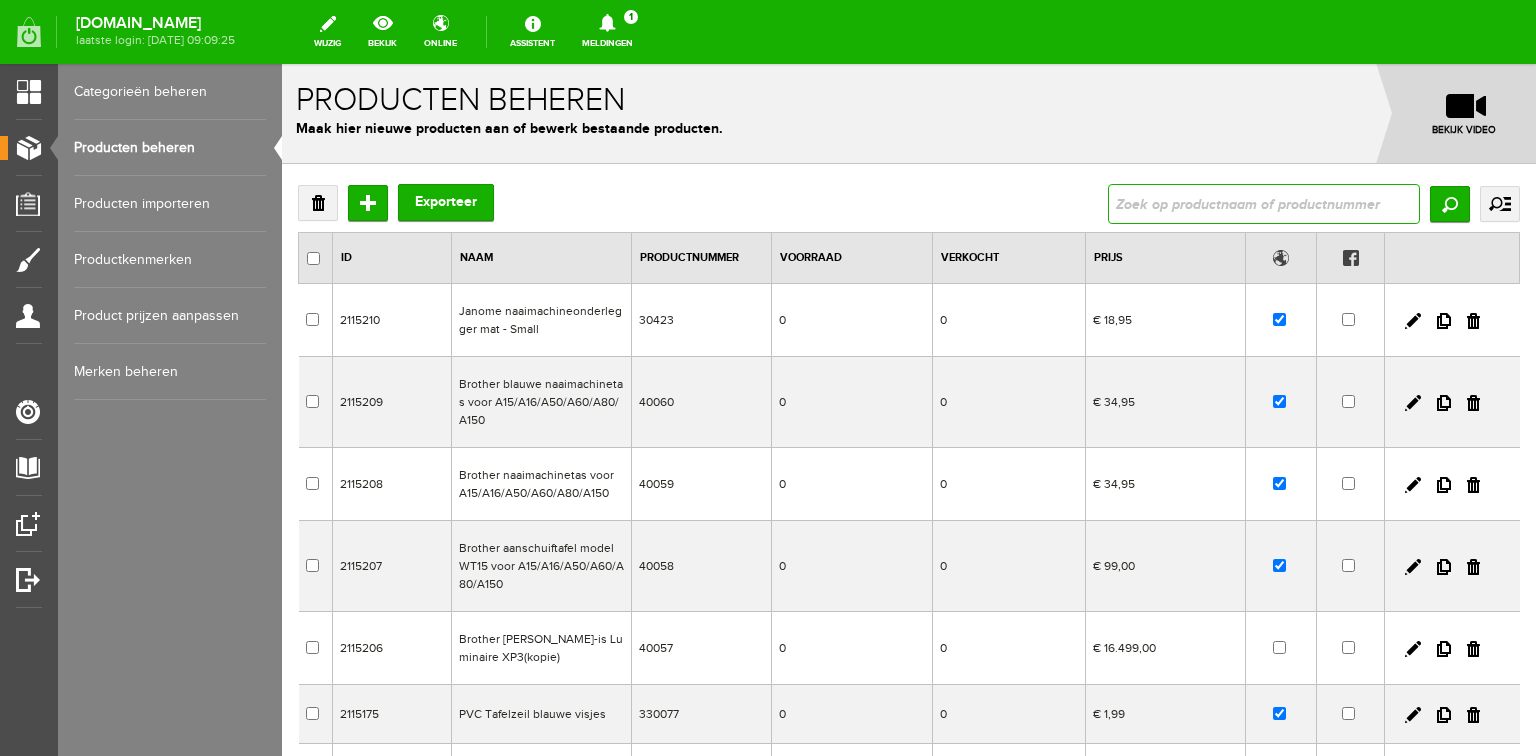 click at bounding box center [1264, 204] 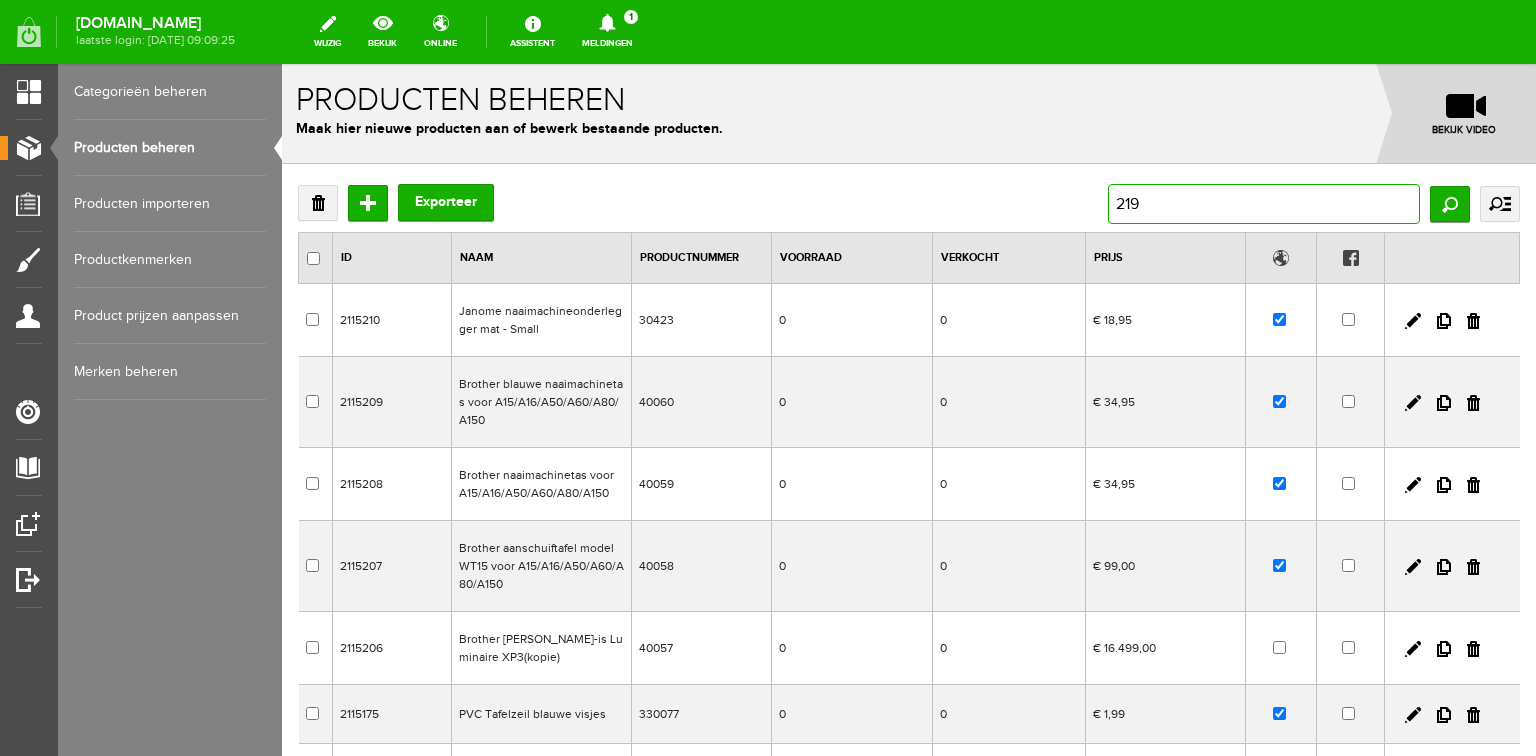type on "2192" 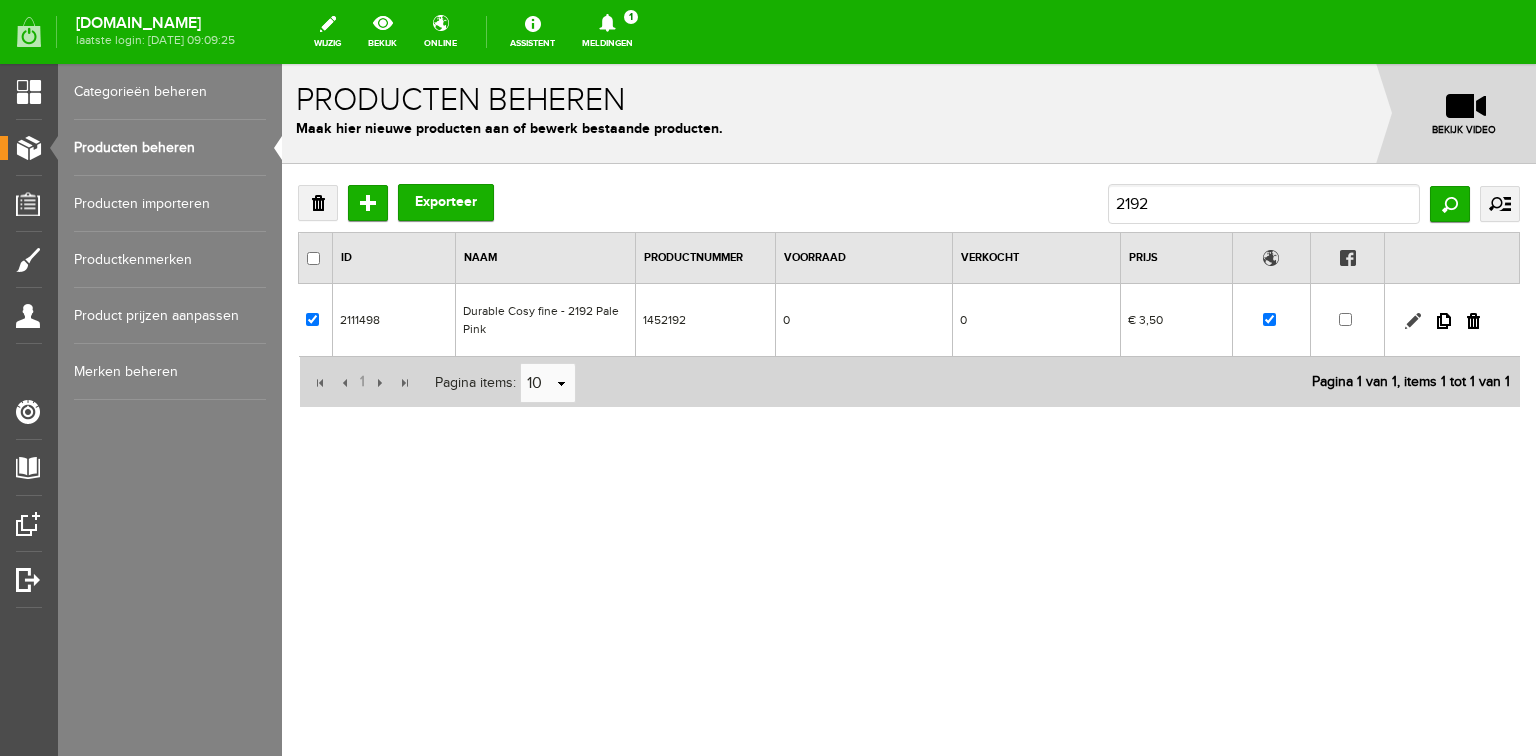 click at bounding box center (1413, 321) 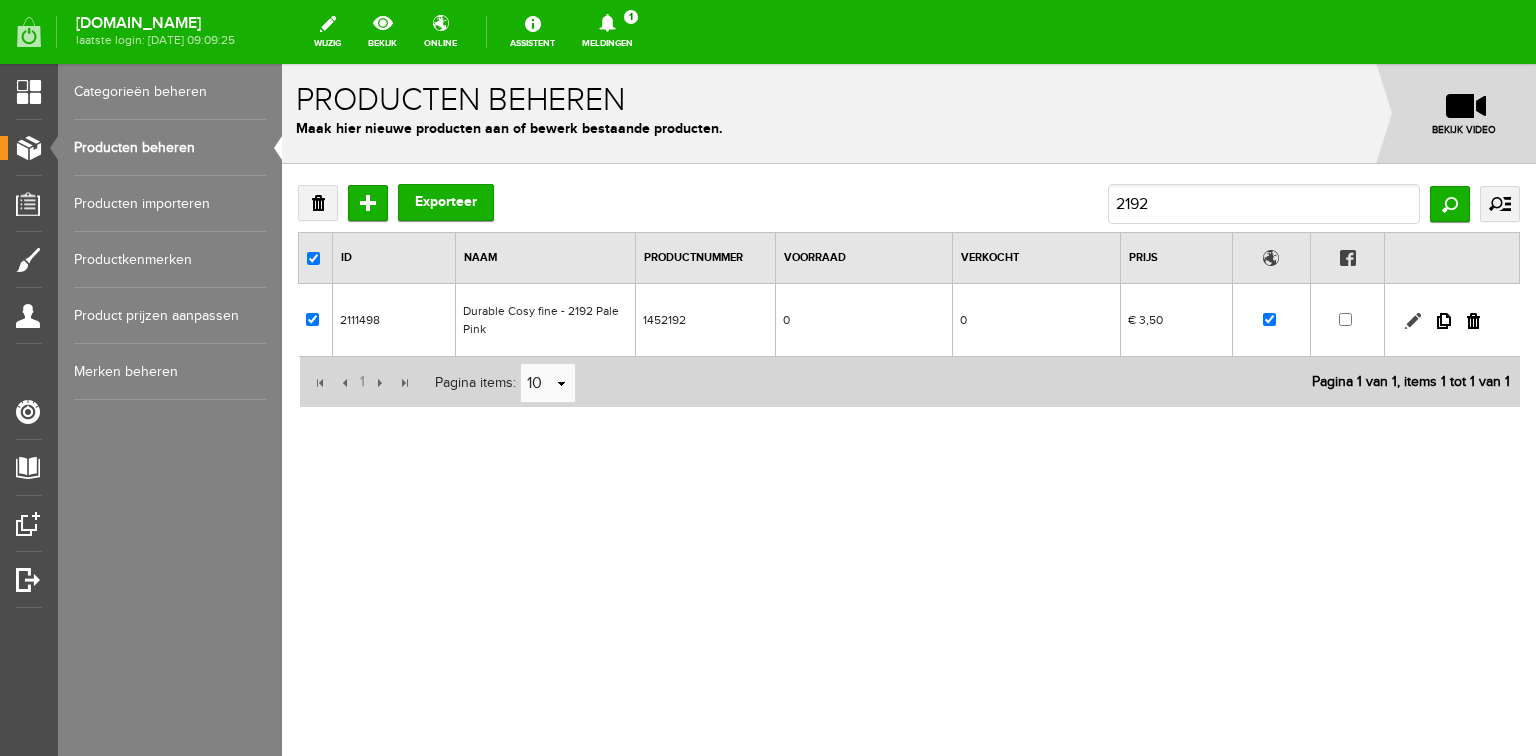 checkbox on "true" 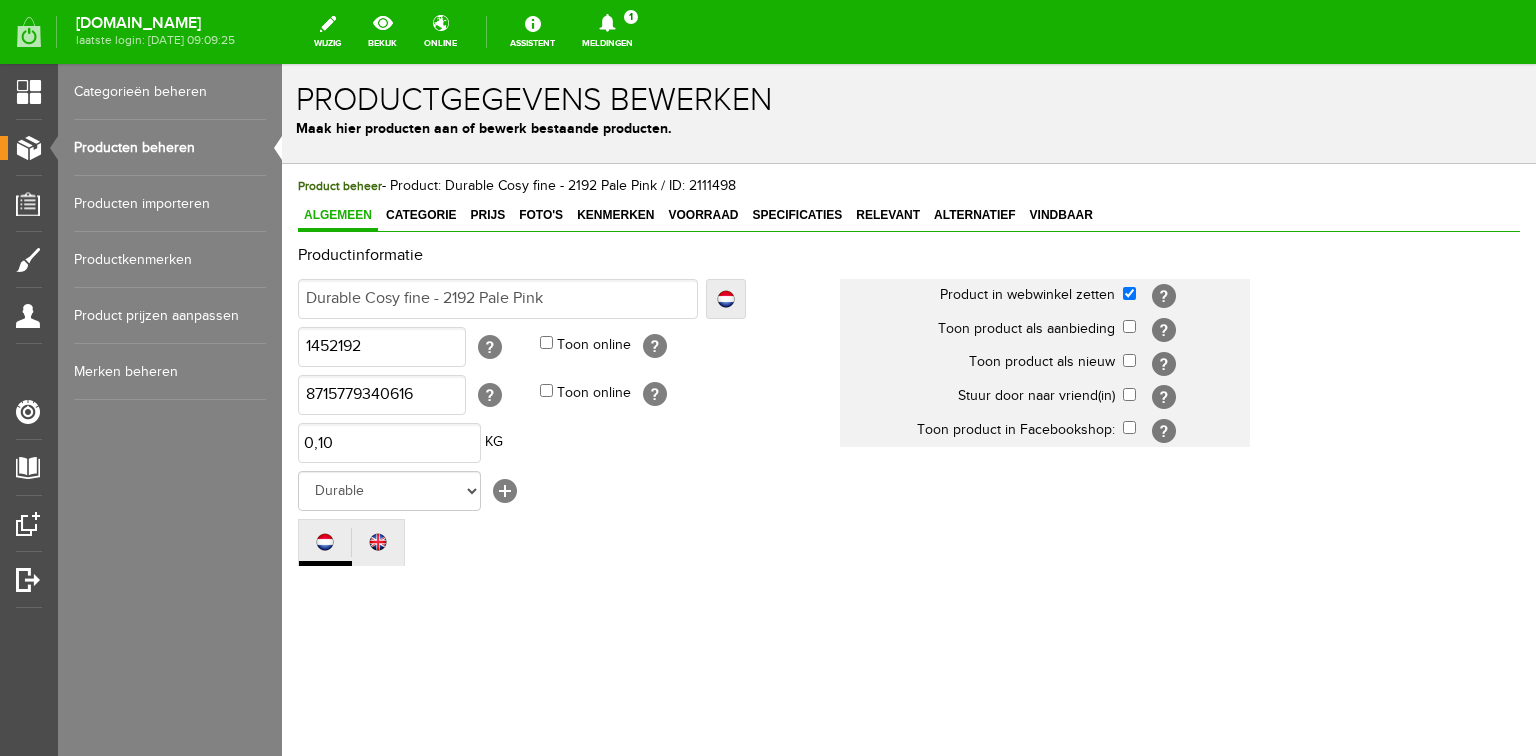 scroll, scrollTop: 0, scrollLeft: 0, axis: both 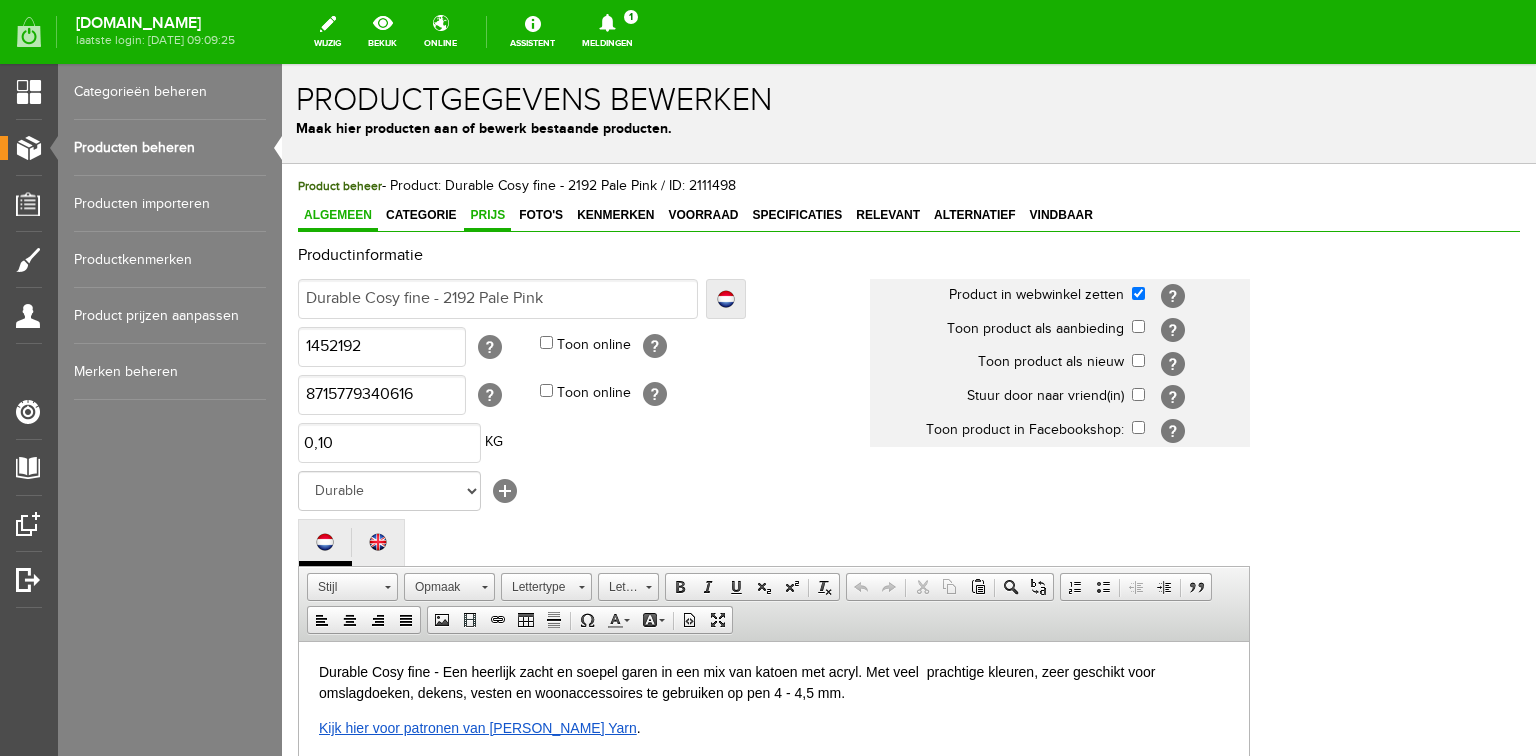 drag, startPoint x: 491, startPoint y: 217, endPoint x: 505, endPoint y: 221, distance: 14.56022 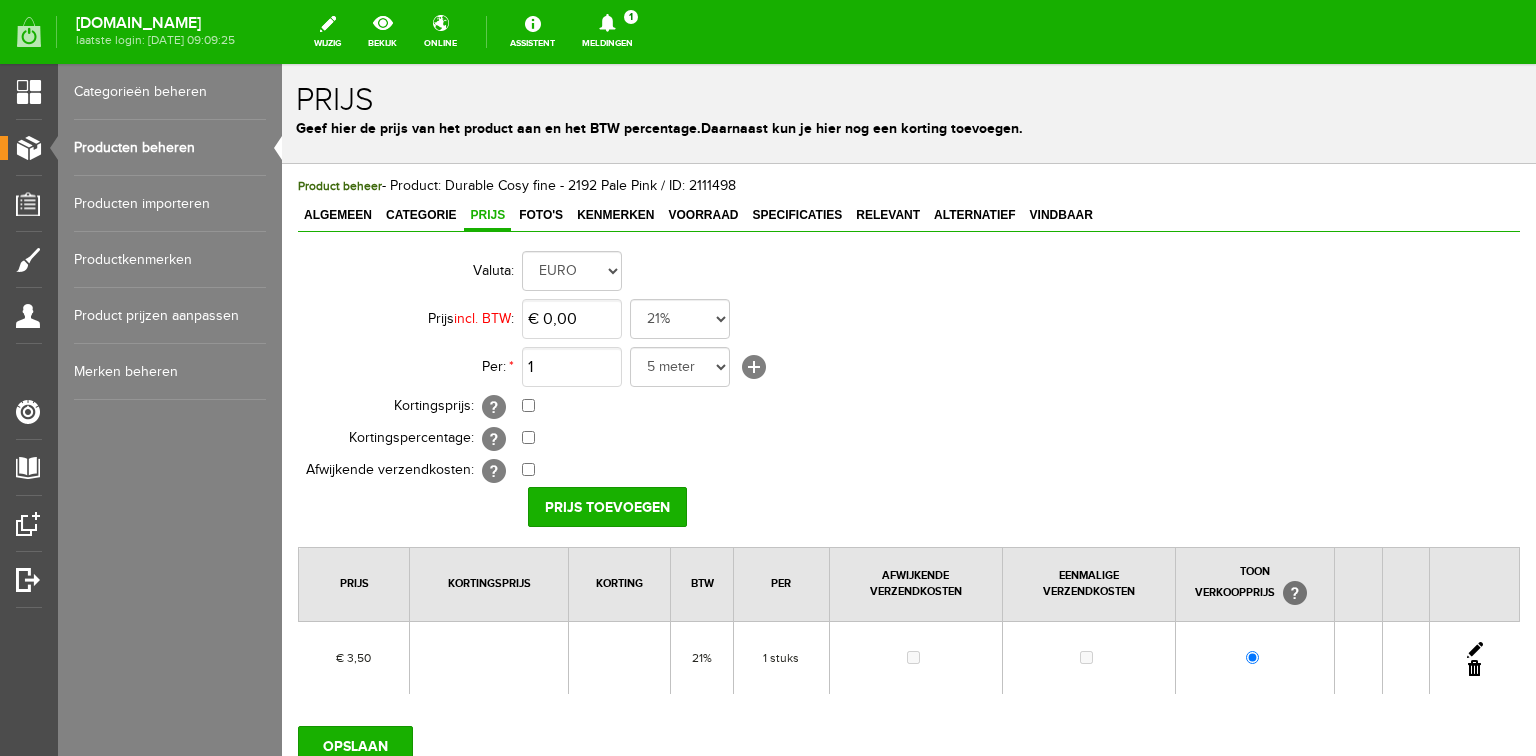 click at bounding box center (1475, 650) 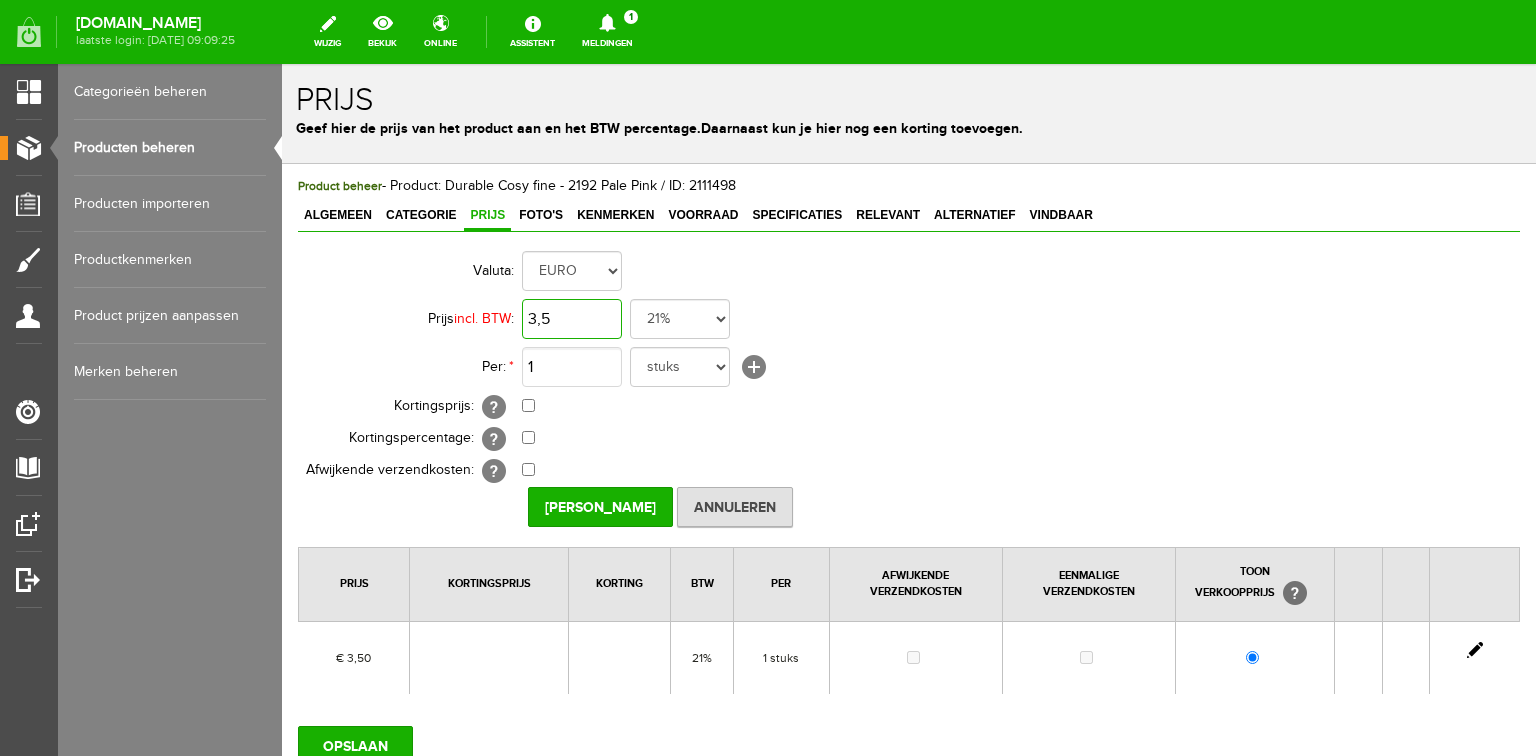 click on "3,5" at bounding box center [572, 319] 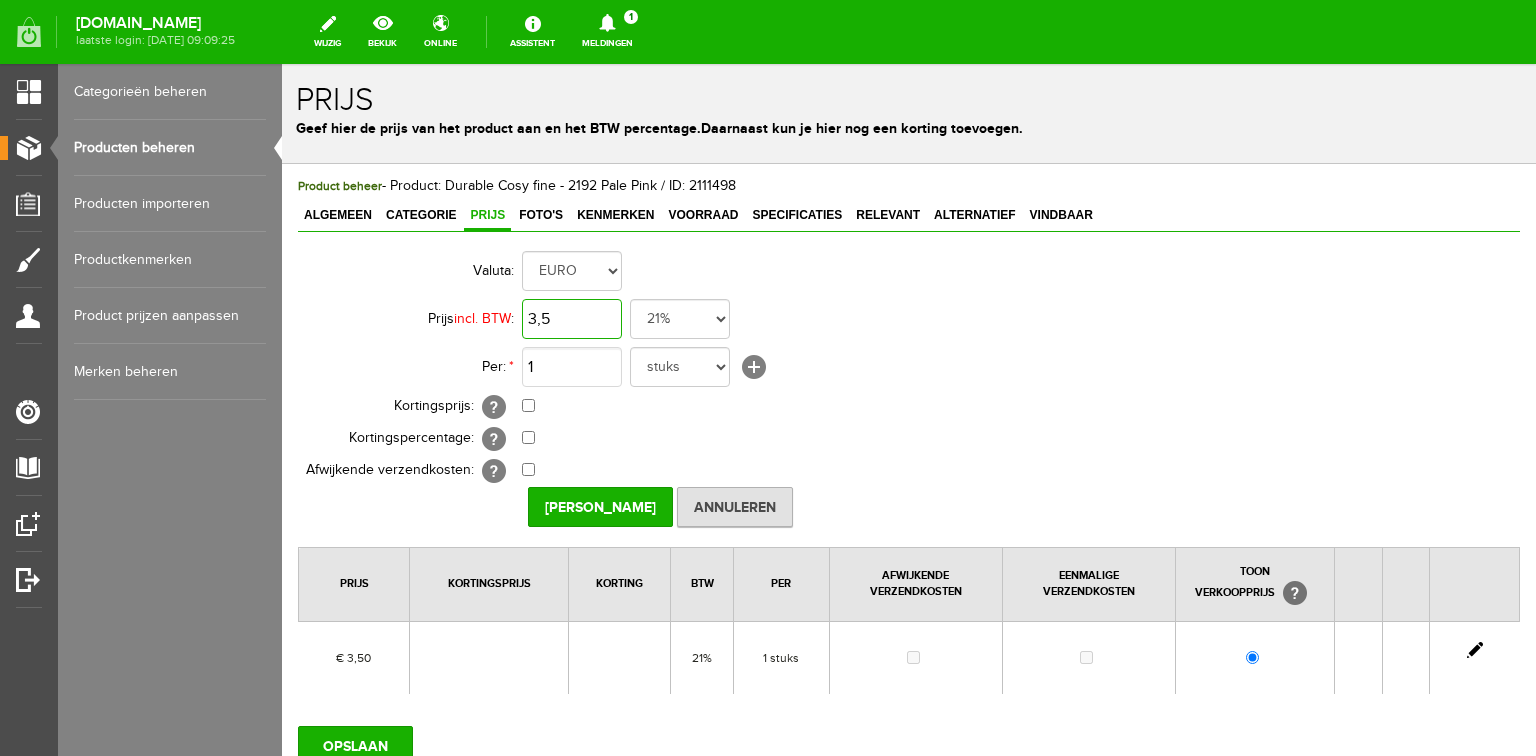 paste on "60" 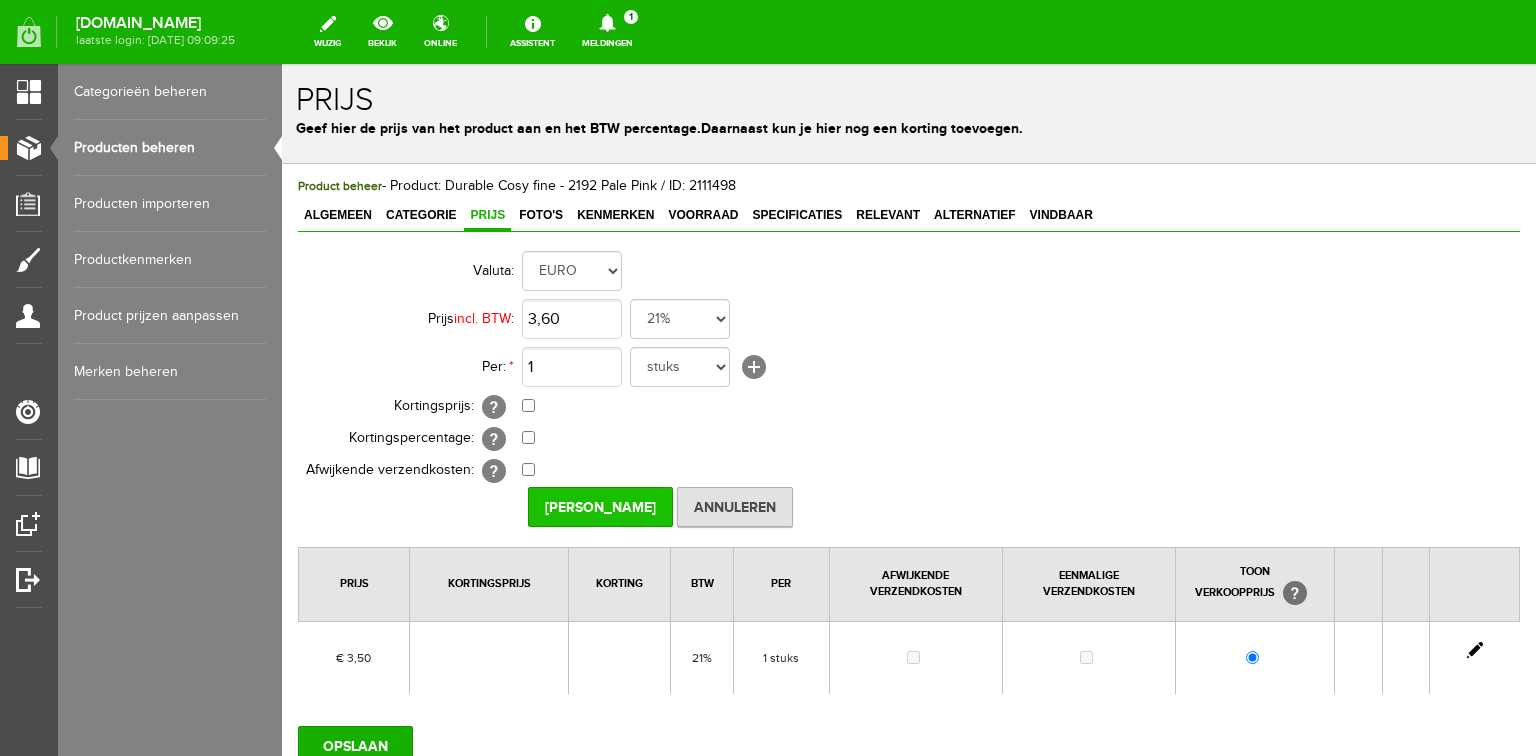 type on "€ 3,60" 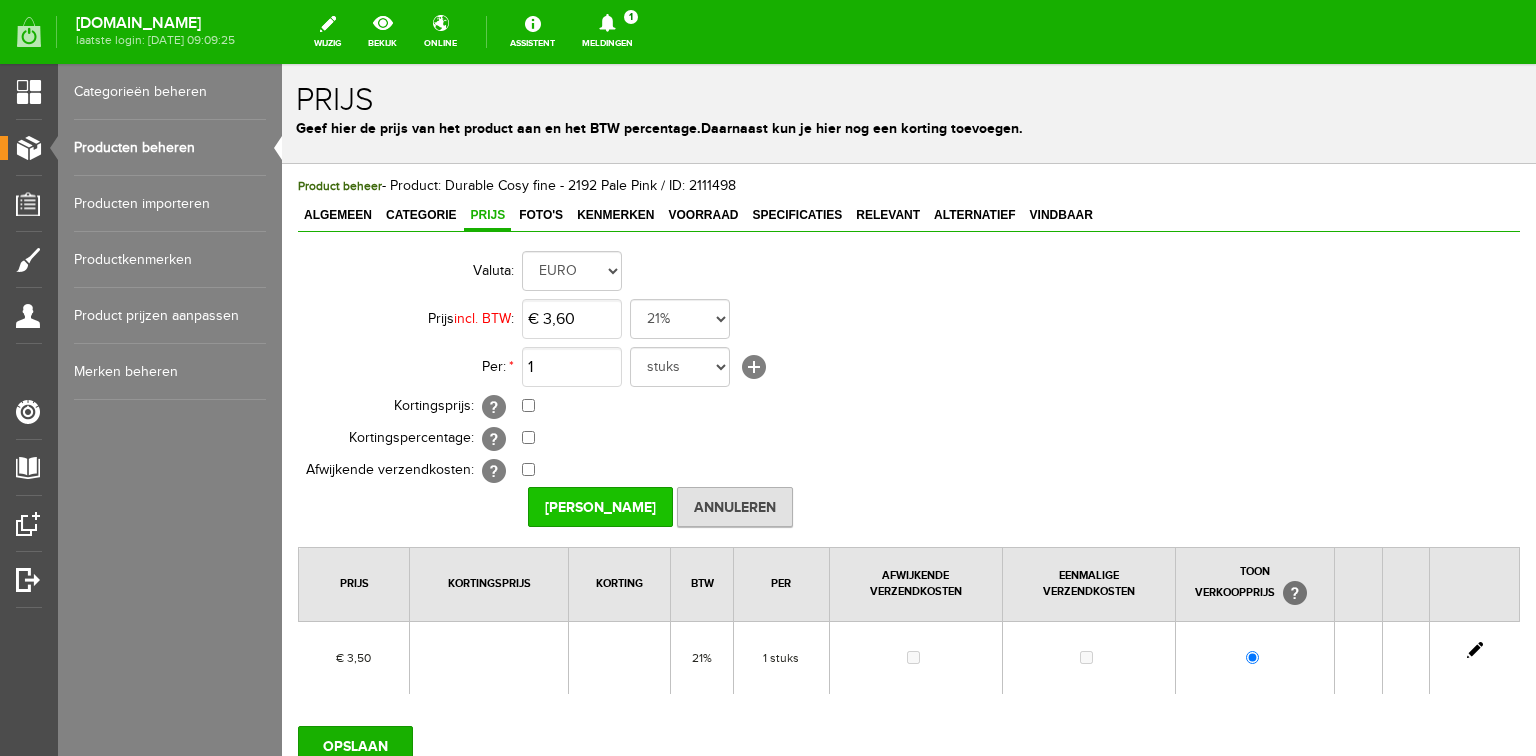 click on "[PERSON_NAME]" at bounding box center (600, 507) 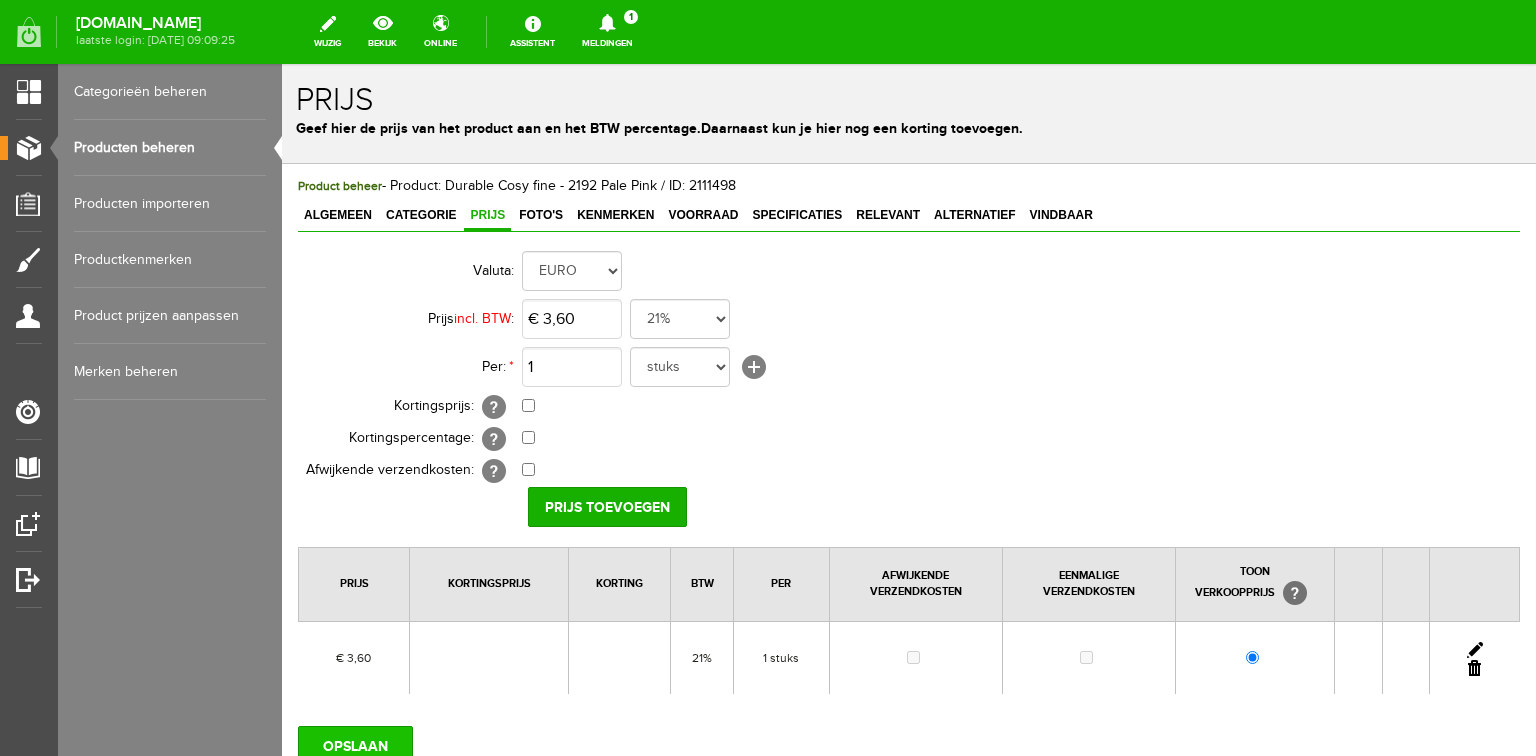 click on "OPSLAAN" at bounding box center [355, 746] 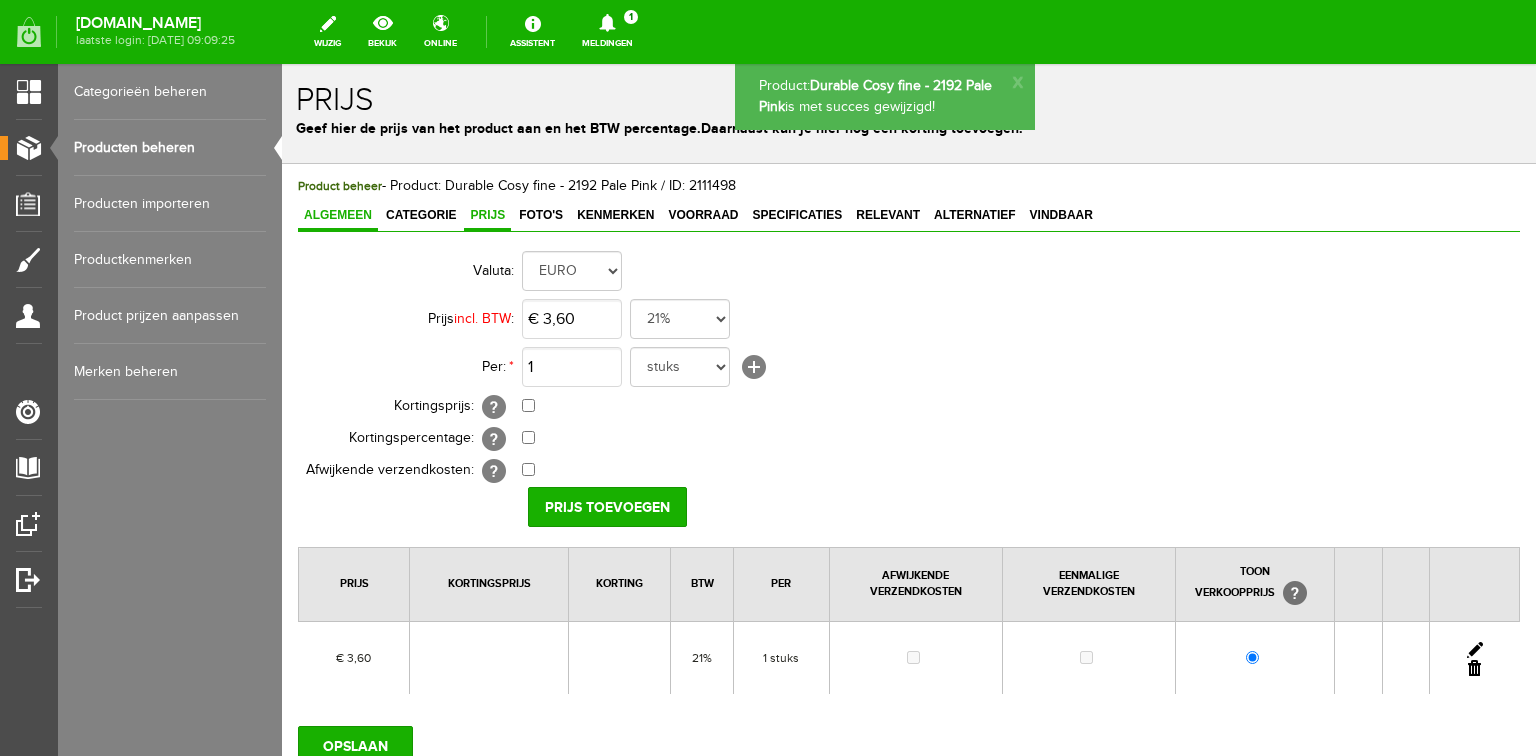 scroll, scrollTop: 0, scrollLeft: 0, axis: both 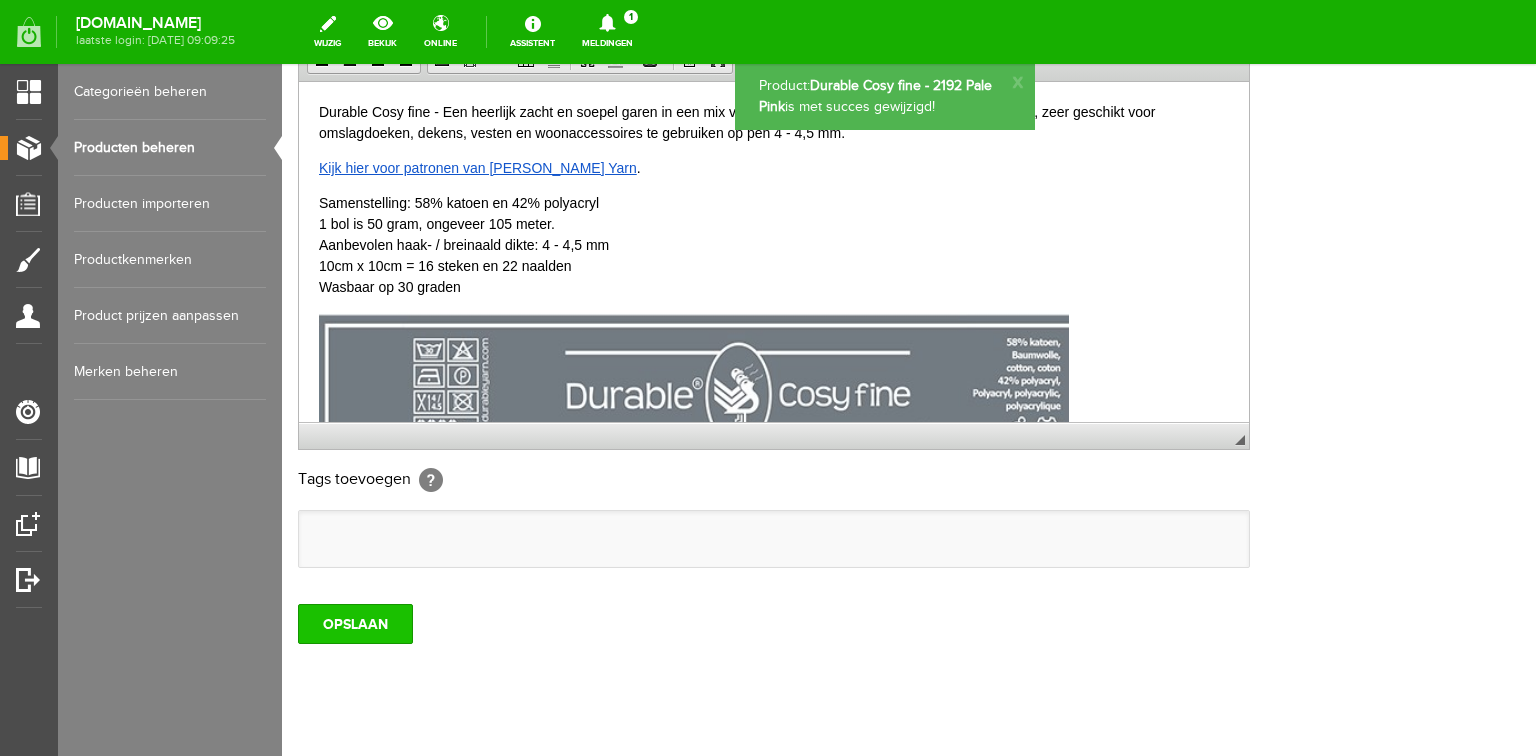 click on "OPSLAAN" at bounding box center [355, 624] 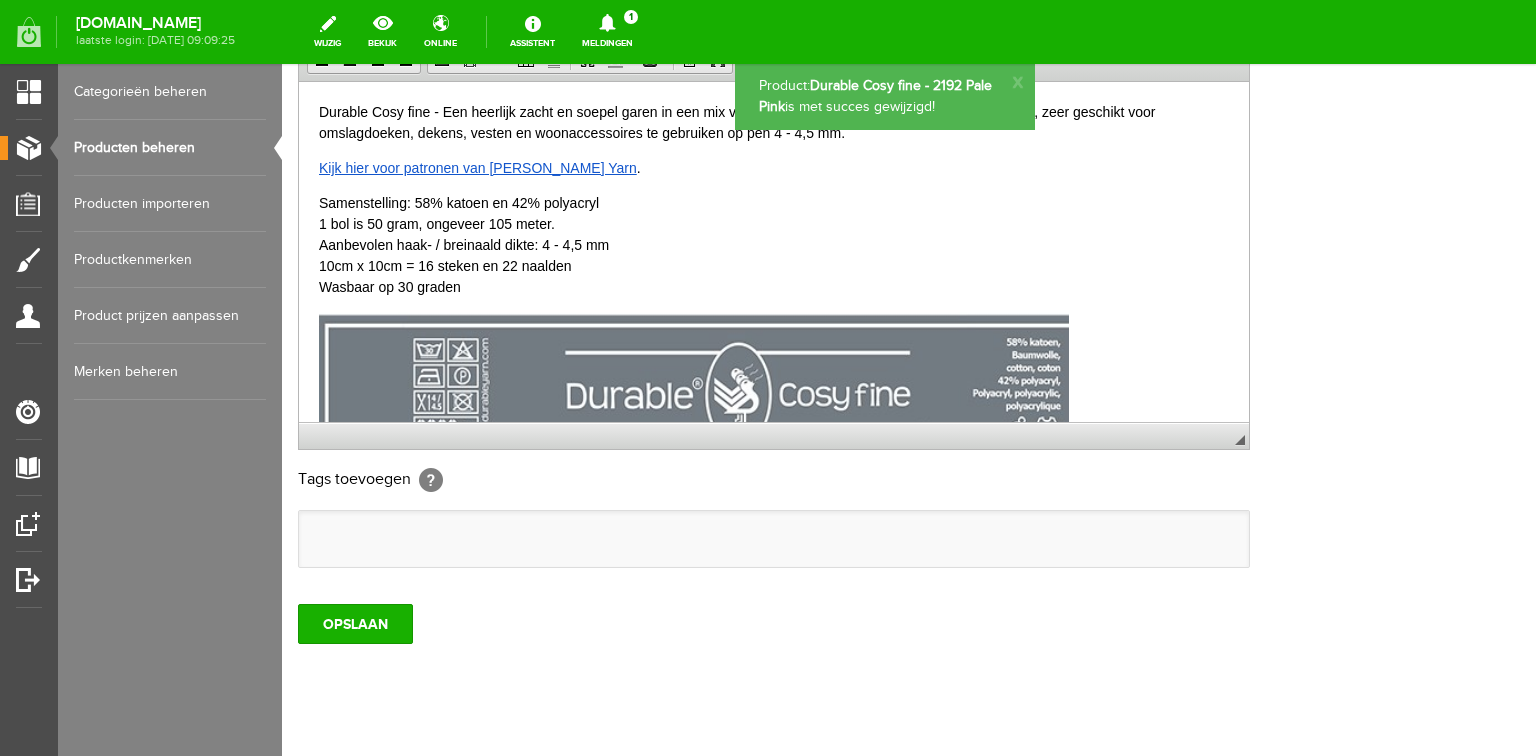 scroll, scrollTop: 0, scrollLeft: 0, axis: both 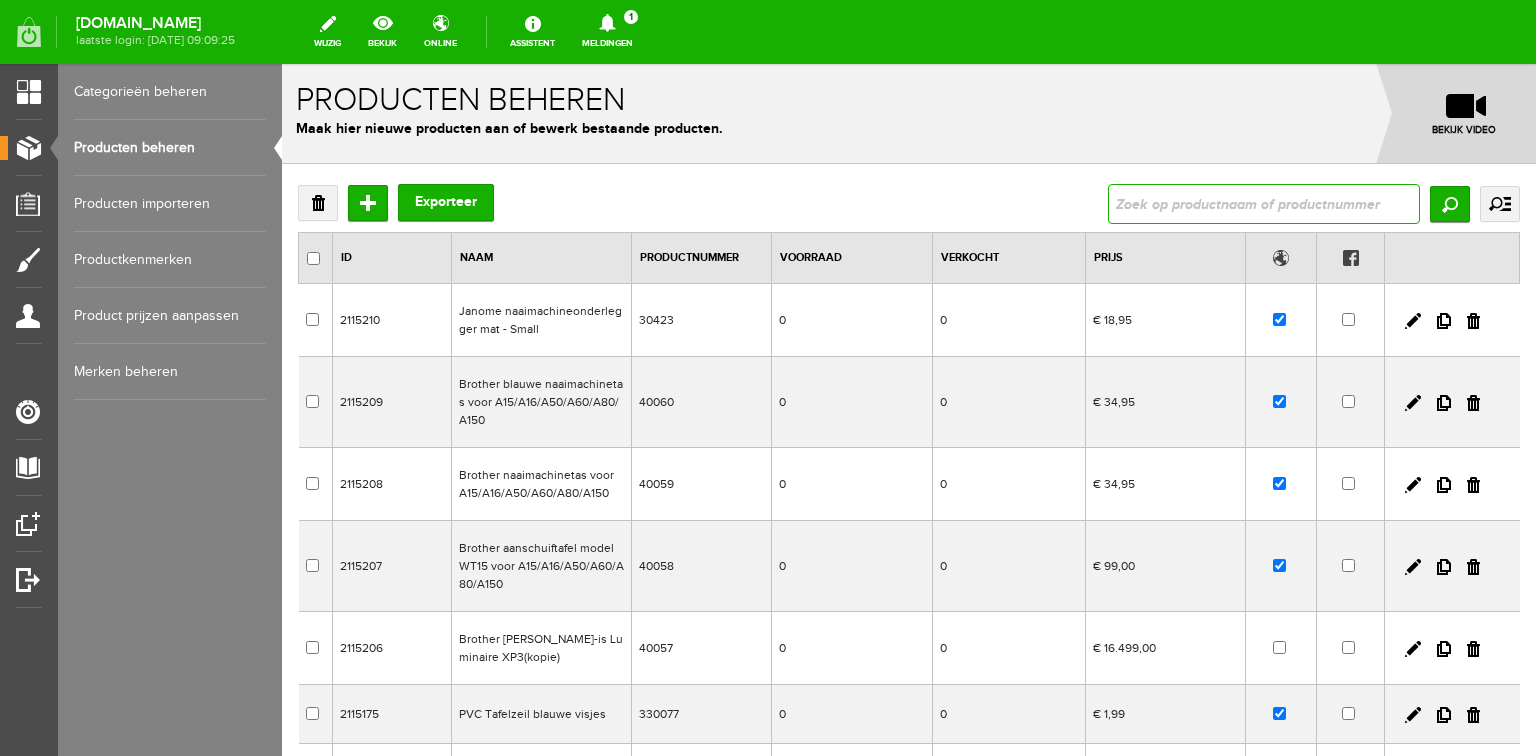 drag, startPoint x: 1134, startPoint y: 200, endPoint x: 1128, endPoint y: 186, distance: 15.231546 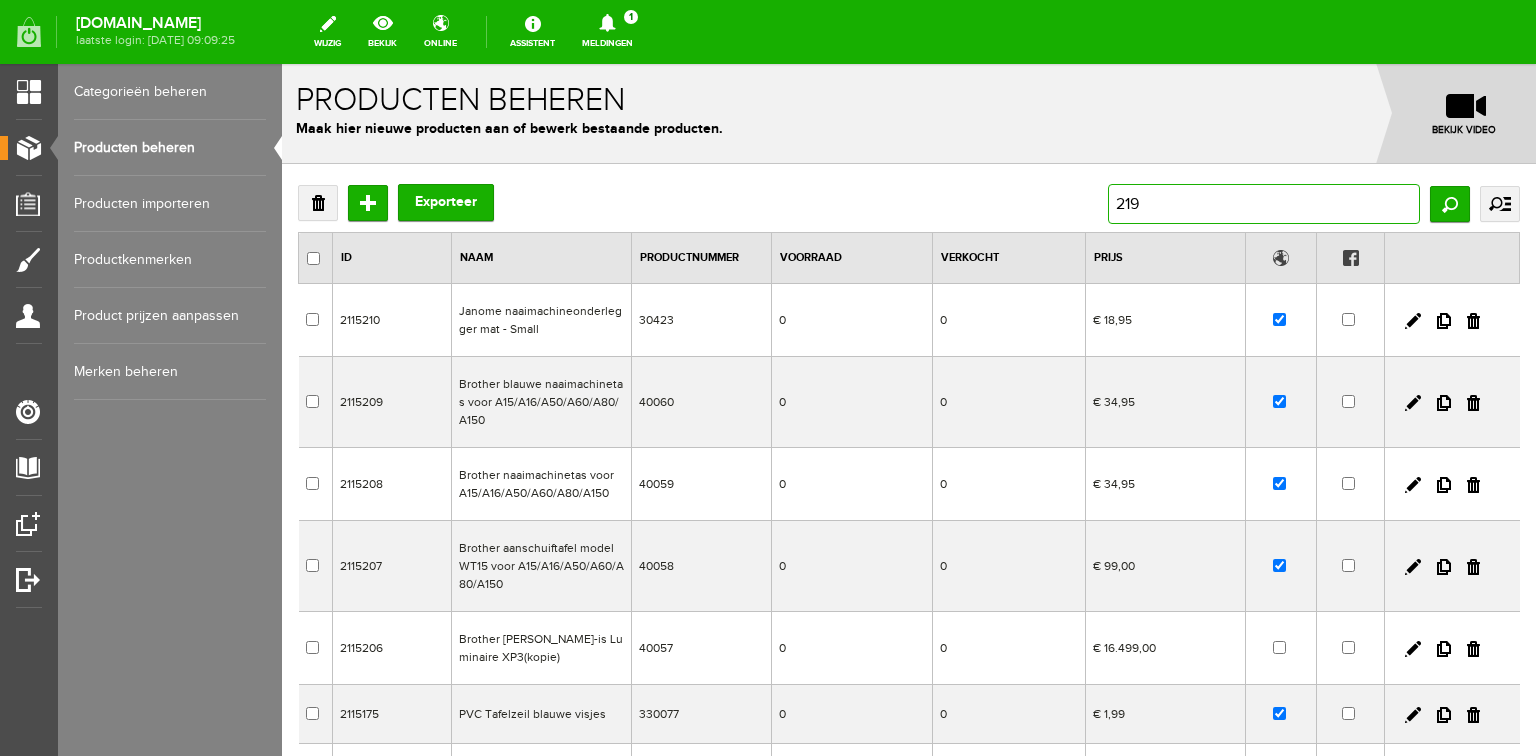 type on "2192" 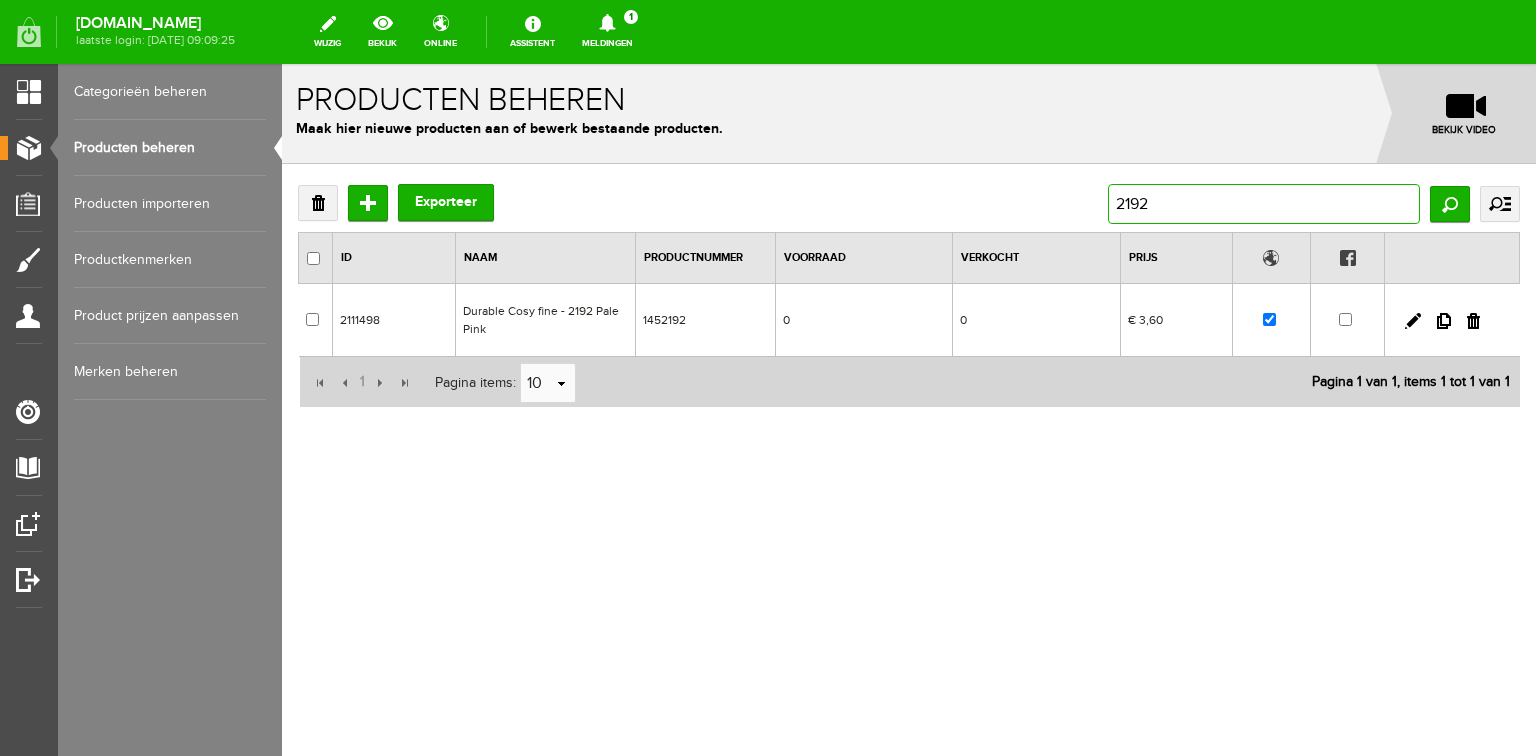 click on "2192" at bounding box center (1264, 204) 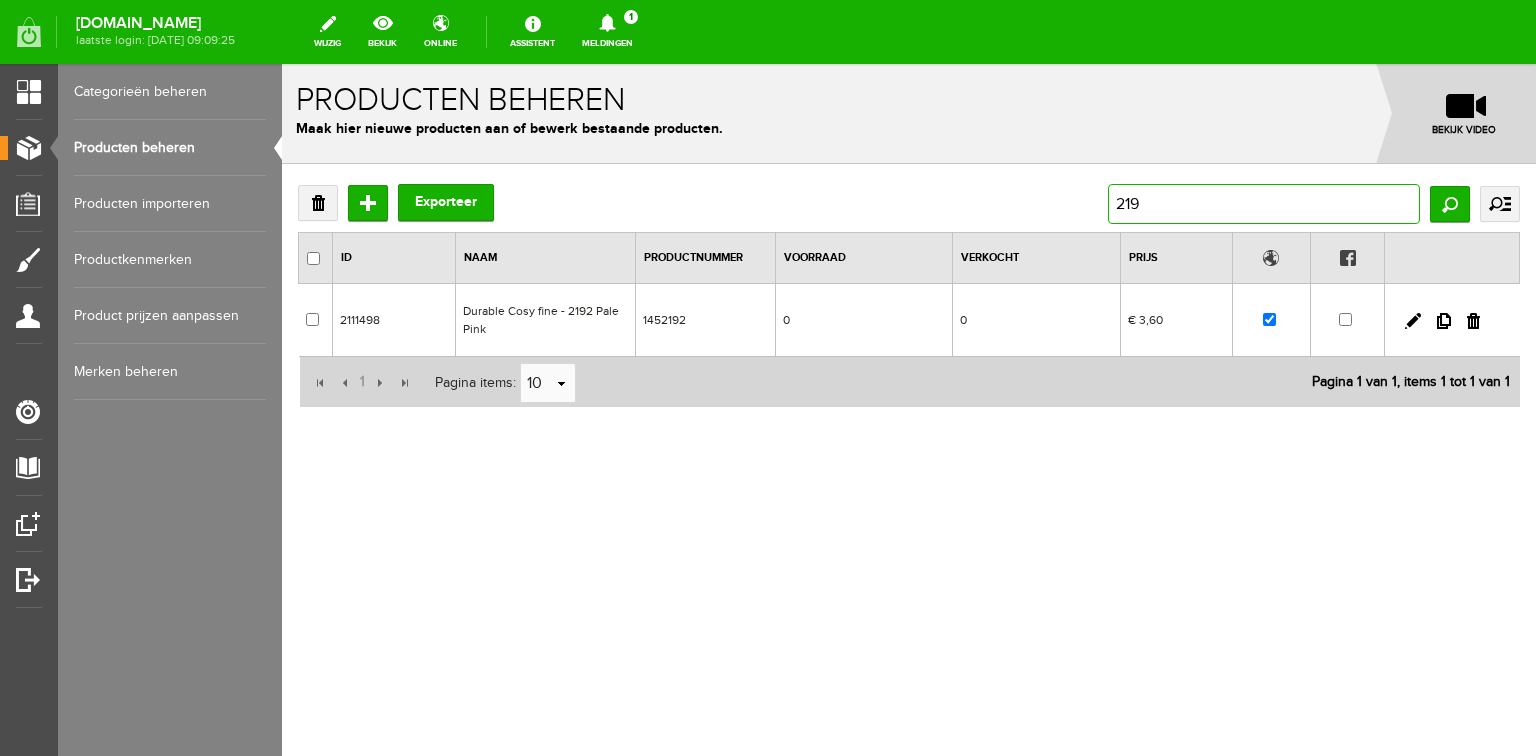 type on "2194" 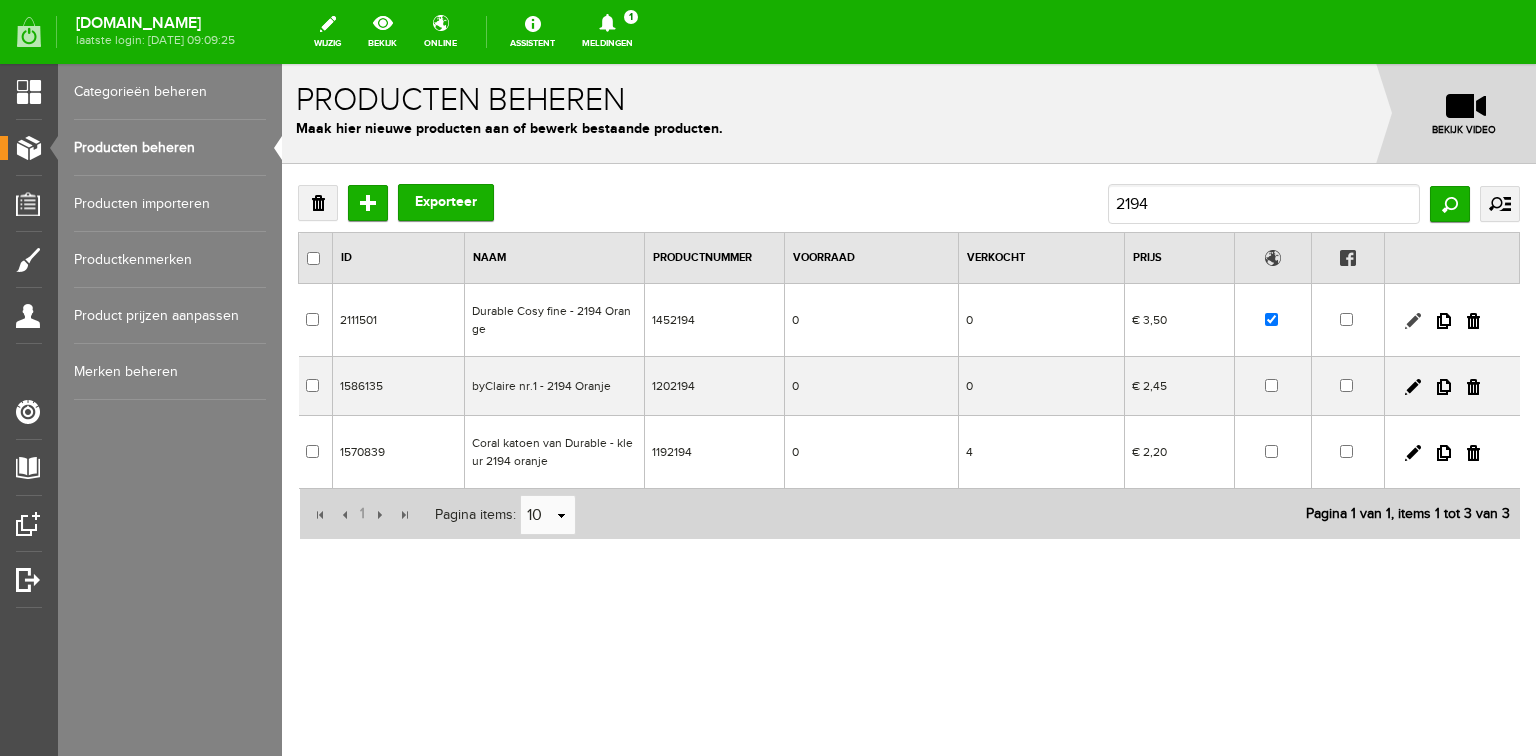 click at bounding box center (1413, 321) 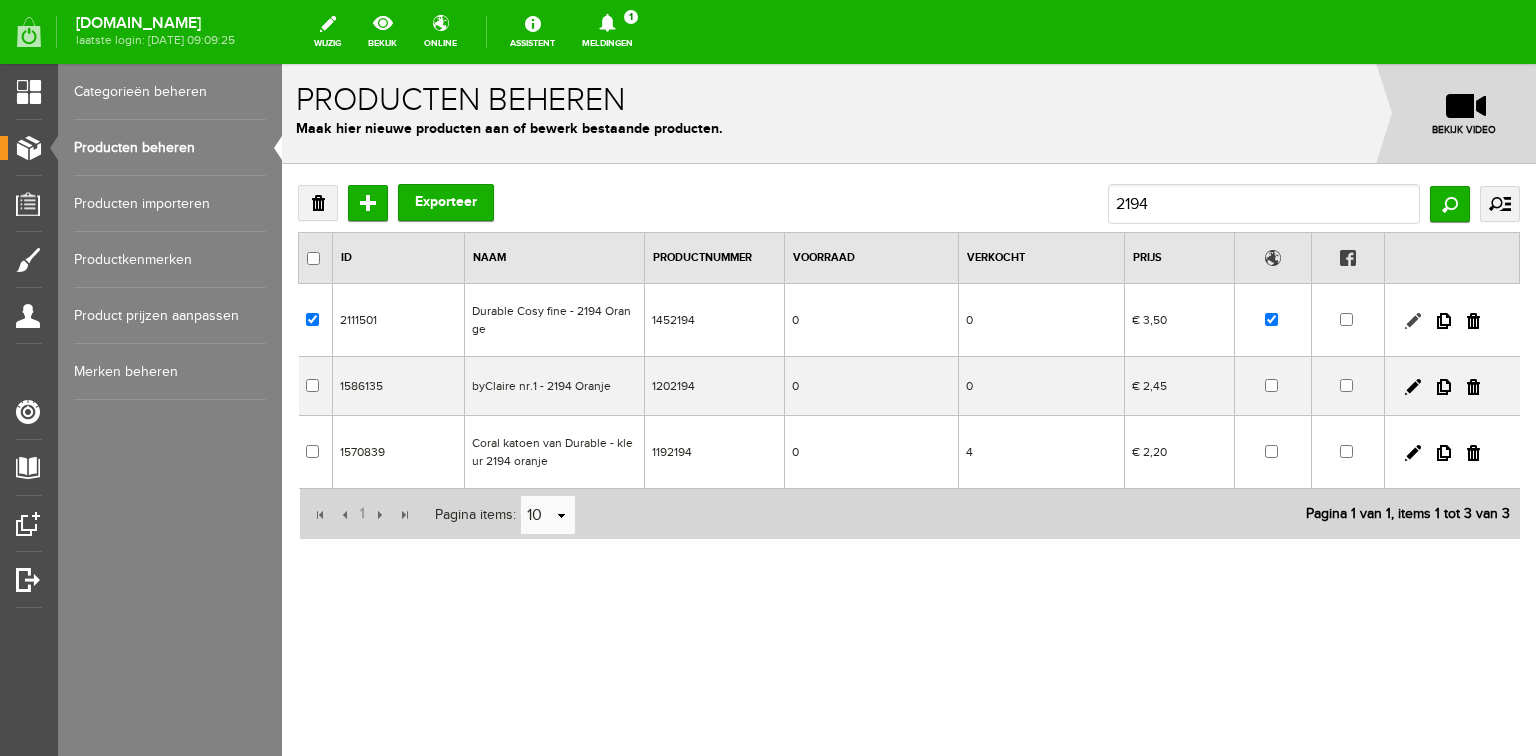 checkbox on "true" 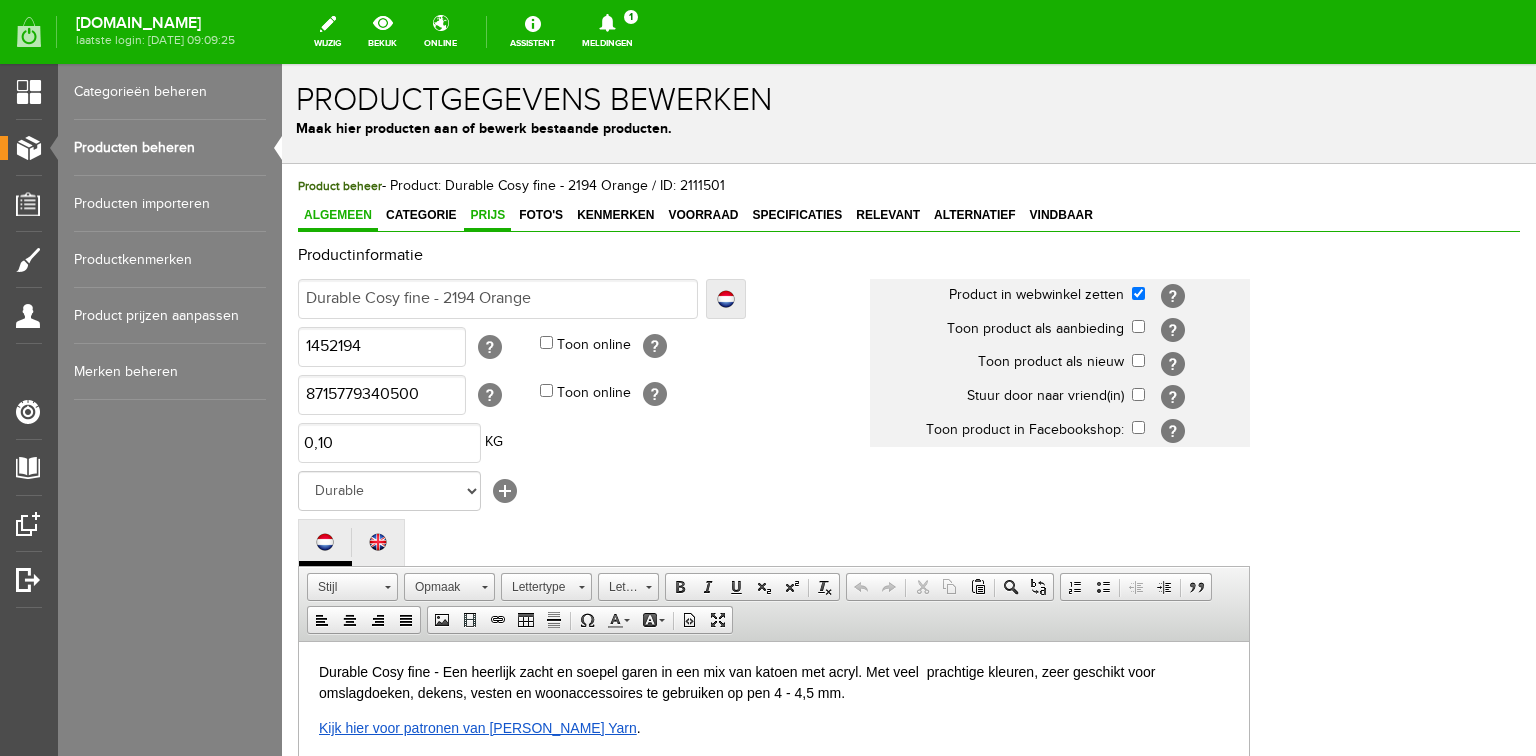 click on "Prijs" at bounding box center (487, 215) 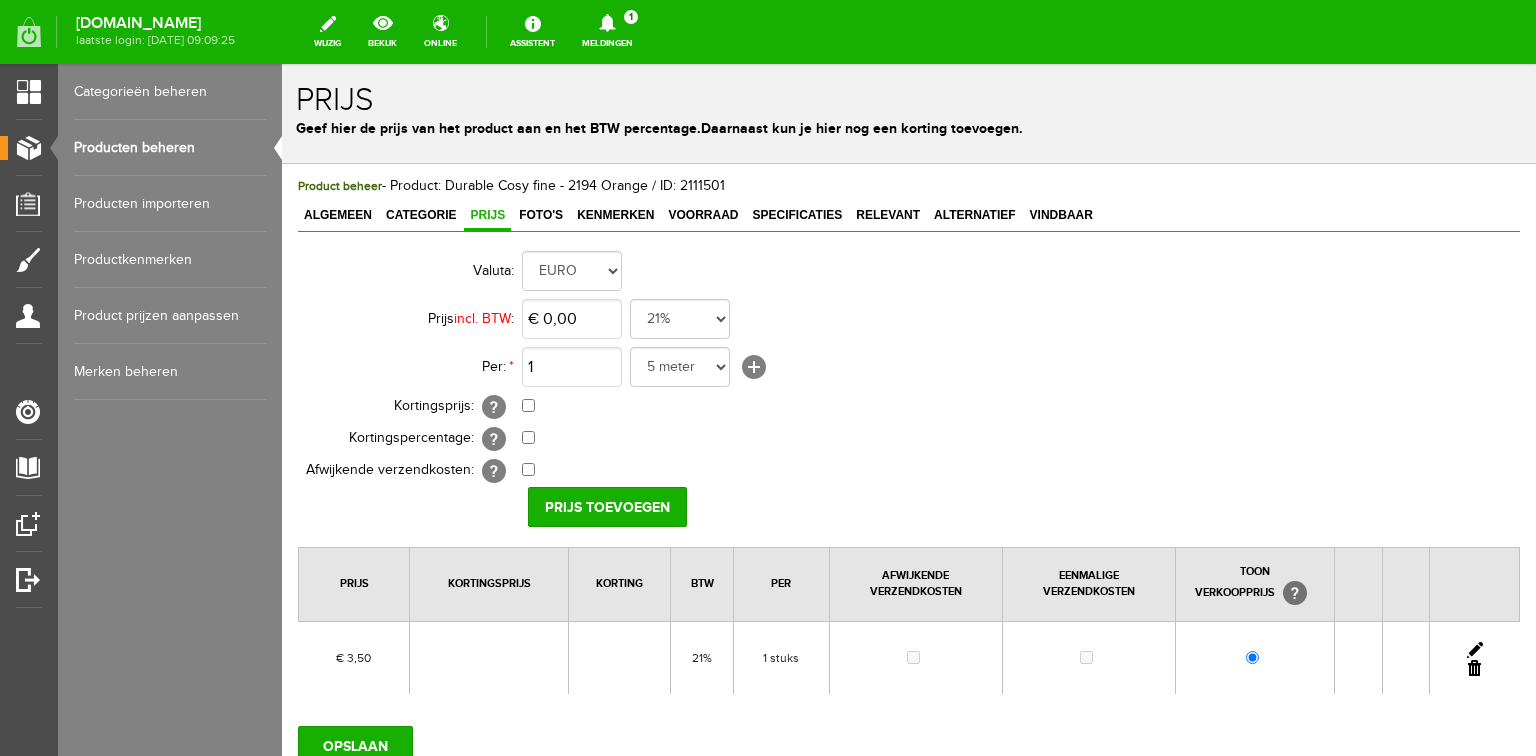 click at bounding box center [1475, 650] 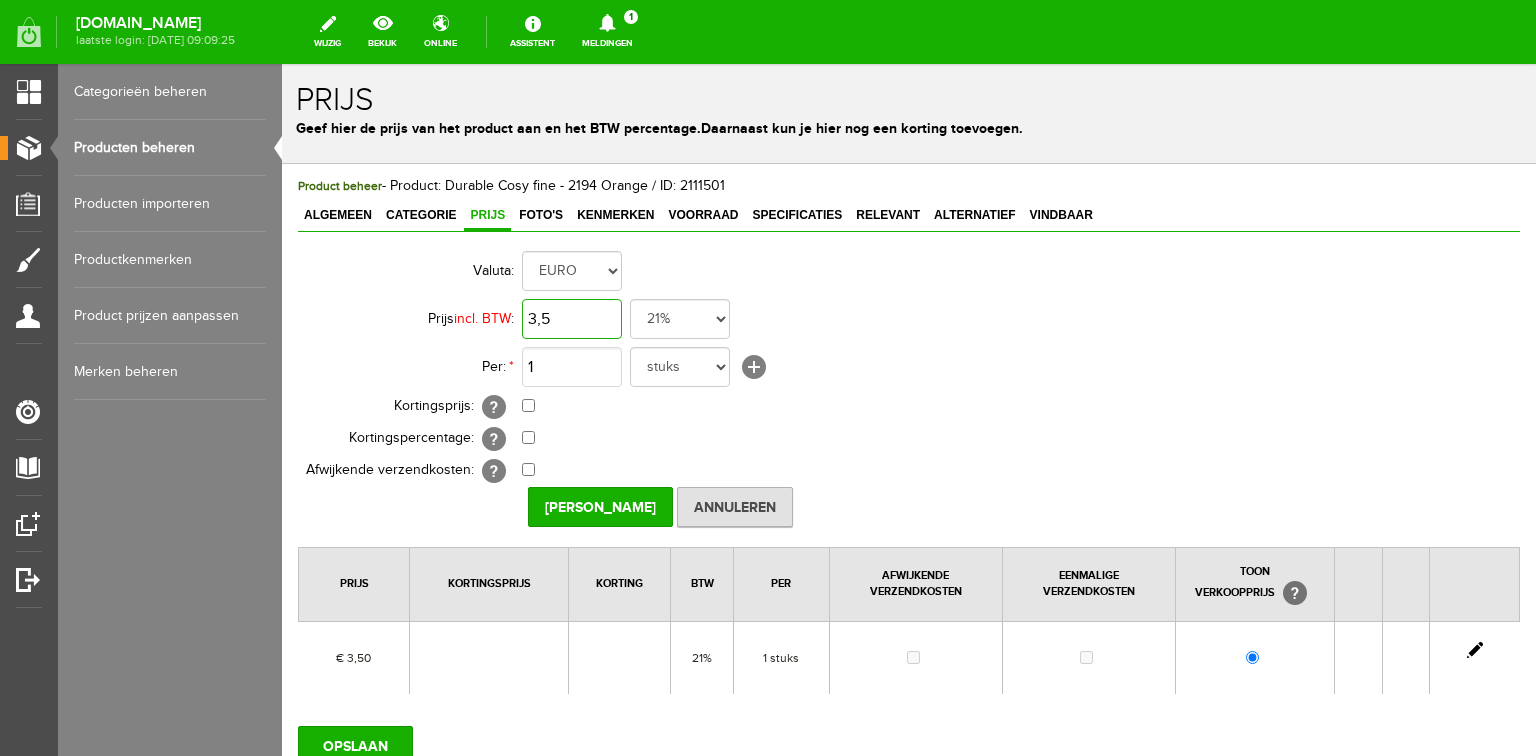 click on "3,5" at bounding box center (572, 319) 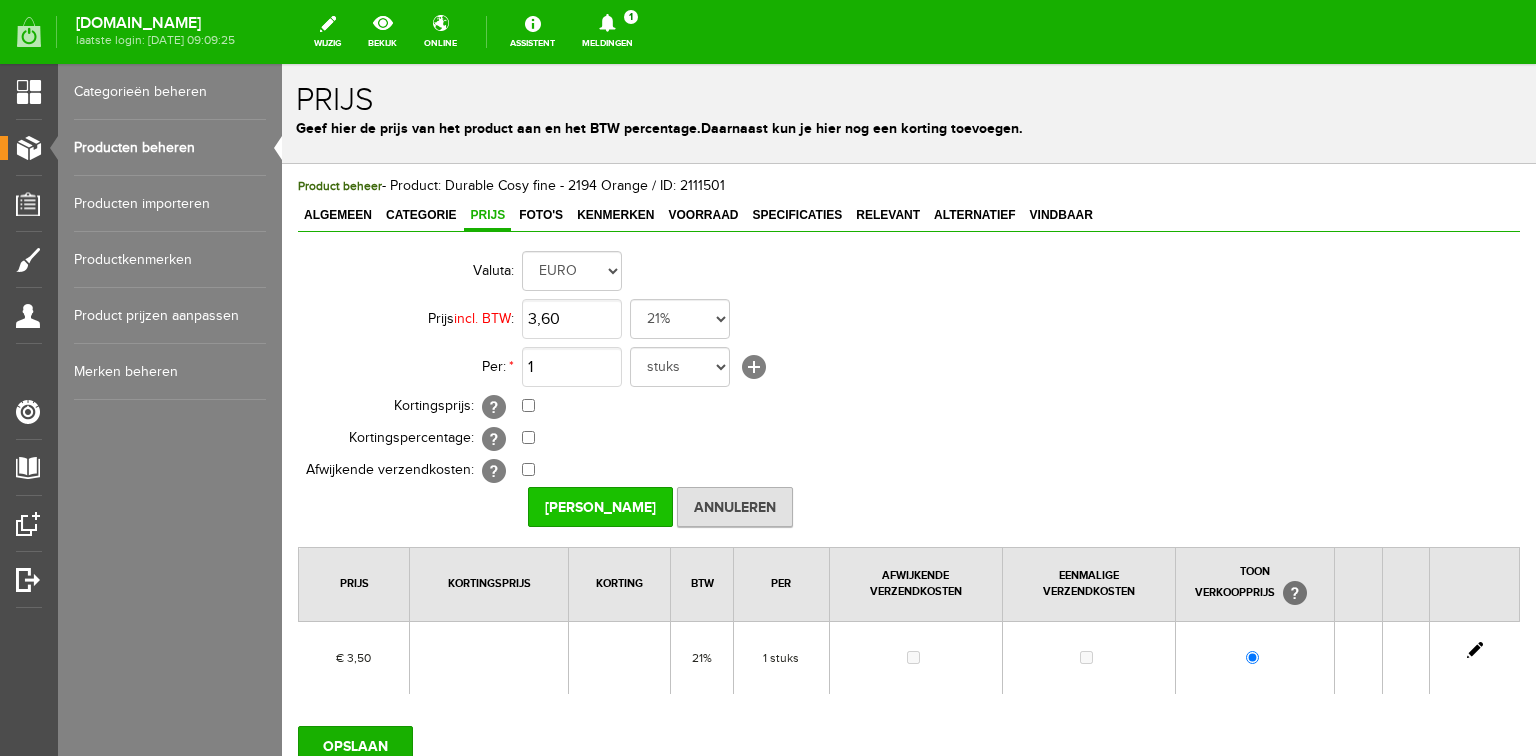 type on "€ 3,60" 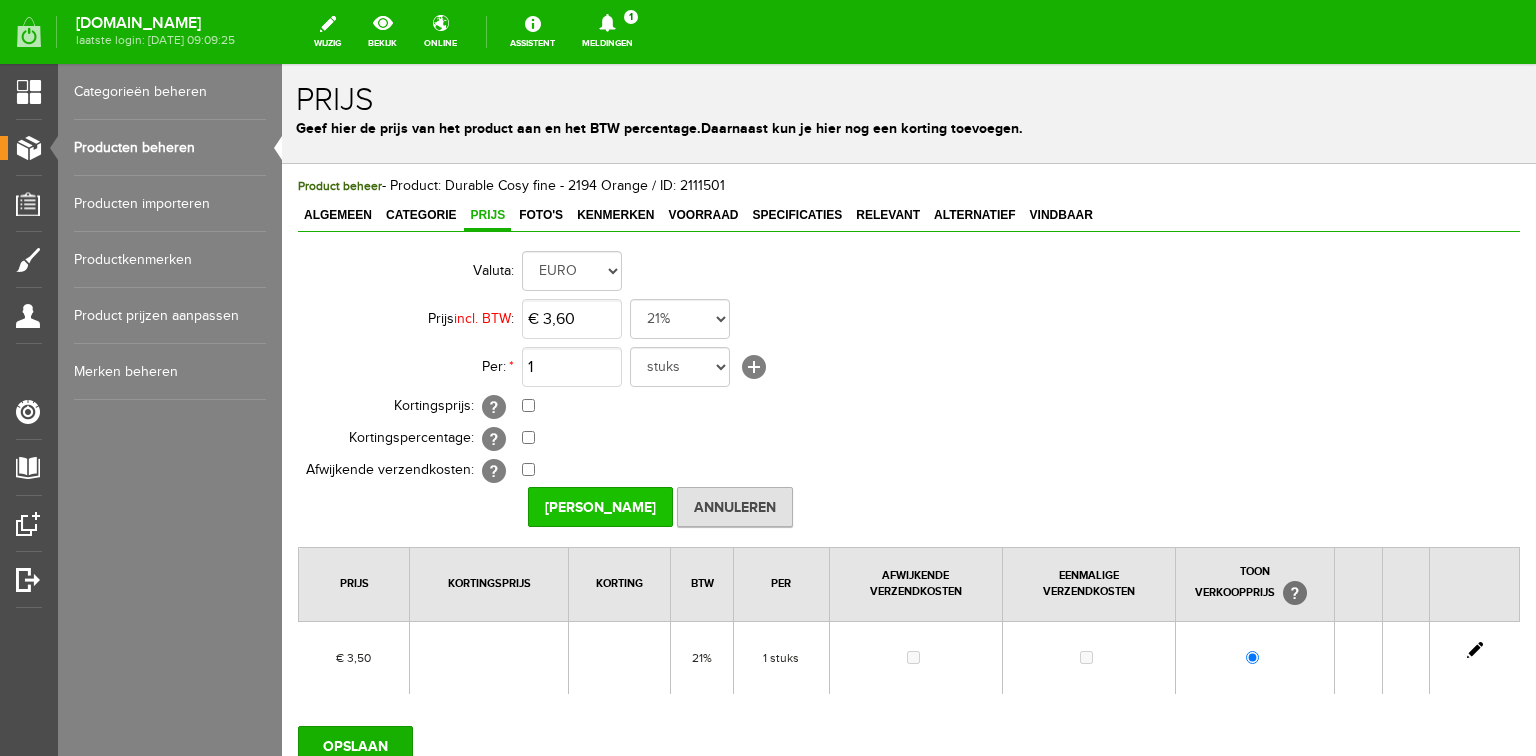 click on "[PERSON_NAME]" at bounding box center (600, 507) 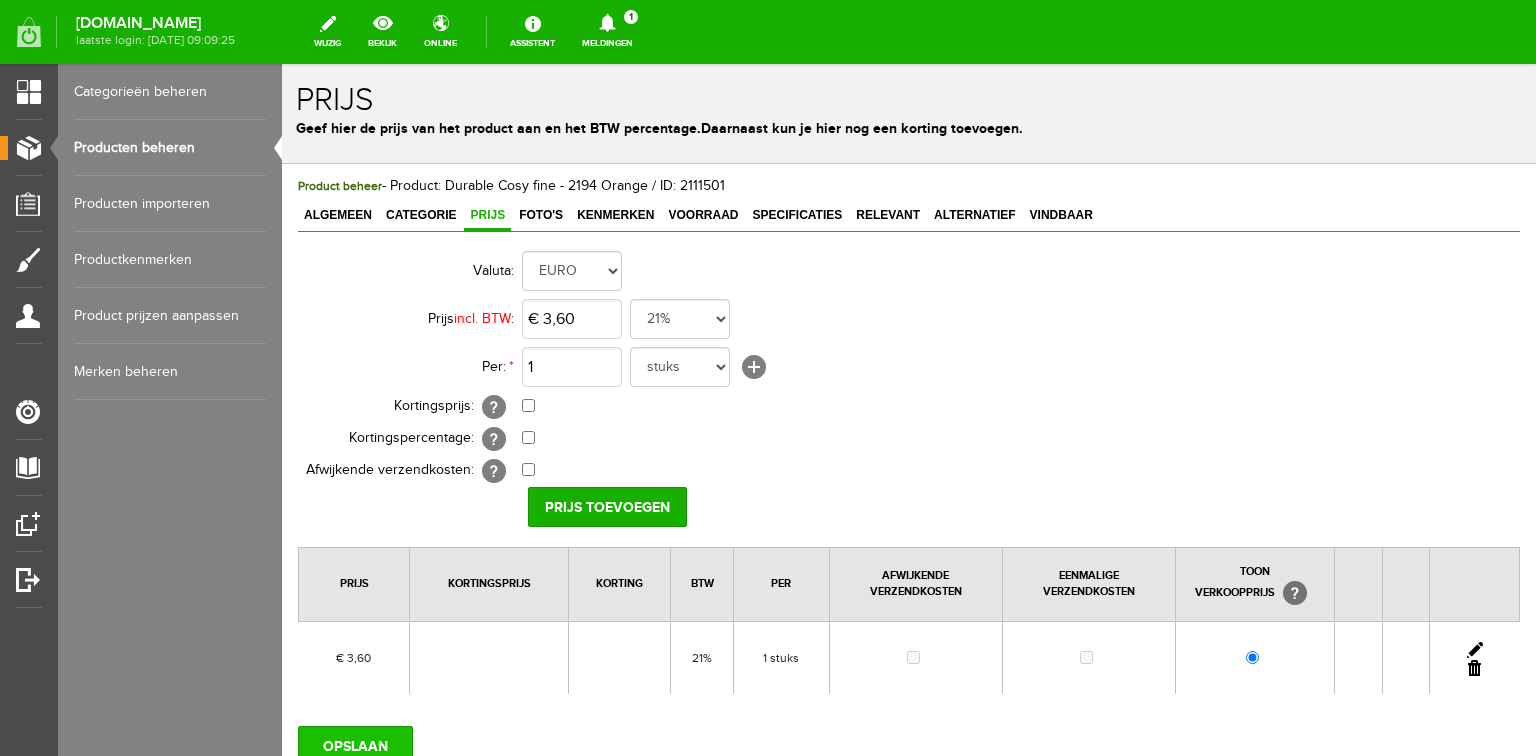 click on "OPSLAAN" at bounding box center [355, 746] 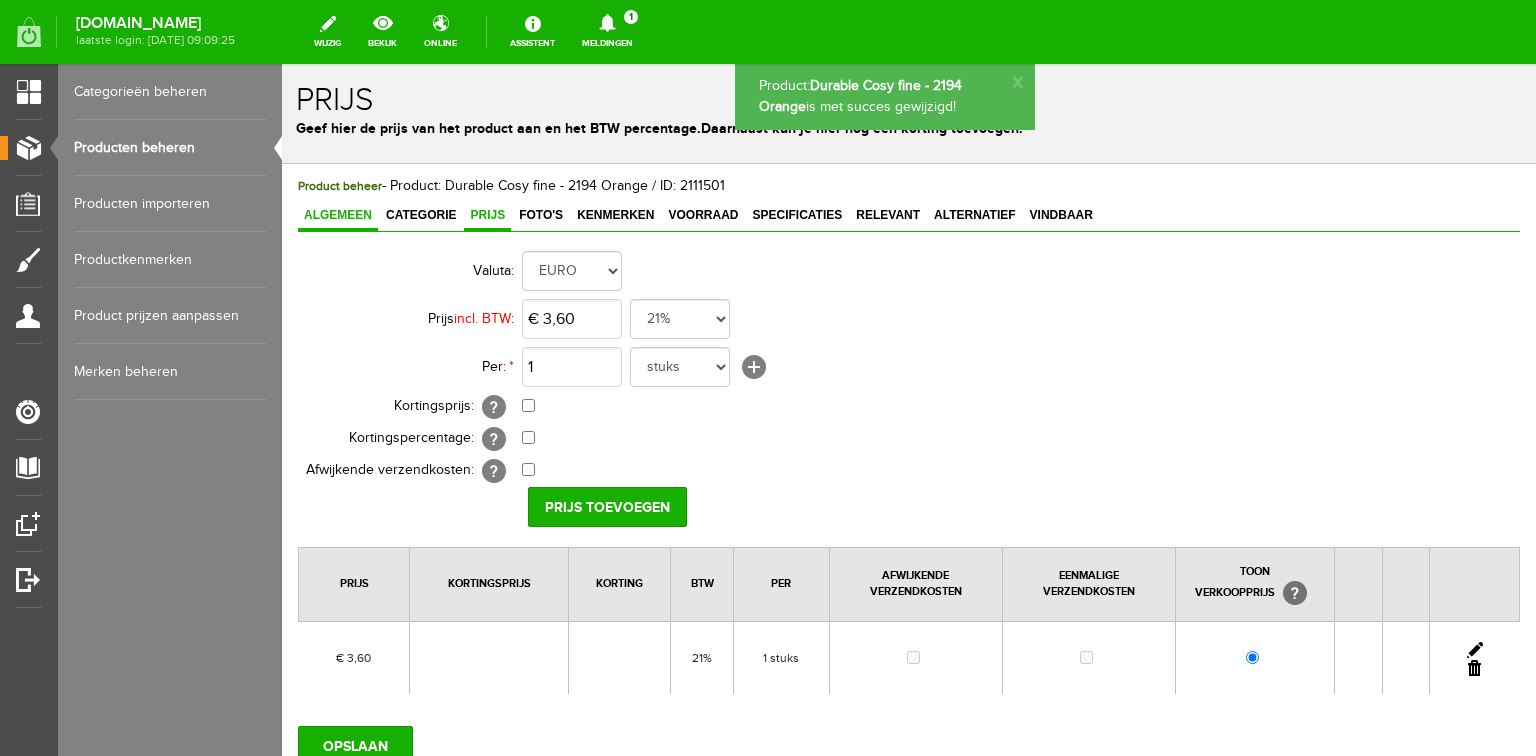 click on "Algemeen" at bounding box center [338, 215] 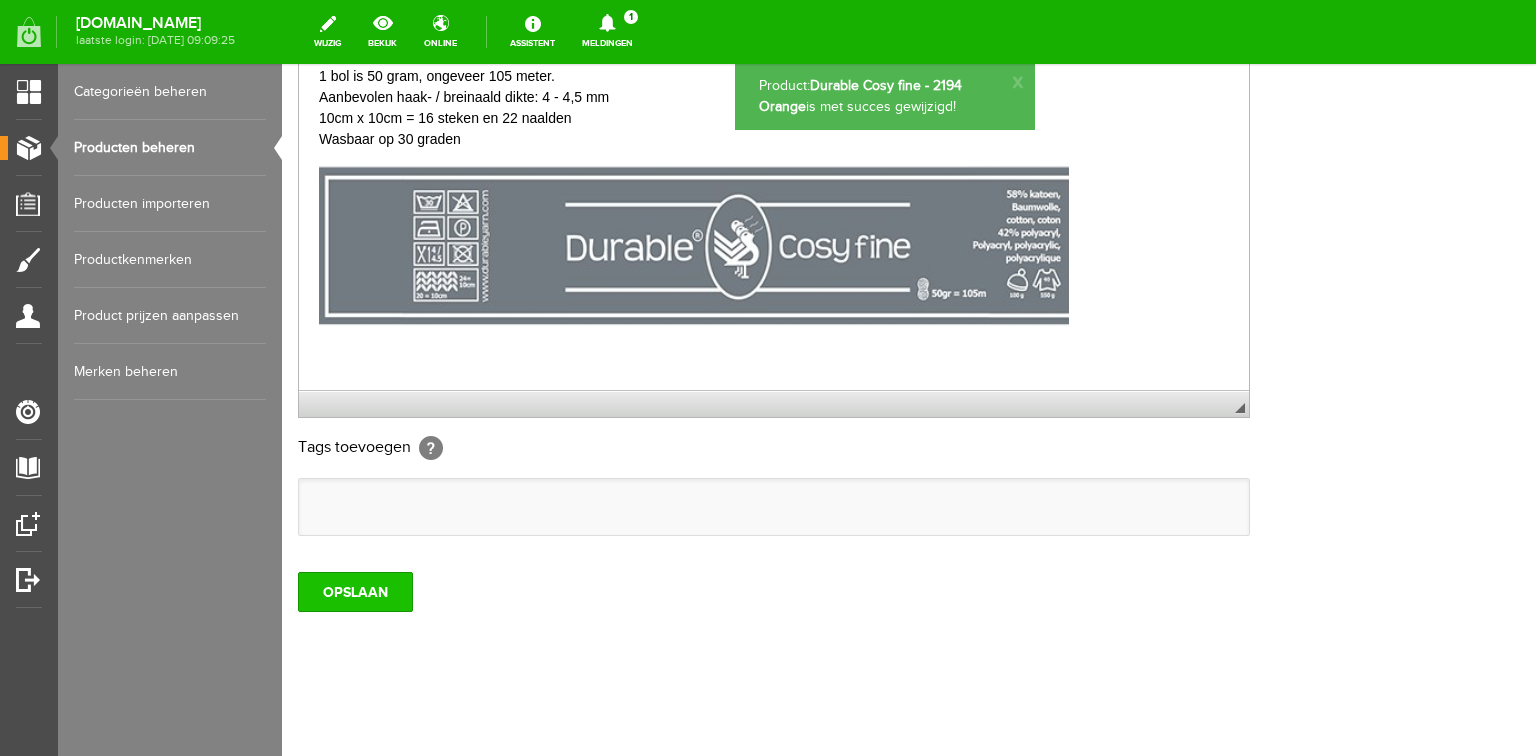 click on "OPSLAAN" at bounding box center [355, 592] 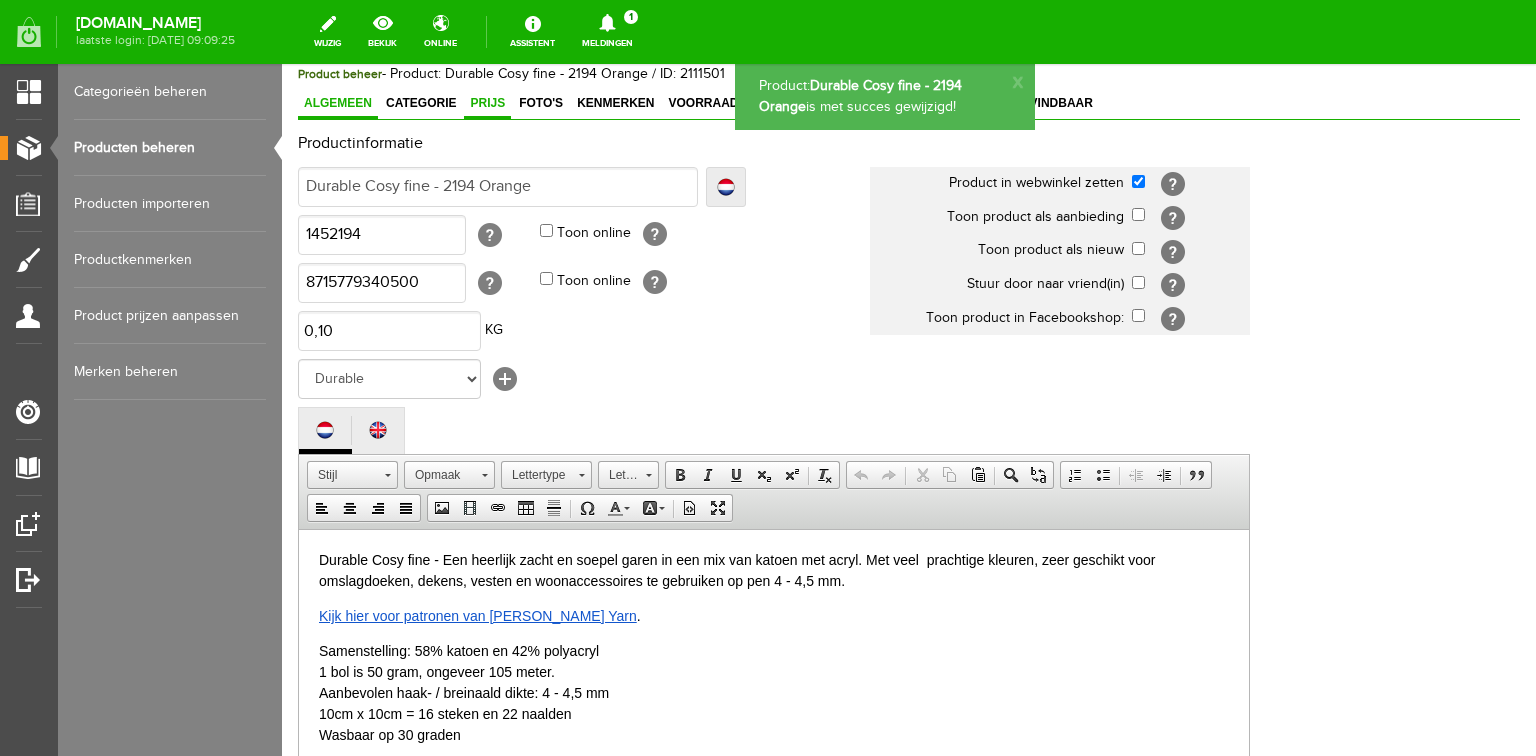 click on "Prijs" at bounding box center (487, 103) 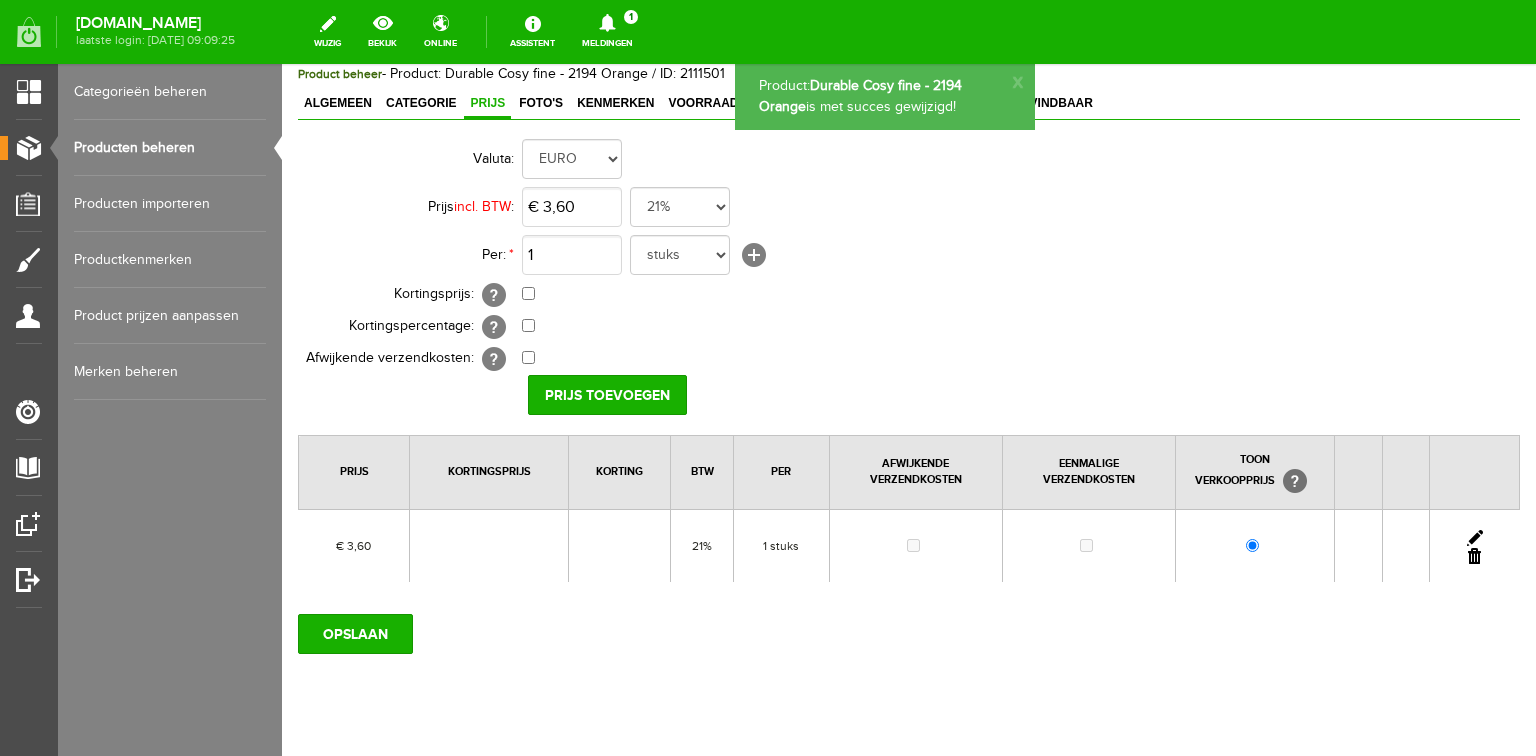 click on "Producten beheren" at bounding box center (170, 148) 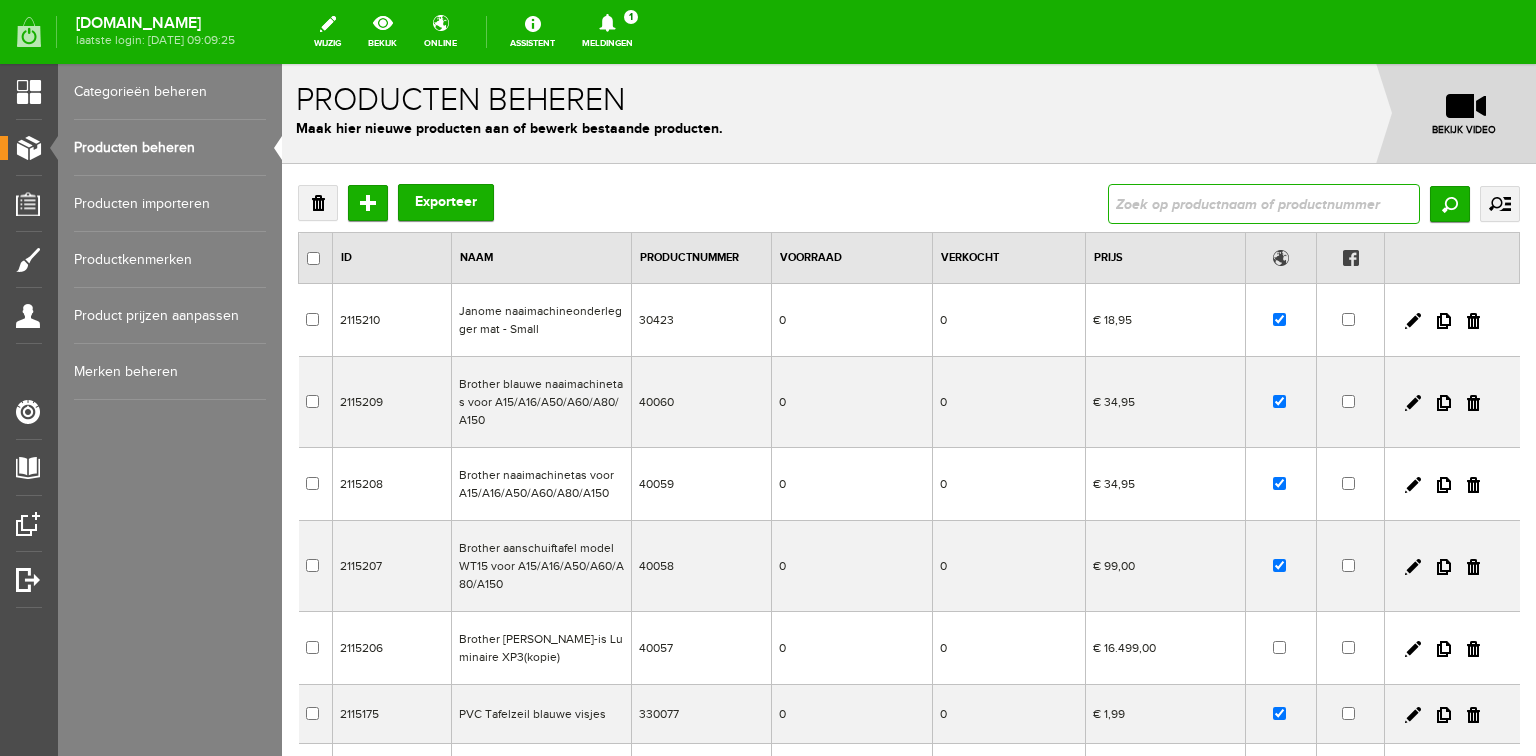 click at bounding box center (1264, 204) 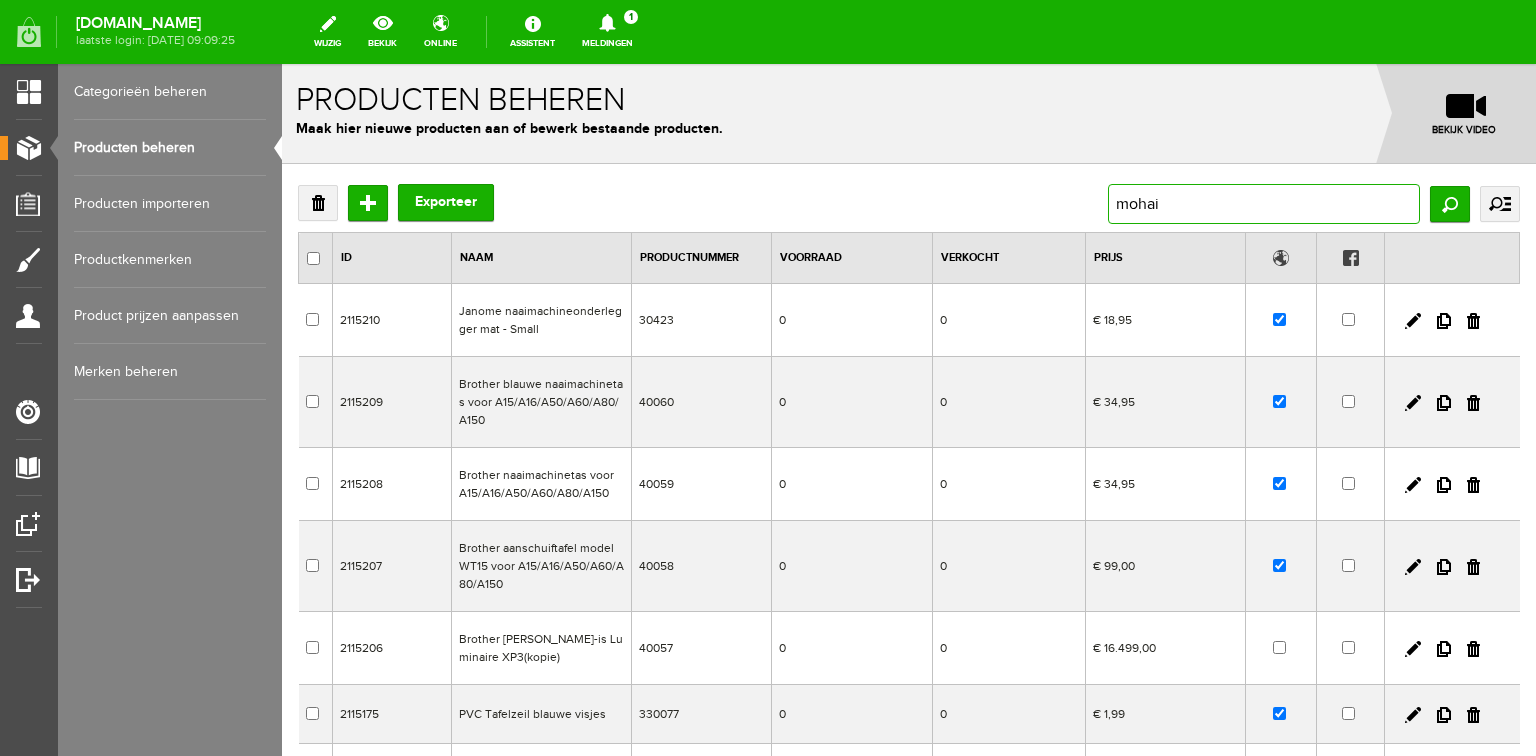 type on "mohair" 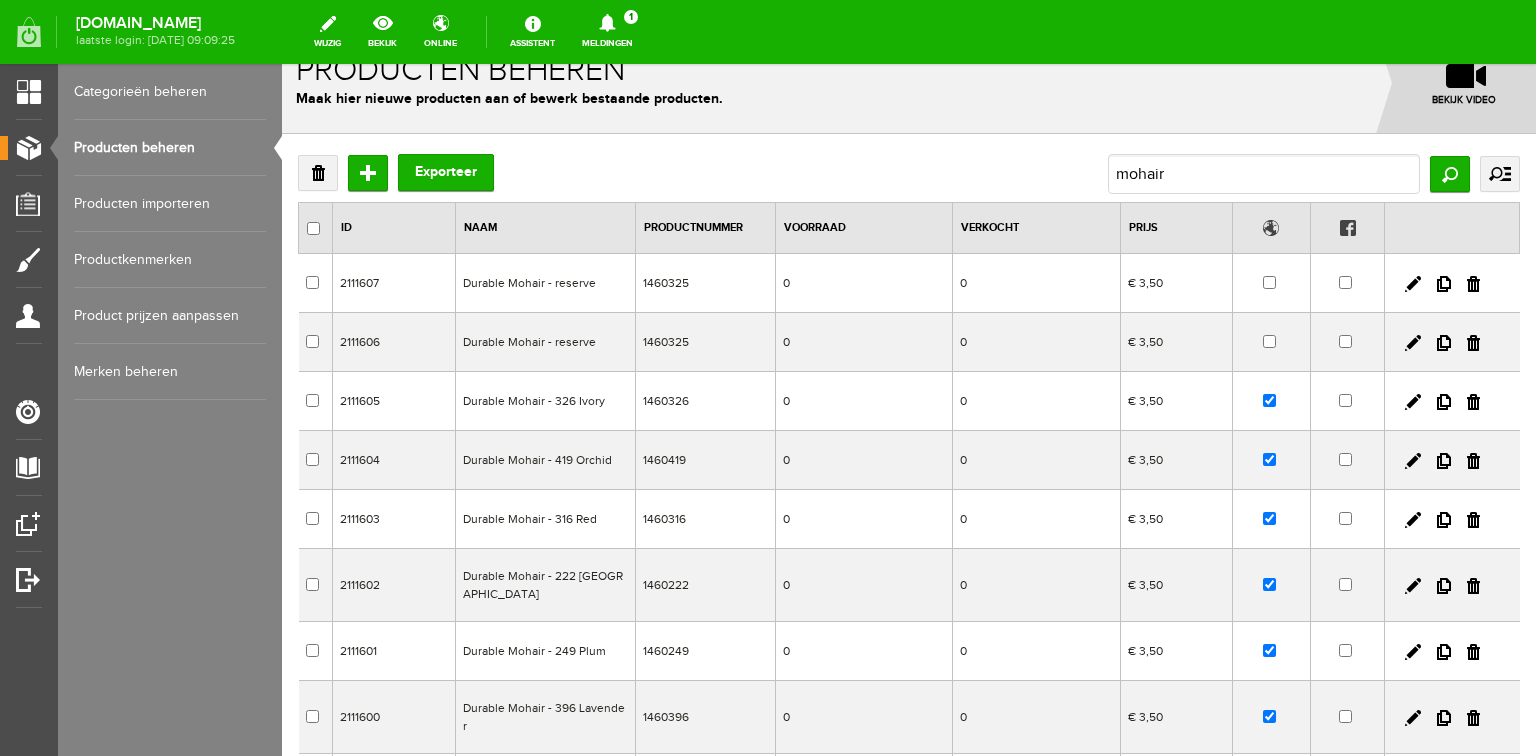 scroll, scrollTop: 339, scrollLeft: 0, axis: vertical 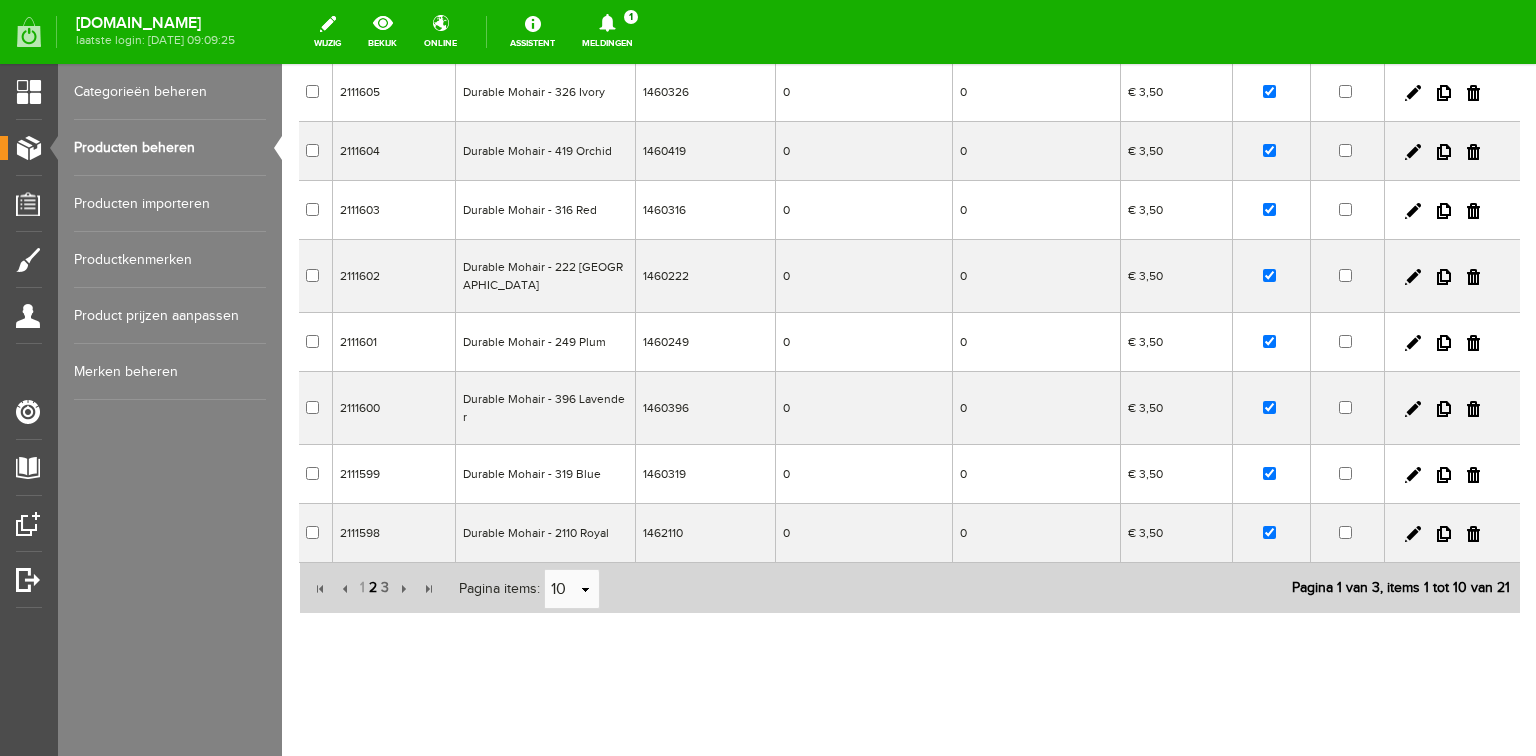 click on "2" at bounding box center (373, 588) 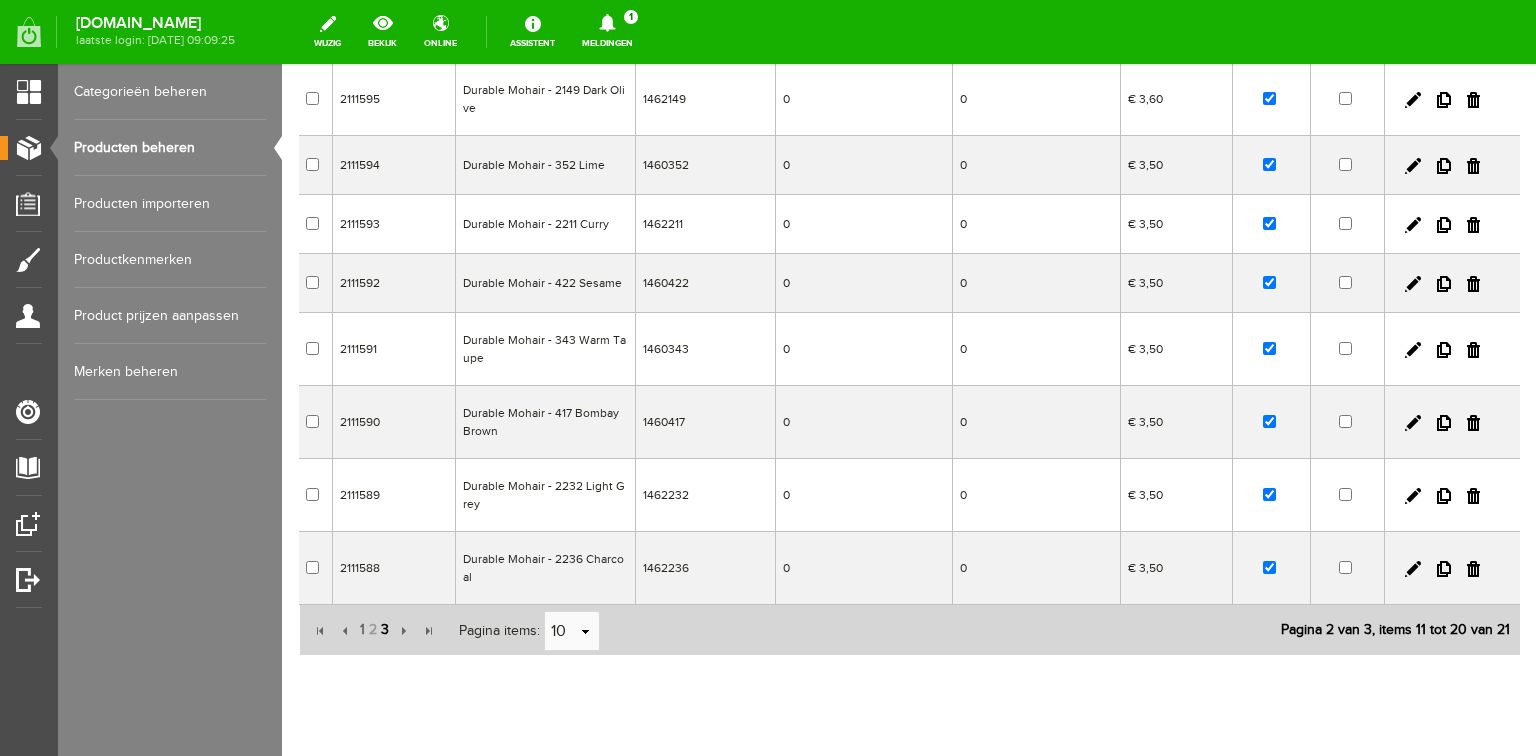 click on "3" at bounding box center [385, 630] 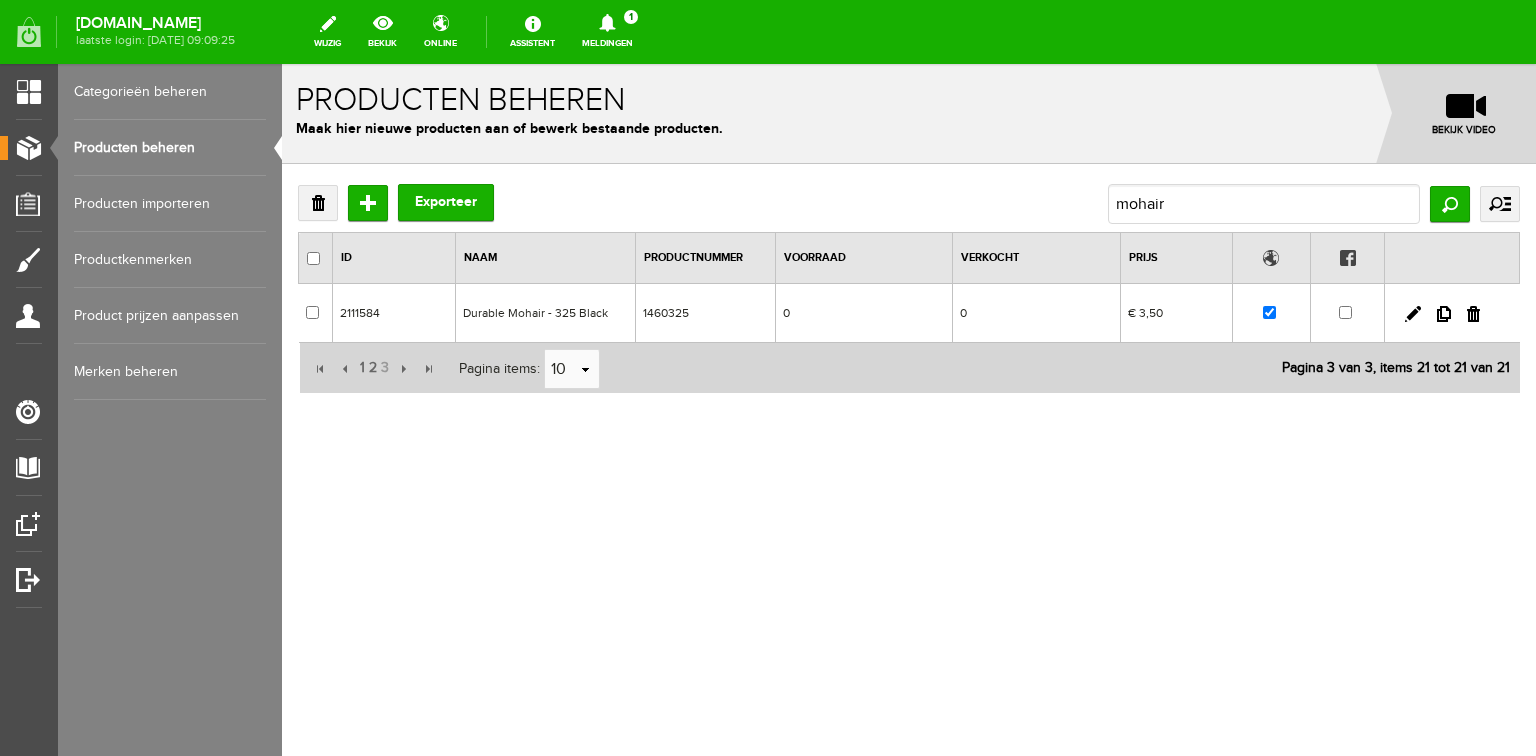 scroll, scrollTop: 0, scrollLeft: 0, axis: both 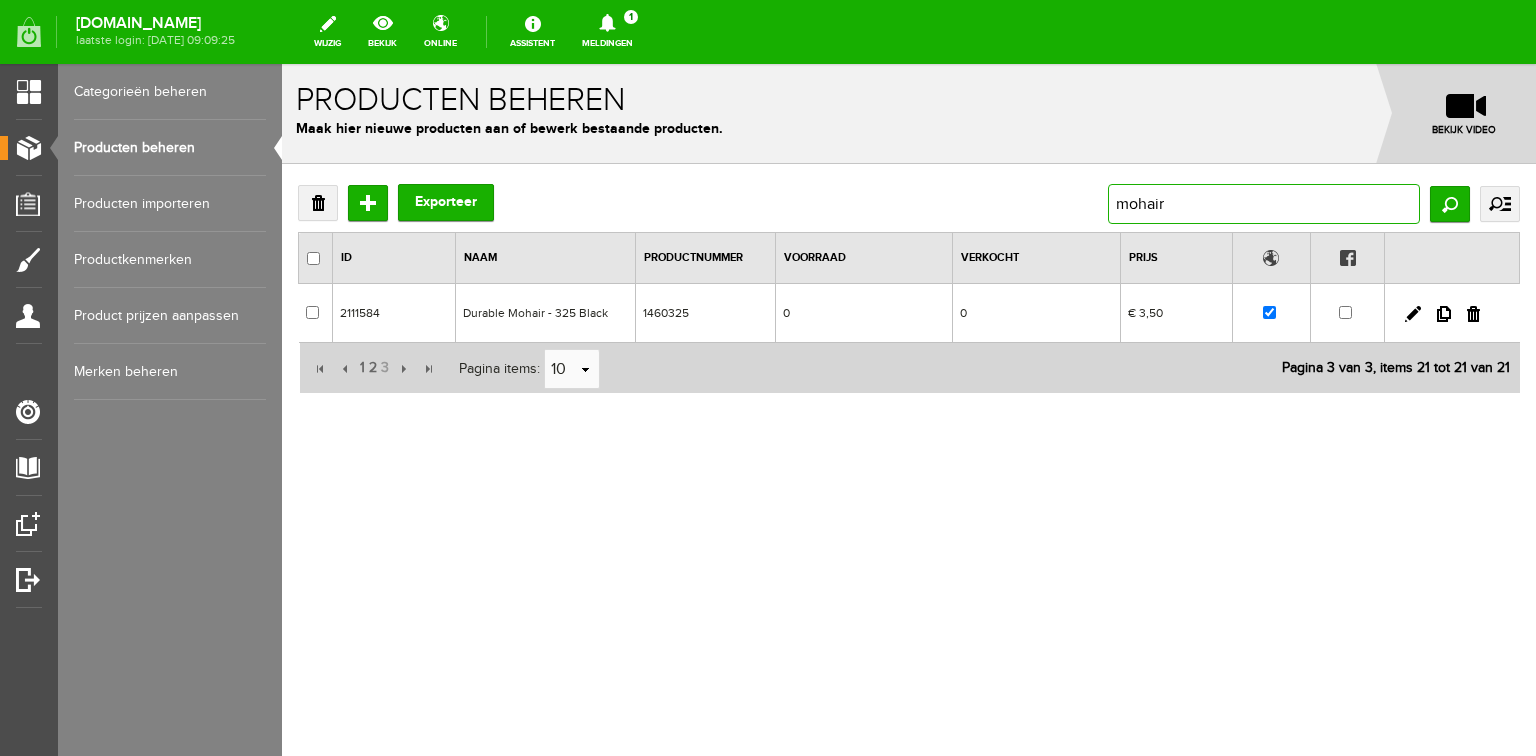 drag, startPoint x: 1188, startPoint y: 204, endPoint x: 1063, endPoint y: 204, distance: 125 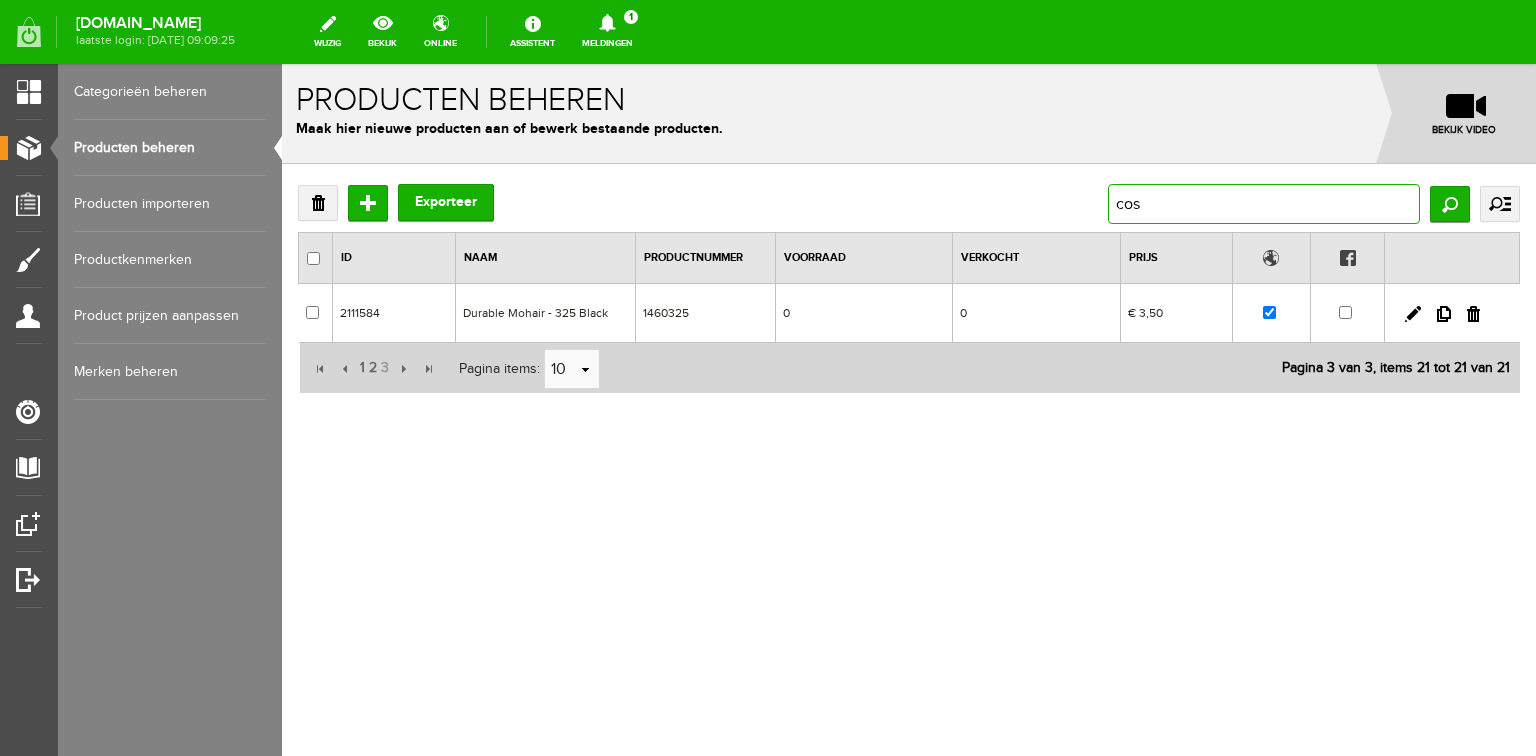 type on "cosy" 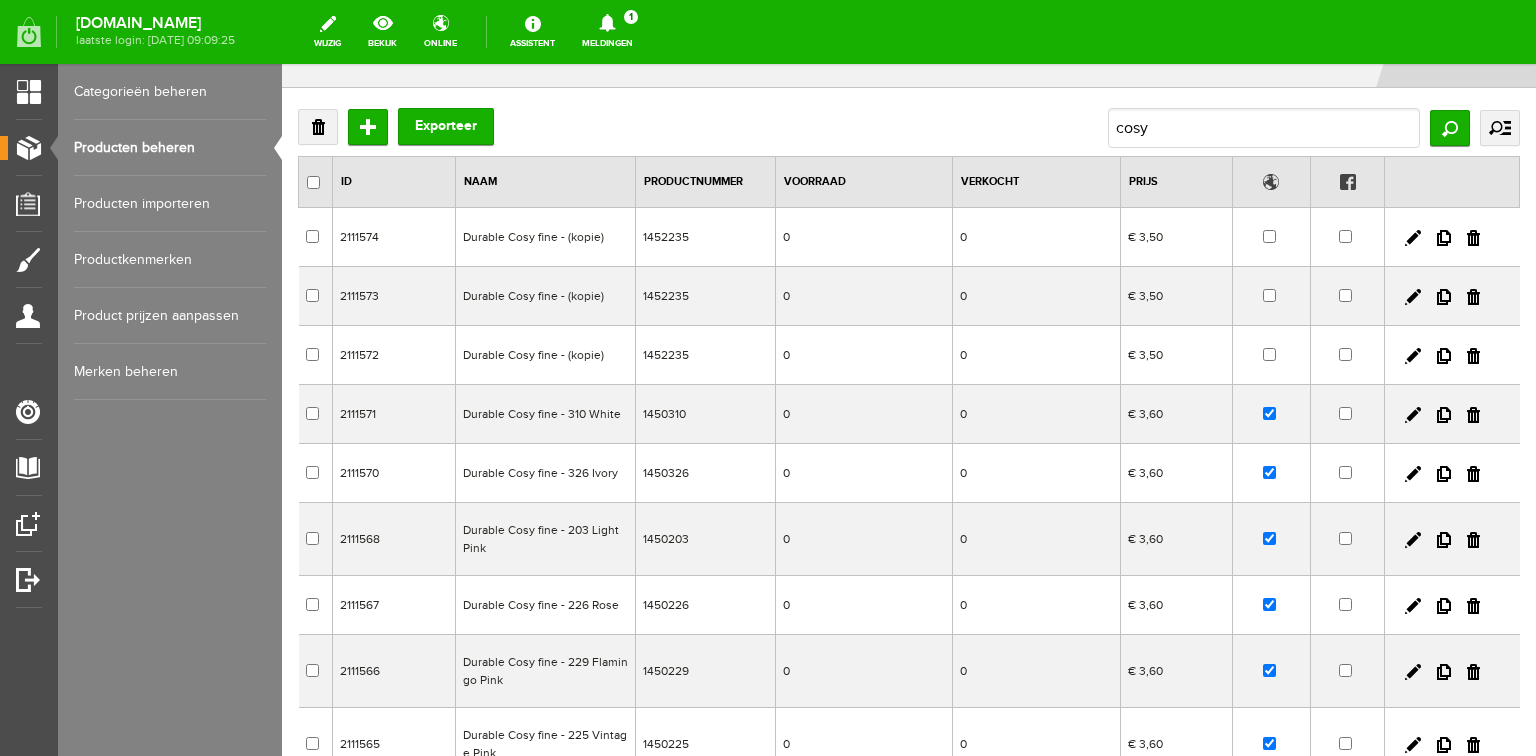 scroll, scrollTop: 0, scrollLeft: 0, axis: both 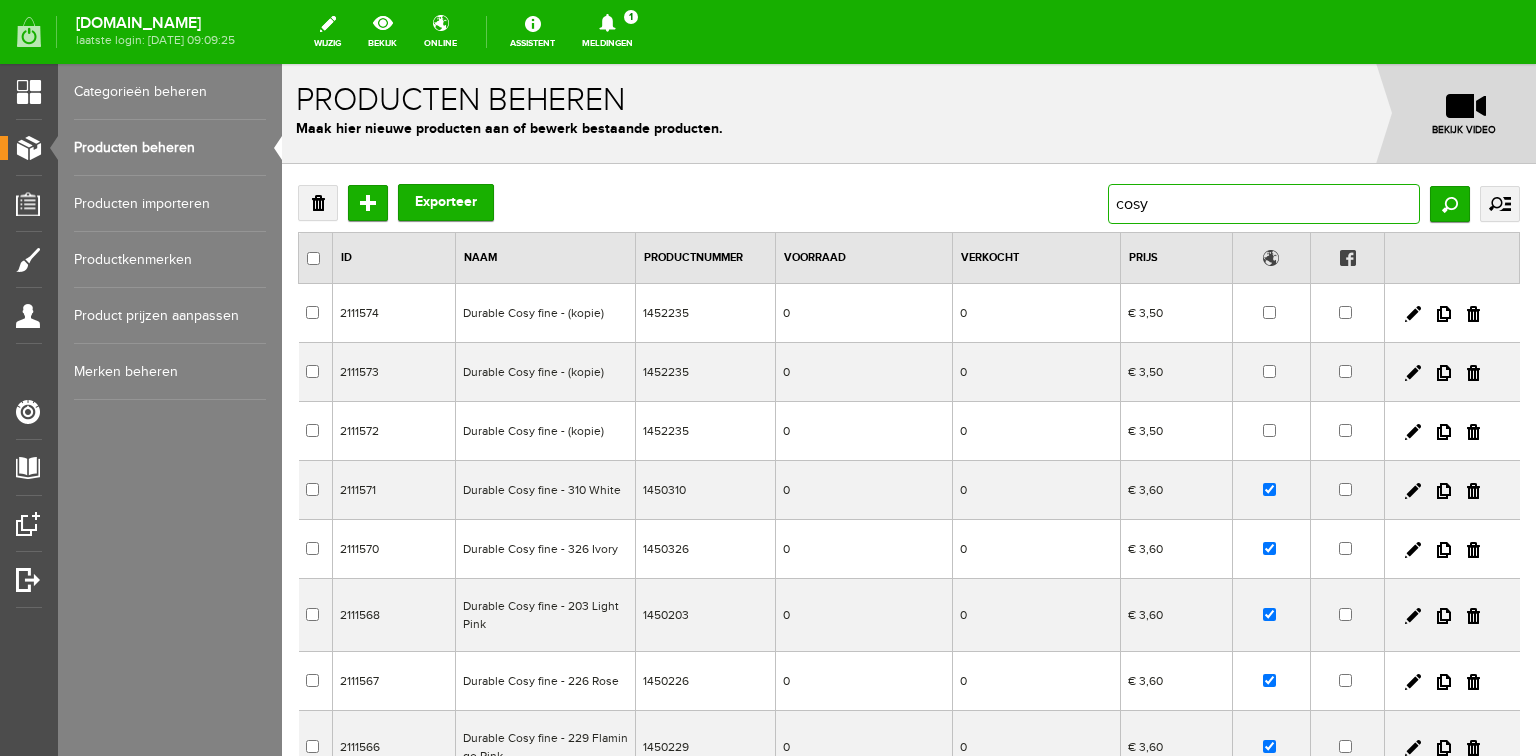drag, startPoint x: 1140, startPoint y: 205, endPoint x: 1056, endPoint y: 207, distance: 84.0238 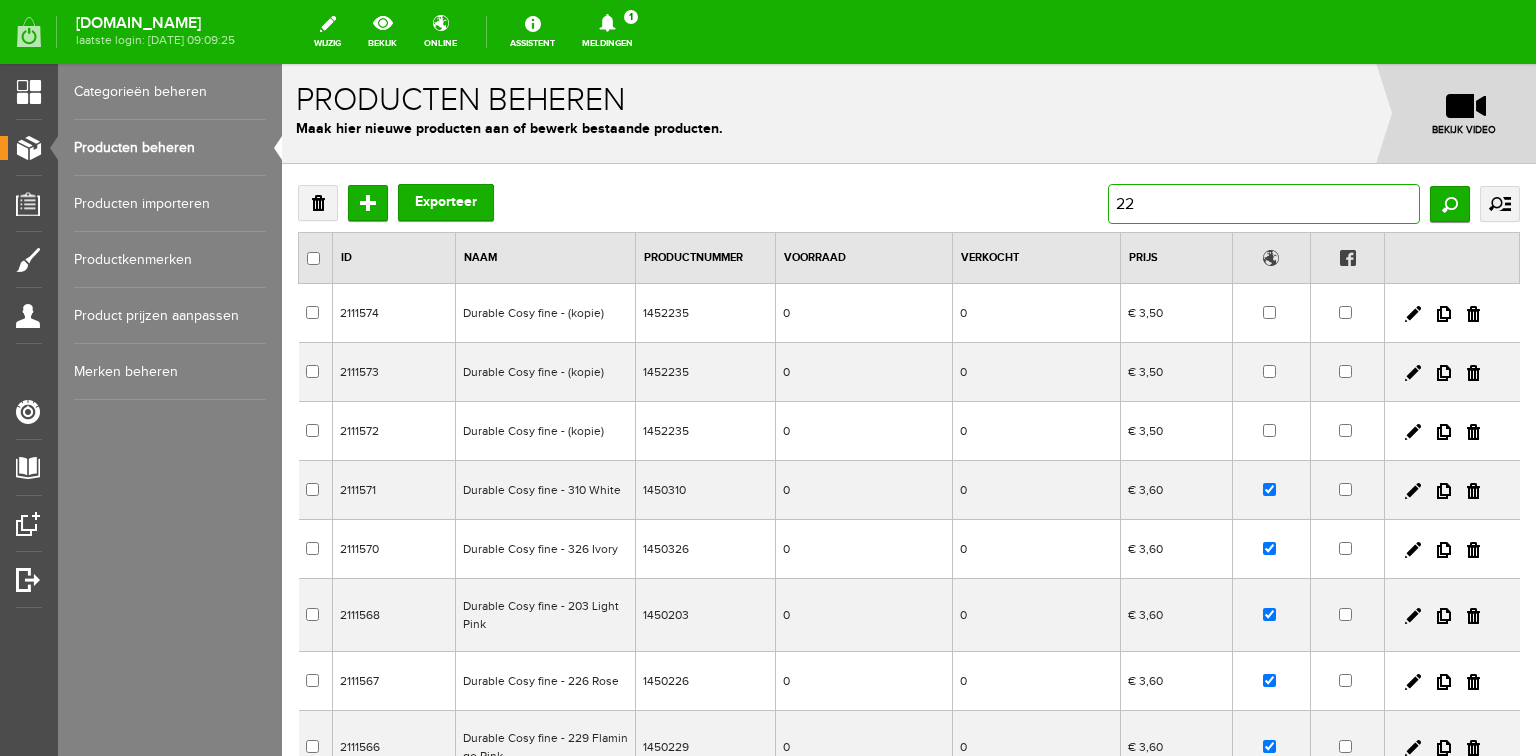 type on "222" 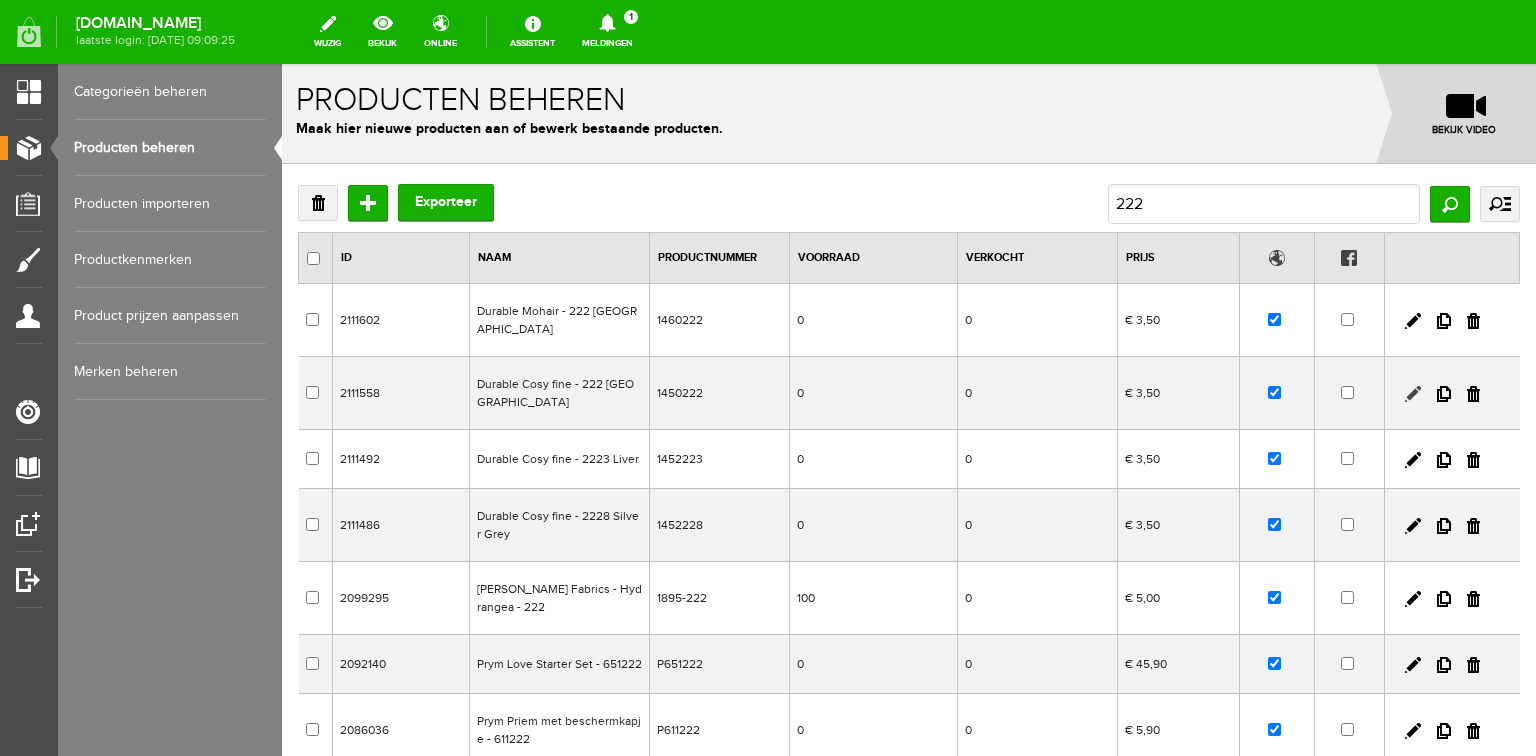 click at bounding box center (1413, 394) 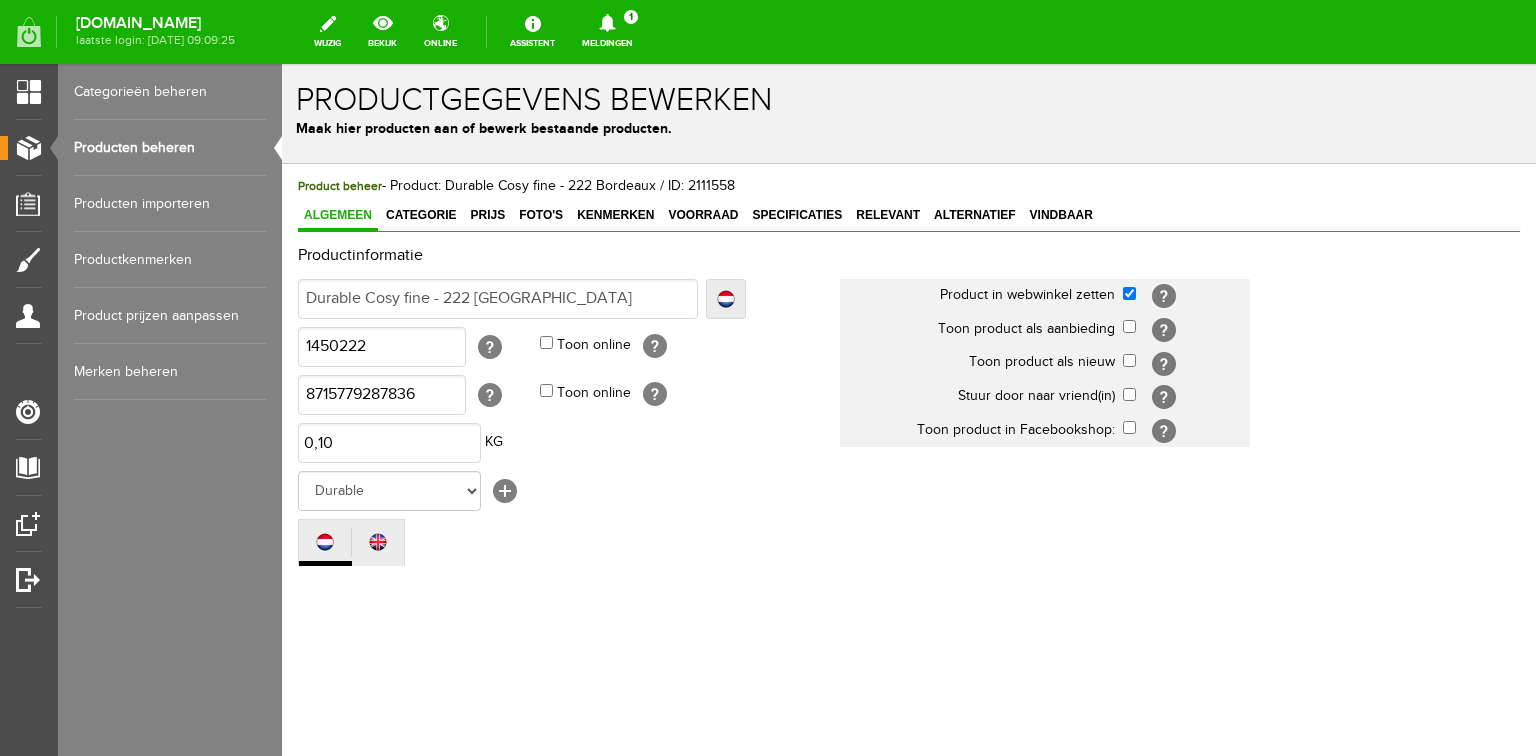 scroll, scrollTop: 0, scrollLeft: 0, axis: both 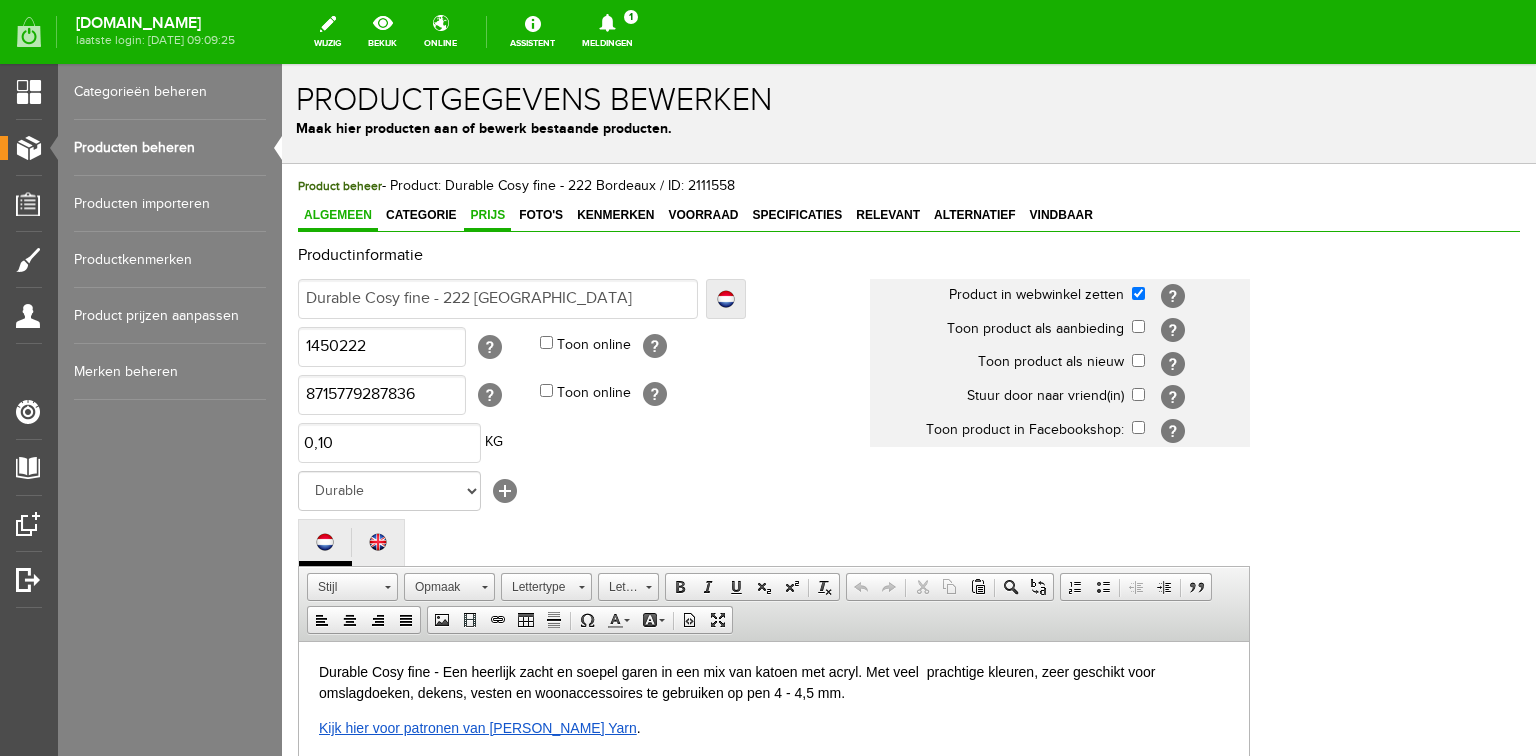 click on "Prijs" at bounding box center (487, 215) 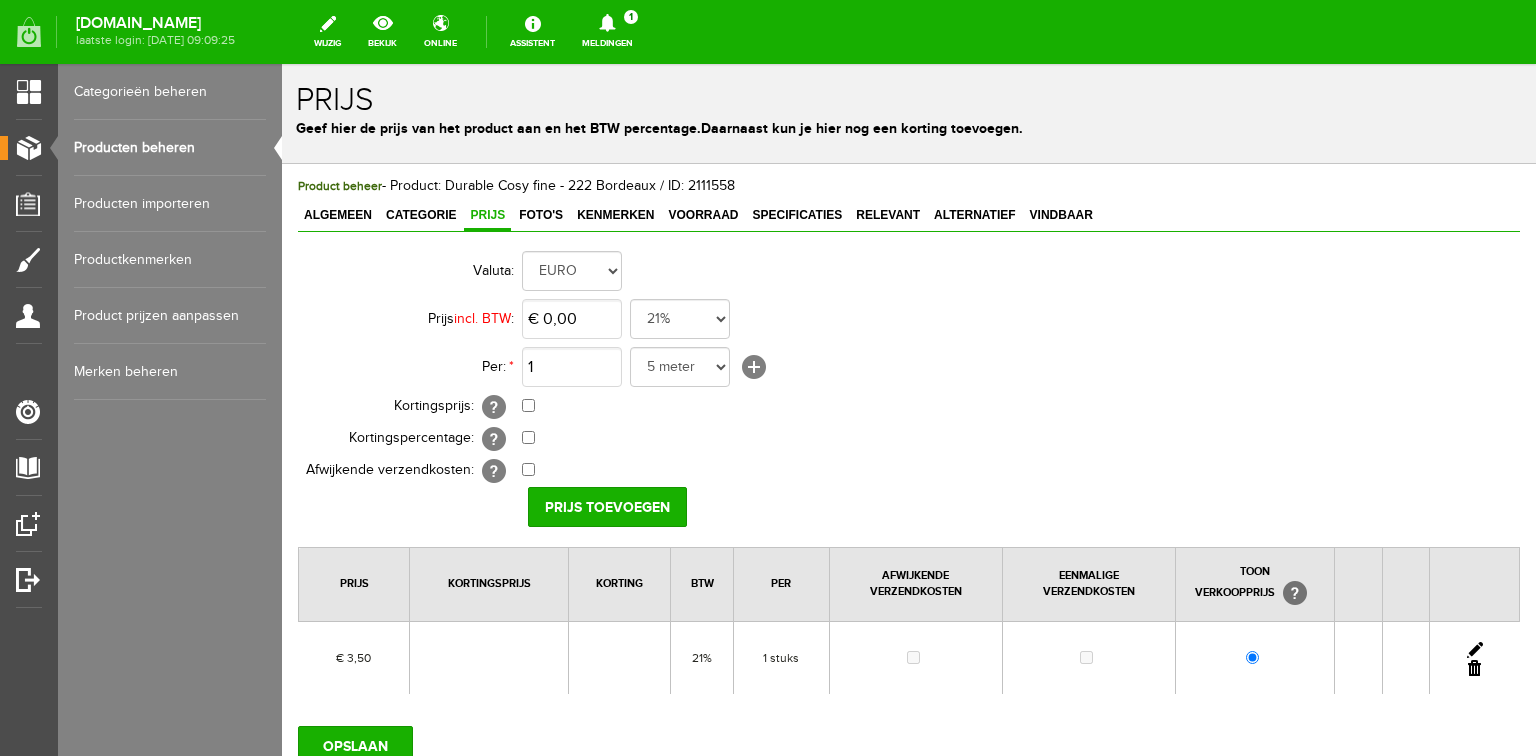 click at bounding box center (1475, 650) 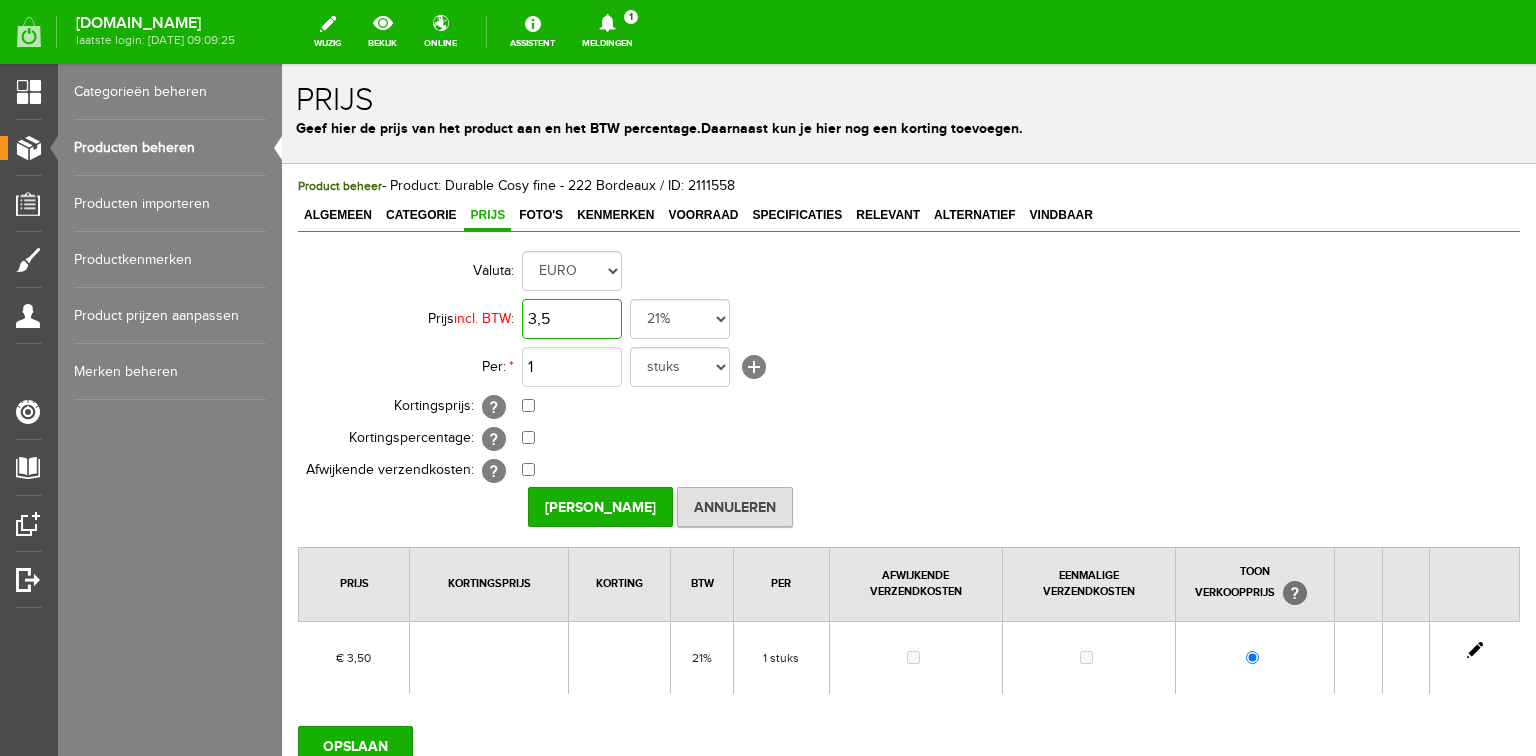 click on "3,5" at bounding box center [572, 319] 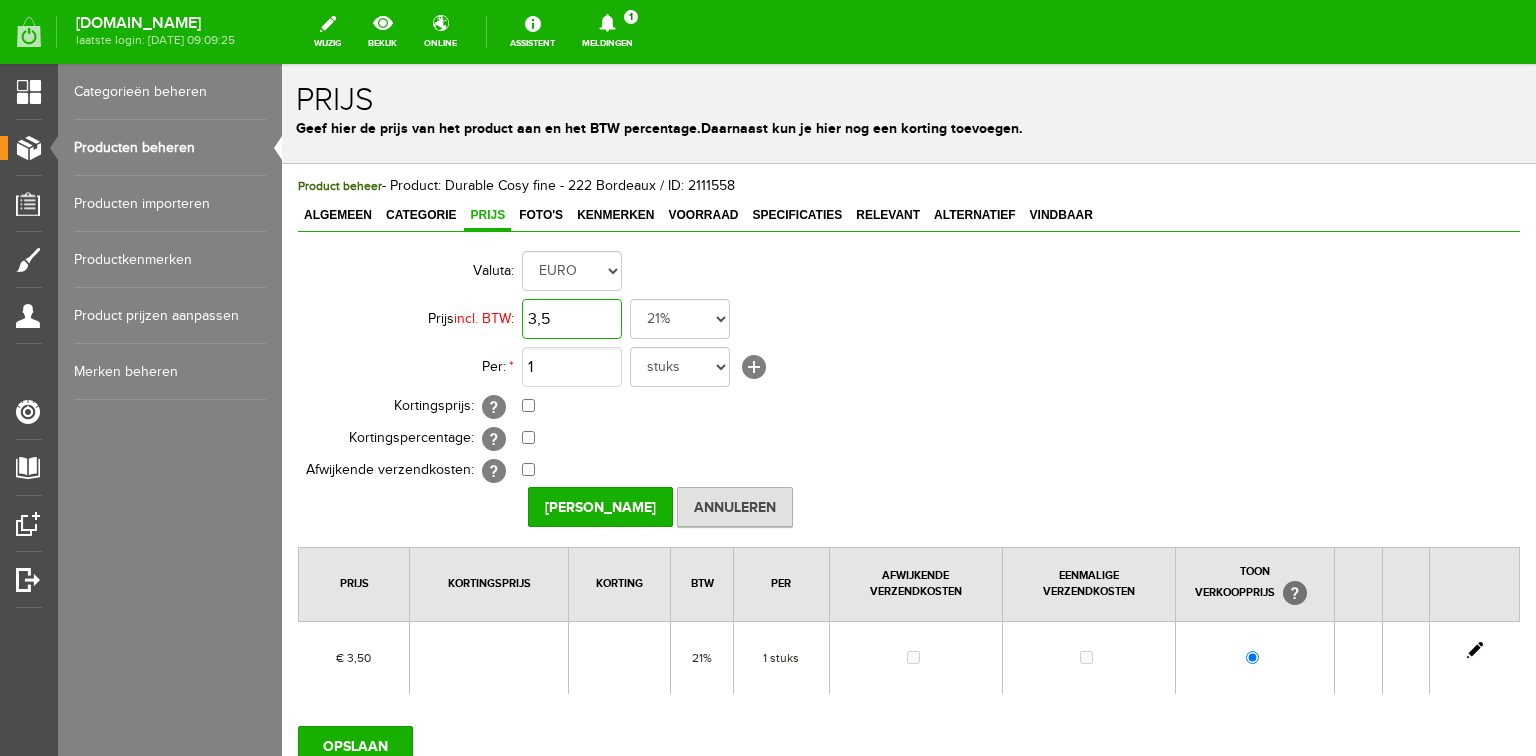paste on "60" 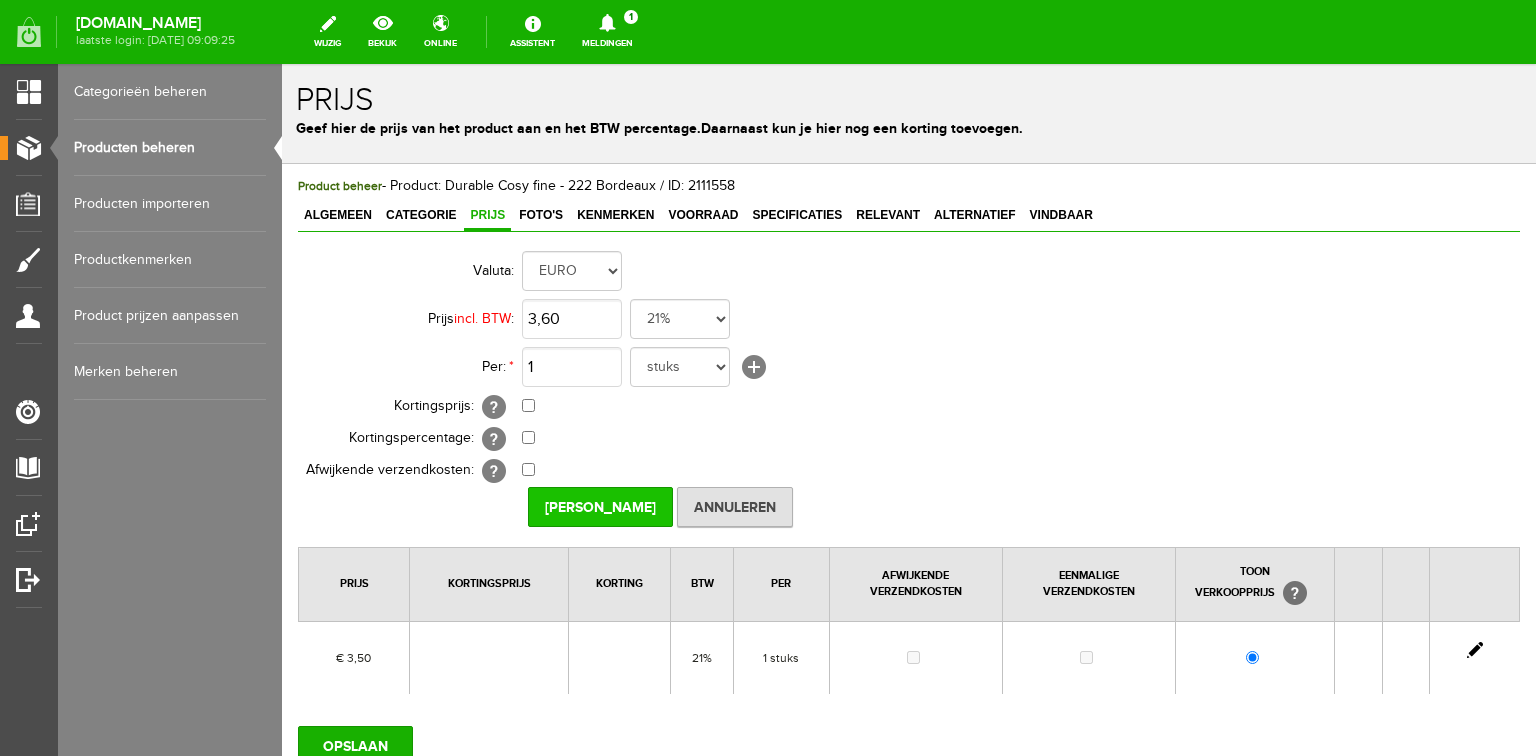type on "€ 3,60" 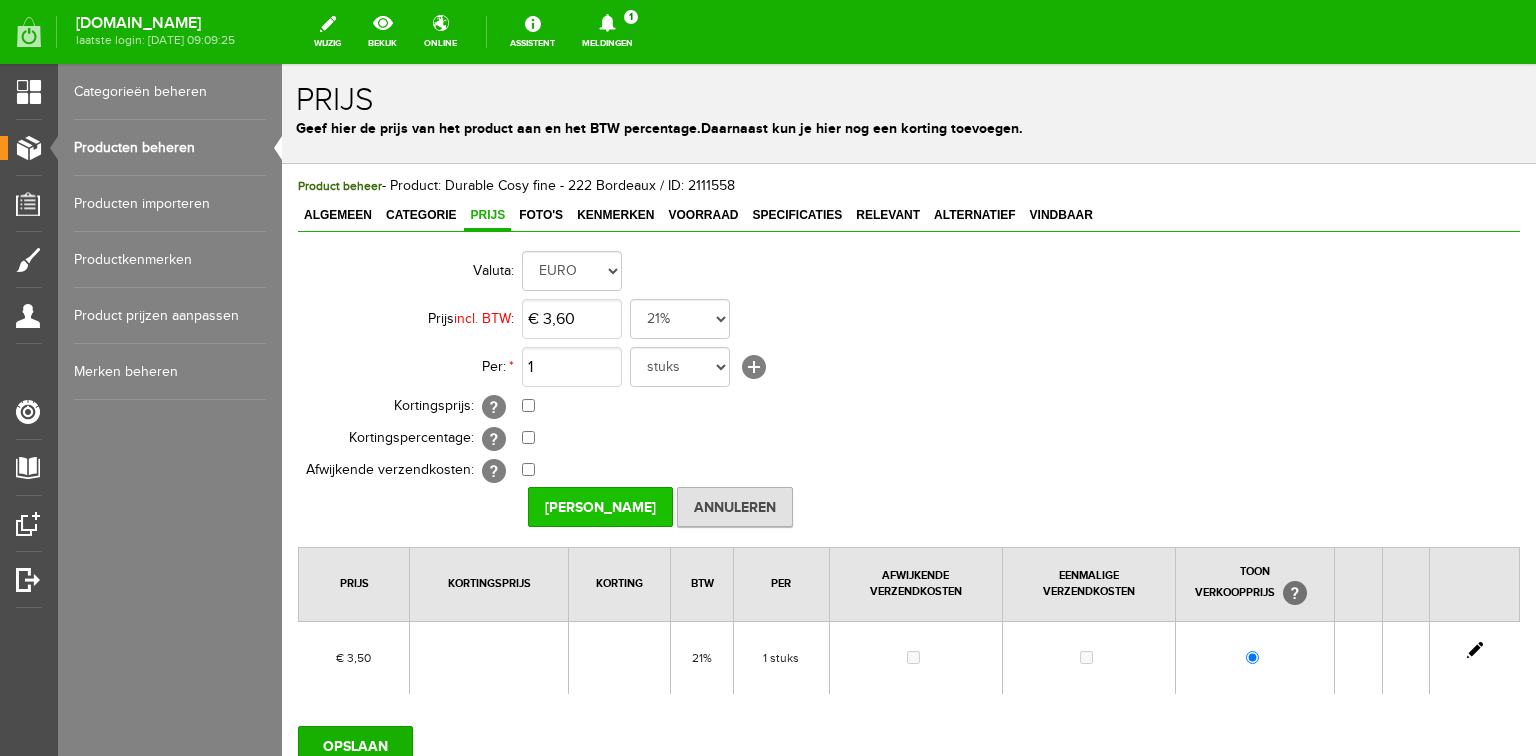 click on "[PERSON_NAME]" at bounding box center [600, 507] 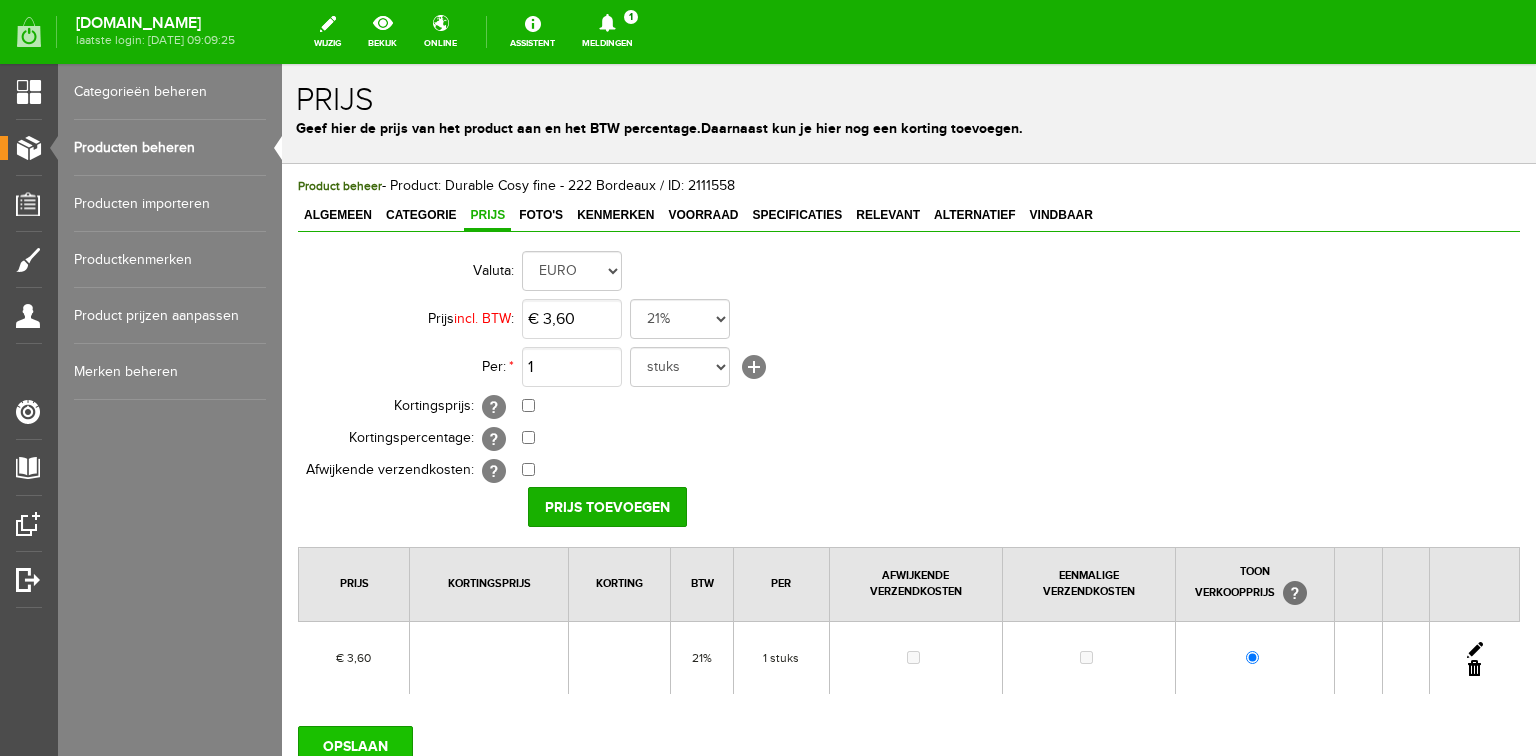 click on "OPSLAAN" at bounding box center [355, 746] 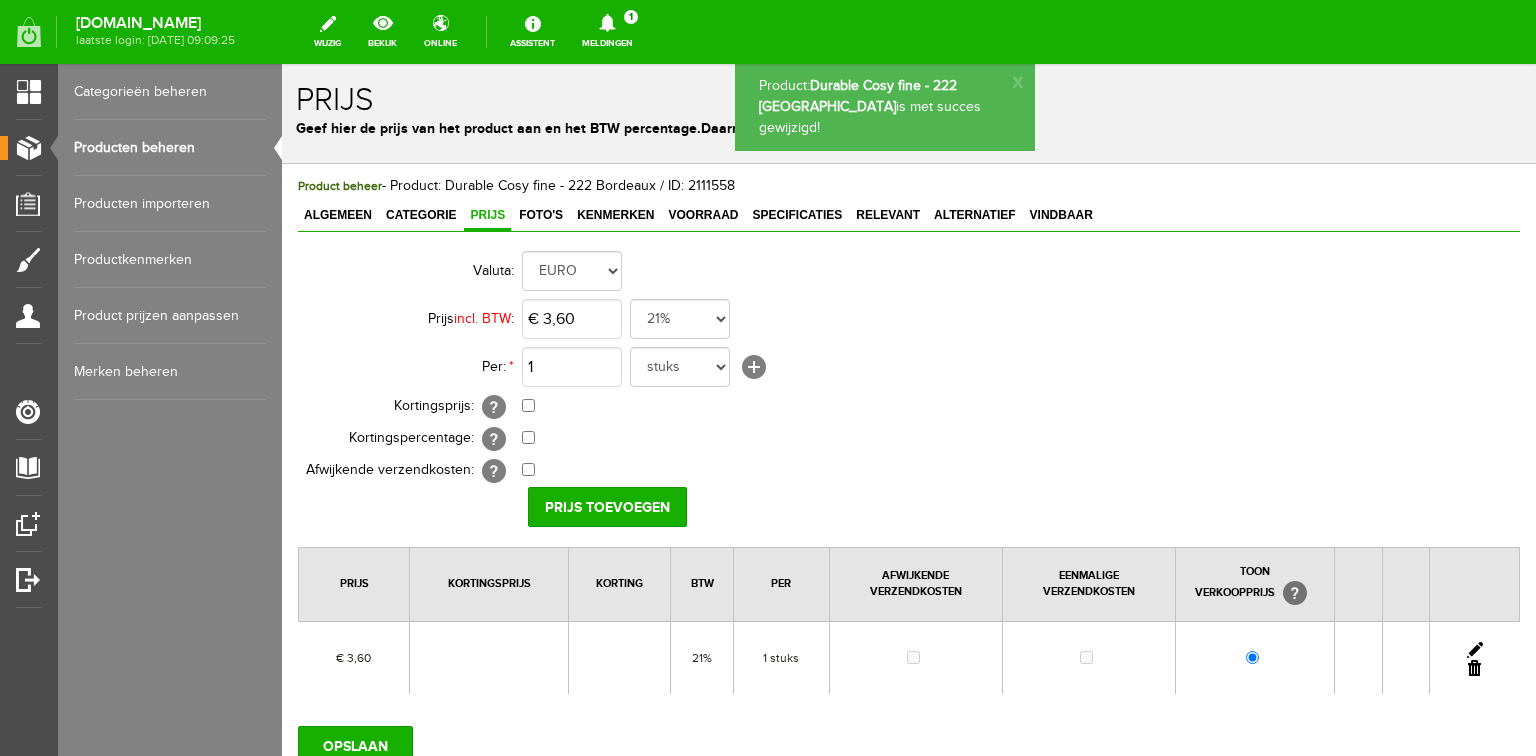 scroll, scrollTop: 0, scrollLeft: 0, axis: both 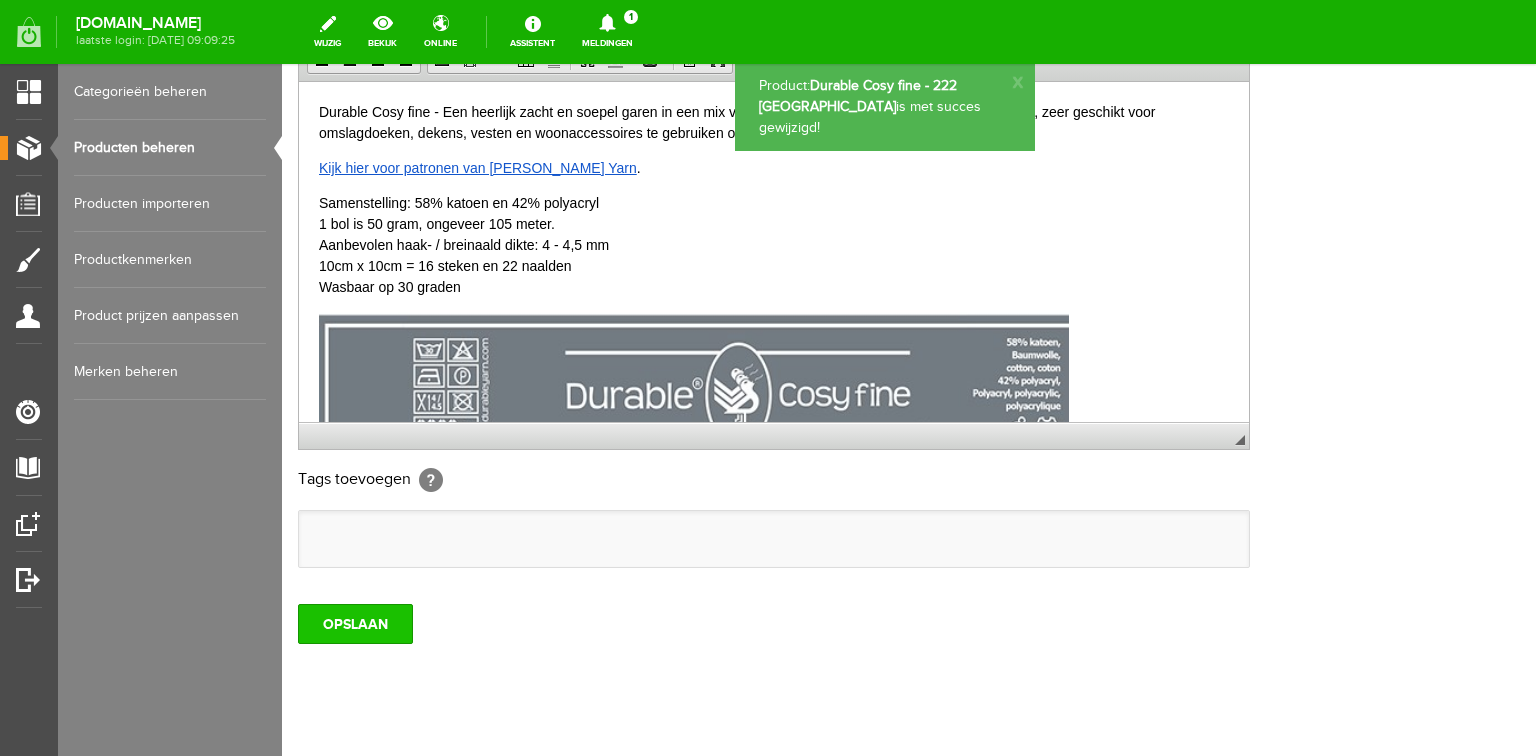 click on "OPSLAAN" at bounding box center [355, 624] 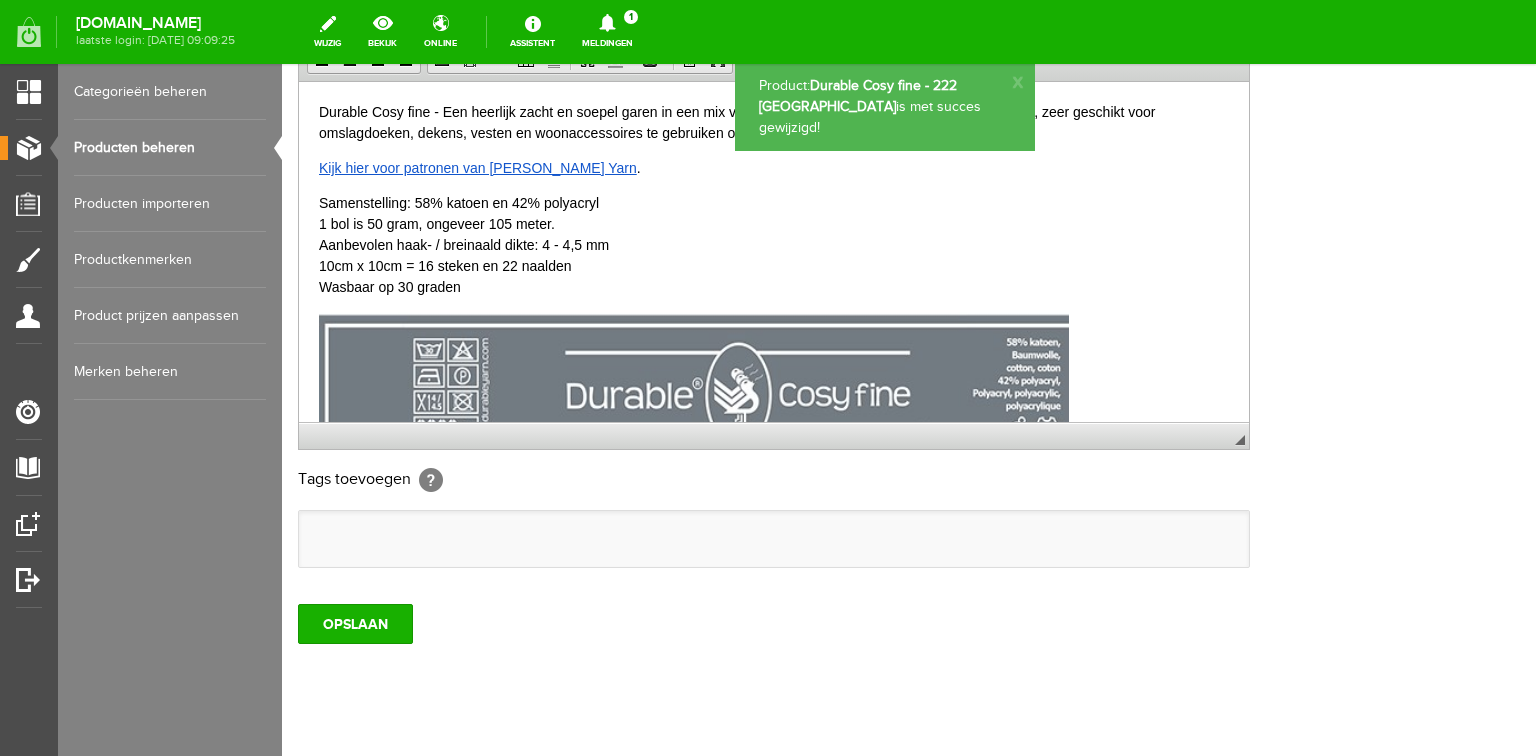 scroll, scrollTop: 0, scrollLeft: 0, axis: both 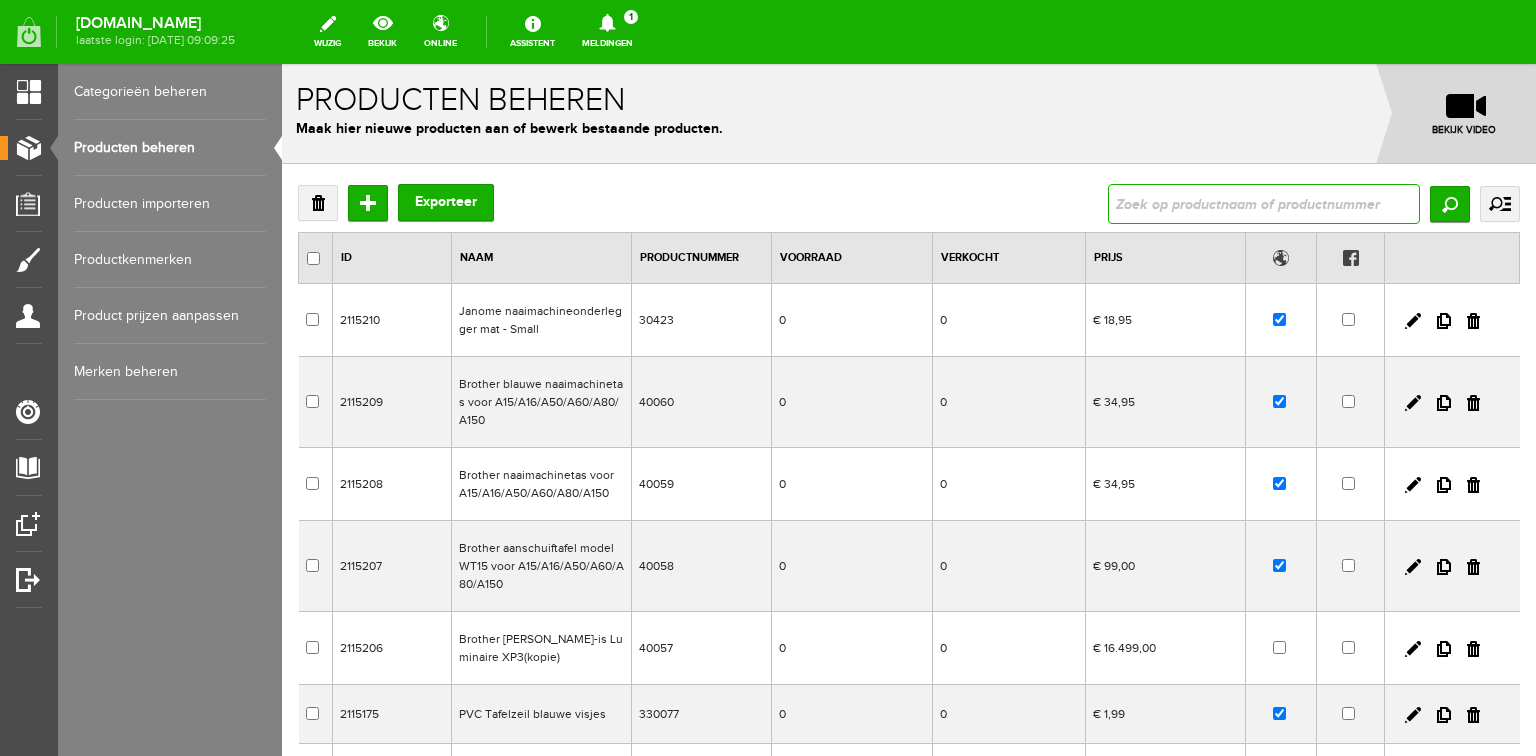 click at bounding box center [1264, 204] 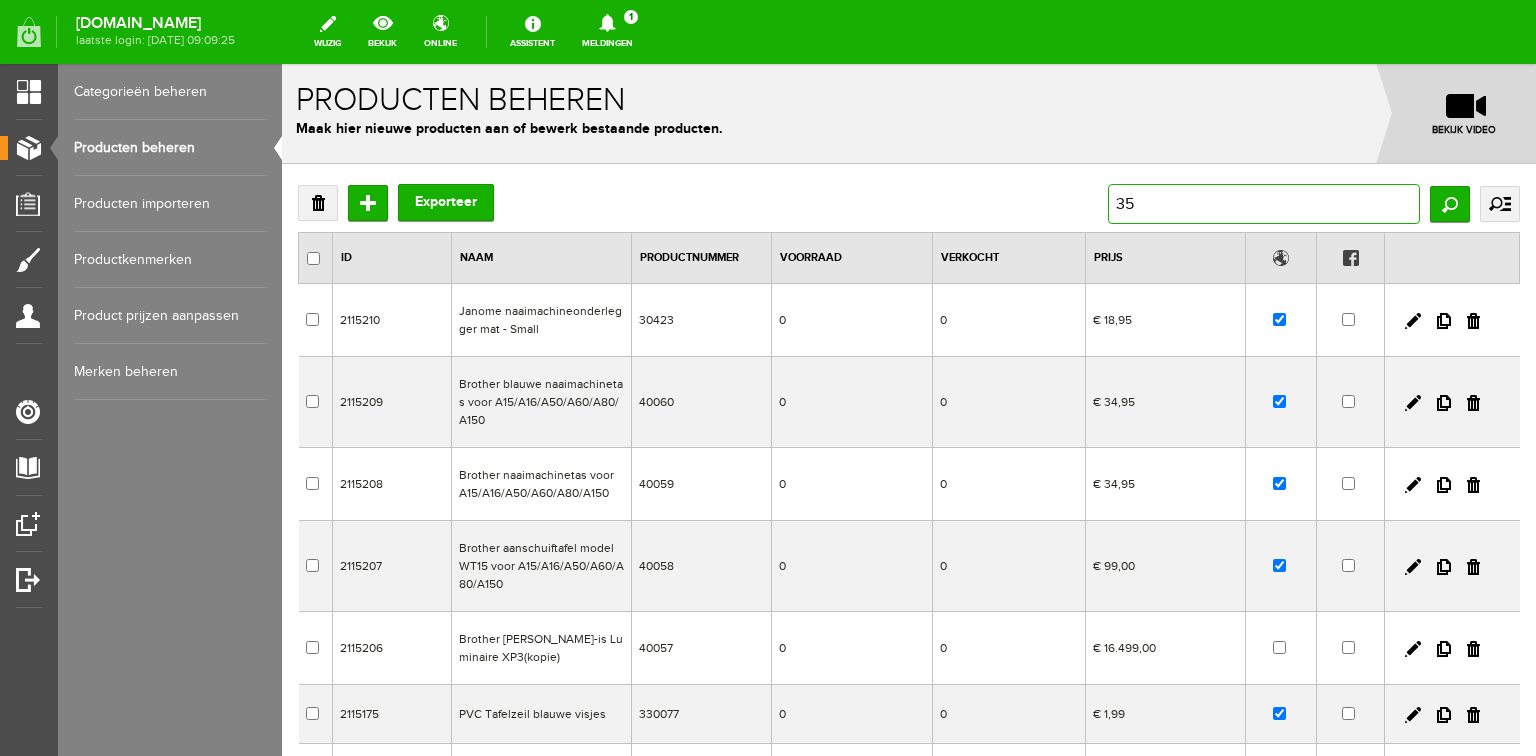 type on "352" 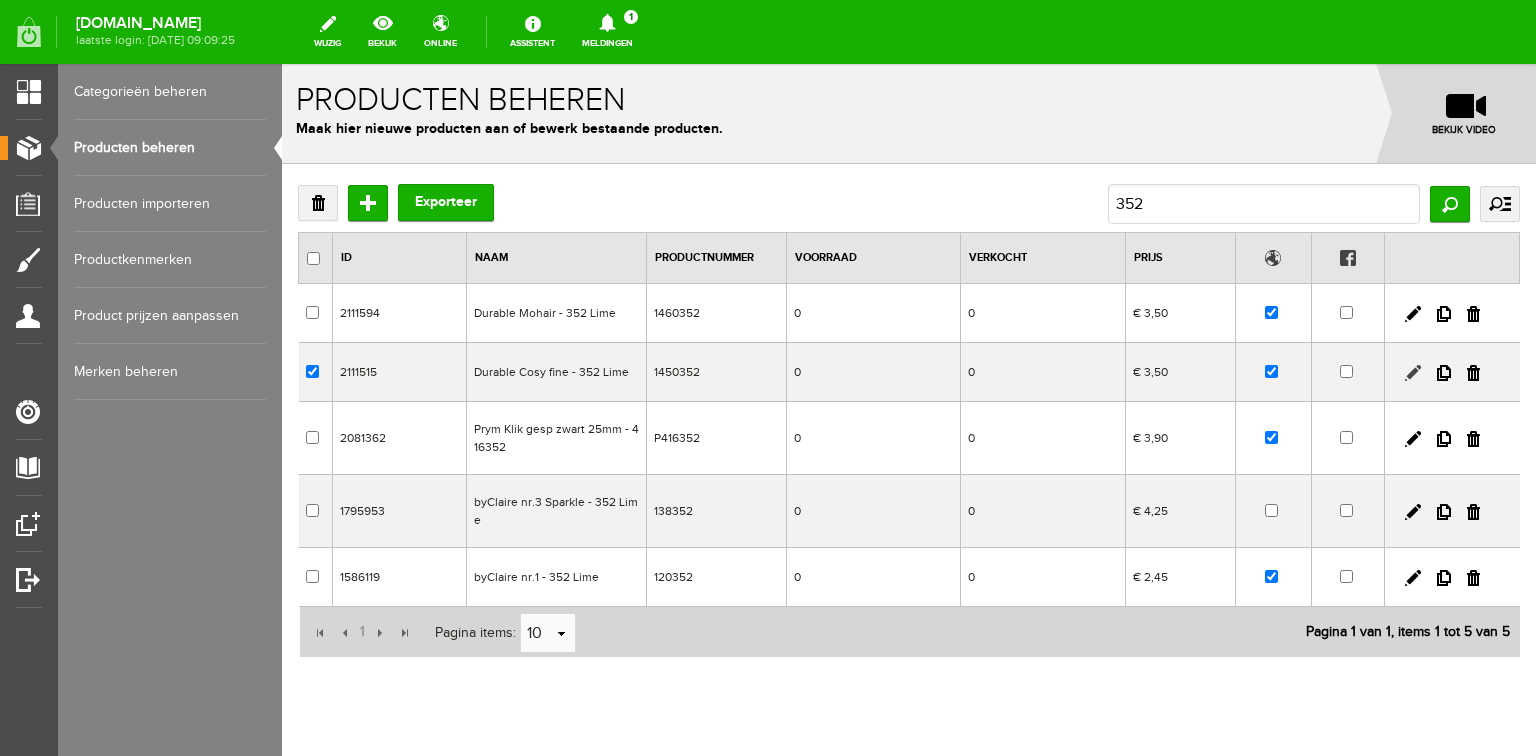 click at bounding box center (1413, 373) 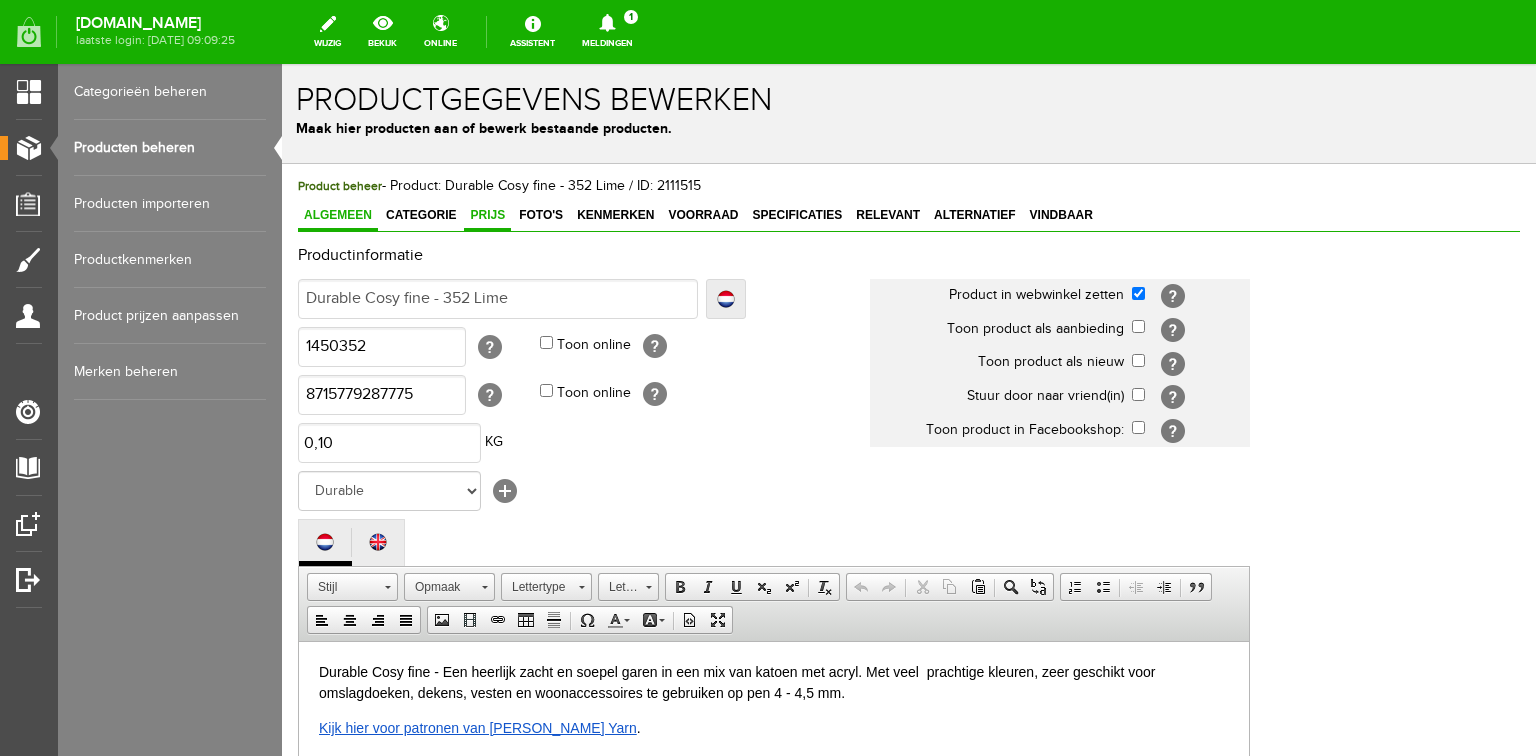 scroll, scrollTop: 0, scrollLeft: 0, axis: both 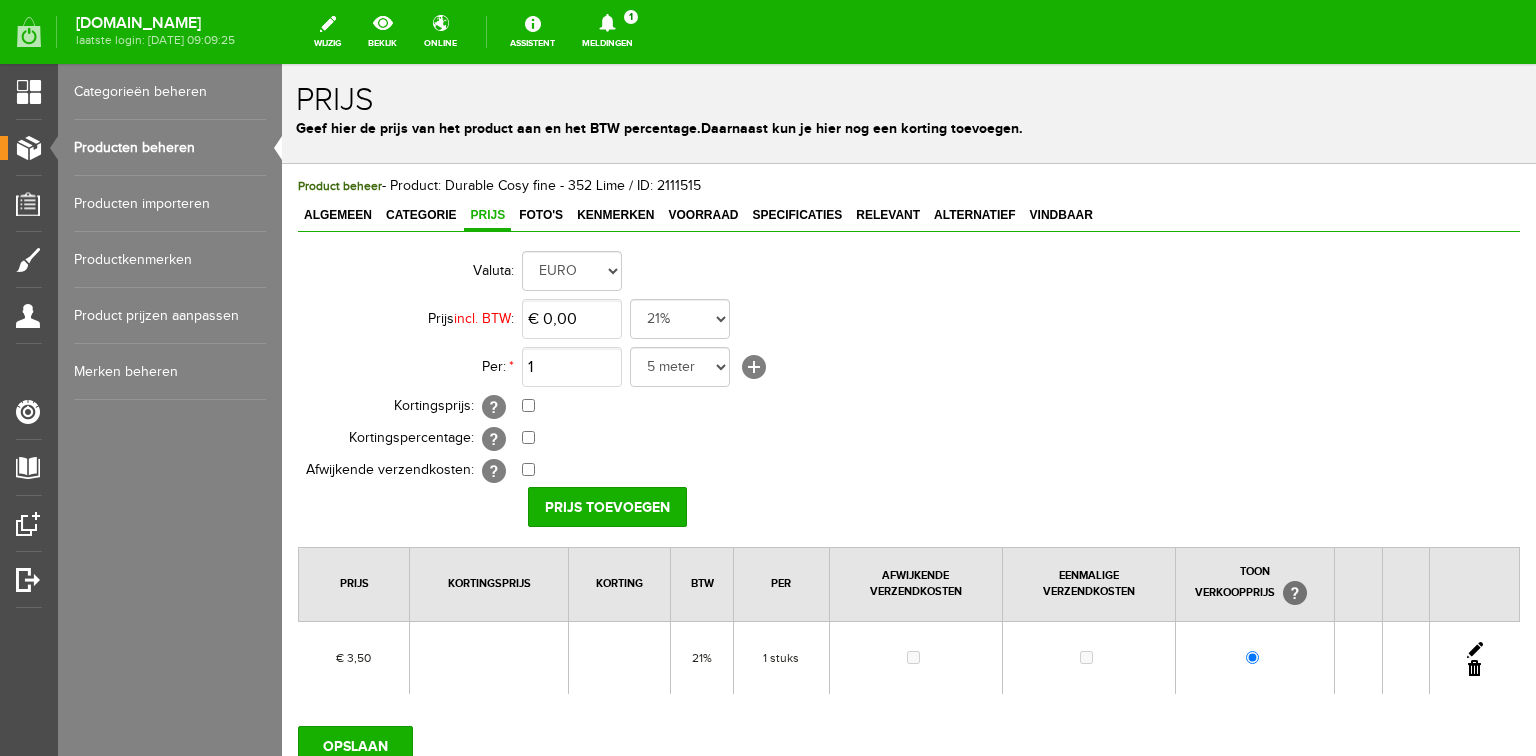 click at bounding box center [1475, 650] 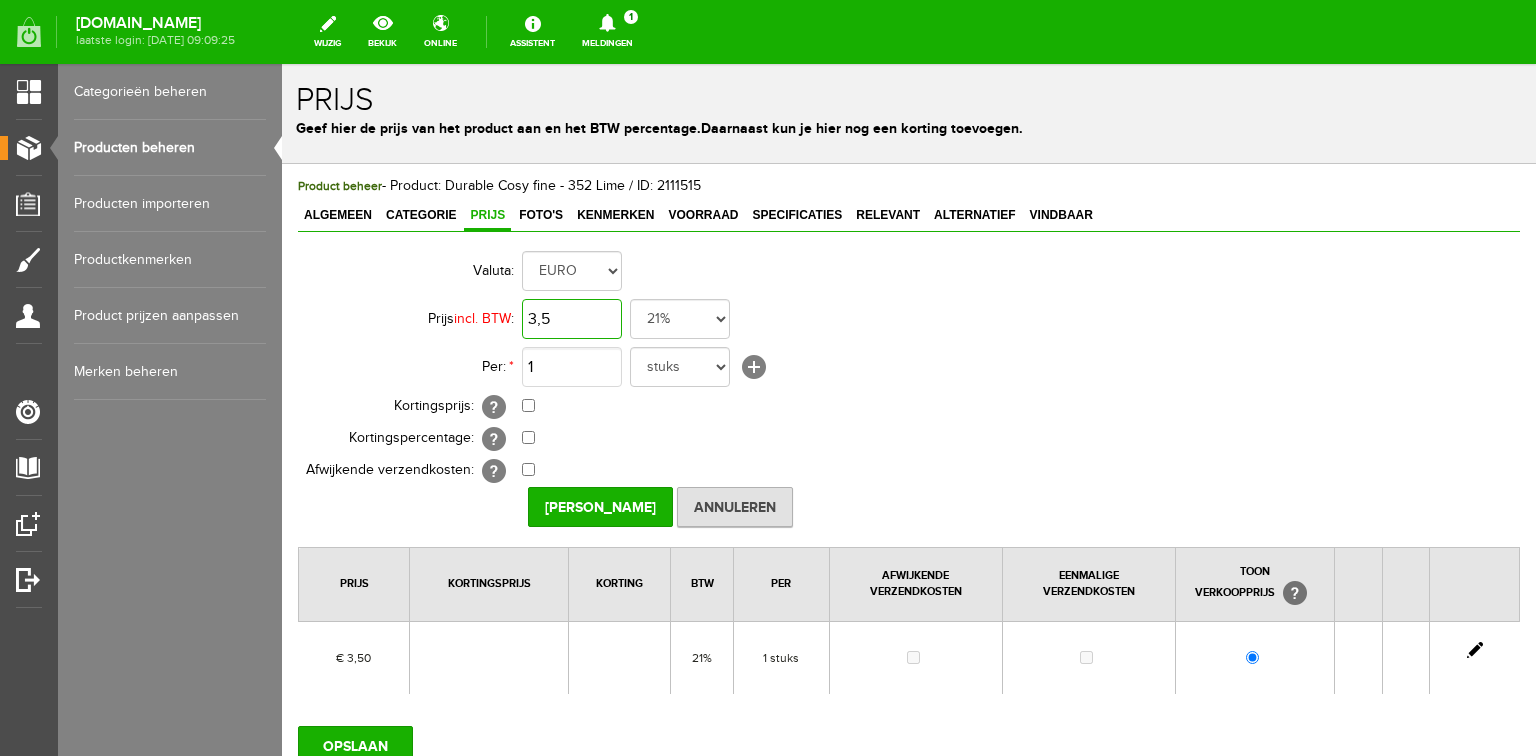 click on "3,5" at bounding box center [572, 319] 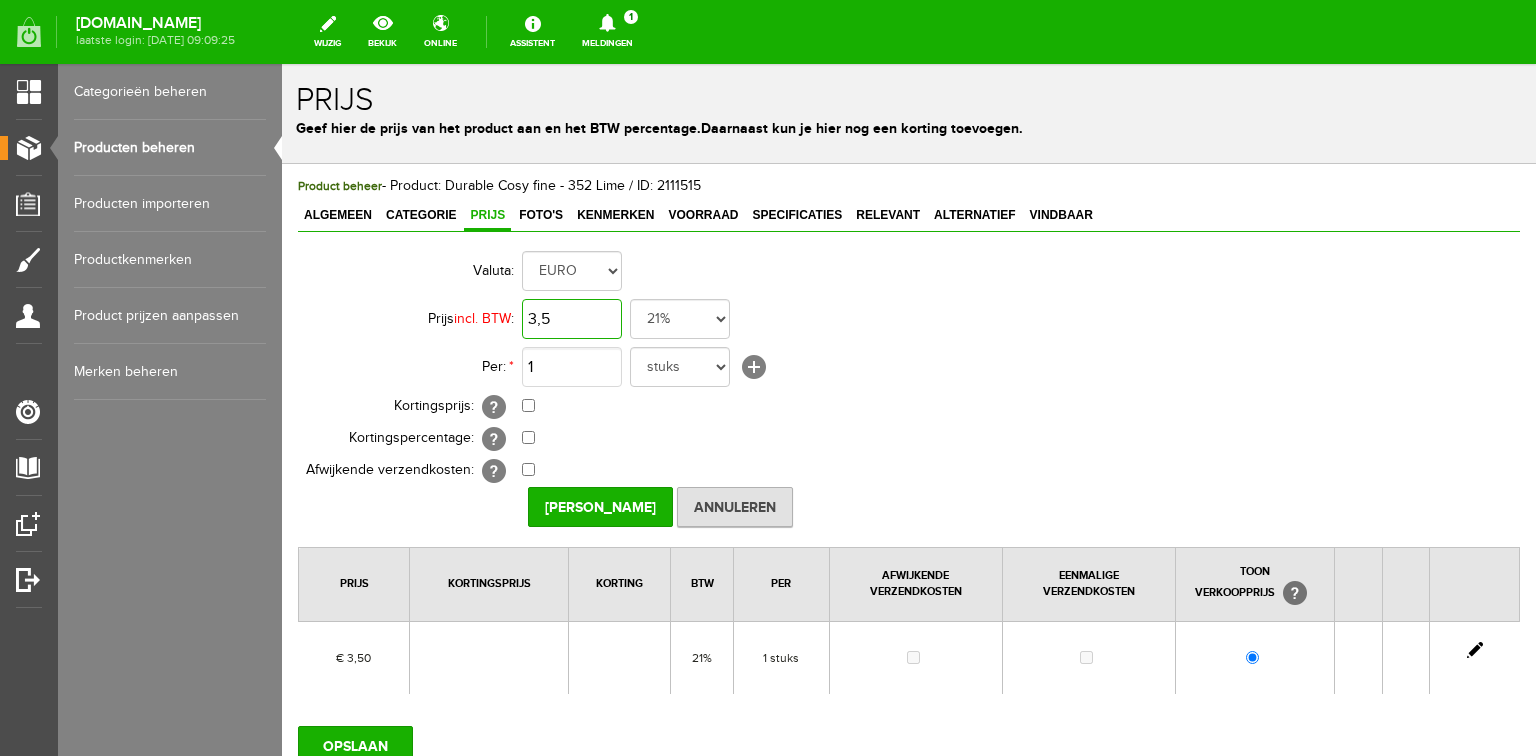 paste on "60" 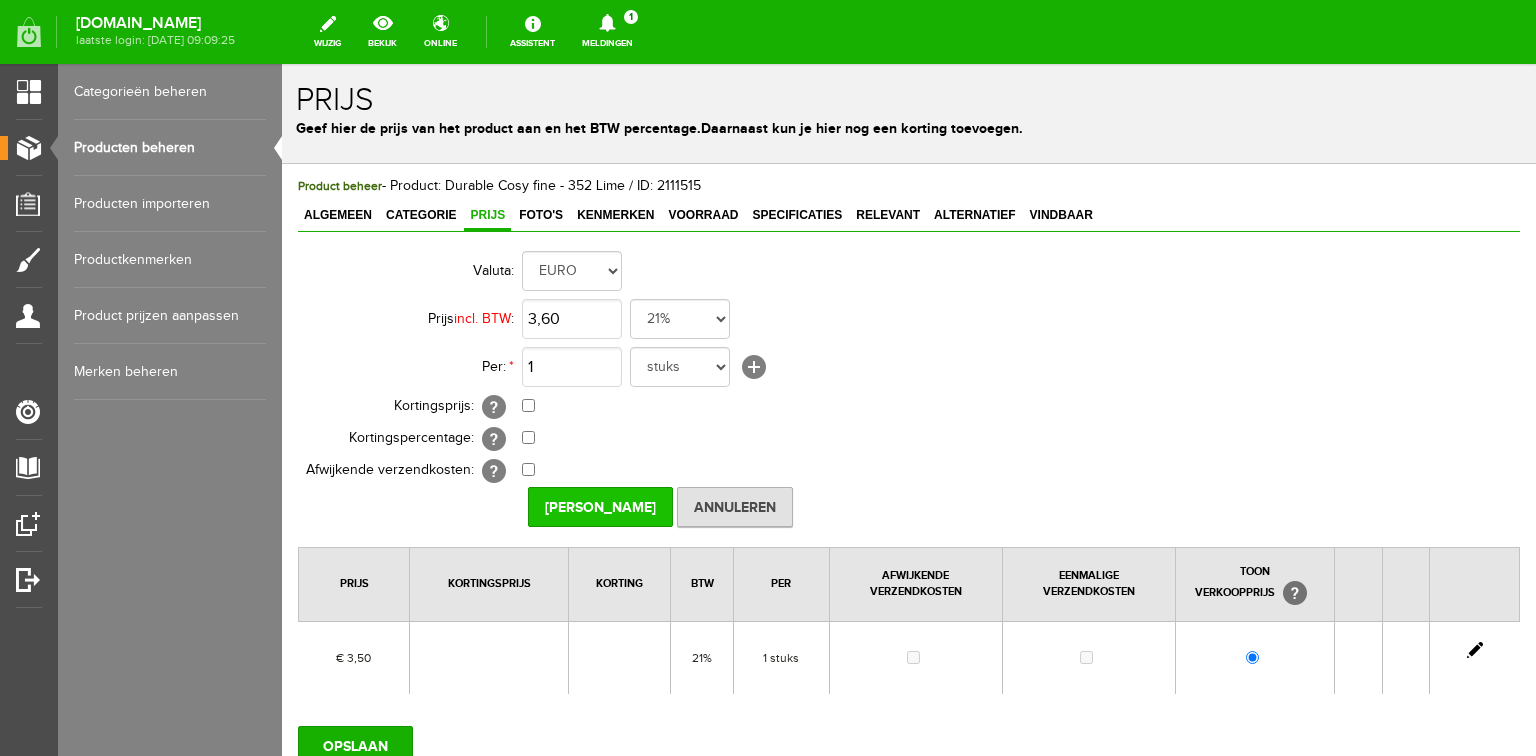 type on "€ 3,60" 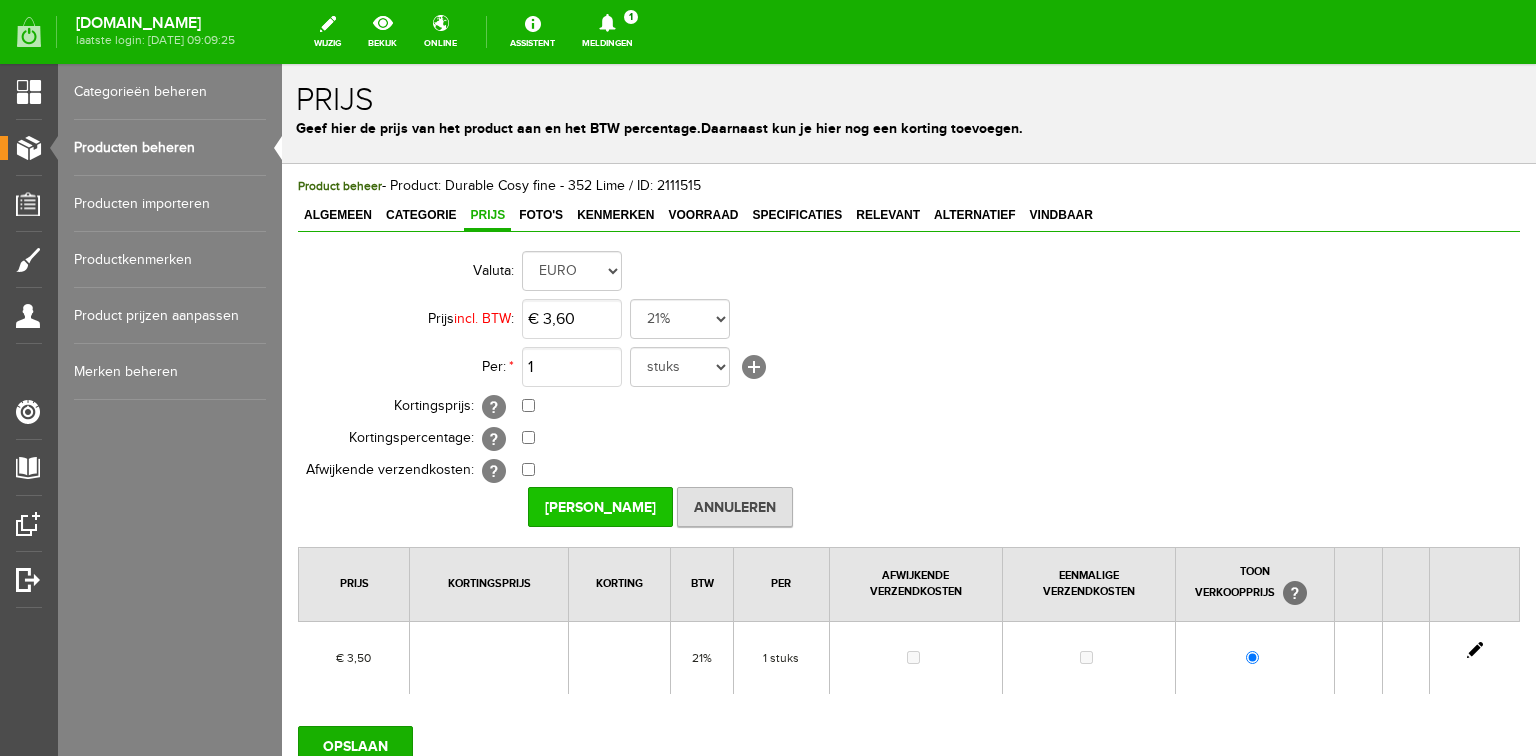 click on "[PERSON_NAME]" at bounding box center [600, 507] 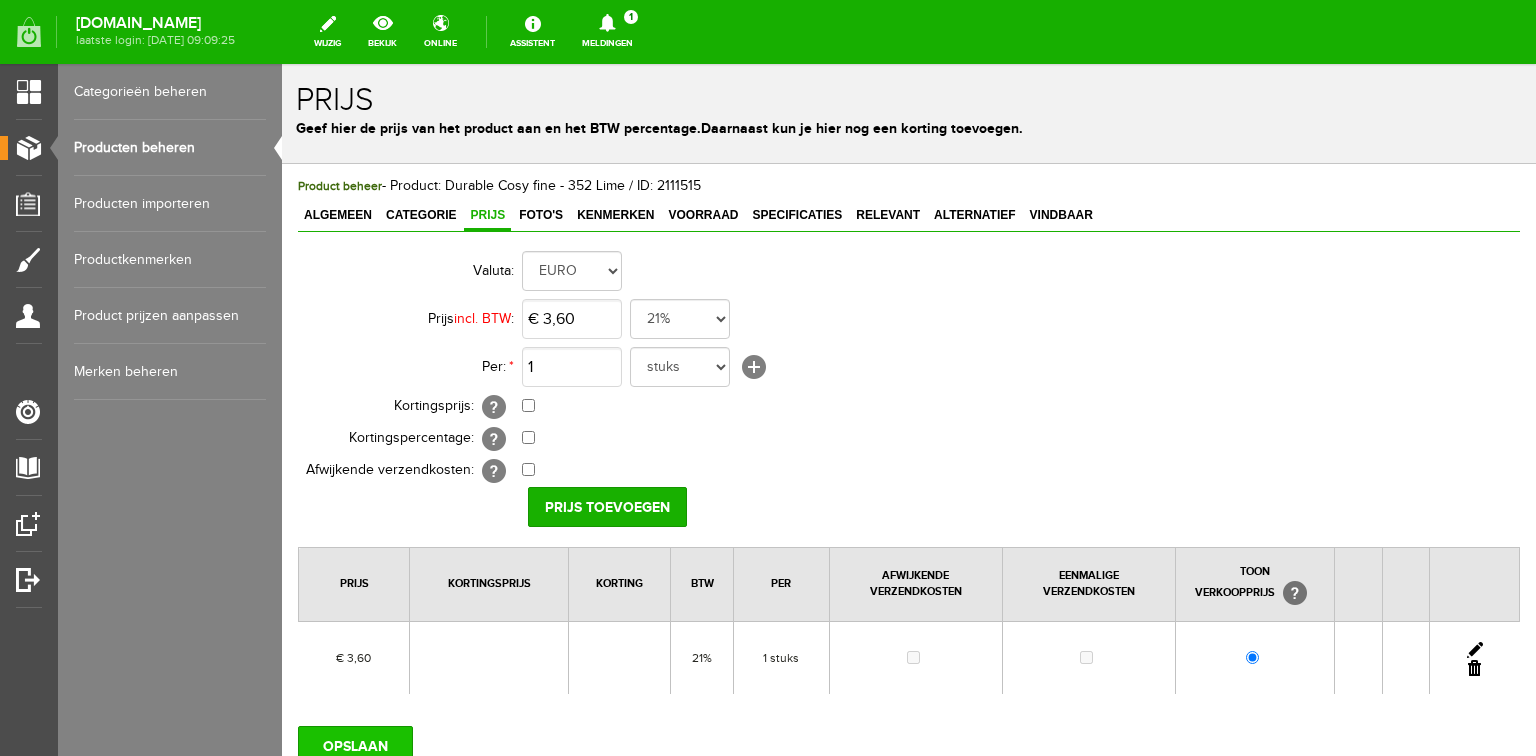 click on "OPSLAAN" at bounding box center (355, 746) 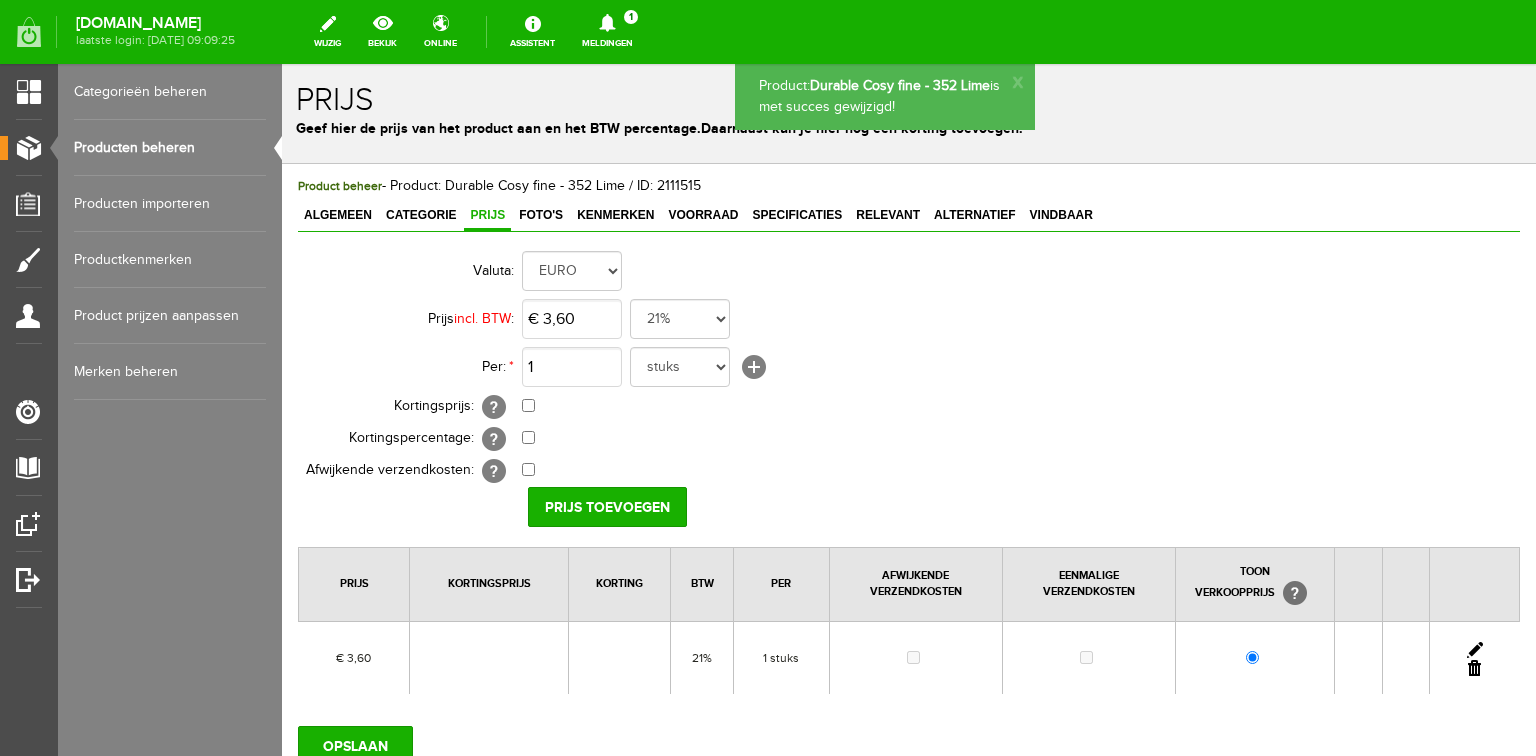 click on "Algemeen" at bounding box center [338, 215] 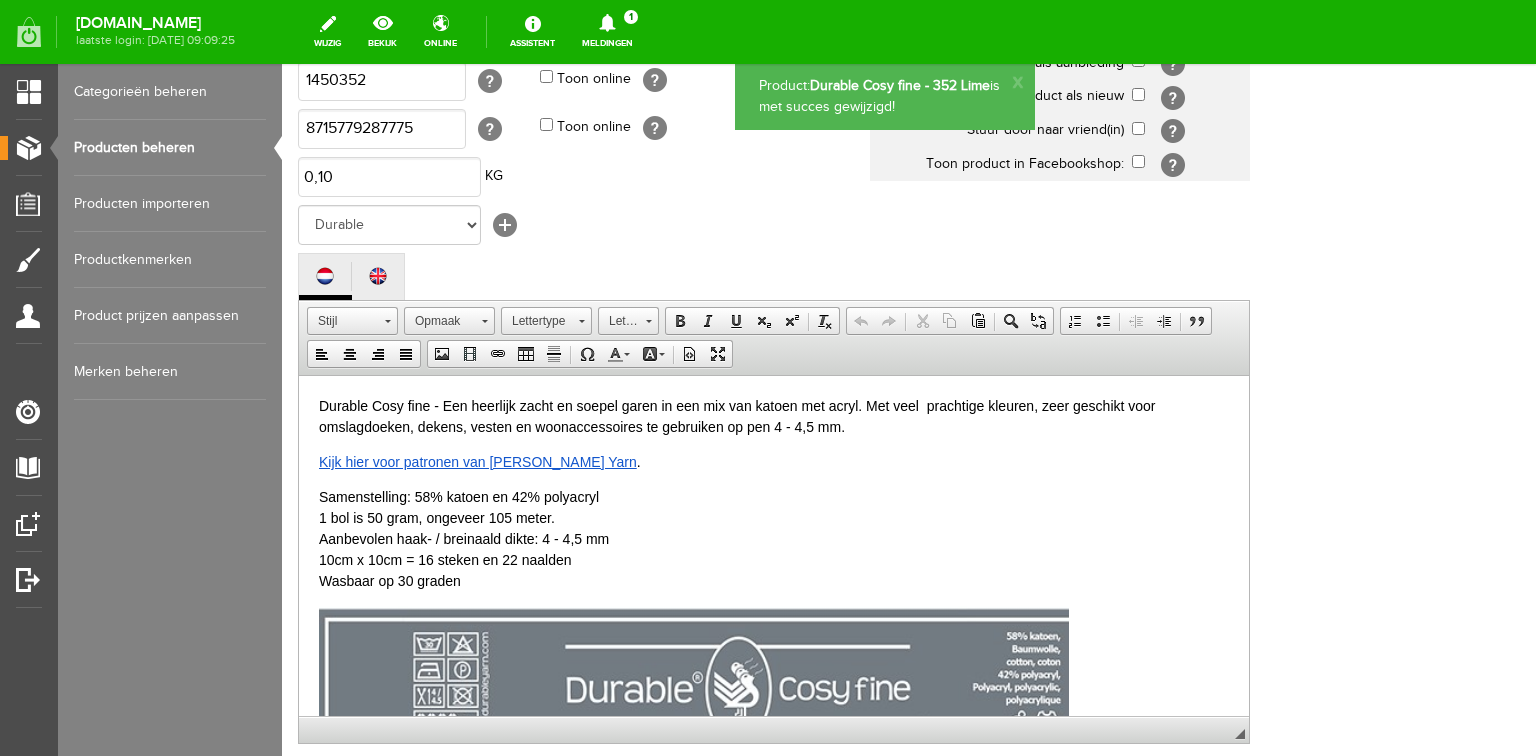 scroll, scrollTop: 480, scrollLeft: 0, axis: vertical 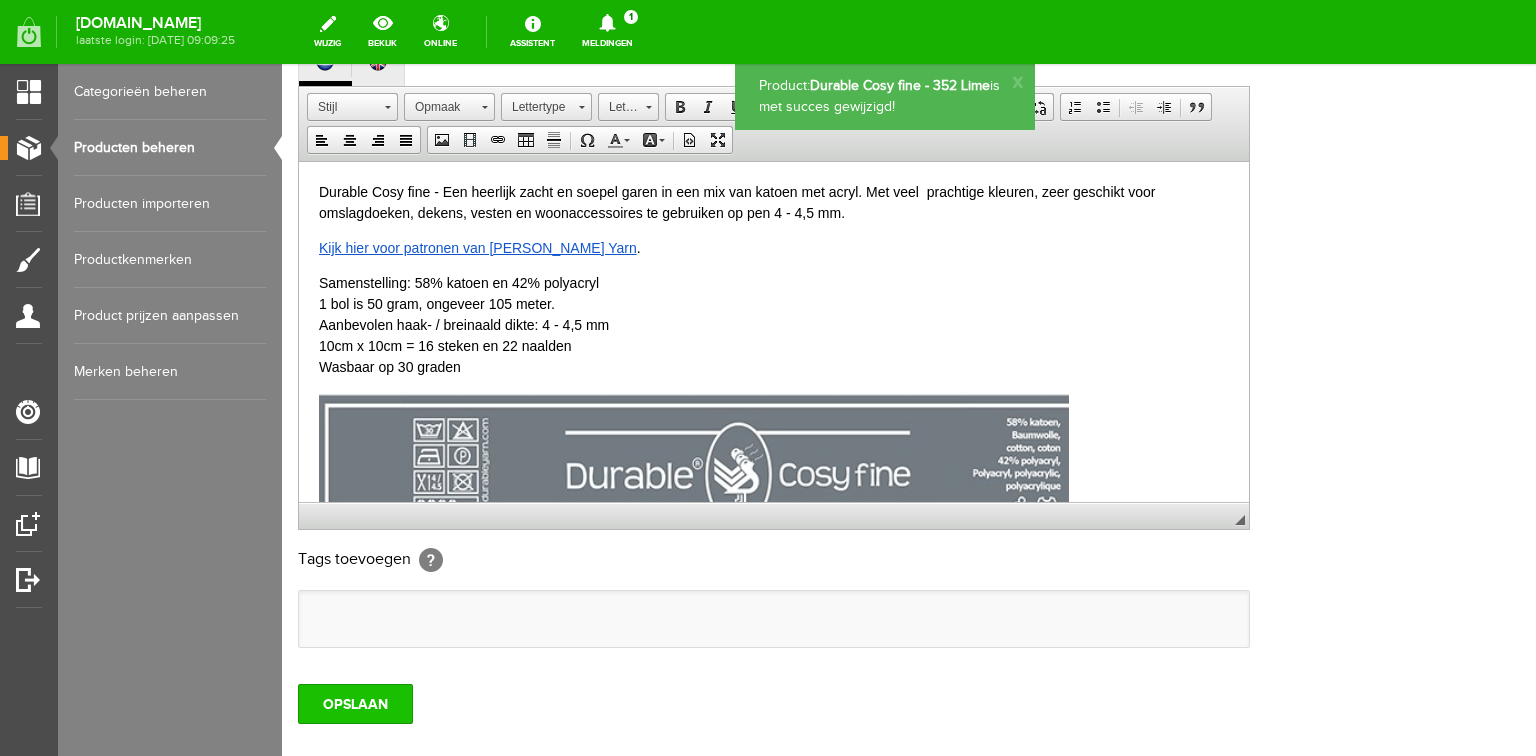 click on "OPSLAAN" at bounding box center (355, 704) 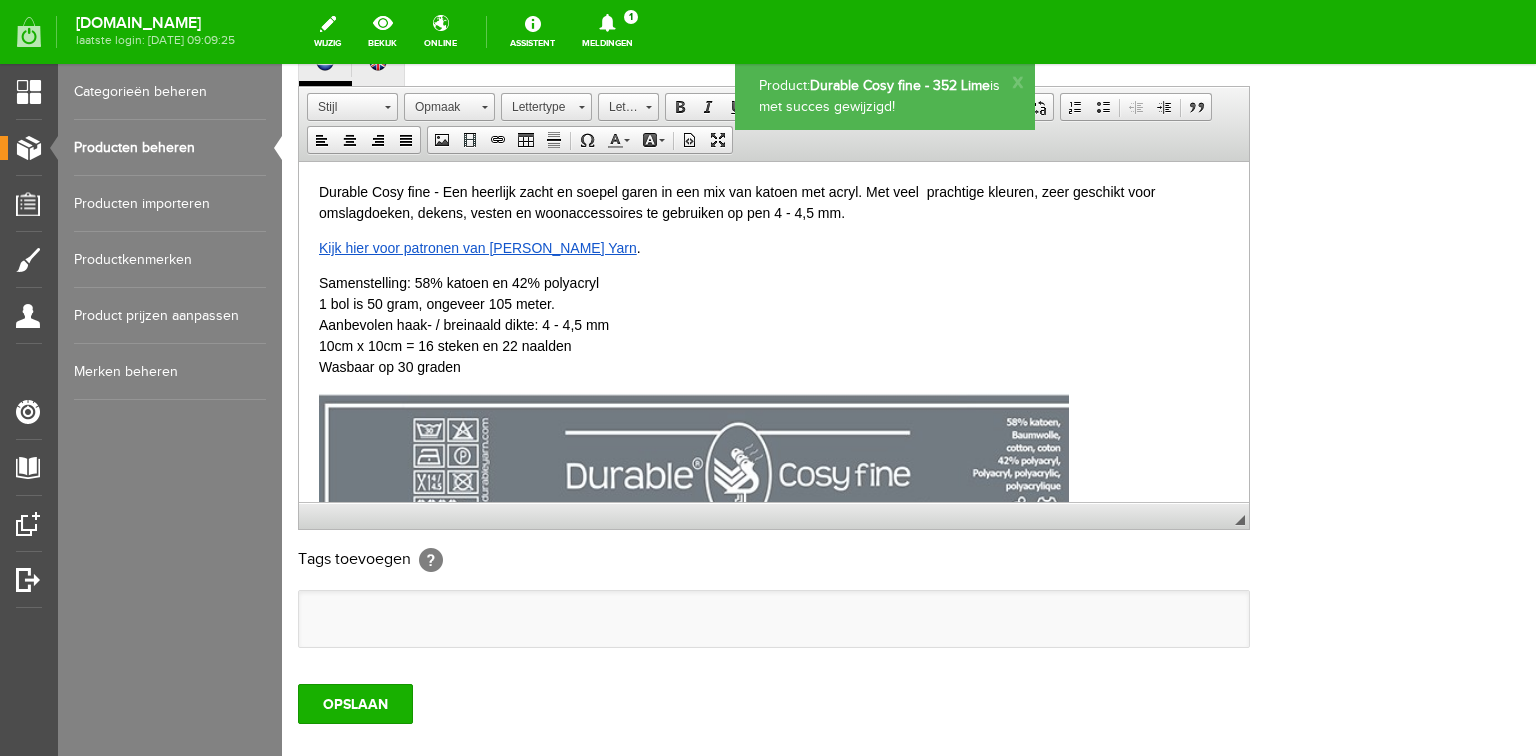 scroll, scrollTop: 0, scrollLeft: 0, axis: both 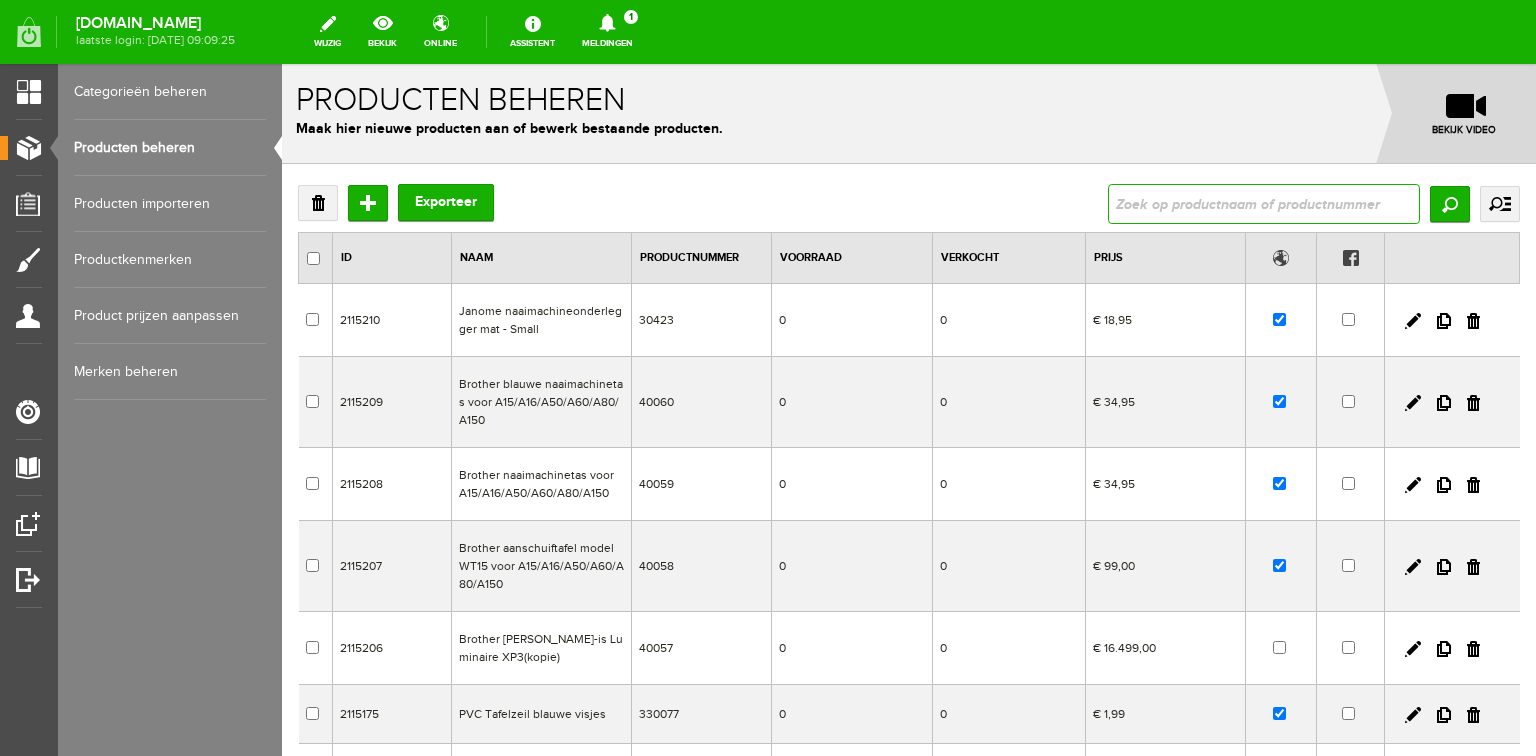click at bounding box center (1264, 204) 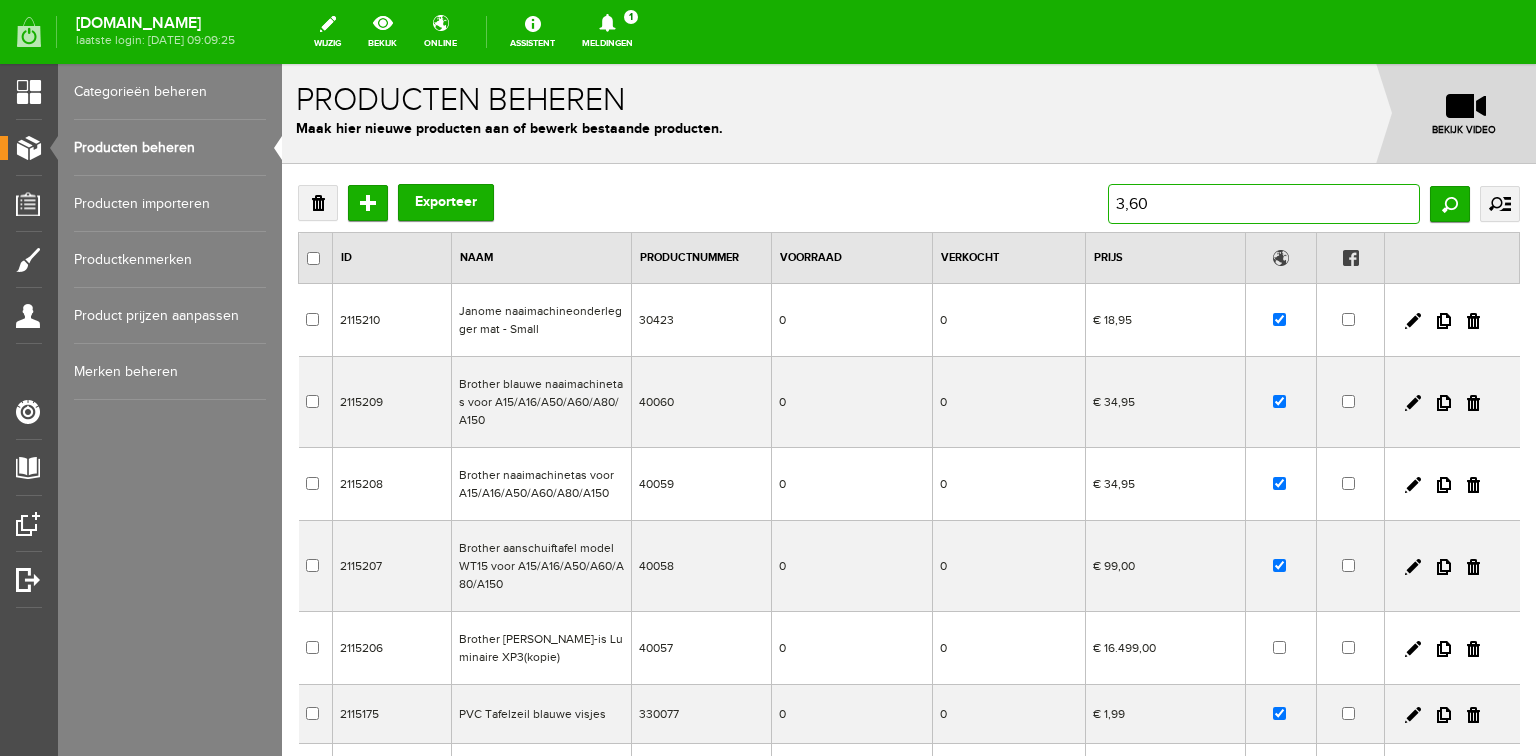 drag, startPoint x: 1144, startPoint y: 204, endPoint x: 1089, endPoint y: 207, distance: 55.081757 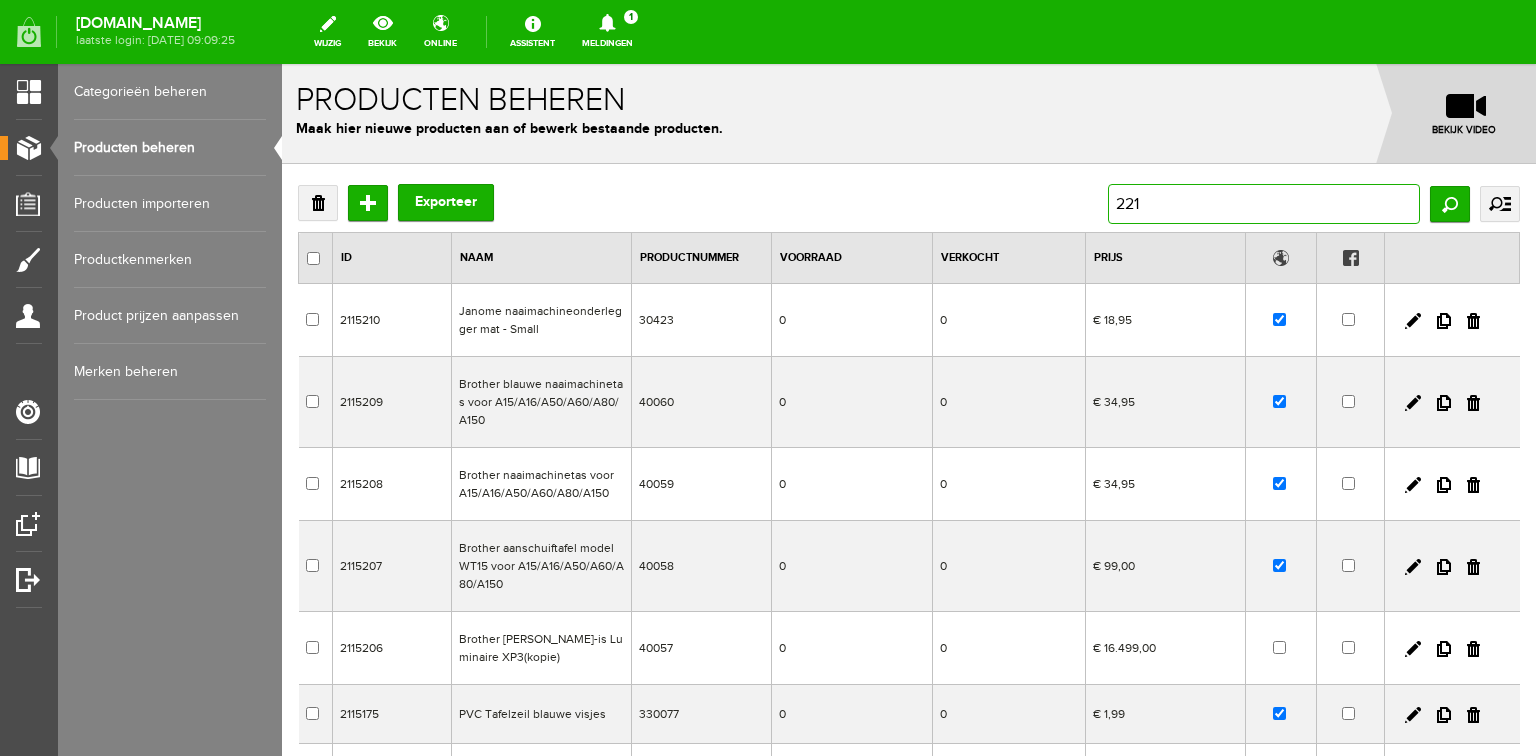 type on "2212" 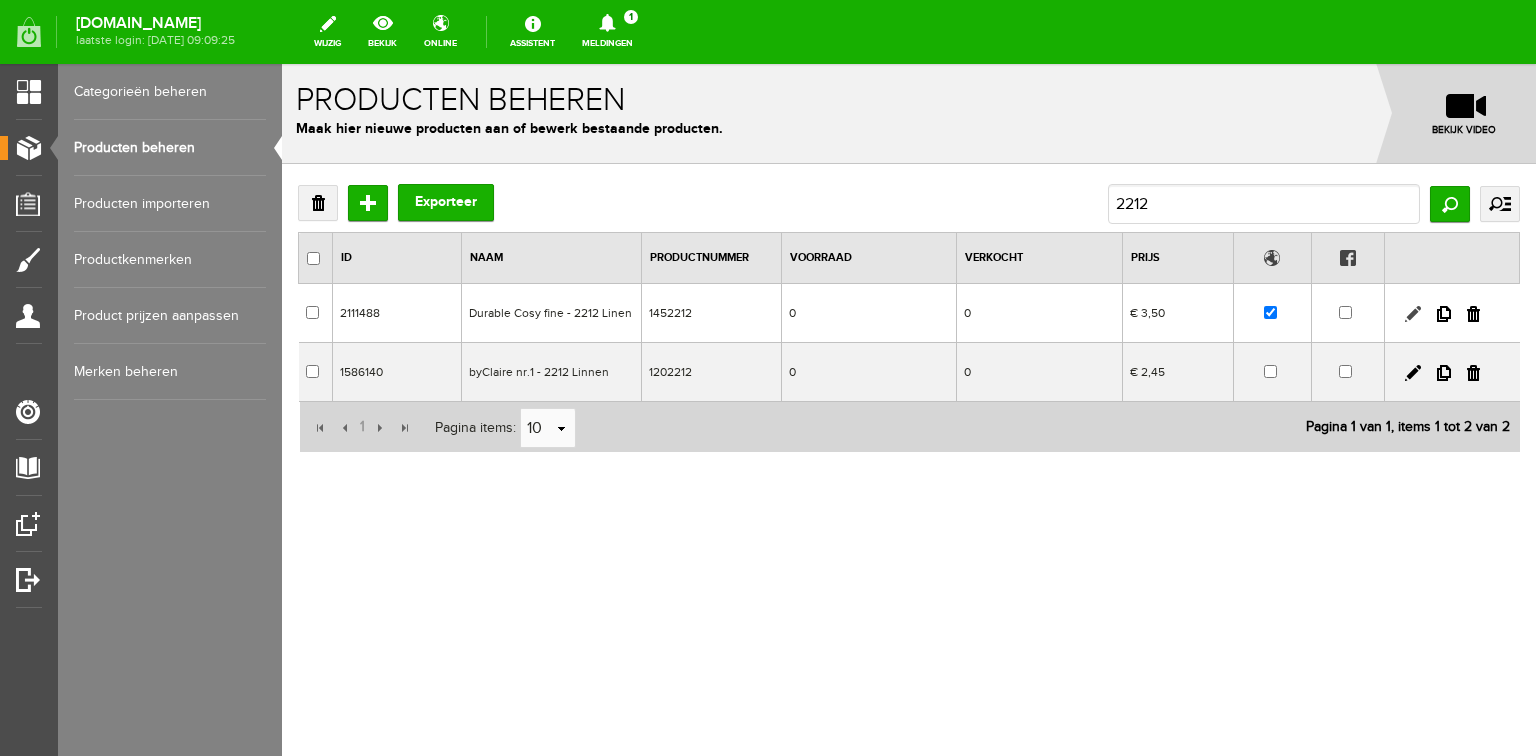 click at bounding box center (1413, 314) 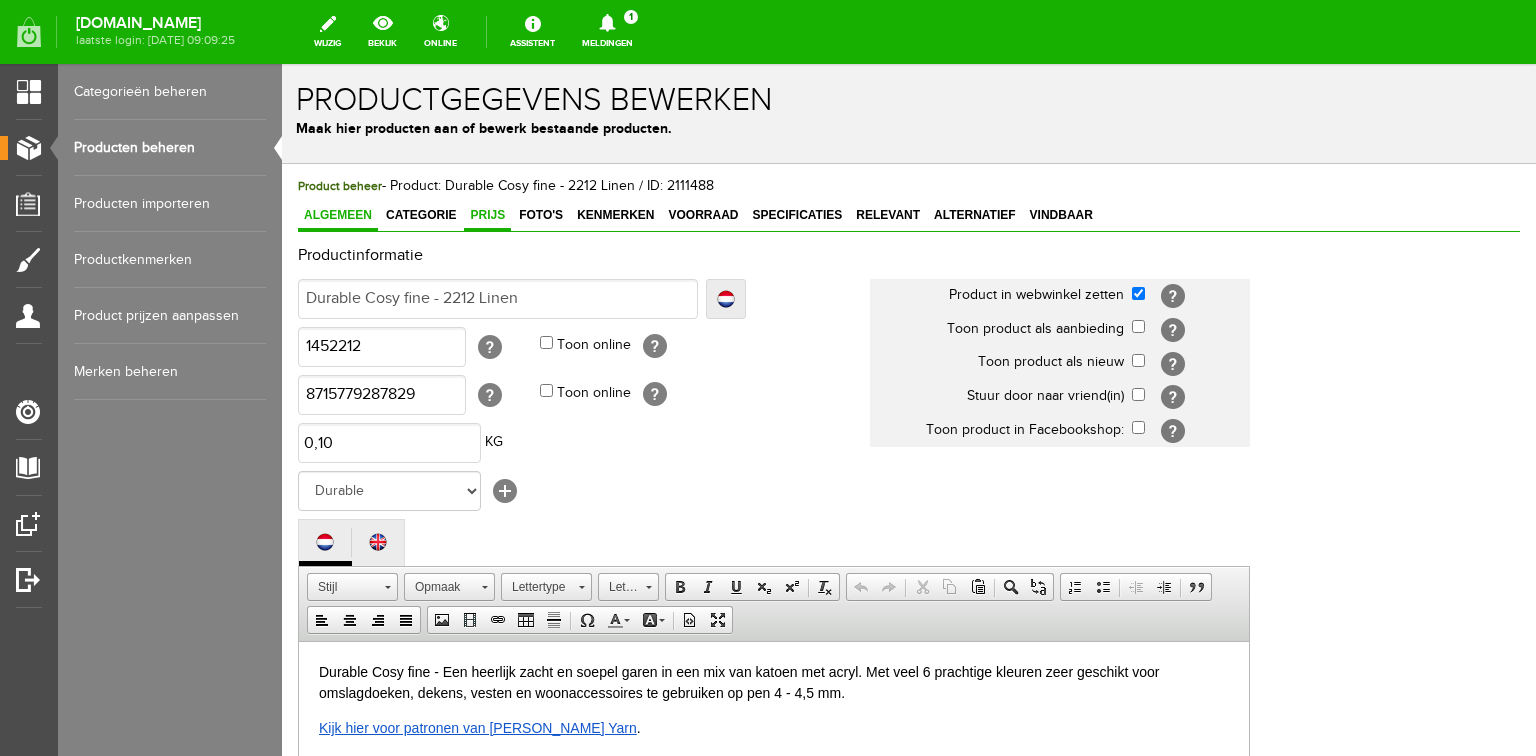 click on "Prijs" at bounding box center (487, 215) 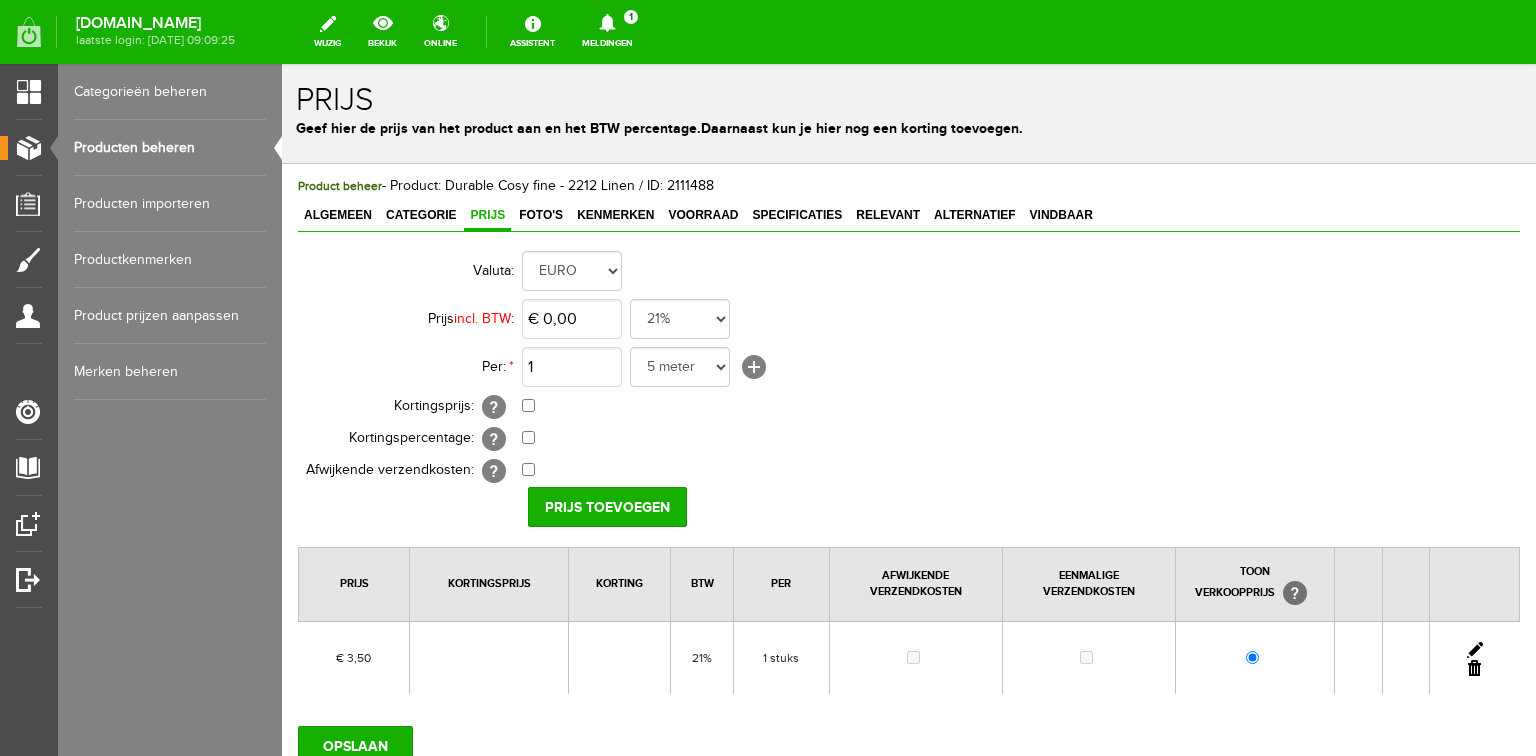 click at bounding box center [1475, 650] 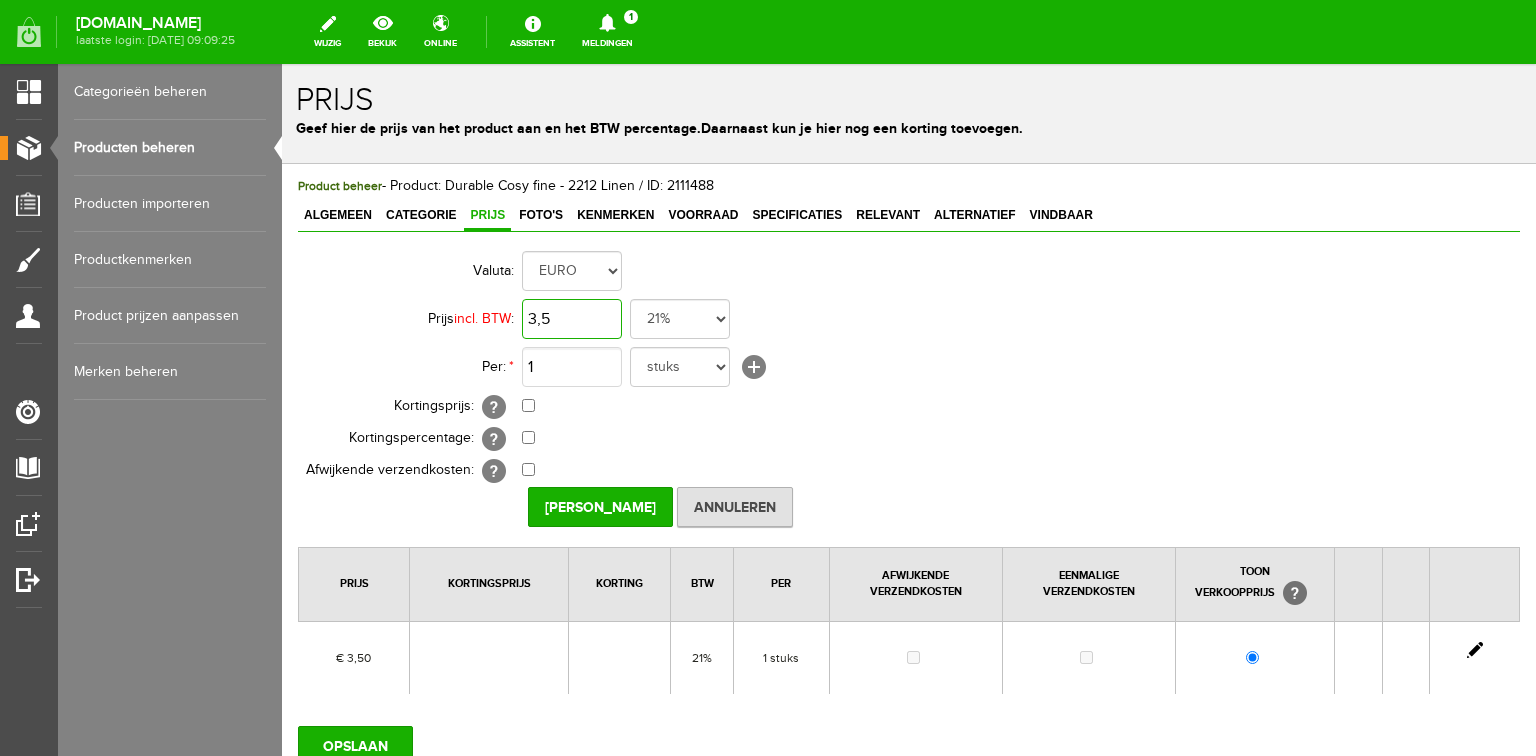 click on "3,5" at bounding box center [572, 319] 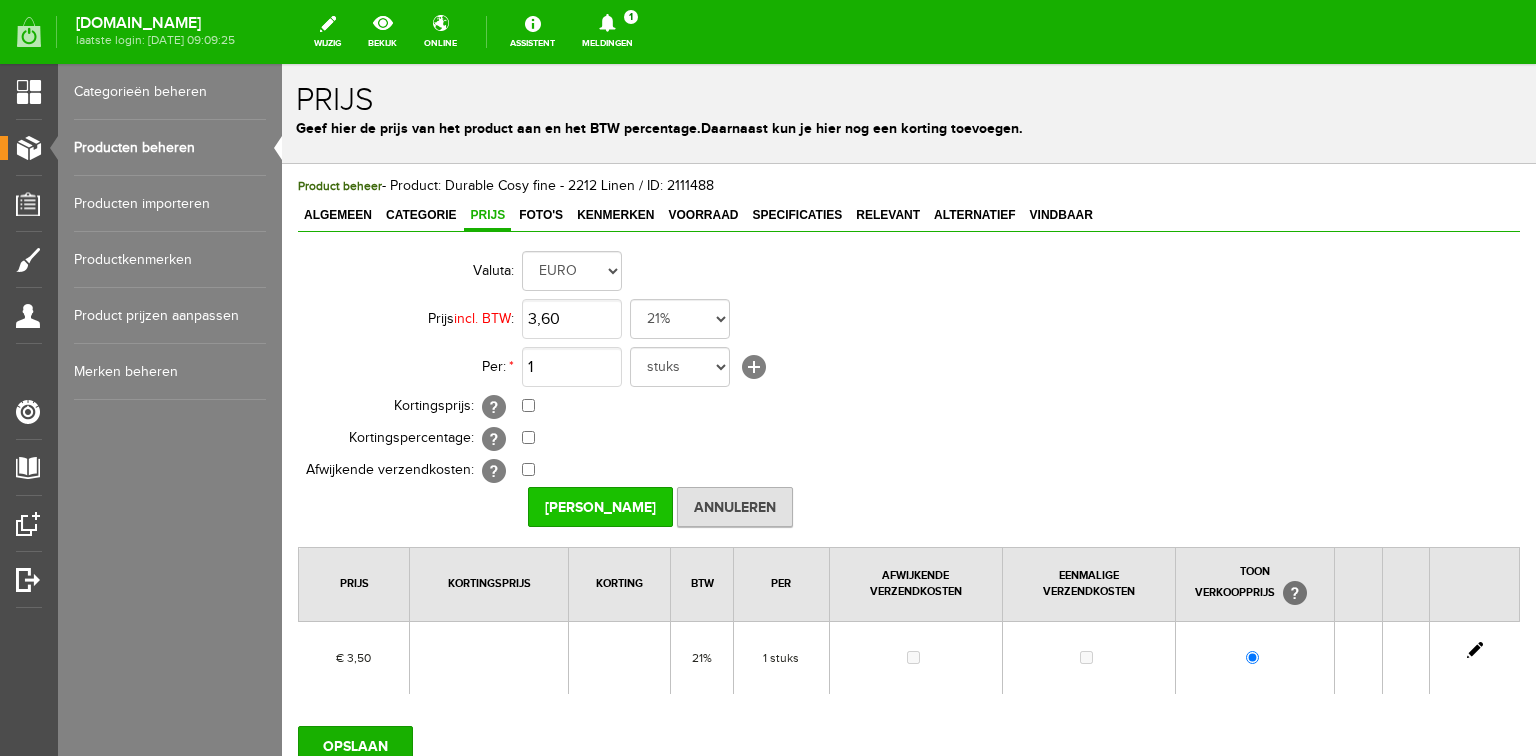 type on "€ 3,60" 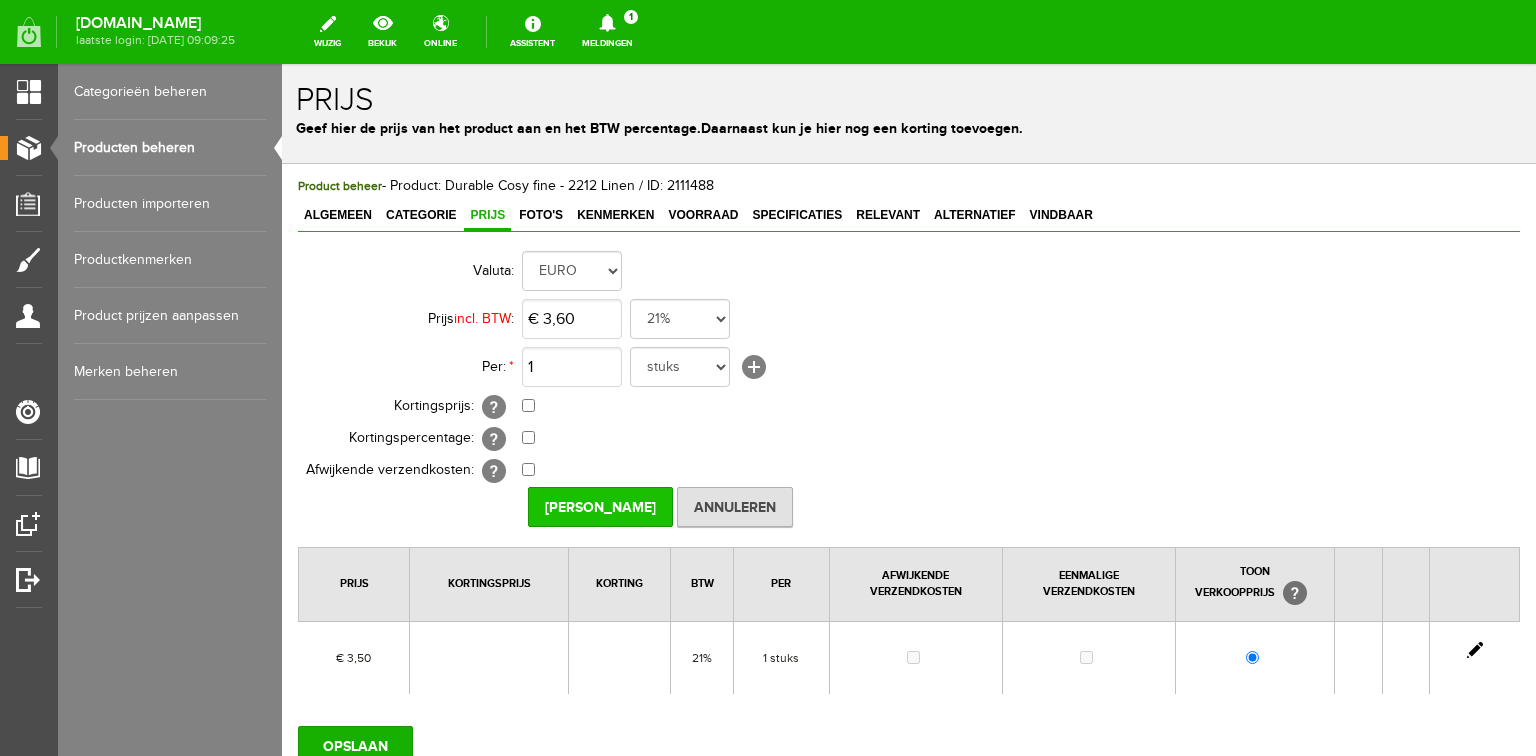 click on "[PERSON_NAME]" at bounding box center (600, 507) 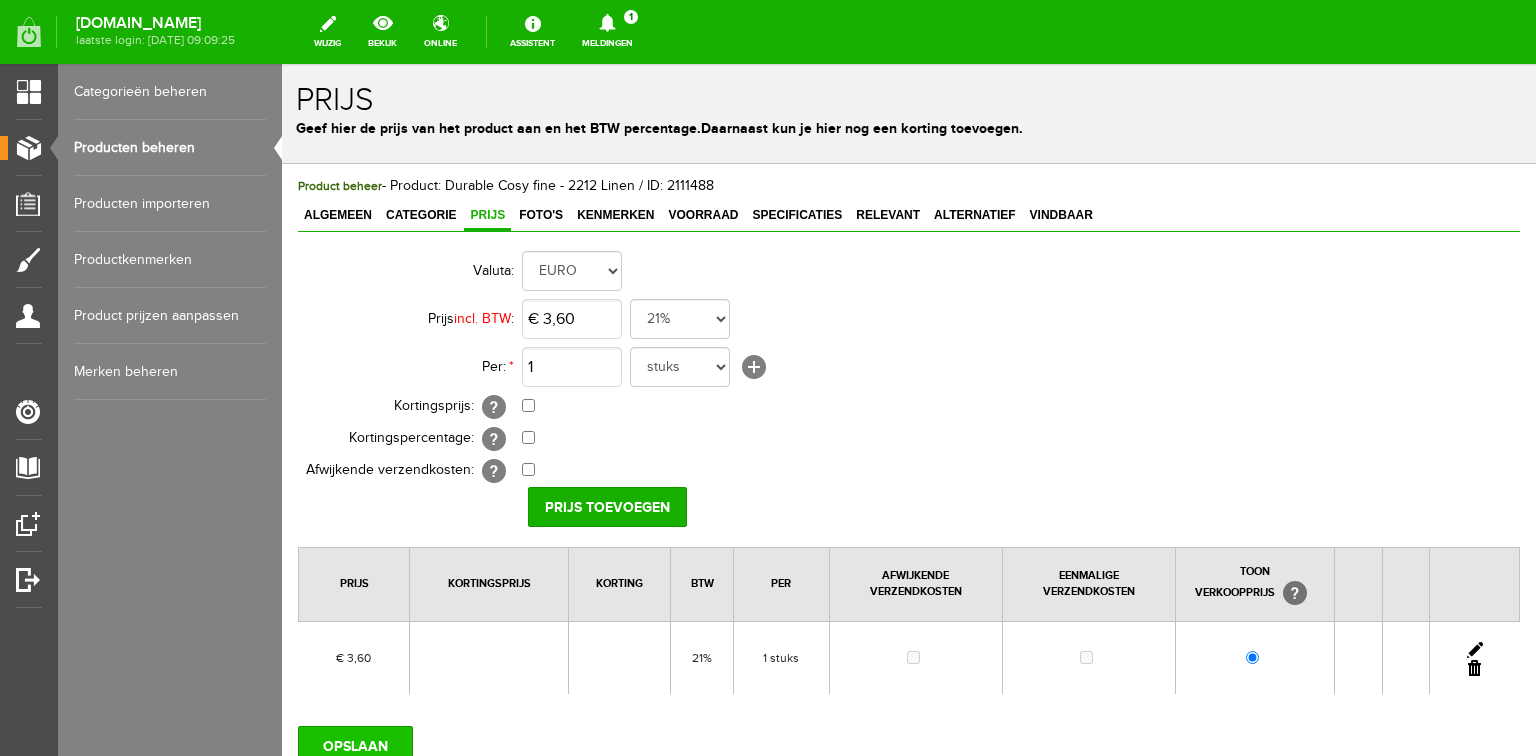 click on "OPSLAAN" at bounding box center [355, 746] 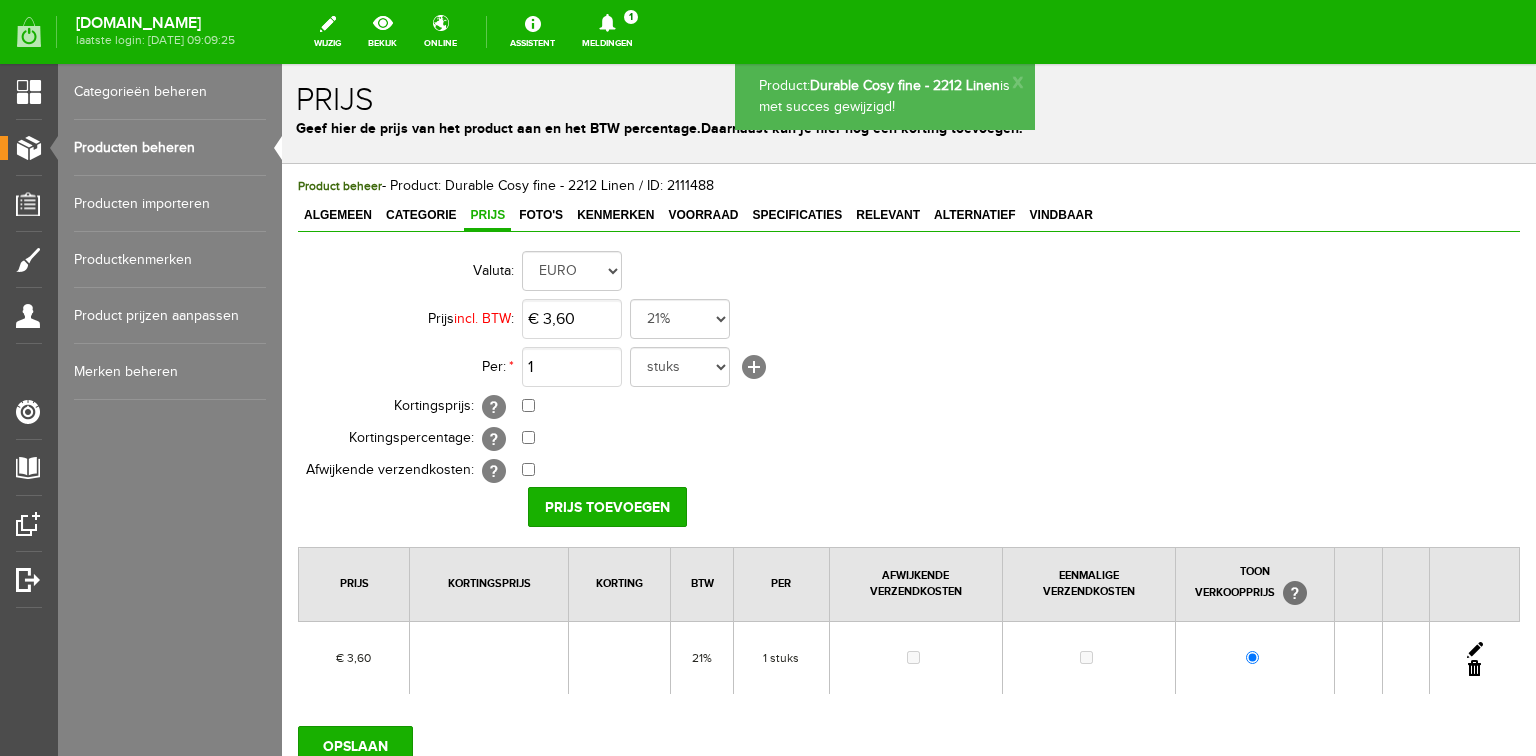click on "Producten beheren" at bounding box center [170, 148] 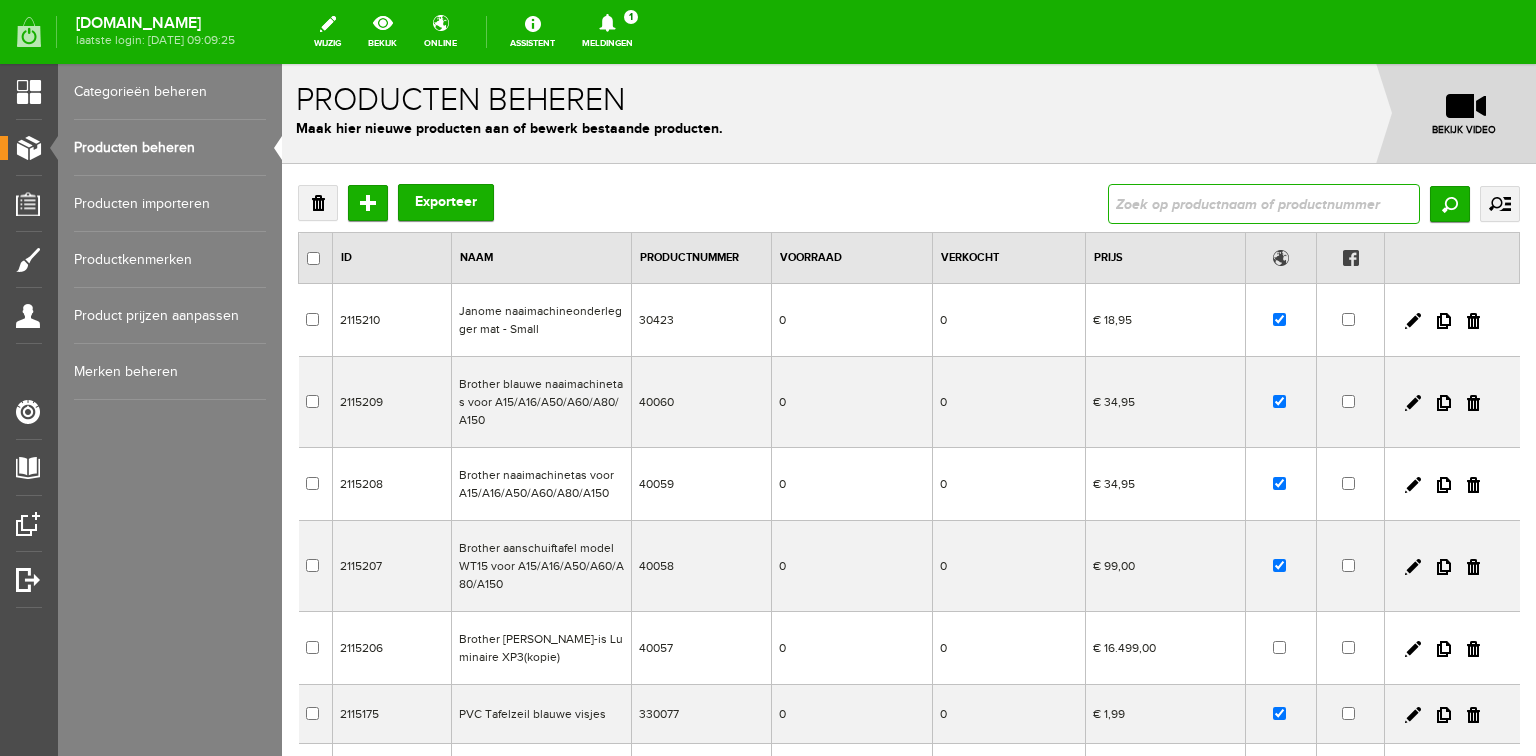 click at bounding box center (1264, 204) 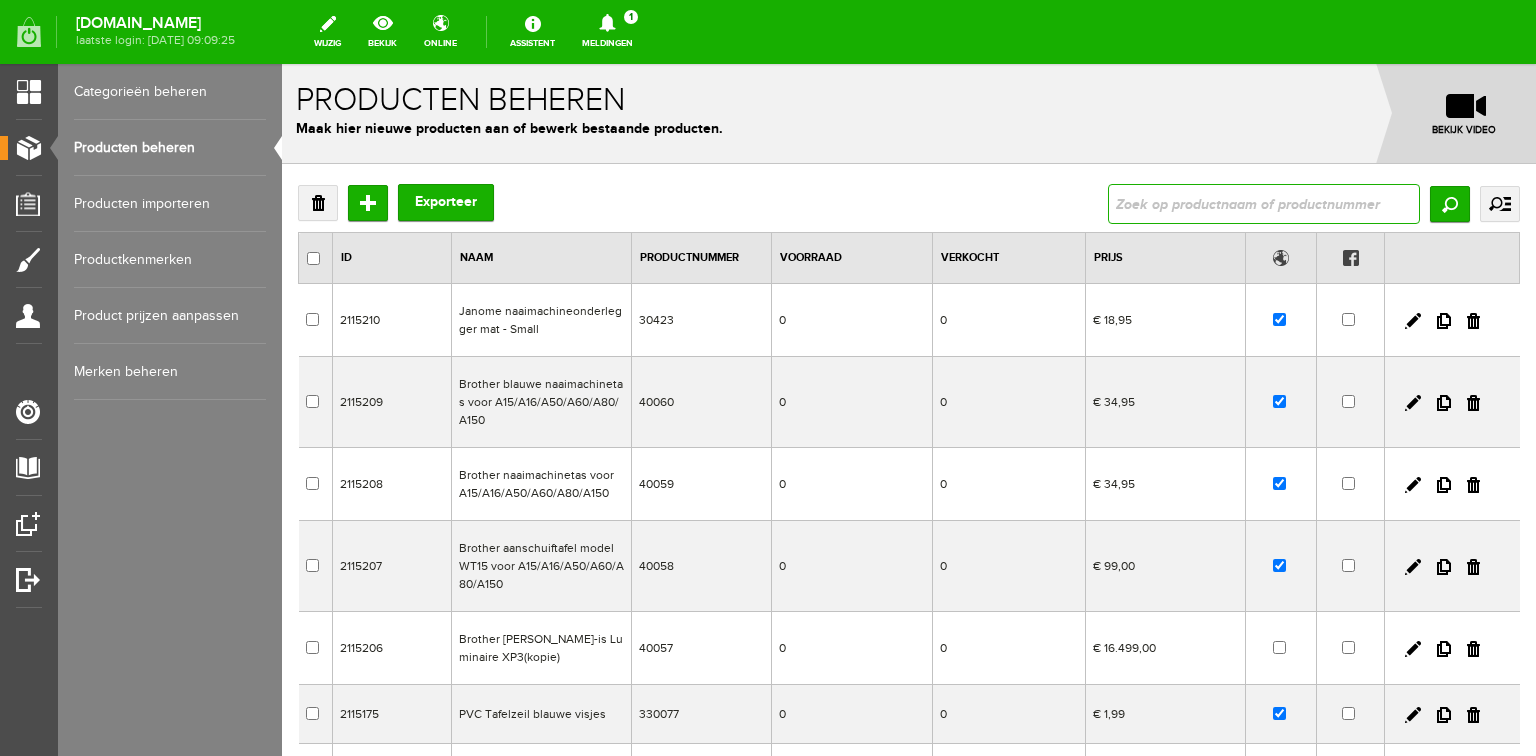 drag, startPoint x: 1116, startPoint y: 196, endPoint x: 1126, endPoint y: 169, distance: 28.79236 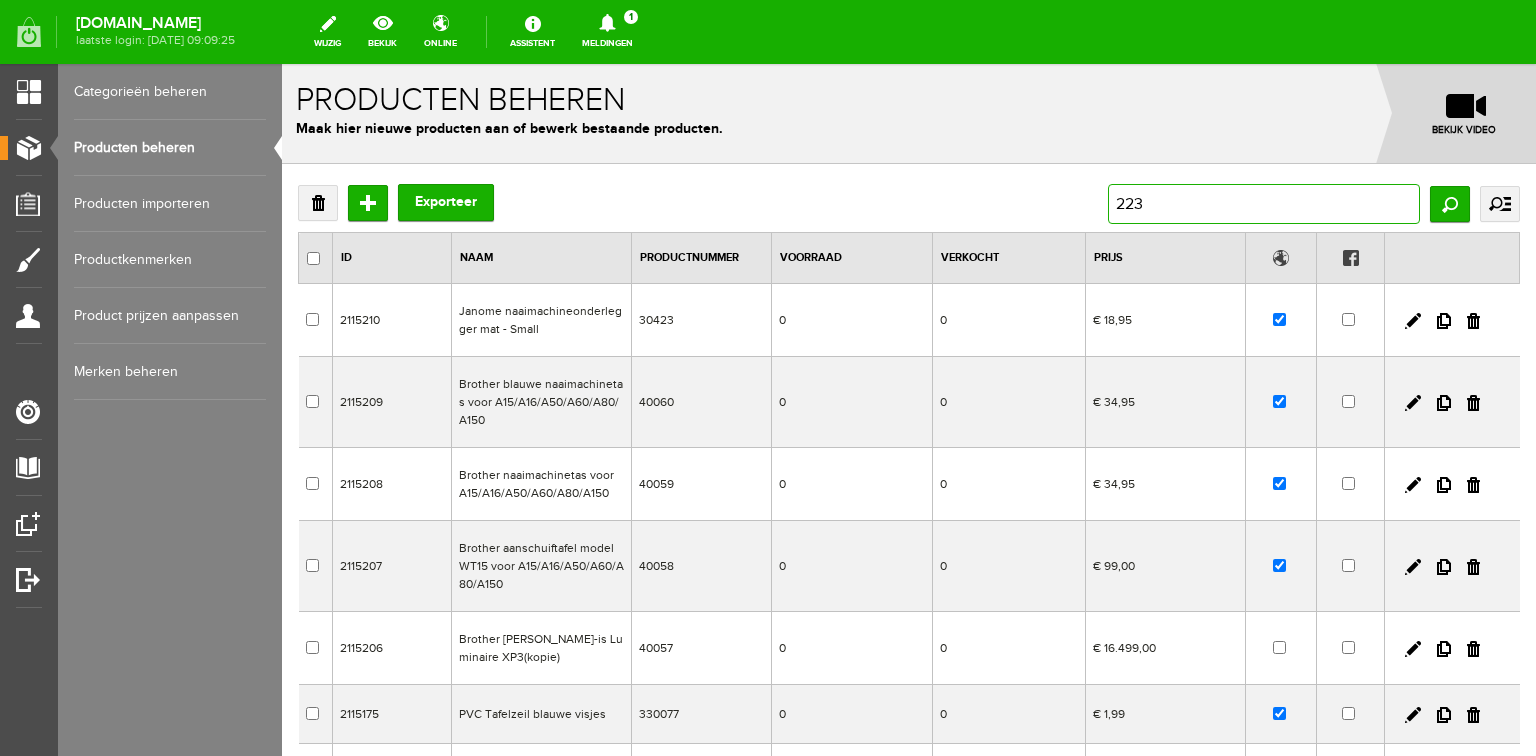 type on "2238" 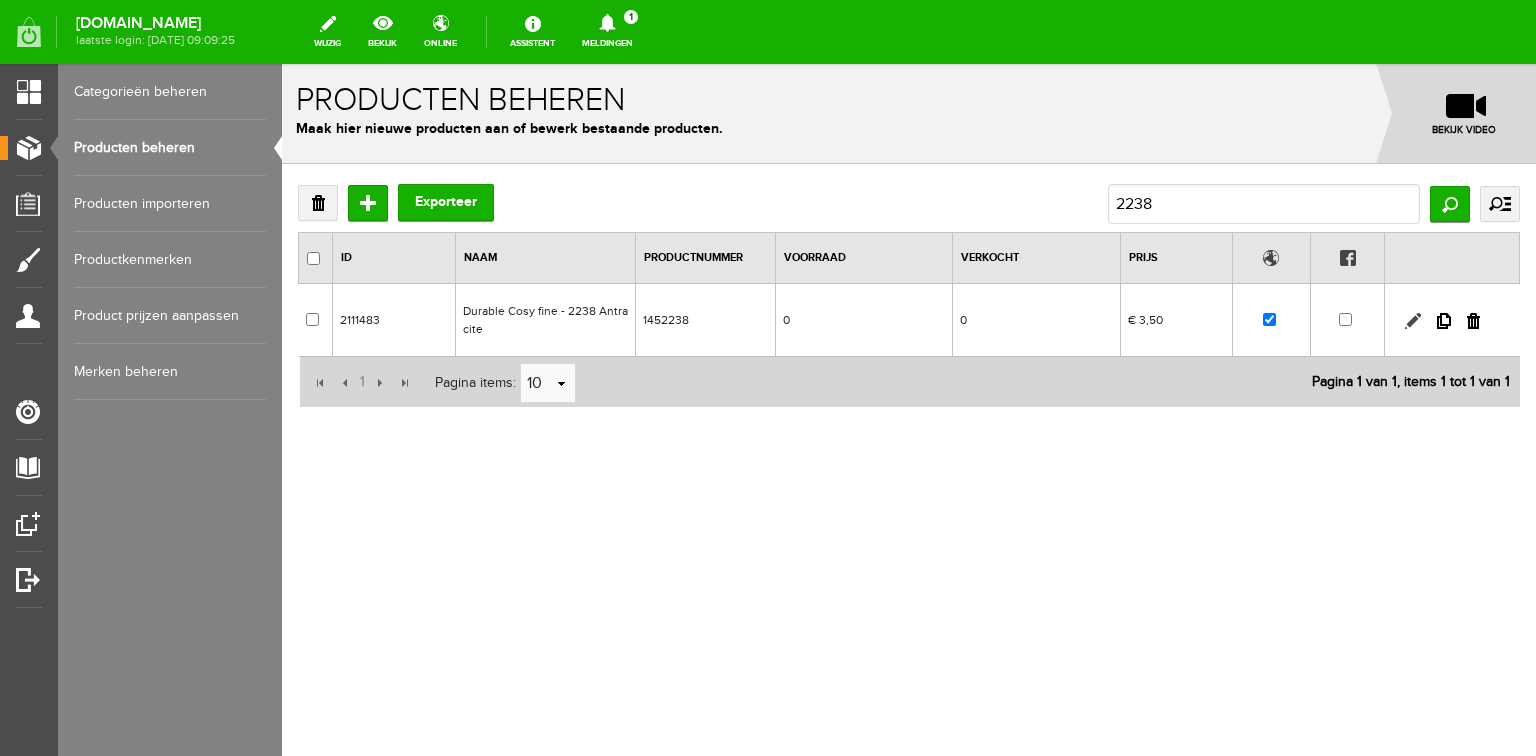 click at bounding box center [1413, 321] 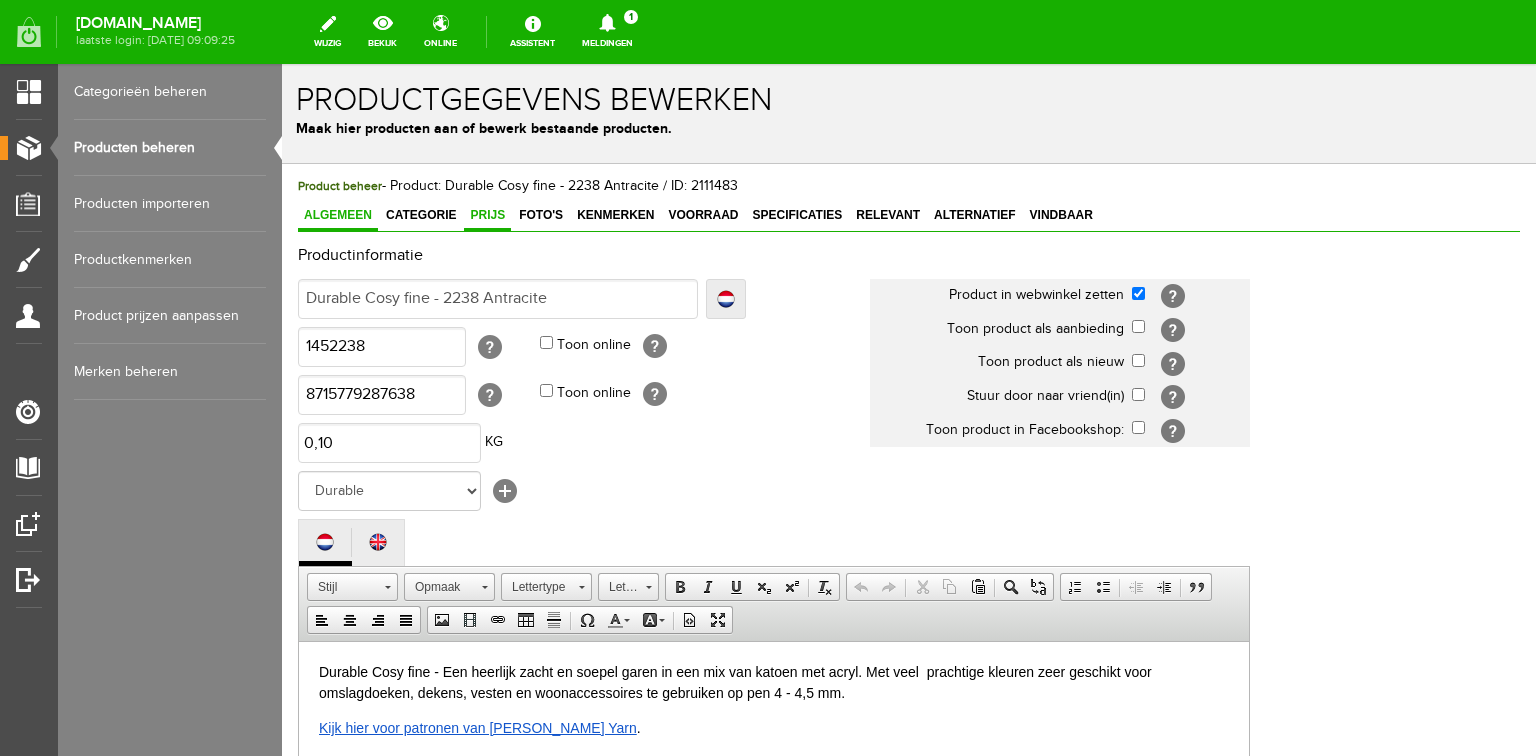 click on "Prijs" at bounding box center (487, 215) 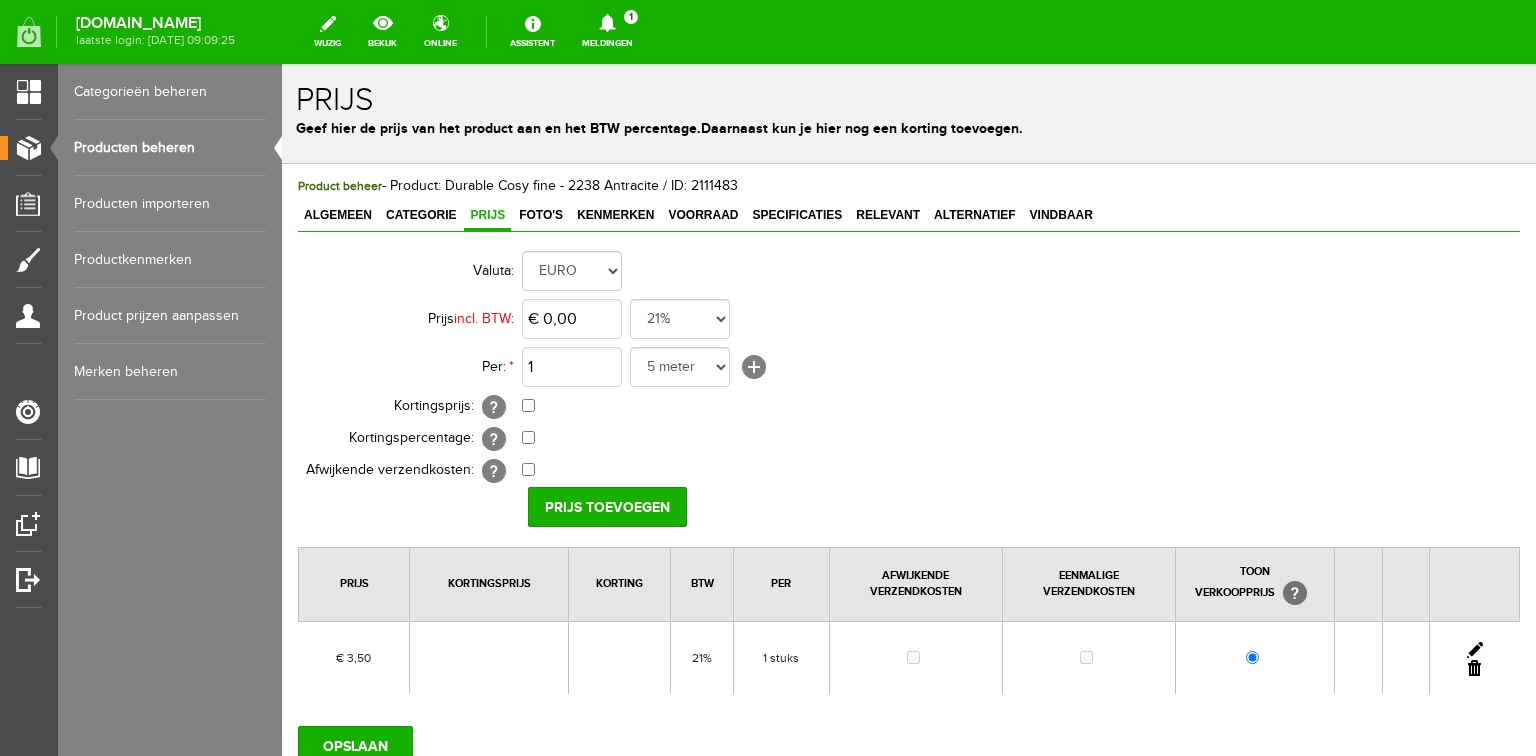 click at bounding box center [1475, 650] 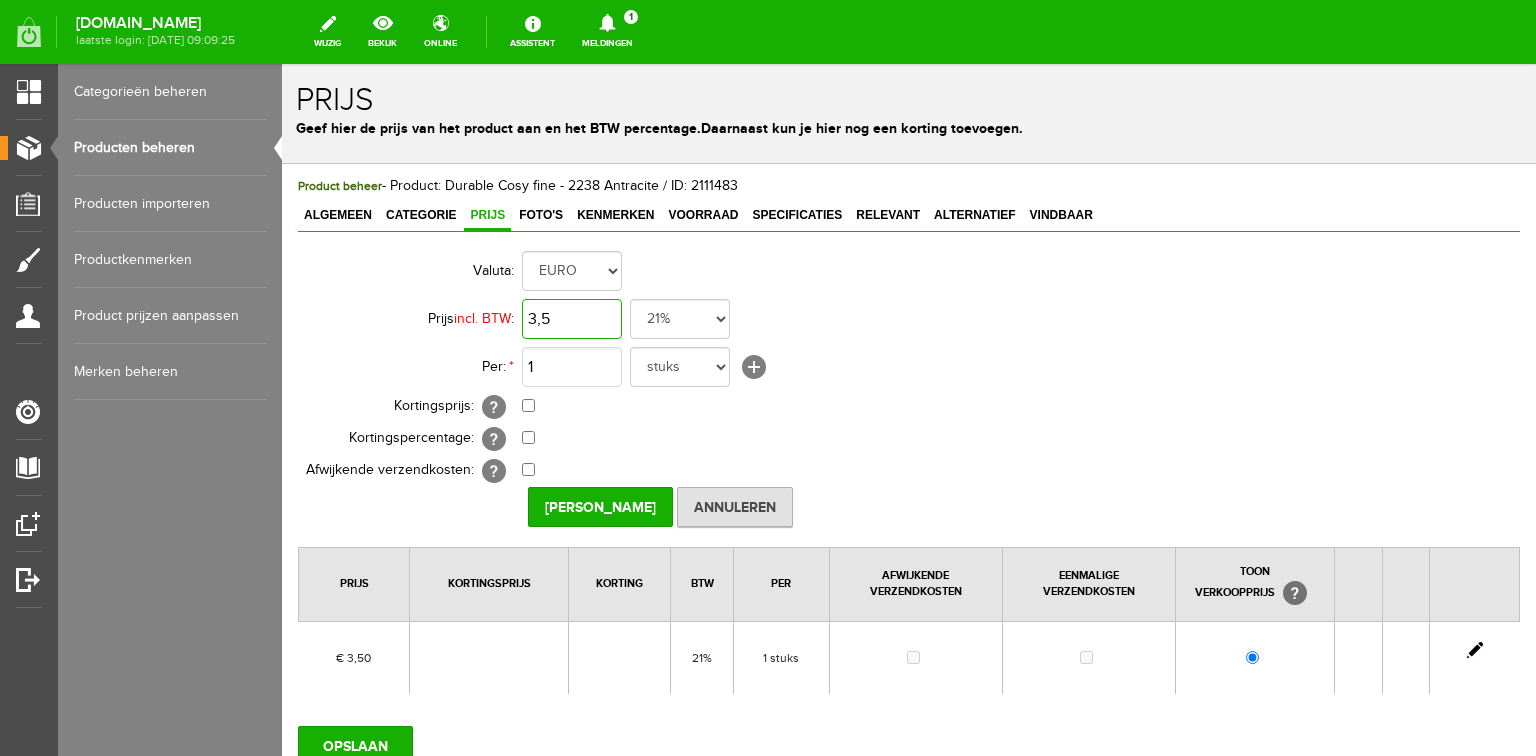 click on "3,5" at bounding box center [572, 319] 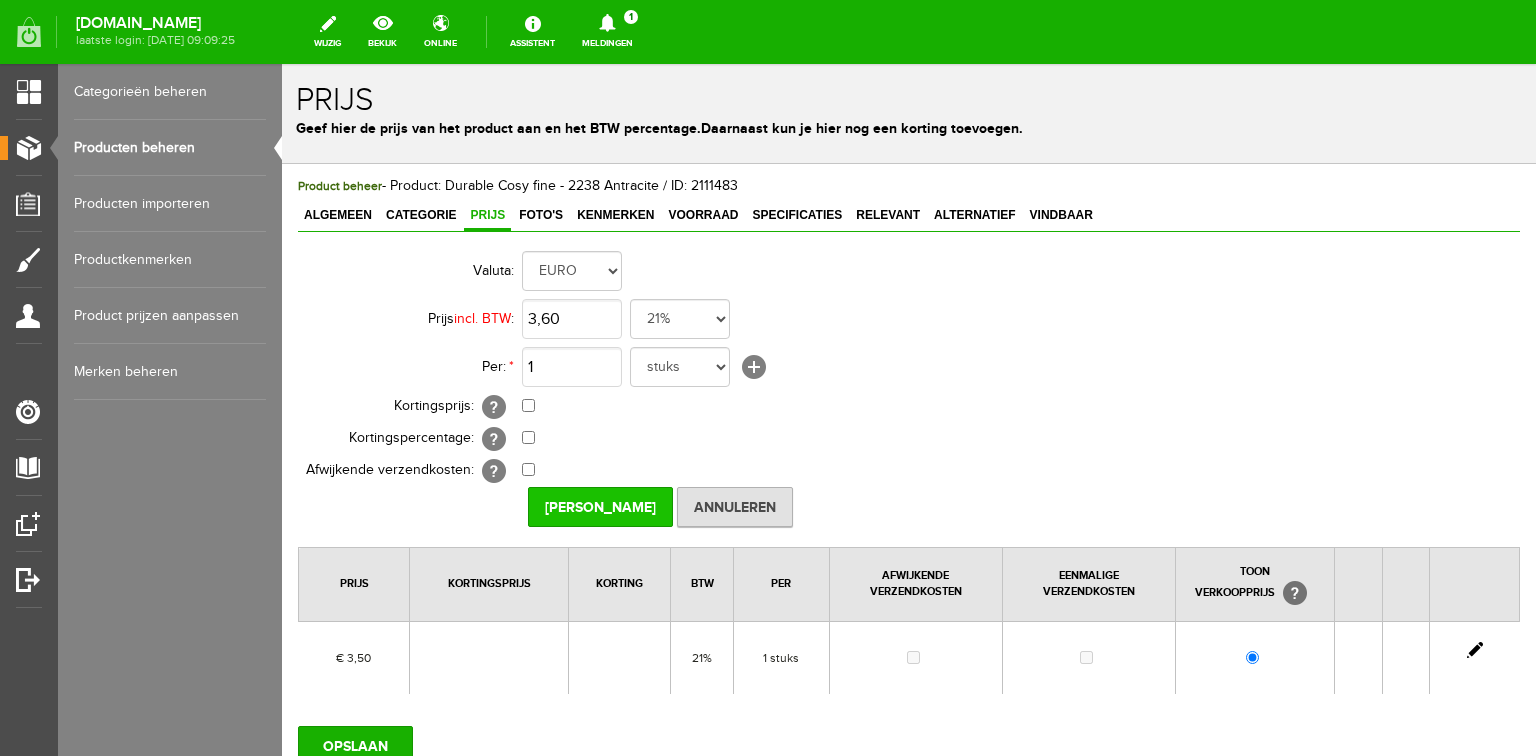 type on "€ 3,60" 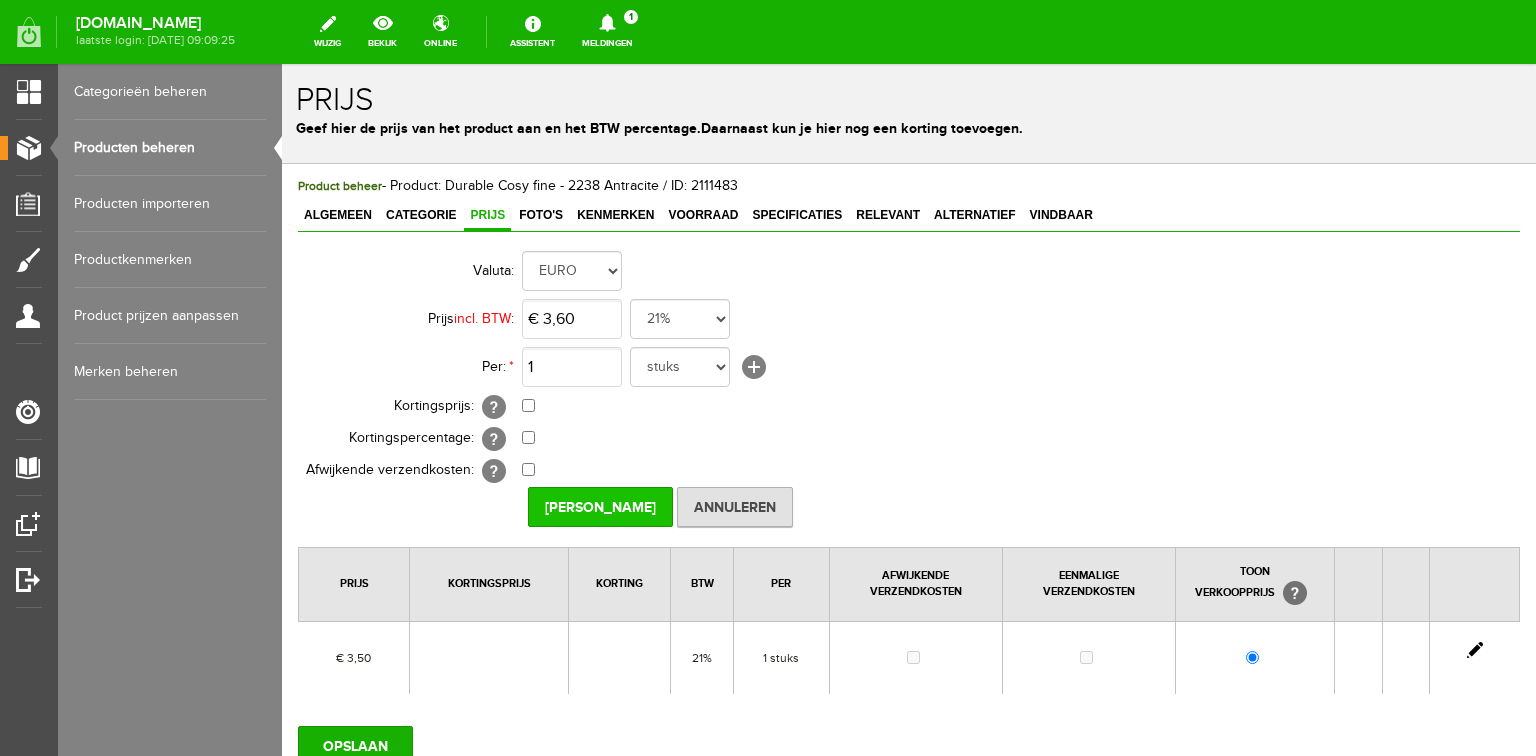 click on "[PERSON_NAME]" at bounding box center (600, 507) 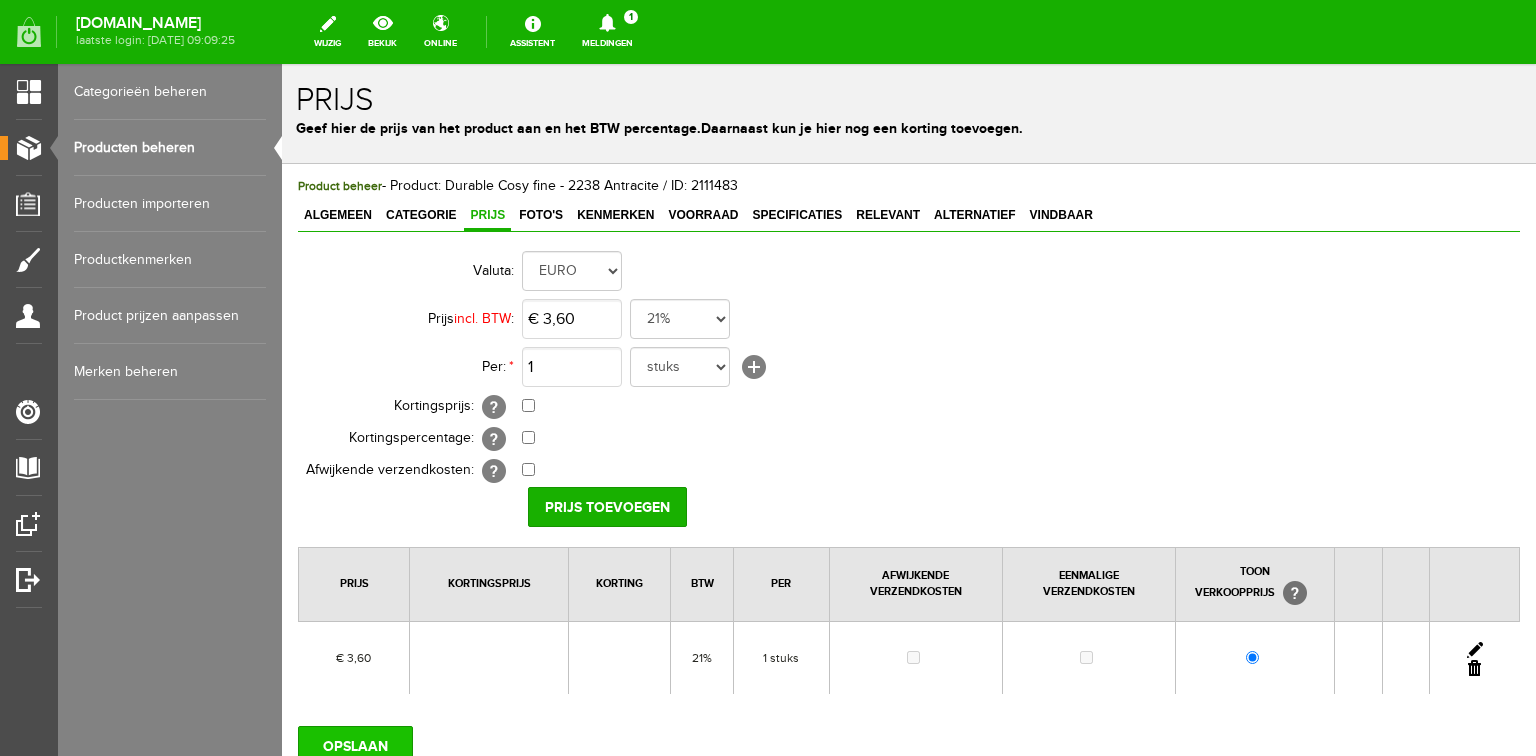 click on "OPSLAAN" at bounding box center [355, 746] 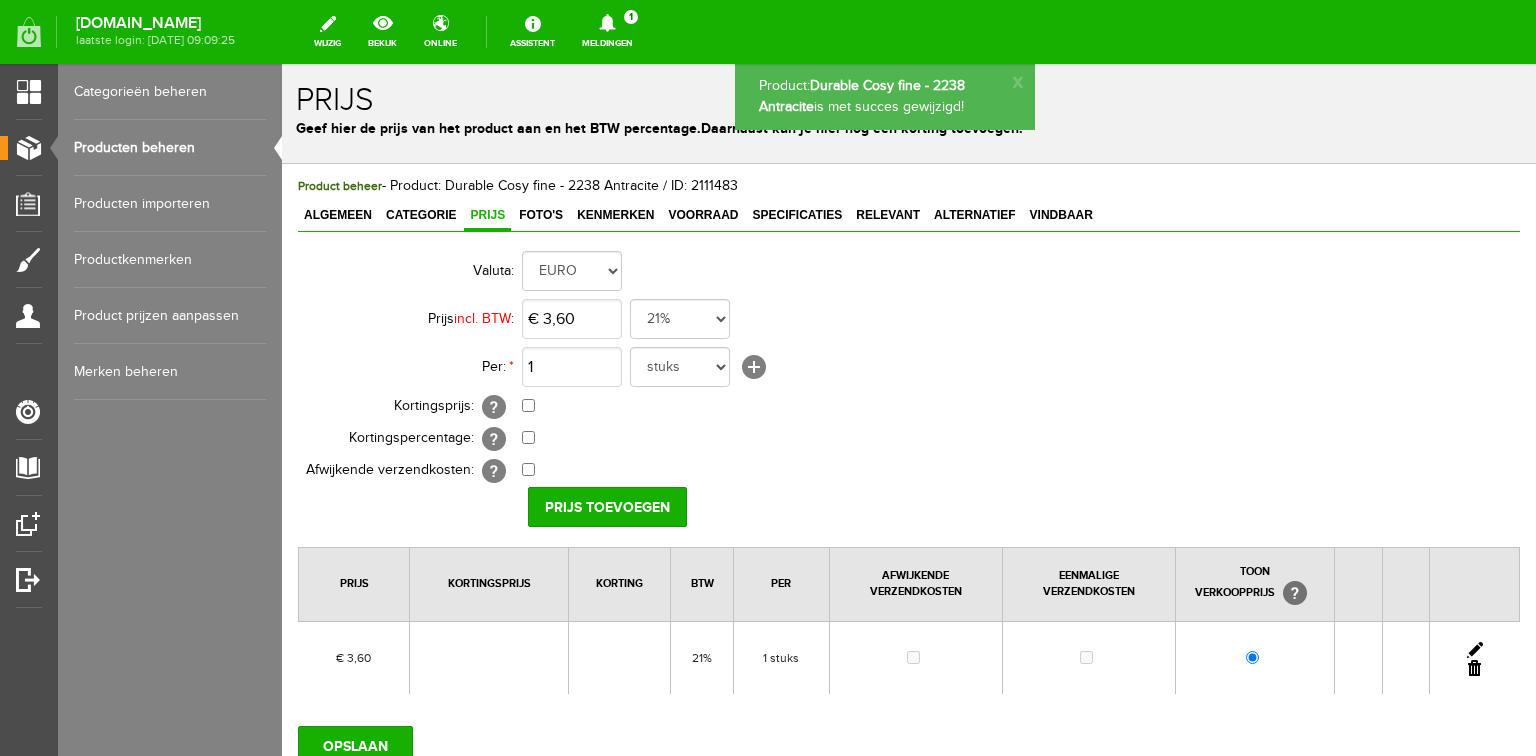 drag, startPoint x: 157, startPoint y: 144, endPoint x: 286, endPoint y: 146, distance: 129.0155 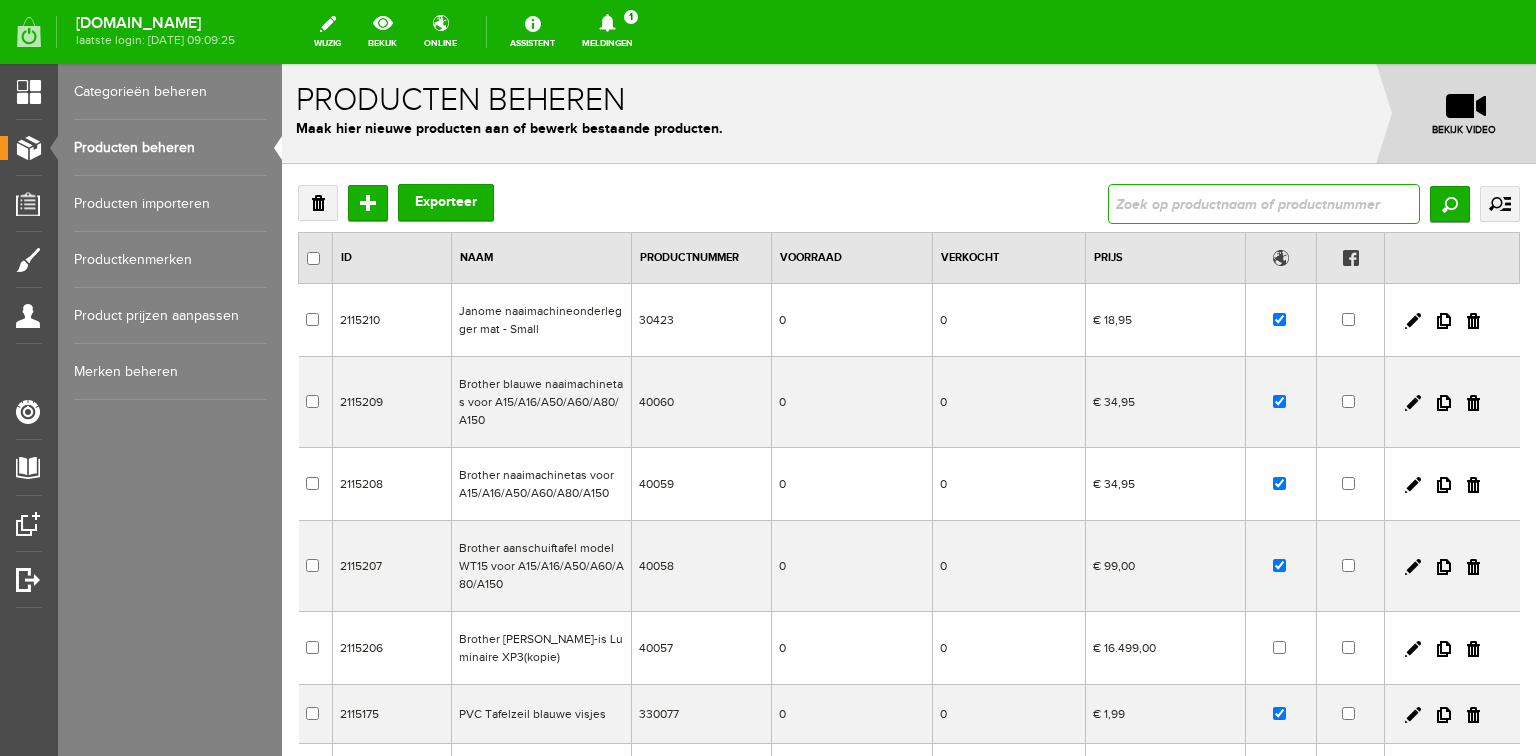 drag, startPoint x: 1193, startPoint y: 208, endPoint x: 1114, endPoint y: 135, distance: 107.563934 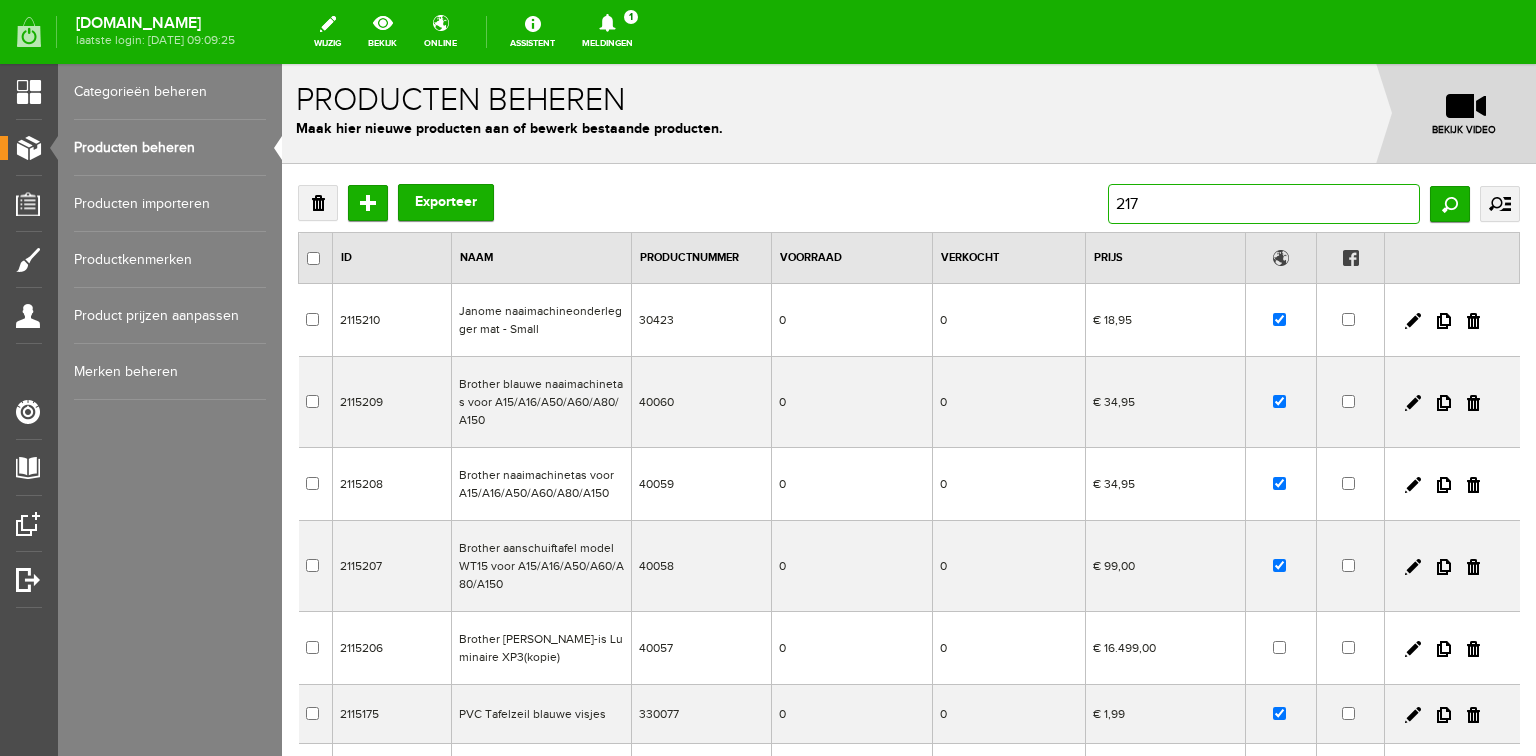 type on "2172" 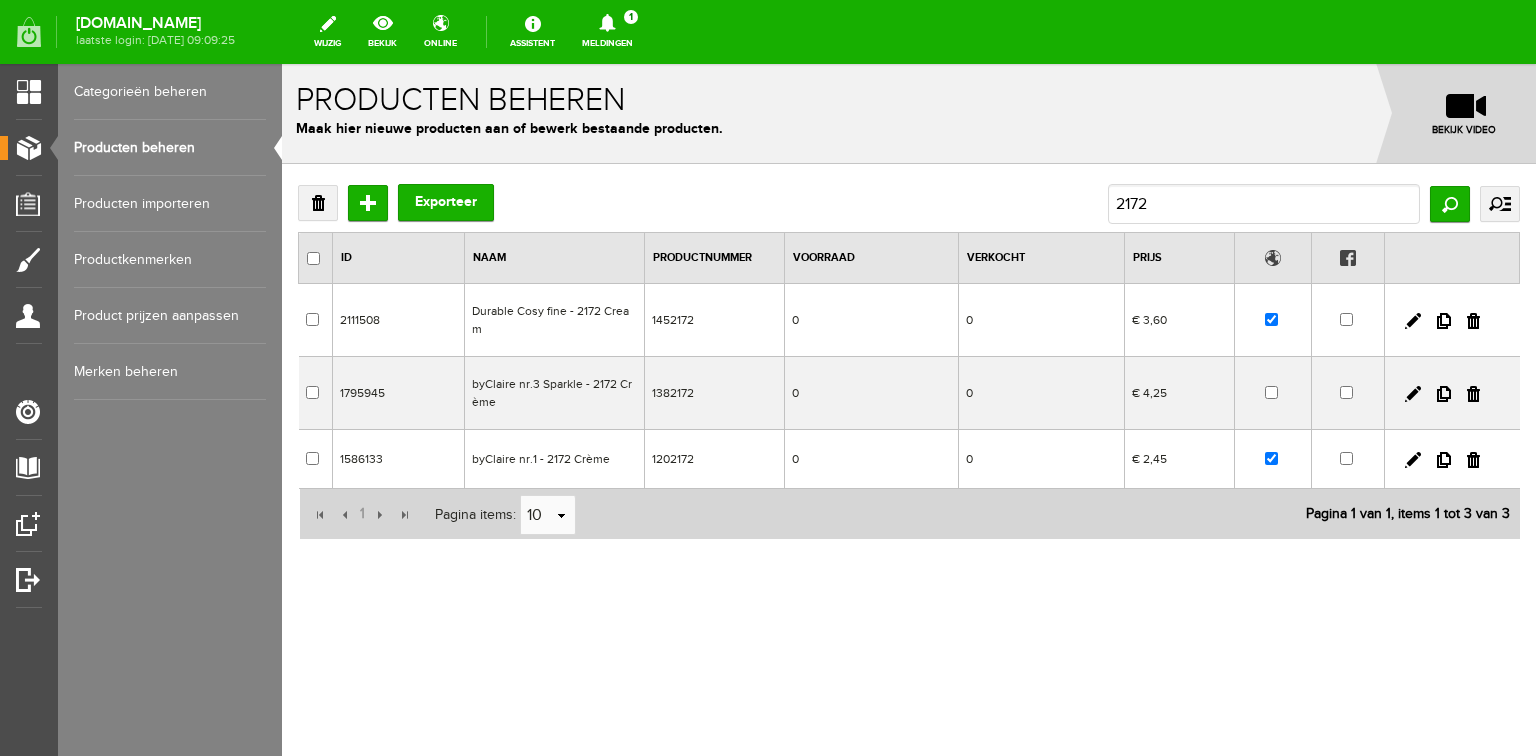 scroll, scrollTop: 0, scrollLeft: 0, axis: both 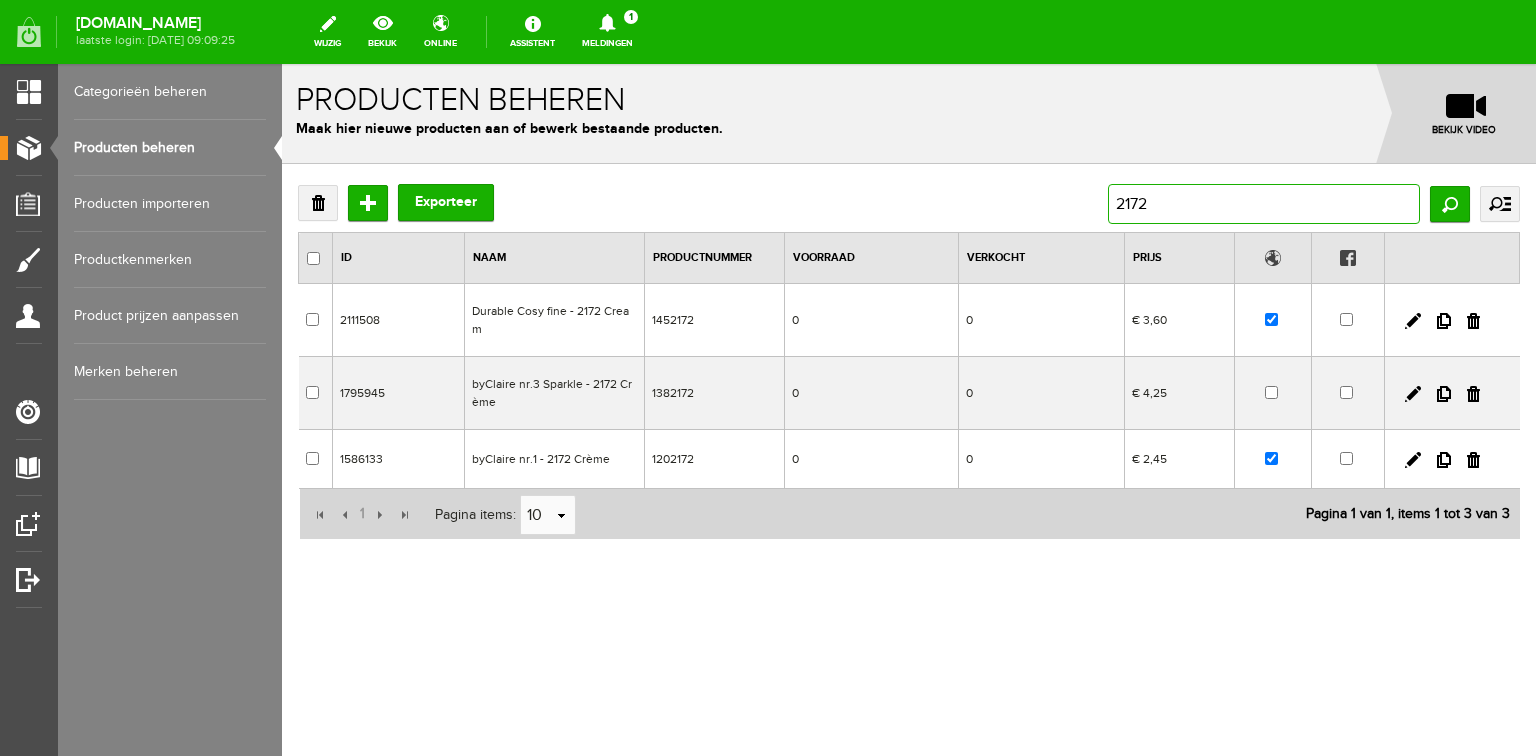 drag, startPoint x: 1151, startPoint y: 206, endPoint x: 1082, endPoint y: 206, distance: 69 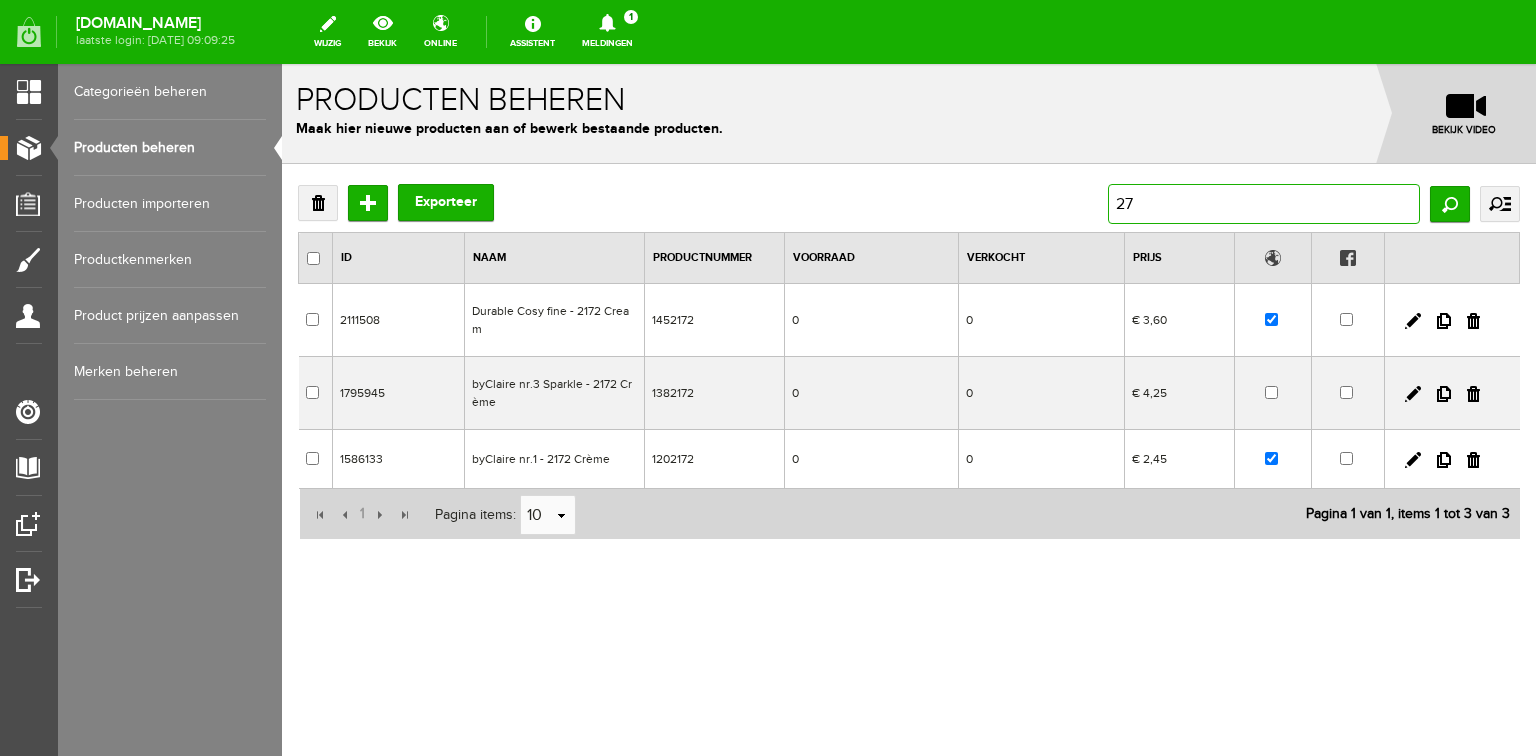 type on "272" 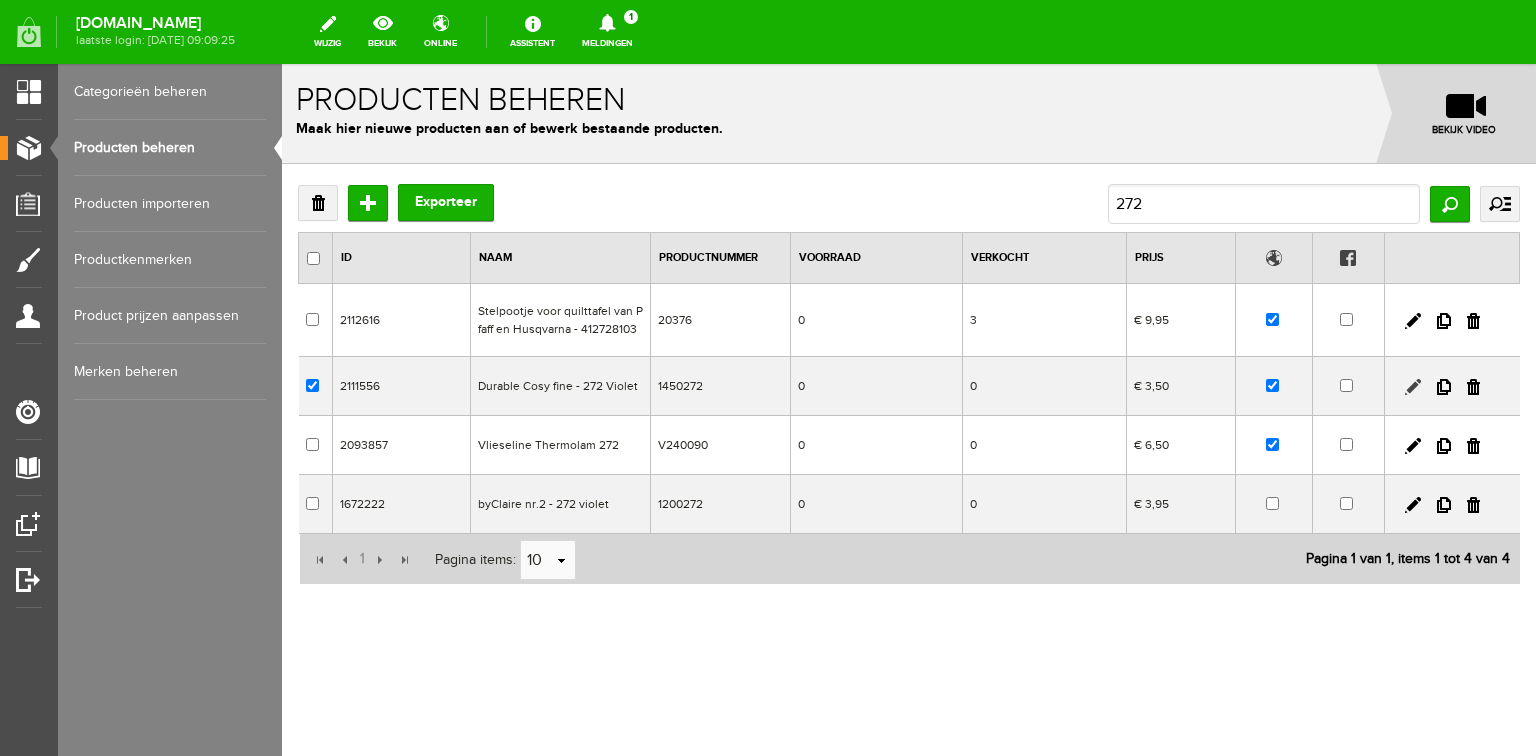 click at bounding box center [1413, 387] 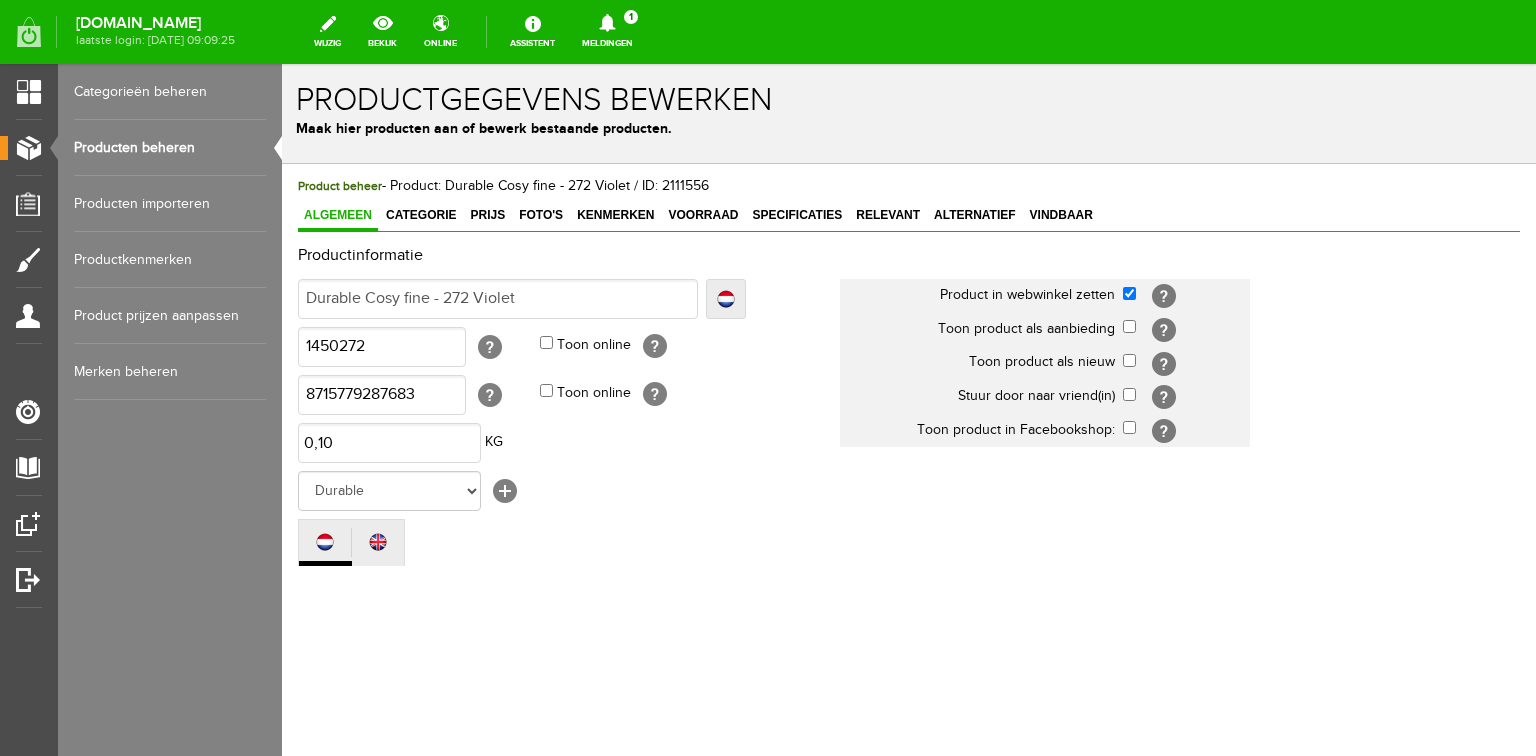 scroll, scrollTop: 0, scrollLeft: 0, axis: both 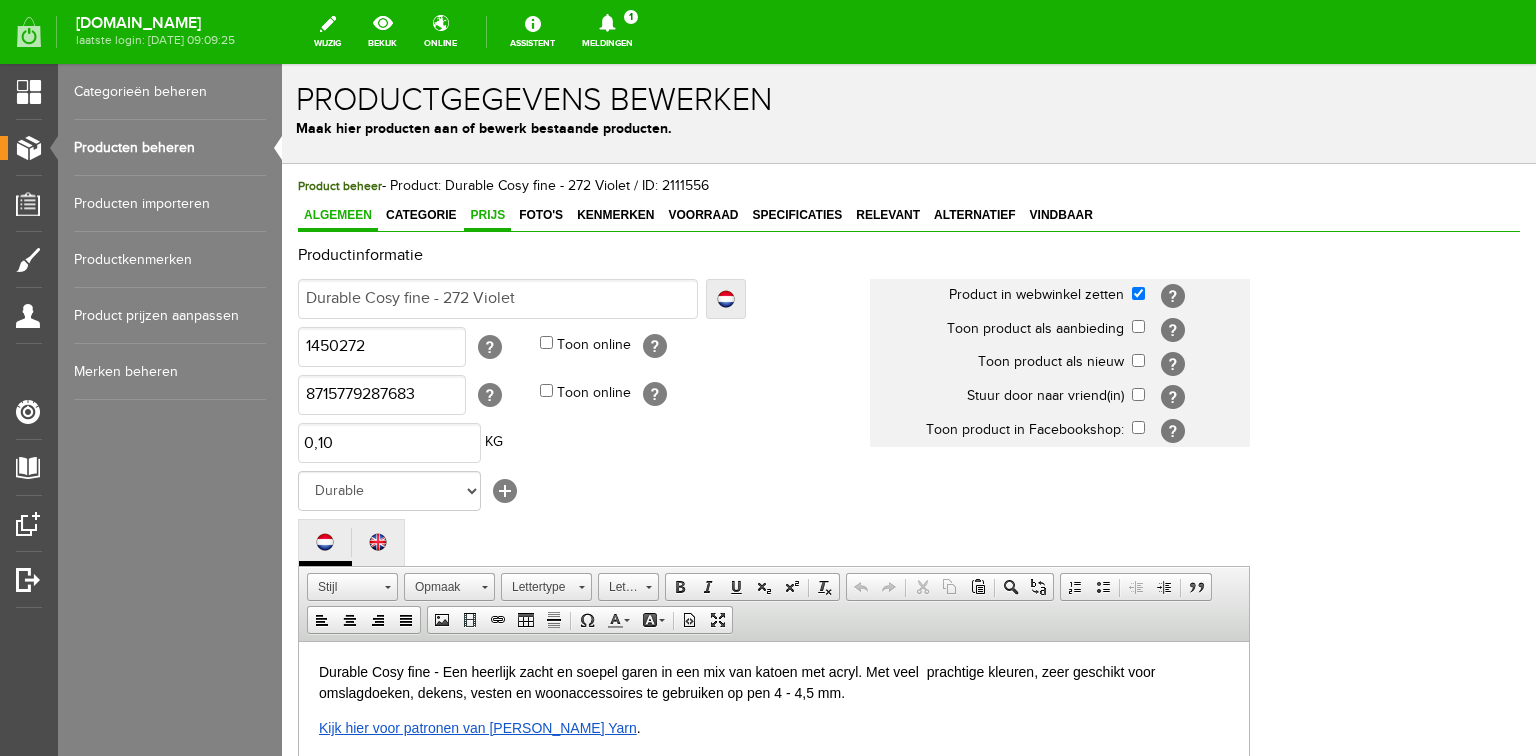 click on "Prijs" at bounding box center (487, 215) 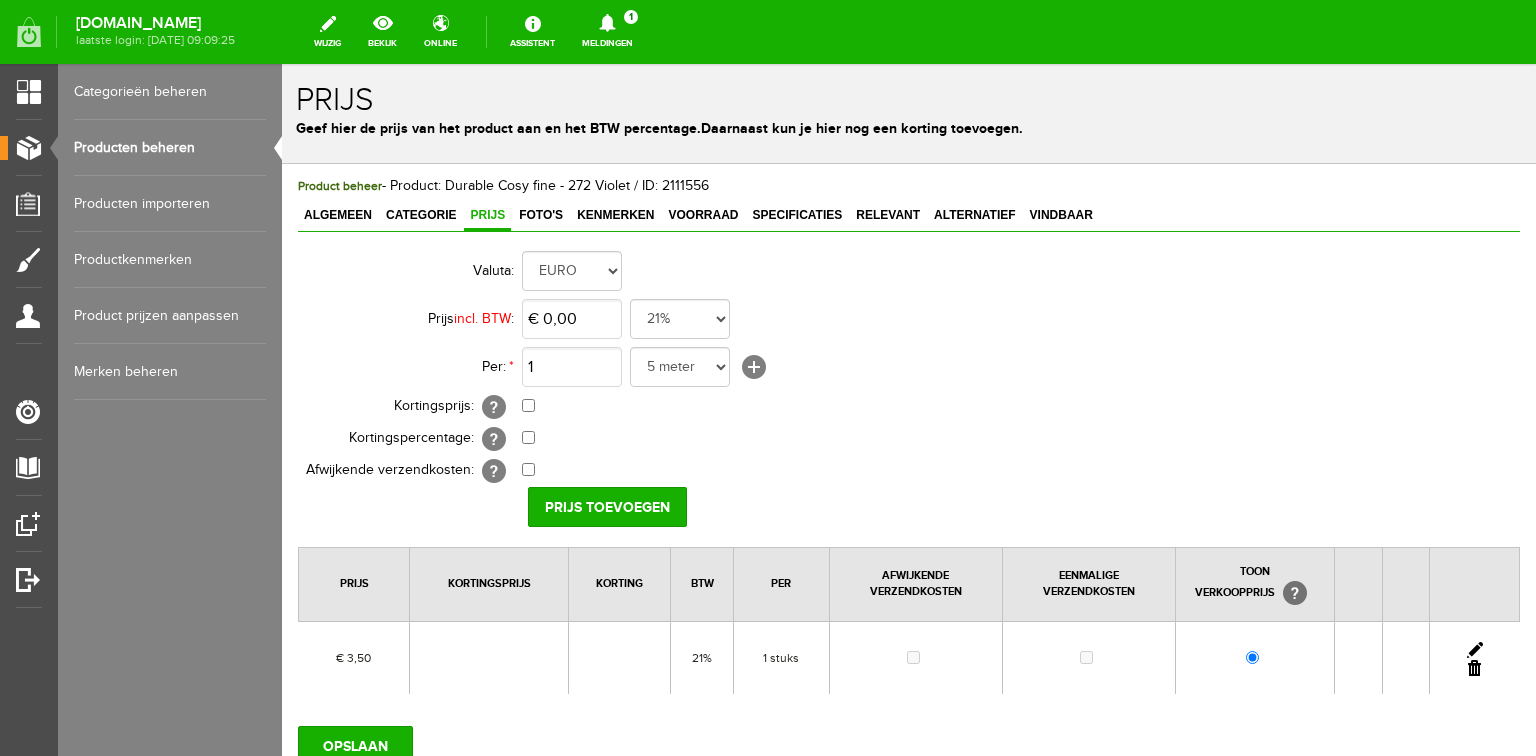 click at bounding box center (1475, 650) 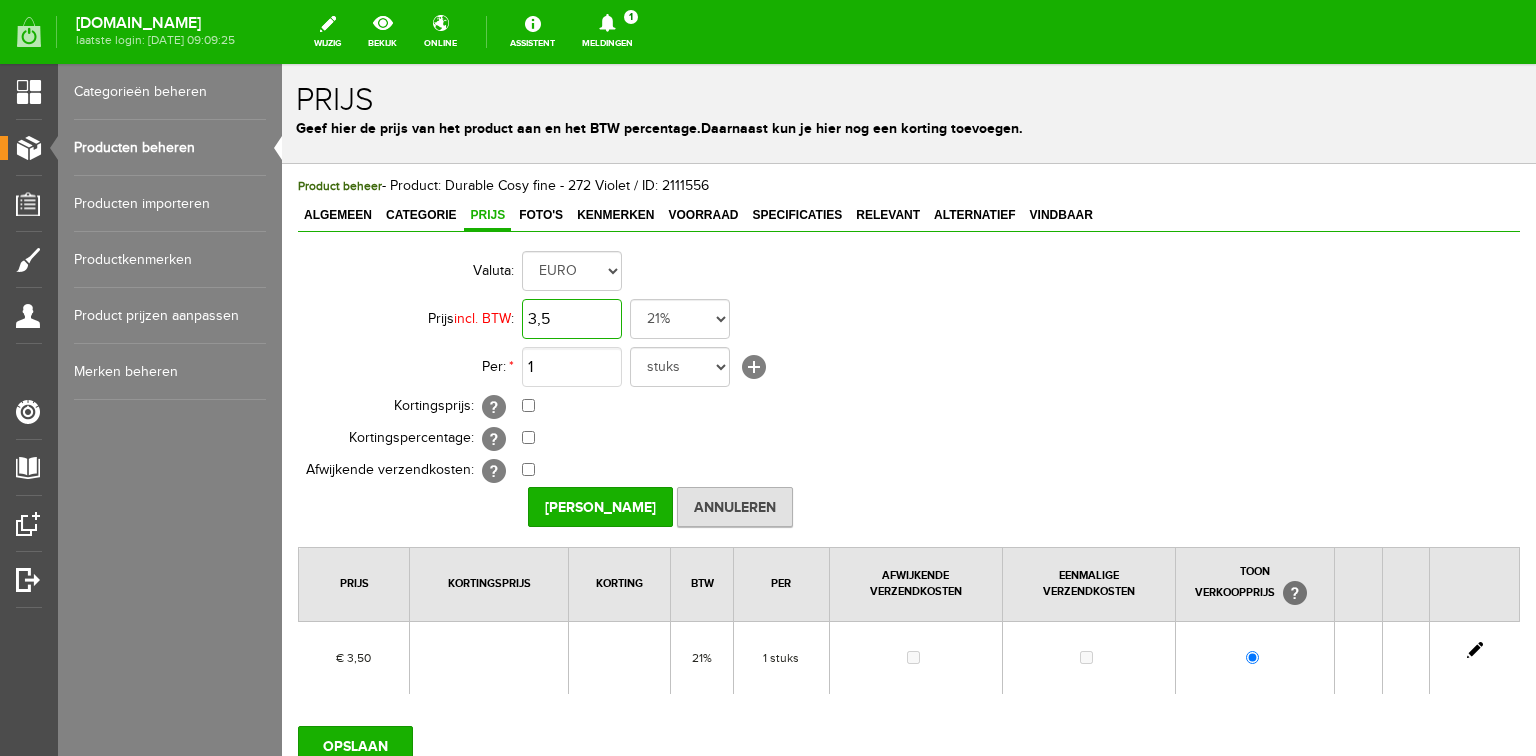 click on "3,5" at bounding box center (572, 319) 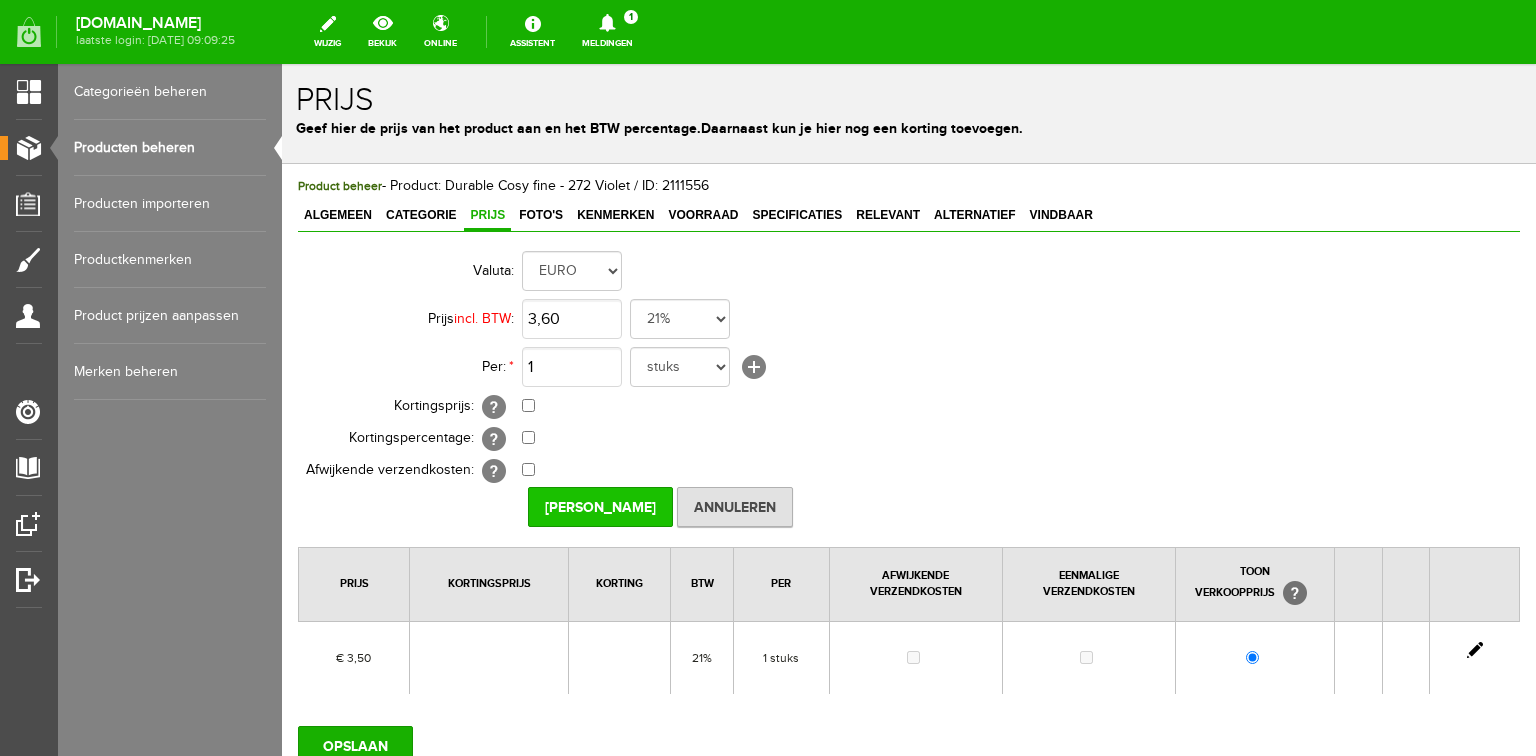 type on "€ 3,60" 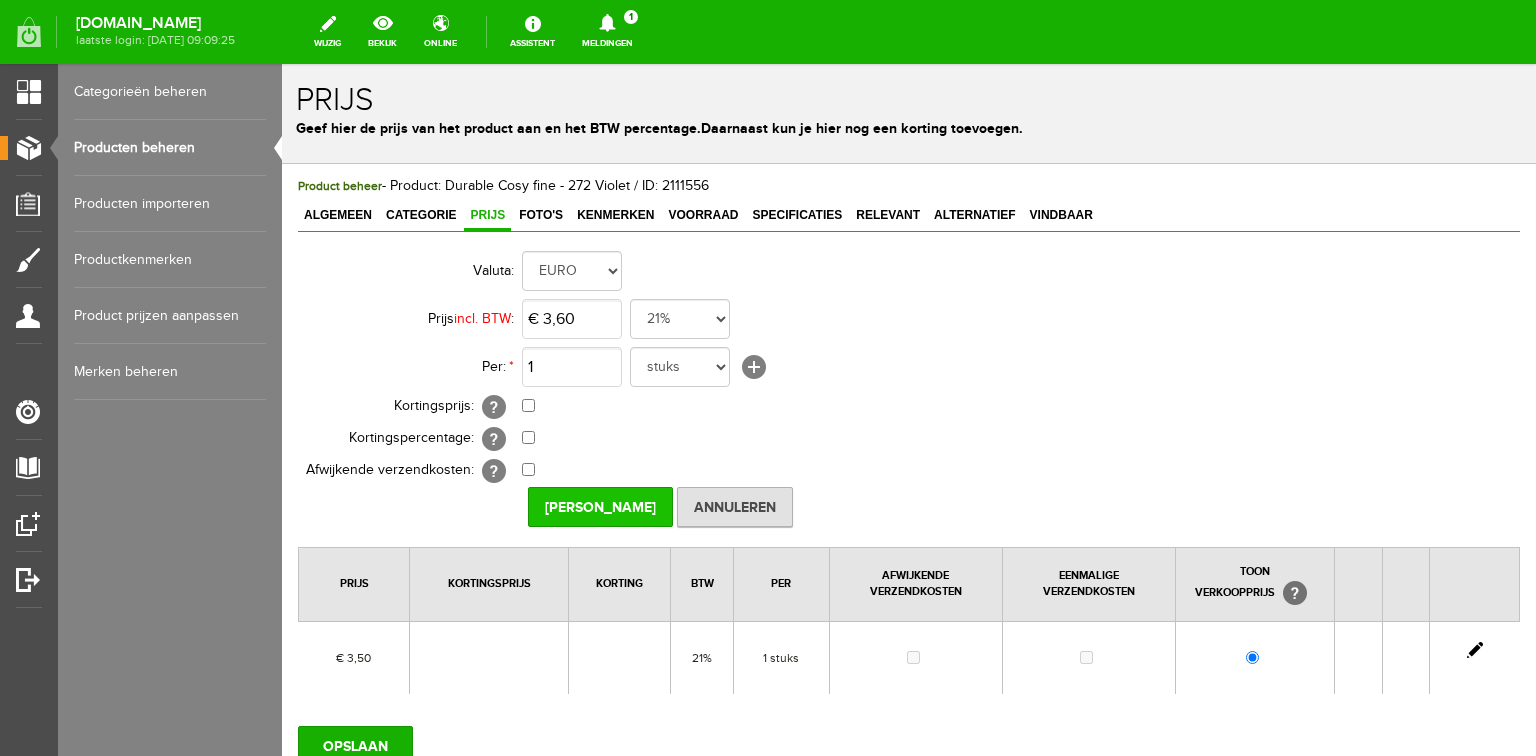 click on "[PERSON_NAME]" at bounding box center (600, 507) 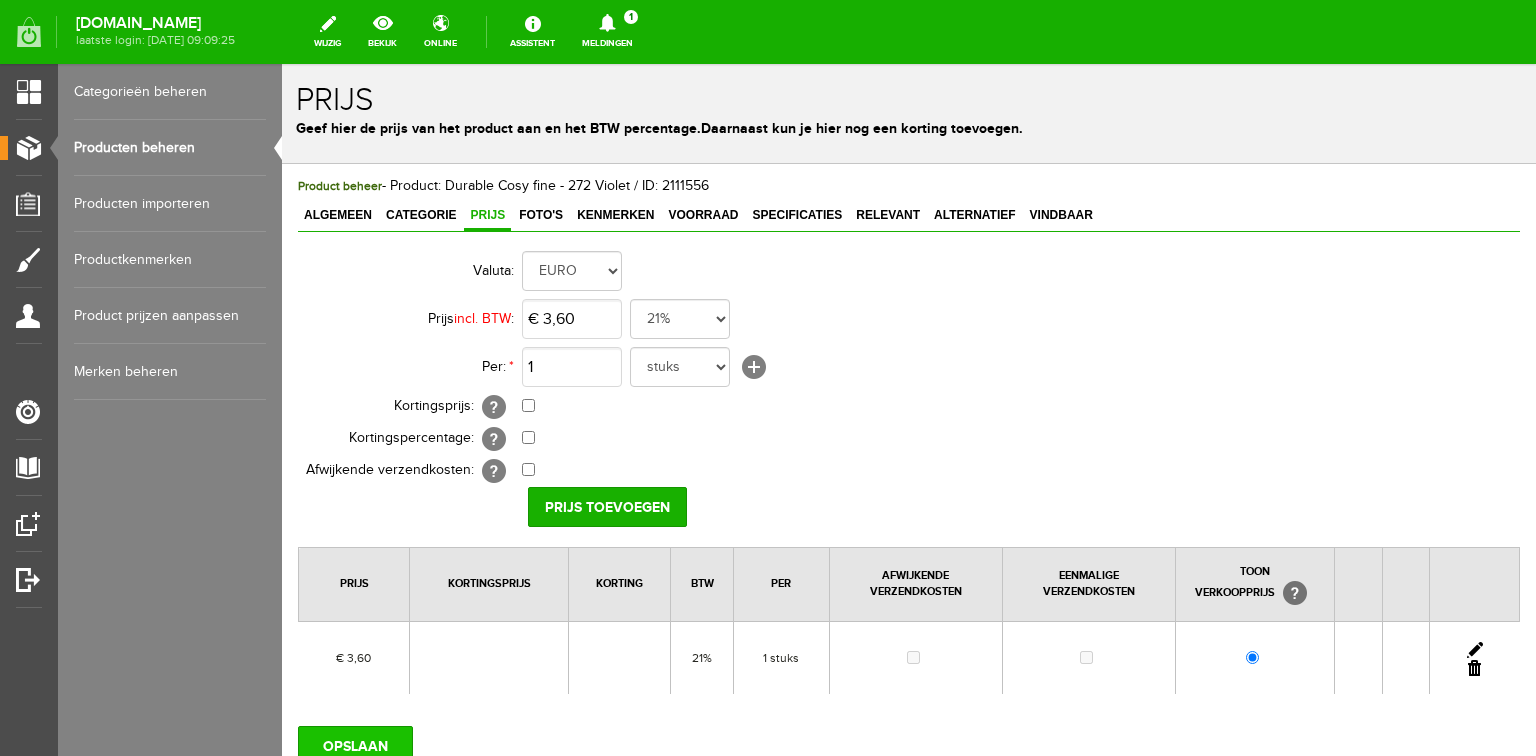 click on "OPSLAAN" at bounding box center (355, 746) 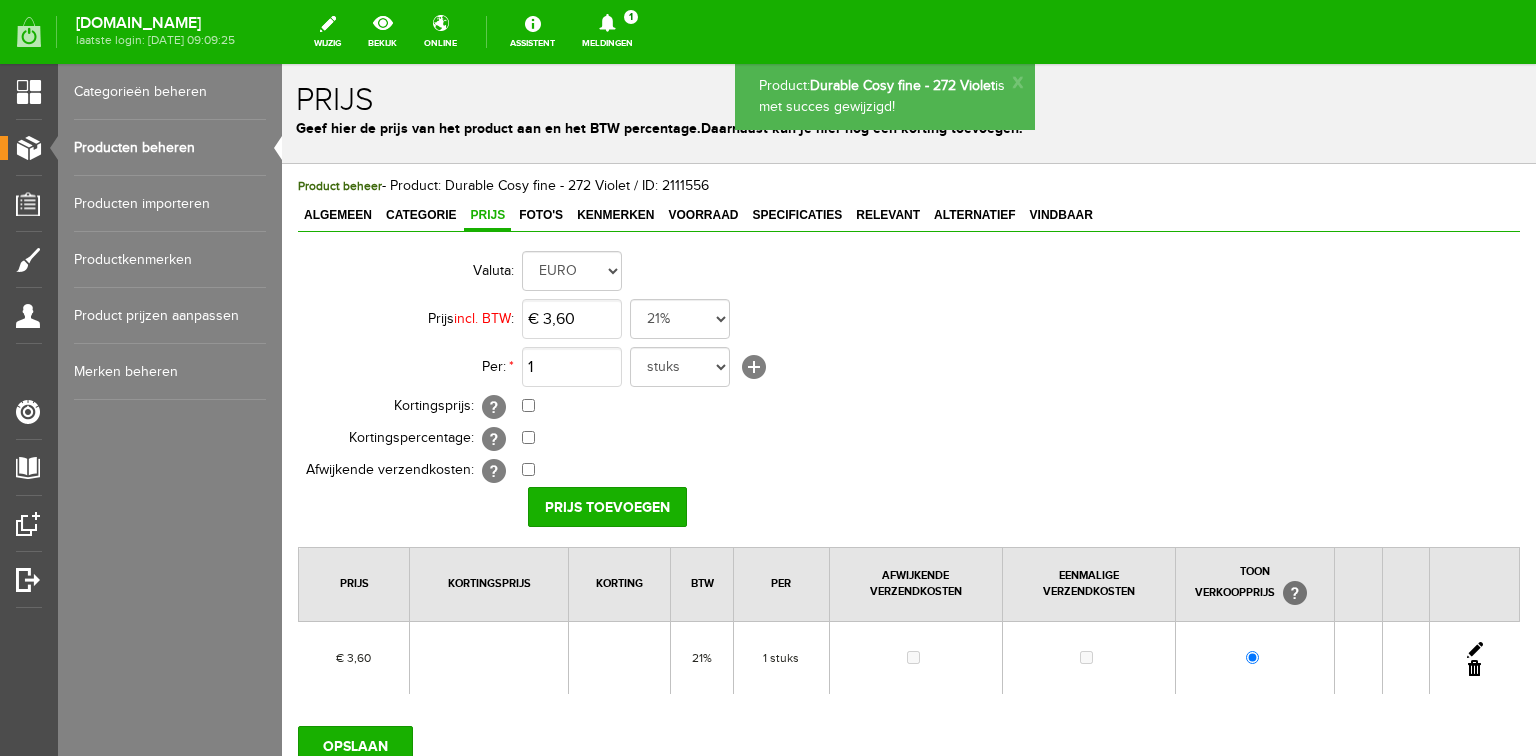 scroll, scrollTop: 0, scrollLeft: 0, axis: both 